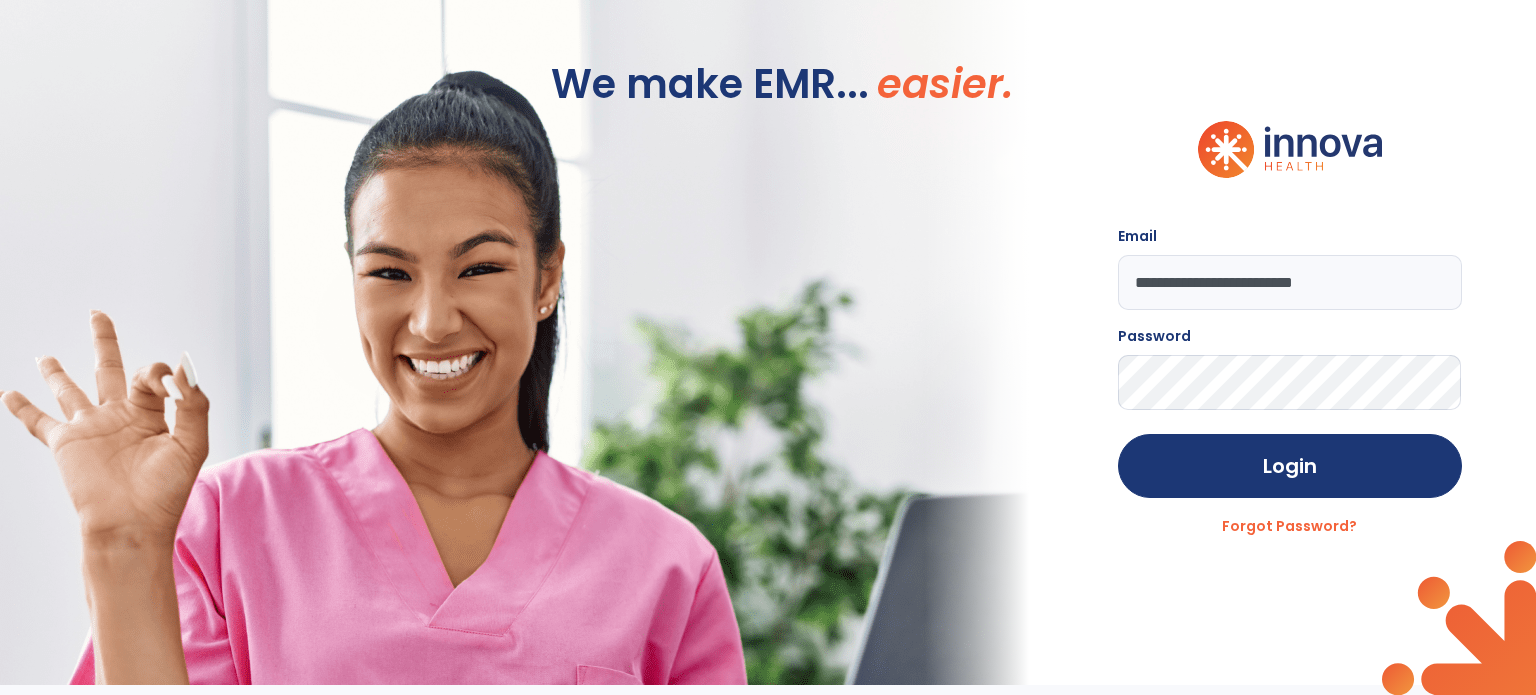 scroll, scrollTop: 0, scrollLeft: 0, axis: both 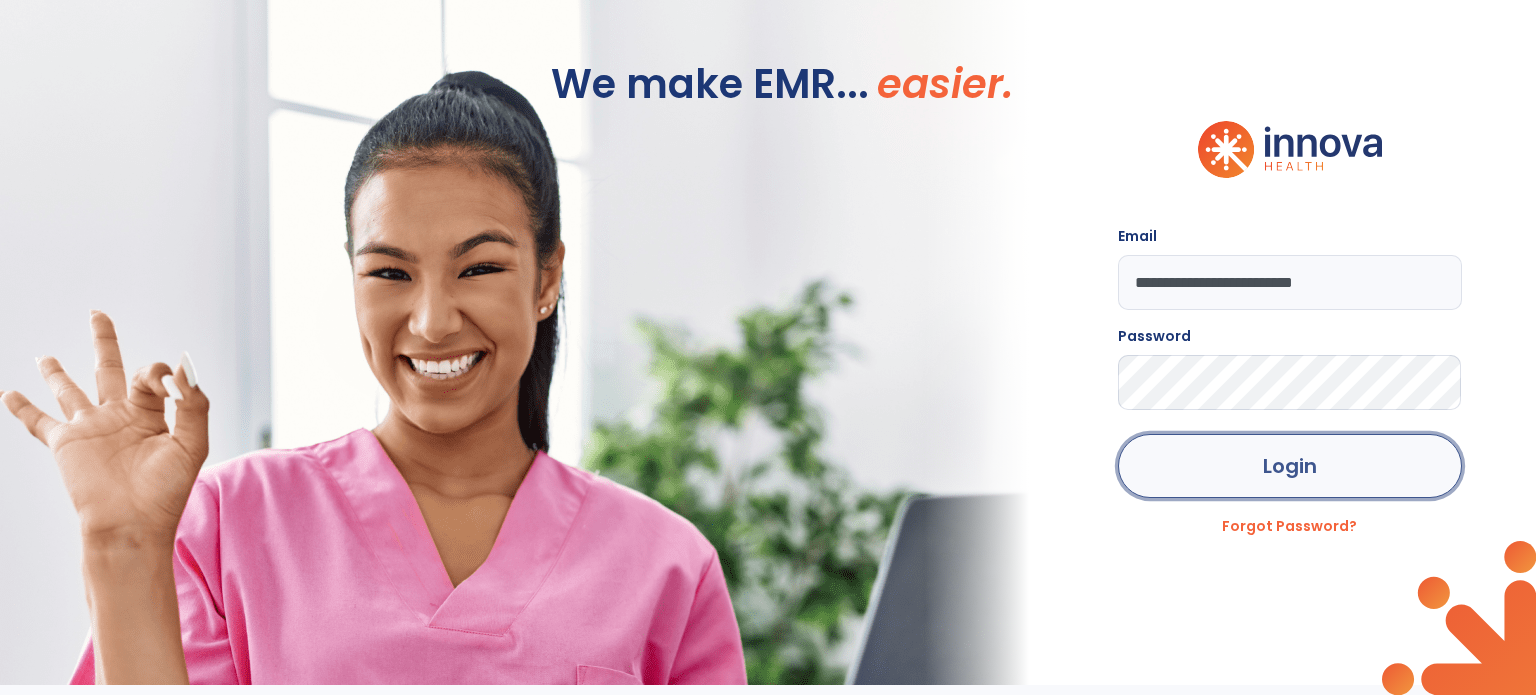 click on "Login" 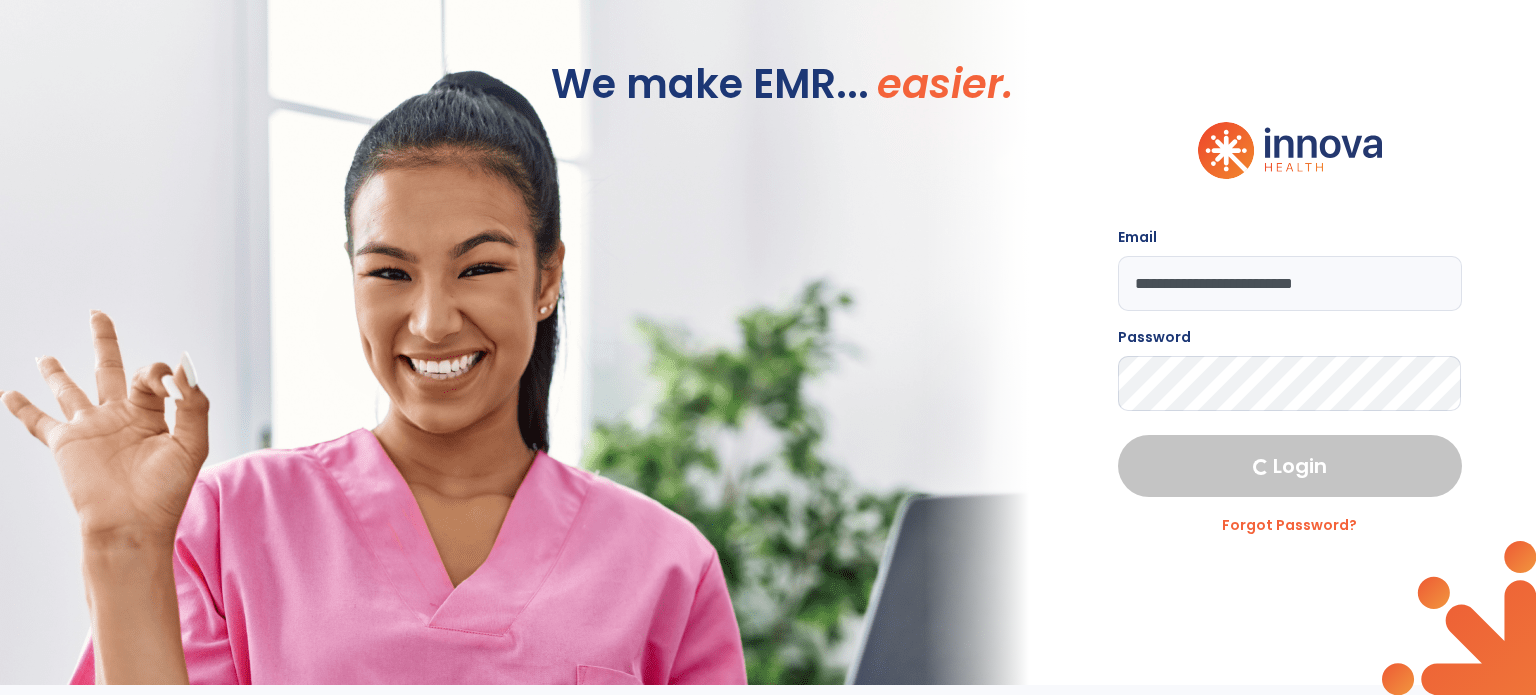select on "****" 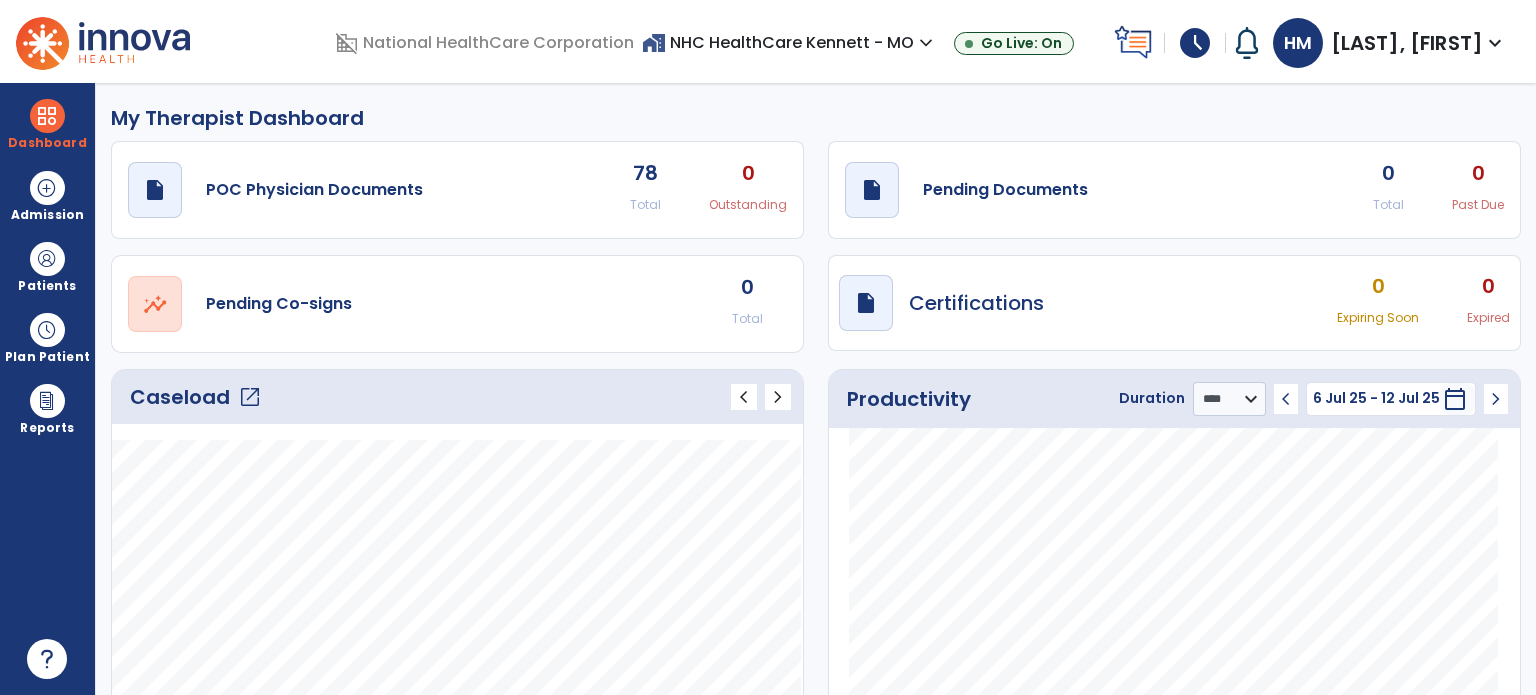 click on "Caseload   open_in_new" 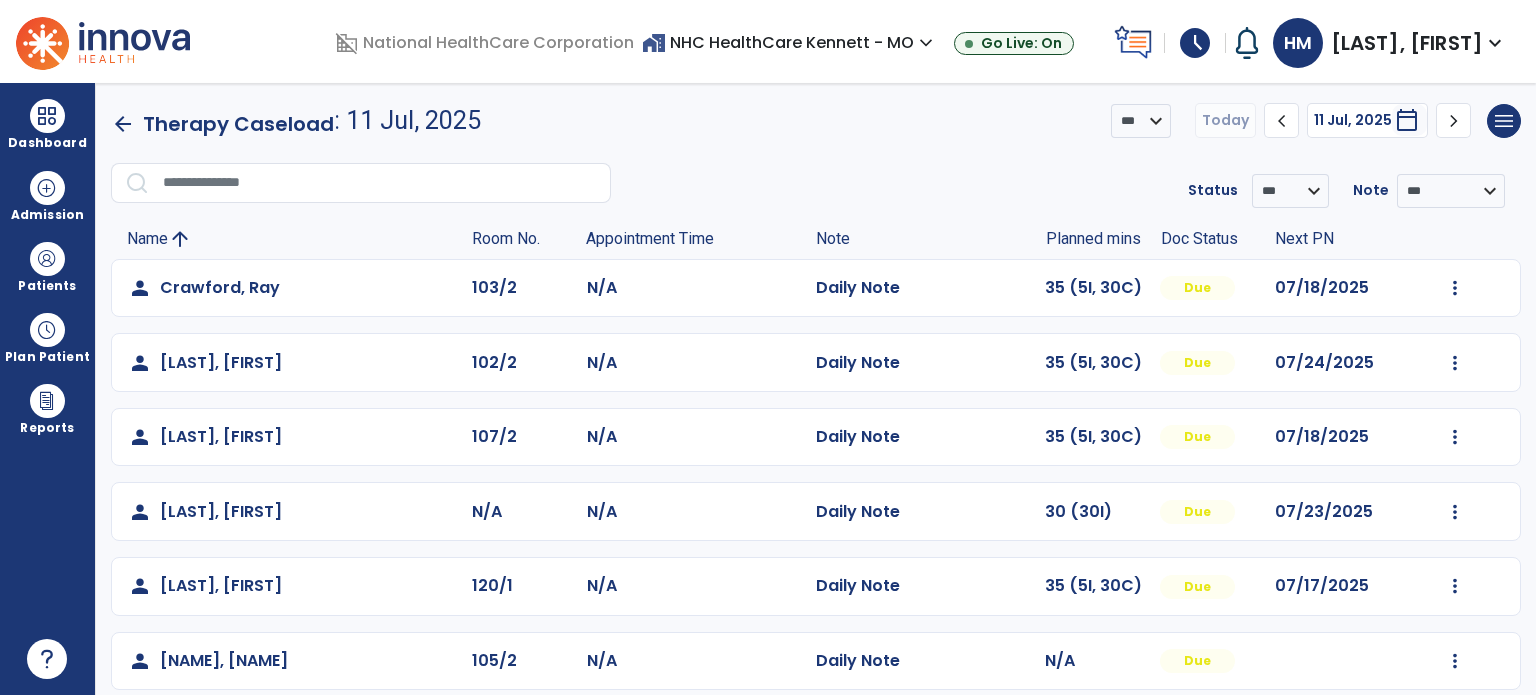click on "Mark Visit As Complete   Reset Note   Open Document   G + C Mins" 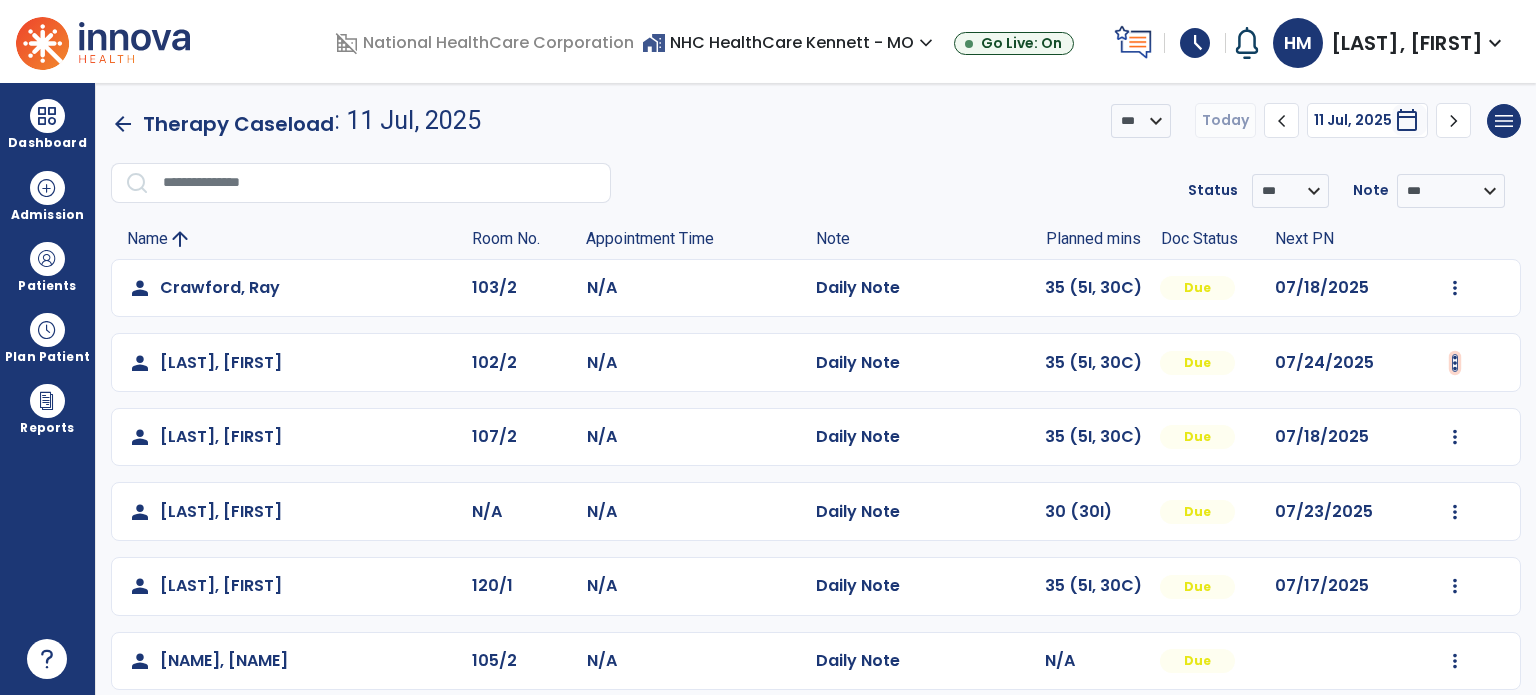 click at bounding box center (1455, 288) 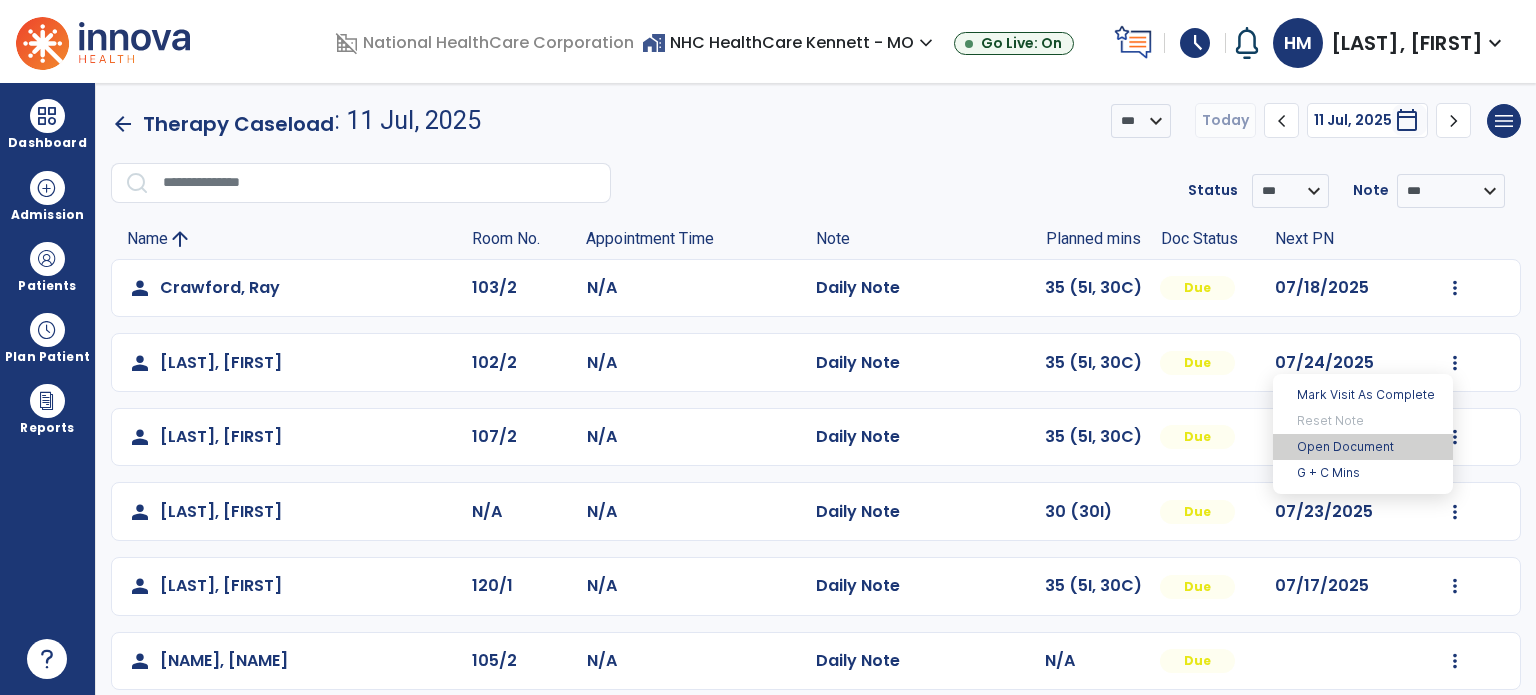 click on "Open Document" at bounding box center [1363, 447] 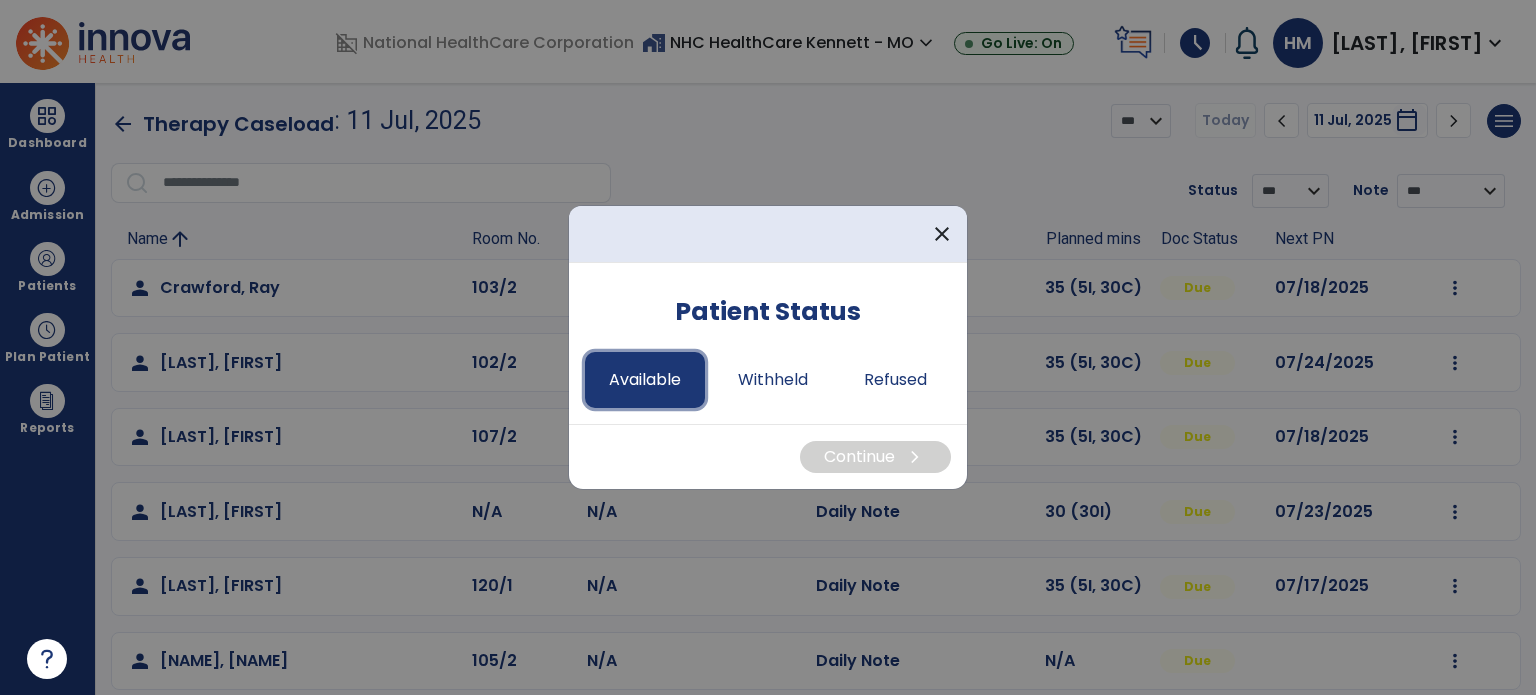 click on "Available" at bounding box center [645, 380] 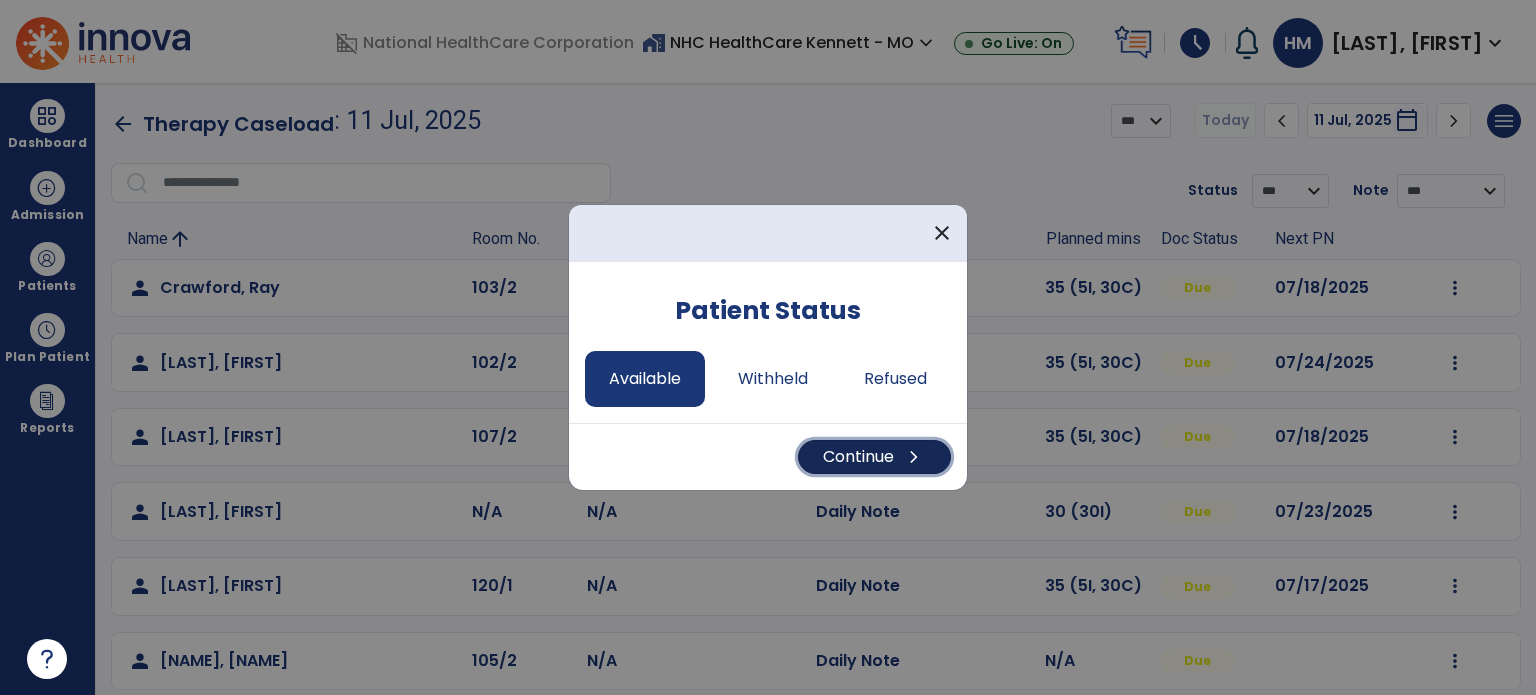 click on "Continue   chevron_right" at bounding box center (874, 457) 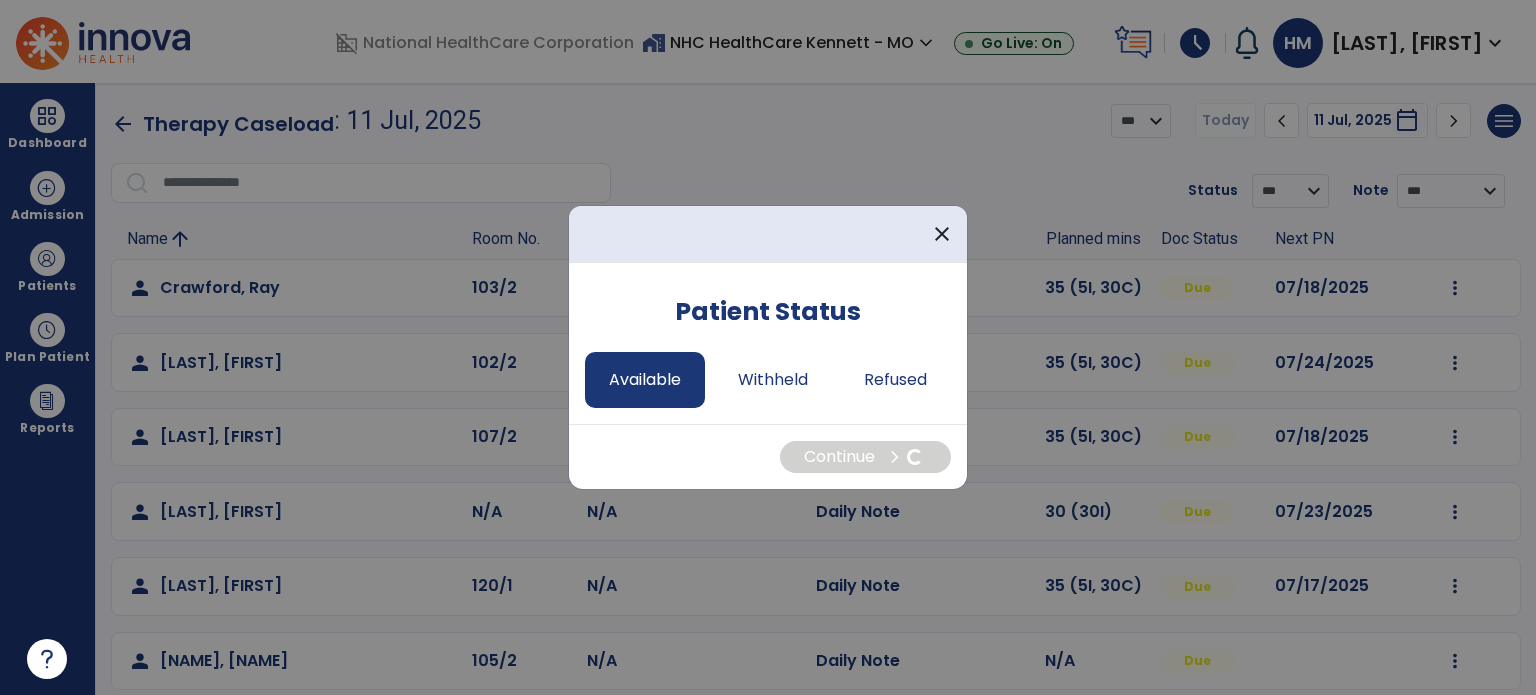 select on "*" 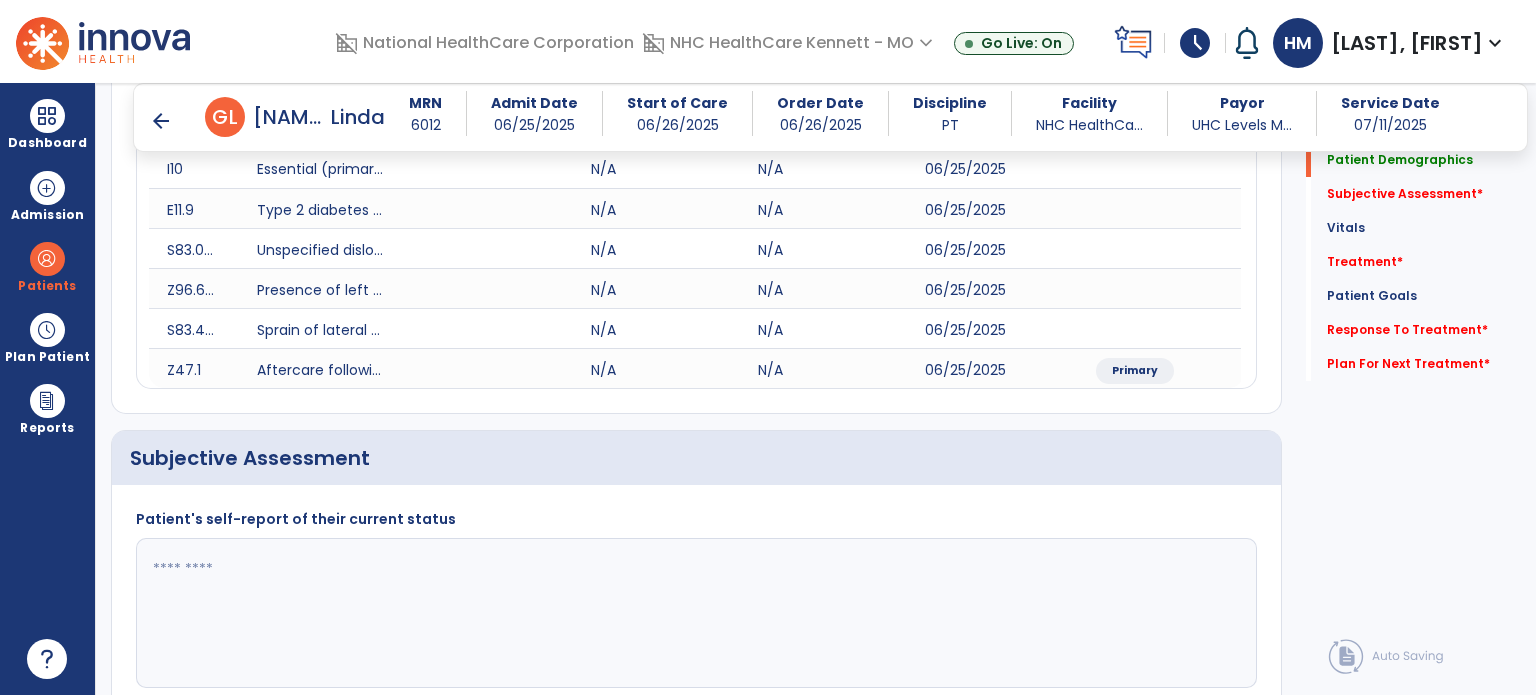 scroll, scrollTop: 300, scrollLeft: 0, axis: vertical 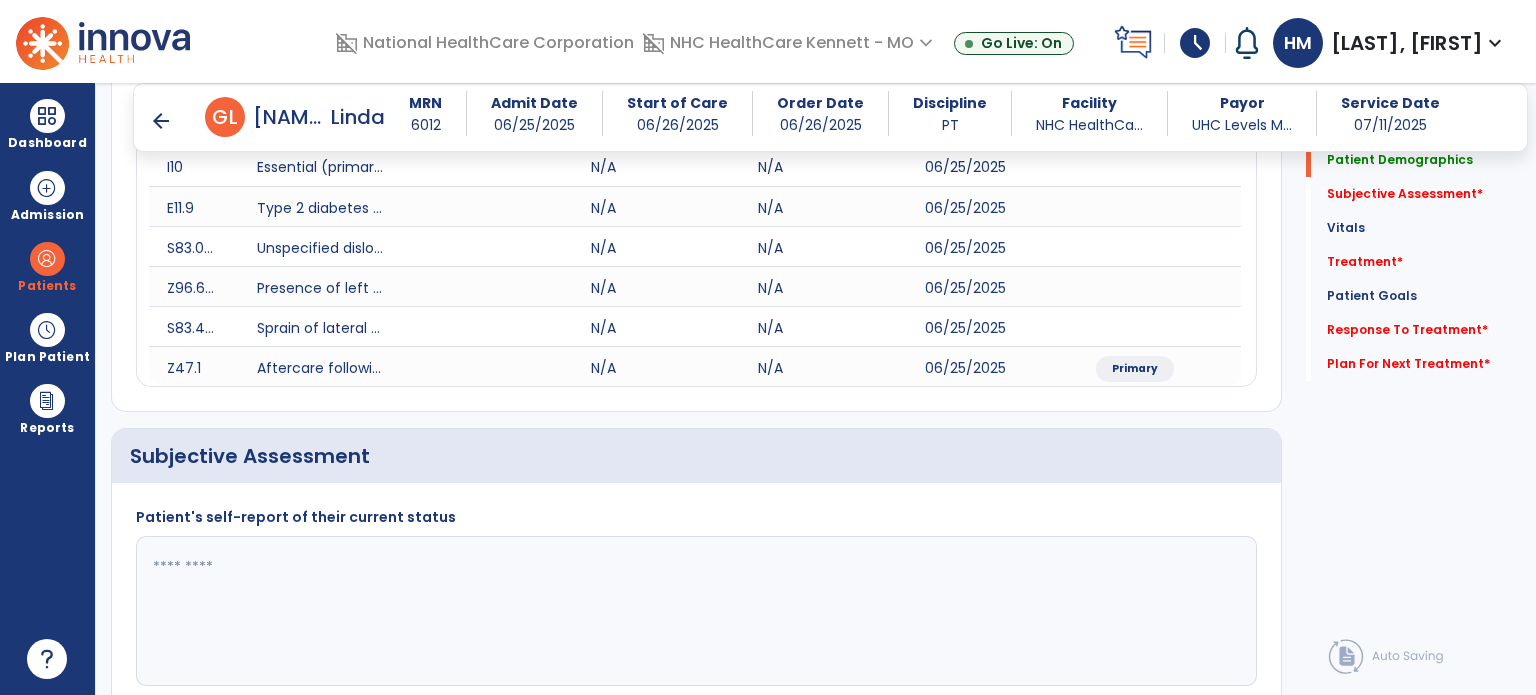 click 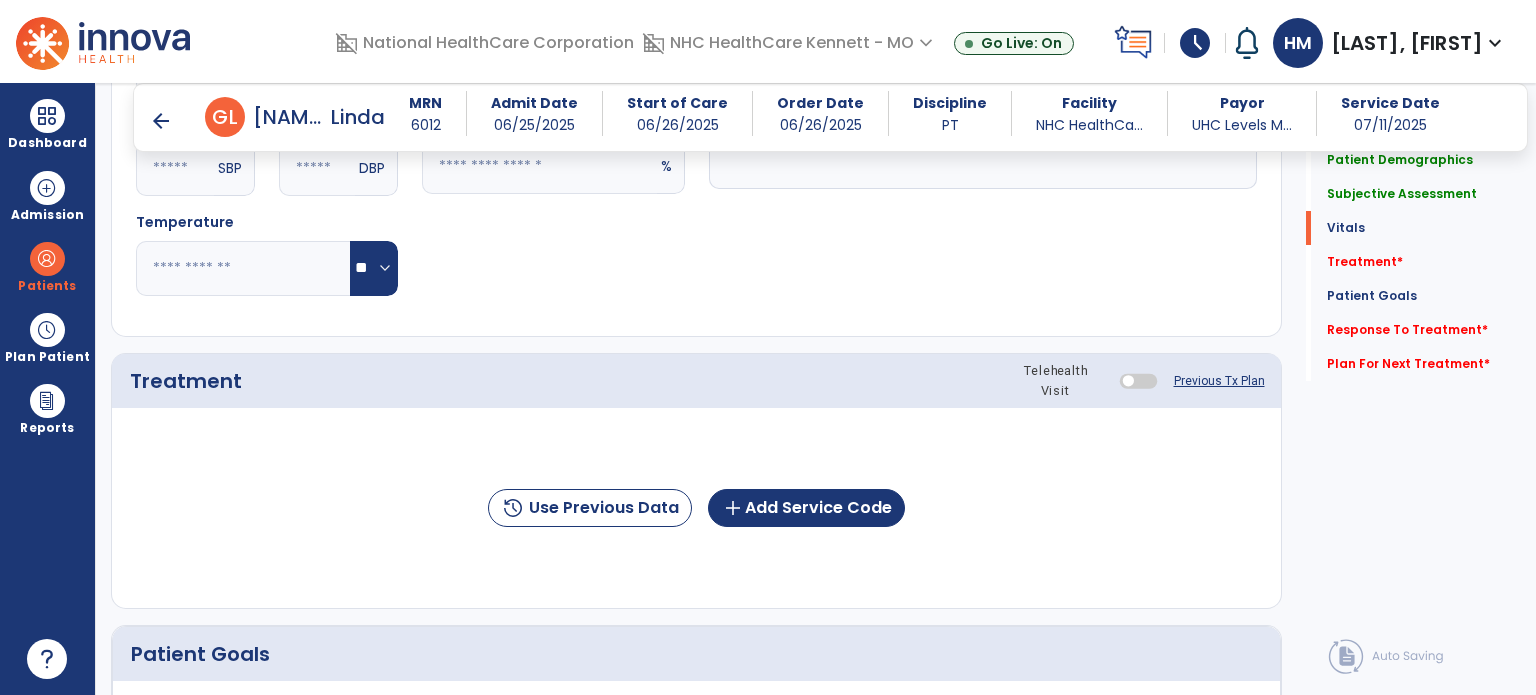 scroll, scrollTop: 1200, scrollLeft: 0, axis: vertical 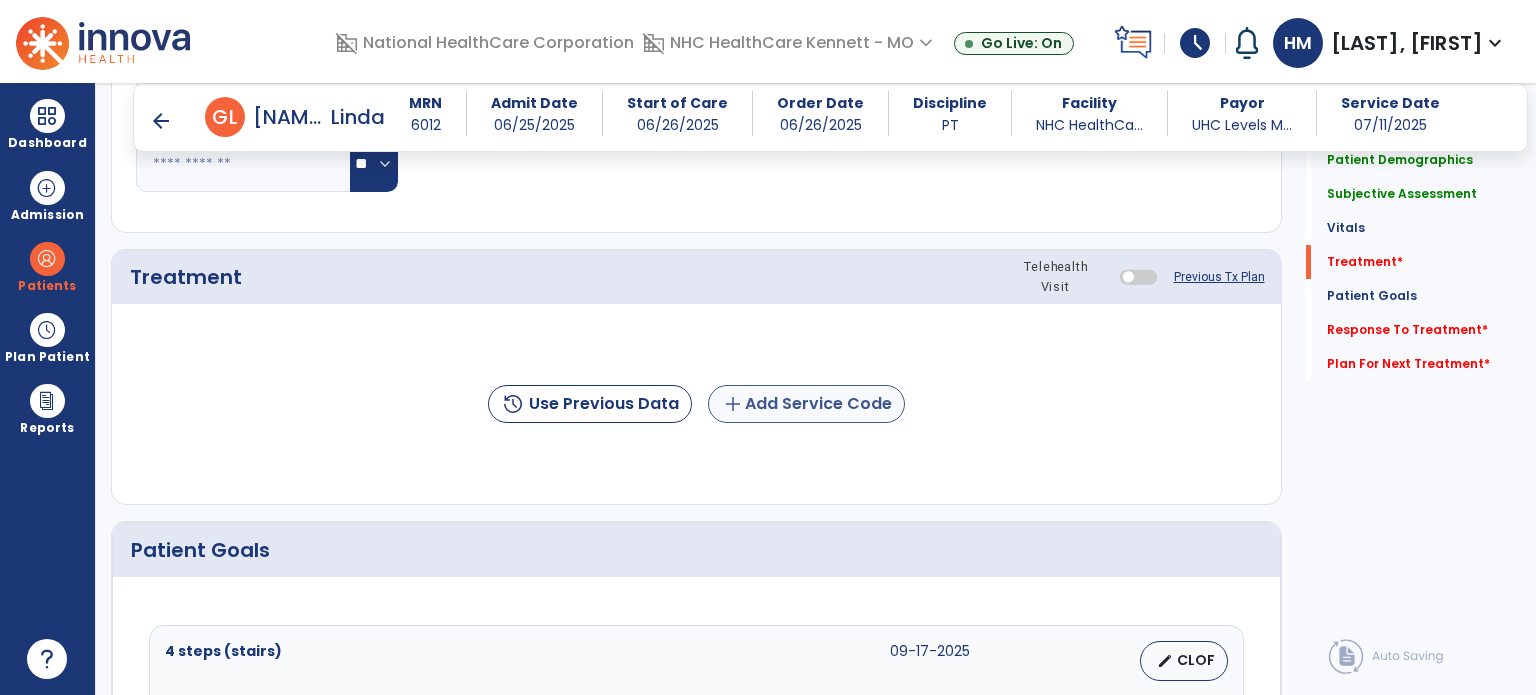 type on "**********" 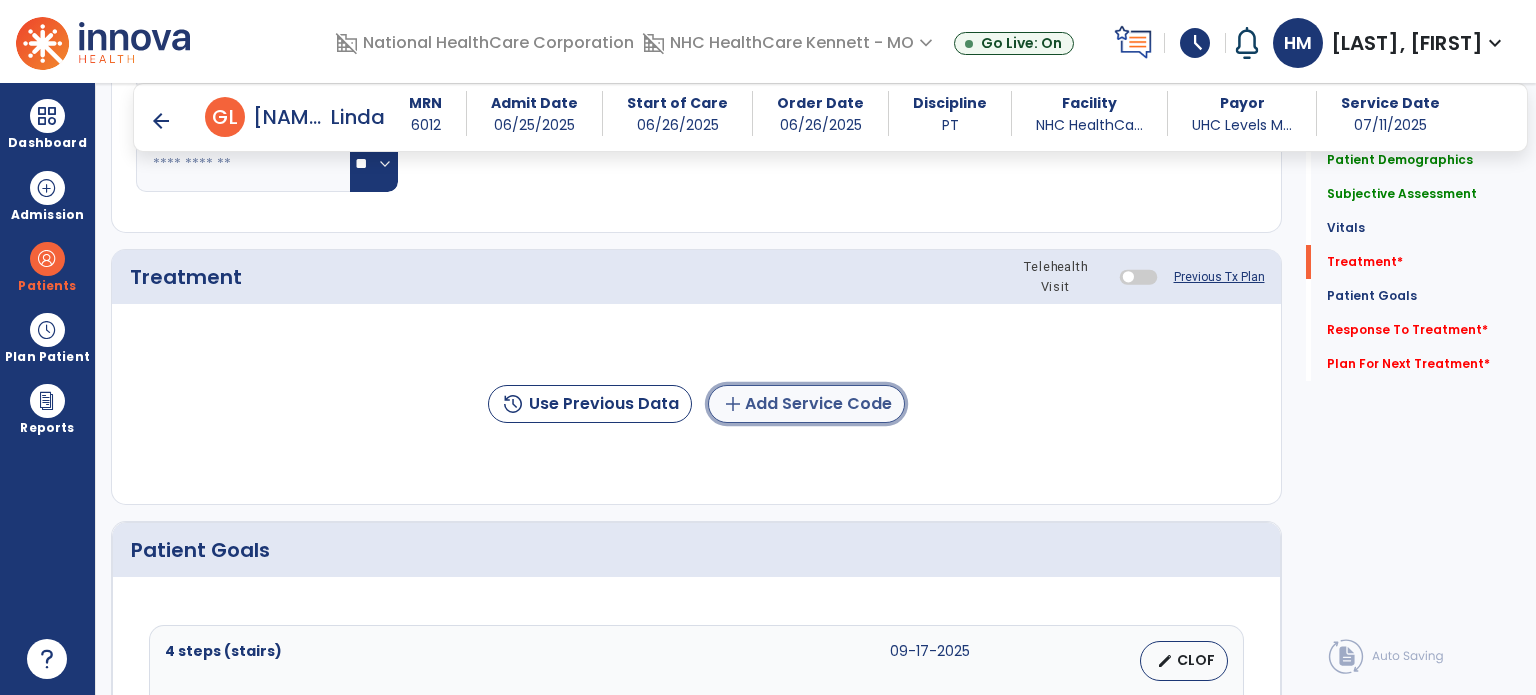 click on "add  Add Service Code" 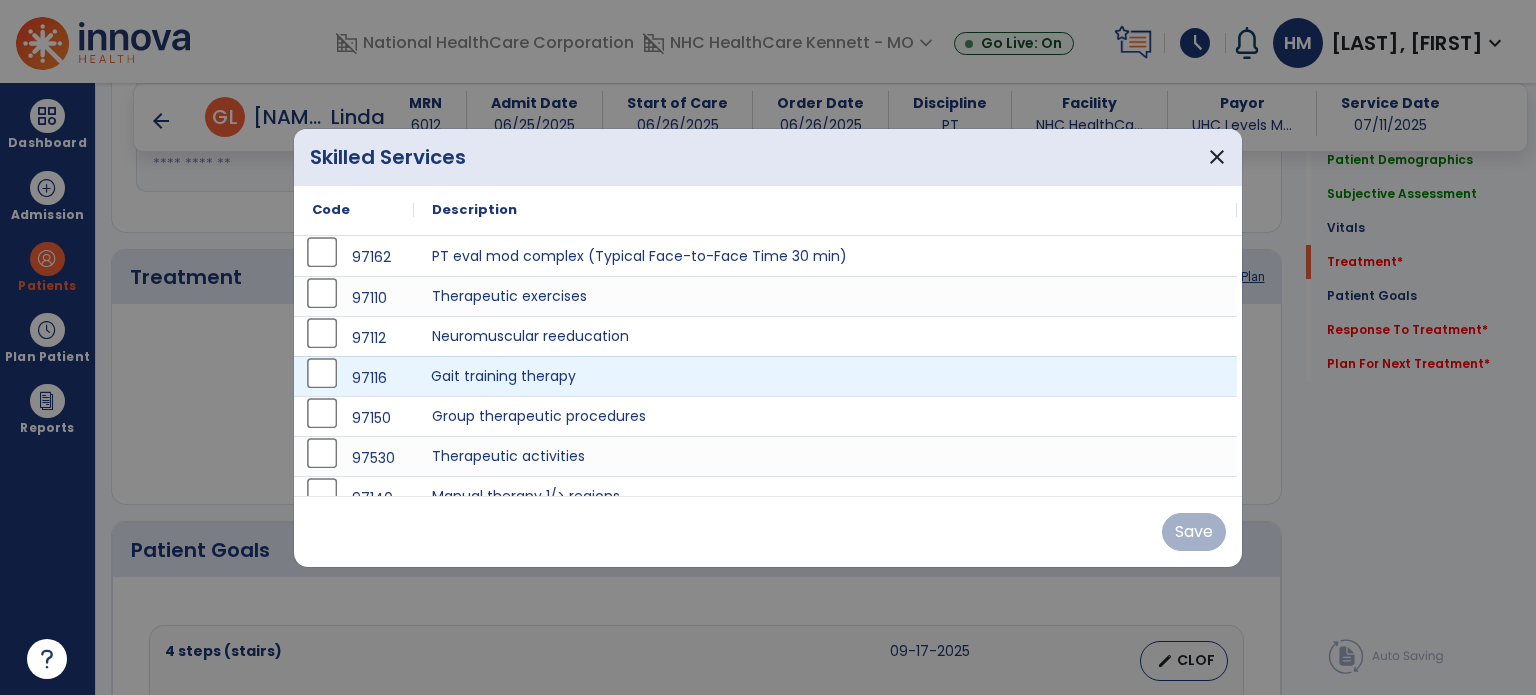 click on "Gait training therapy" at bounding box center (825, 376) 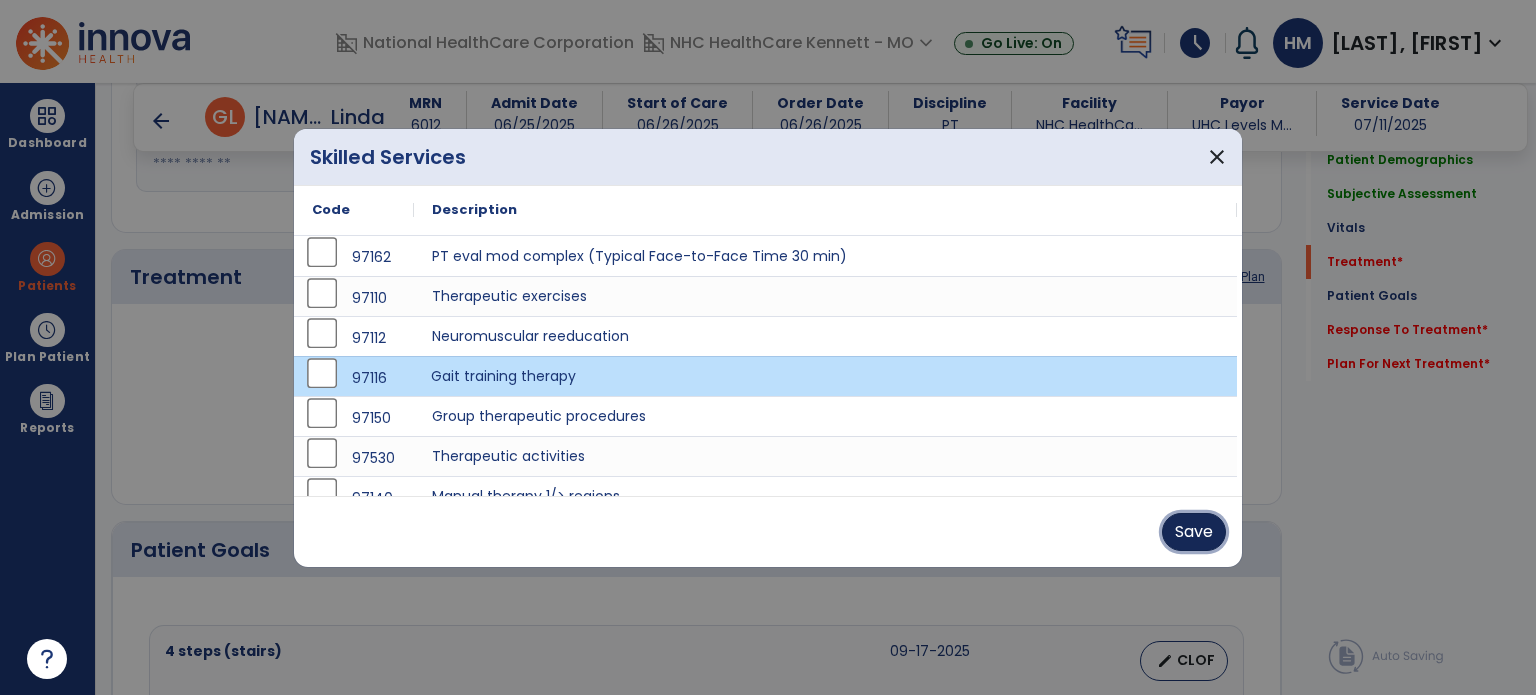 click on "Save" at bounding box center (1194, 532) 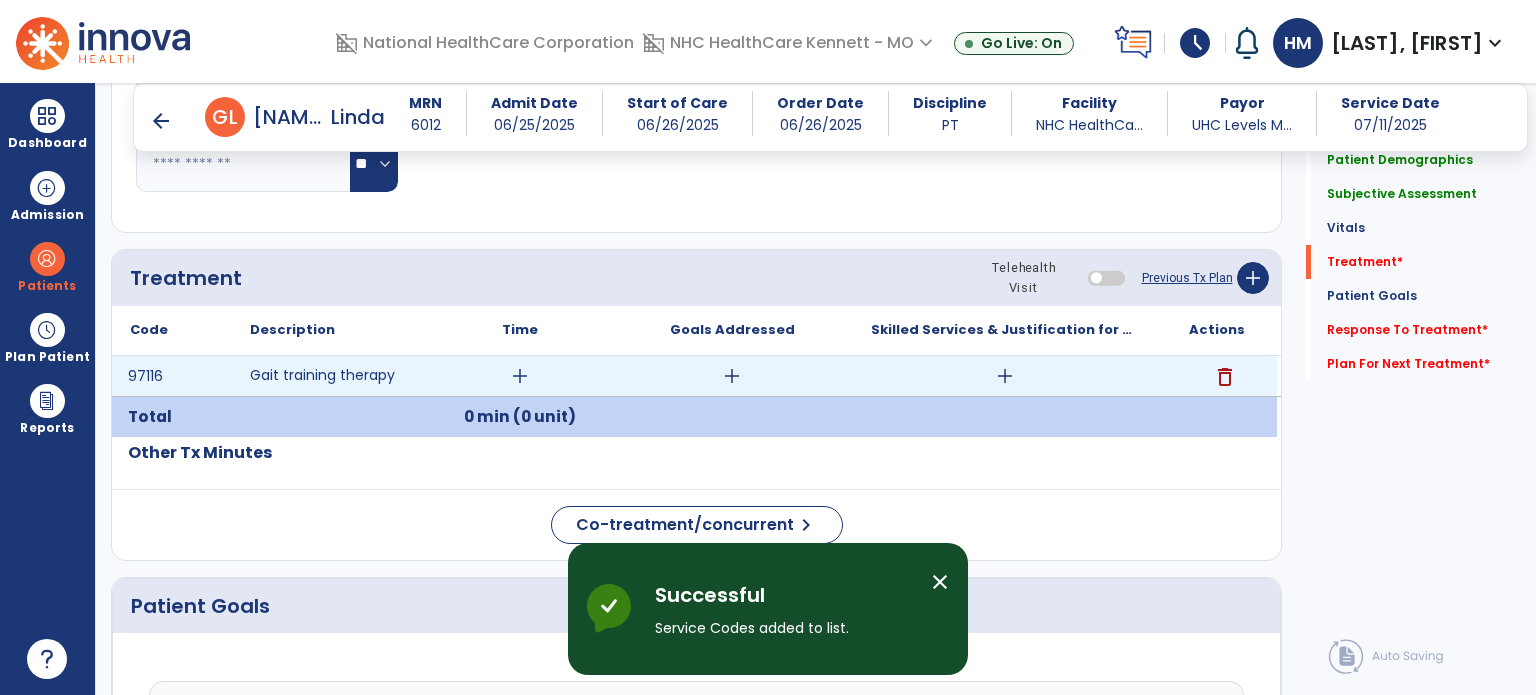click on "add" at bounding box center (520, 376) 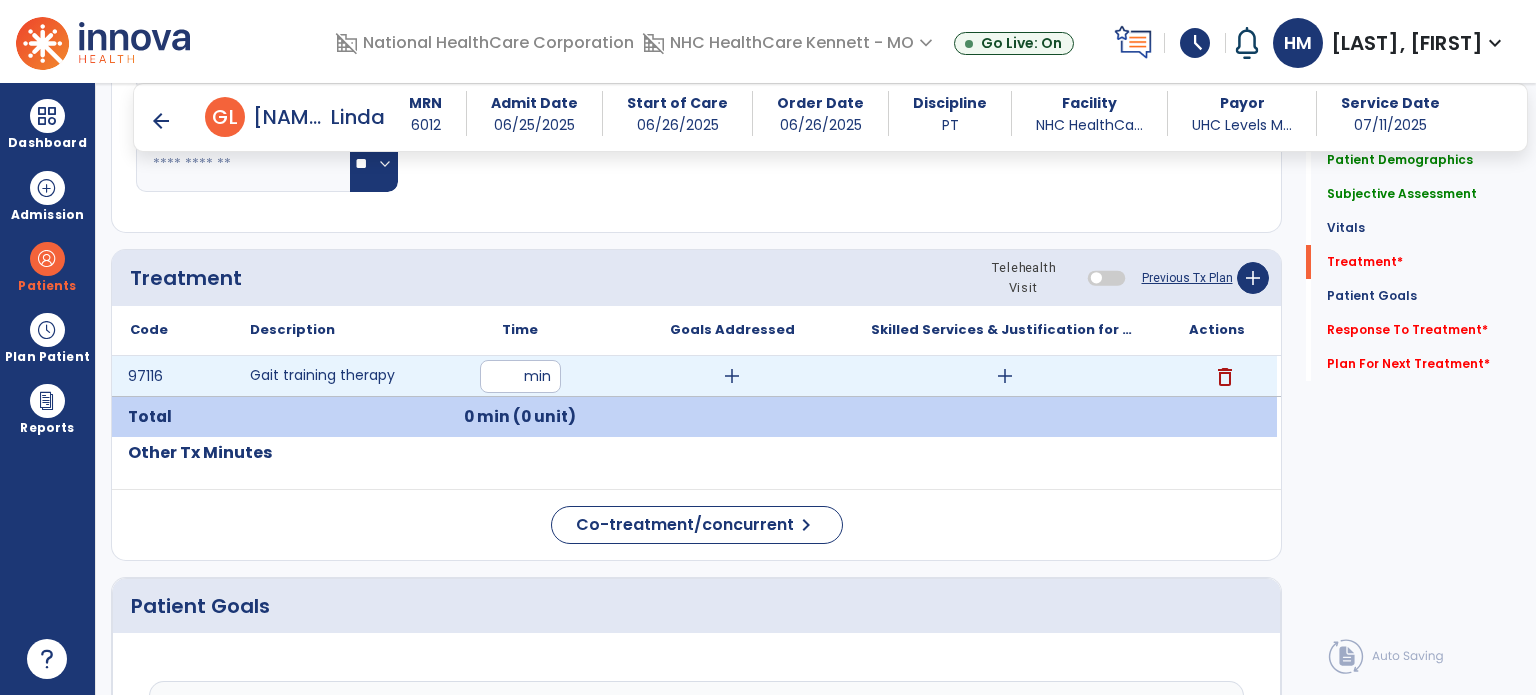 type on "**" 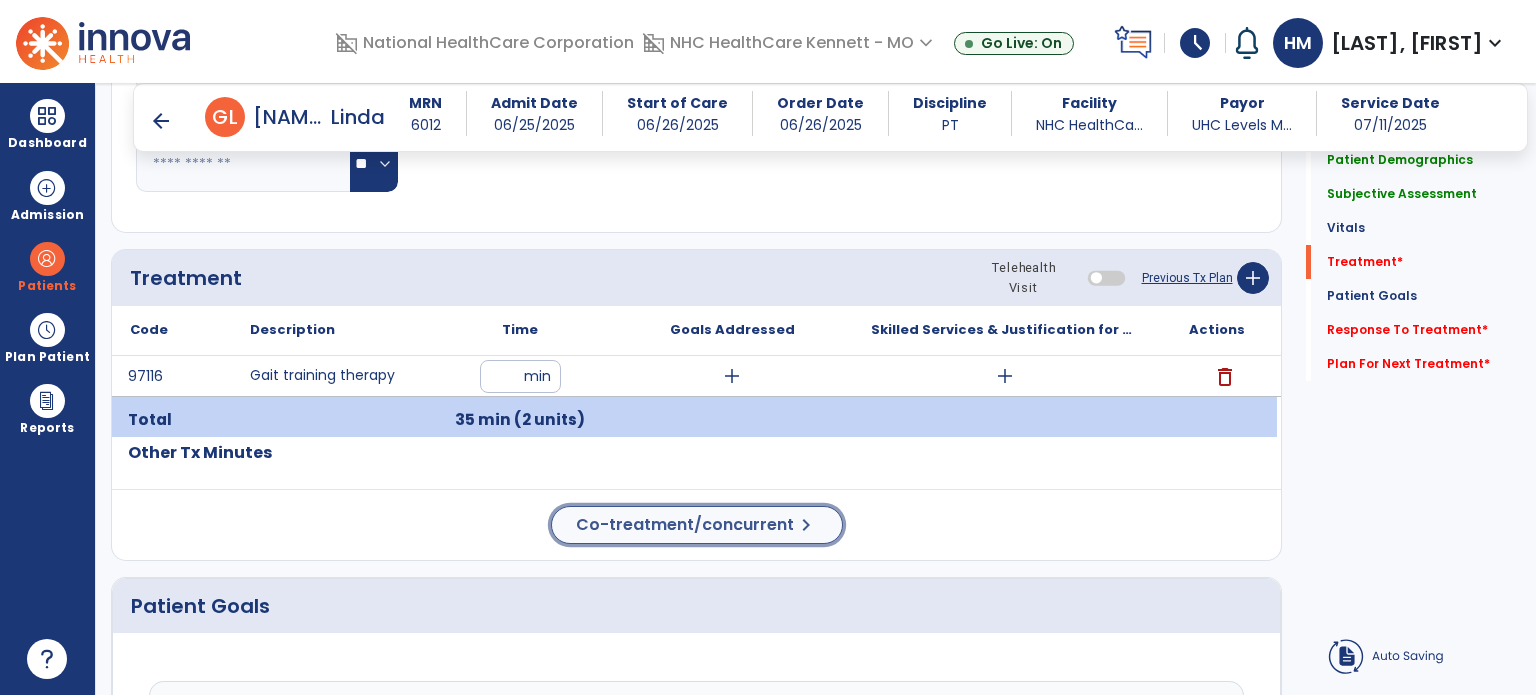 click on "Co-treatment/concurrent  chevron_right" 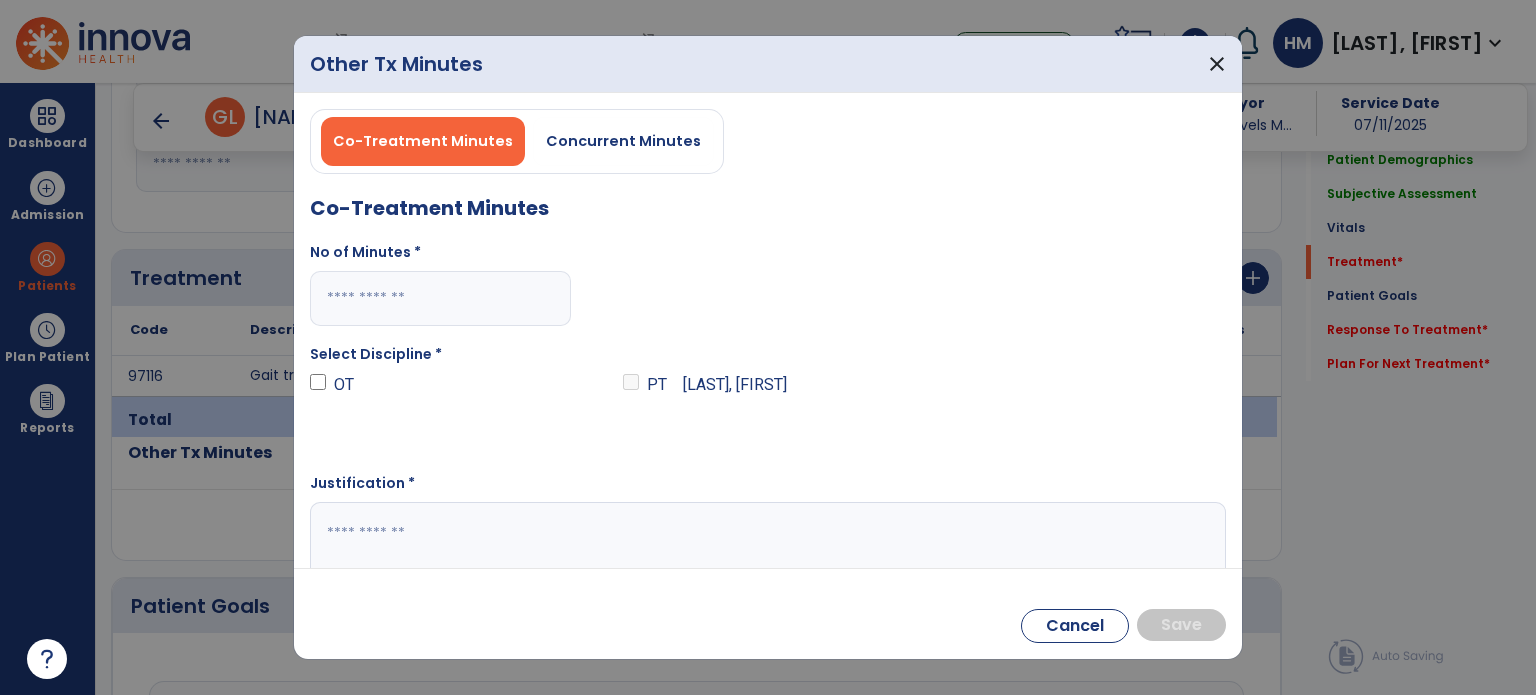 click at bounding box center [440, 298] 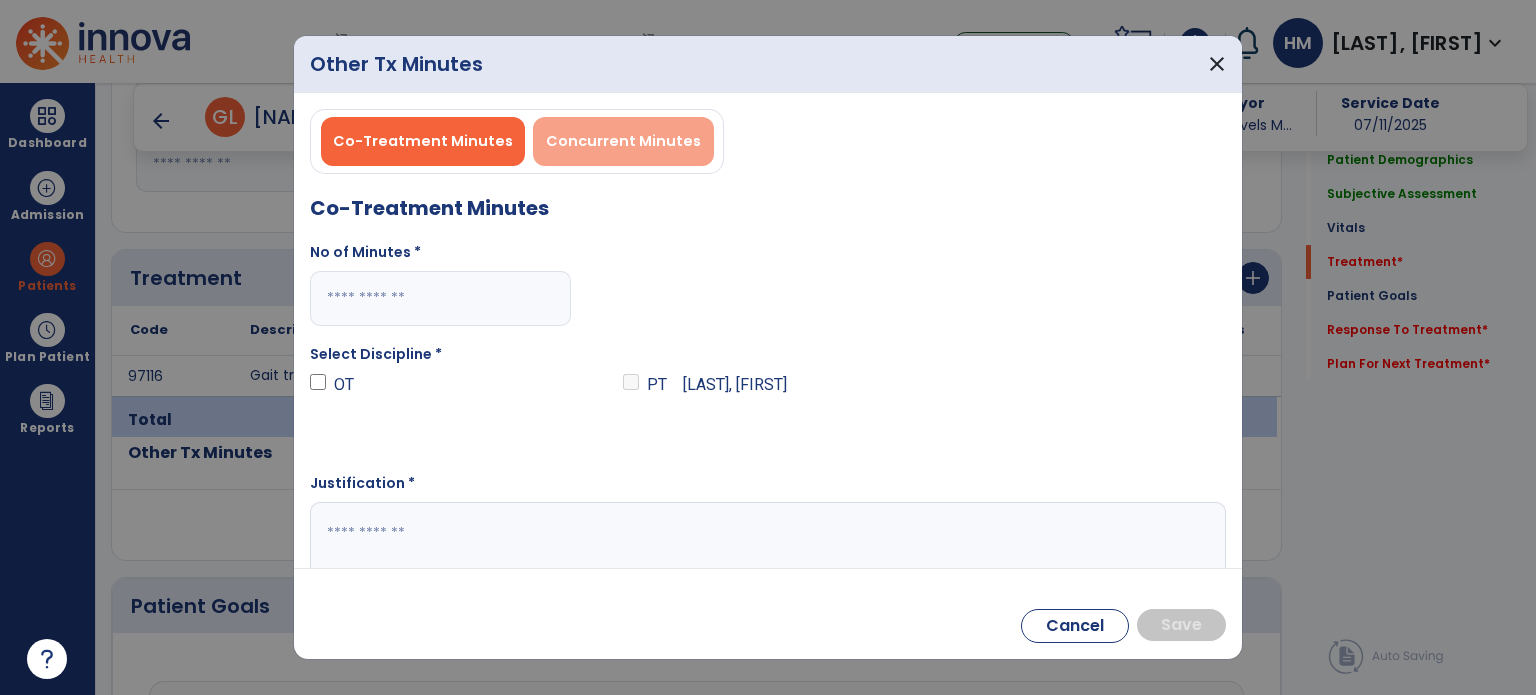 click on "Concurrent Minutes" at bounding box center [623, 141] 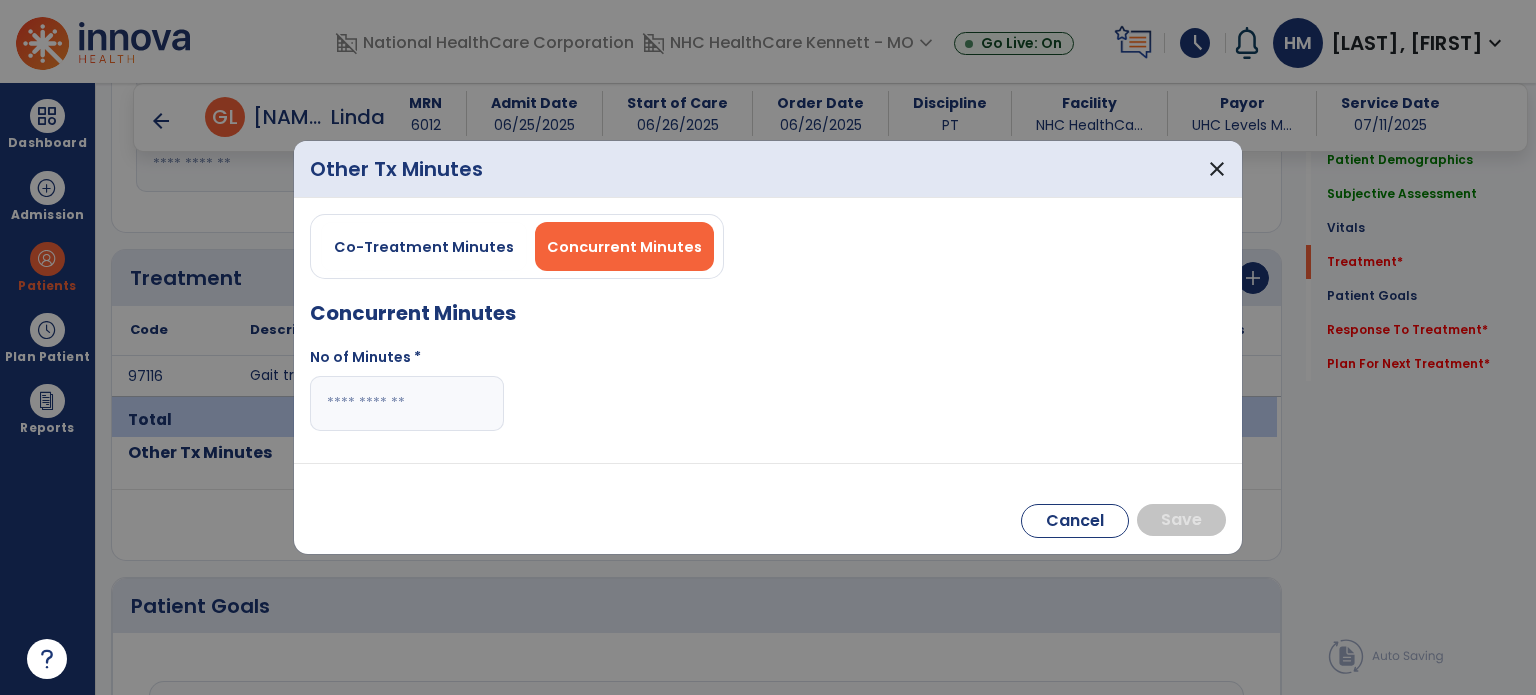 click at bounding box center (407, 403) 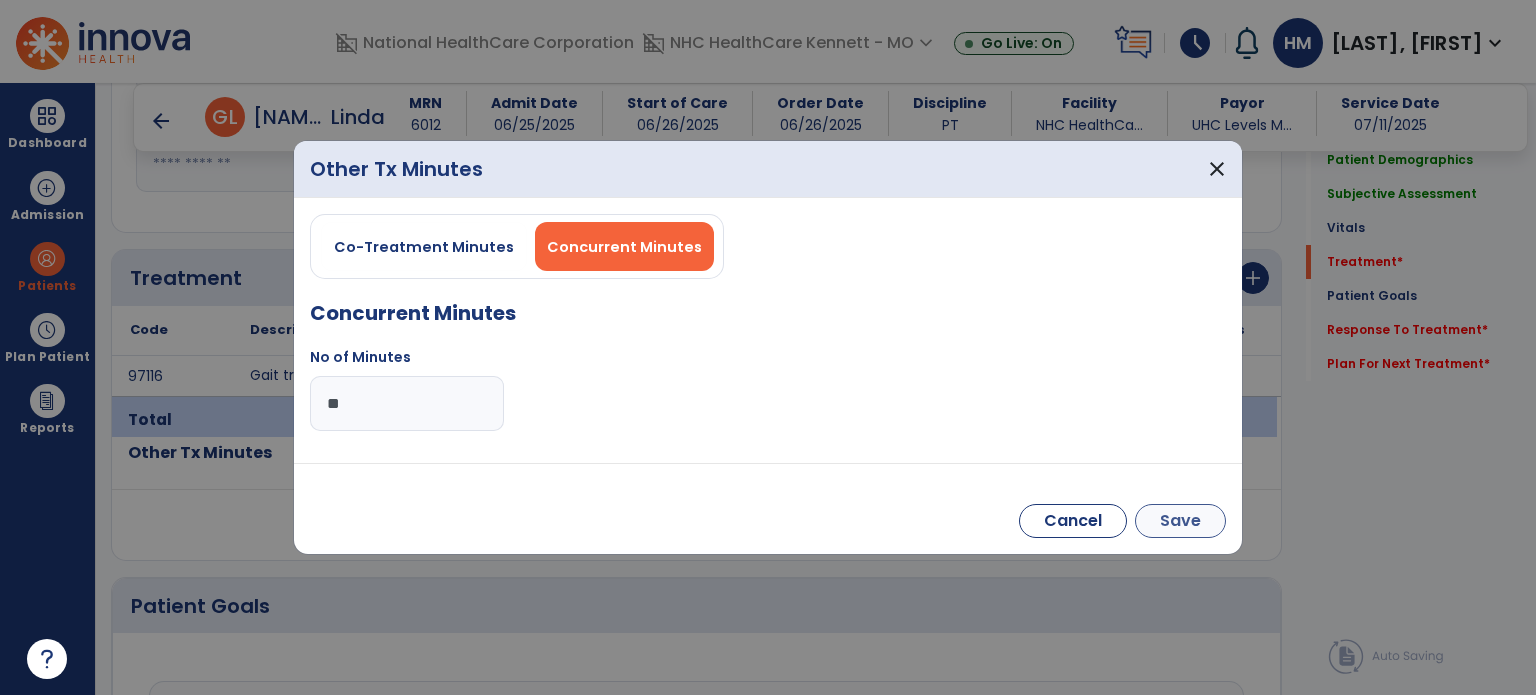 type on "**" 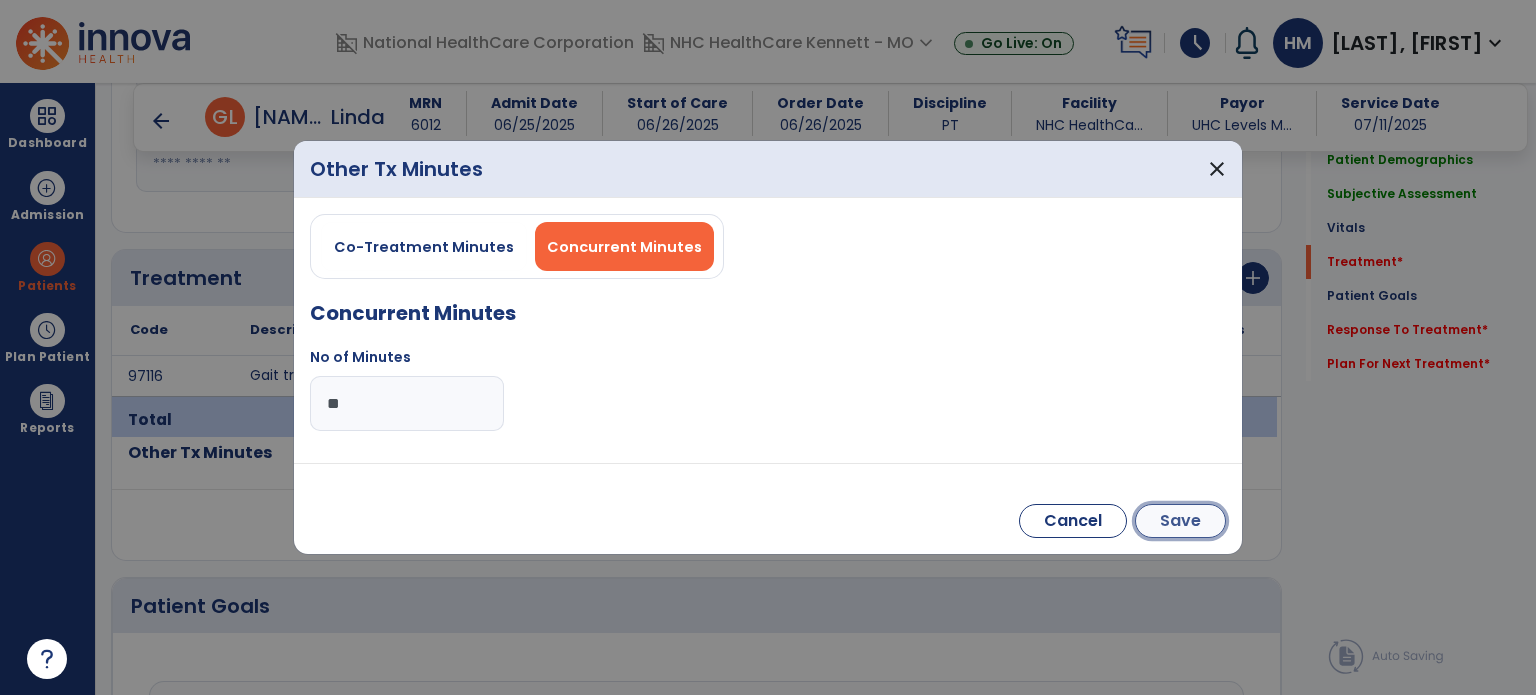 click on "Save" at bounding box center [1180, 521] 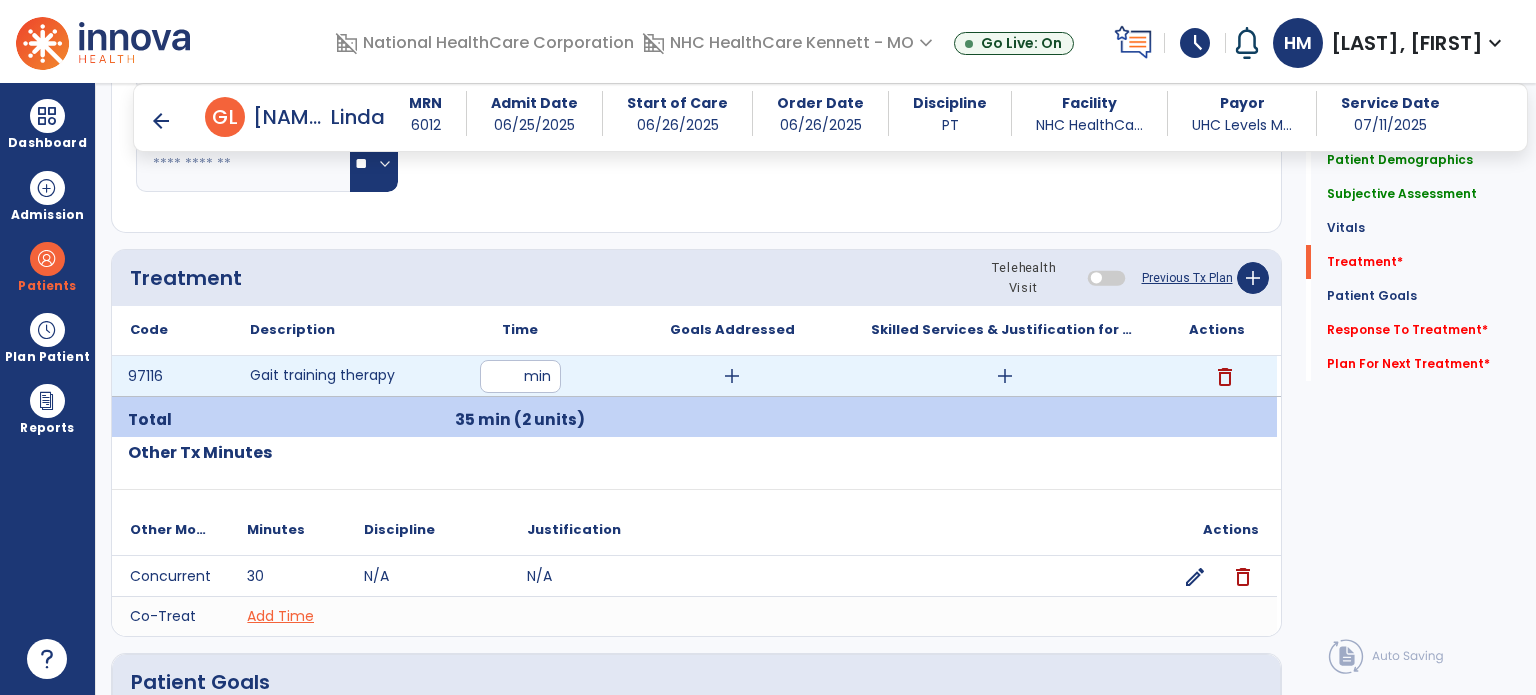 click on "add" at bounding box center (1005, 376) 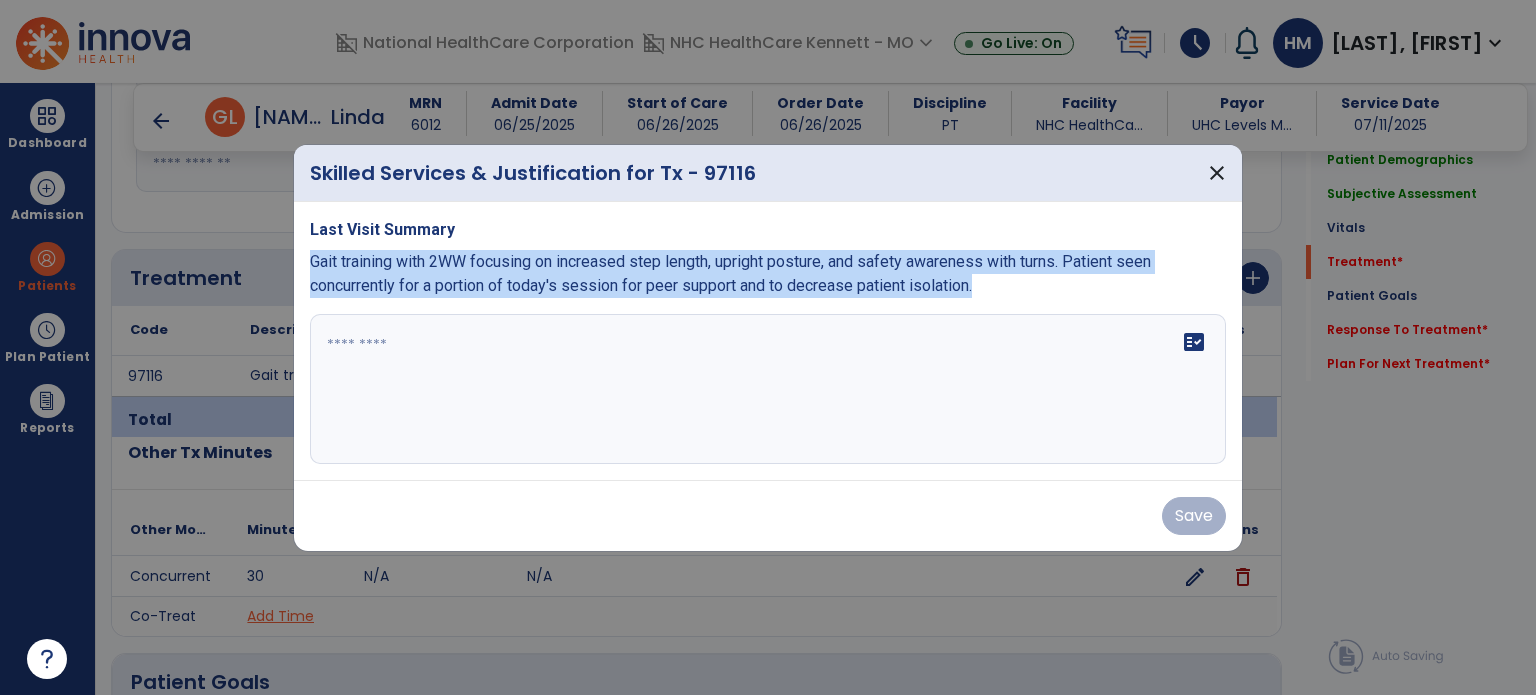 drag, startPoint x: 309, startPoint y: 254, endPoint x: 883, endPoint y: 286, distance: 574.8913 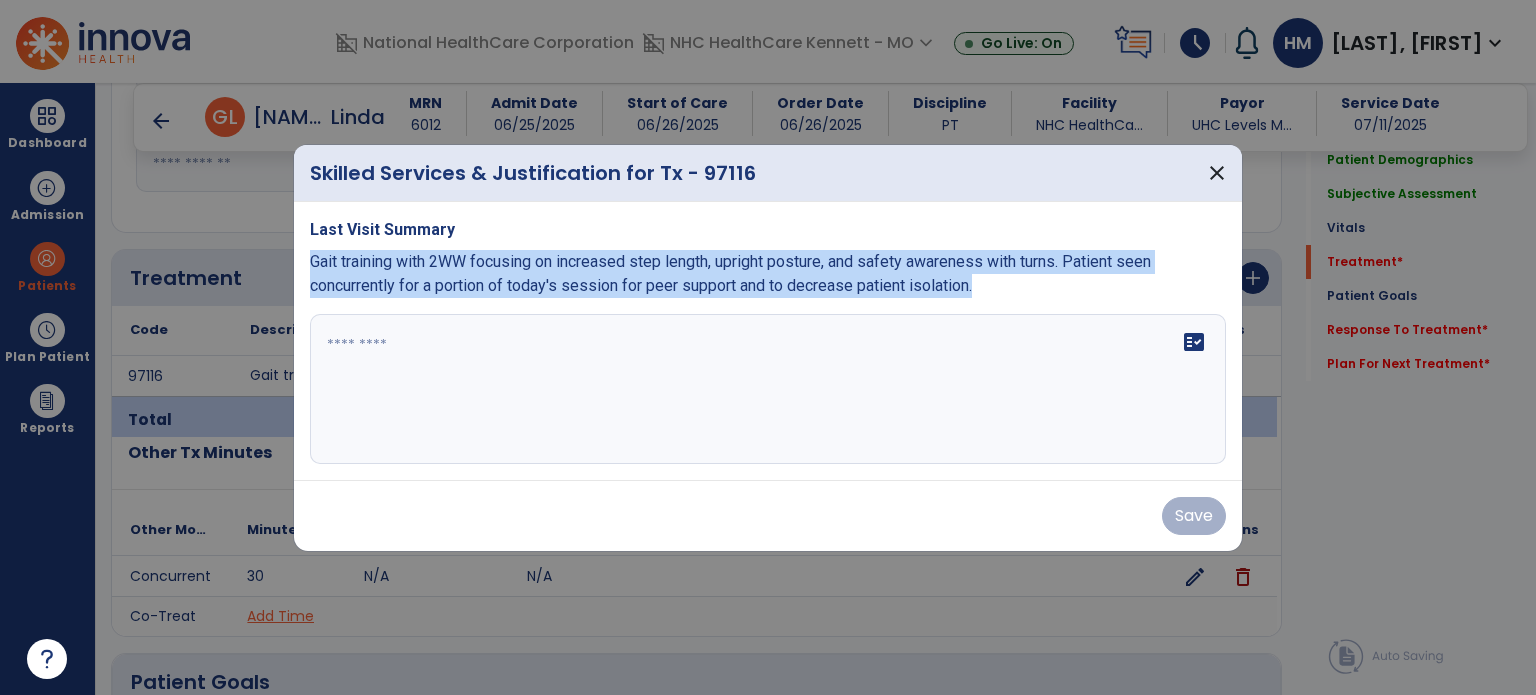 click on "Last Visit Summary Gait training with 2WW focusing on increased step length, upright posture, and safety awareness with turns. Patient seen concurrently for a portion of today's session for peer support and to decrease patient isolation. fact_check" at bounding box center [768, 341] 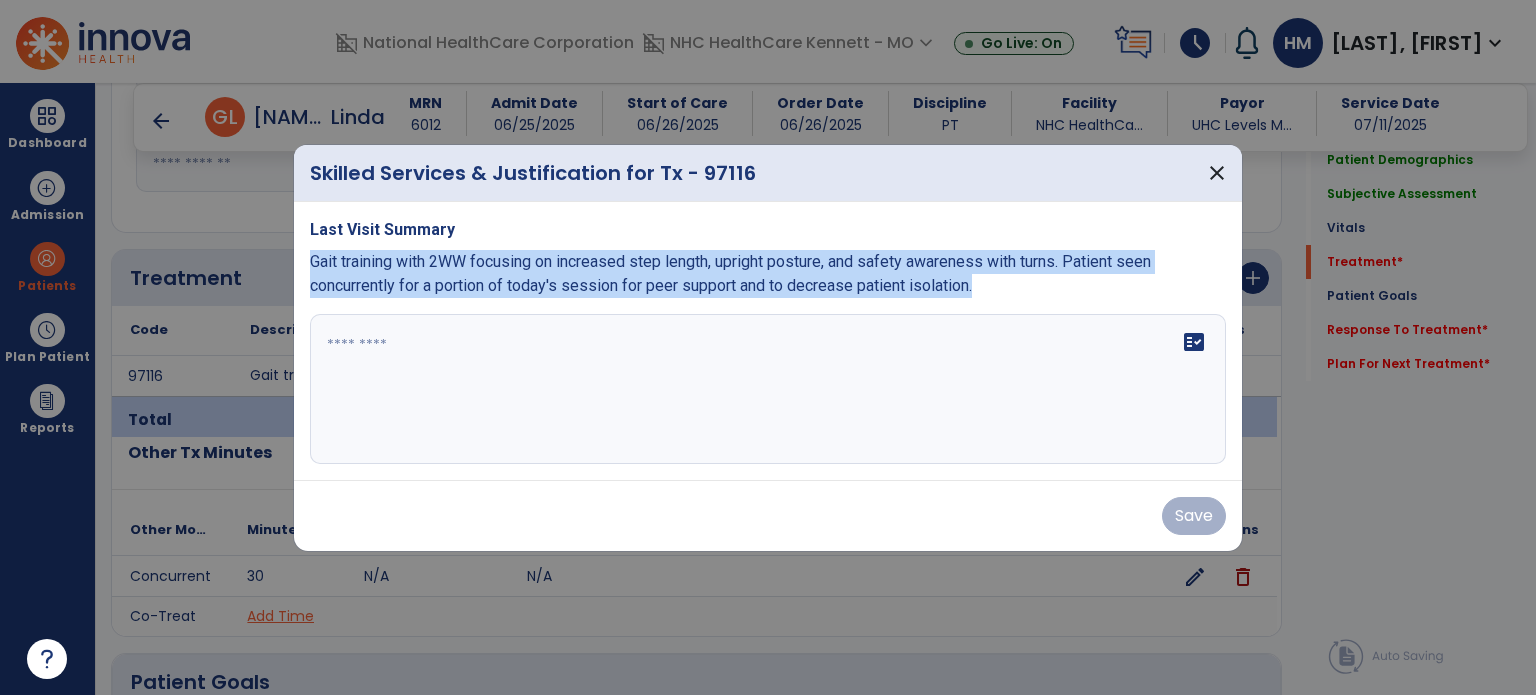 copy on "Gait training with 2WW focusing on increased step length, upright posture, and safety awareness with turns. Patient seen concurrently for a portion of today's session for peer support and to decrease patient isolation." 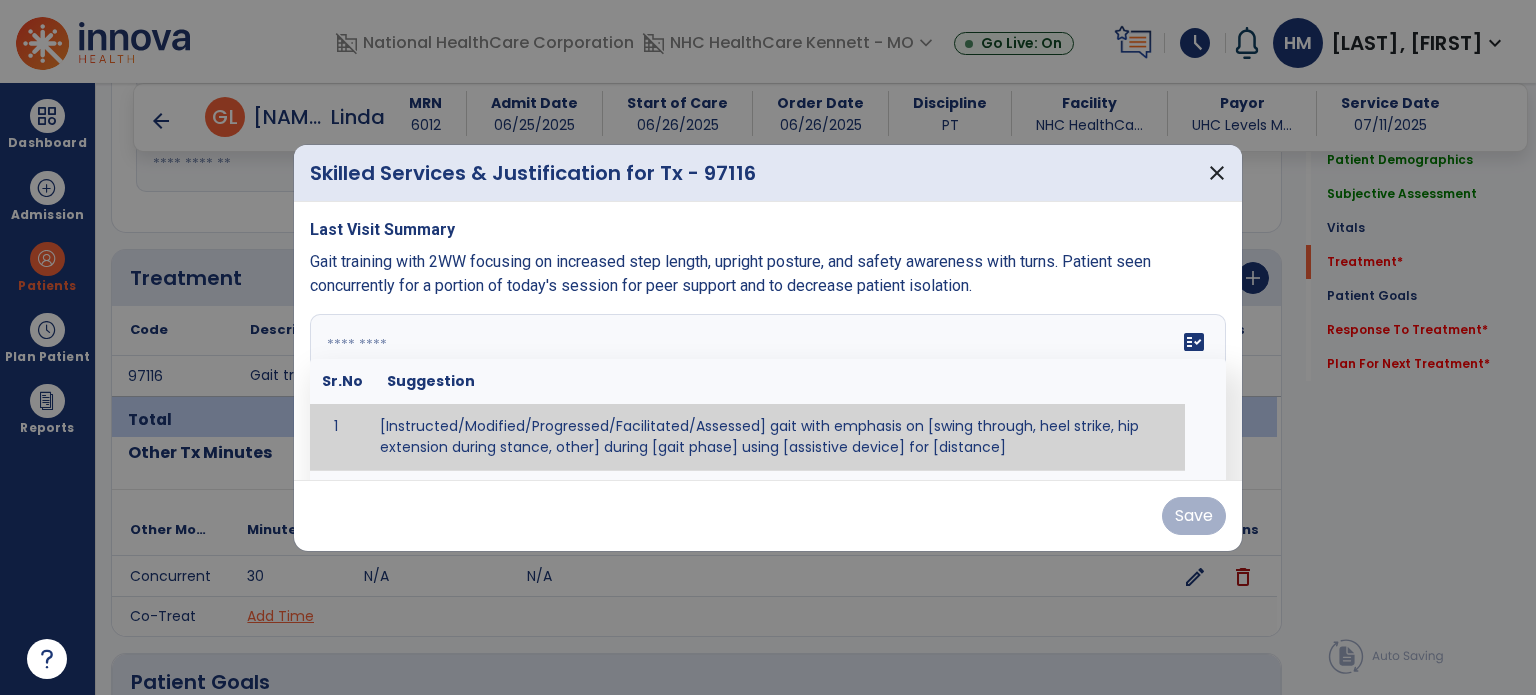 click at bounding box center [768, 389] 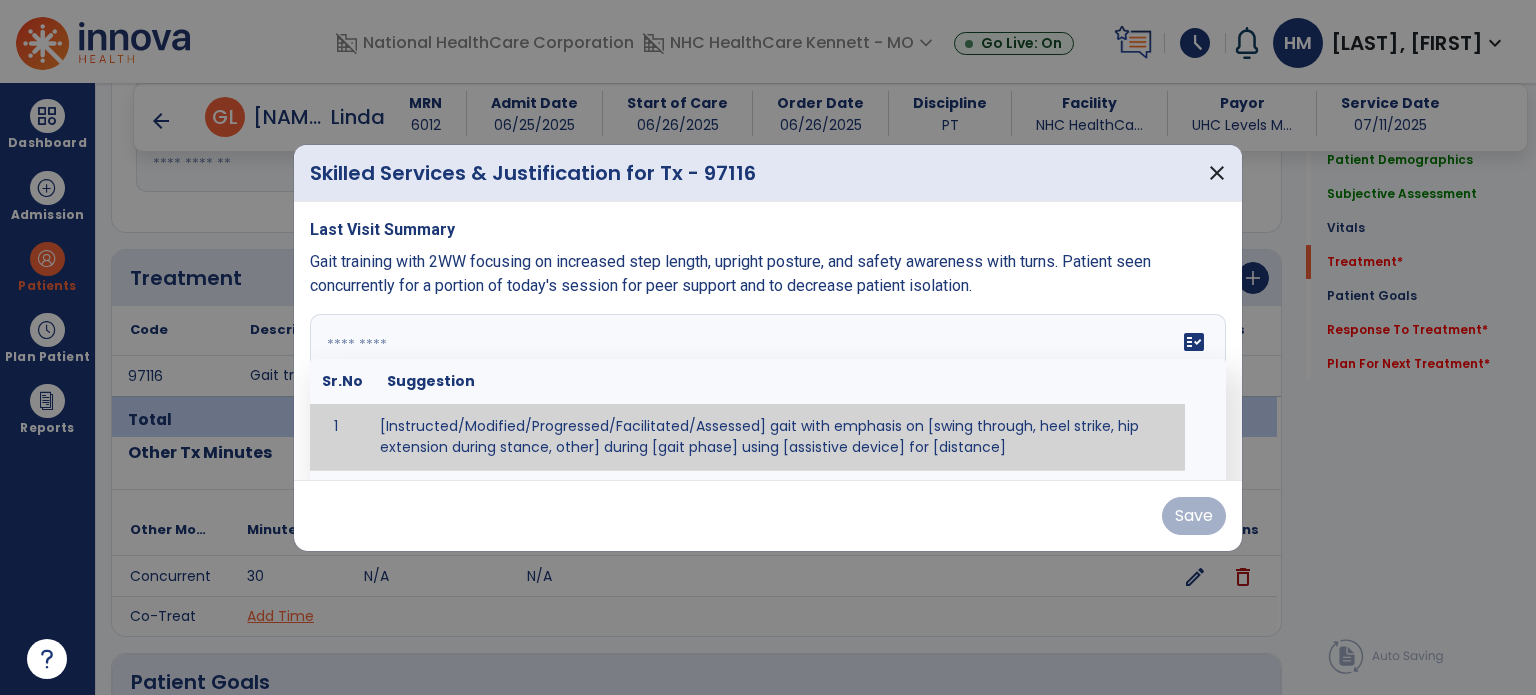 paste on "**********" 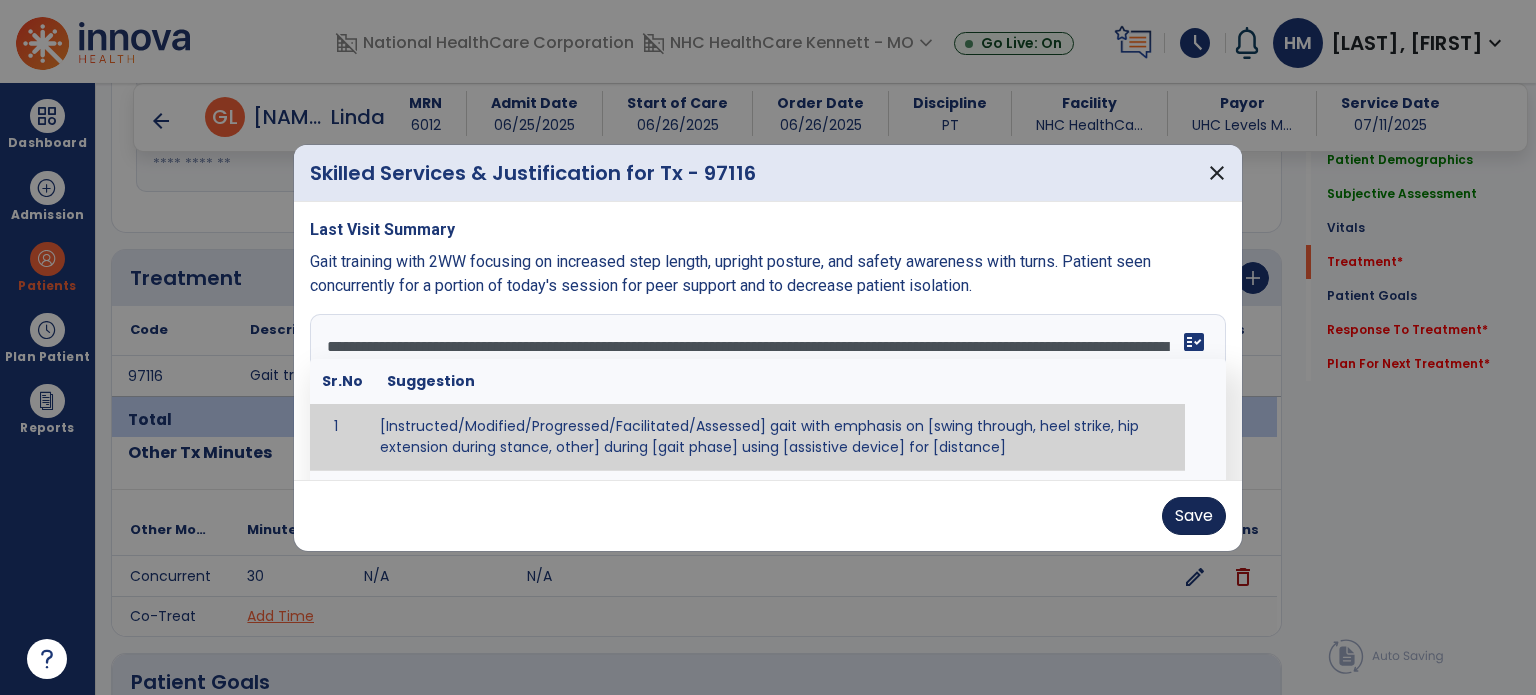 type on "**********" 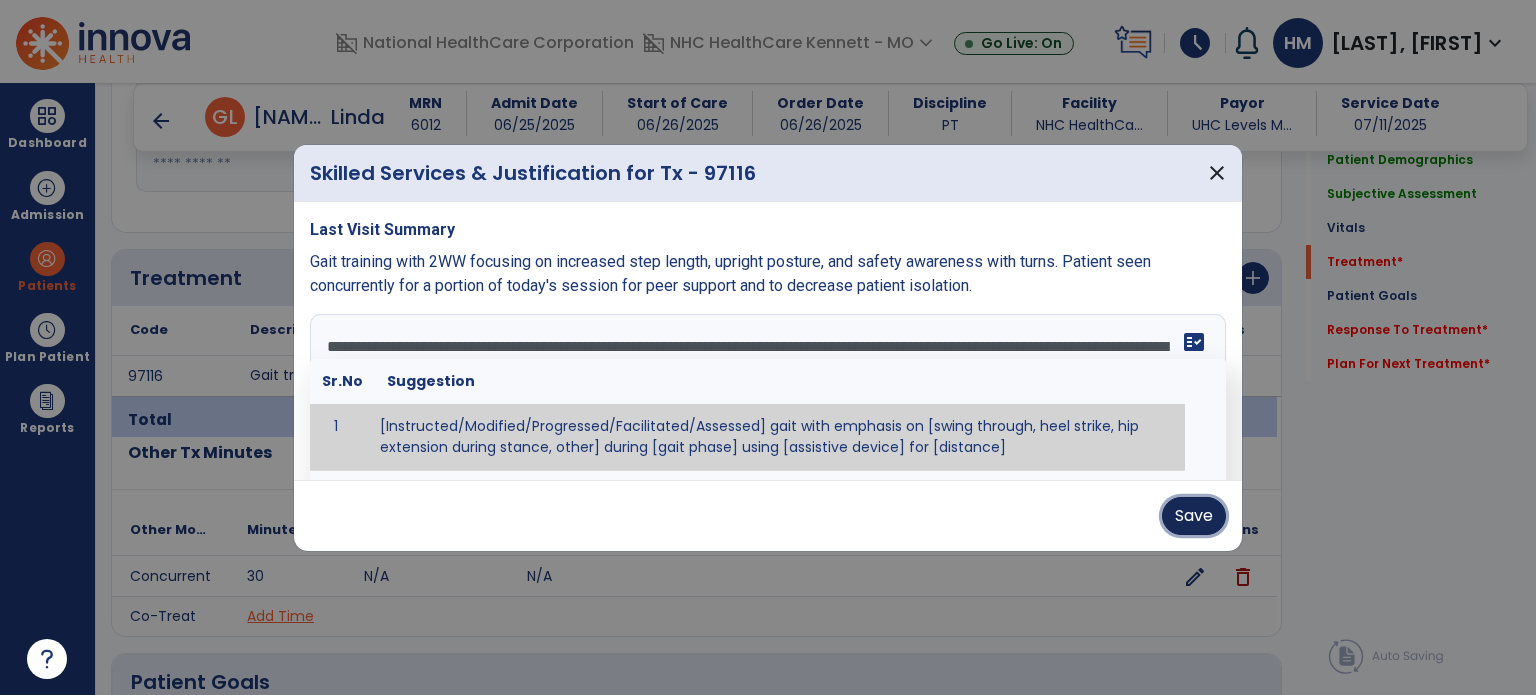 click on "Save" at bounding box center (1194, 516) 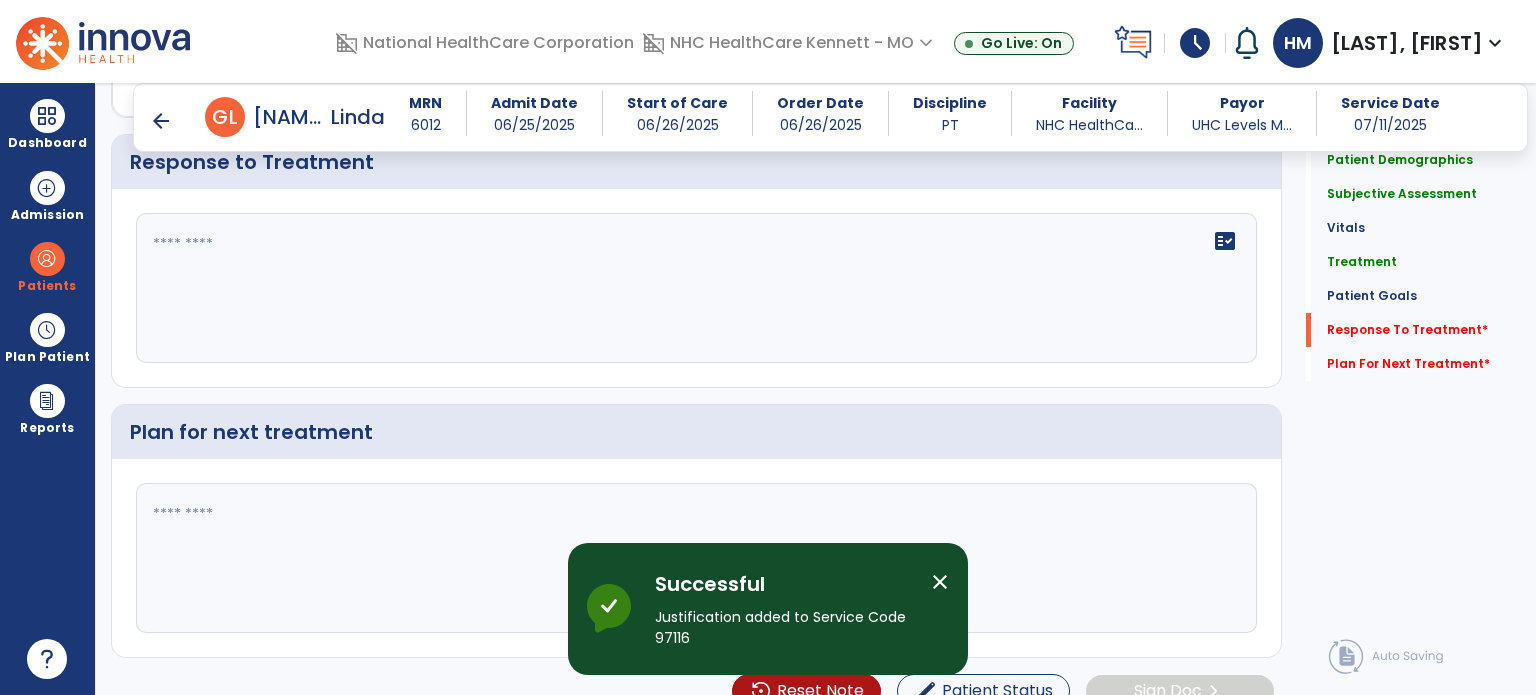 scroll, scrollTop: 2842, scrollLeft: 0, axis: vertical 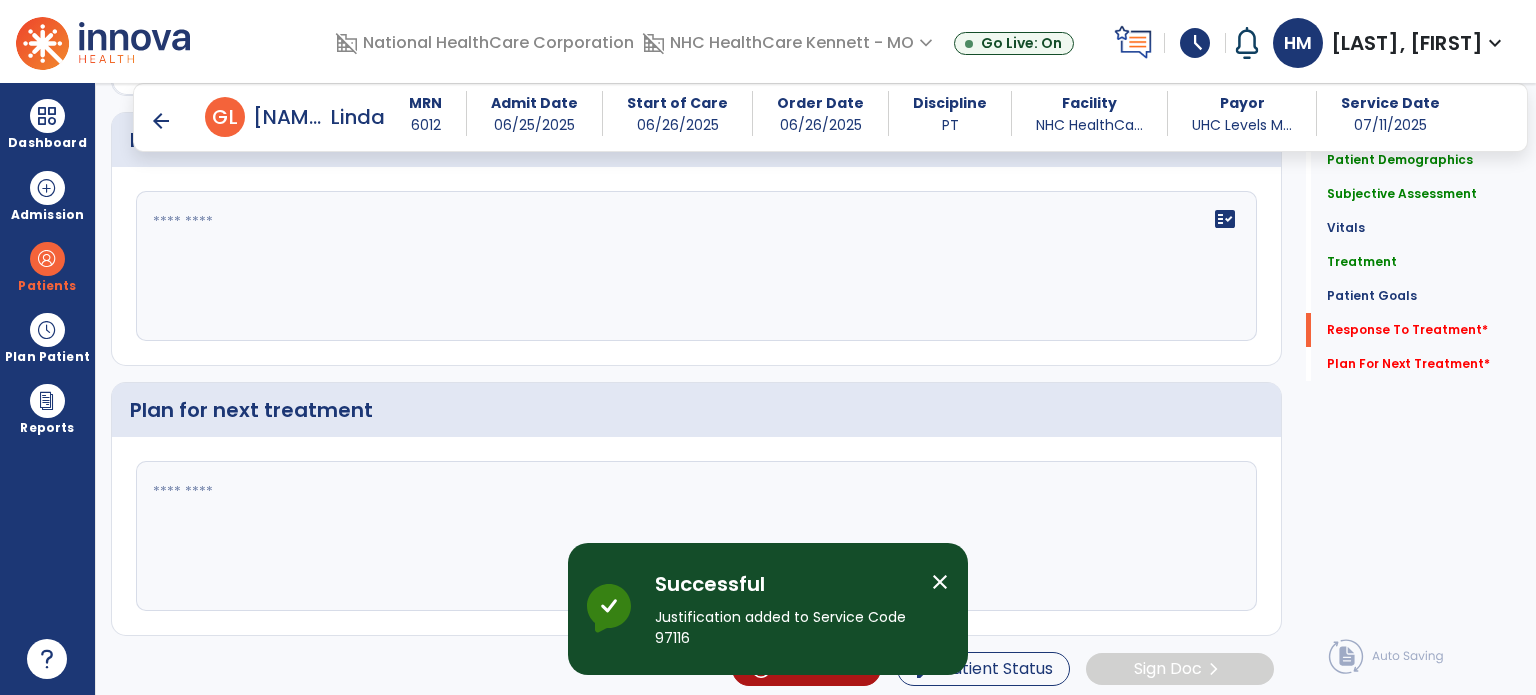 click on "fact_check" 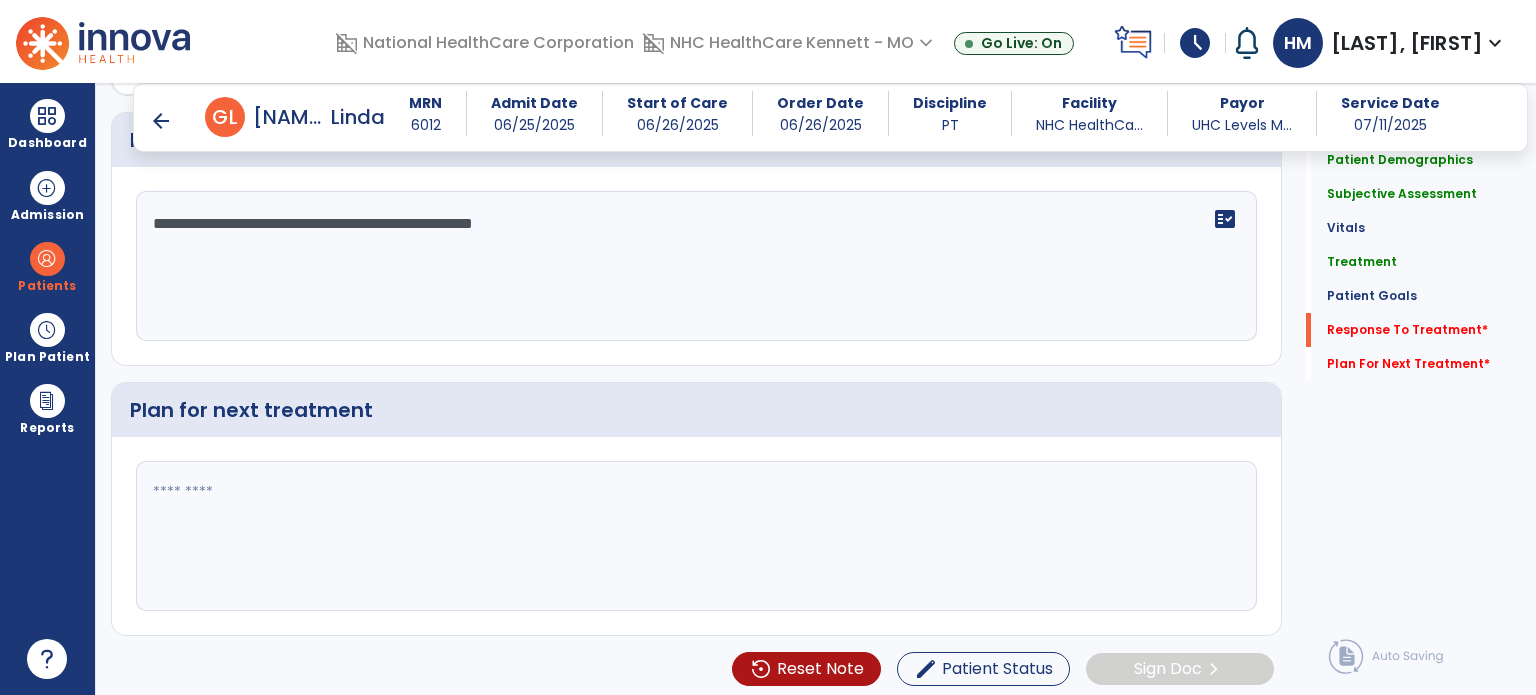type on "**********" 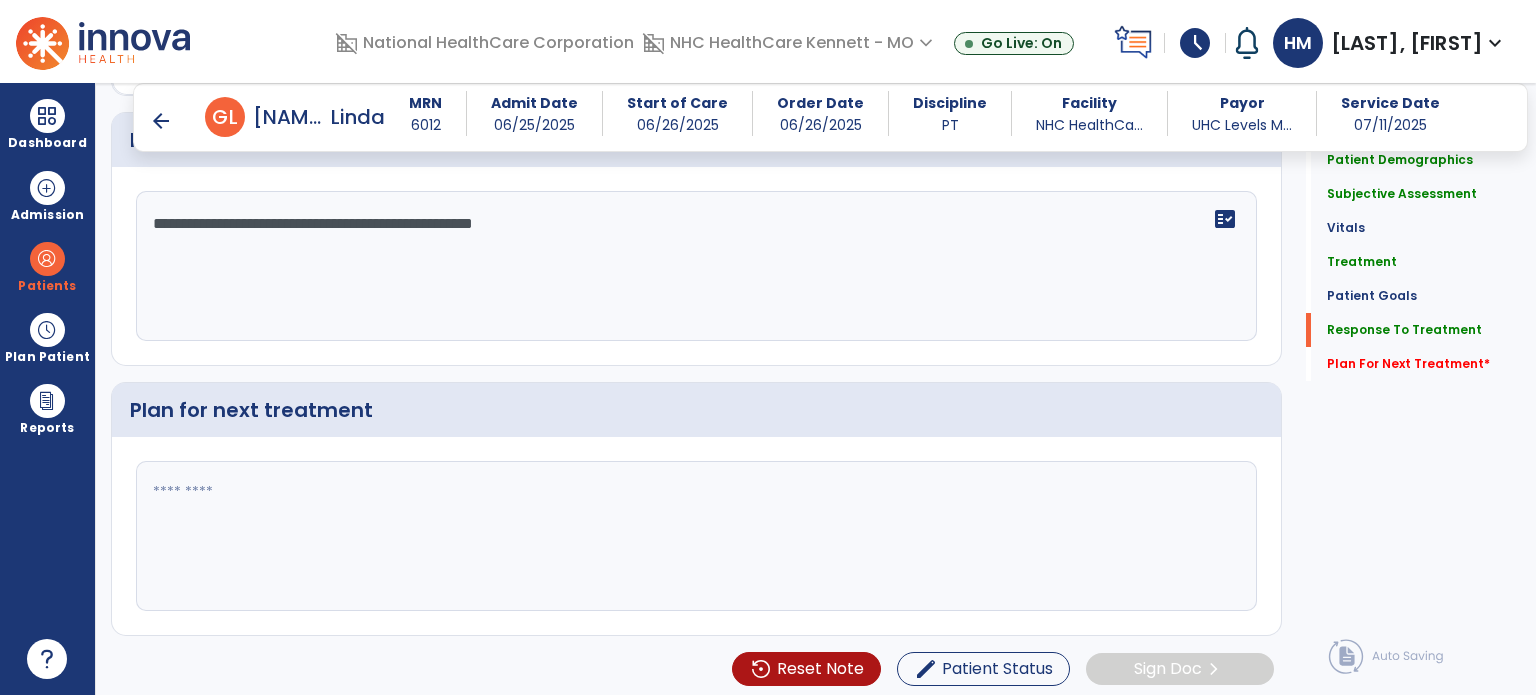 scroll, scrollTop: 2842, scrollLeft: 0, axis: vertical 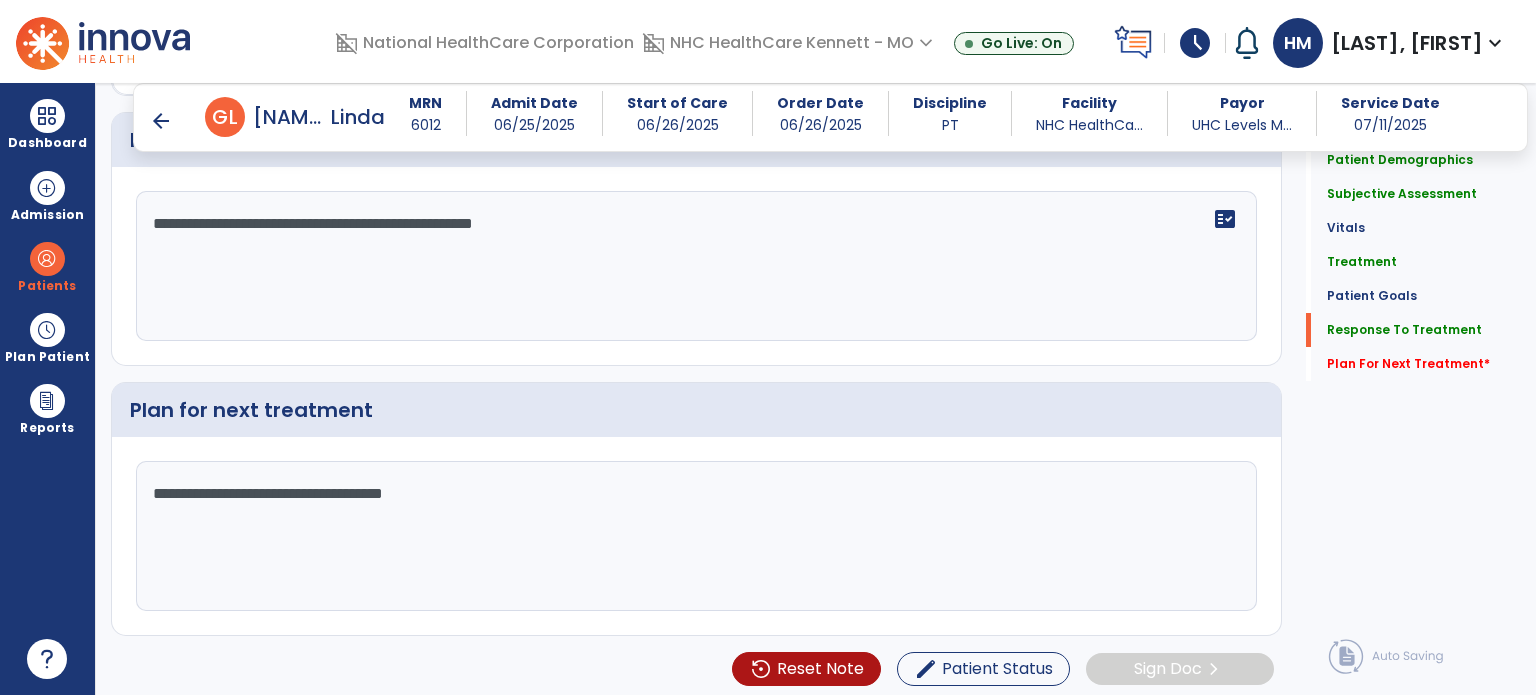 type on "**********" 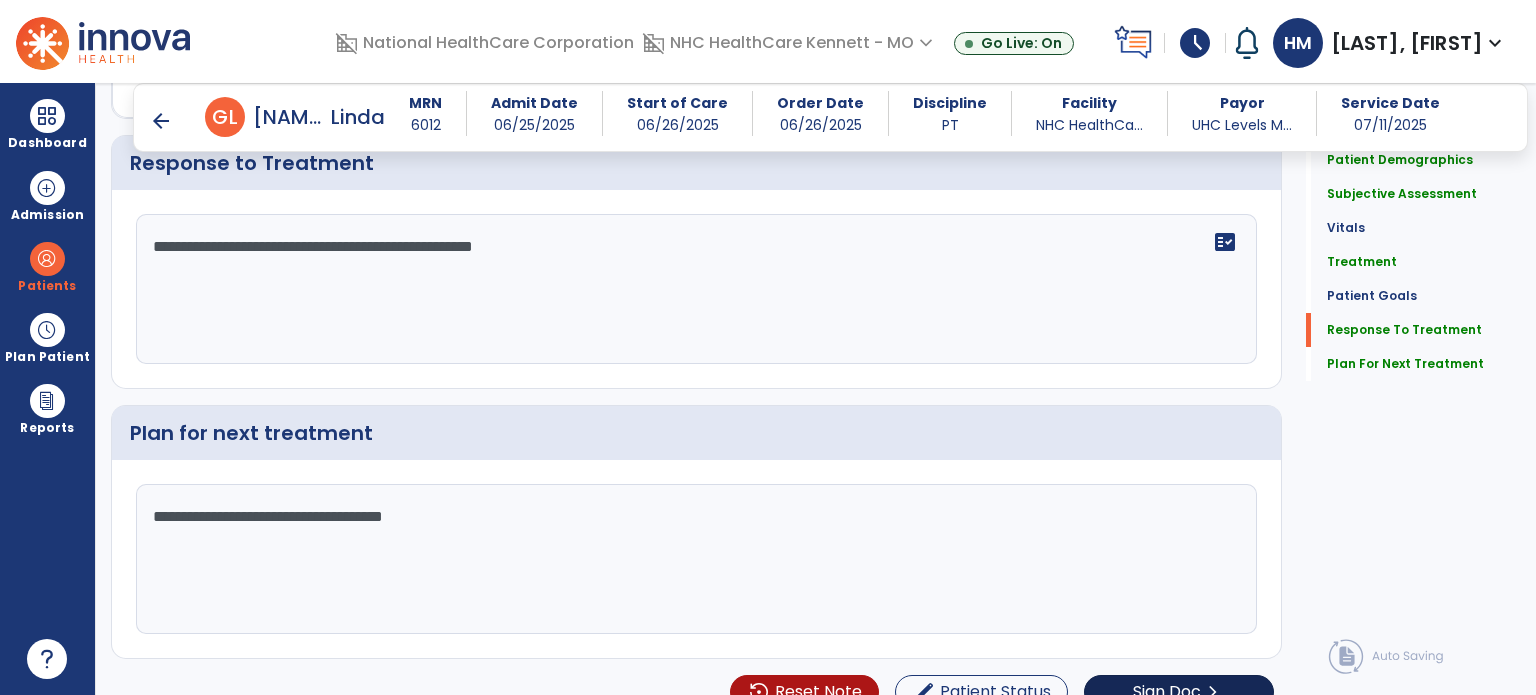 scroll, scrollTop: 2842, scrollLeft: 0, axis: vertical 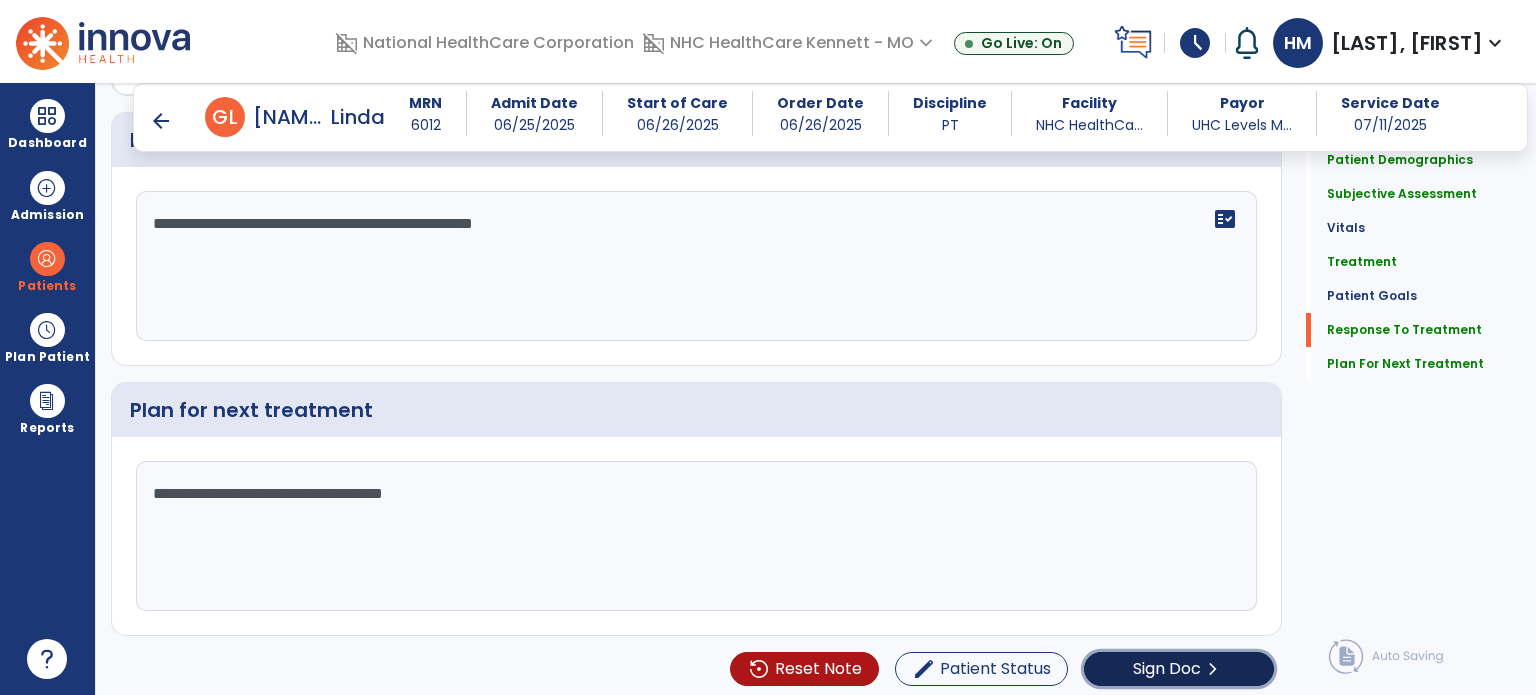 click on "chevron_right" 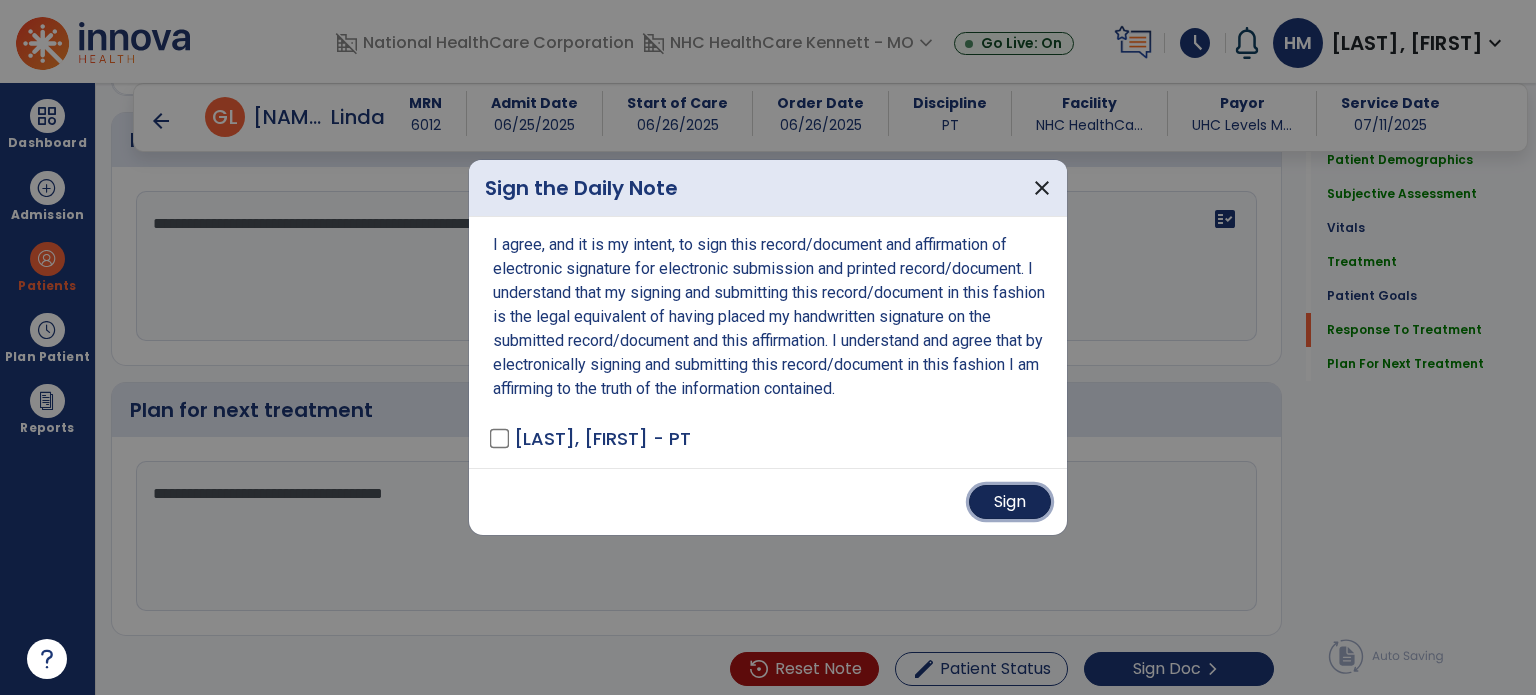 click on "Sign" at bounding box center [1010, 502] 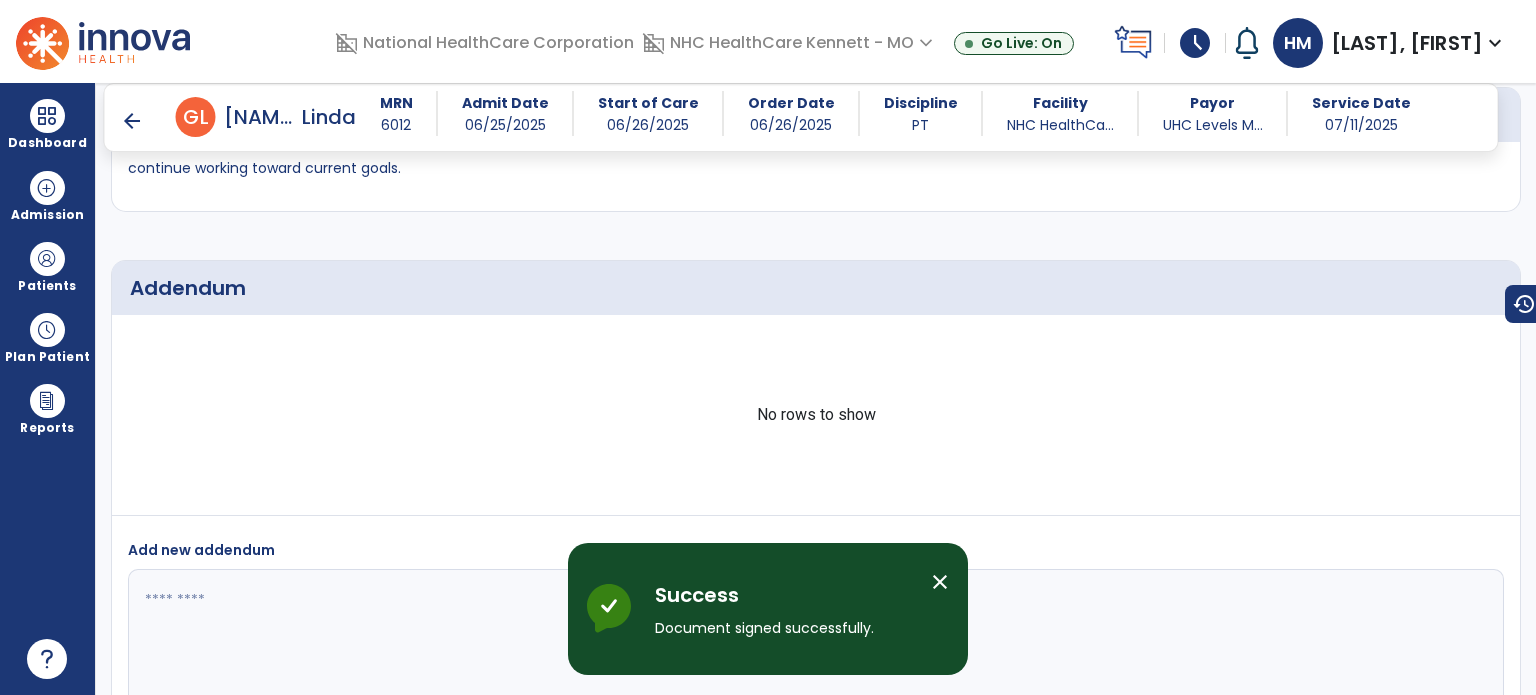 scroll, scrollTop: 3805, scrollLeft: 0, axis: vertical 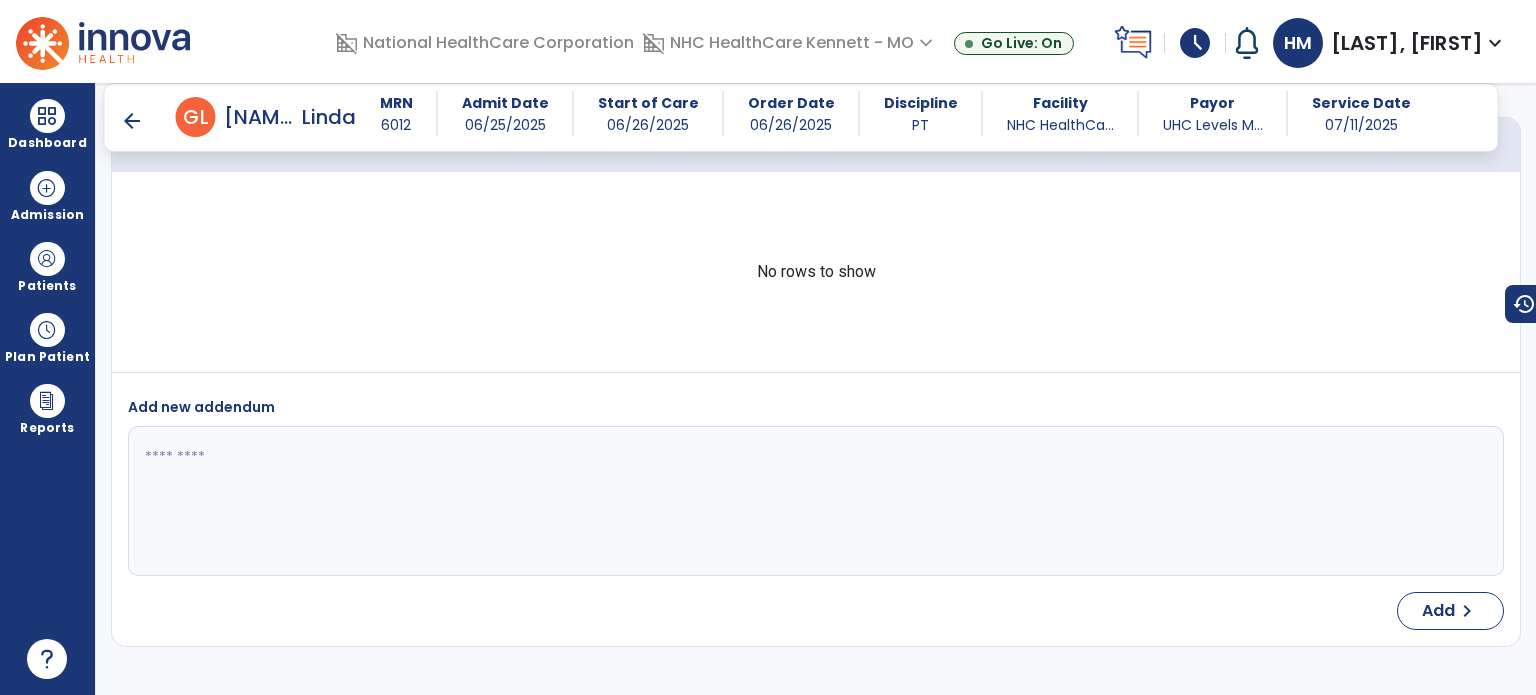 click on "arrow_back" at bounding box center (132, 121) 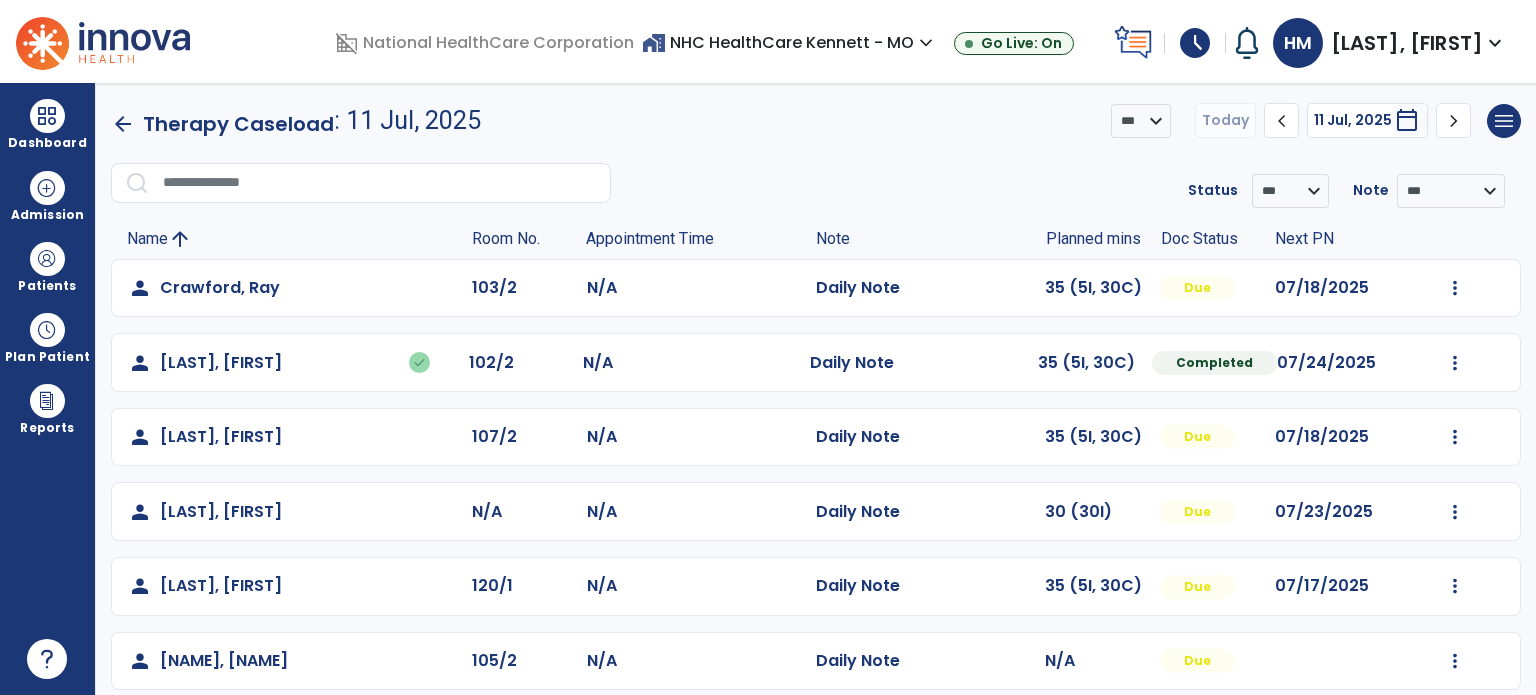 click on "Mark Visit As Complete   Reset Note   Open Document   G + C Mins" 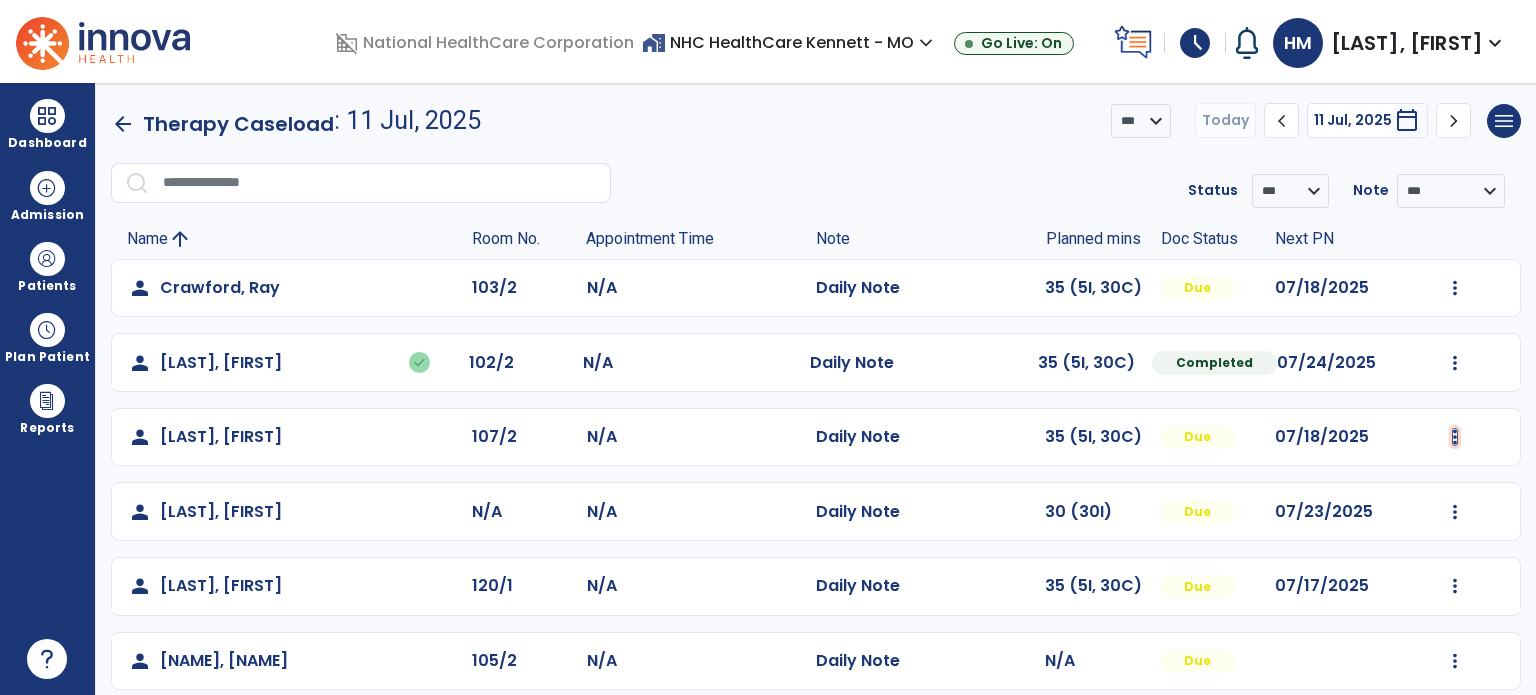 click at bounding box center [1455, 288] 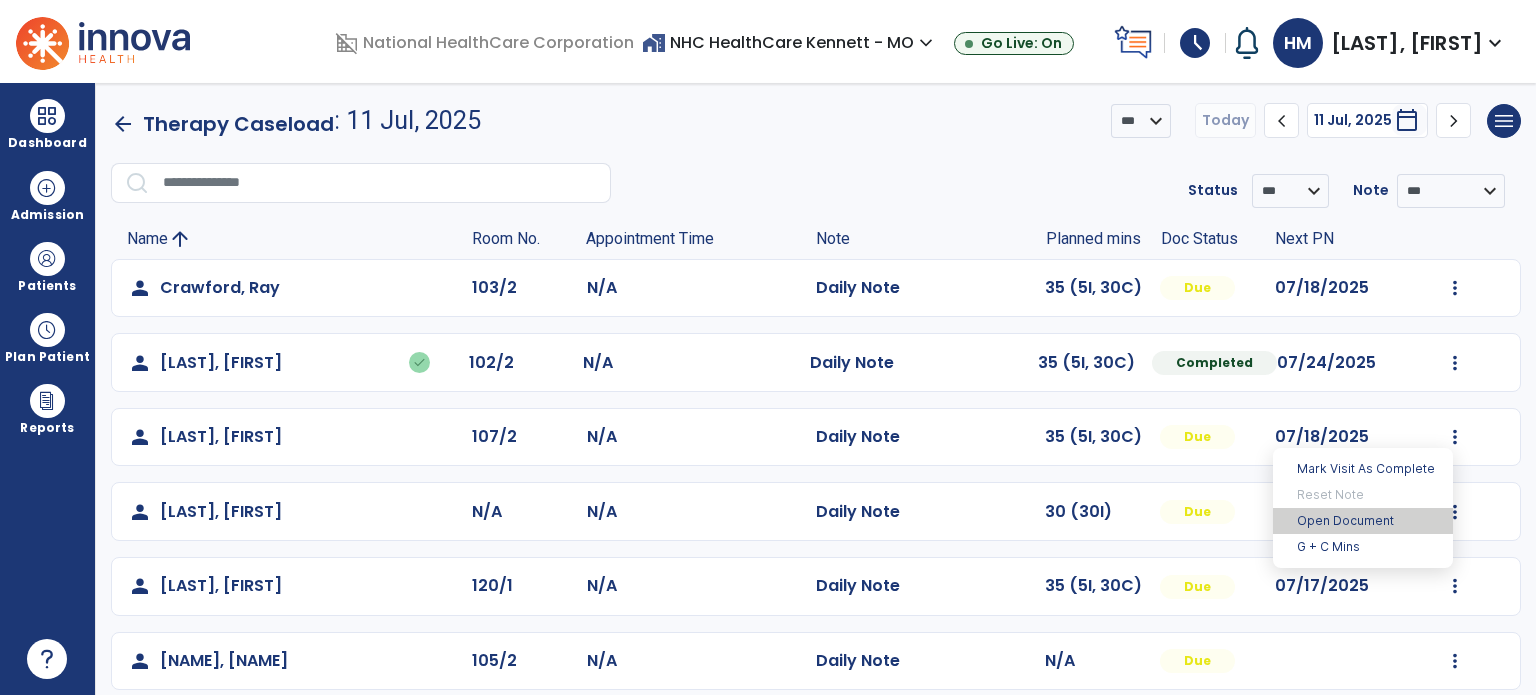 click on "Open Document" at bounding box center [1363, 521] 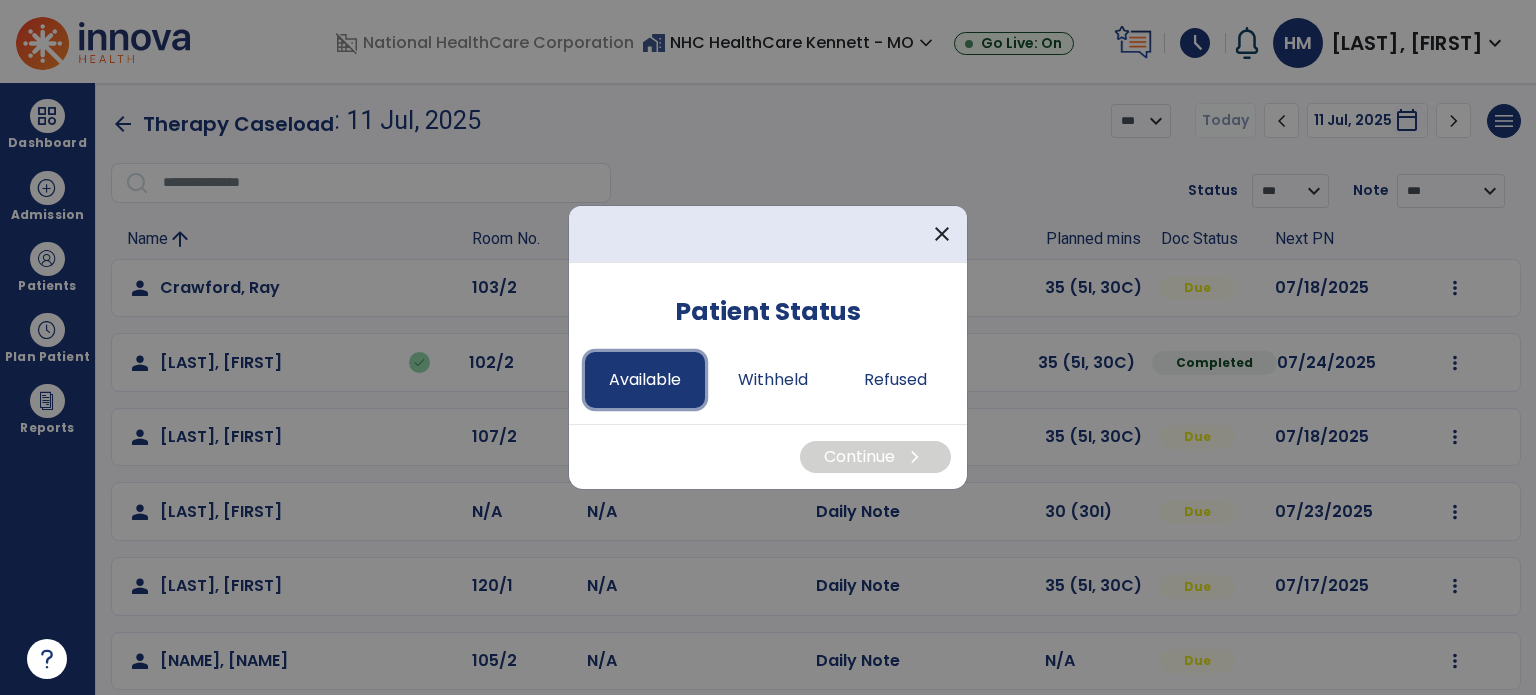 drag, startPoint x: 629, startPoint y: 353, endPoint x: 668, endPoint y: 383, distance: 49.20366 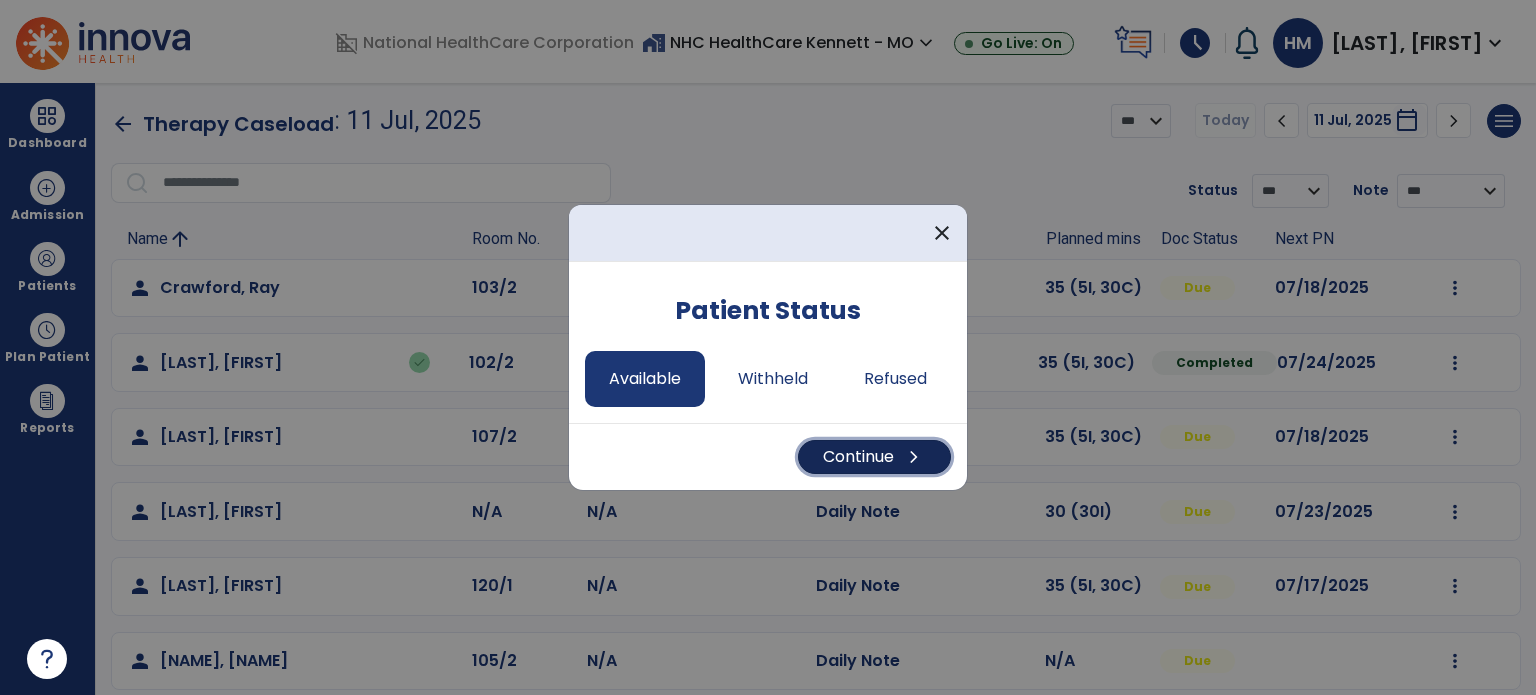click on "Continue   chevron_right" at bounding box center [874, 457] 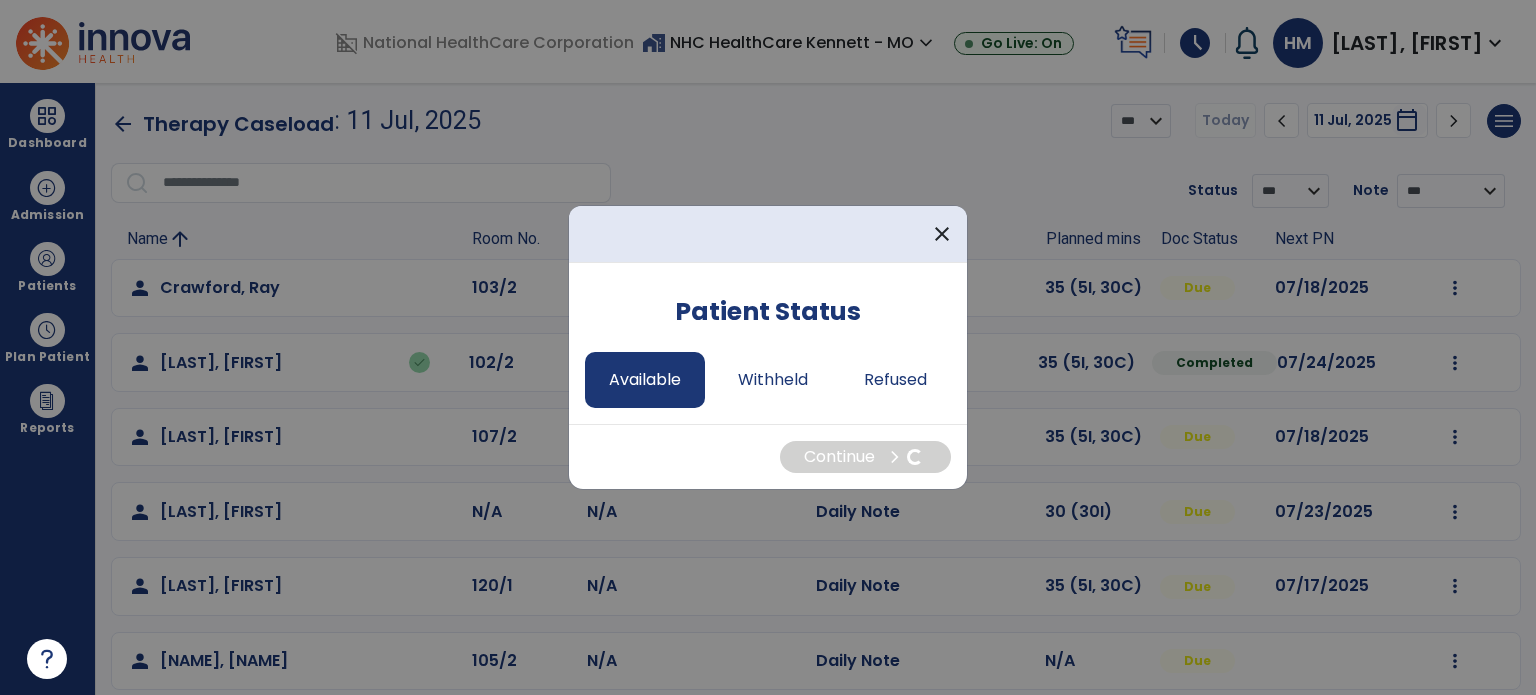 select on "*" 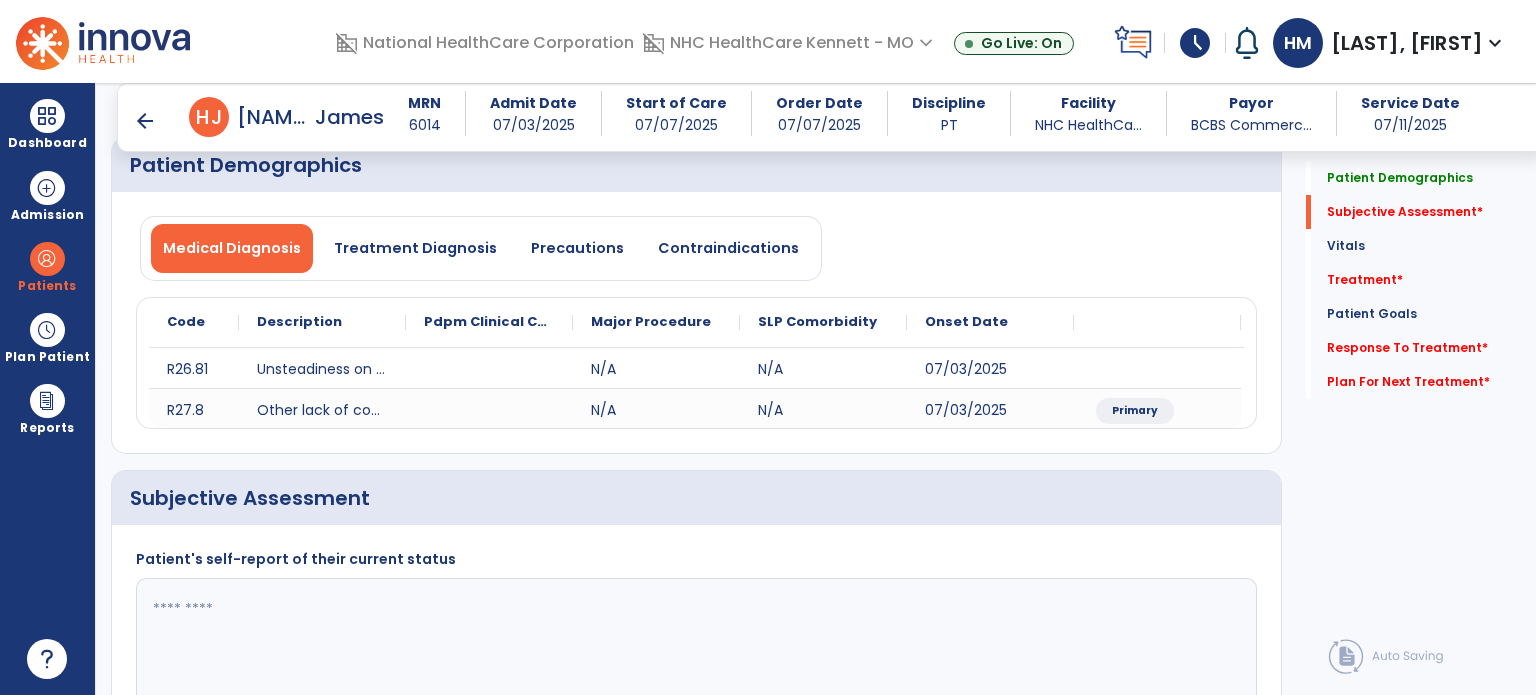 scroll, scrollTop: 300, scrollLeft: 0, axis: vertical 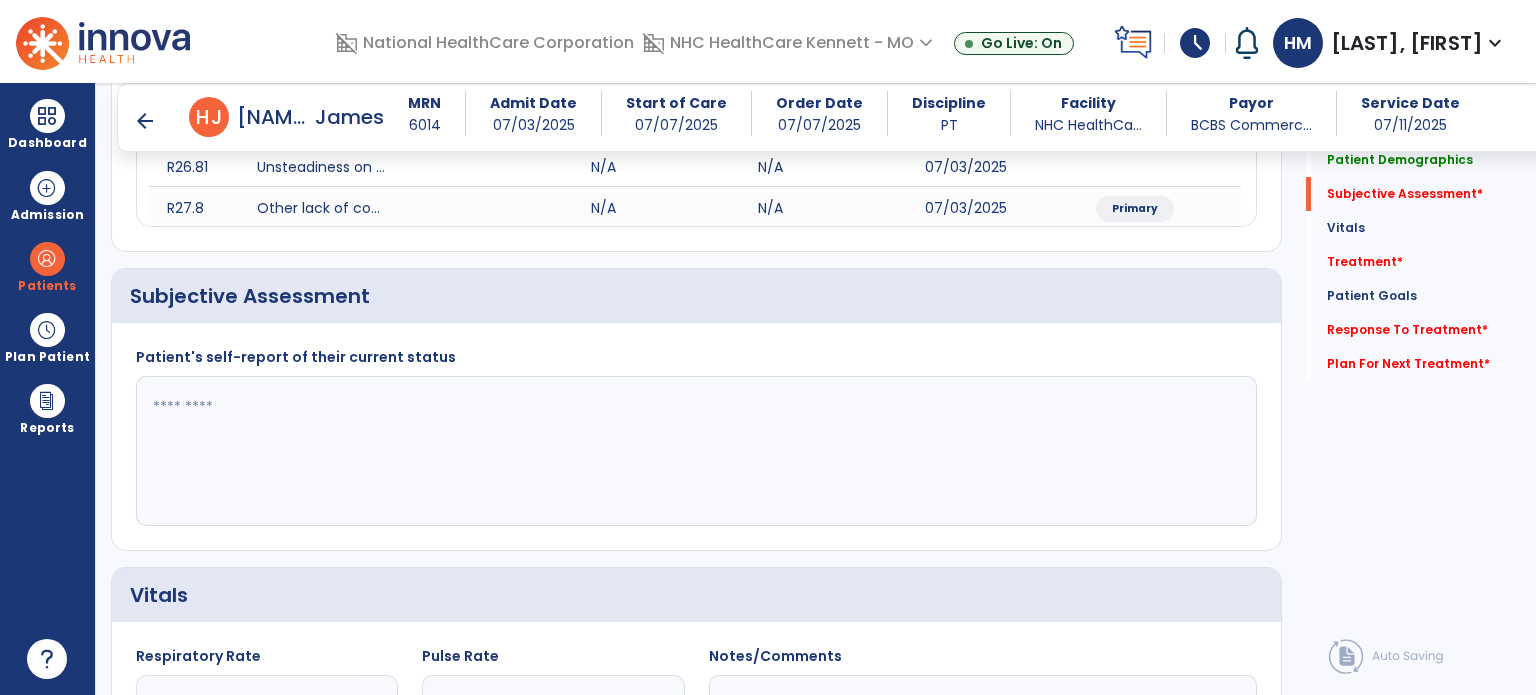 click 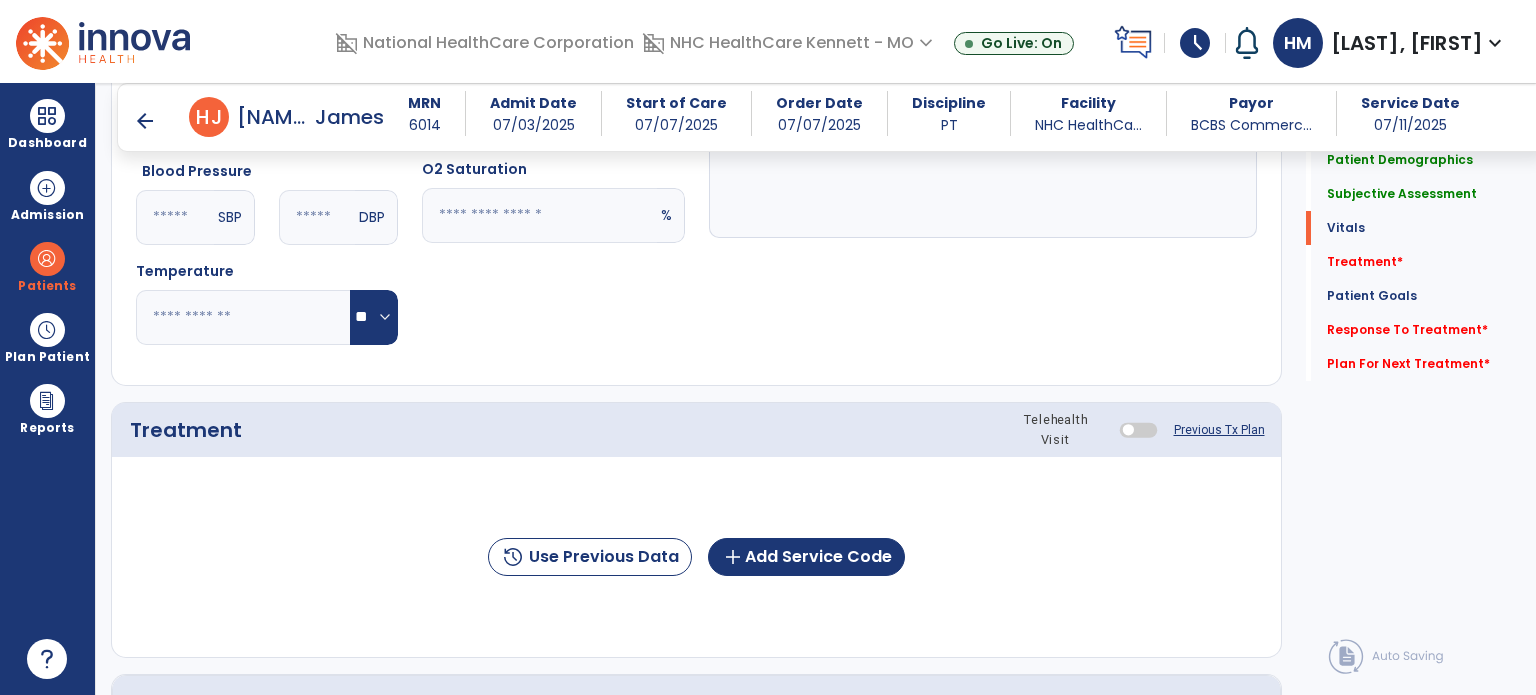 scroll, scrollTop: 900, scrollLeft: 0, axis: vertical 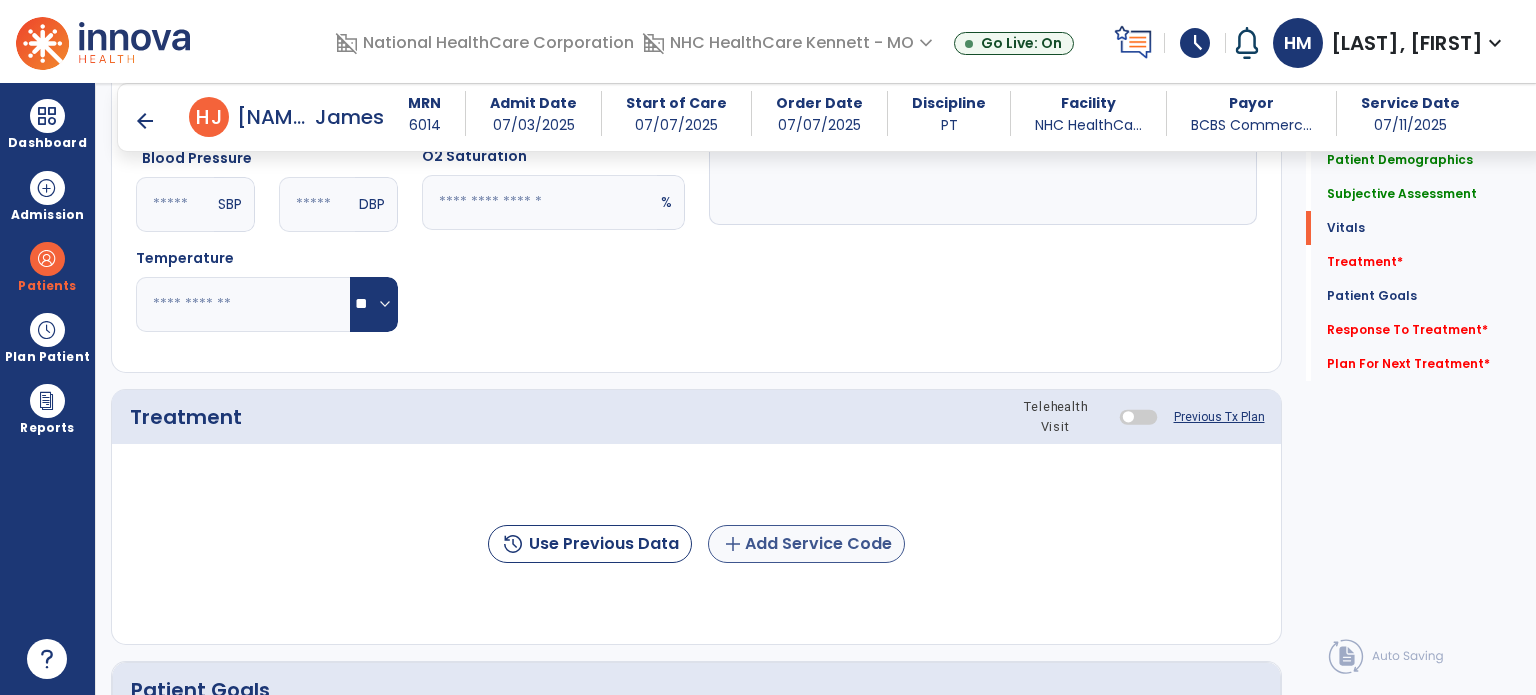 type on "**********" 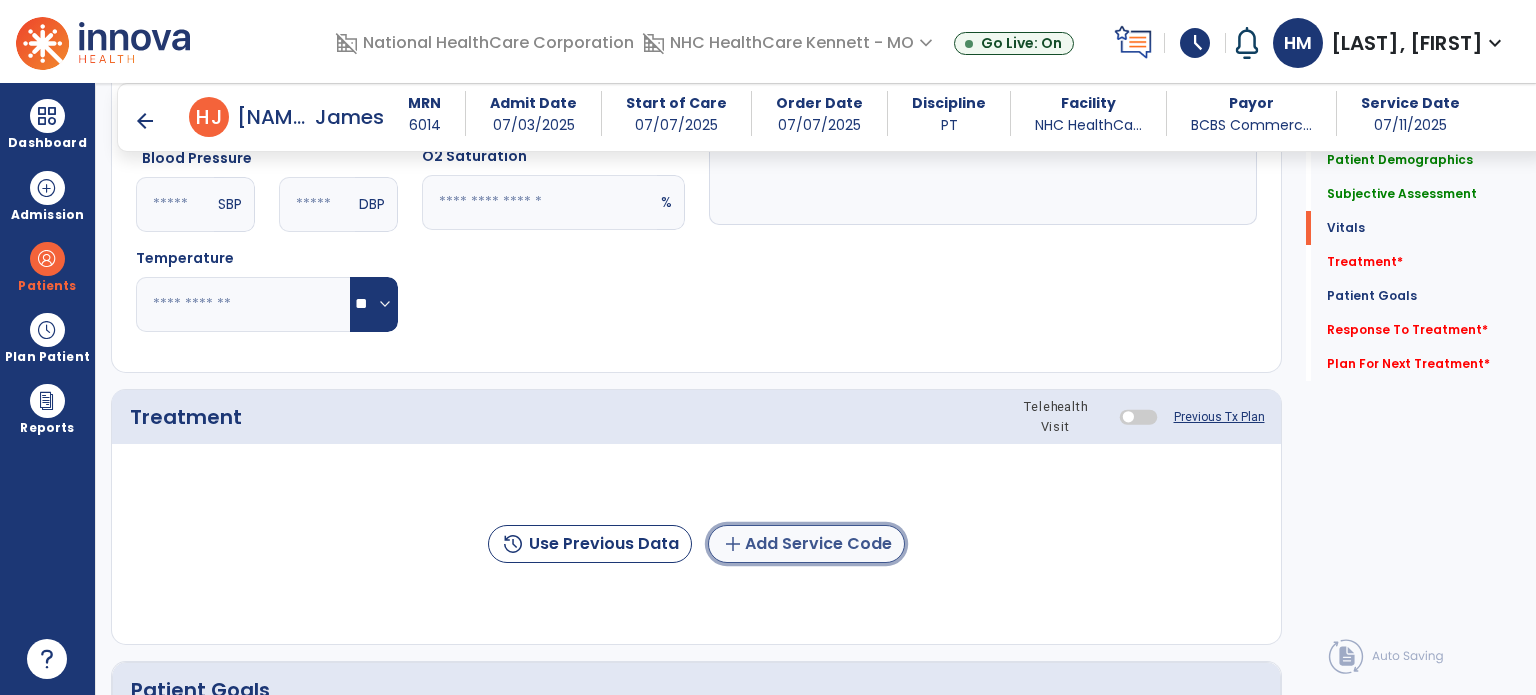 click on "add  Add Service Code" 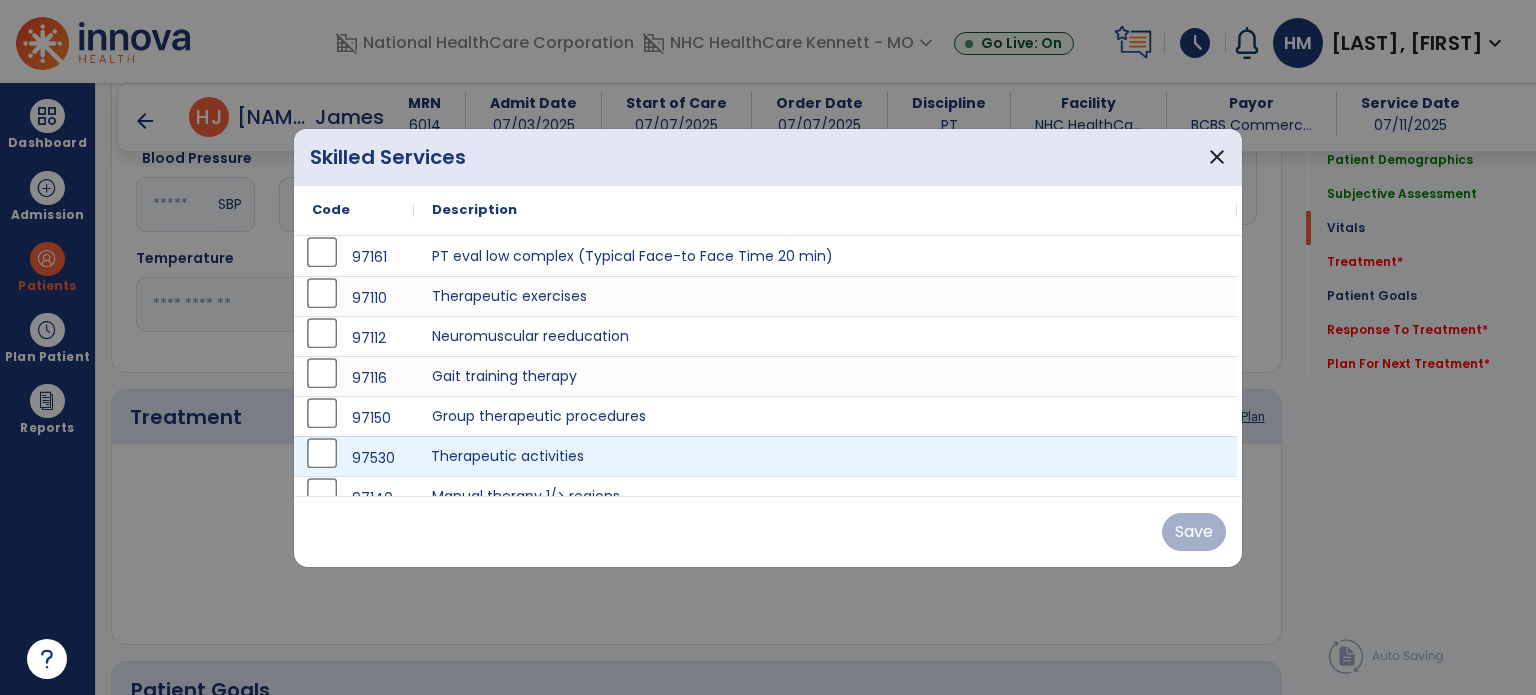 click on "Therapeutic activities" at bounding box center (825, 456) 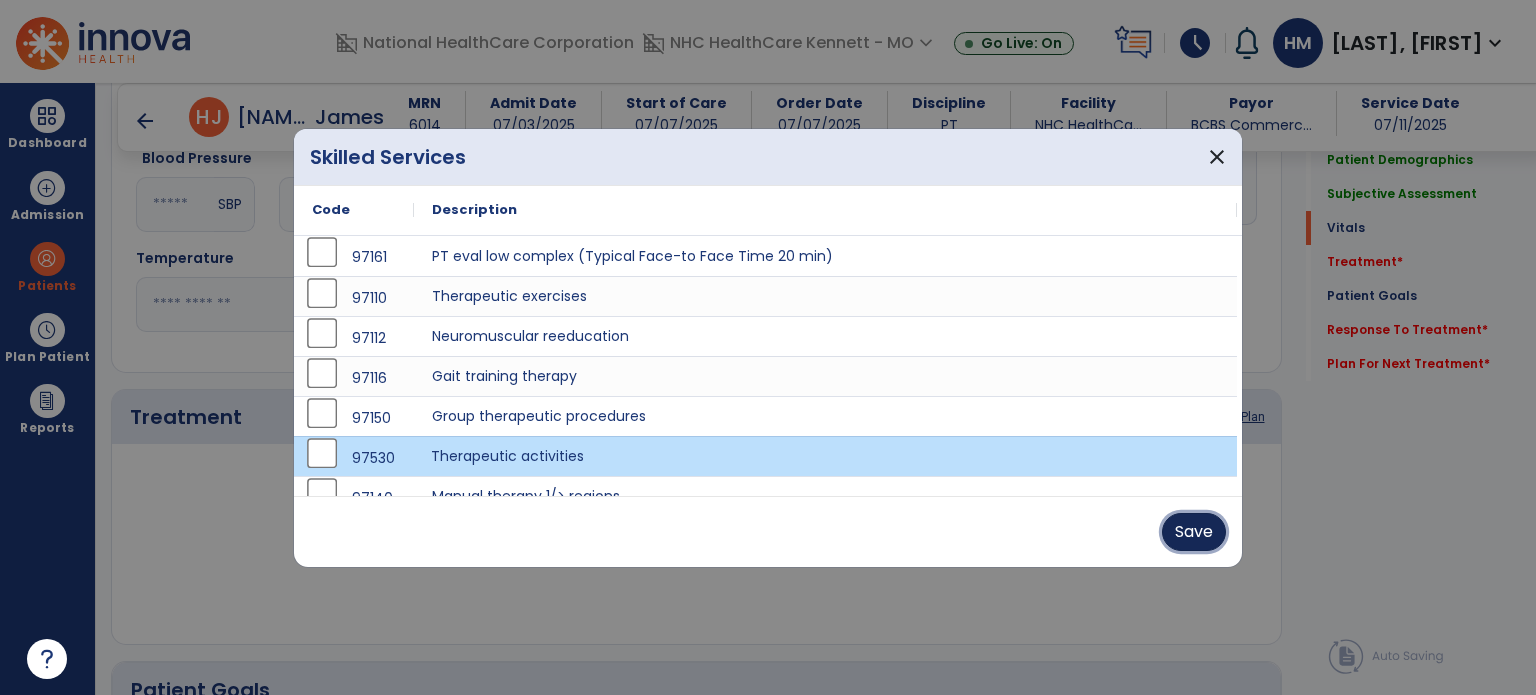 click on "Save" at bounding box center [1194, 532] 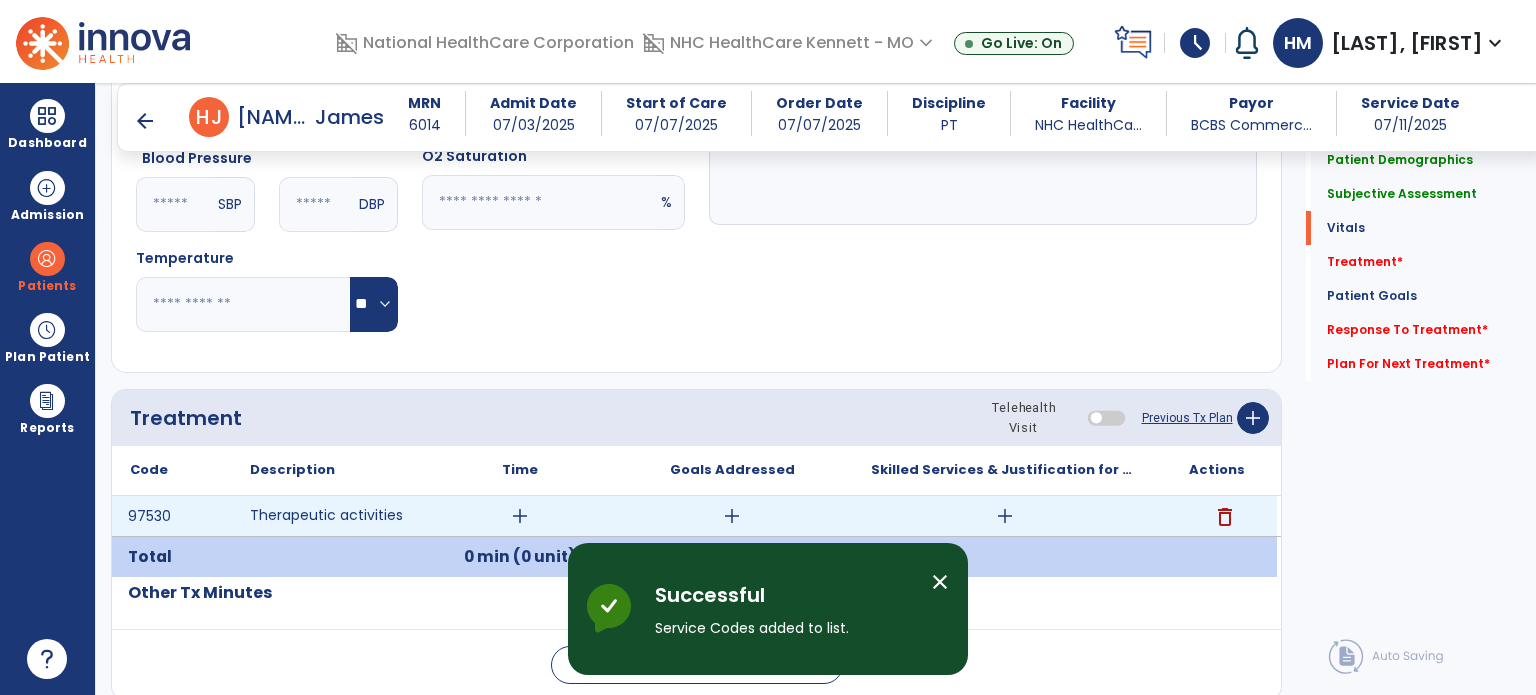 click on "add" at bounding box center [520, 516] 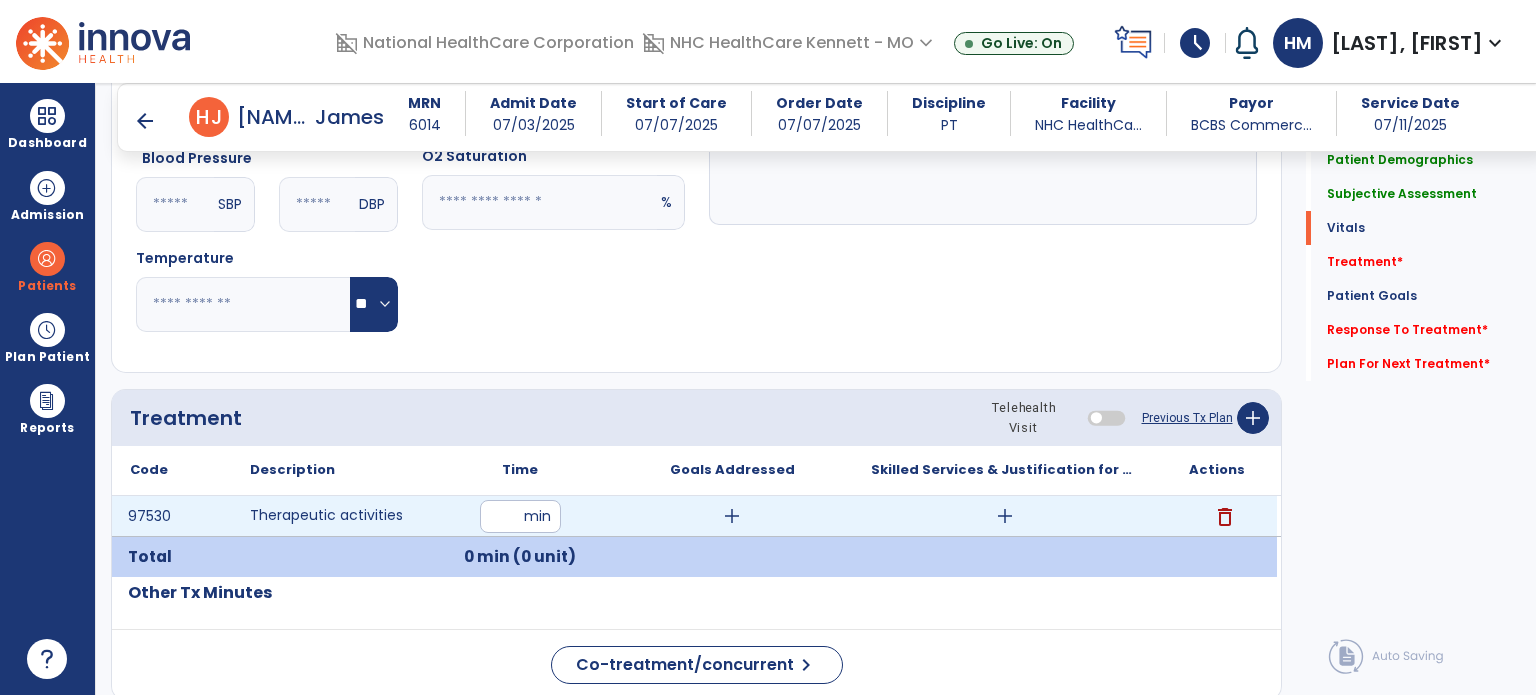 type on "**" 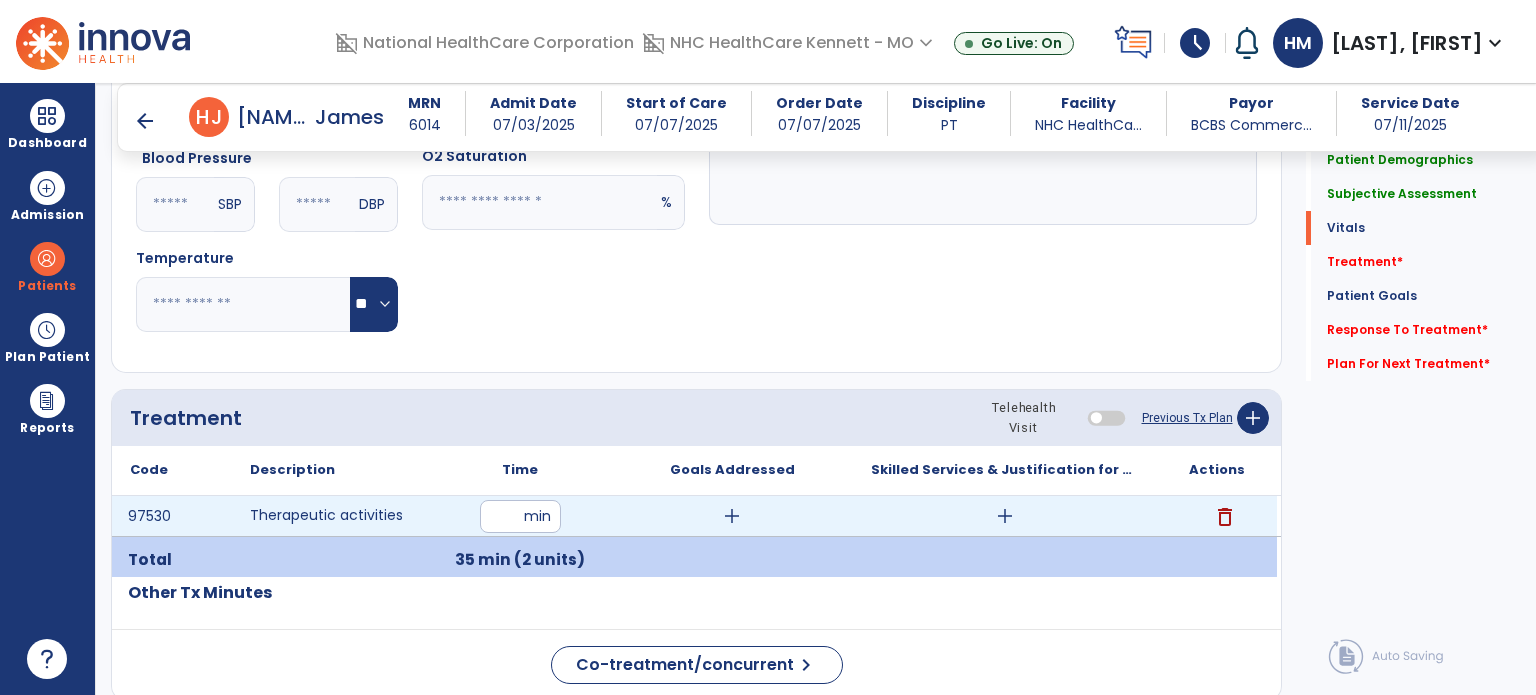 click on "add" at bounding box center [1005, 516] 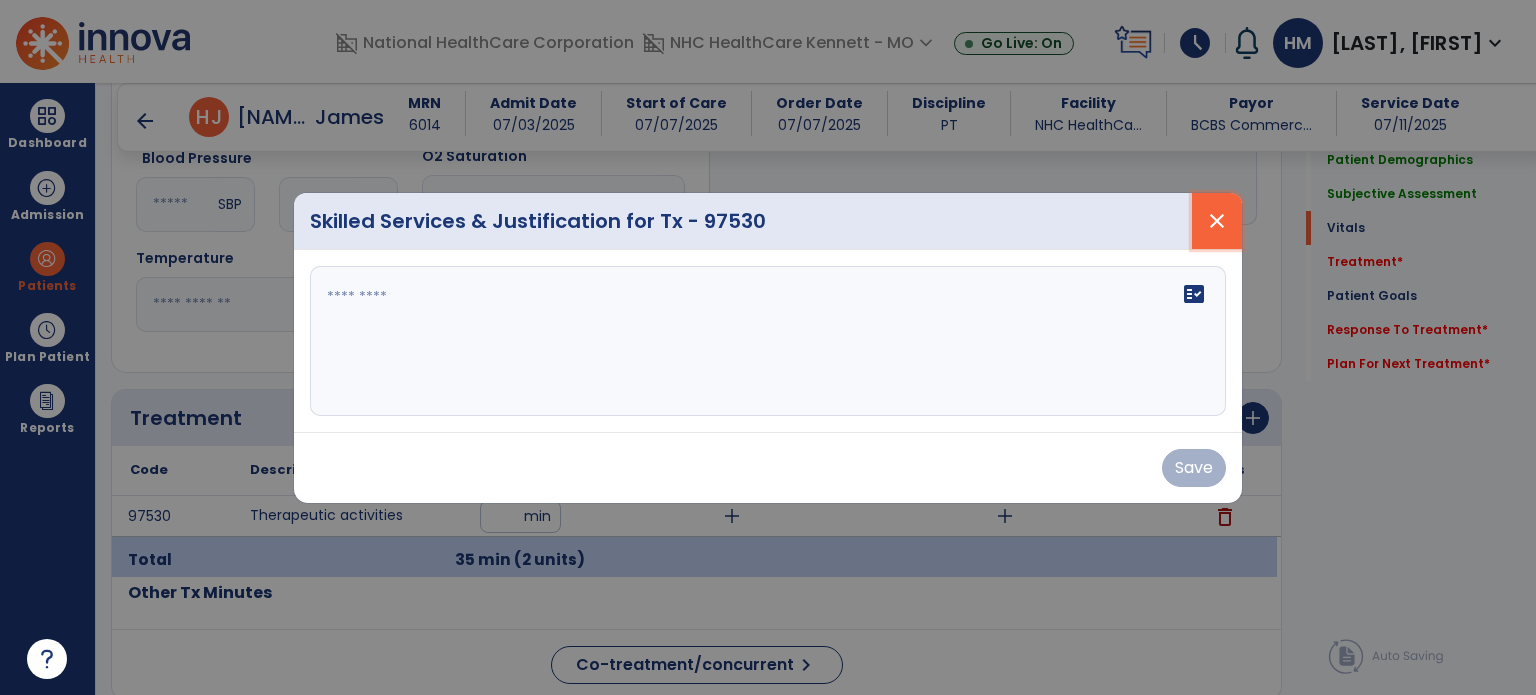 click on "close" at bounding box center [1217, 221] 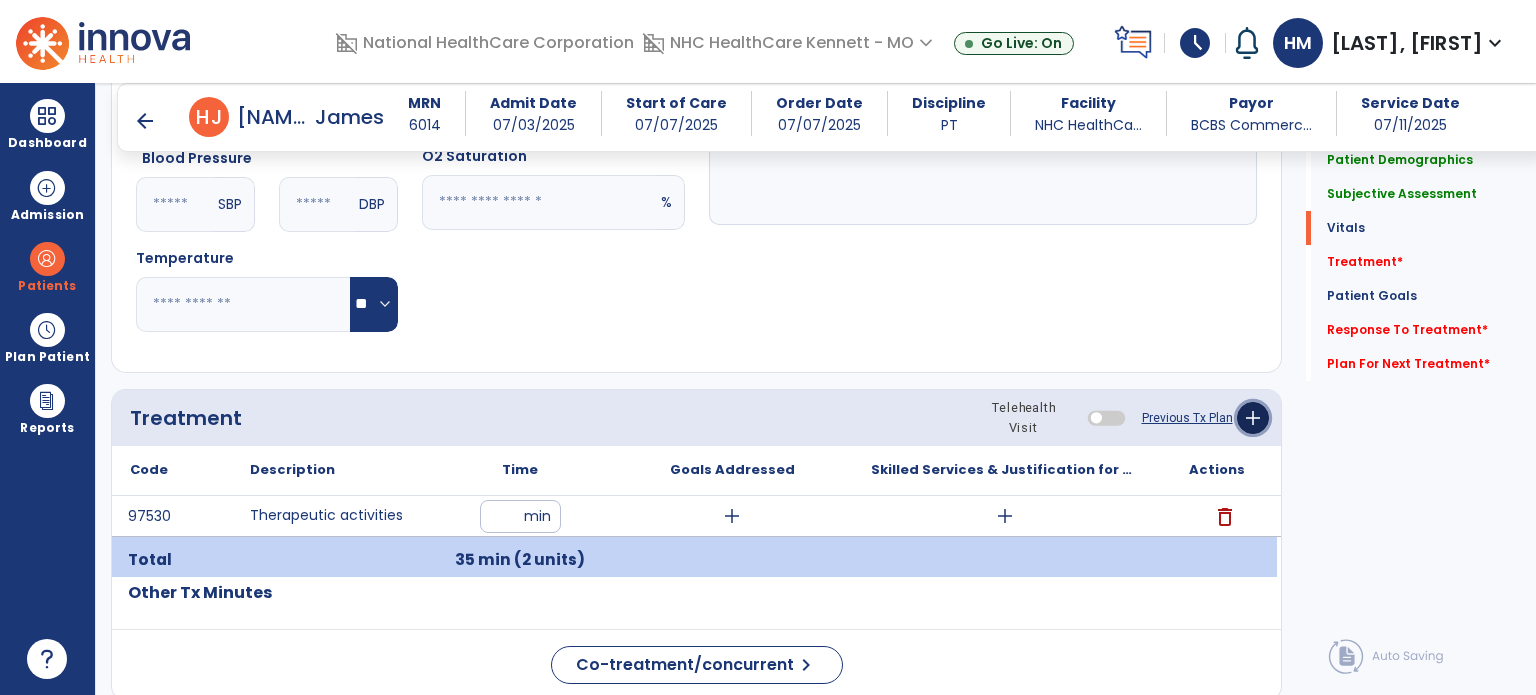 click on "add" 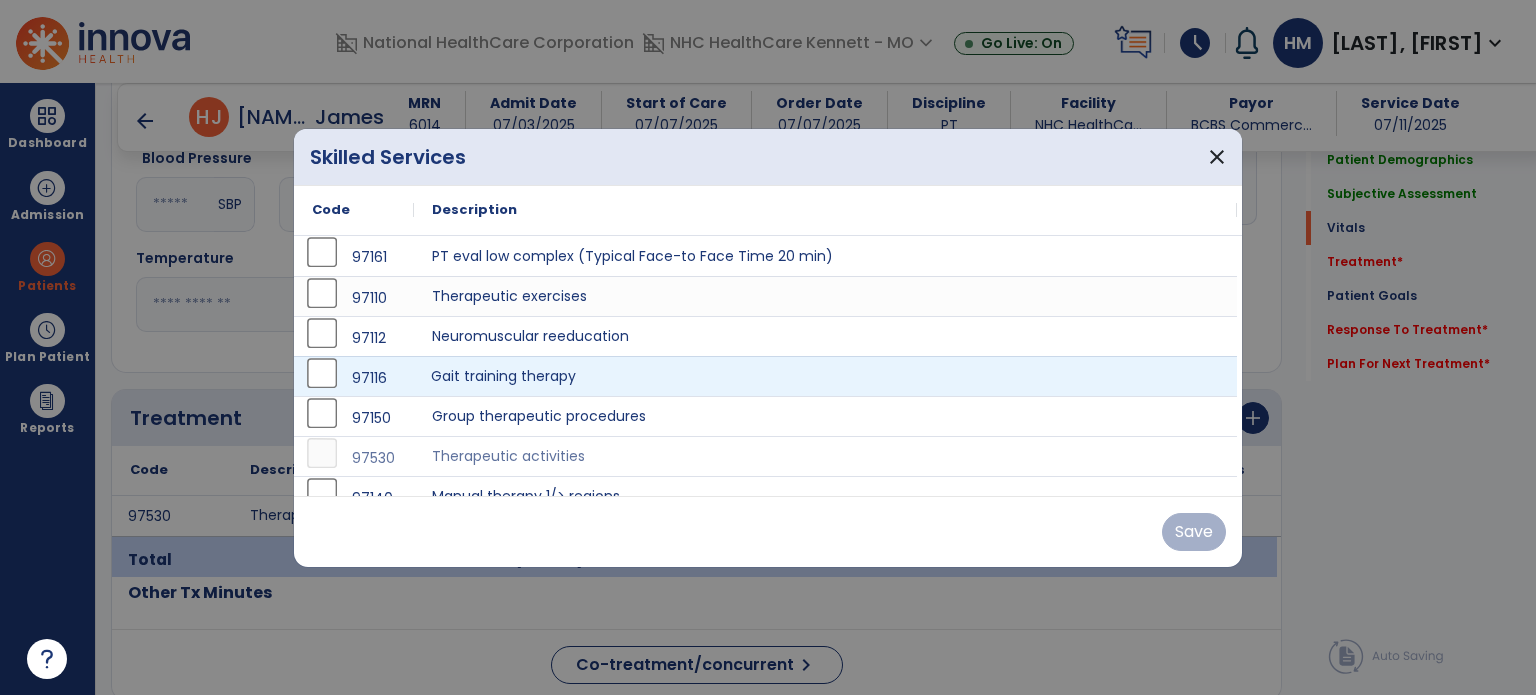 click on "Gait training therapy" at bounding box center [825, 376] 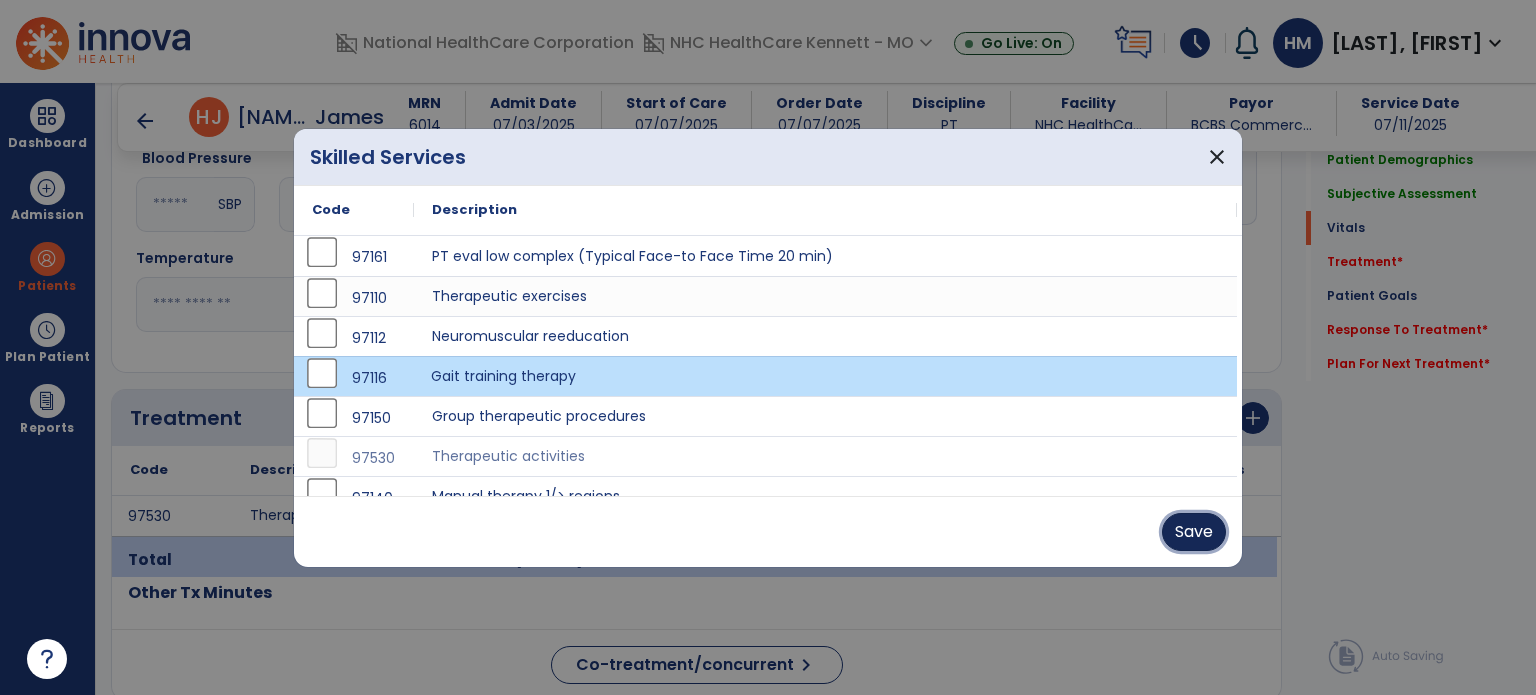 click on "Save" at bounding box center (1194, 532) 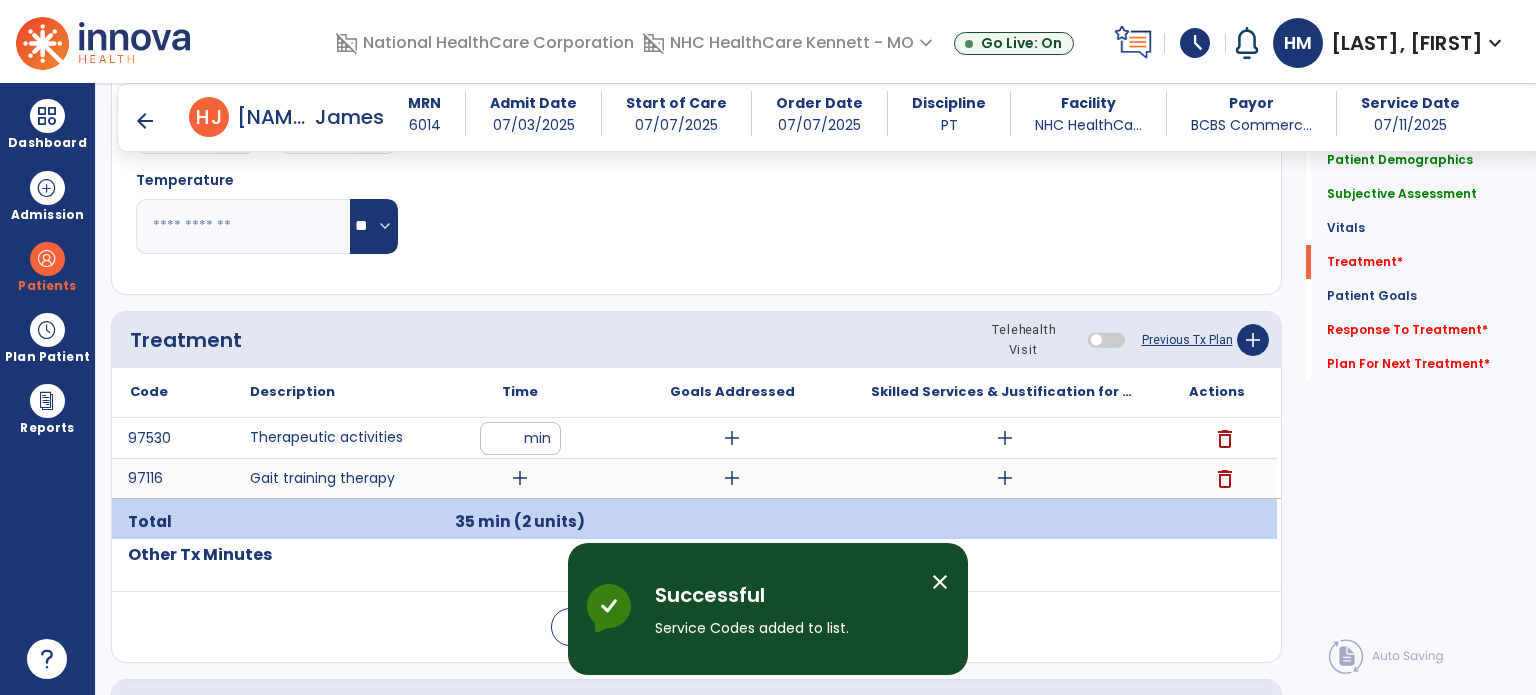 scroll, scrollTop: 1100, scrollLeft: 0, axis: vertical 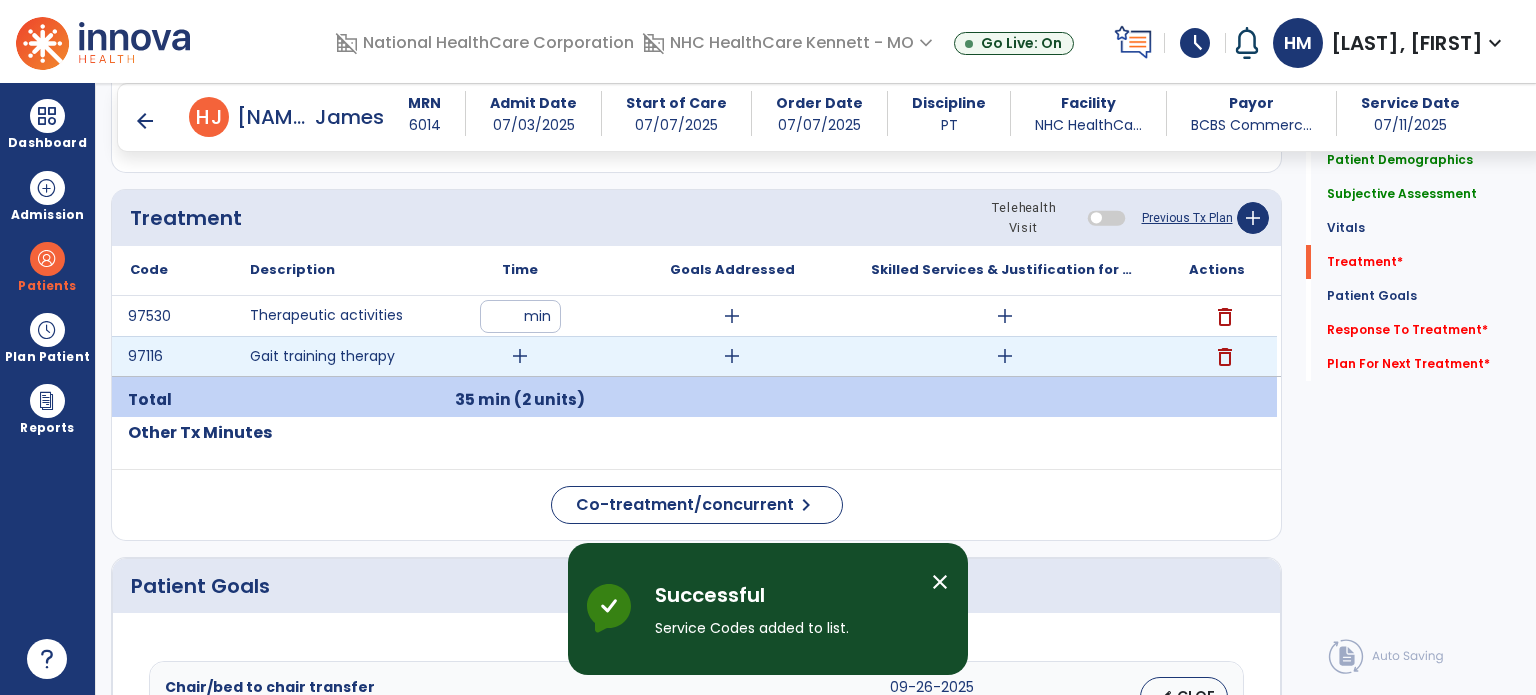 click on "add" at bounding box center [1005, 356] 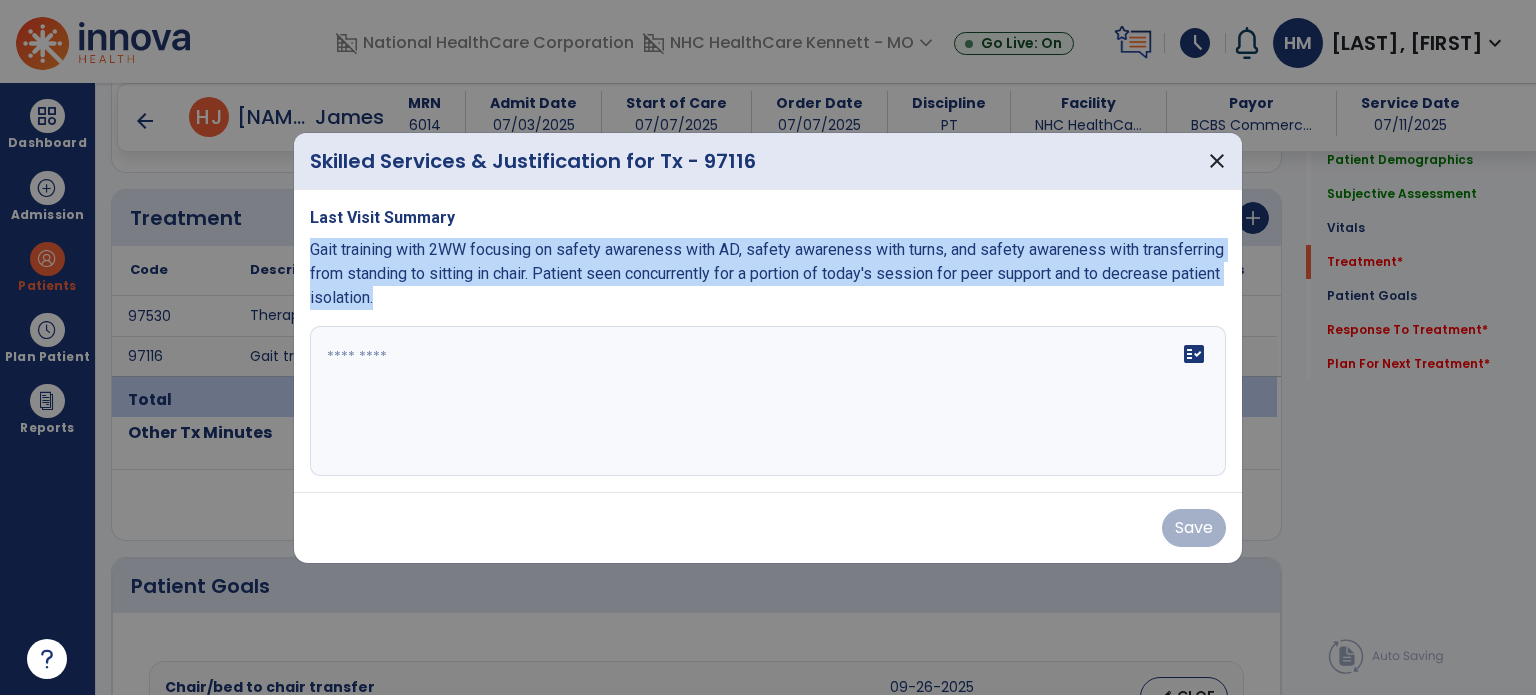 drag, startPoint x: 310, startPoint y: 246, endPoint x: 315, endPoint y: 317, distance: 71.17584 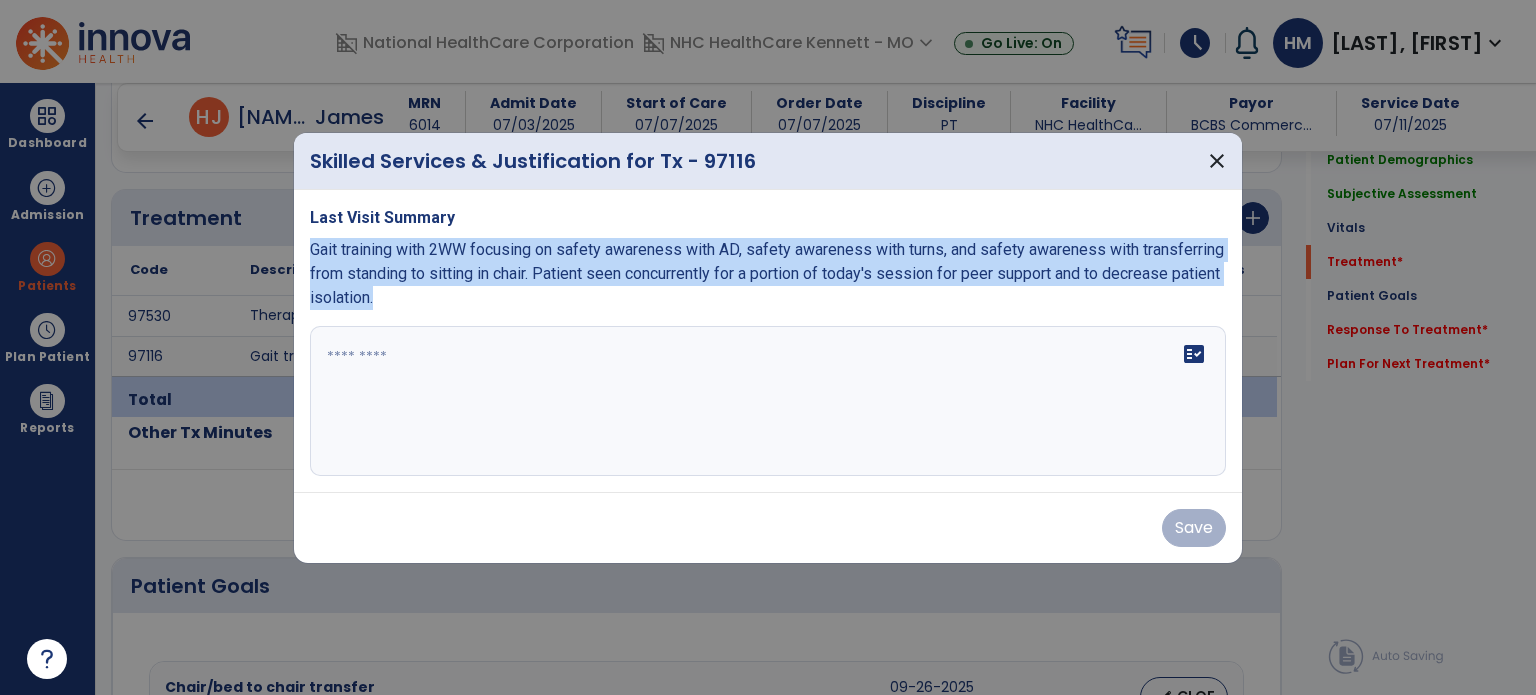 click on "Last Visit Summary Gait training with 2WW focusing on safety awareness with AD, safety awareness with turns, and safety awareness with transferring from standing to sitting in chair. Patient seen concurrently for a portion of today's session for peer support and to decrease patient isolation. fact_check" at bounding box center (768, 341) 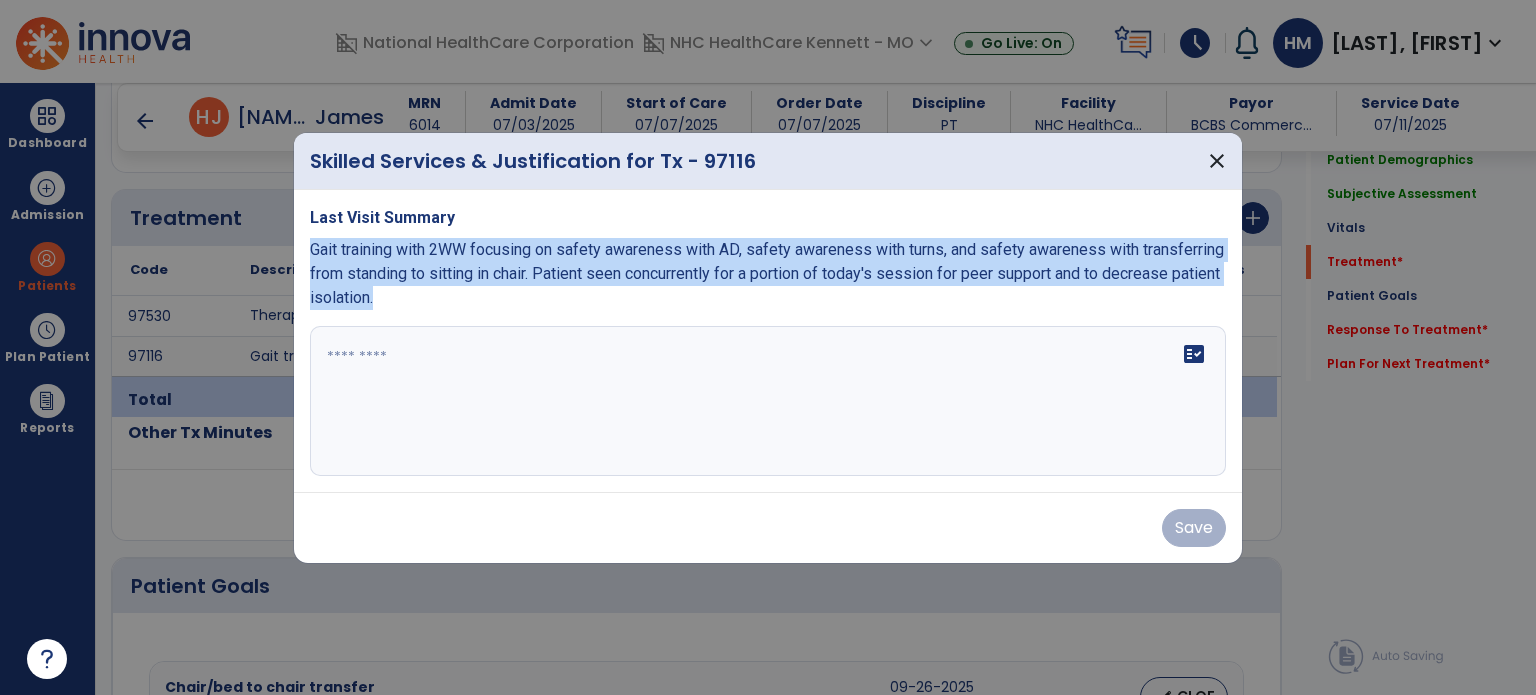 copy on "Gait training with 2WW focusing on safety awareness with AD, safety awareness with turns, and safety awareness with transferring from standing to sitting in chair. Patient seen concurrently for a portion of today's session for peer support and to decrease patient isolation." 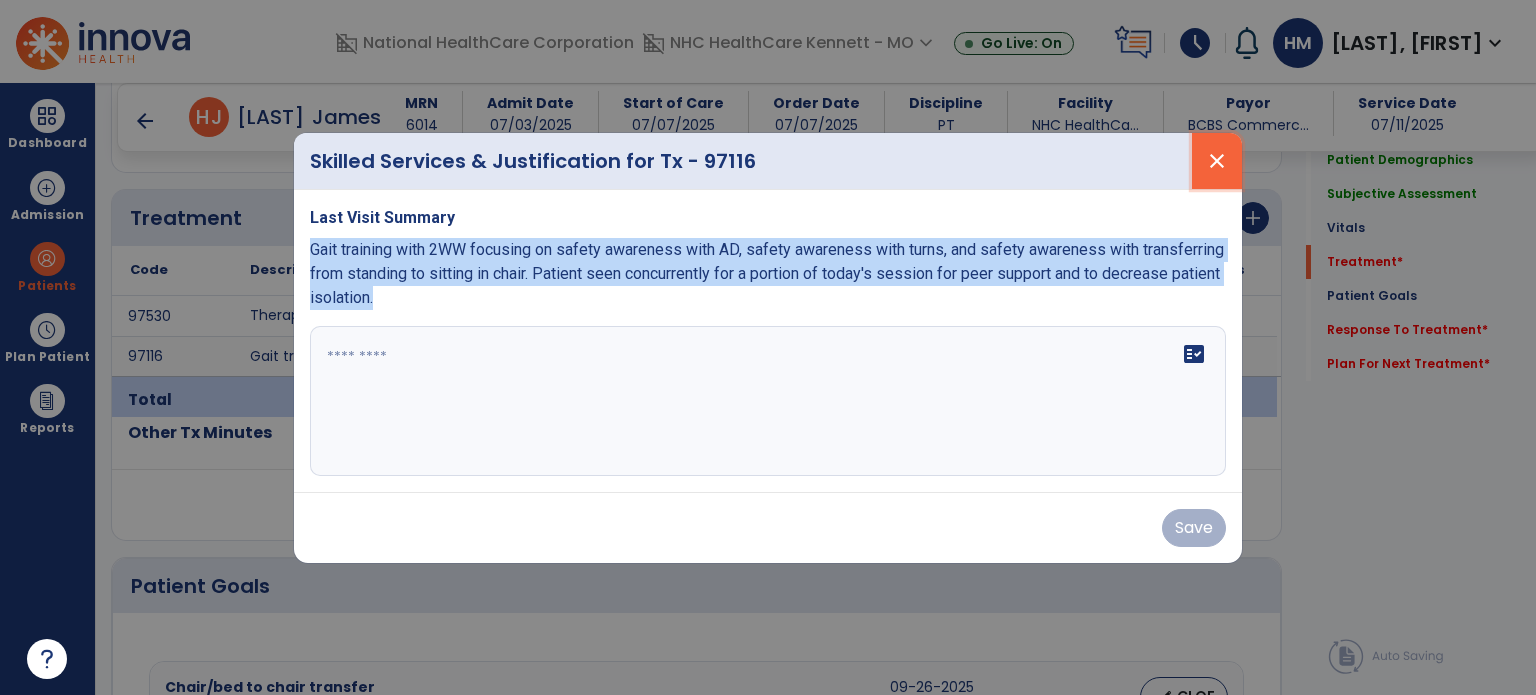 click on "close" at bounding box center [1217, 161] 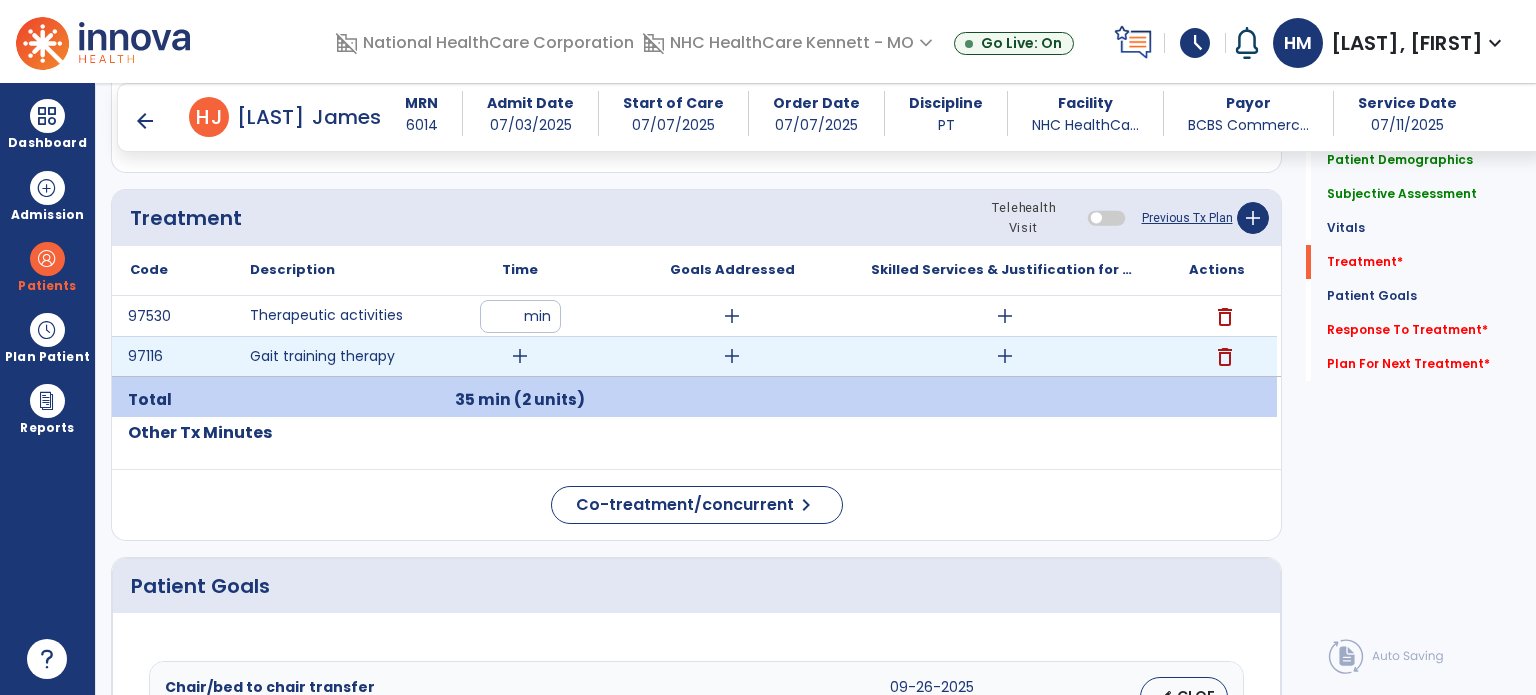 click on "delete" at bounding box center [1225, 357] 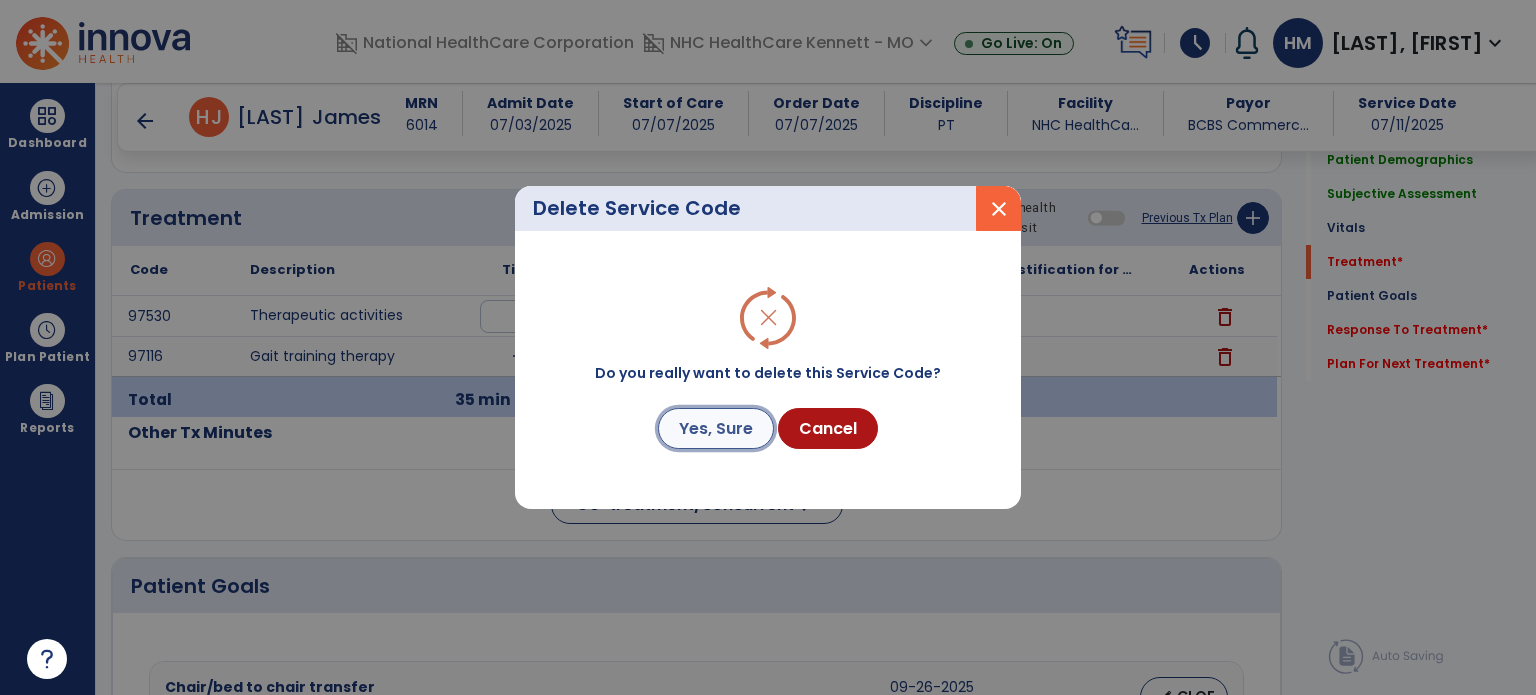 click on "Yes, Sure" at bounding box center [716, 428] 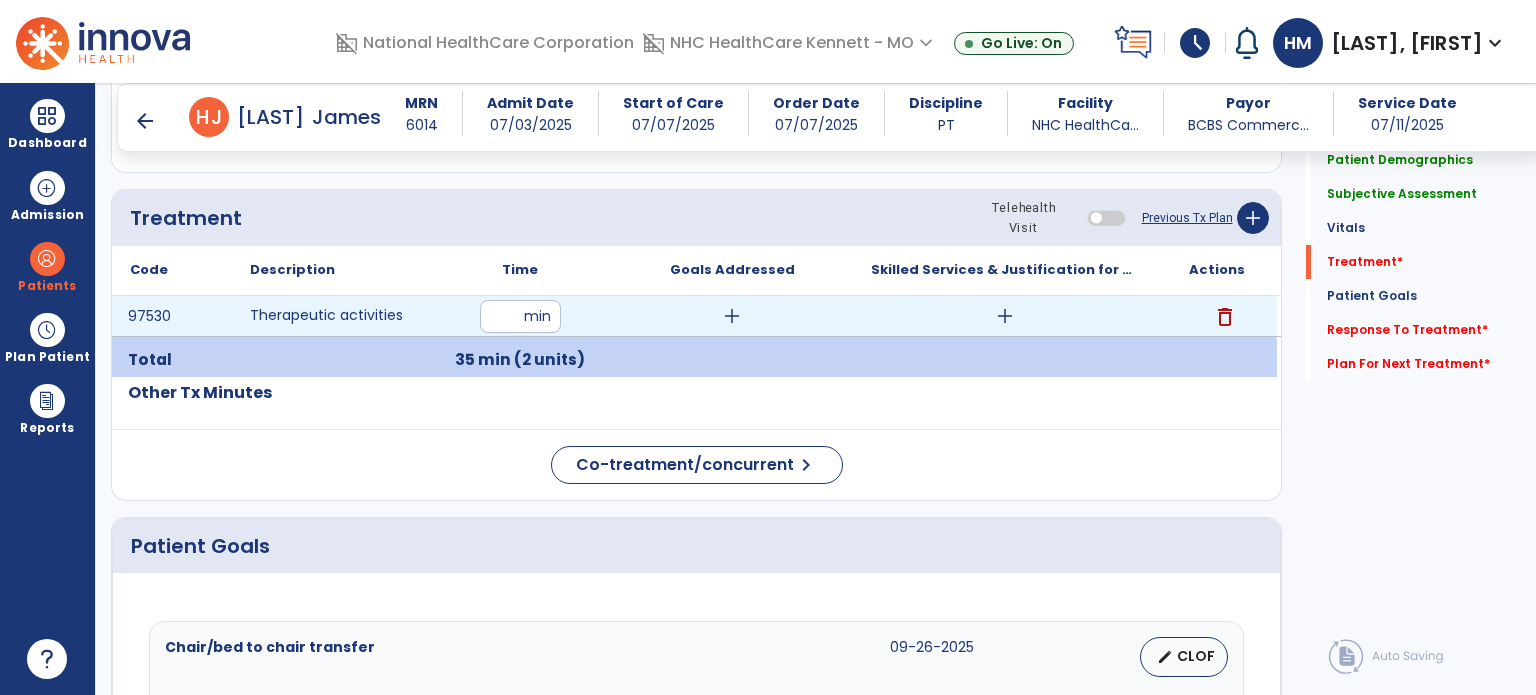 click on "add" at bounding box center [1005, 316] 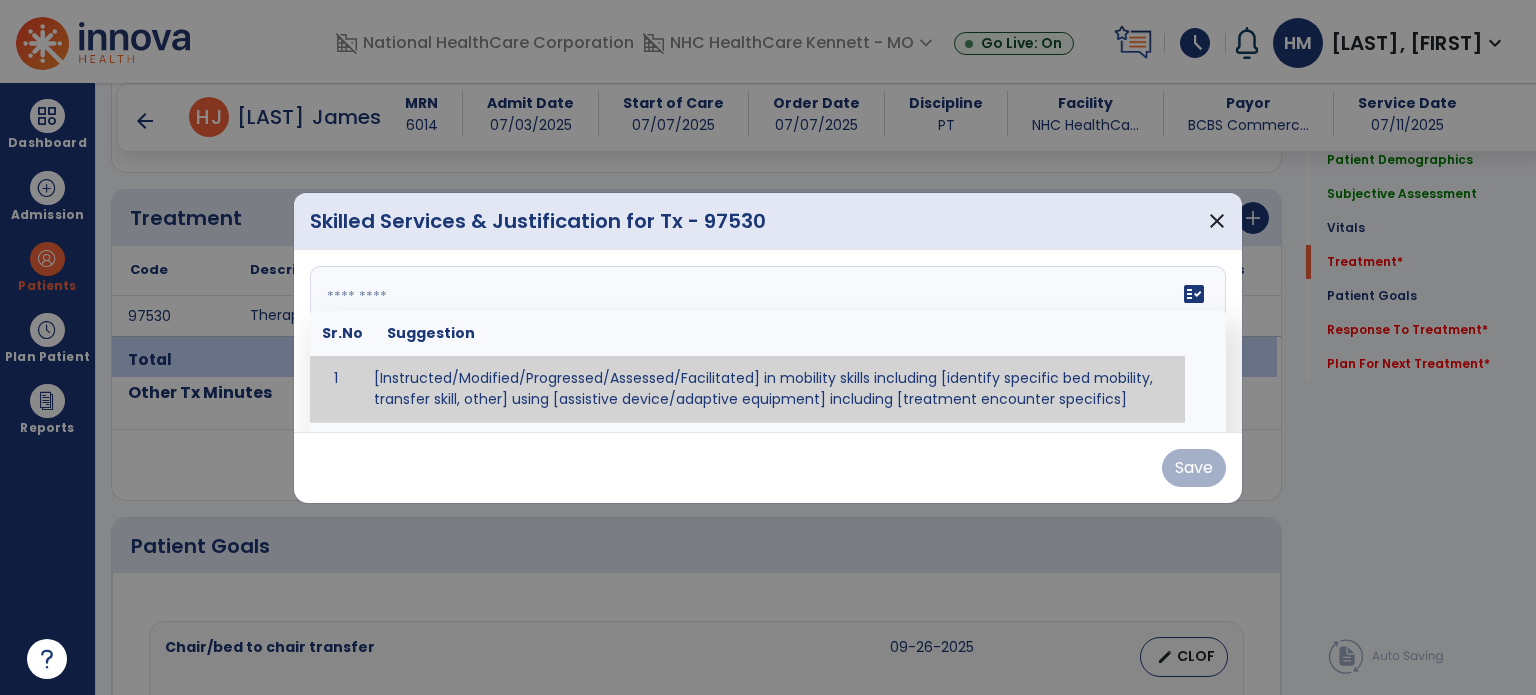 click at bounding box center (768, 341) 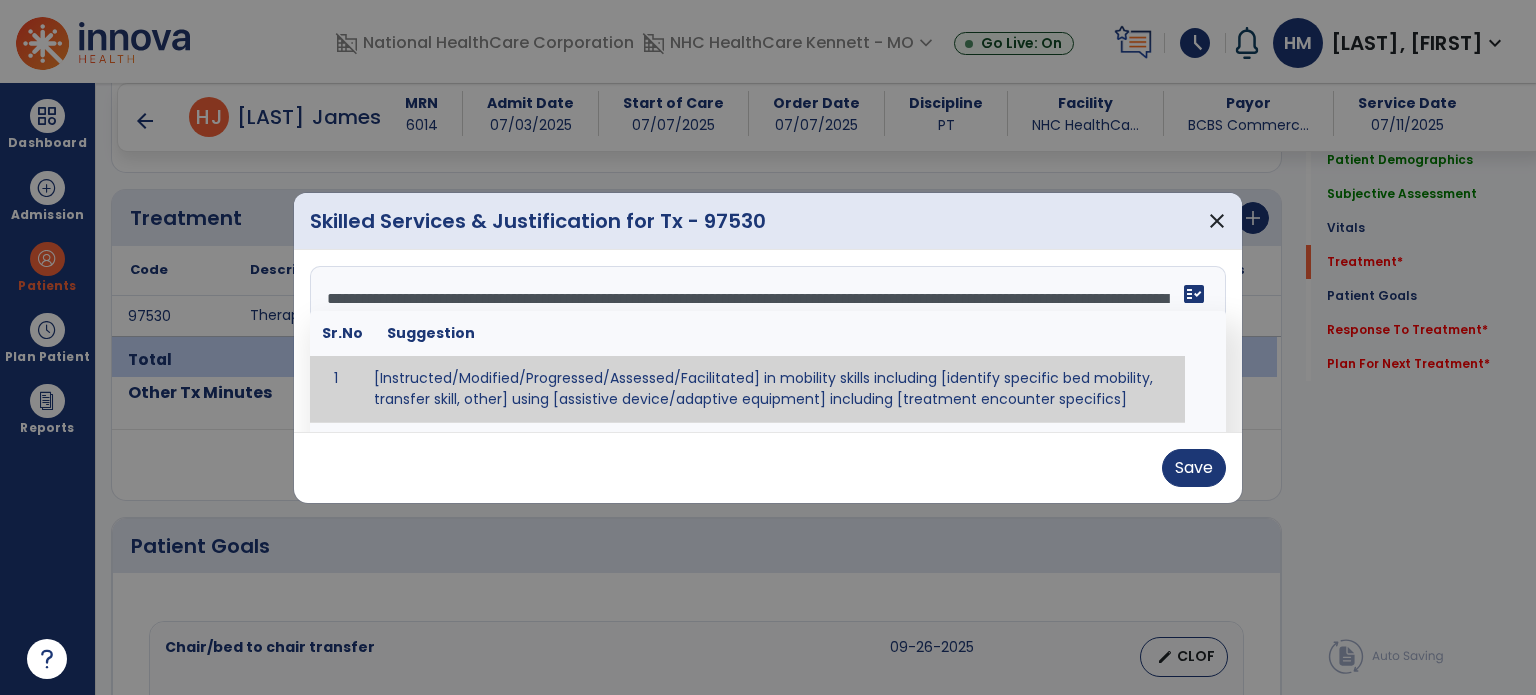 drag, startPoint x: 502, startPoint y: 295, endPoint x: 324, endPoint y: 282, distance: 178.47409 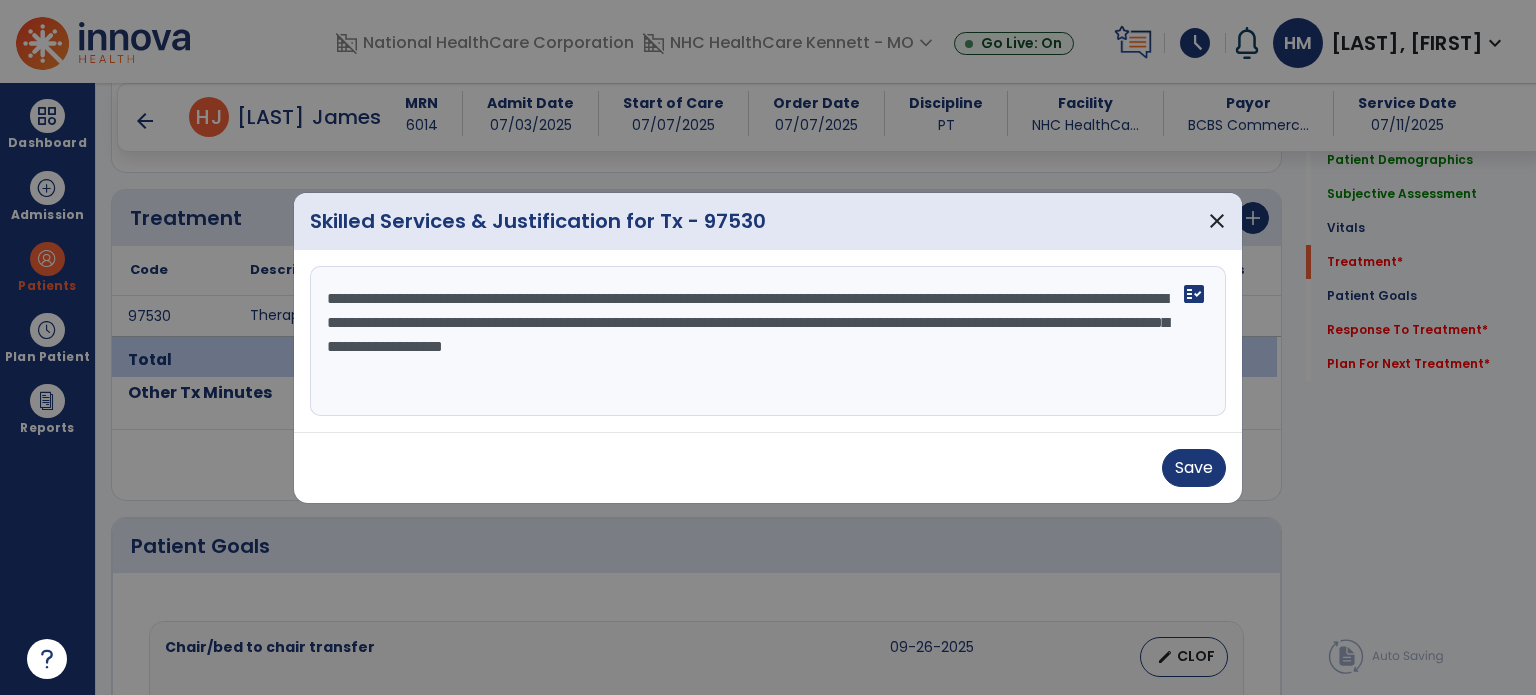 click on "**********" at bounding box center [768, 341] 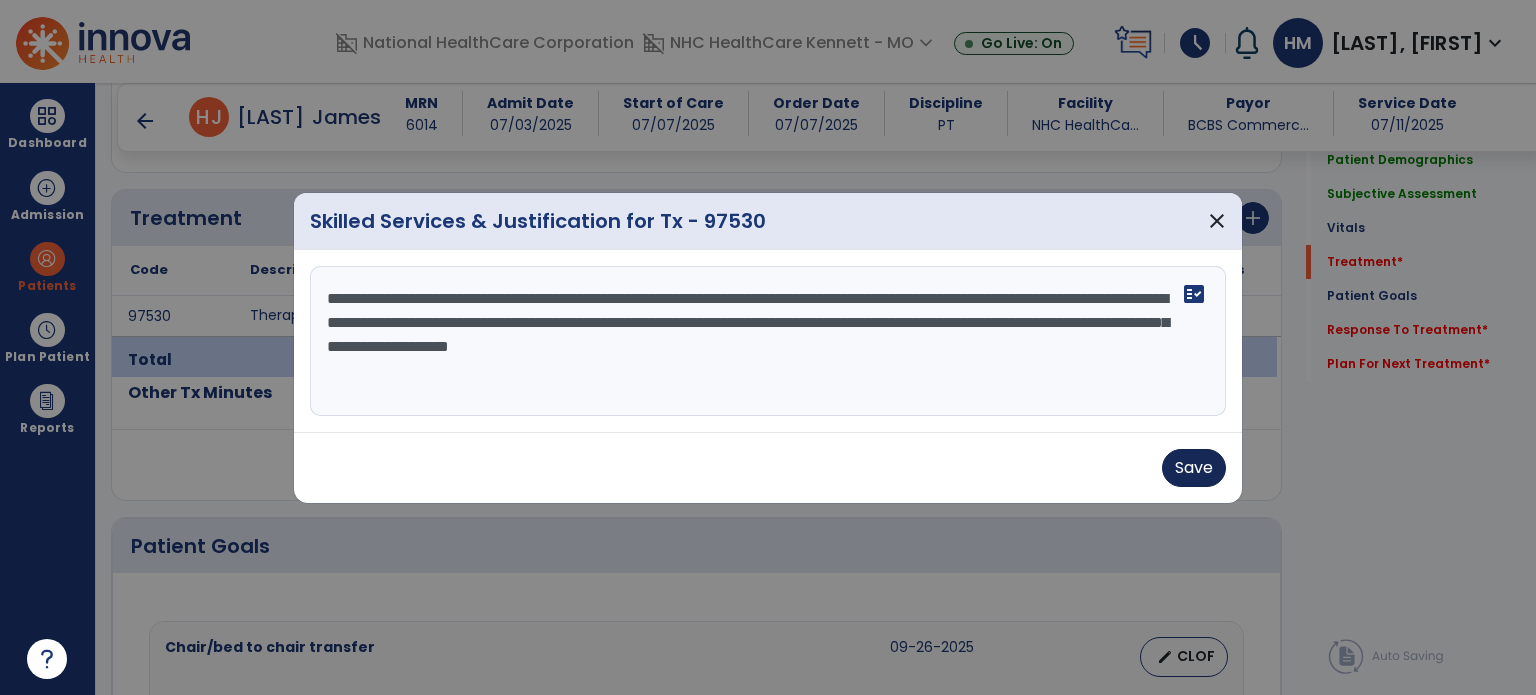 type on "**********" 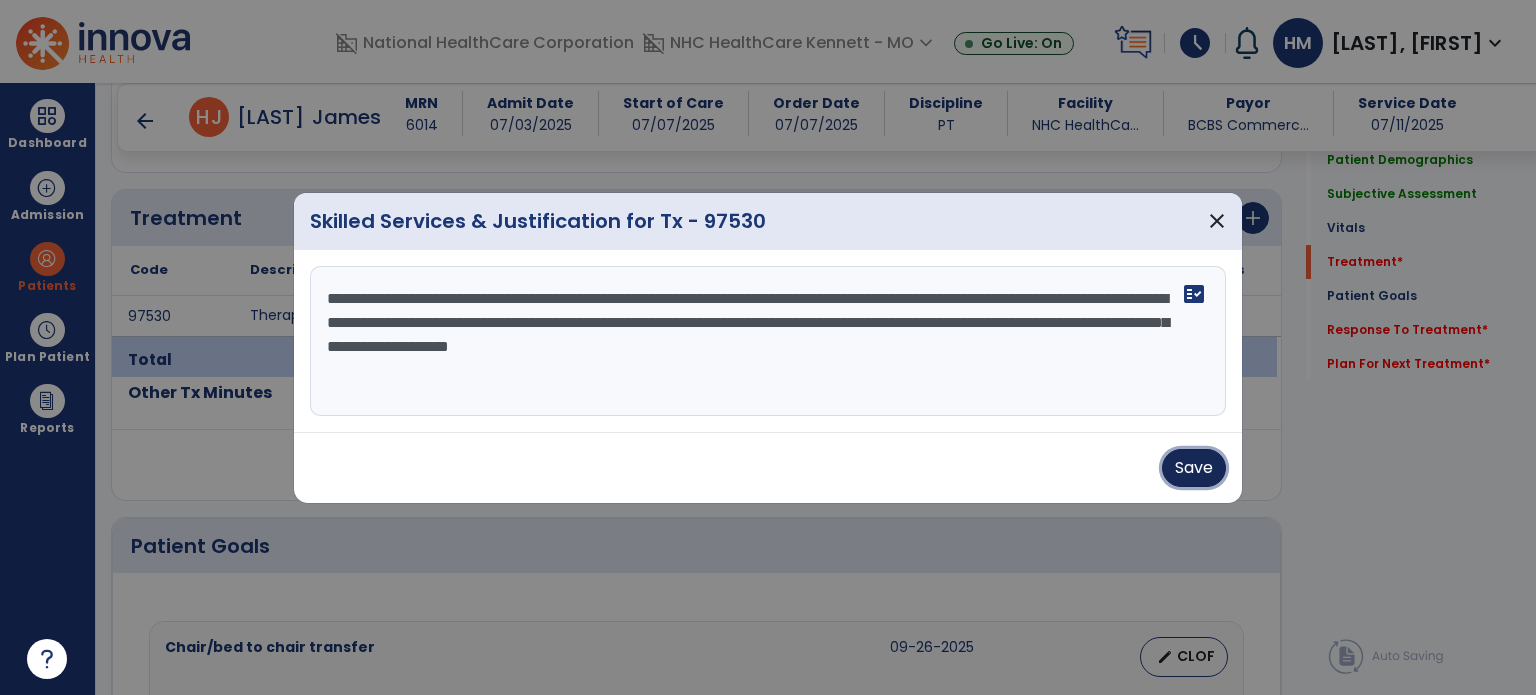 click on "Save" at bounding box center [1194, 468] 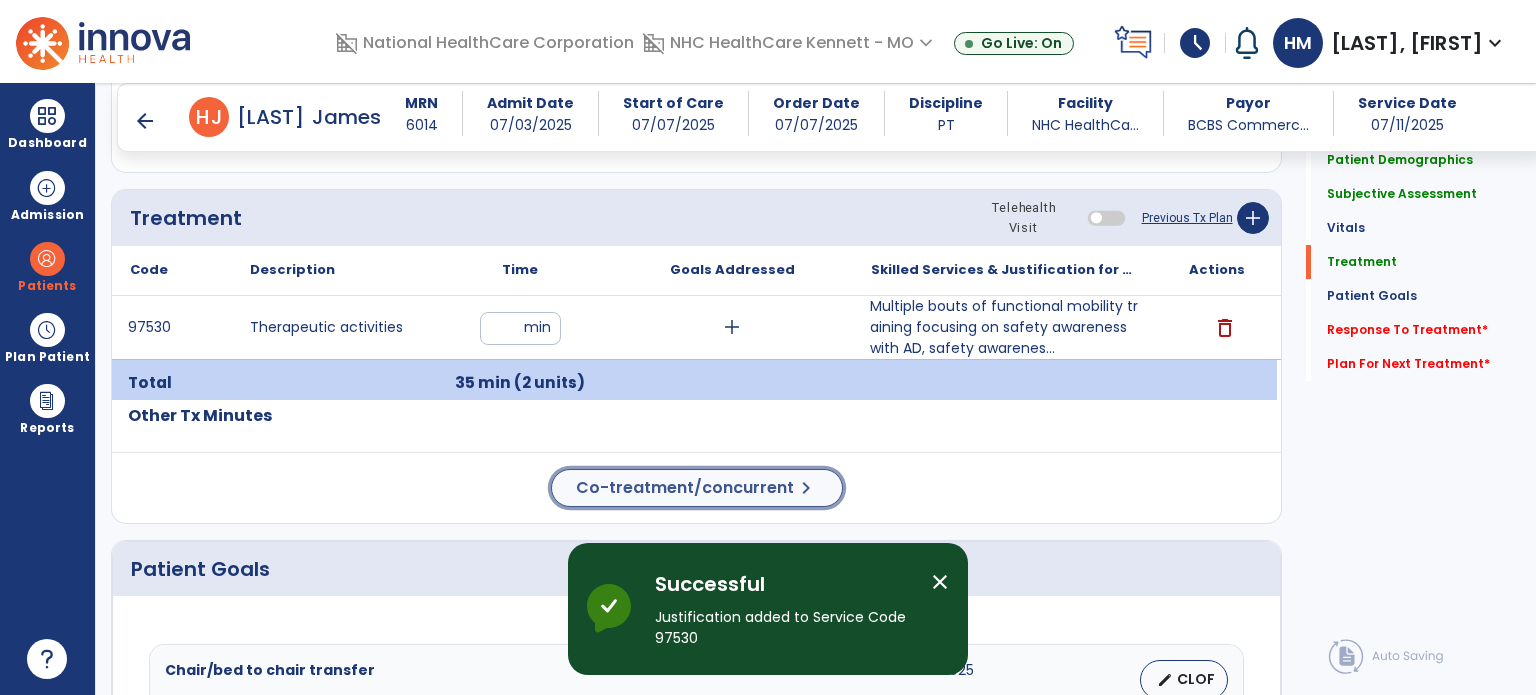 click on "Co-treatment/concurrent  chevron_right" 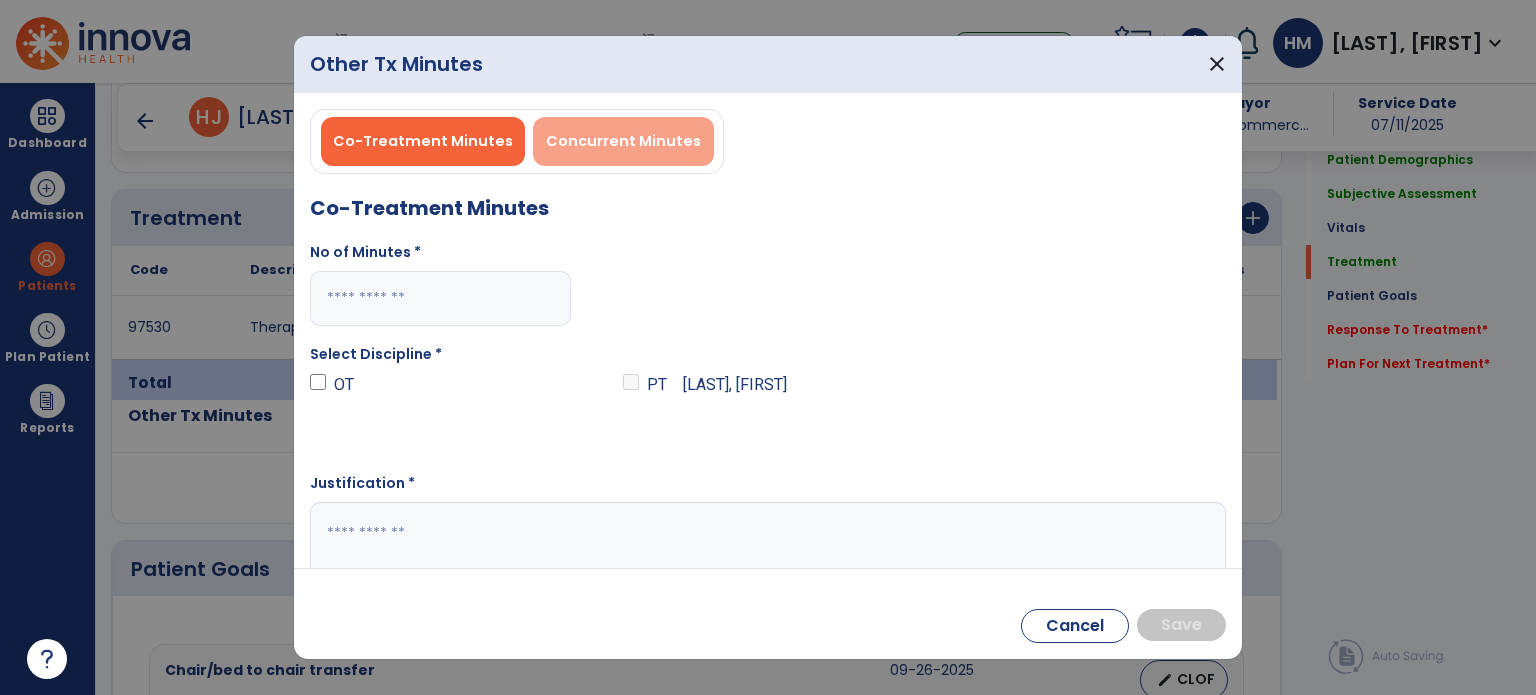click on "Concurrent Minutes" at bounding box center (623, 141) 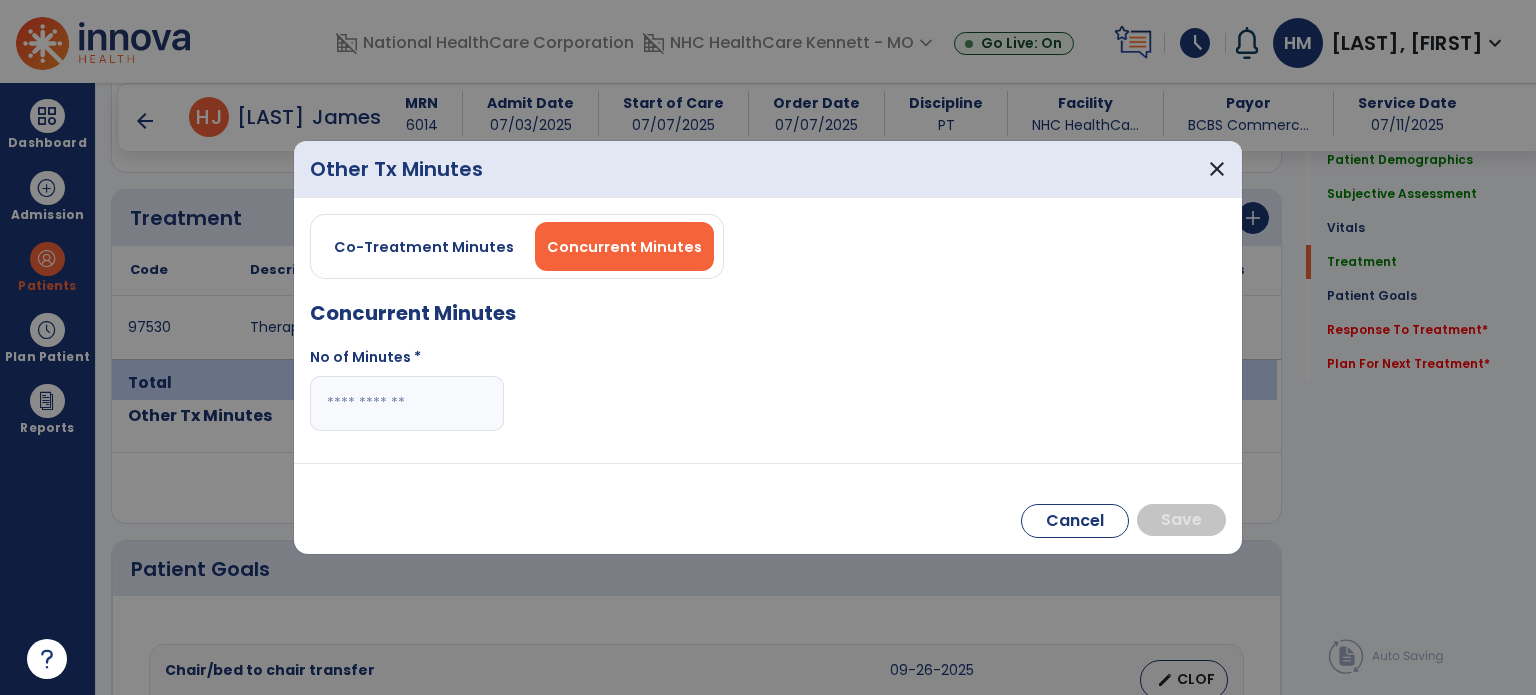 click at bounding box center (407, 403) 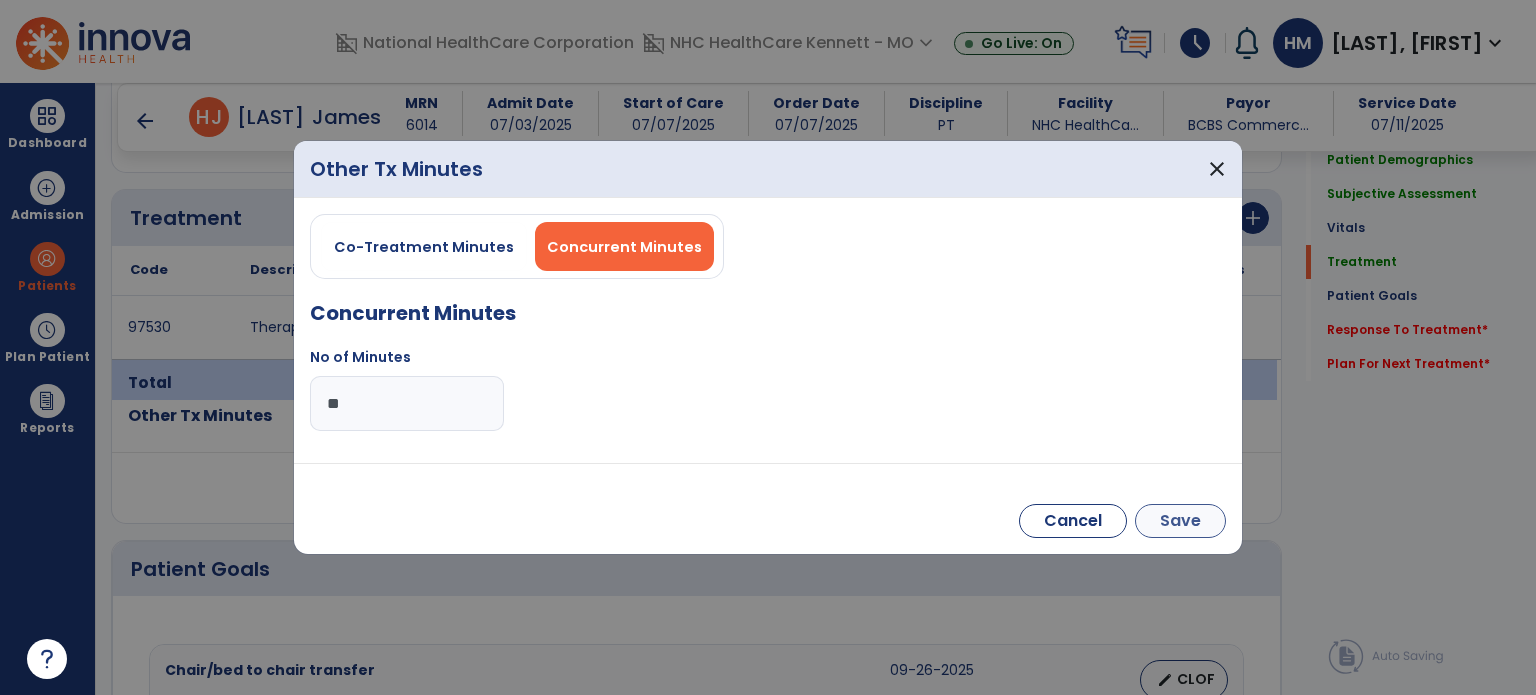 type on "**" 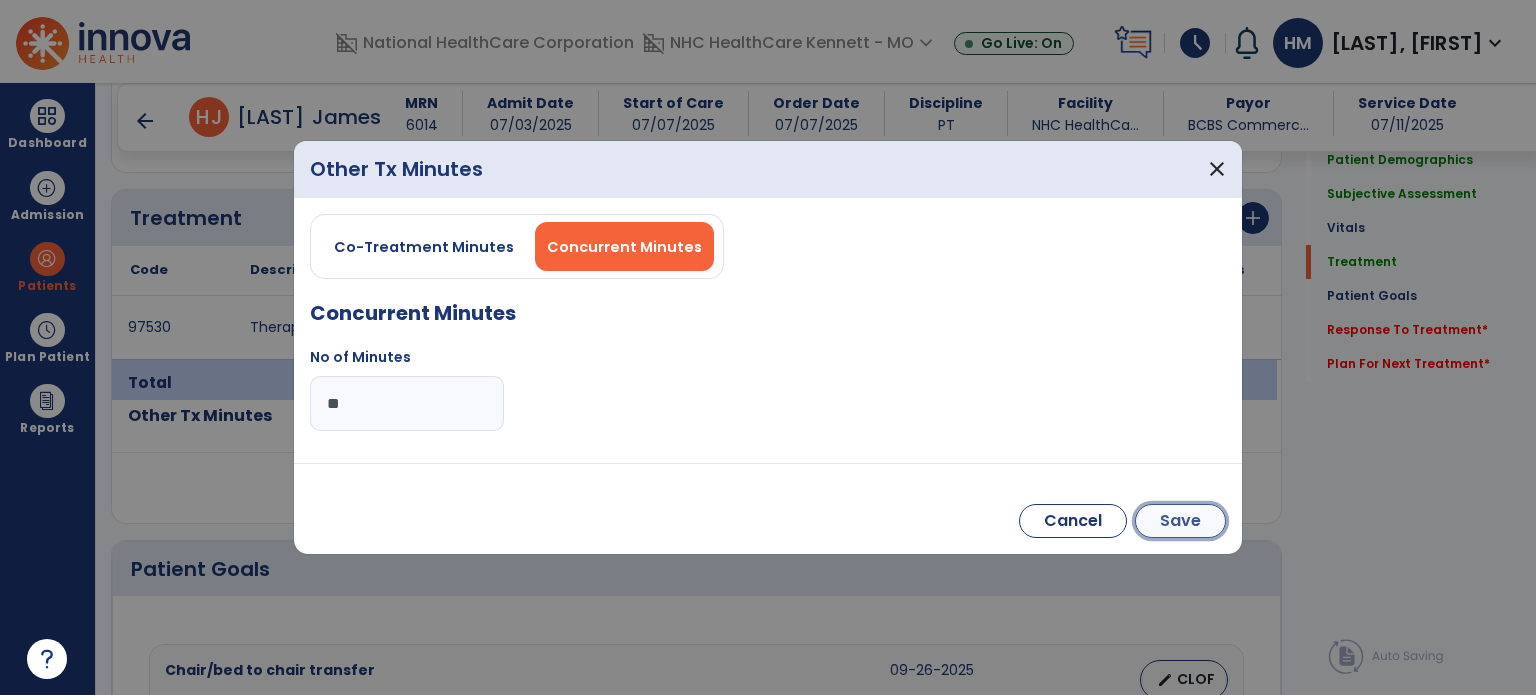 click on "Save" at bounding box center [1180, 521] 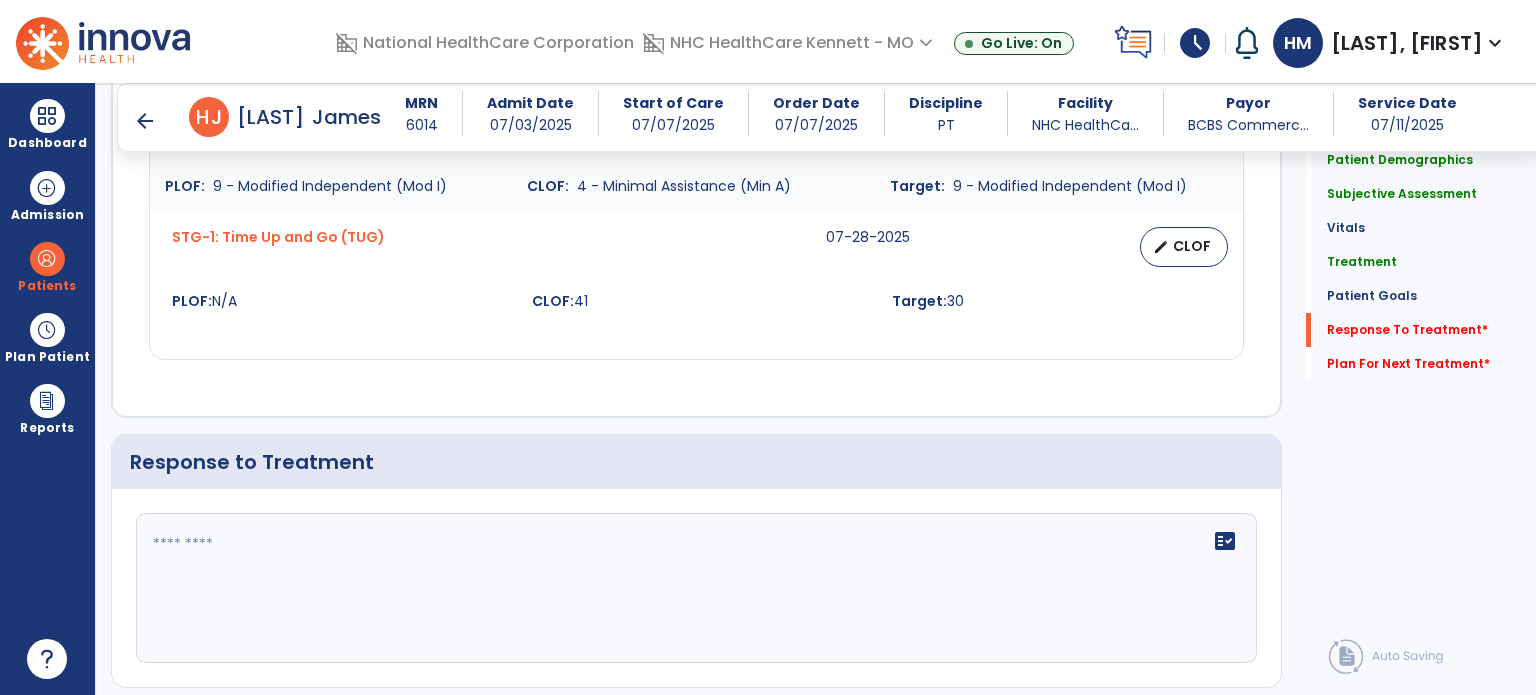 scroll, scrollTop: 2100, scrollLeft: 0, axis: vertical 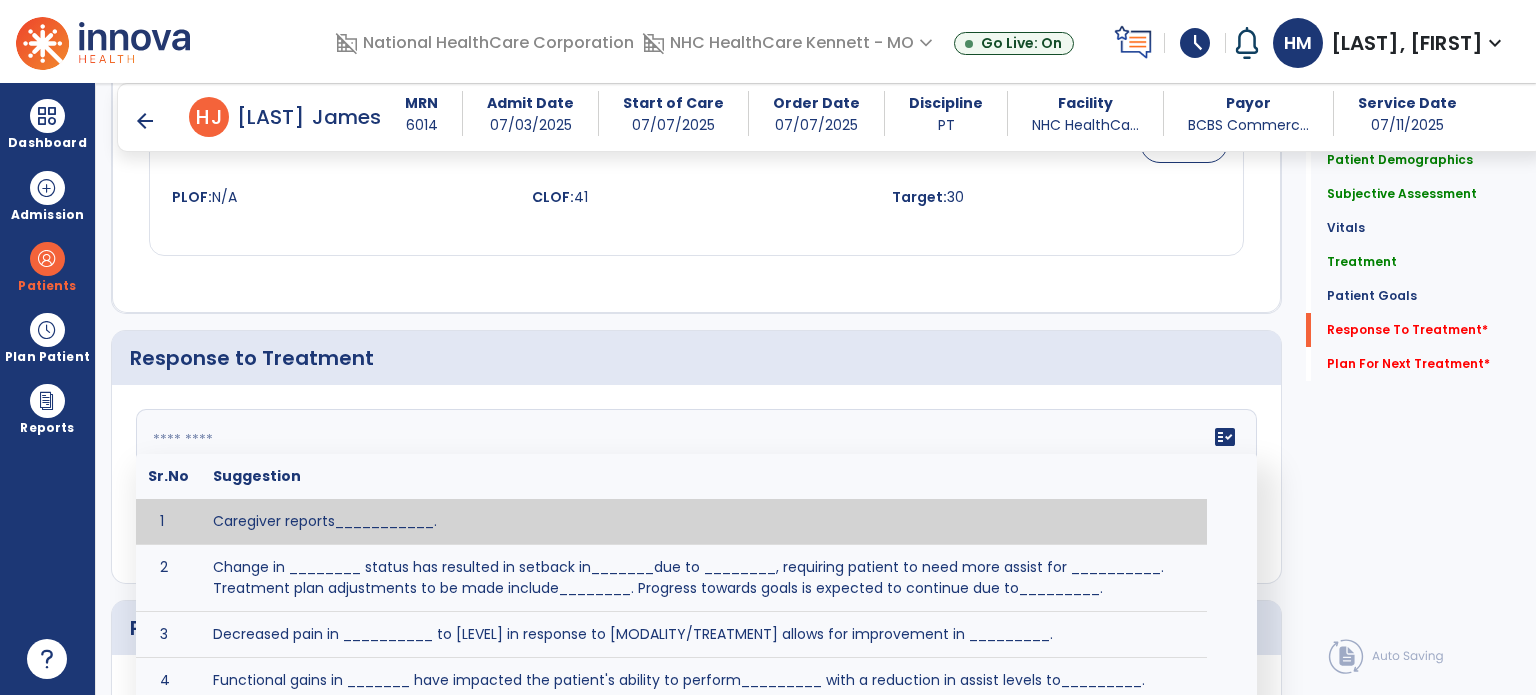 click on "fact_check  Sr.No Suggestion 1 Caregiver reports___________. 2 Change in ________ status has resulted in setback in_______due to ________, requiring patient to need more assist for __________.   Treatment plan adjustments to be made include________.  Progress towards goals is expected to continue due to_________. 3 Decreased pain in __________ to [LEVEL] in response to [MODALITY/TREATMENT] allows for improvement in _________. 4 Functional gains in _______ have impacted the patient's ability to perform_________ with a reduction in assist levels to_________. 5 Functional progress this week has been significant due to__________. 6 Gains in ________ have improved the patient's ability to perform ______with decreased levels of assist to___________. 7 Improvement in ________allows patient to tolerate higher levels of challenges in_________. 8 Pain in [AREA] has decreased to [LEVEL] in response to [TREATMENT/MODALITY], allowing fore ease in completing__________. 9 10 11 12 13 14 15 16 17 18 19 20 21" 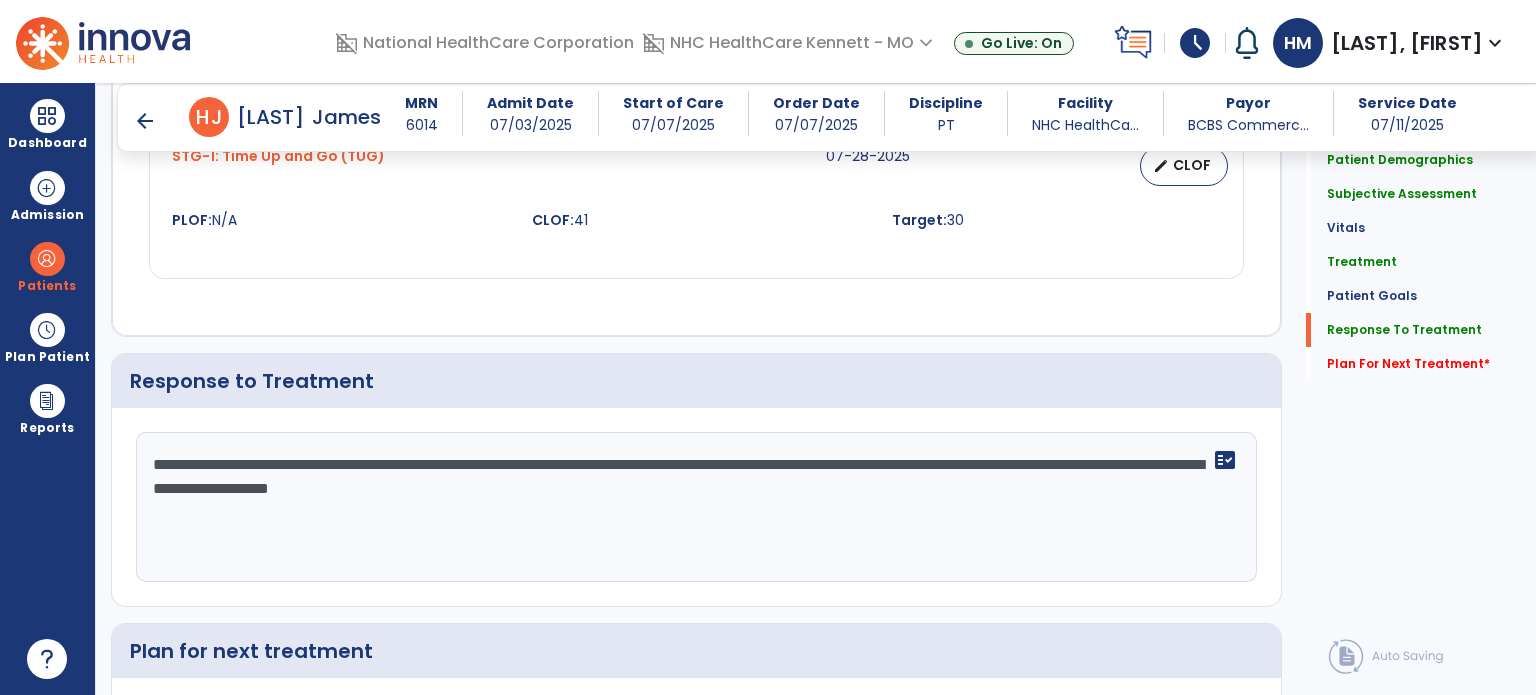 scroll, scrollTop: 2100, scrollLeft: 0, axis: vertical 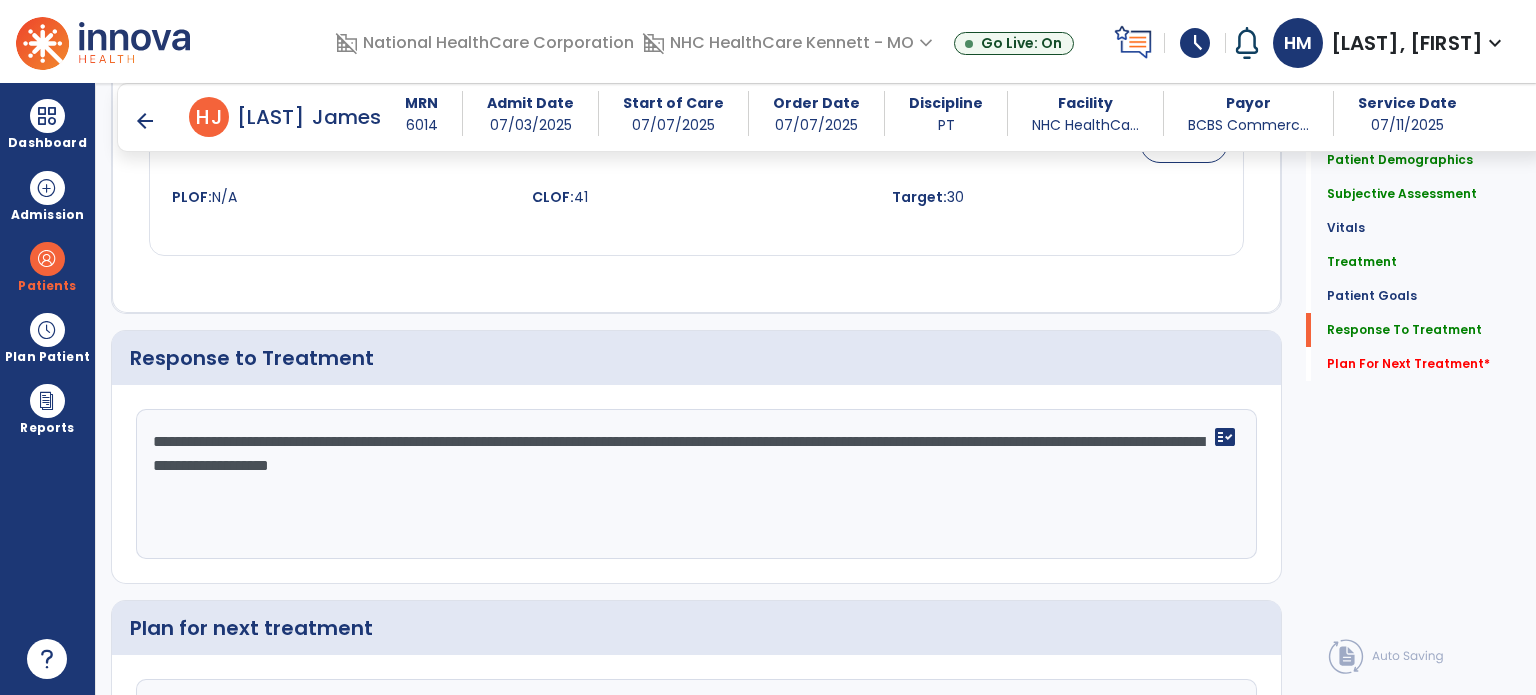 click on "**********" 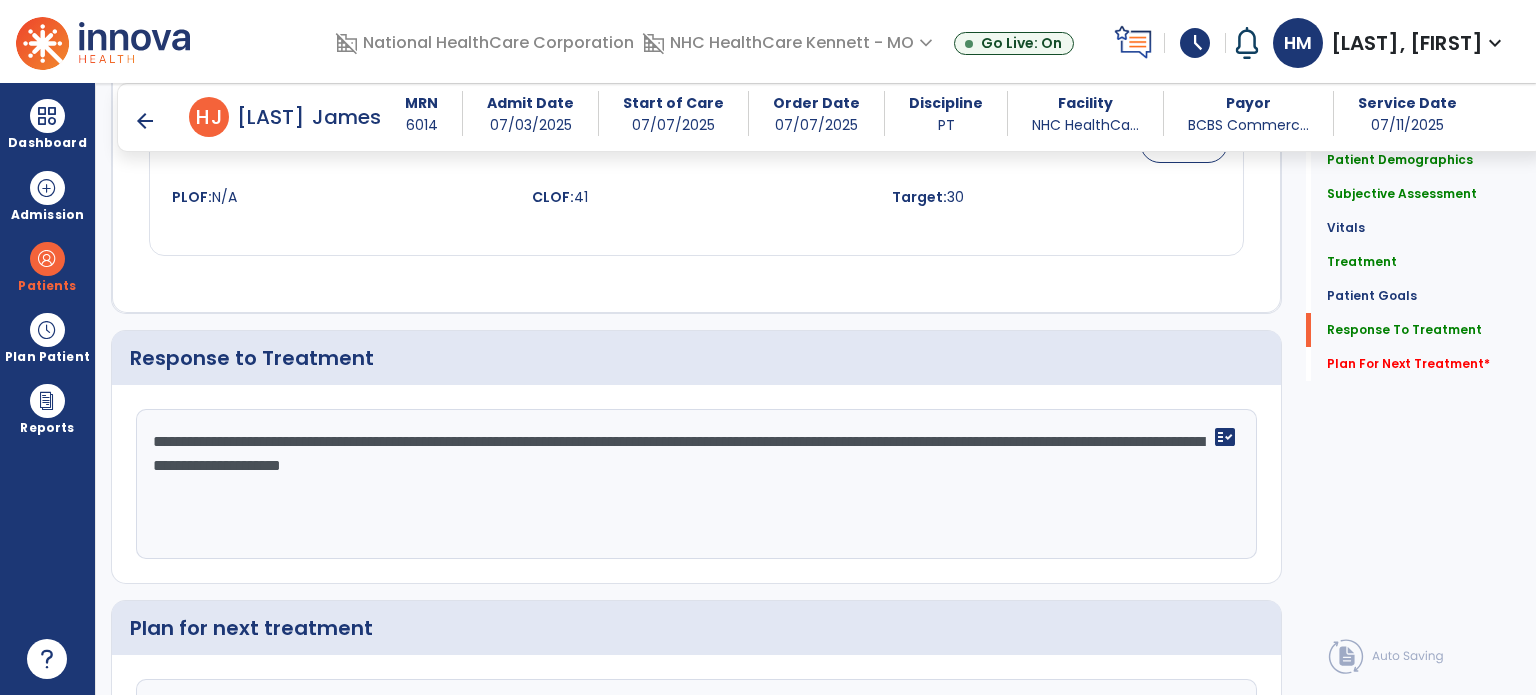 scroll, scrollTop: 2100, scrollLeft: 0, axis: vertical 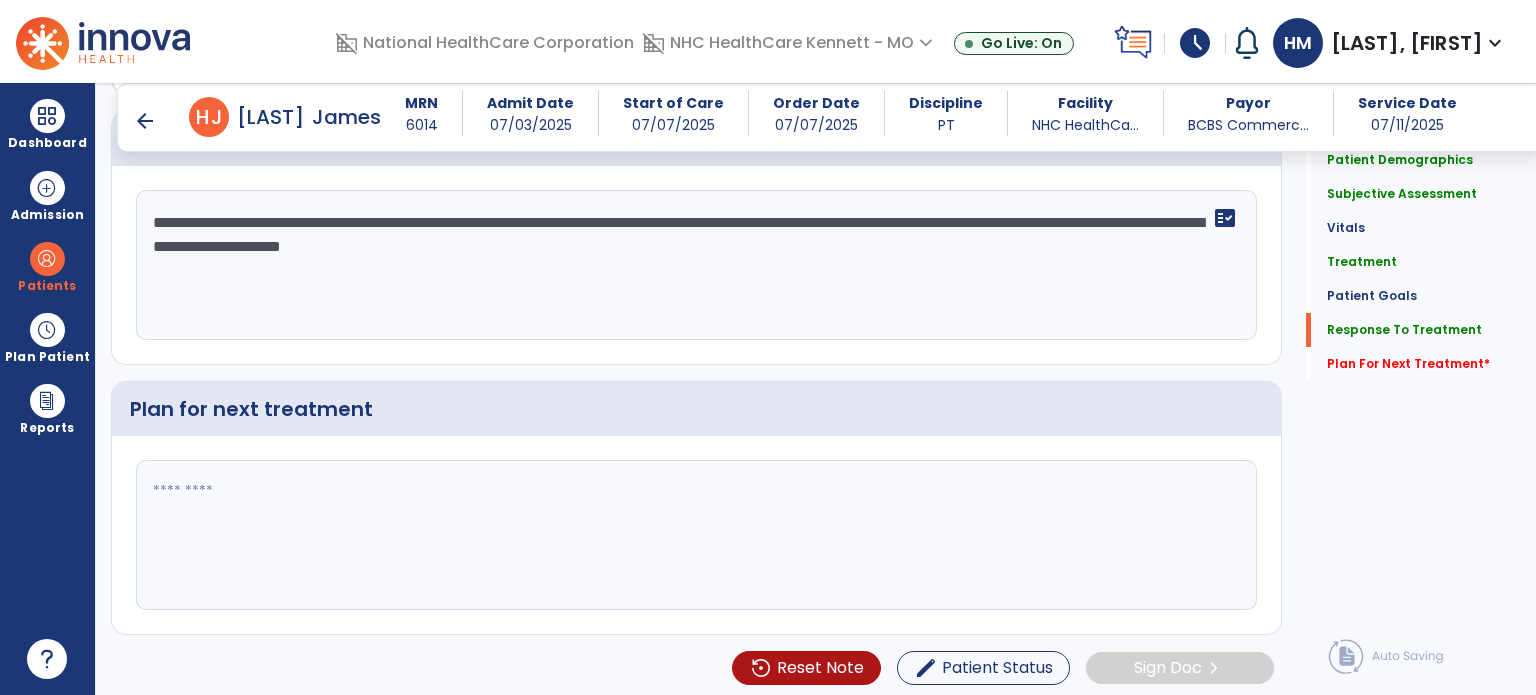 type on "**********" 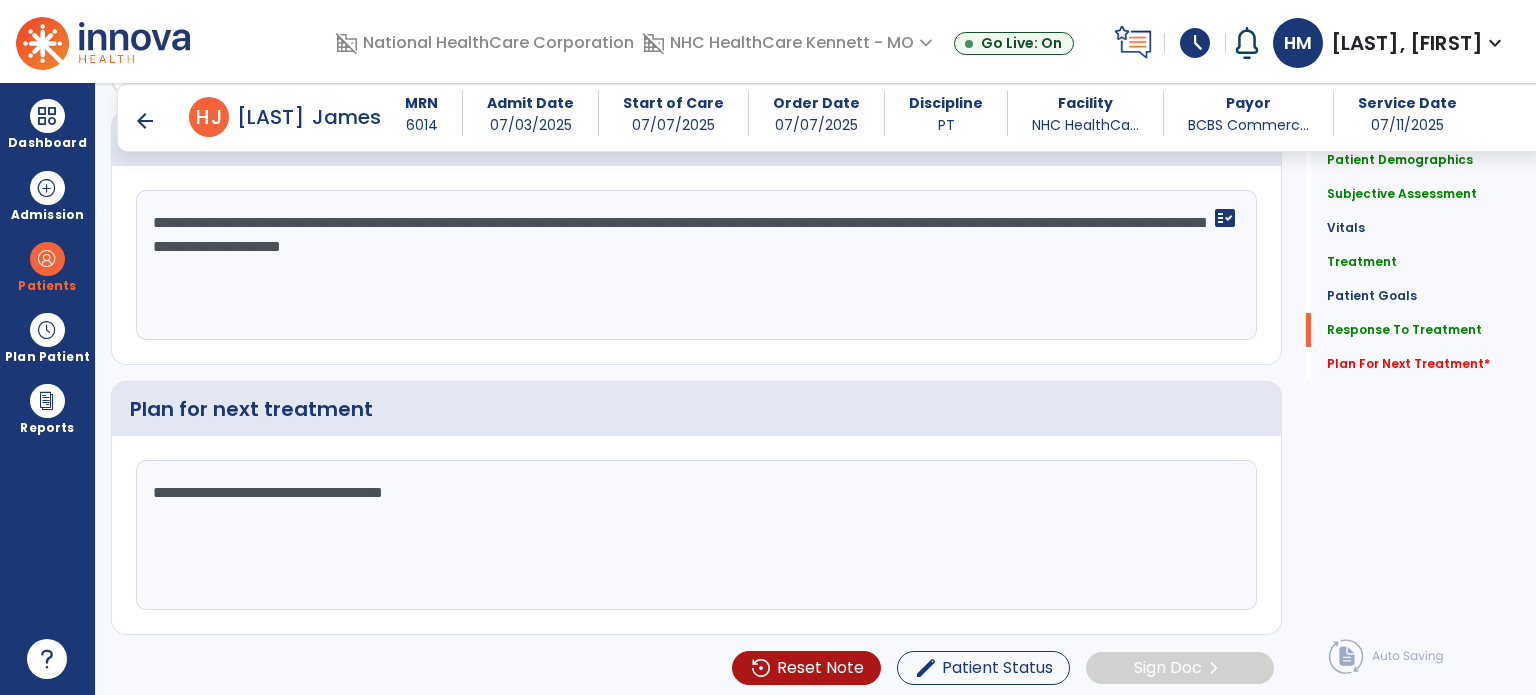 type on "**********" 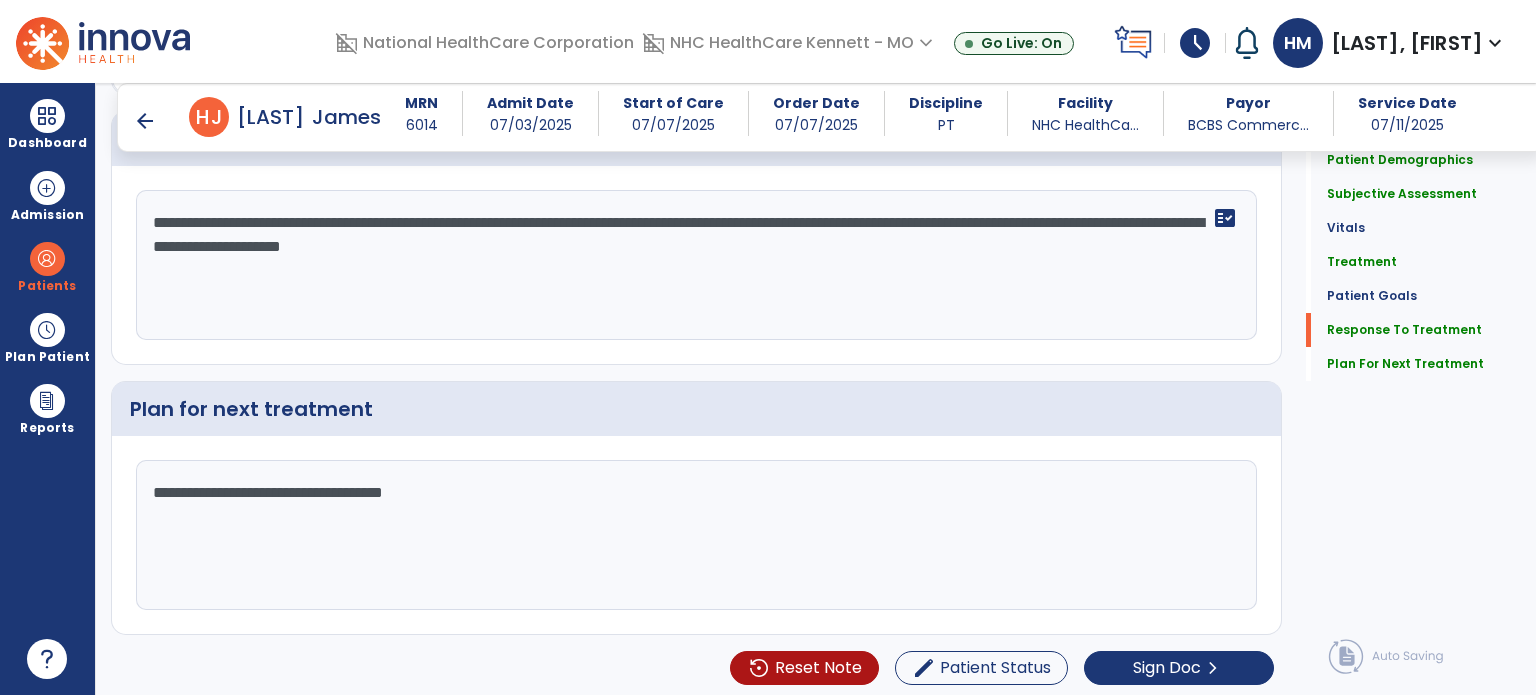 scroll, scrollTop: 2319, scrollLeft: 0, axis: vertical 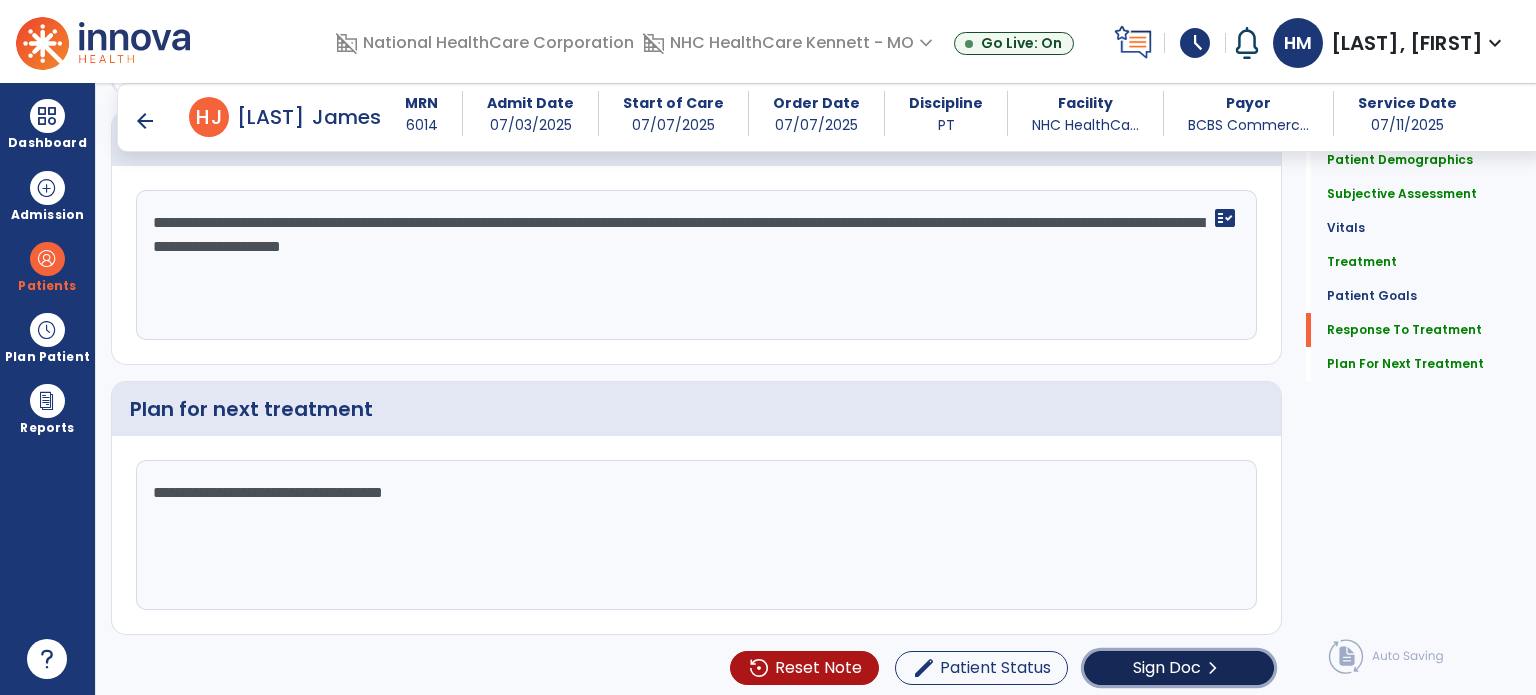 click on "chevron_right" 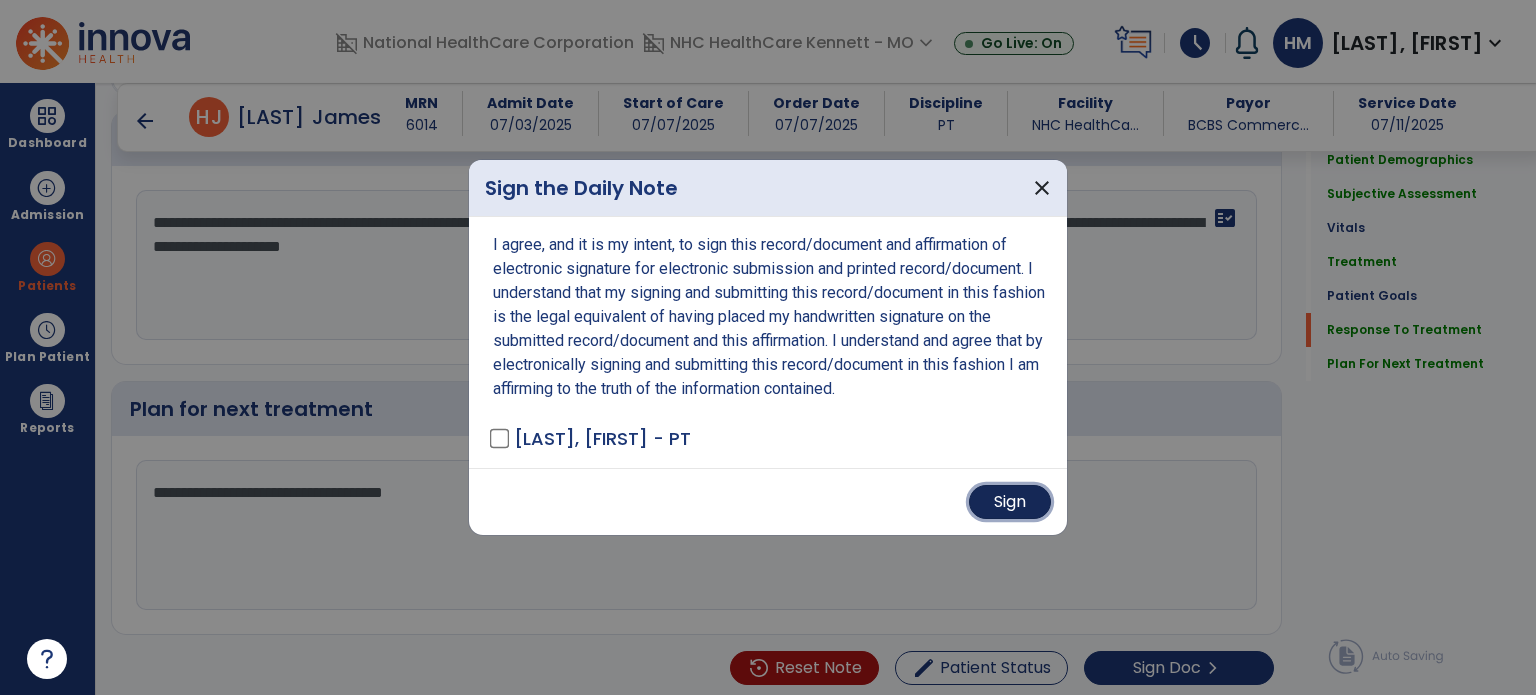 click on "Sign" at bounding box center (1010, 502) 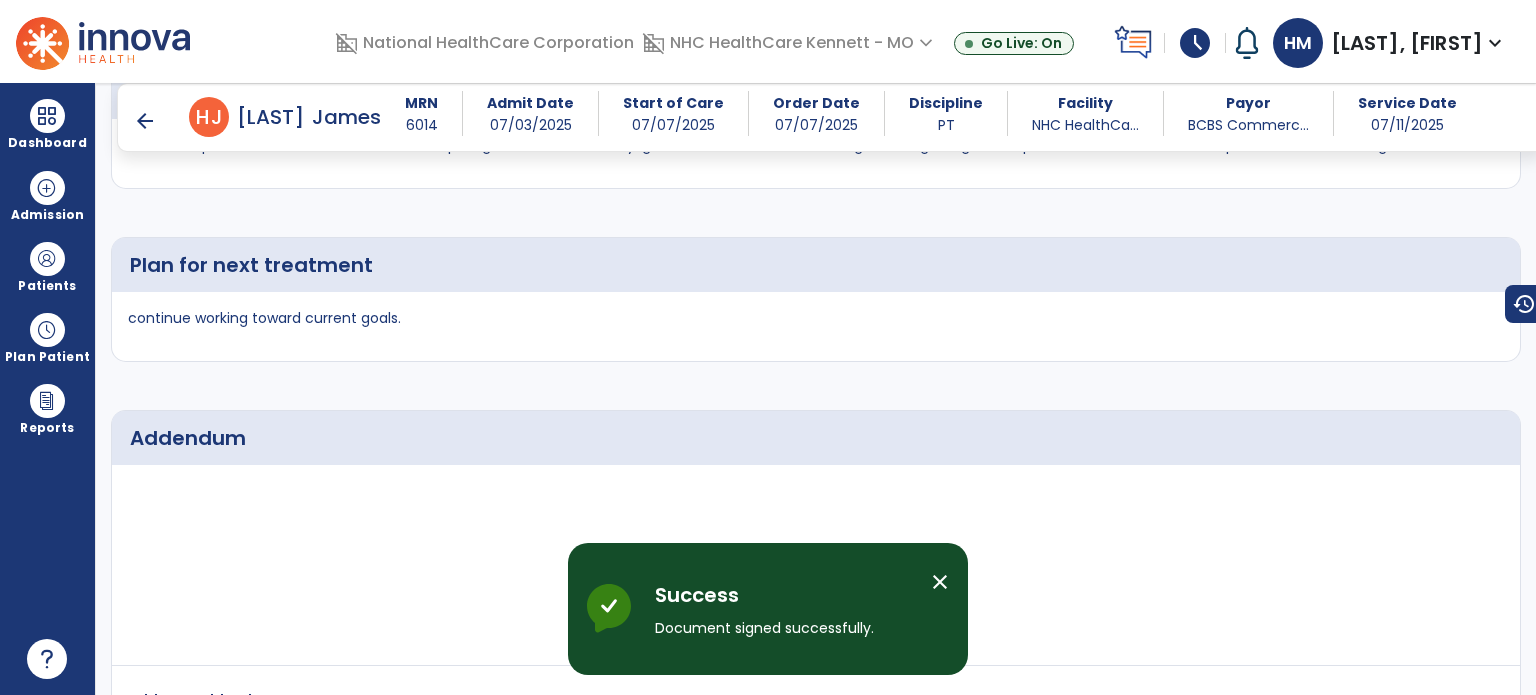 scroll, scrollTop: 2828, scrollLeft: 0, axis: vertical 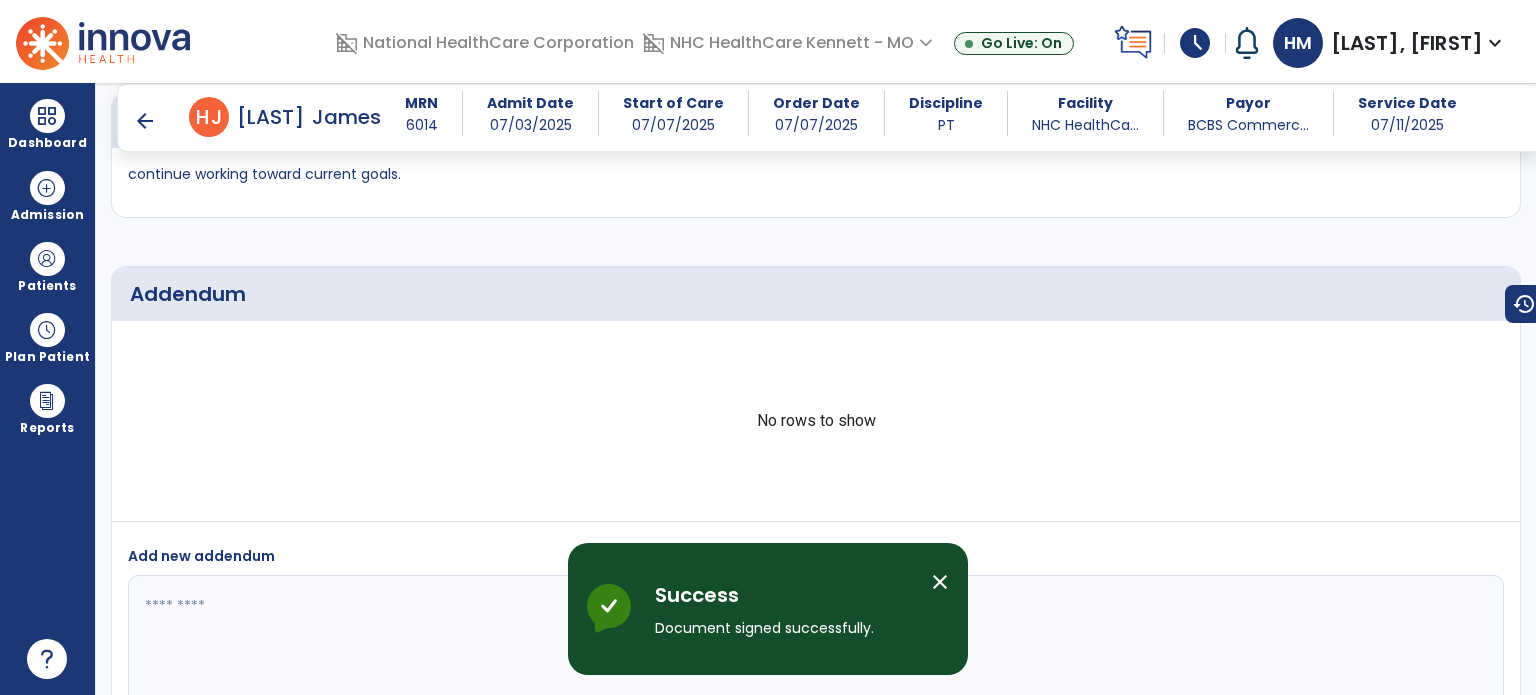 click on "arrow_back" at bounding box center [145, 121] 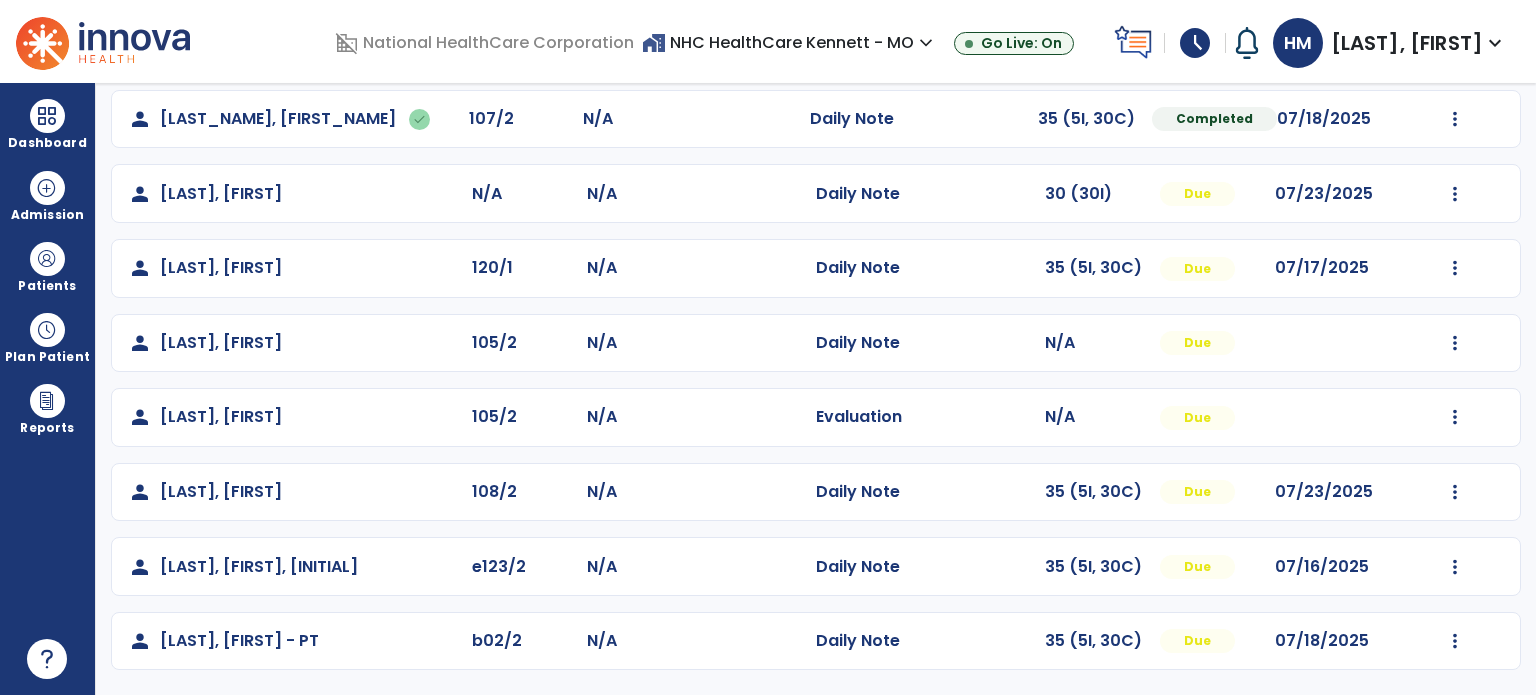scroll, scrollTop: 319, scrollLeft: 0, axis: vertical 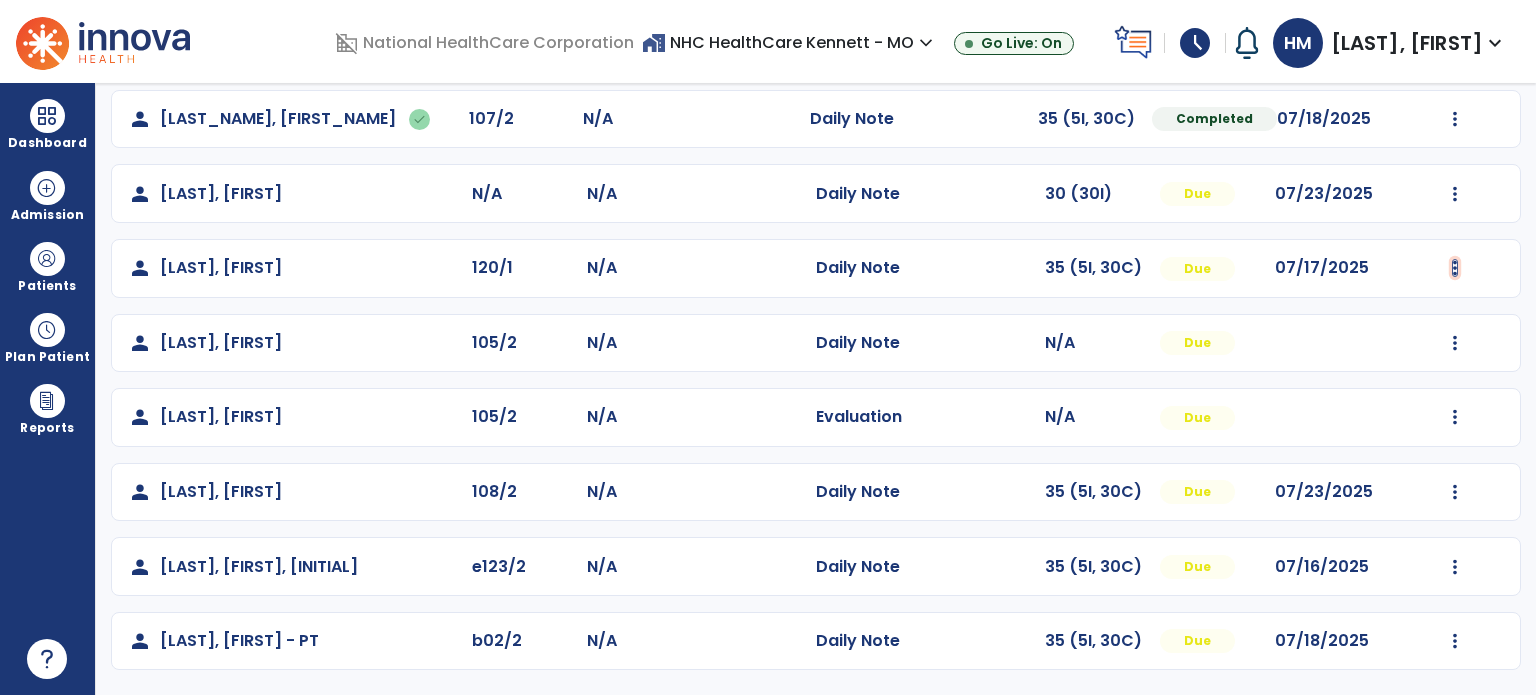 click at bounding box center [1455, -30] 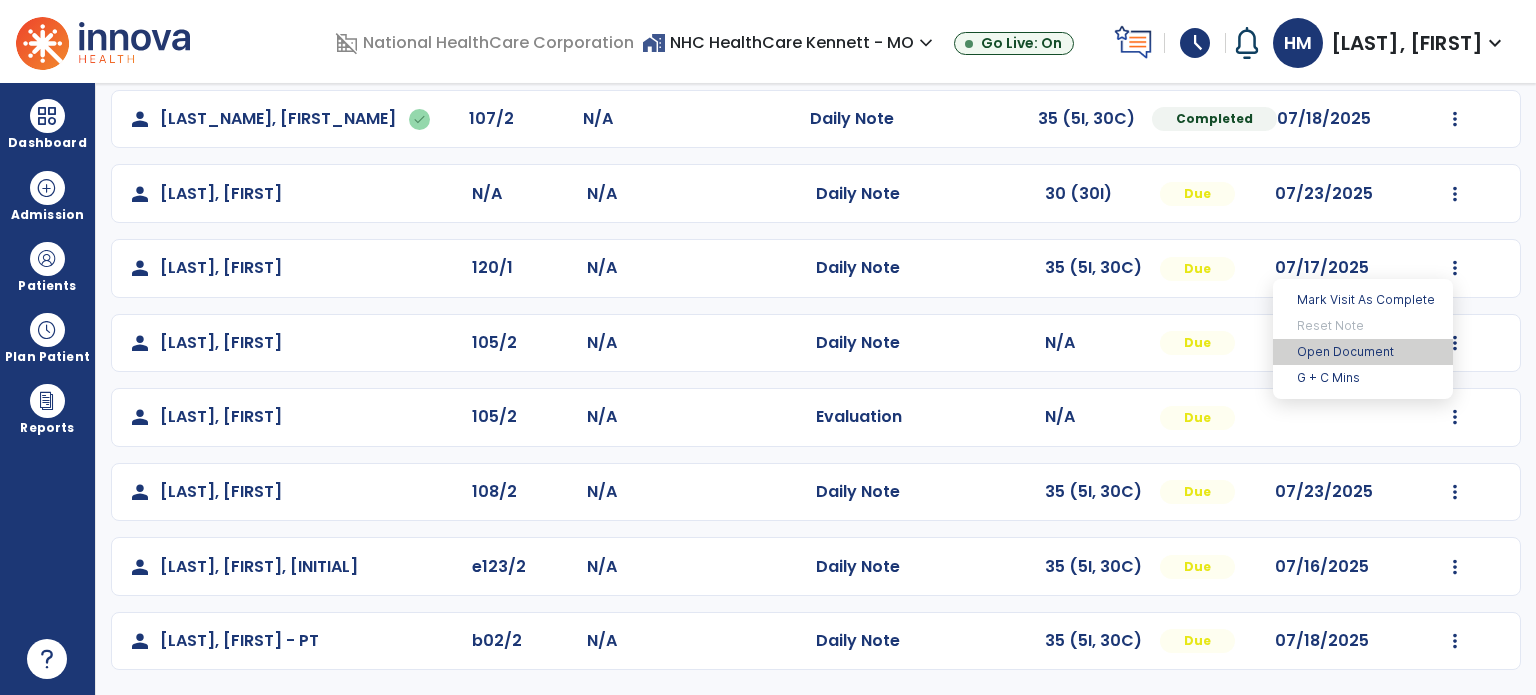 click on "Open Document" at bounding box center (1363, 352) 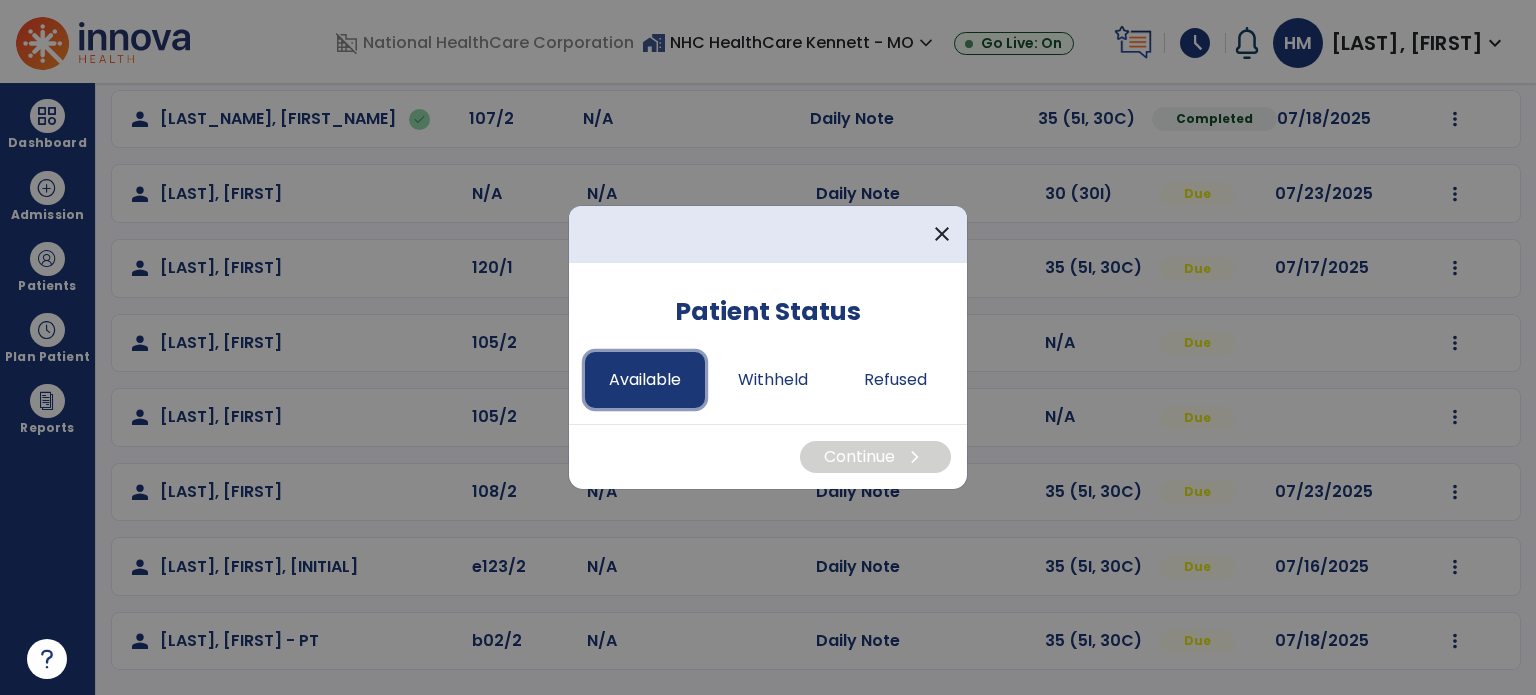 click on "Available" at bounding box center (645, 380) 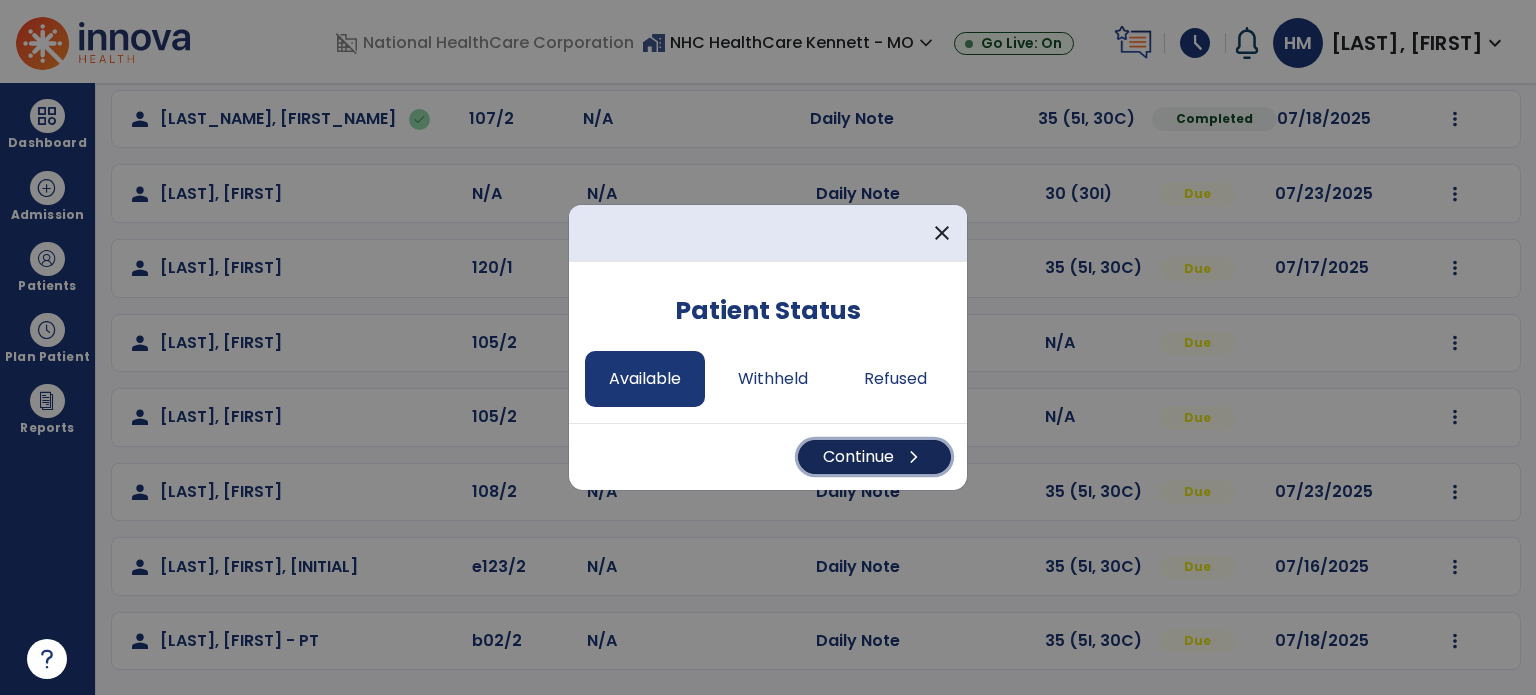 click on "Continue   chevron_right" at bounding box center [874, 457] 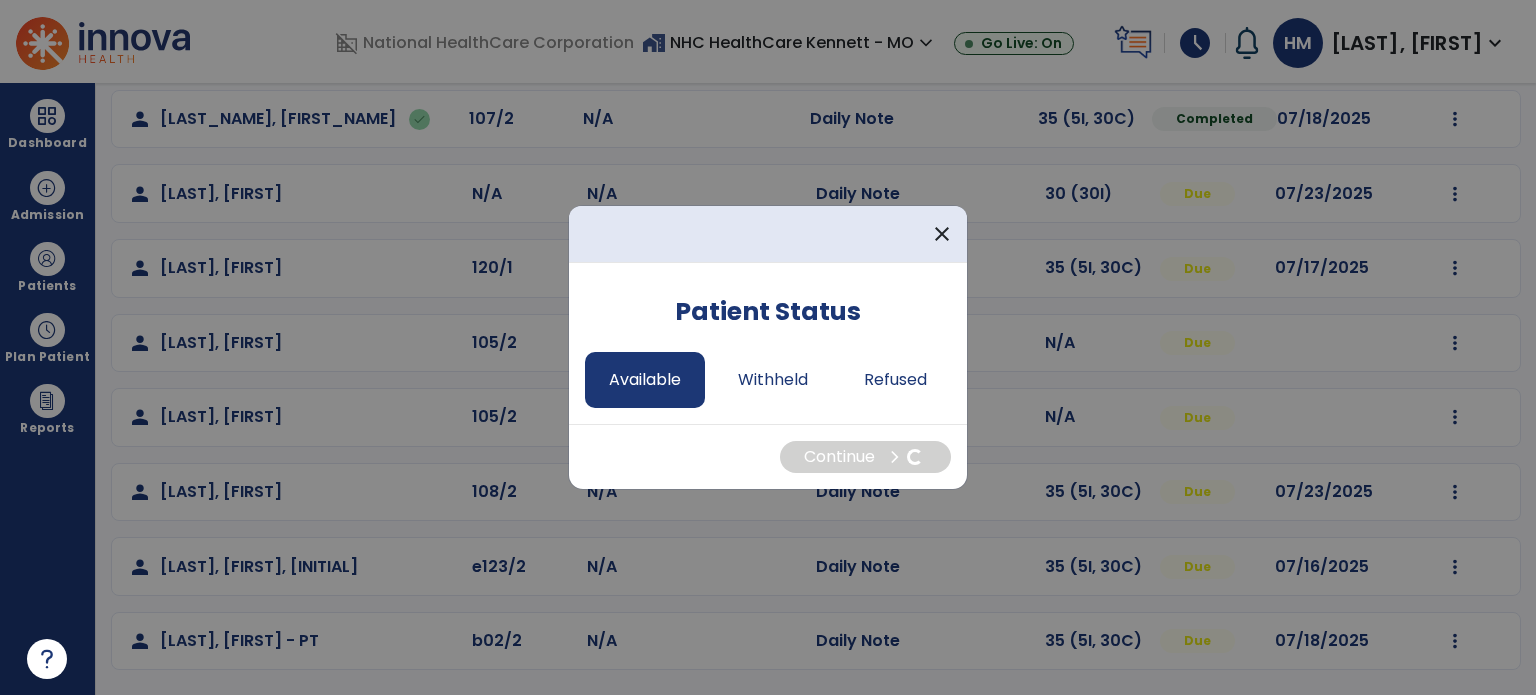 select on "*" 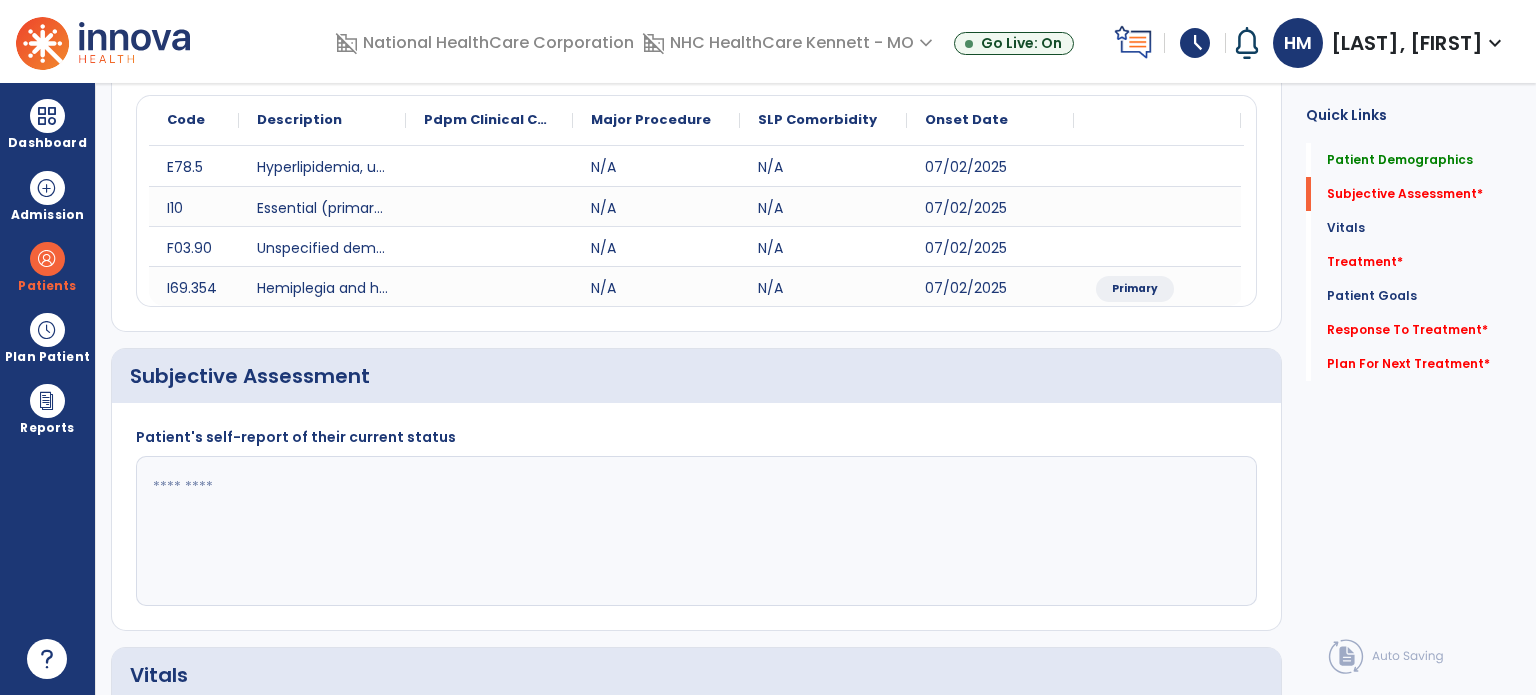 click 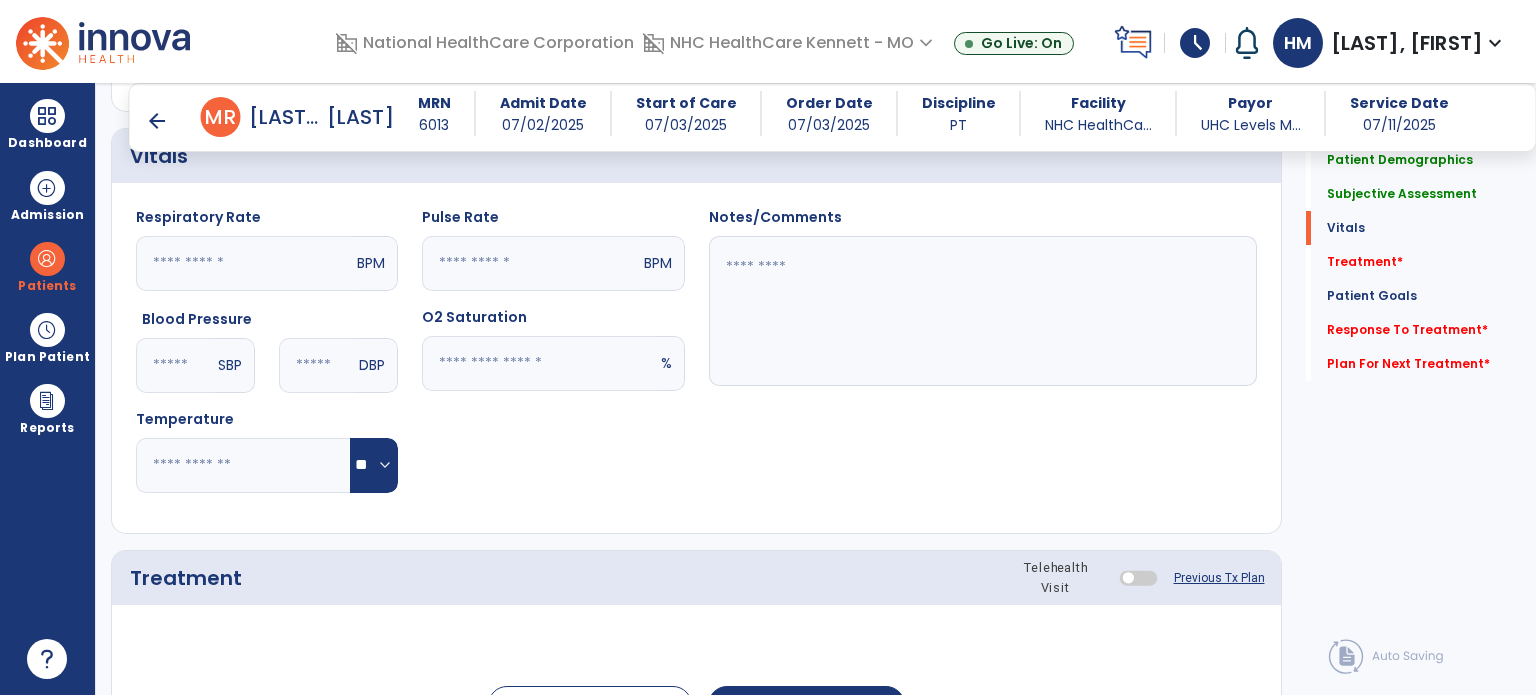 scroll, scrollTop: 919, scrollLeft: 0, axis: vertical 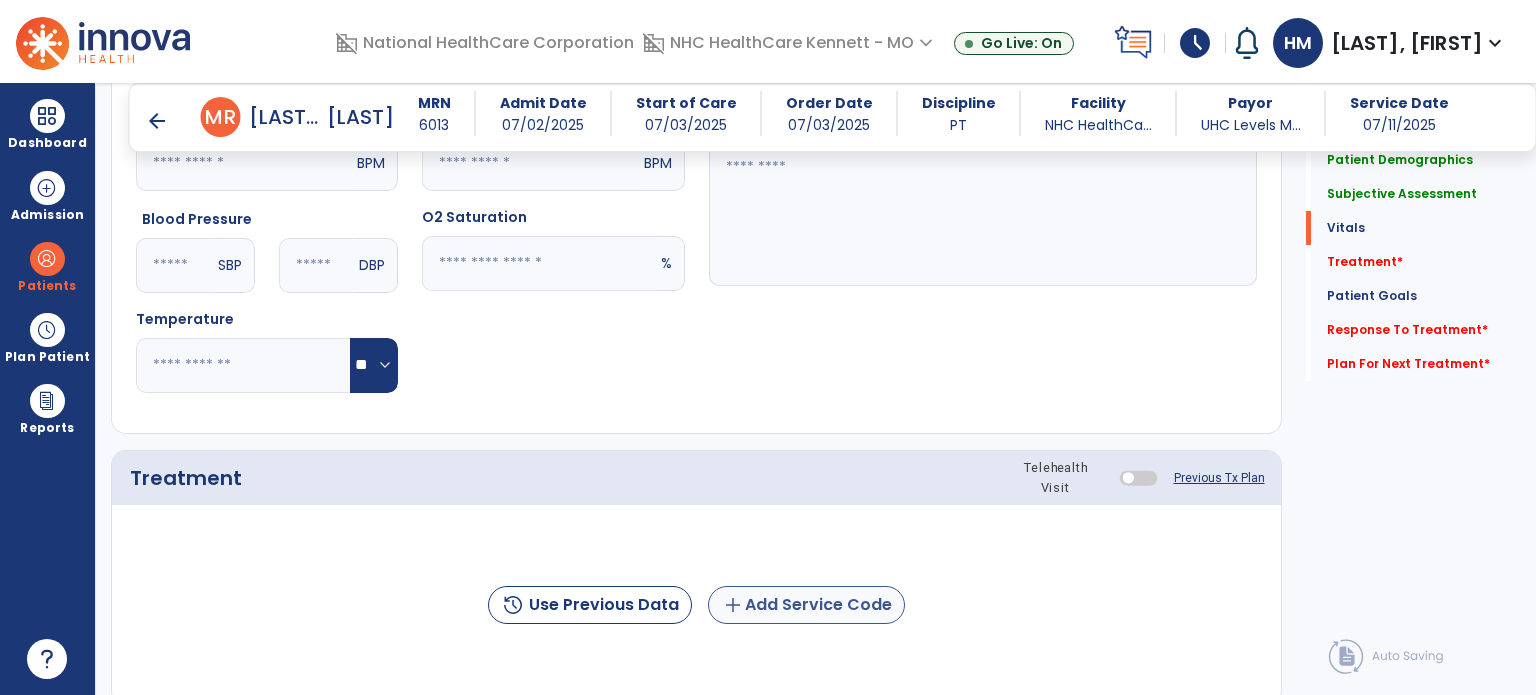 type on "**********" 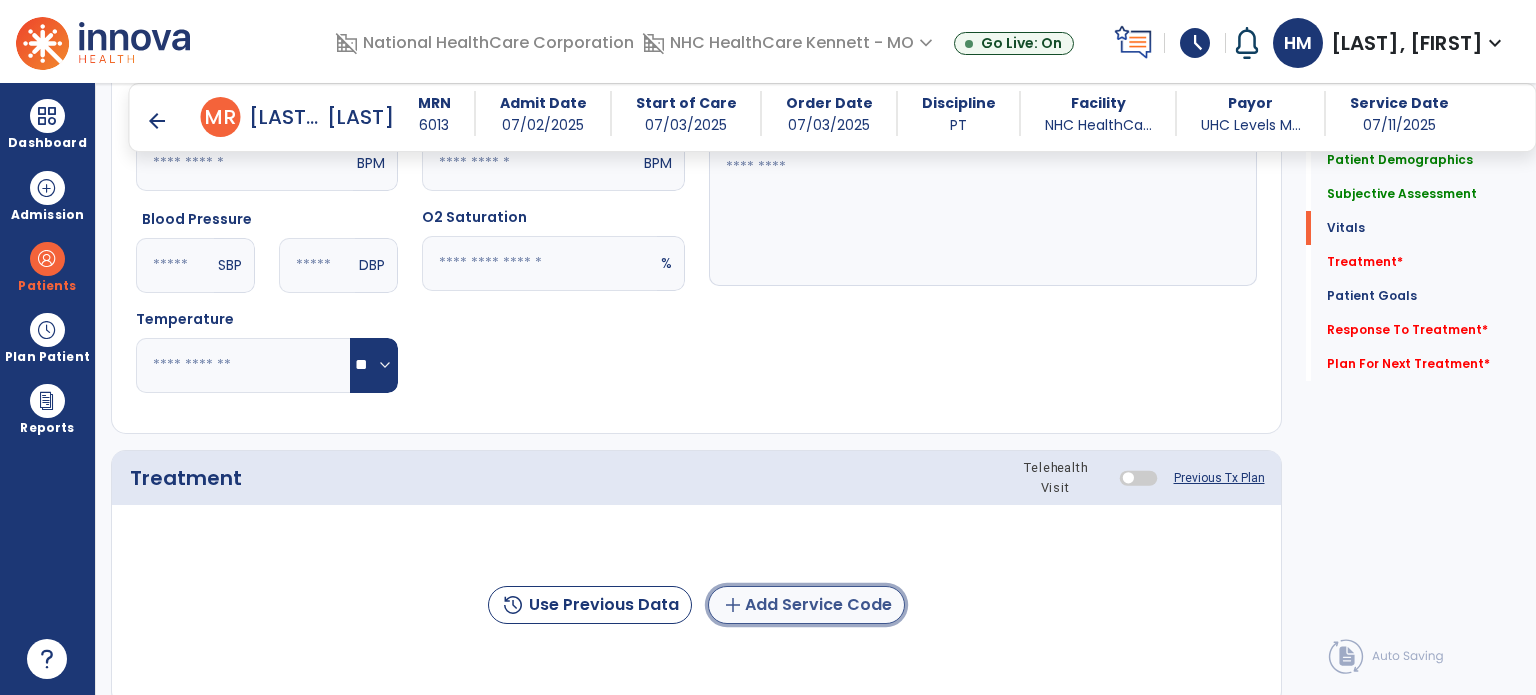 click on "add  Add Service Code" 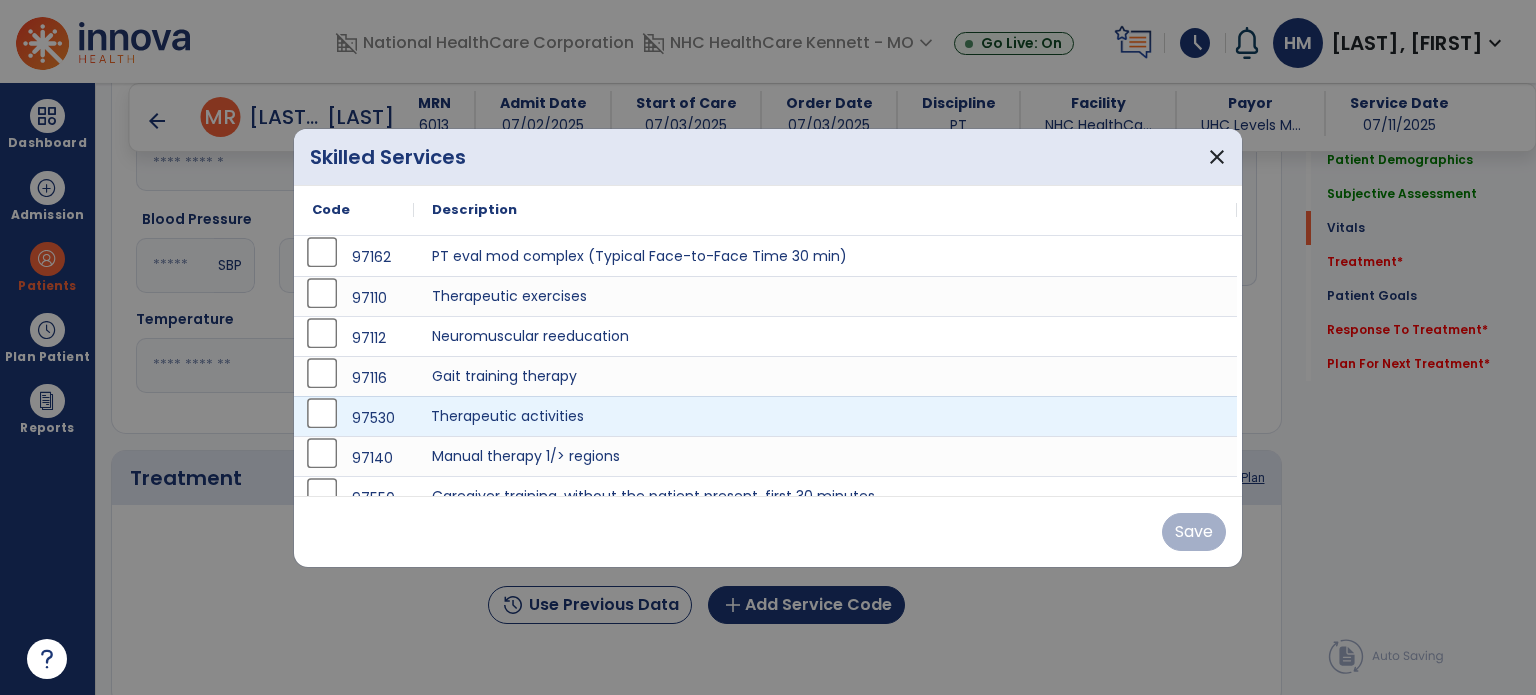 click on "Therapeutic activities" at bounding box center (825, 416) 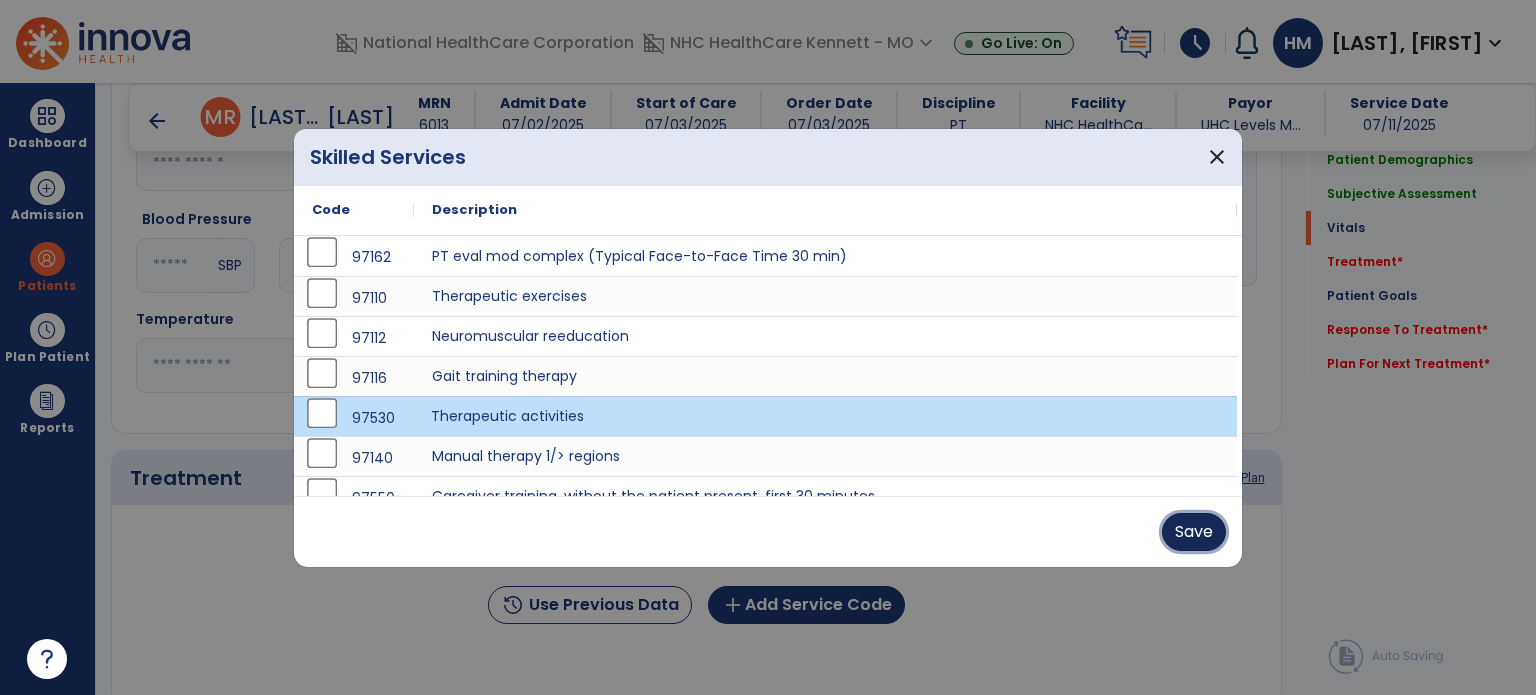 click on "Save" at bounding box center (1194, 532) 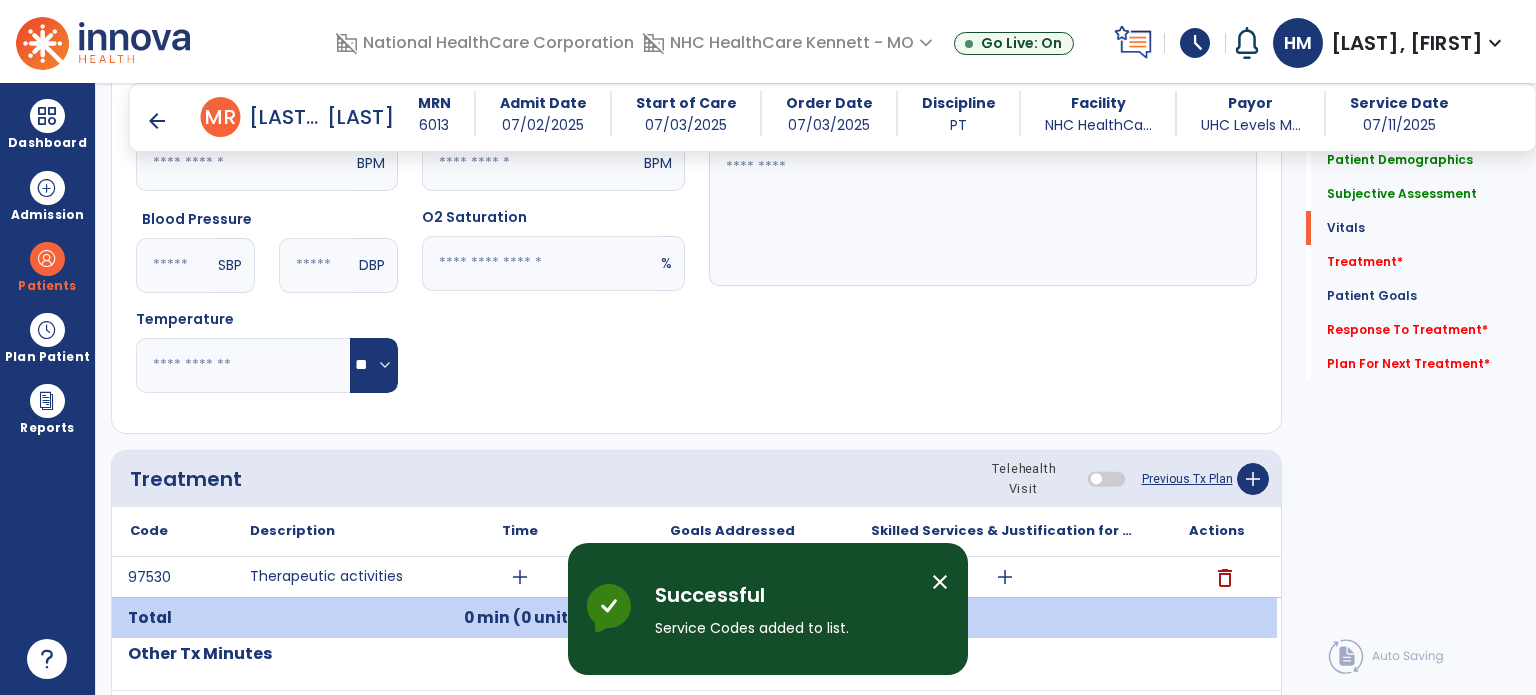 scroll, scrollTop: 1119, scrollLeft: 0, axis: vertical 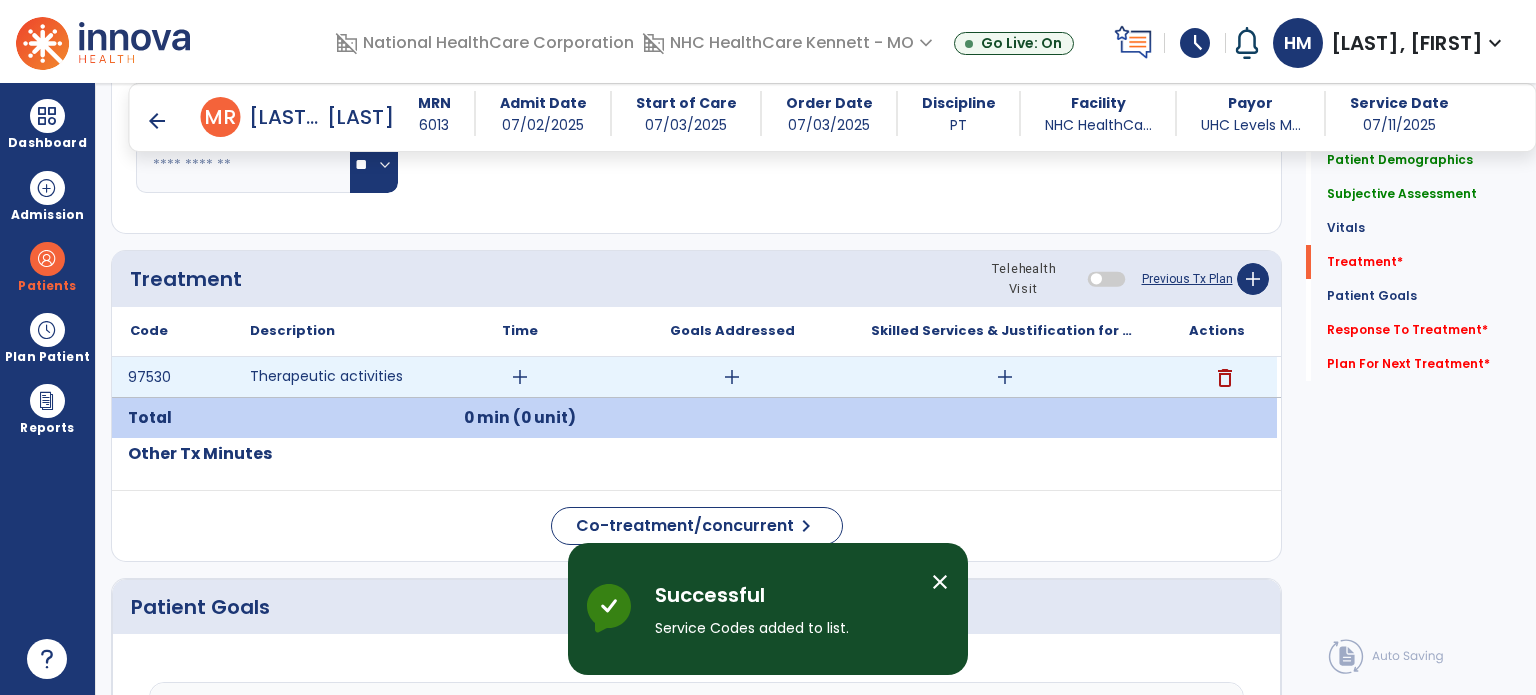 click on "add" at bounding box center [520, 377] 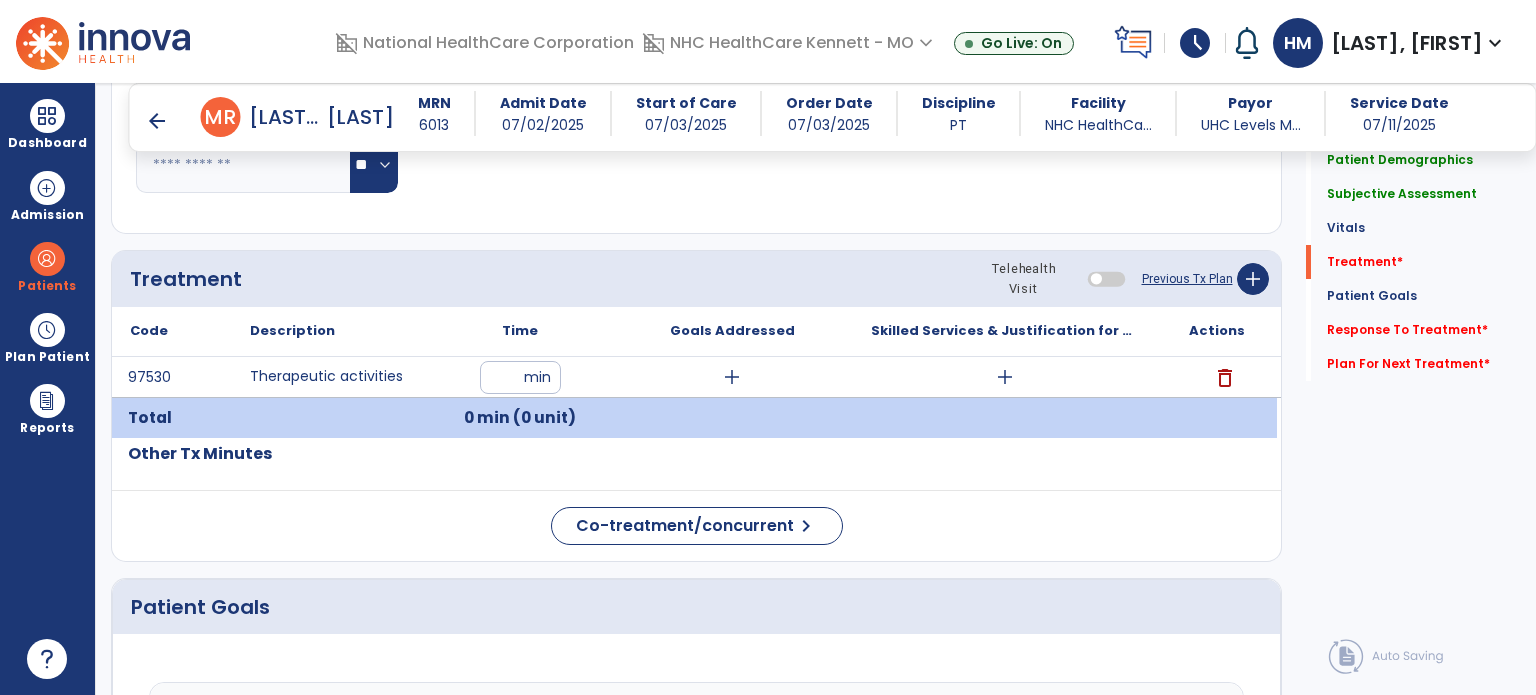 type on "**" 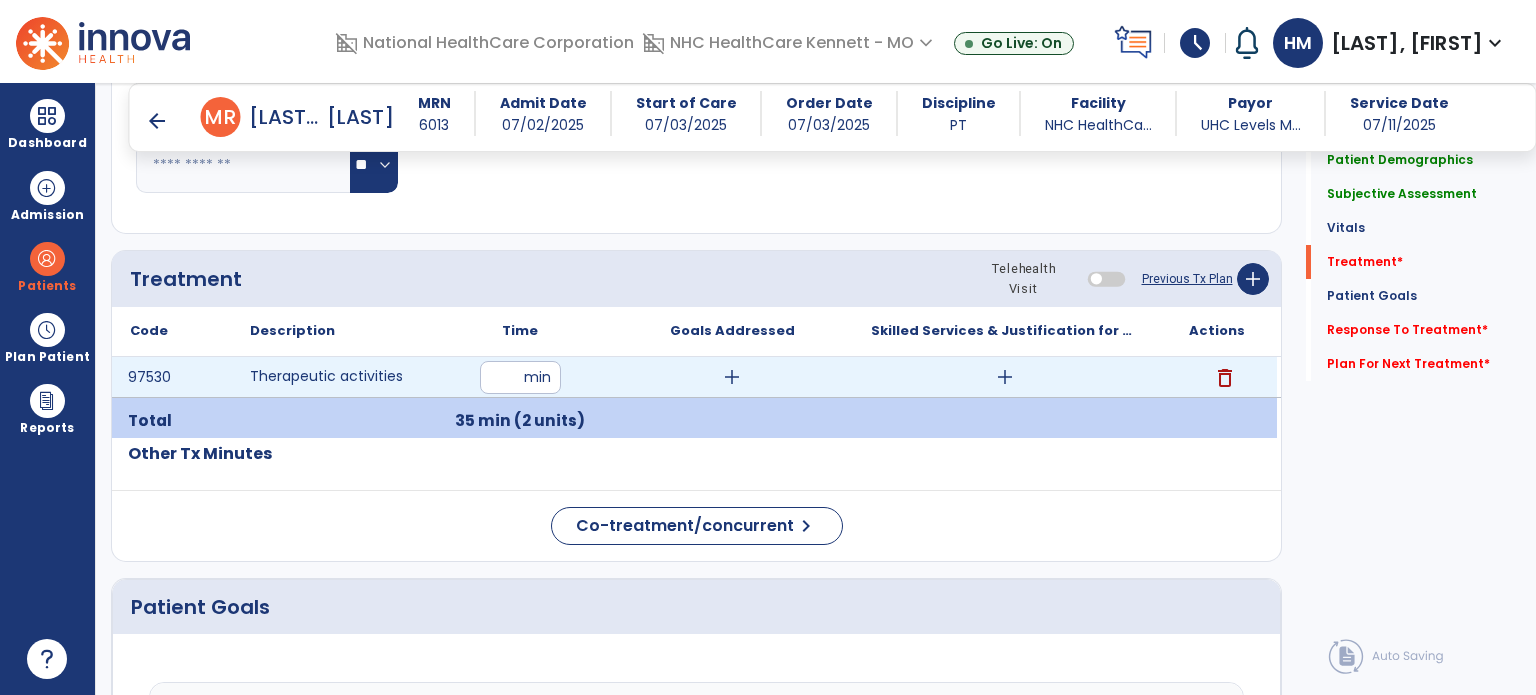 click on "add" at bounding box center [1005, 377] 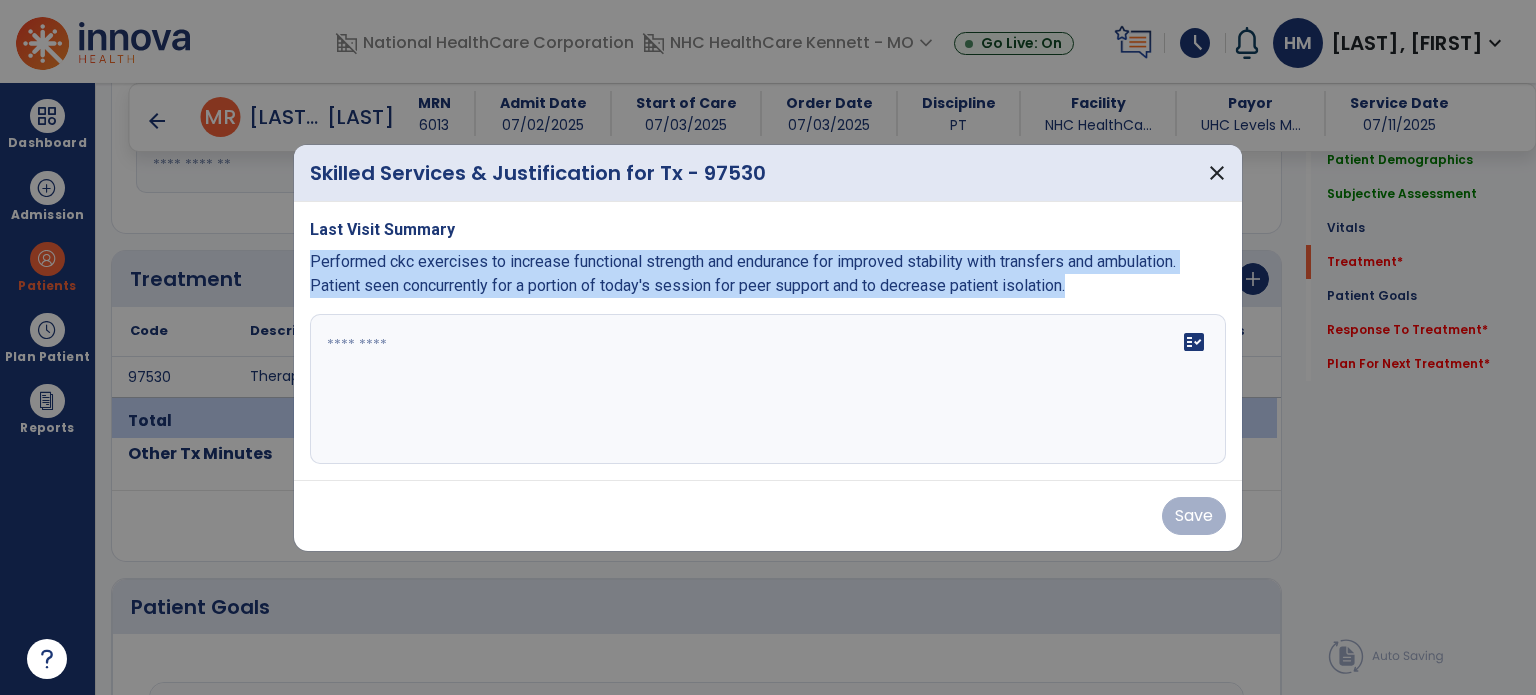 drag, startPoint x: 309, startPoint y: 258, endPoint x: 1110, endPoint y: 319, distance: 803.31934 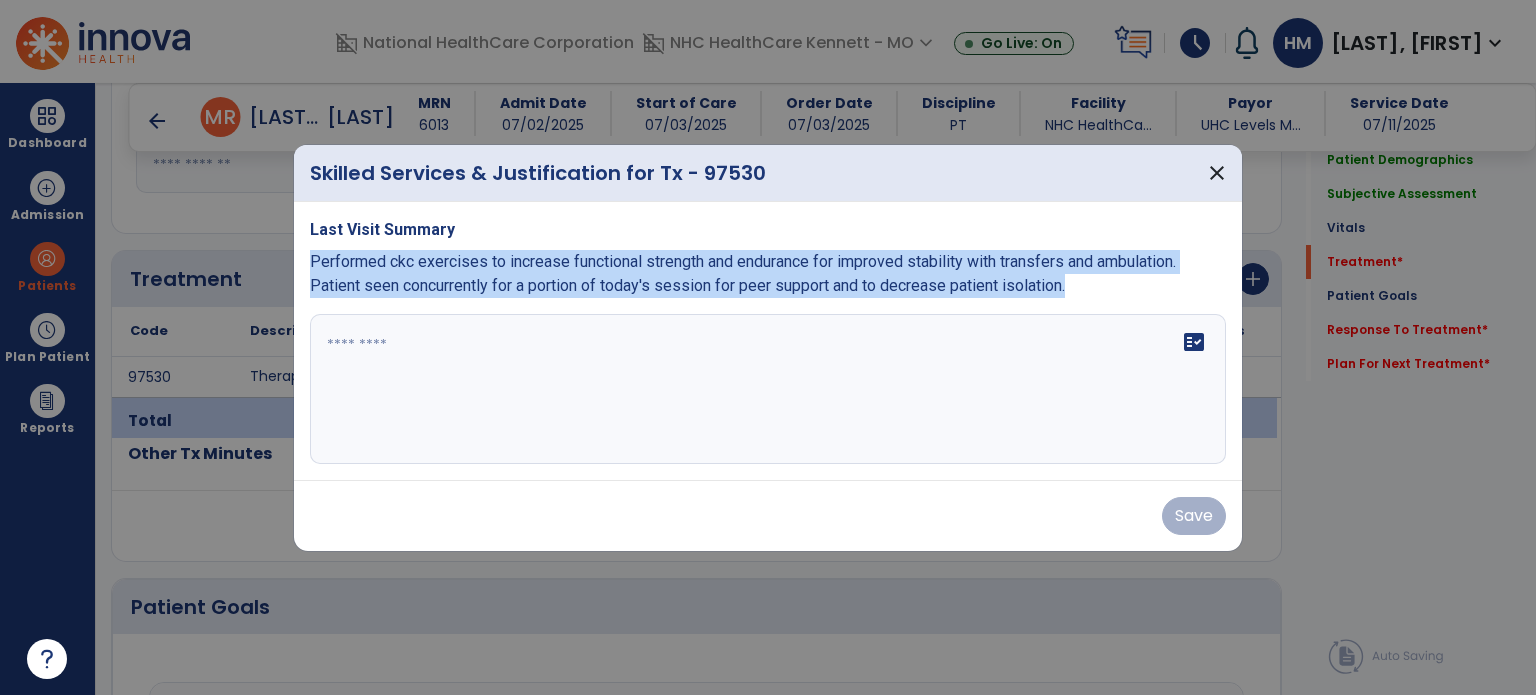 click on "Last Visit Summary Performed ckc exercises to increase functional strength and endurance for improved stability with transfers and ambulation. Patient seen concurrently for a portion of today's session for peer support and to decrease patient isolation.   fact_check" at bounding box center (768, 341) 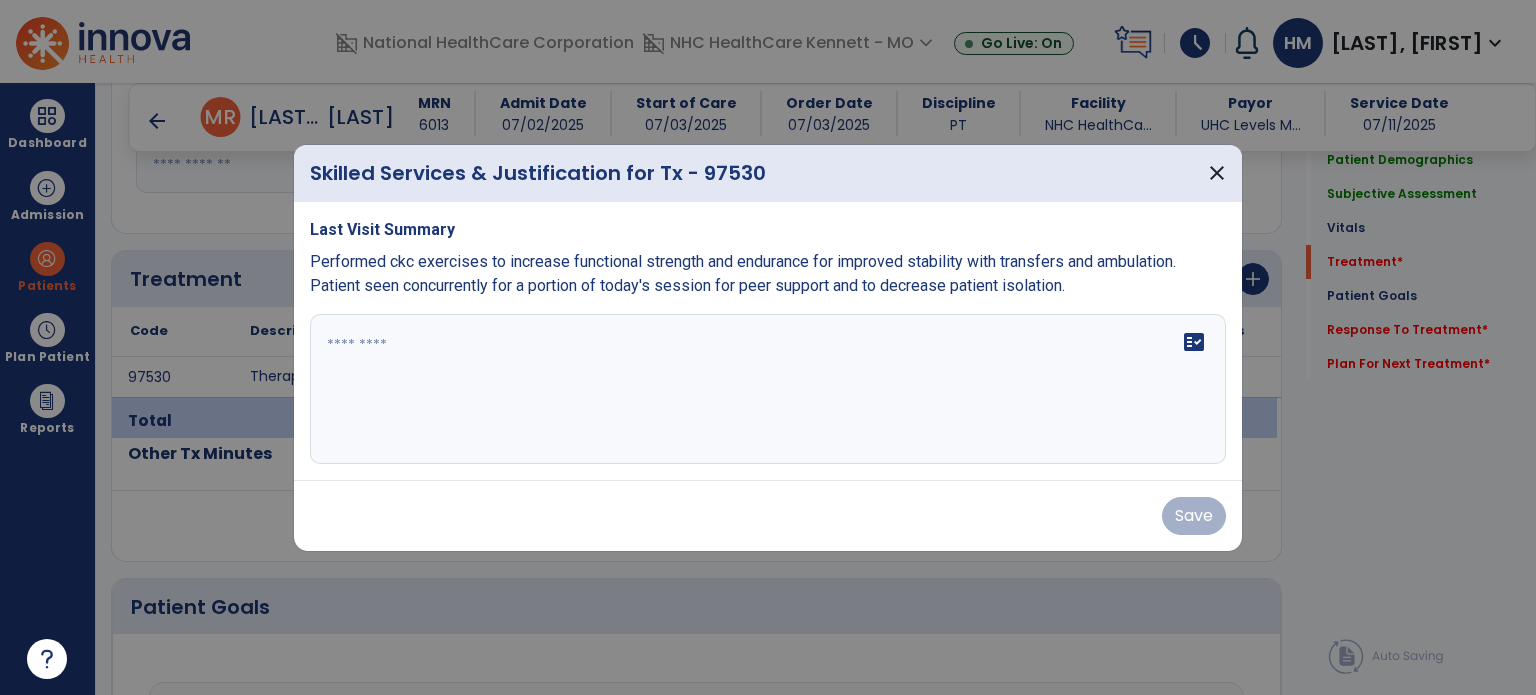 click on "fact_check" at bounding box center (768, 389) 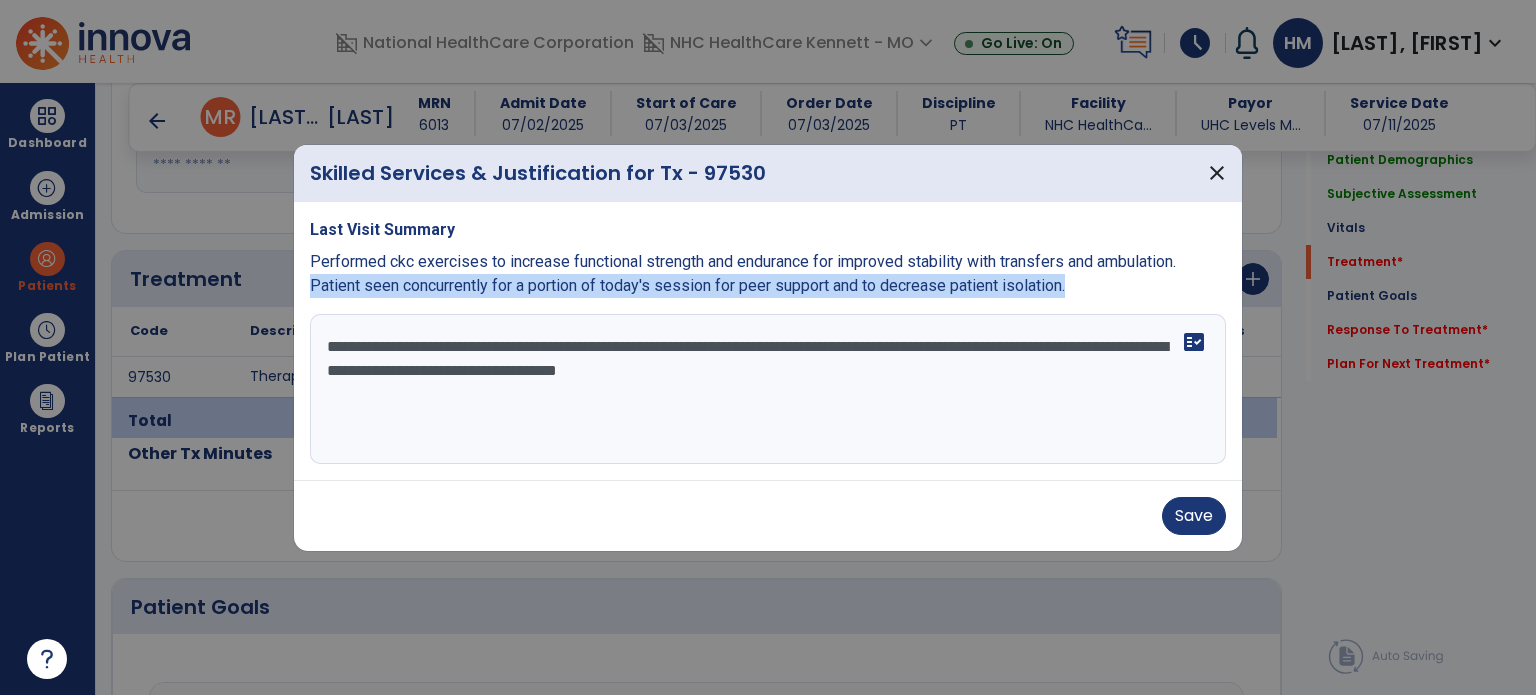 drag, startPoint x: 310, startPoint y: 283, endPoint x: 1086, endPoint y: 296, distance: 776.1089 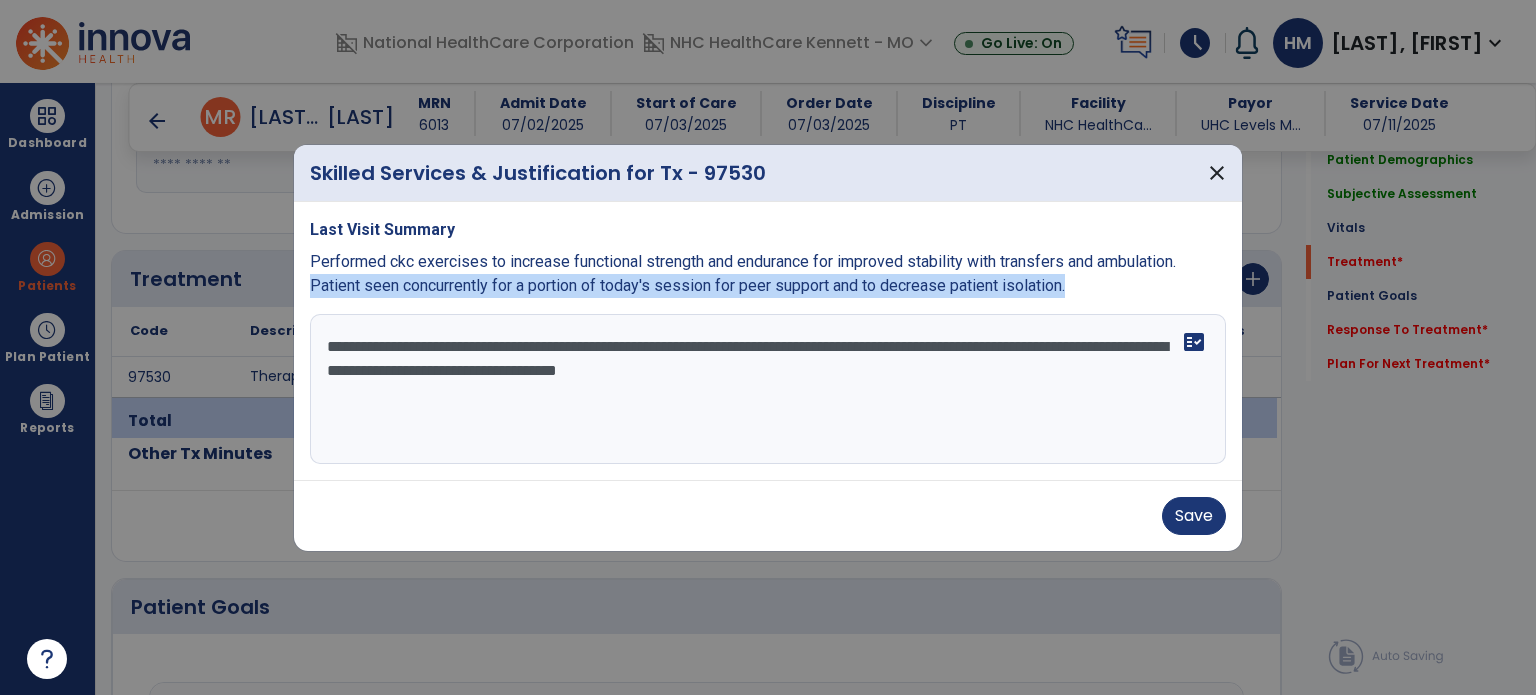 click on "Performed ckc exercises to increase functional strength and endurance for improved stability with transfers and ambulation. Patient seen concurrently for a portion of today's session for peer support and to decrease patient isolation." at bounding box center [768, 274] 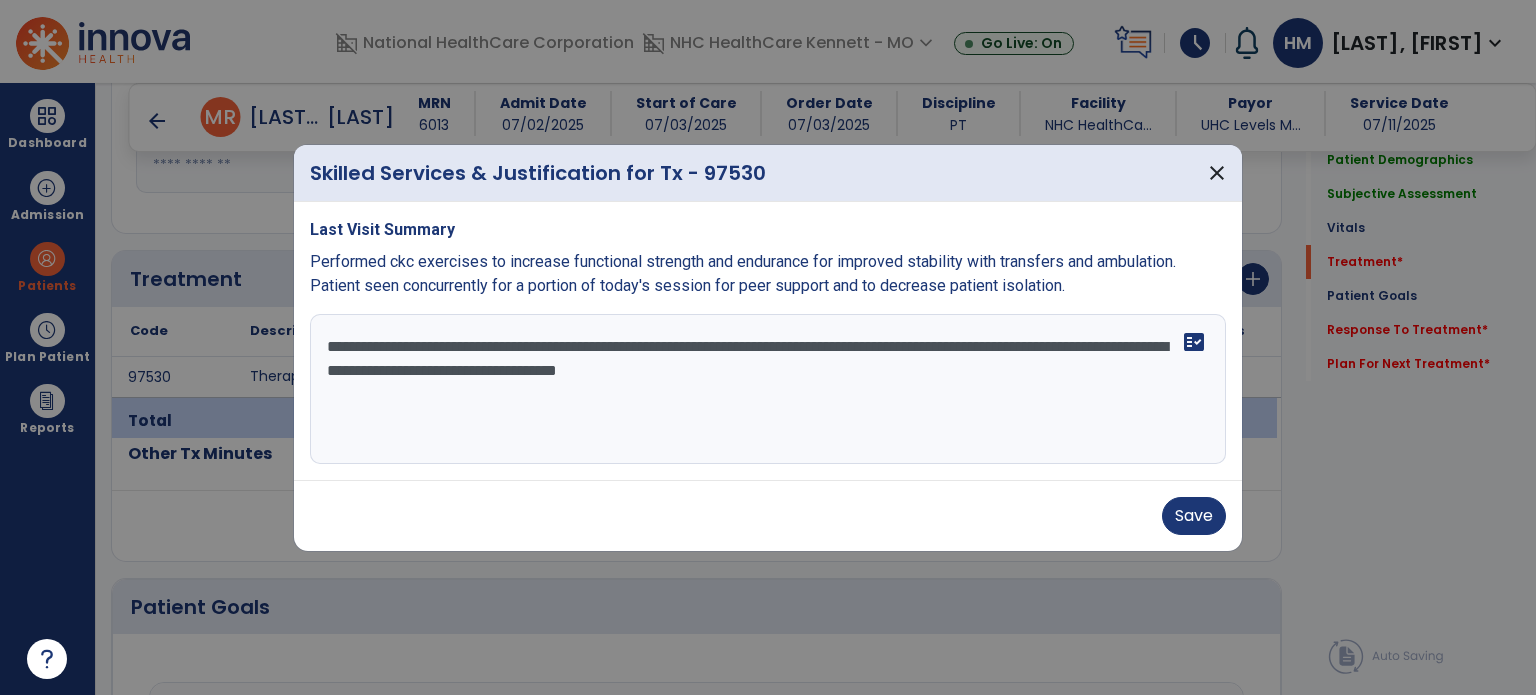 click on "**********" at bounding box center [768, 389] 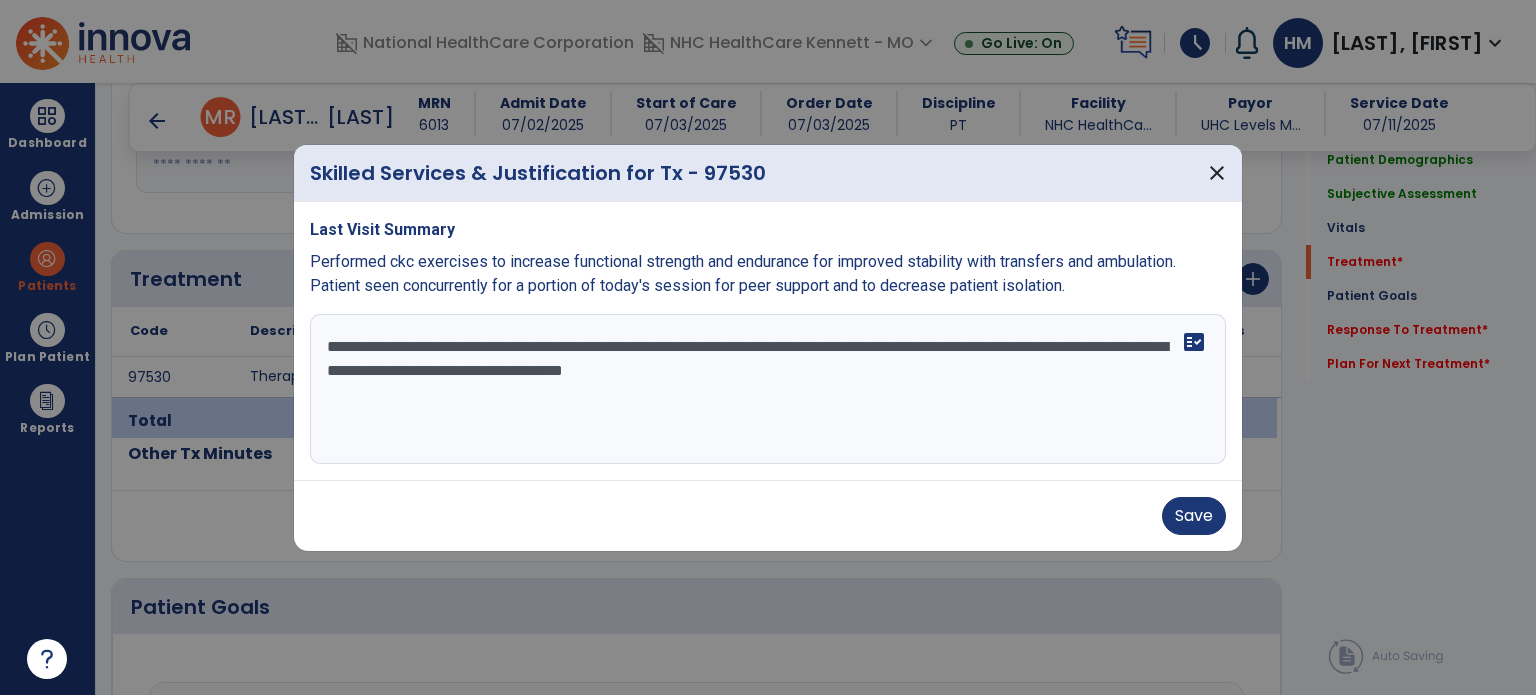 paste on "**********" 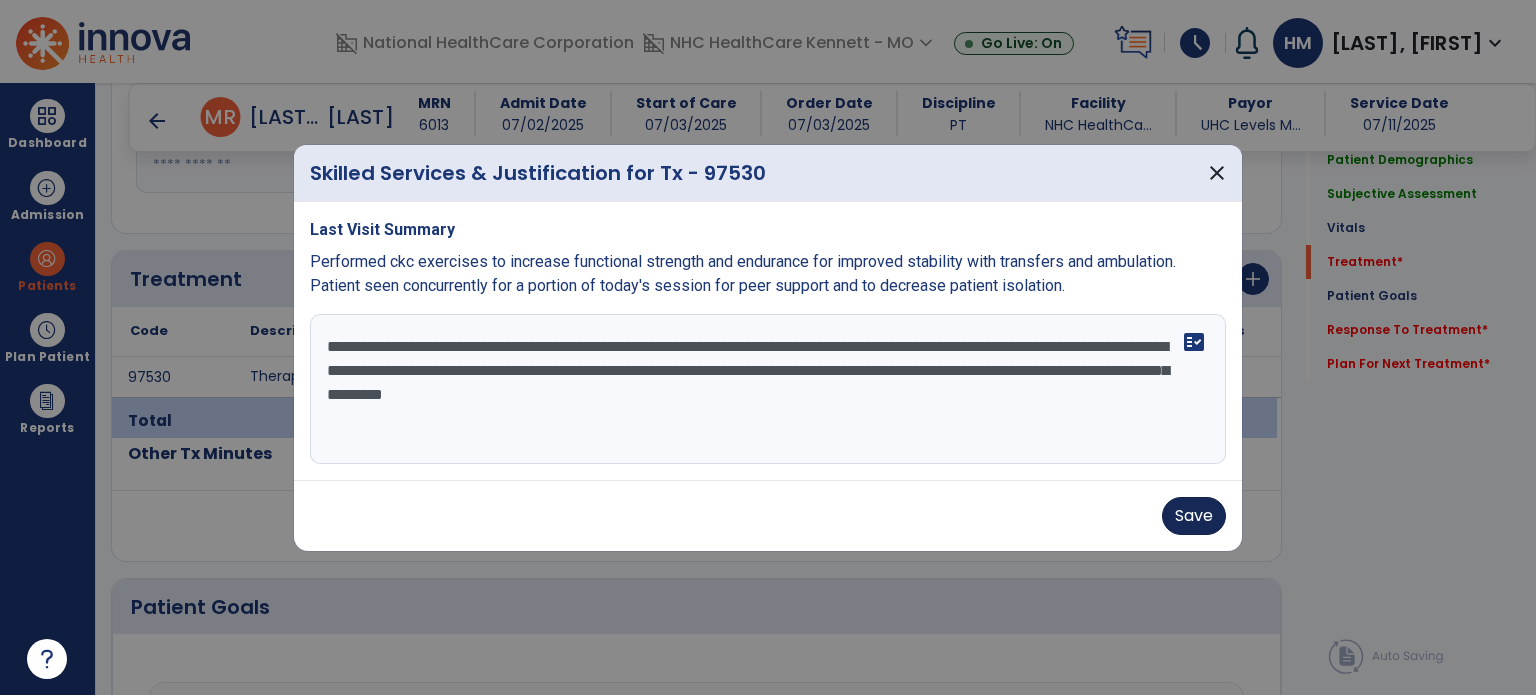 type on "**********" 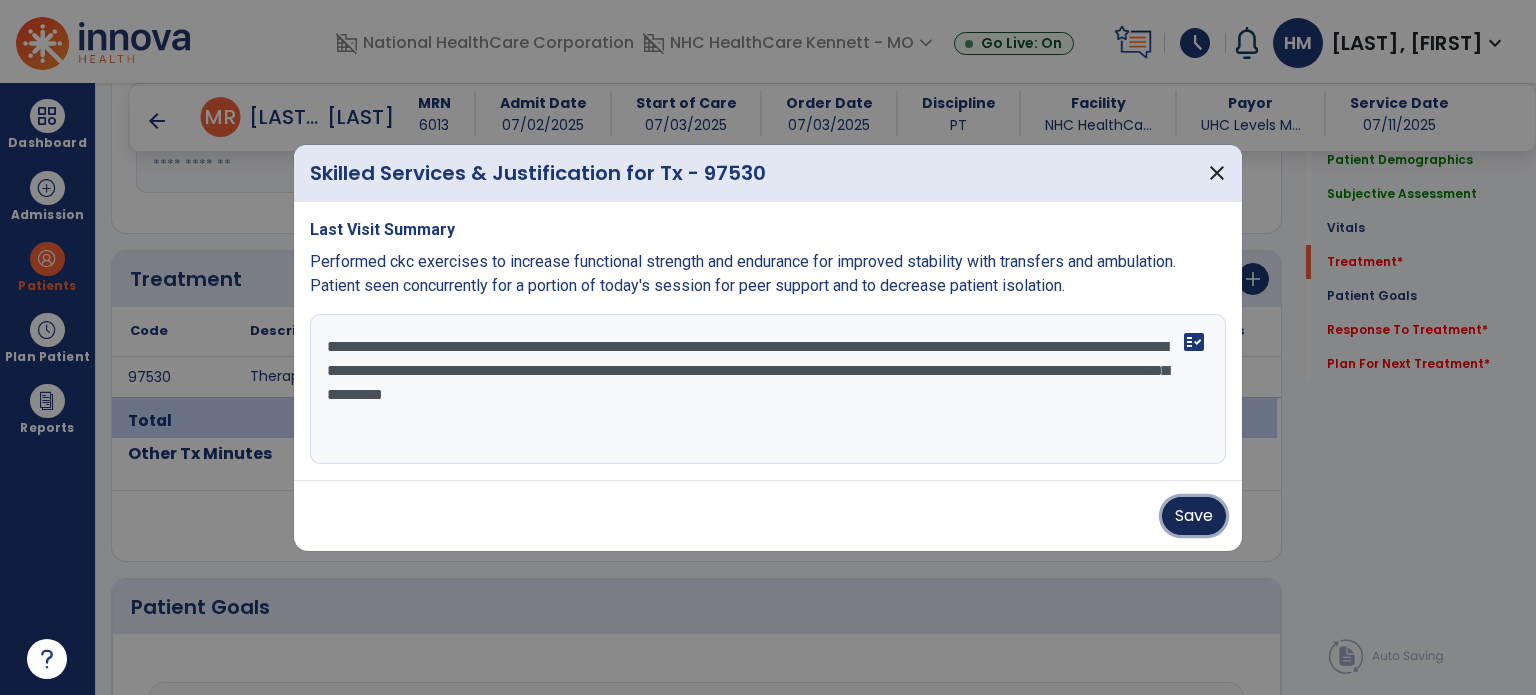 click on "Save" at bounding box center (1194, 516) 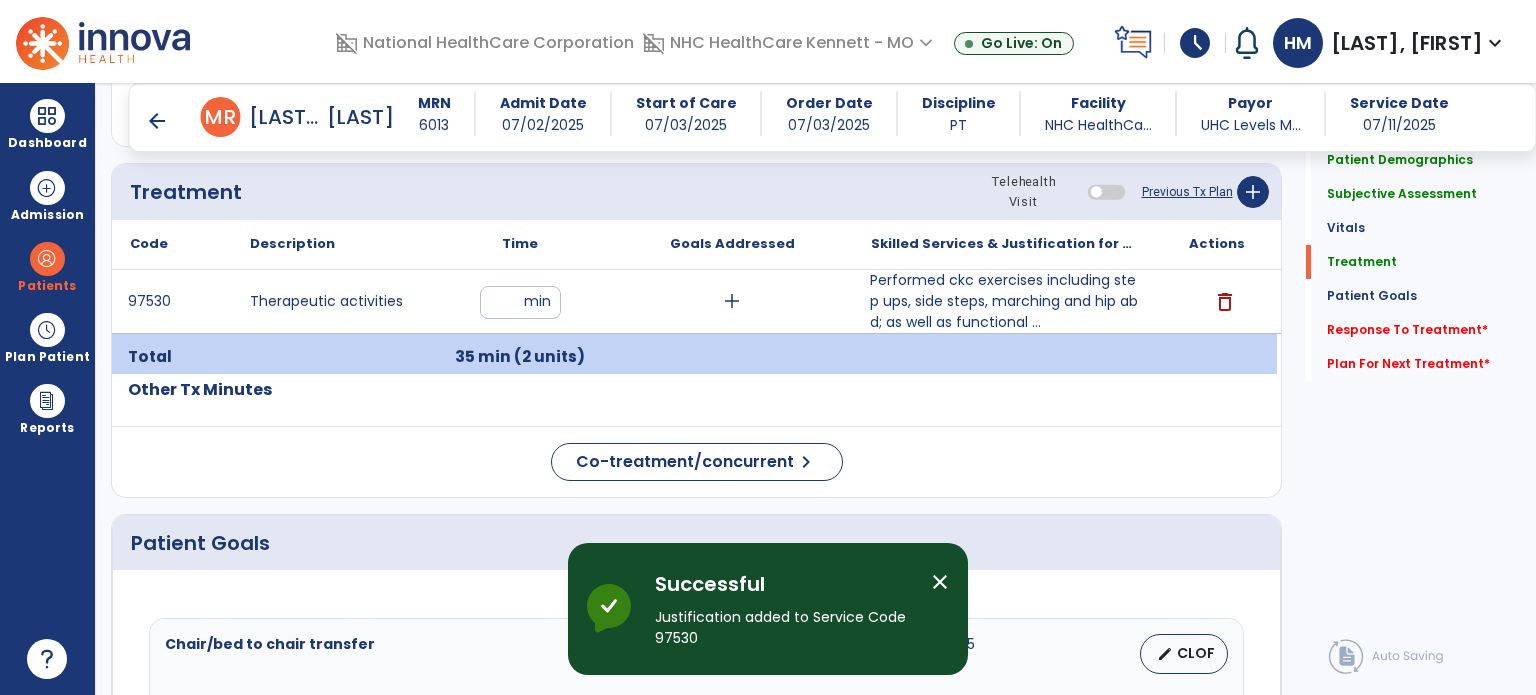 scroll, scrollTop: 1319, scrollLeft: 0, axis: vertical 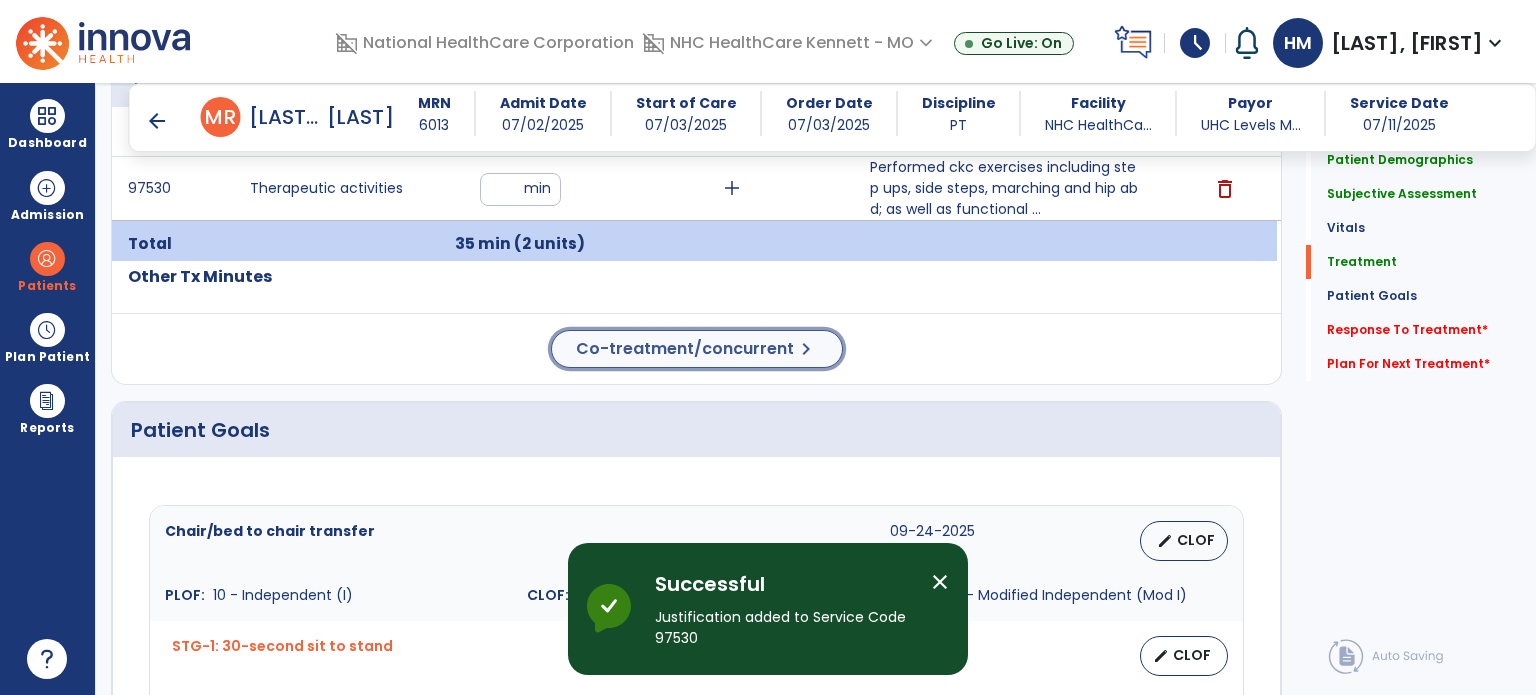 click on "Co-treatment/concurrent" 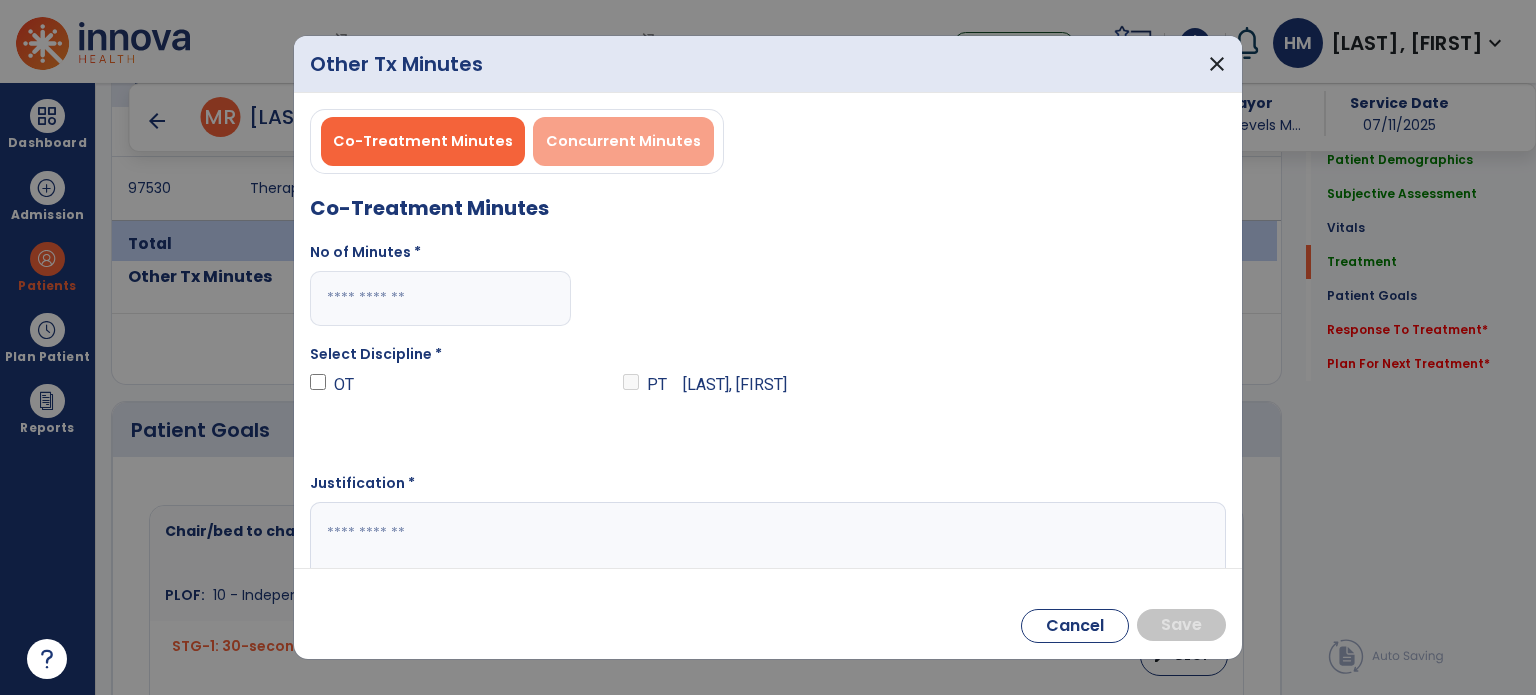 click on "Concurrent Minutes" at bounding box center [623, 141] 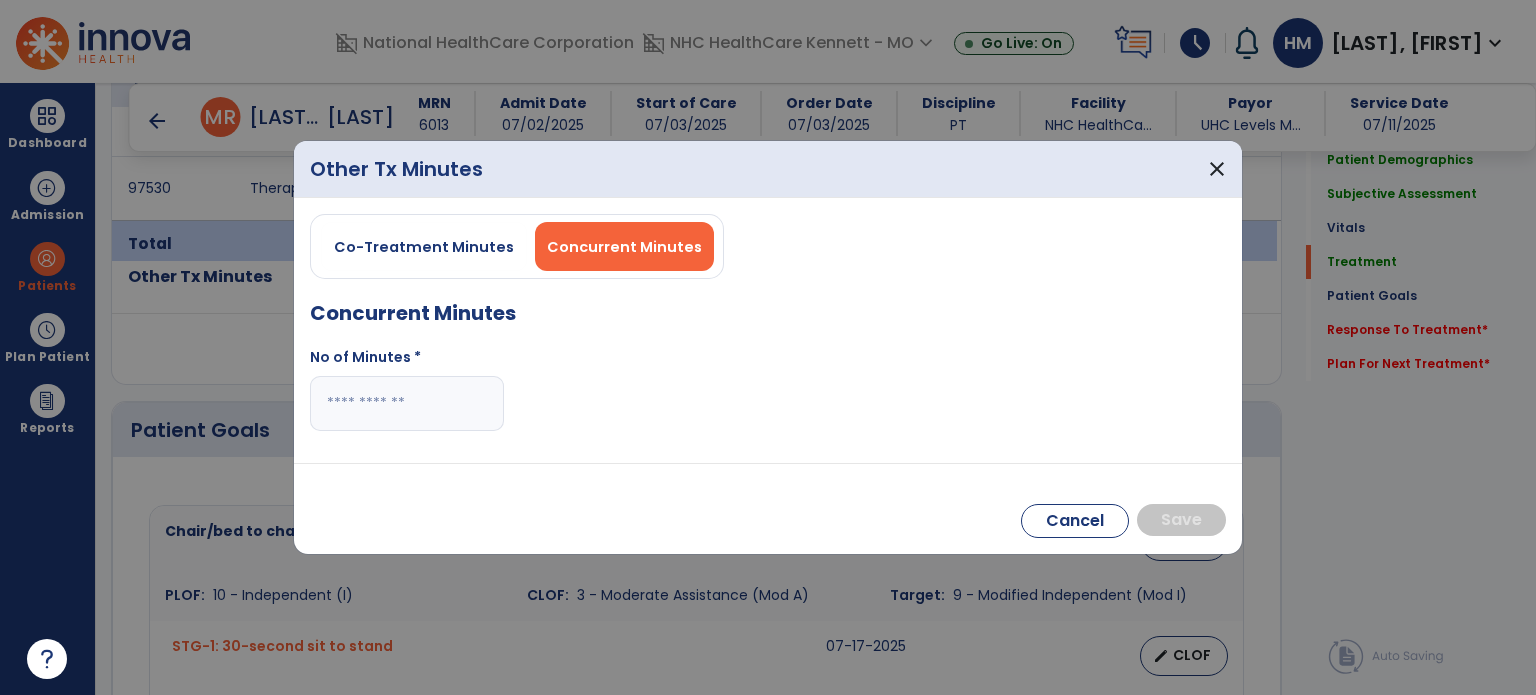 click at bounding box center (407, 403) 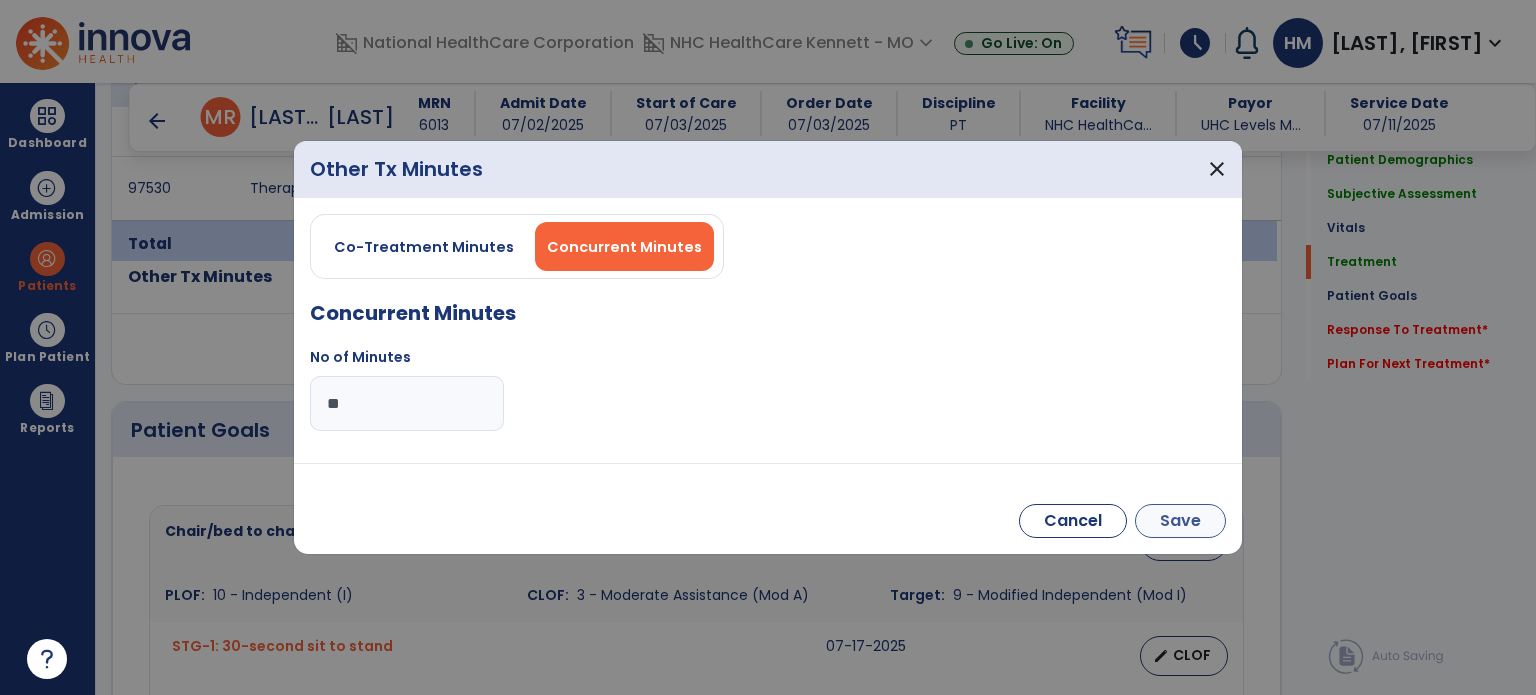 type on "**" 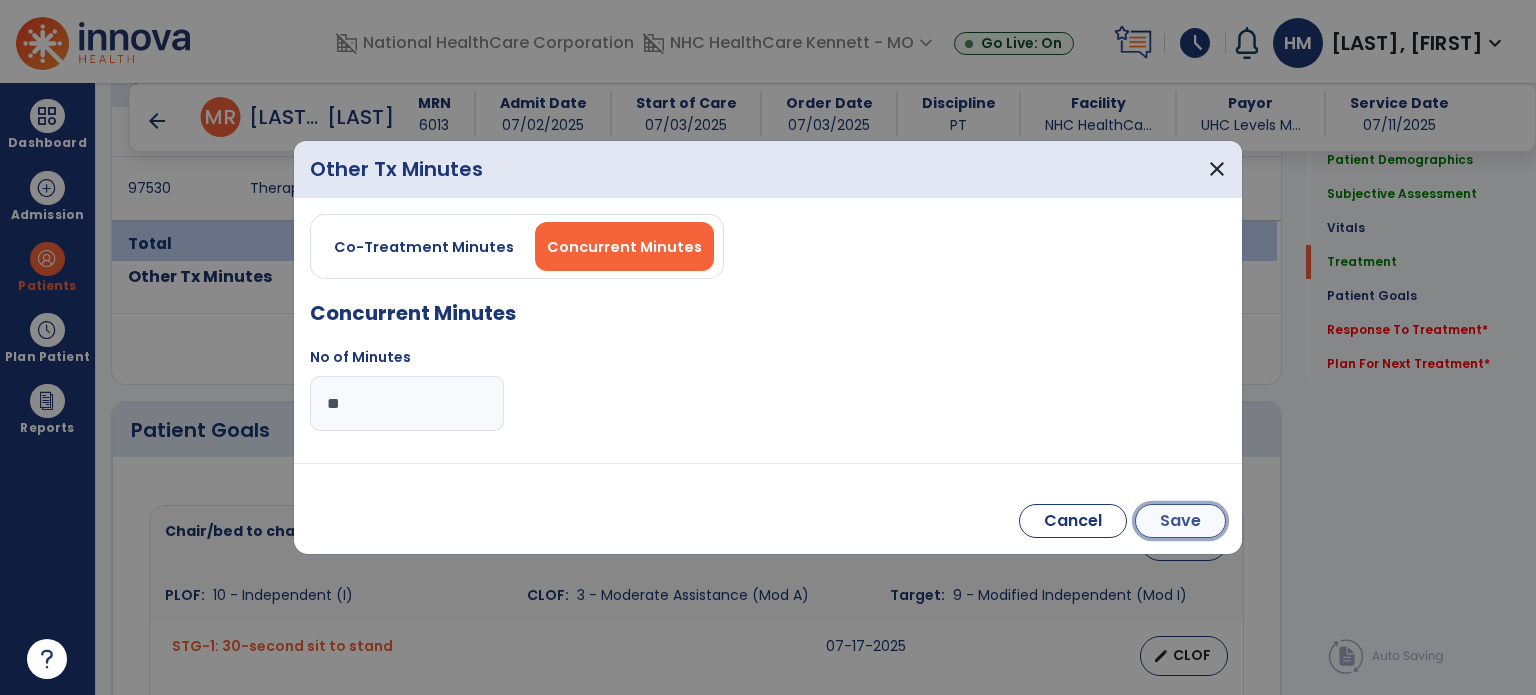 click on "Save" at bounding box center (1180, 521) 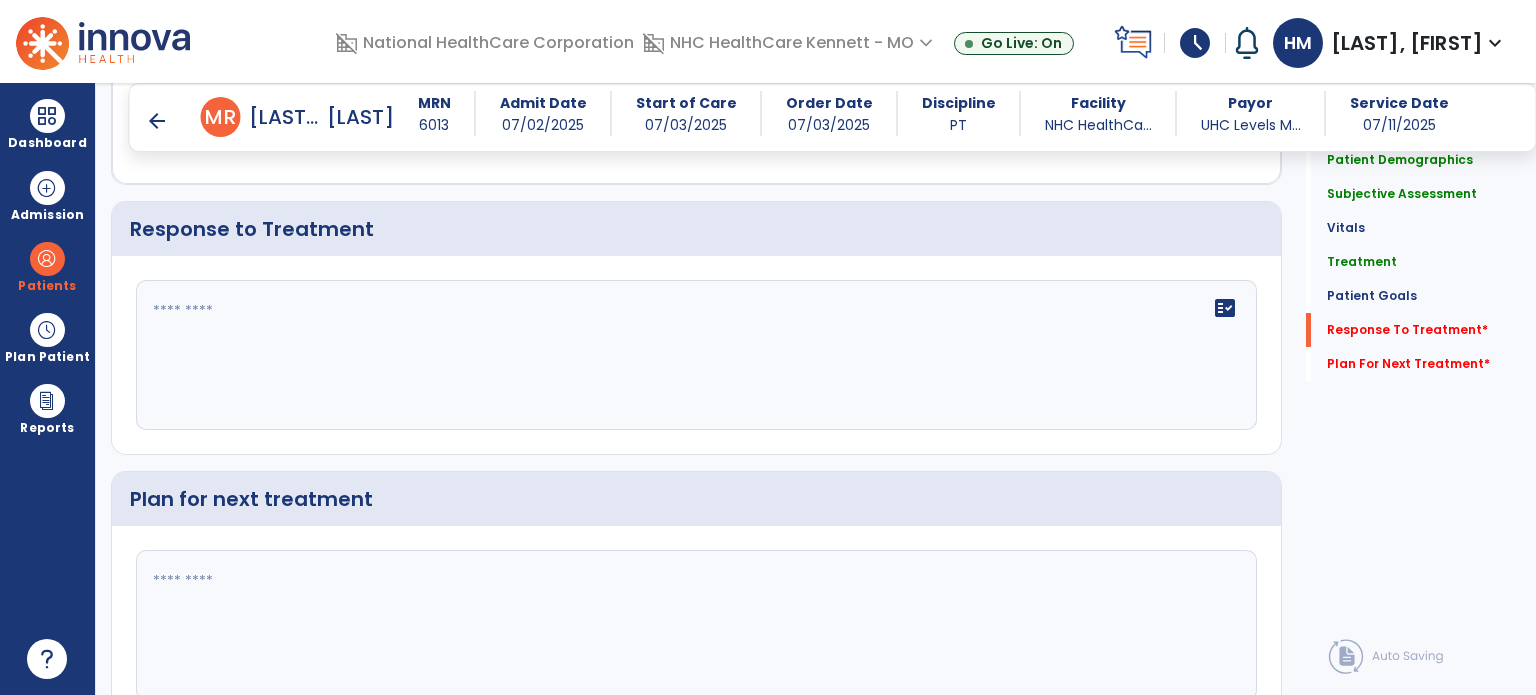 scroll, scrollTop: 2419, scrollLeft: 0, axis: vertical 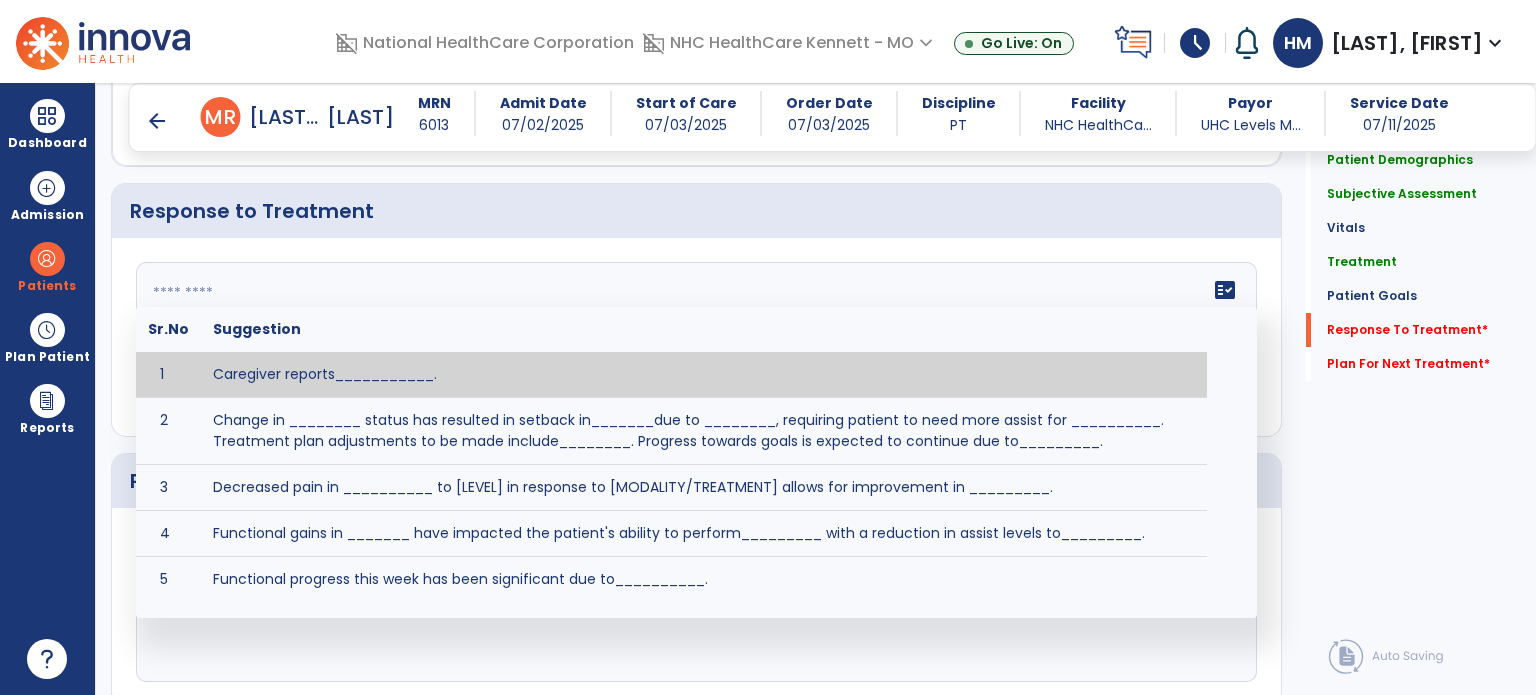click on "fact_check  Sr.No Suggestion 1 Caregiver reports___________. 2 Change in ________ status has resulted in setback in_______due to ________, requiring patient to need more assist for __________.   Treatment plan adjustments to be made include________.  Progress towards goals is expected to continue due to_________. 3 Decreased pain in __________ to [LEVEL] in response to [MODALITY/TREATMENT] allows for improvement in _________. 4 Functional gains in _______ have impacted the patient's ability to perform_________ with a reduction in assist levels to_________. 5 Functional progress this week has been significant due to__________. 6 Gains in ________ have improved the patient's ability to perform ______with decreased levels of assist to___________. 7 Improvement in ________allows patient to tolerate higher levels of challenges in_________. 8 Pain in [AREA] has decreased to [LEVEL] in response to [TREATMENT/MODALITY], allowing fore ease in completing__________. 9 10 11 12 13 14 15 16 17 18 19 20 21" 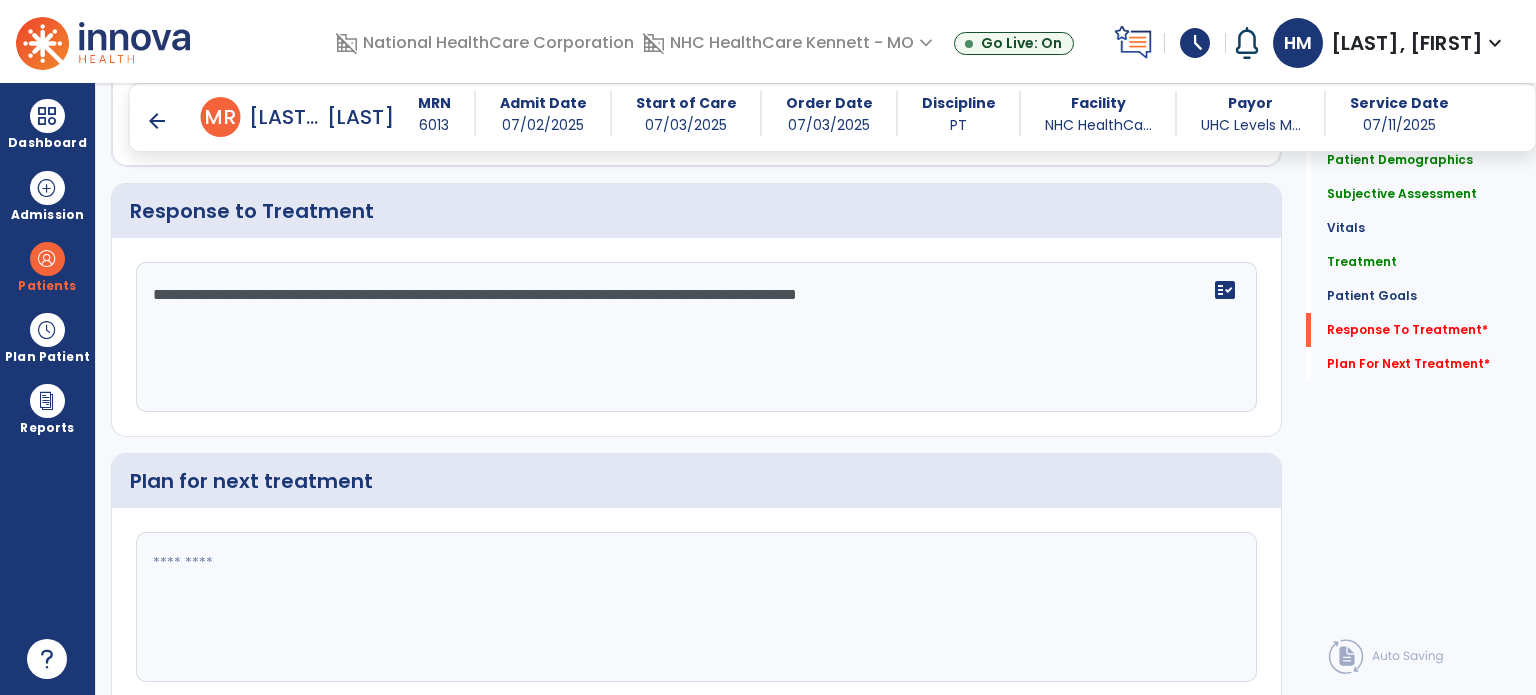 type on "**********" 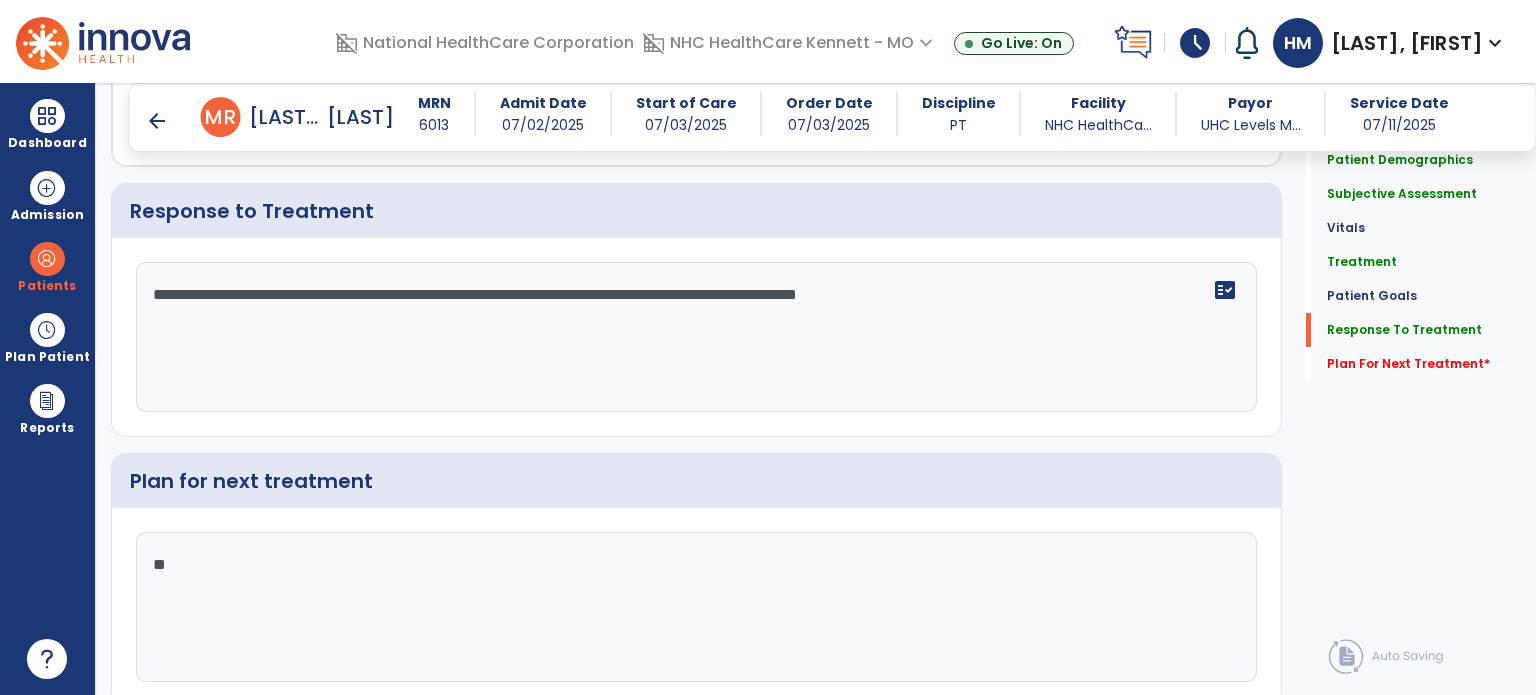 scroll, scrollTop: 2420, scrollLeft: 0, axis: vertical 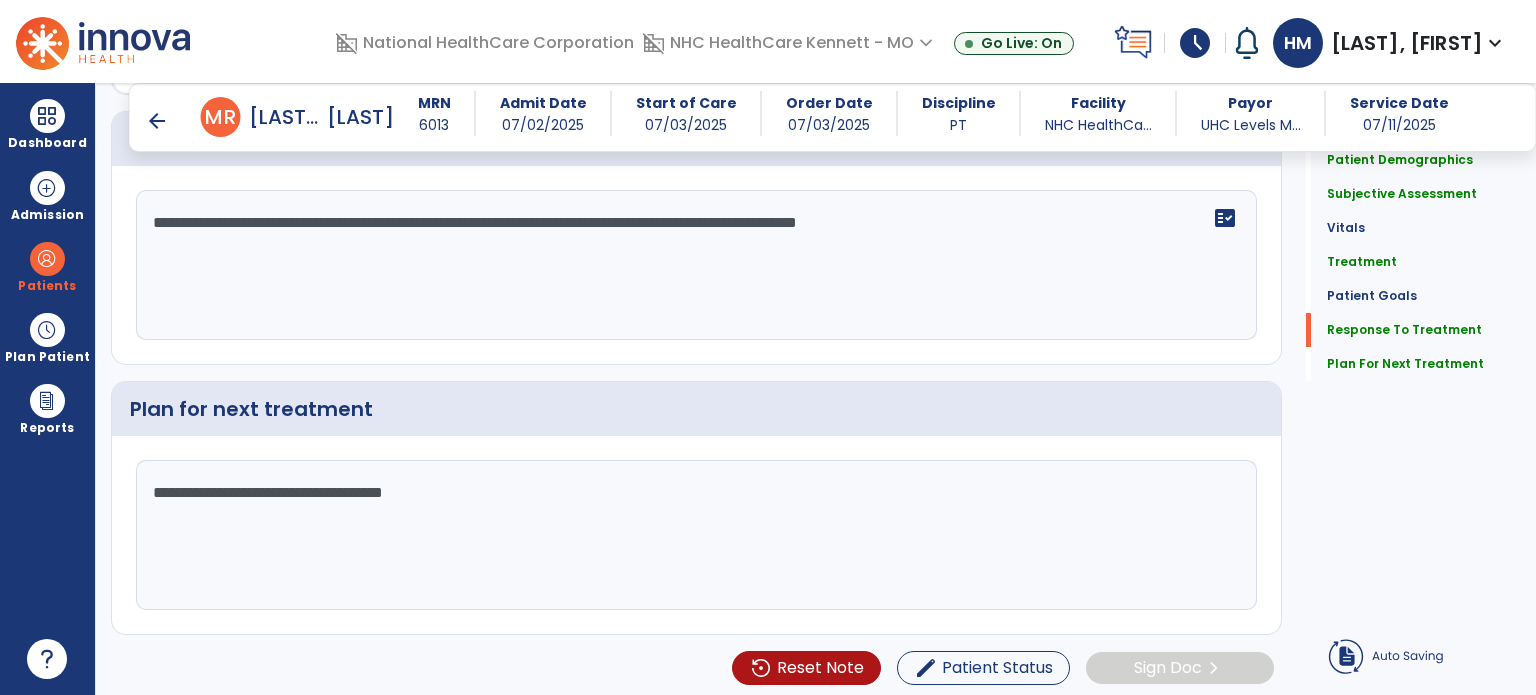 type on "**********" 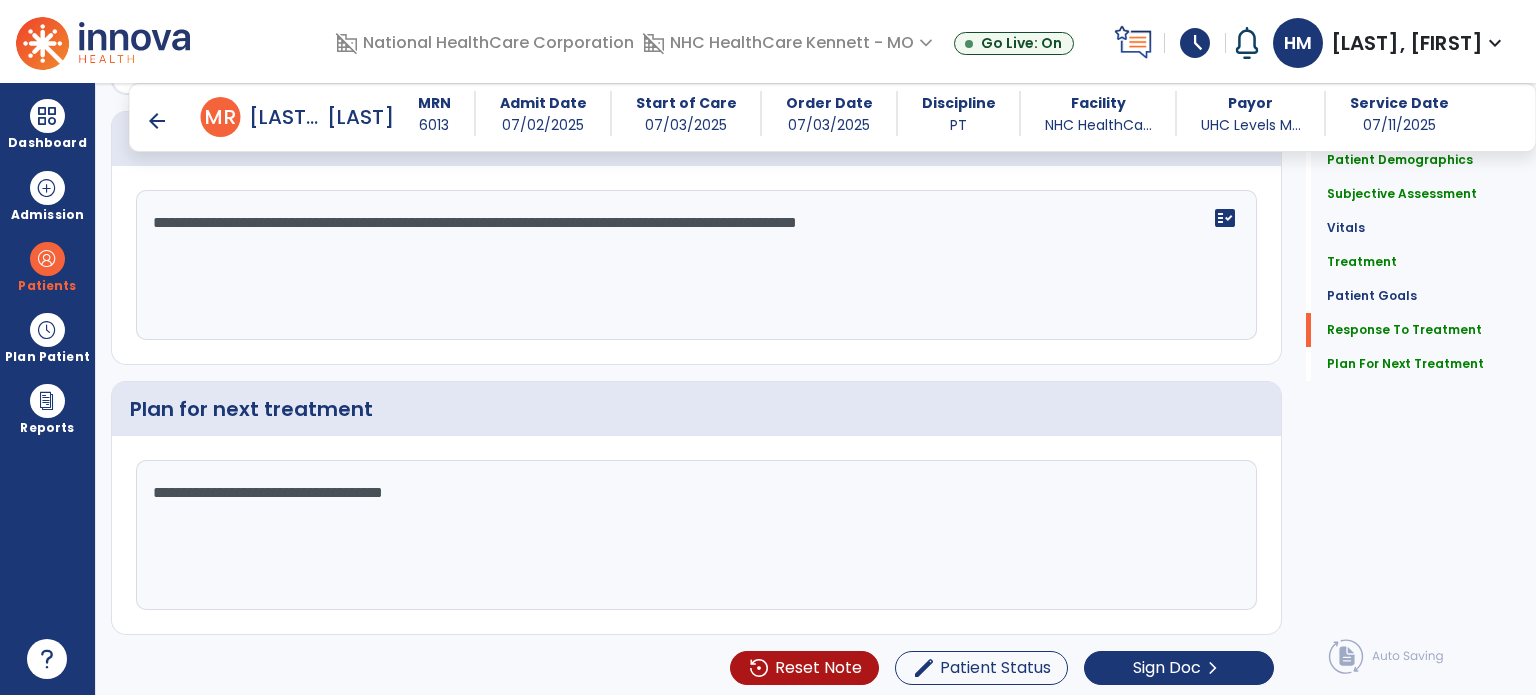 click on "Quick Links  Patient Demographics   Patient Demographics   Subjective Assessment   Subjective Assessment   Vitals   Vitals   Treatment   Treatment   Patient Goals   Patient Goals   Response To Treatment   Response To Treatment   Plan For Next Treatment   Plan For Next Treatment" 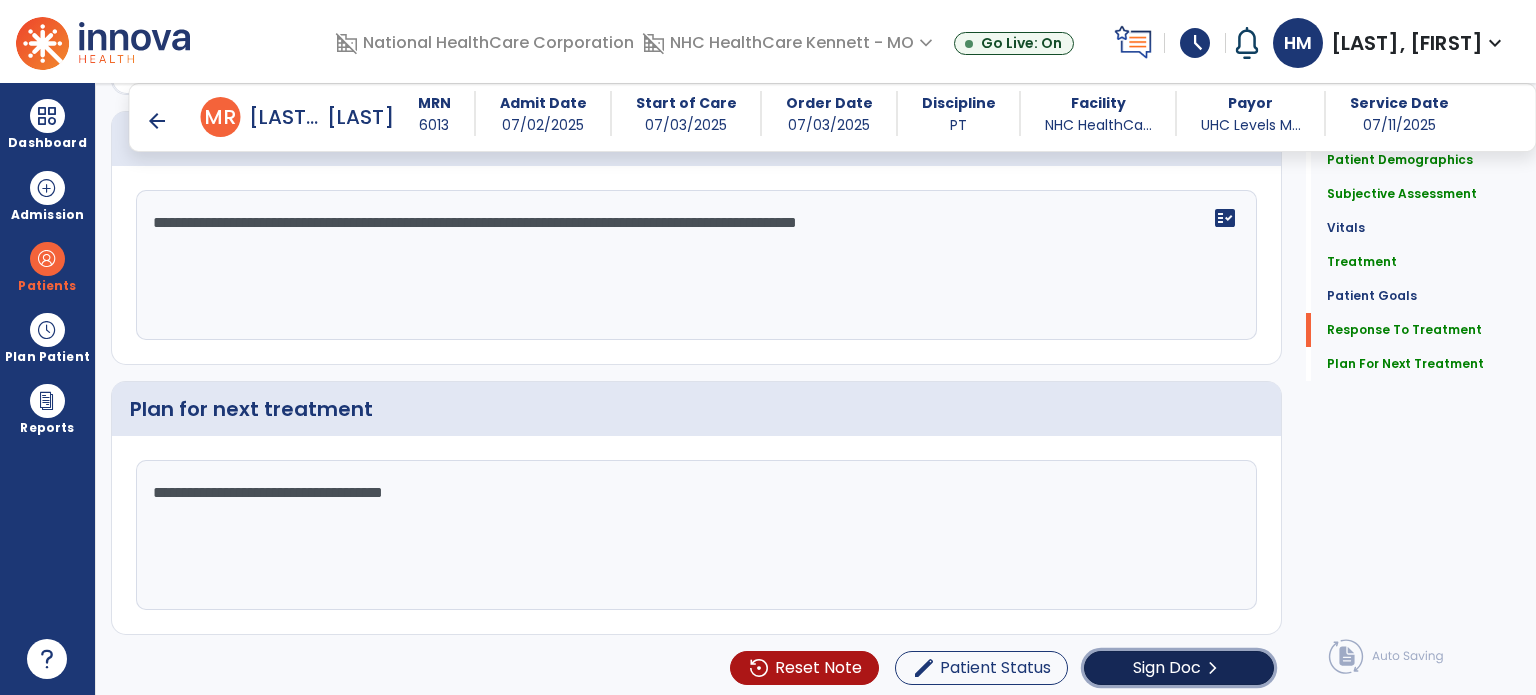 click on "Sign Doc  chevron_right" 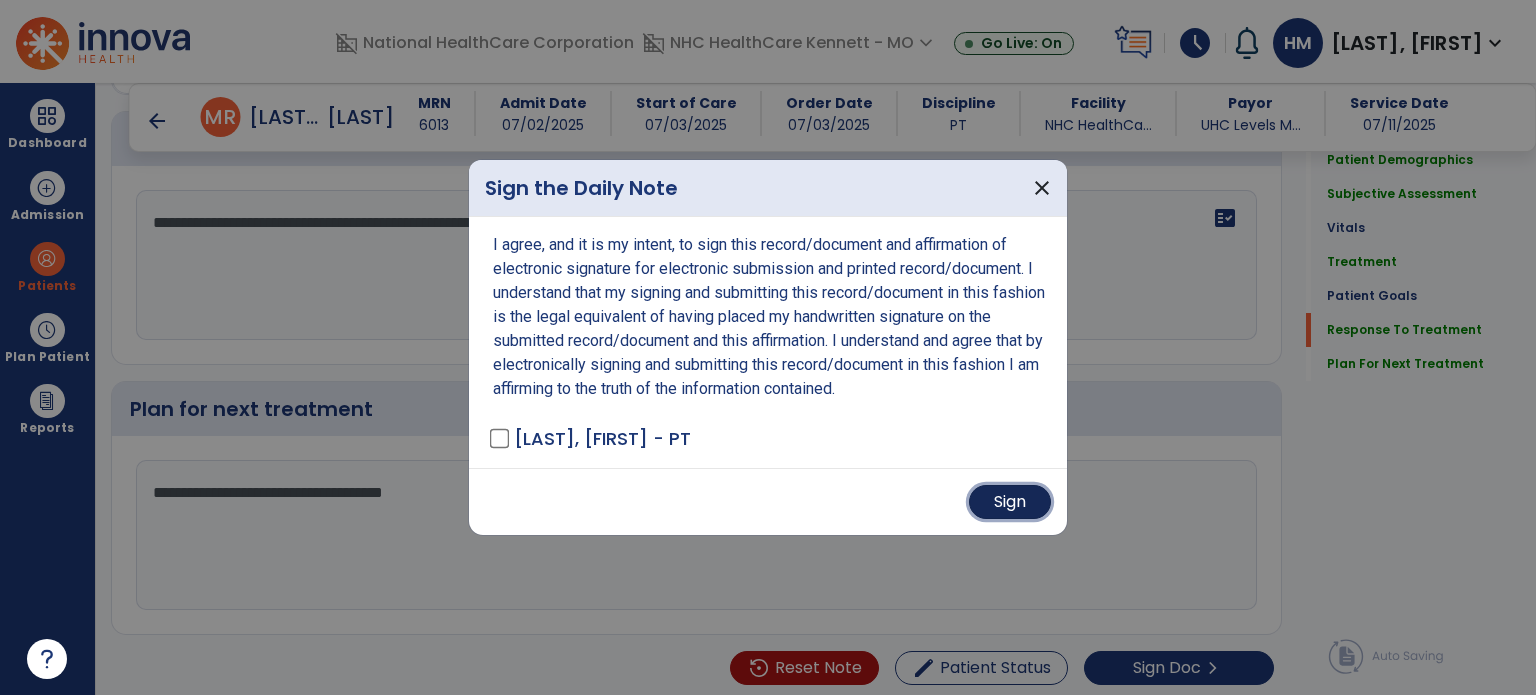 click on "Sign" at bounding box center (1010, 502) 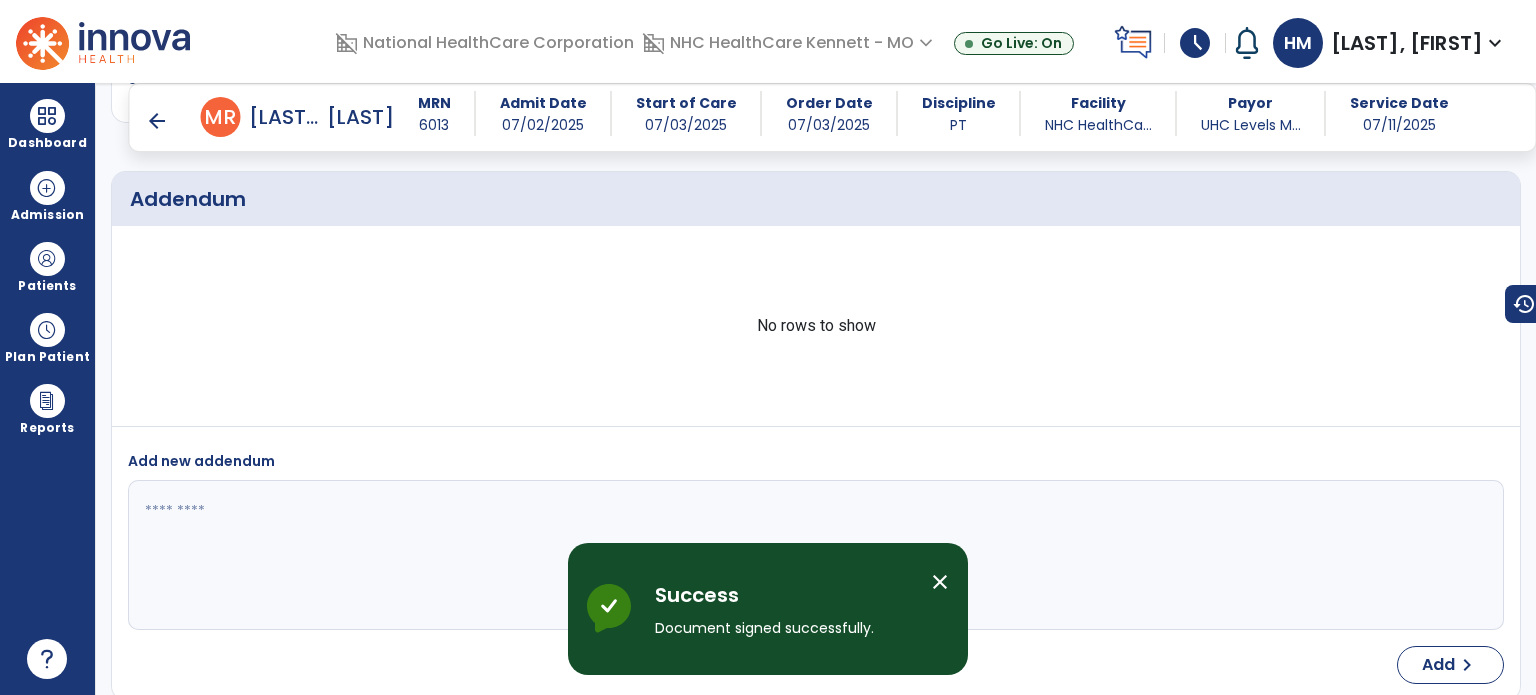 scroll, scrollTop: 3302, scrollLeft: 0, axis: vertical 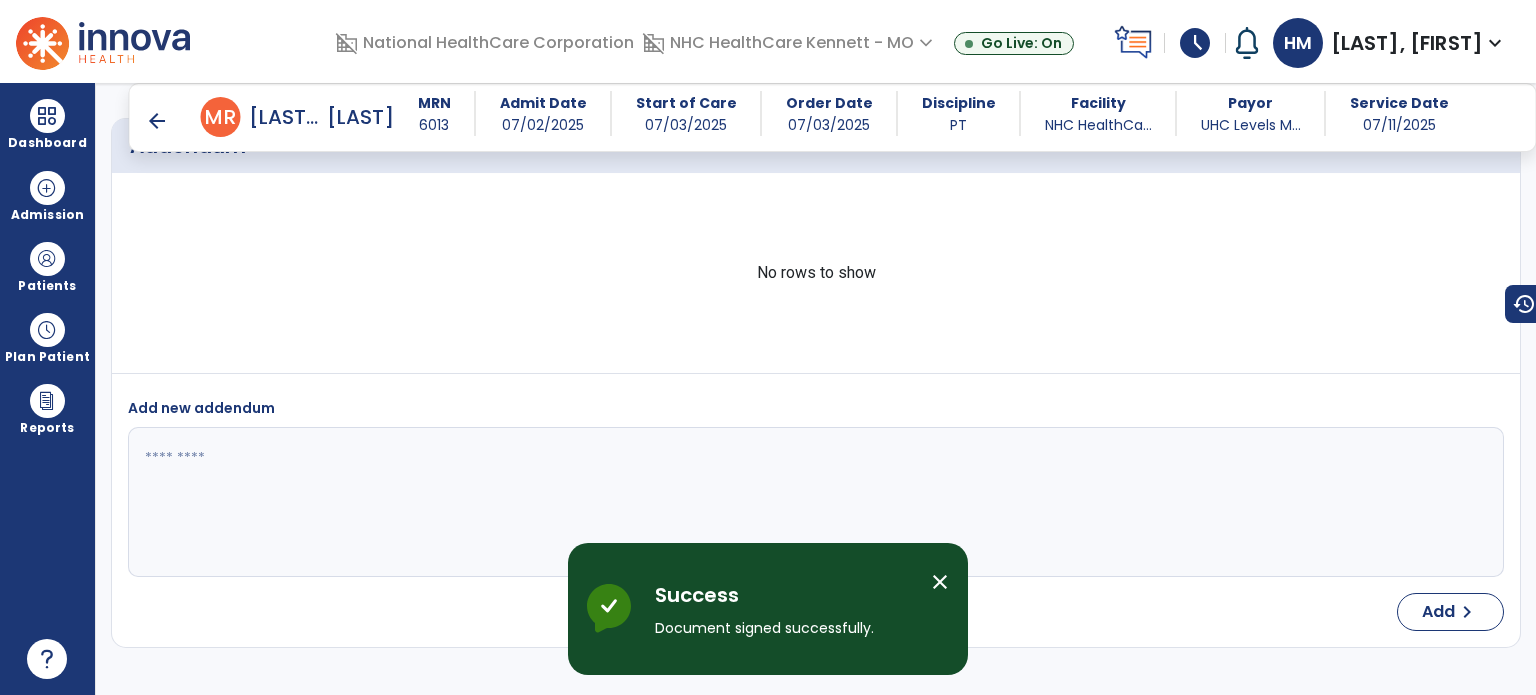 click on "arrow_back" at bounding box center (157, 121) 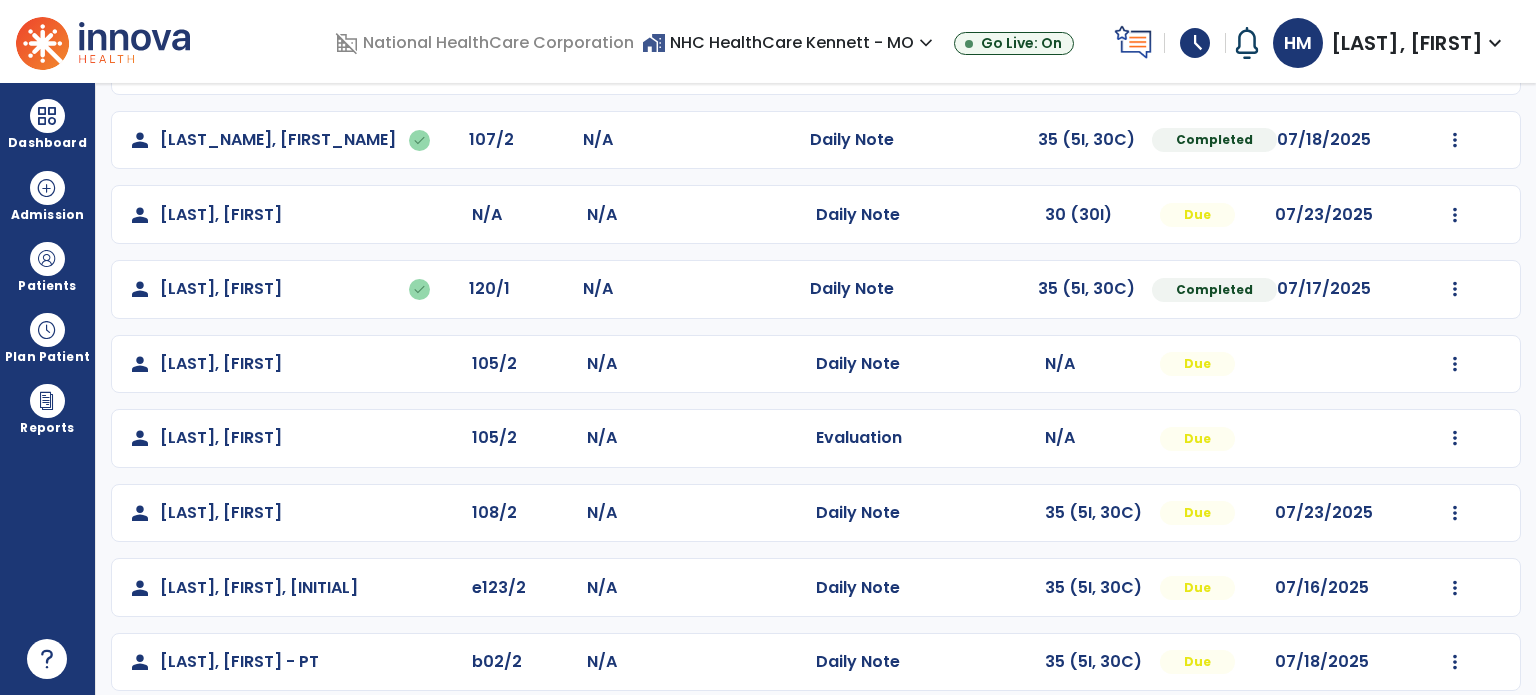 scroll, scrollTop: 300, scrollLeft: 0, axis: vertical 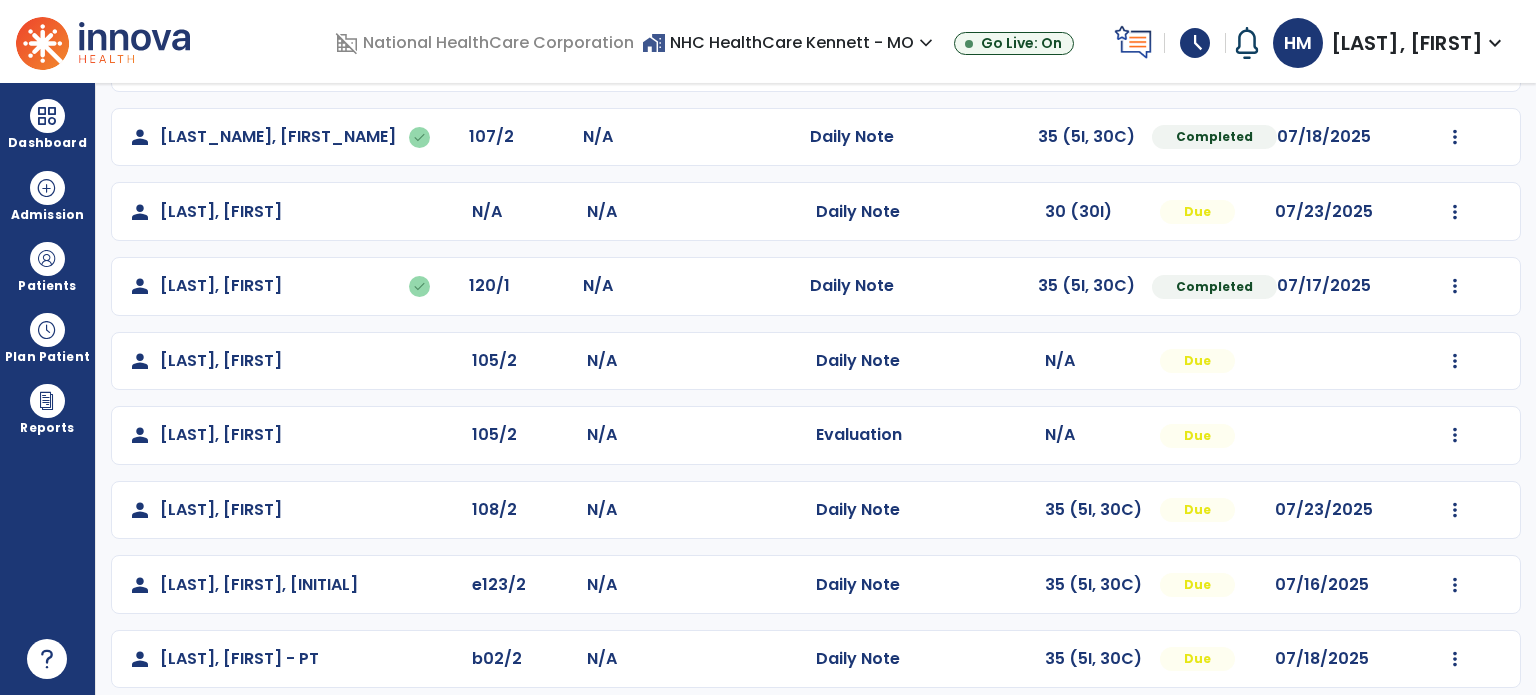 click on "Mark Visit As Complete   Reset Note   Open Document   G + C Mins" 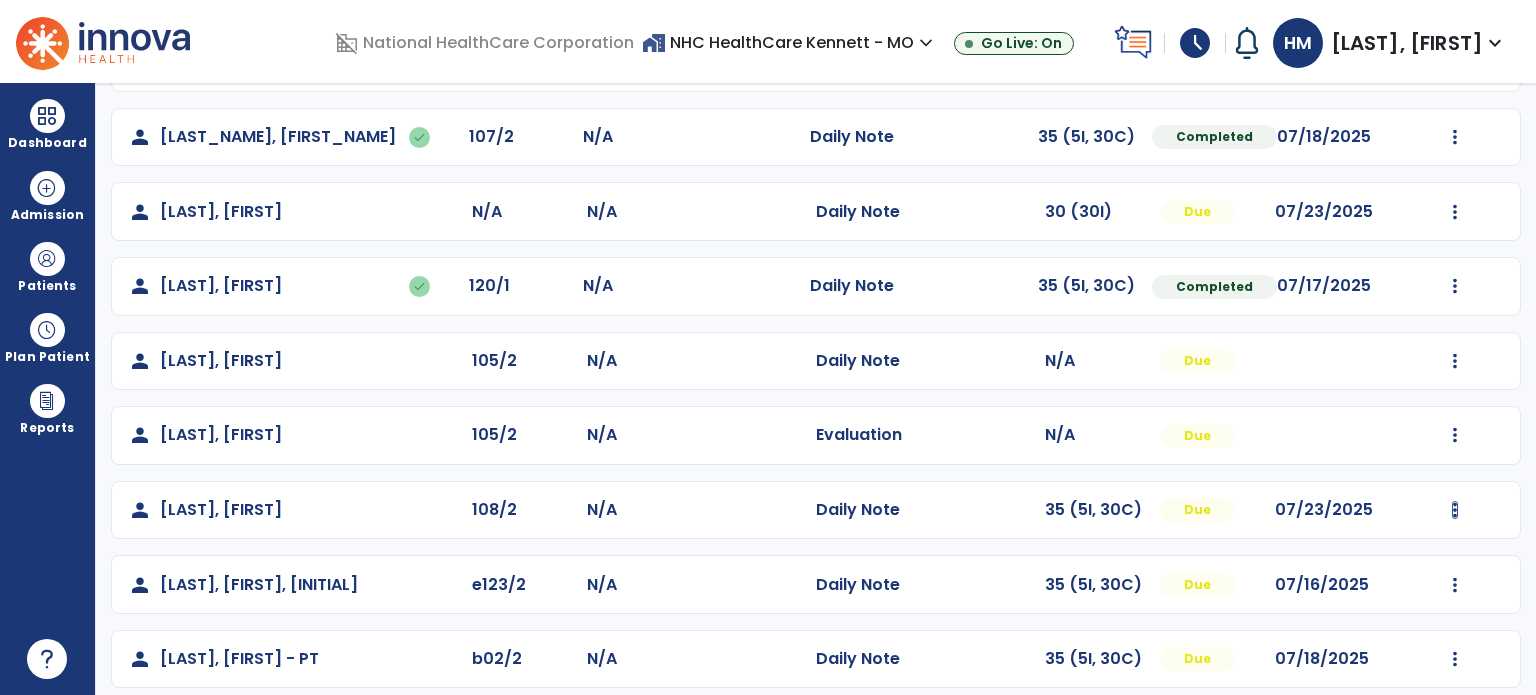 click on "Mark Visit As Complete   Reset Note   Open Document   G + C Mins" 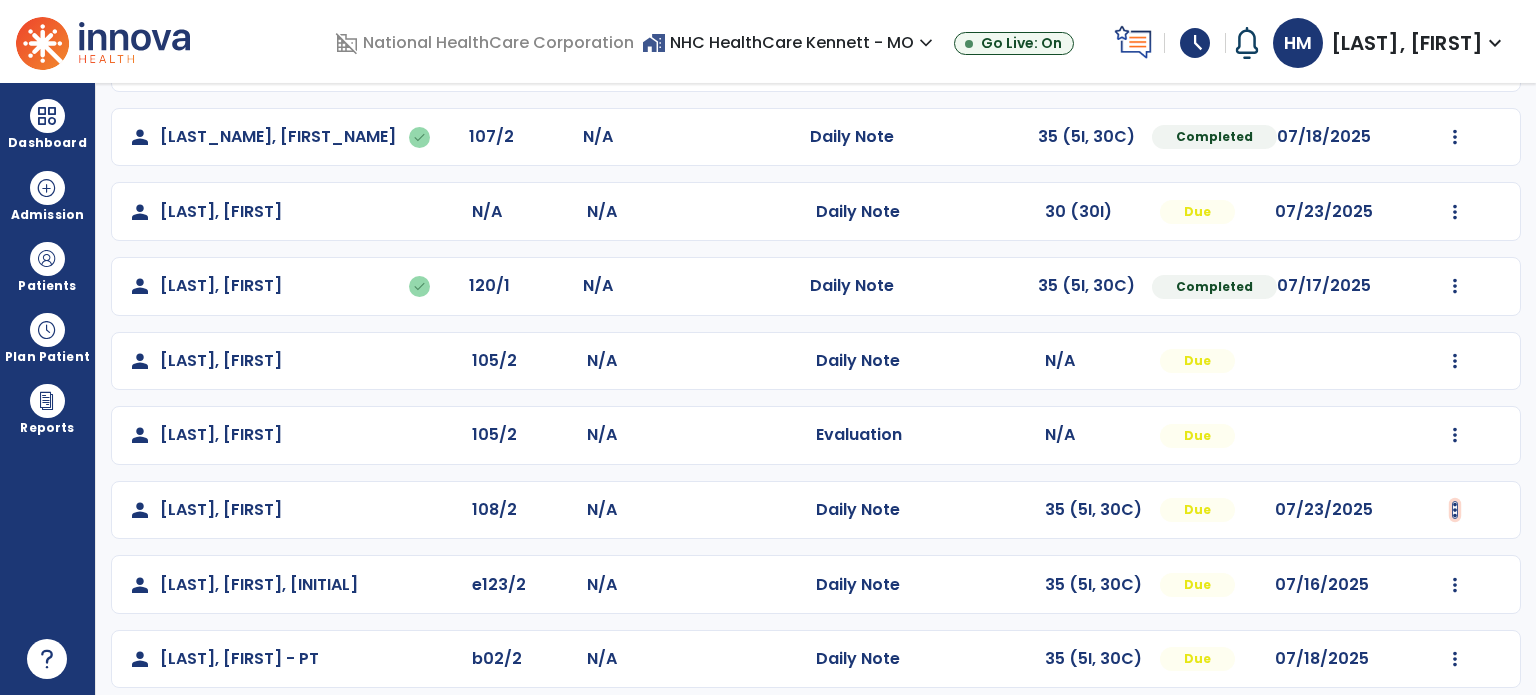 click at bounding box center (1455, -12) 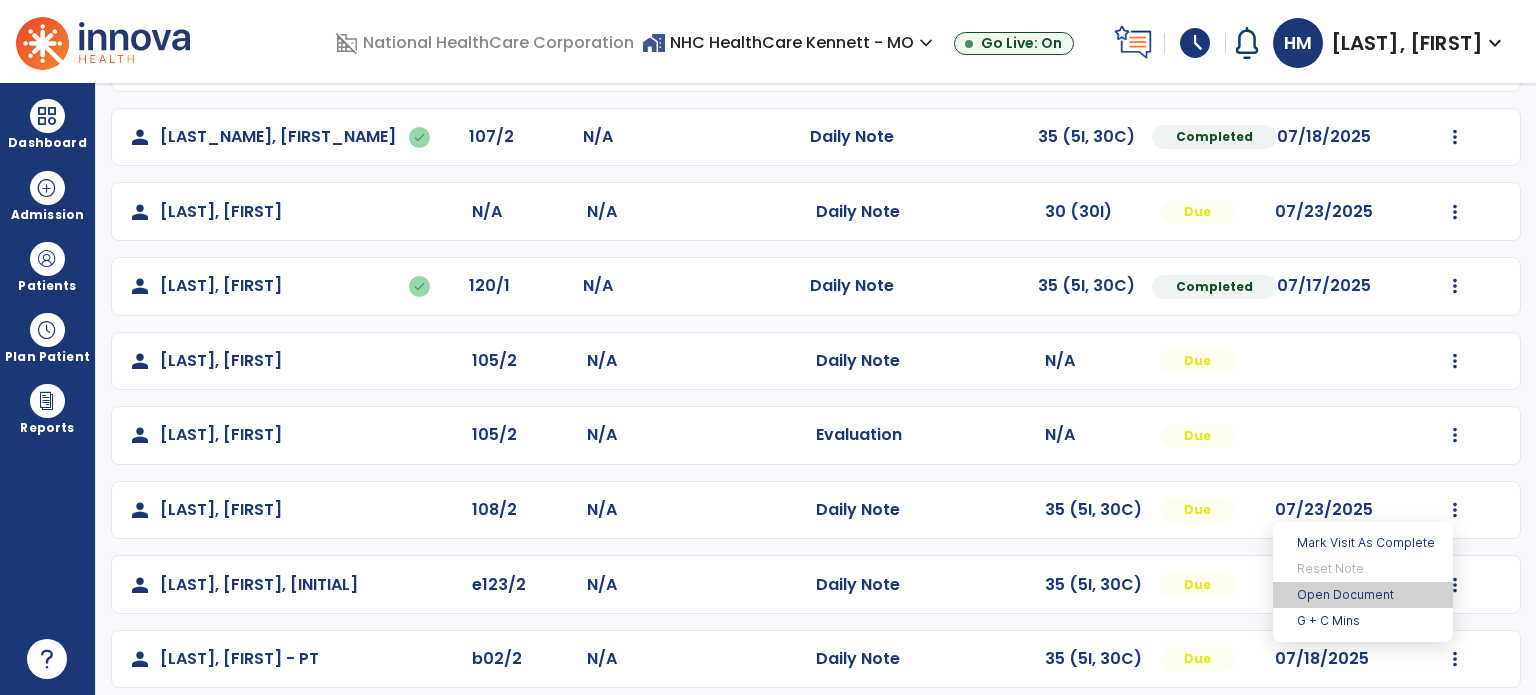 click on "Open Document" at bounding box center (1363, 595) 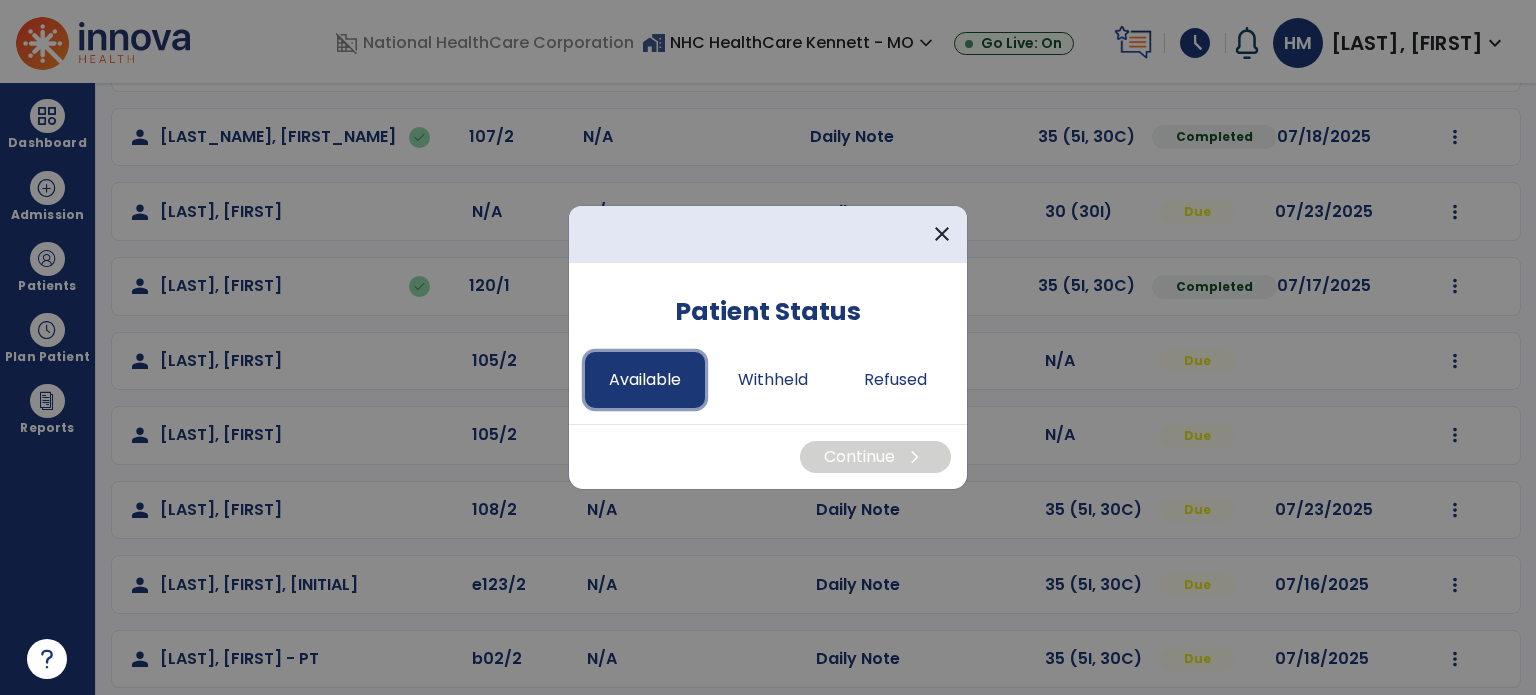 click on "Available" at bounding box center [645, 380] 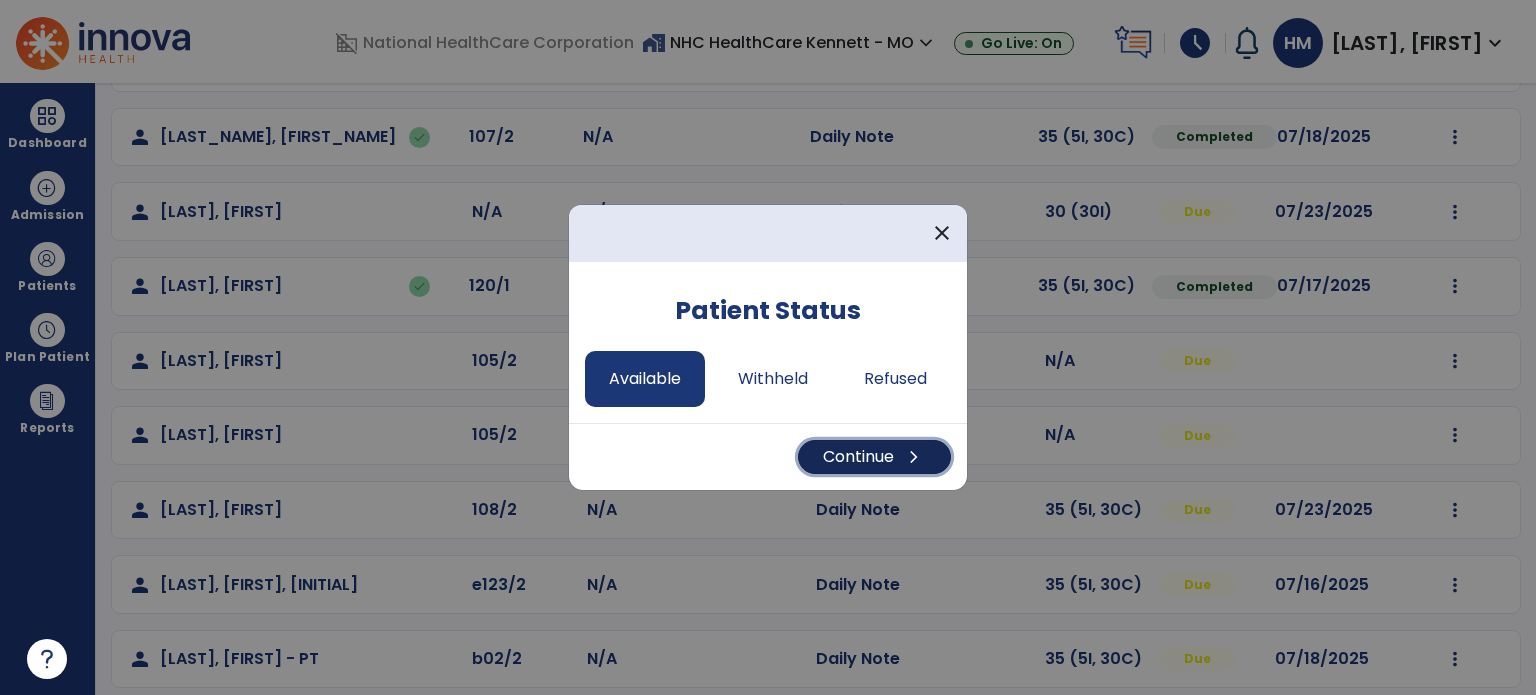 click on "Continue   chevron_right" at bounding box center (874, 457) 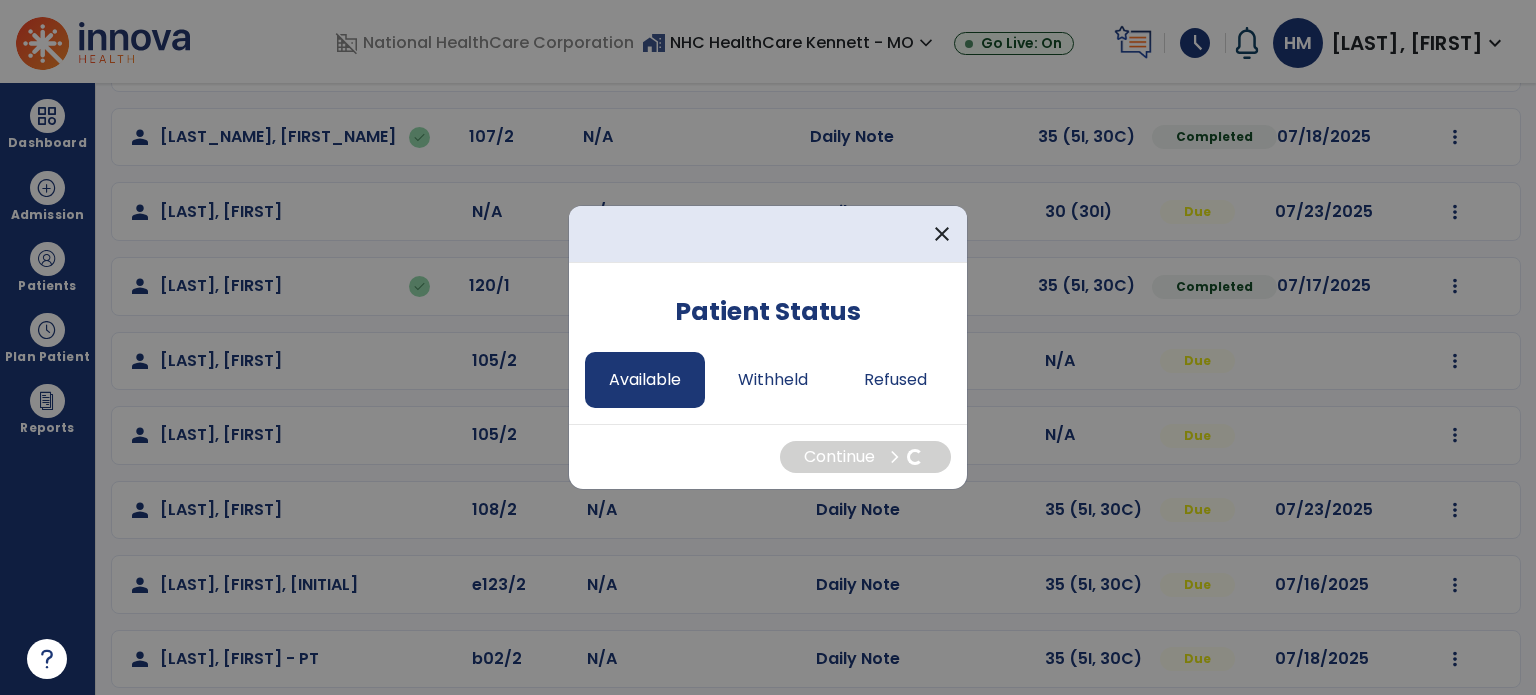 select on "*" 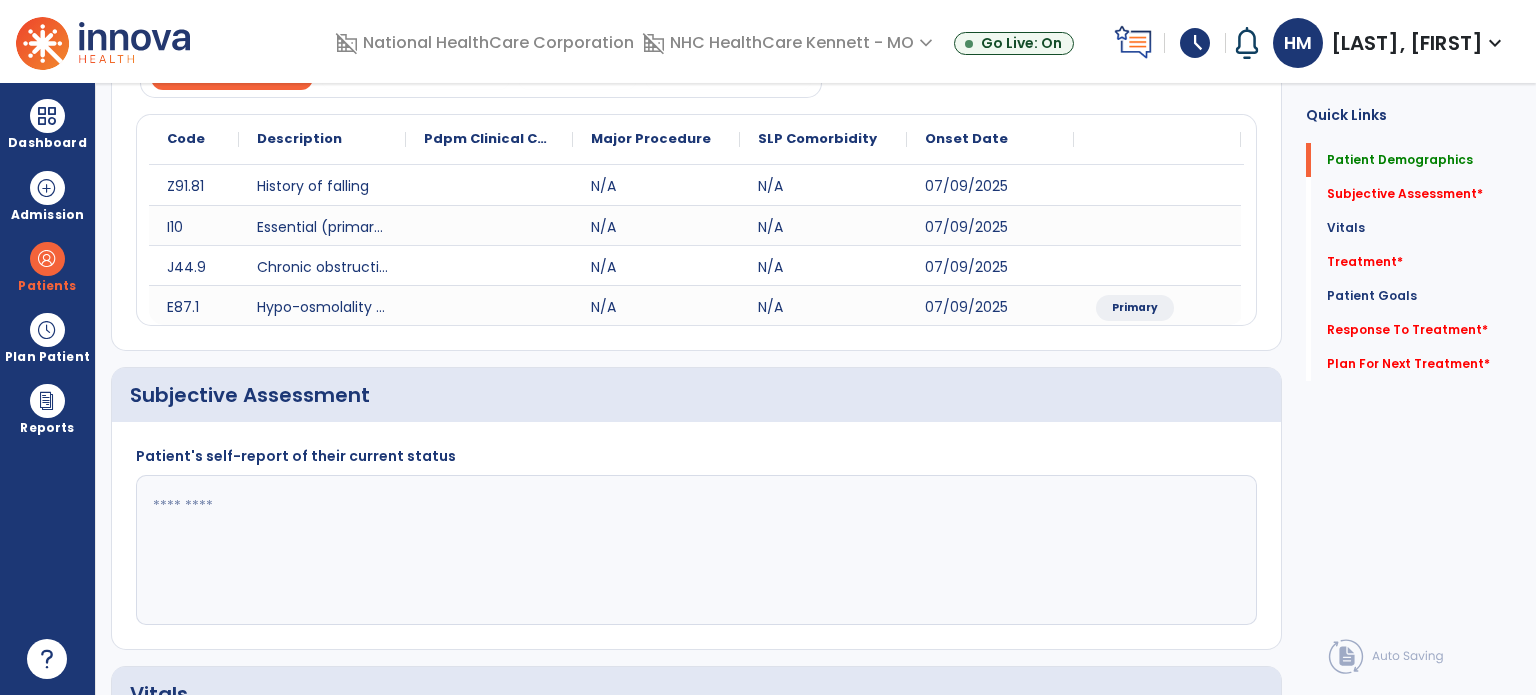 click 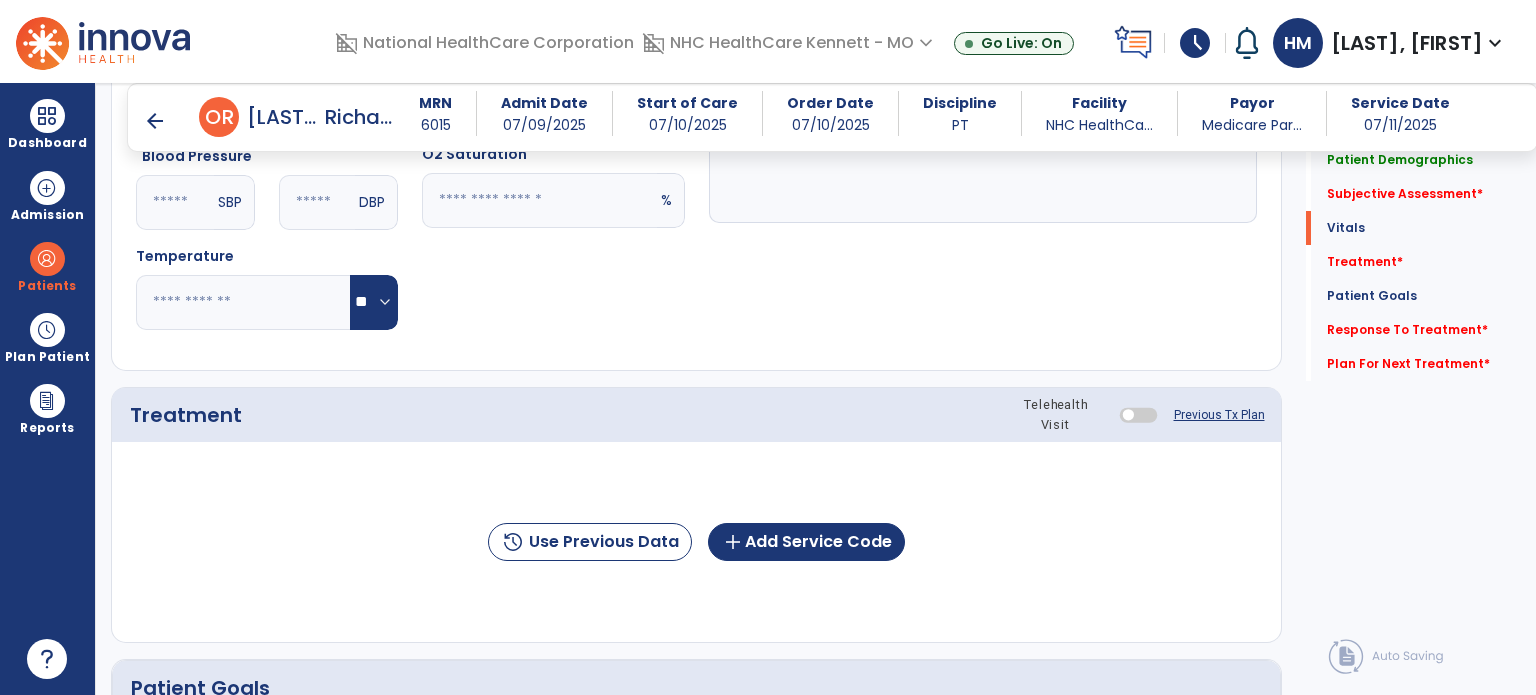 scroll, scrollTop: 1000, scrollLeft: 0, axis: vertical 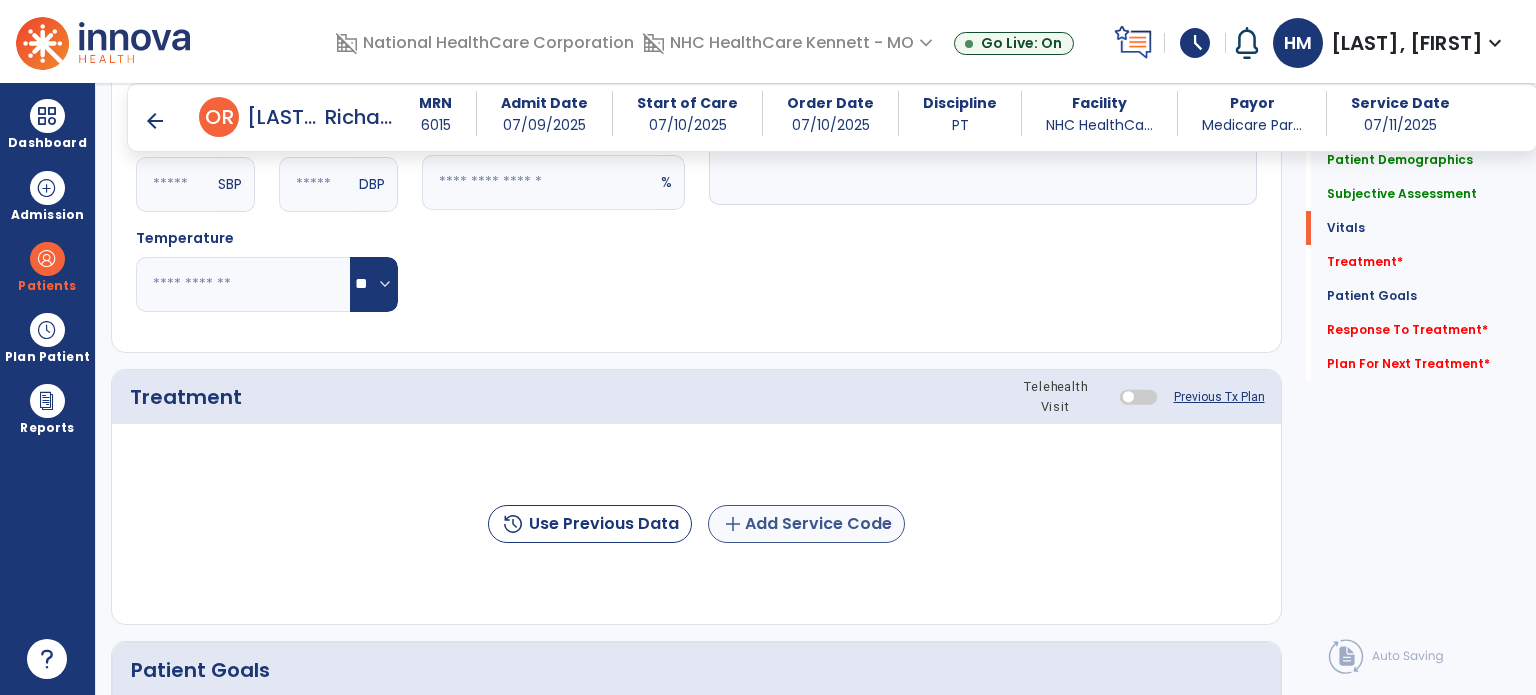 type on "**********" 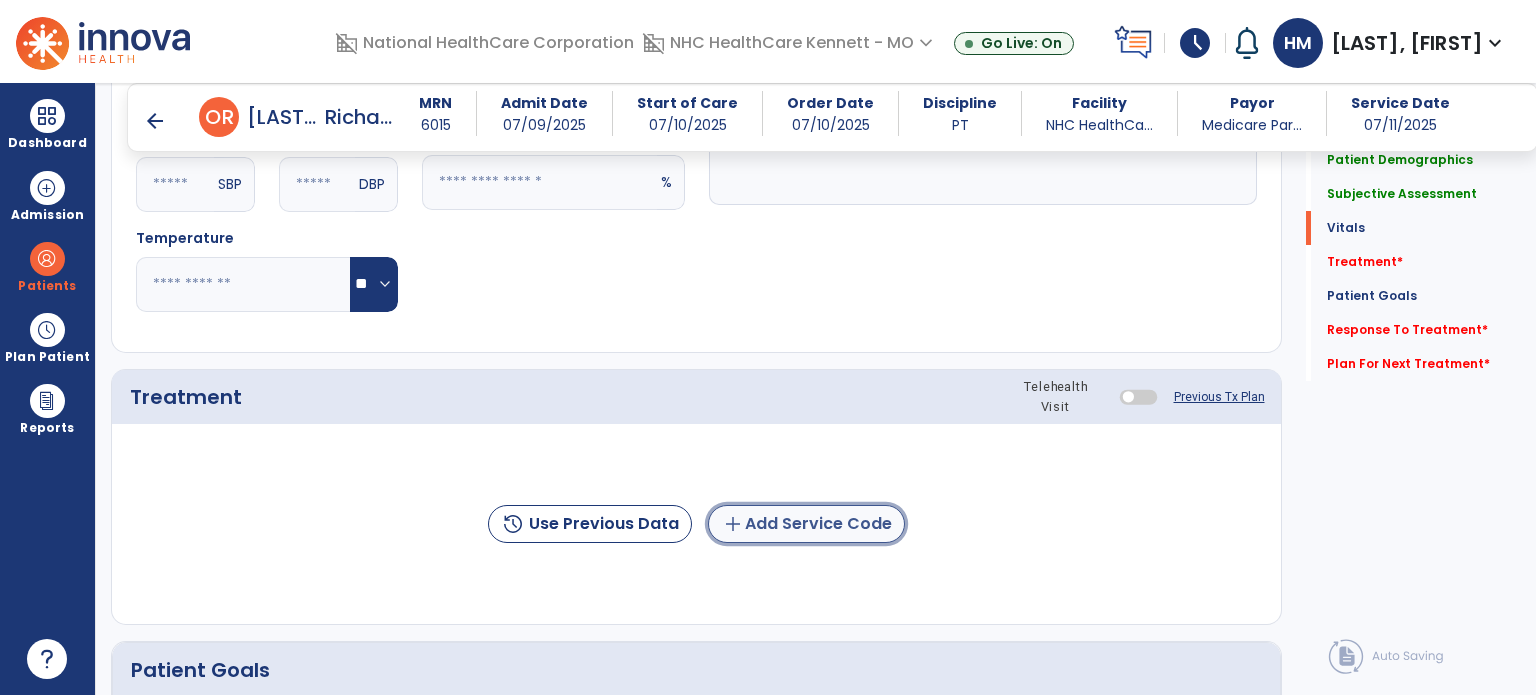 click on "add  Add Service Code" 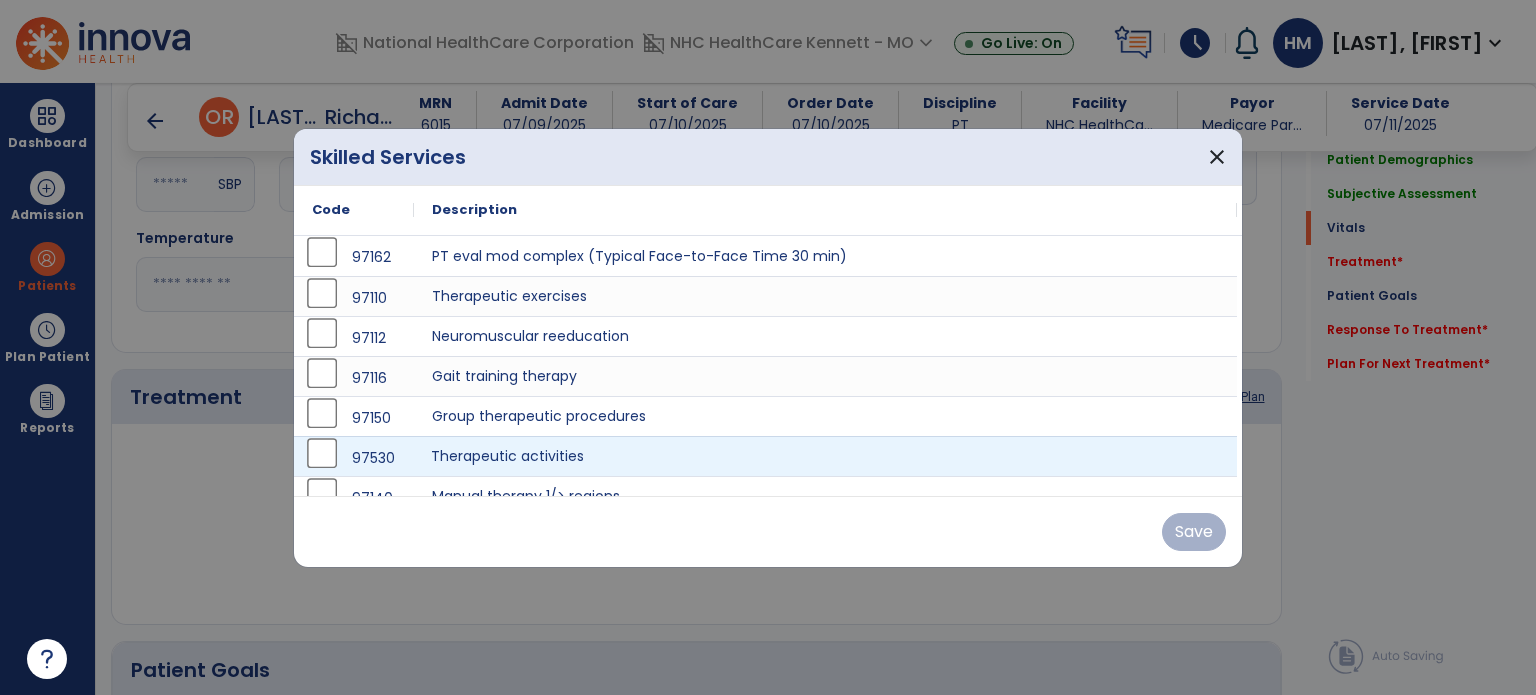 click on "Therapeutic activities" at bounding box center [825, 456] 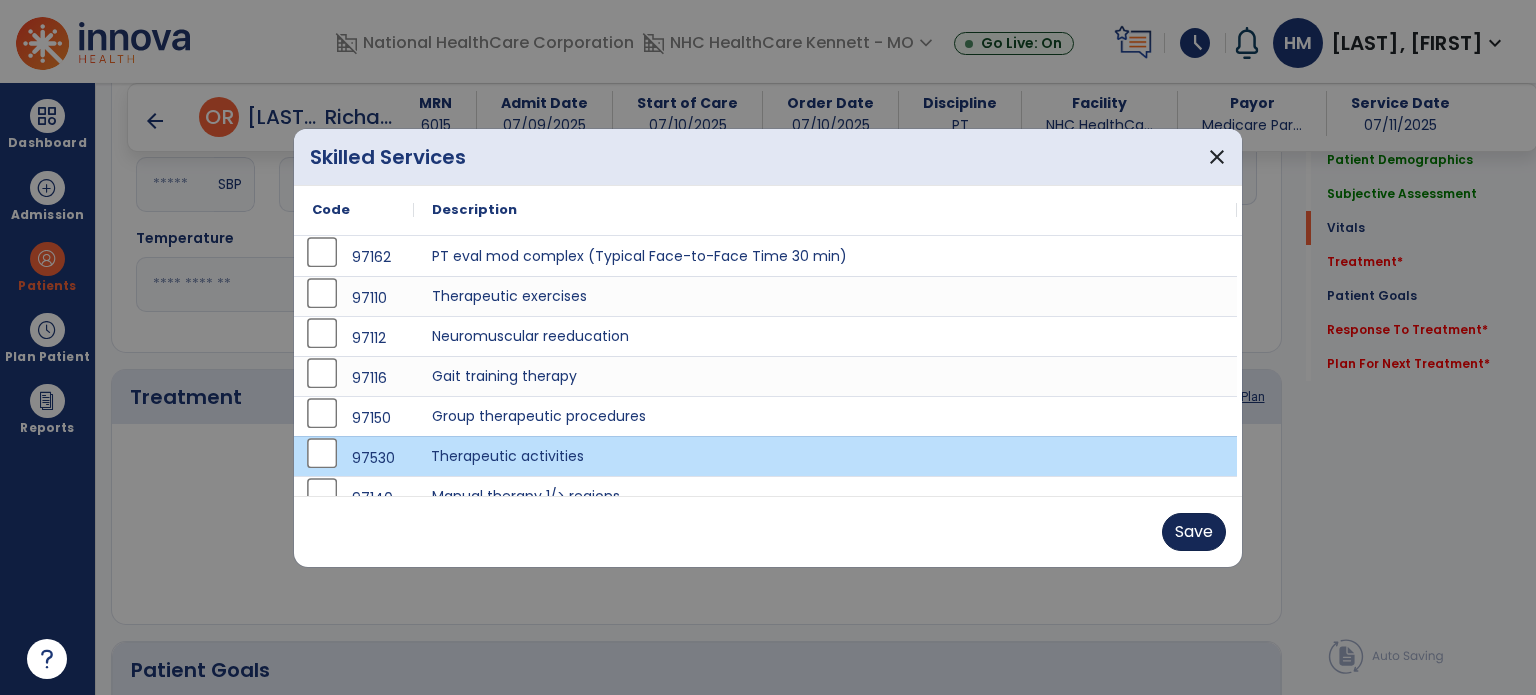 click on "Save" at bounding box center [768, 532] 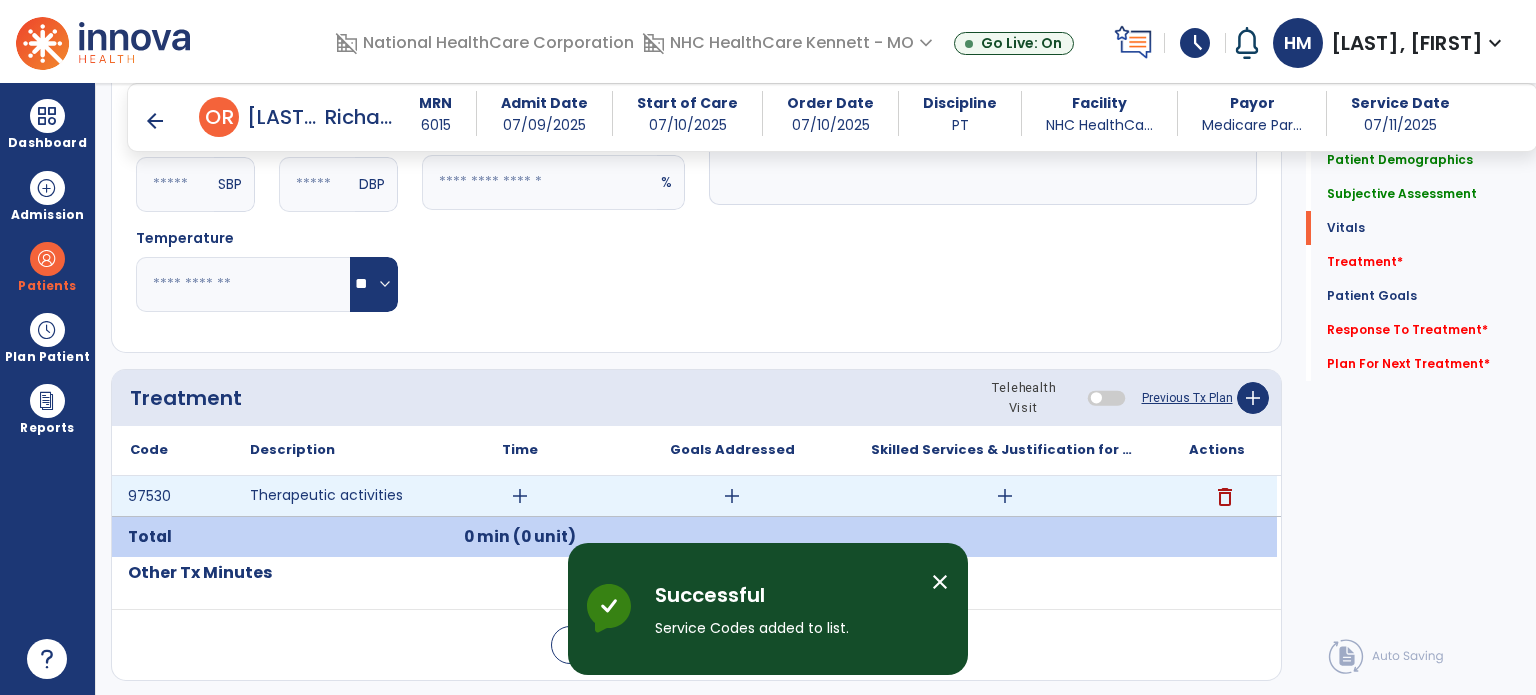 click on "add" at bounding box center [520, 496] 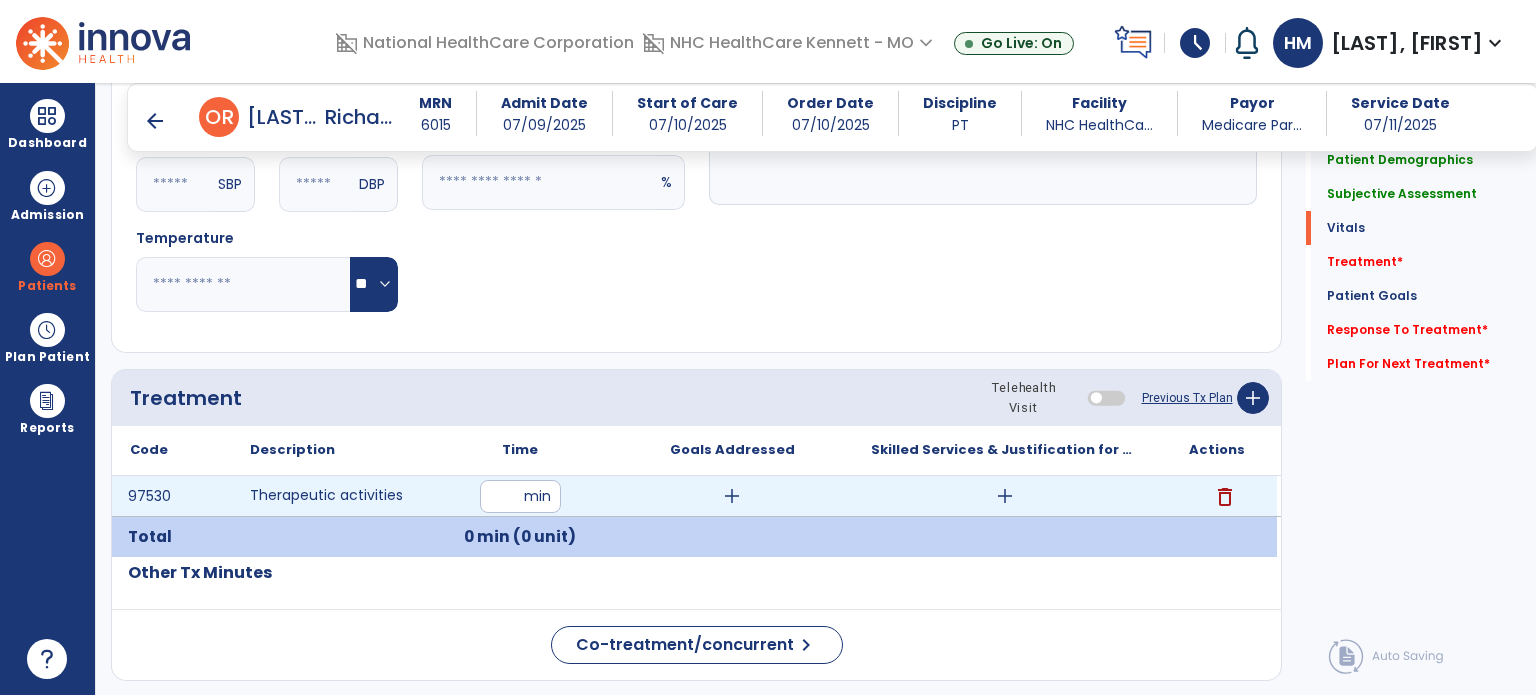 type on "**" 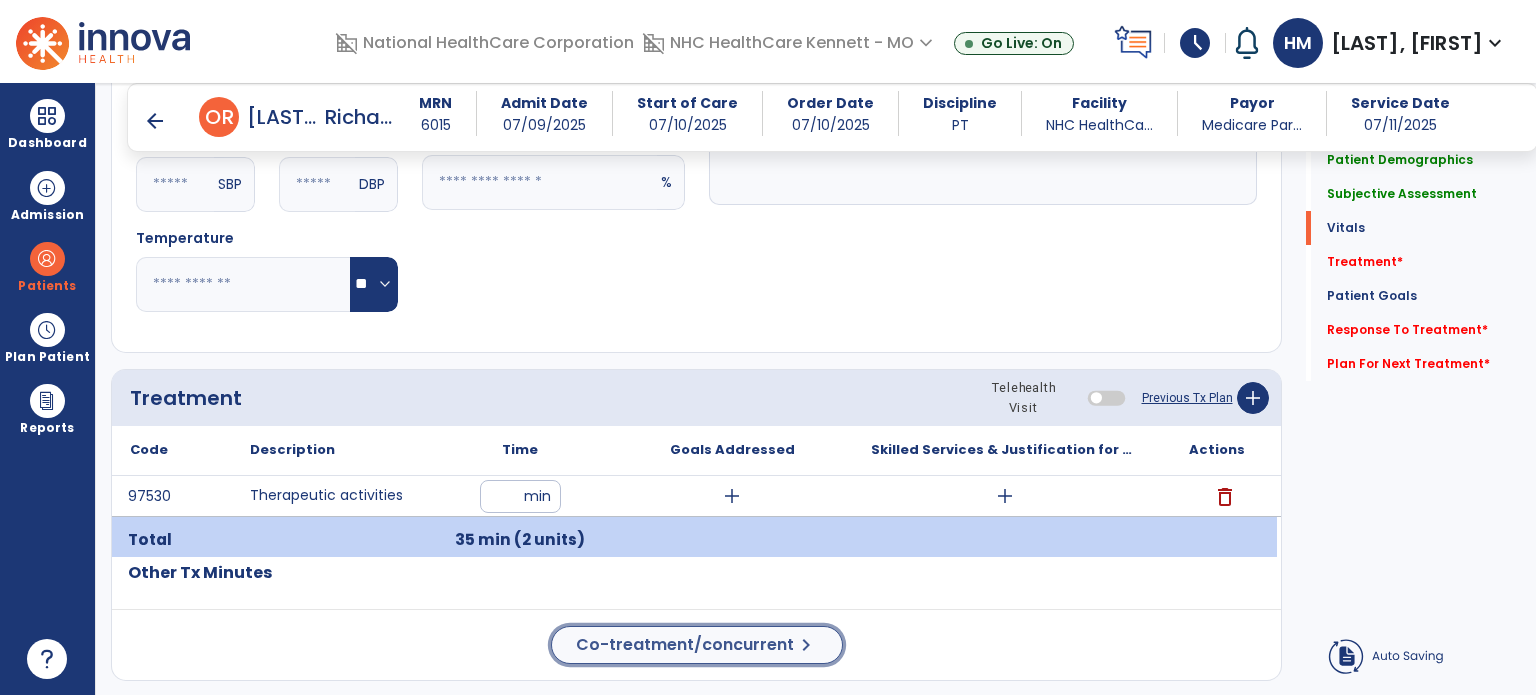 click on "Co-treatment/concurrent" 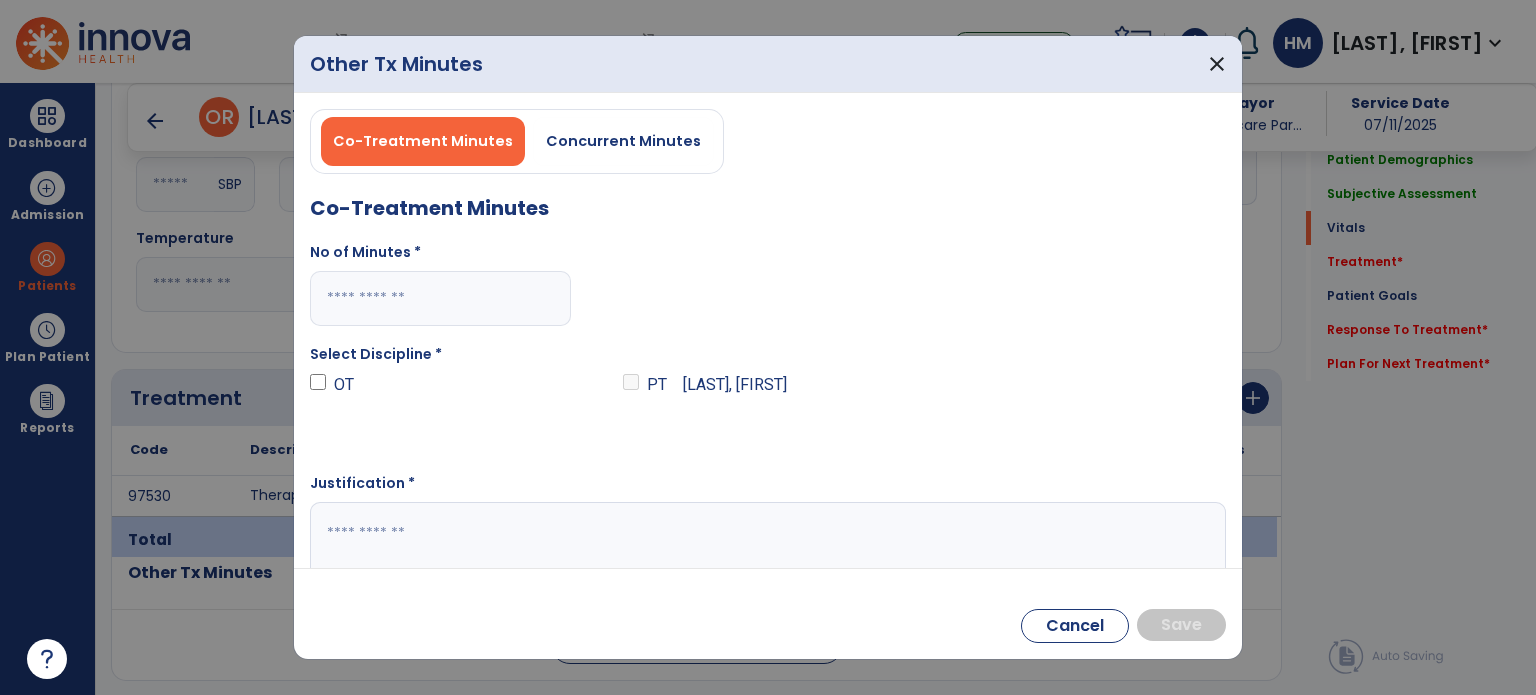 click on "Co-Treatment Minutes   Concurrent Minutes  Co-Treatment Minutes No of Minutes * Select Discipline *  &nbsp;   OT   &nbsp;   PT   [LAST], [FIRST]  Justification *" at bounding box center [768, 344] 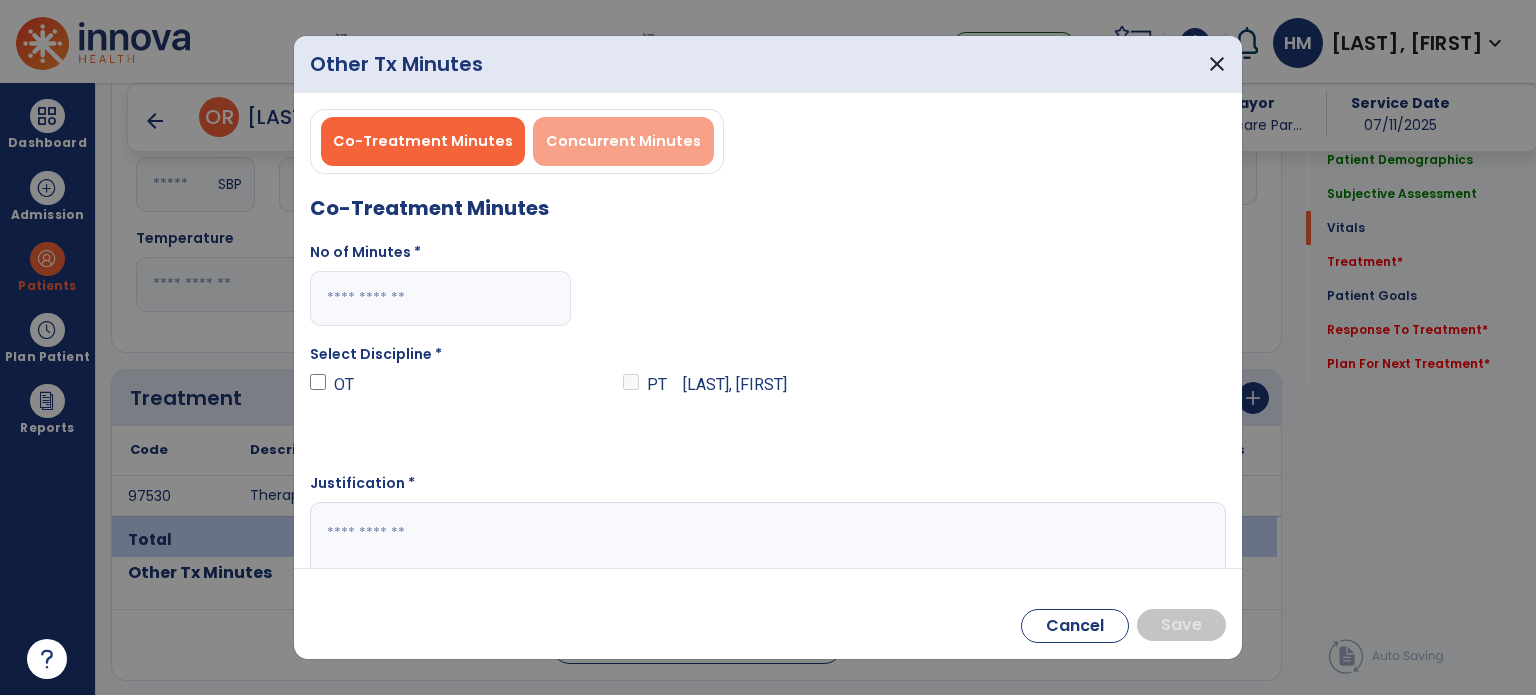 click on "Concurrent Minutes" at bounding box center (623, 141) 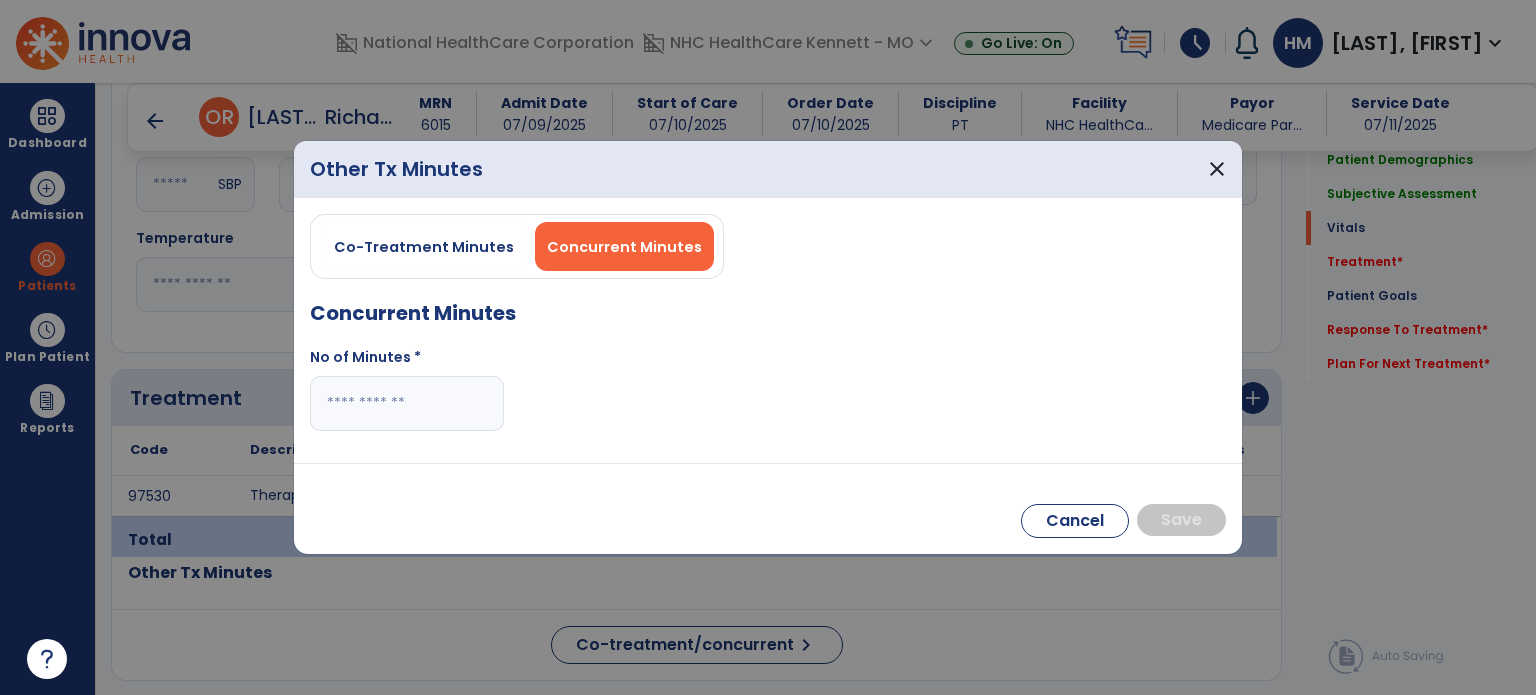 drag, startPoint x: 483, startPoint y: 409, endPoint x: 472, endPoint y: 427, distance: 21.095022 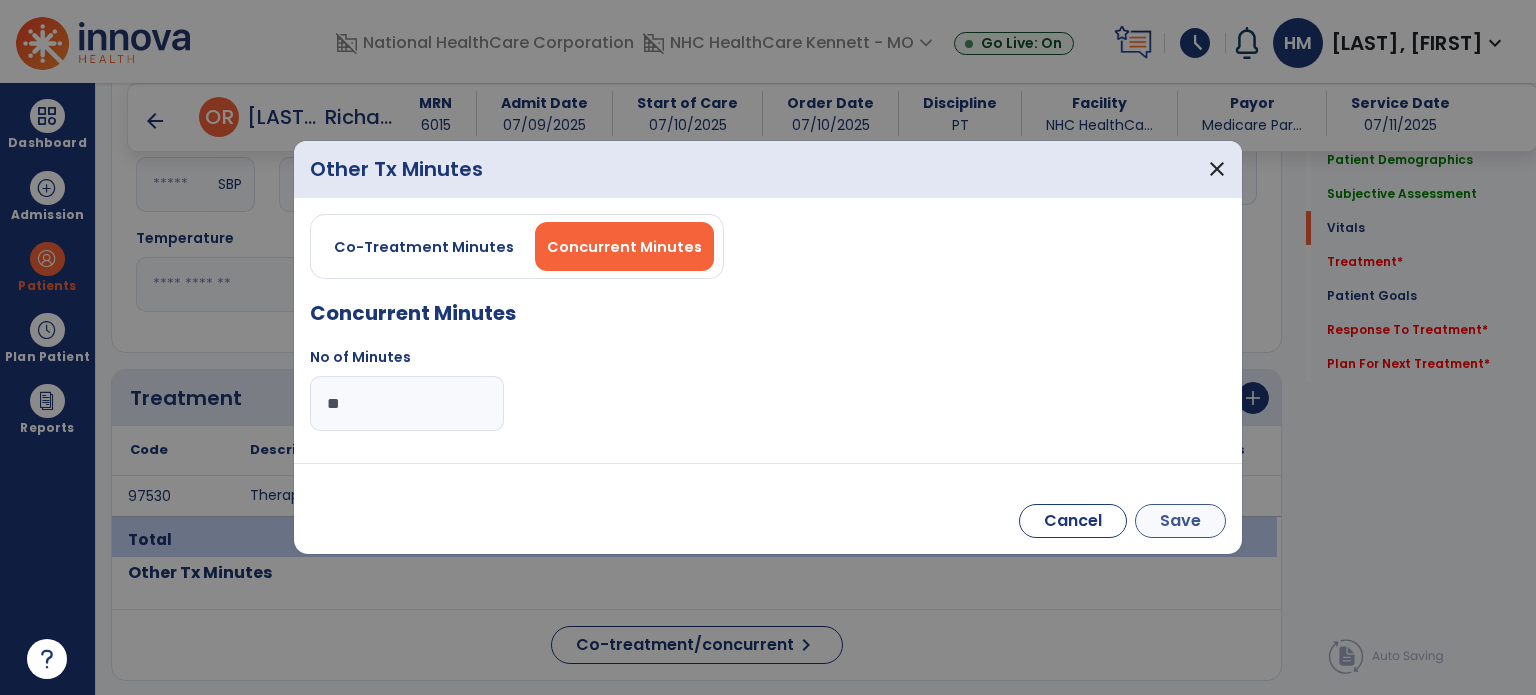 type on "**" 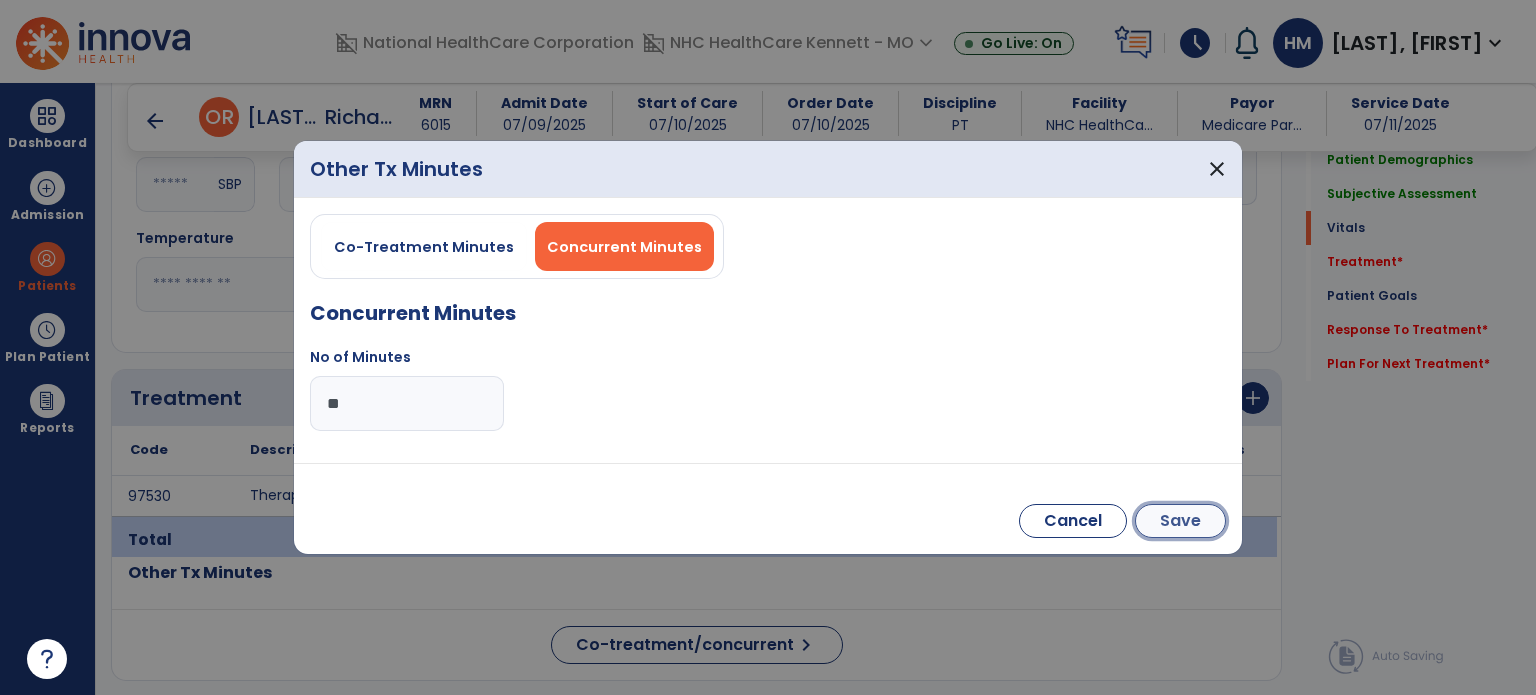 click on "Save" at bounding box center [1180, 521] 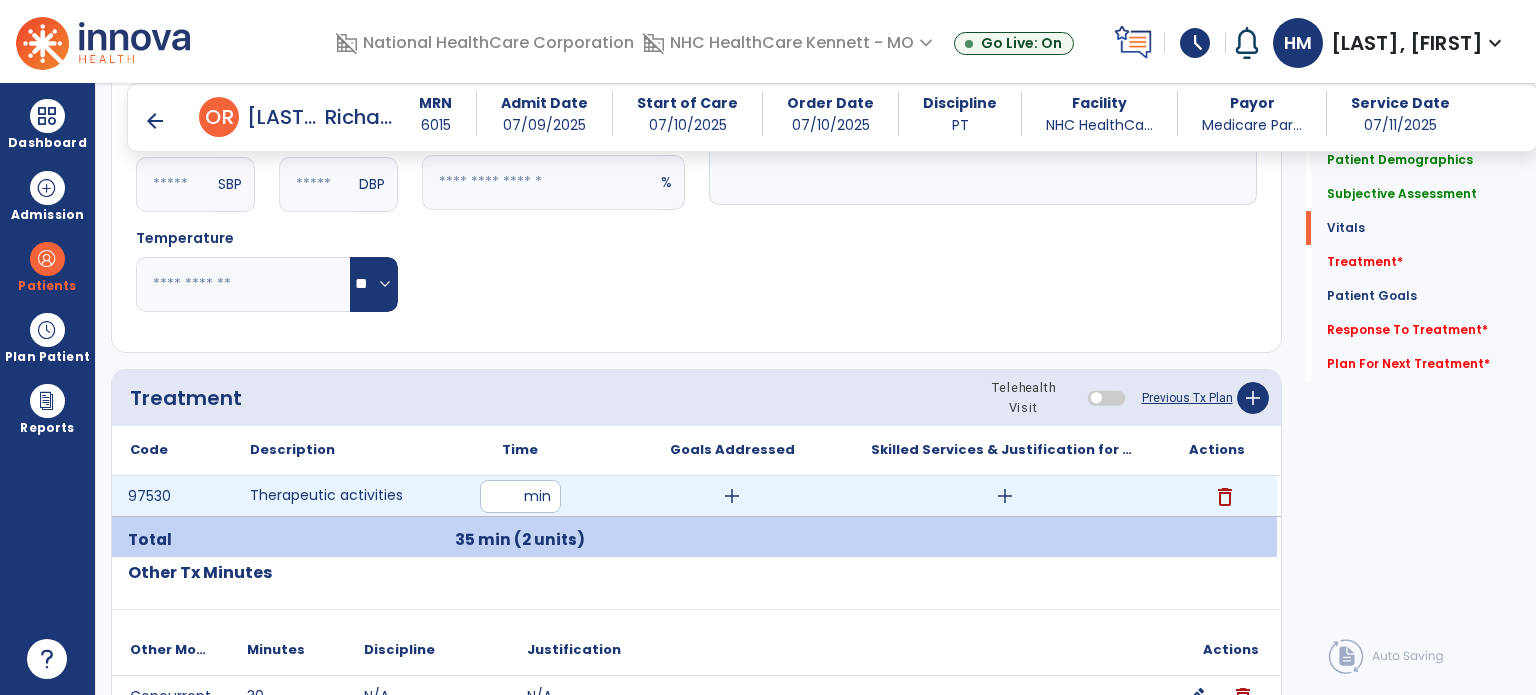 click on "add" at bounding box center (1005, 496) 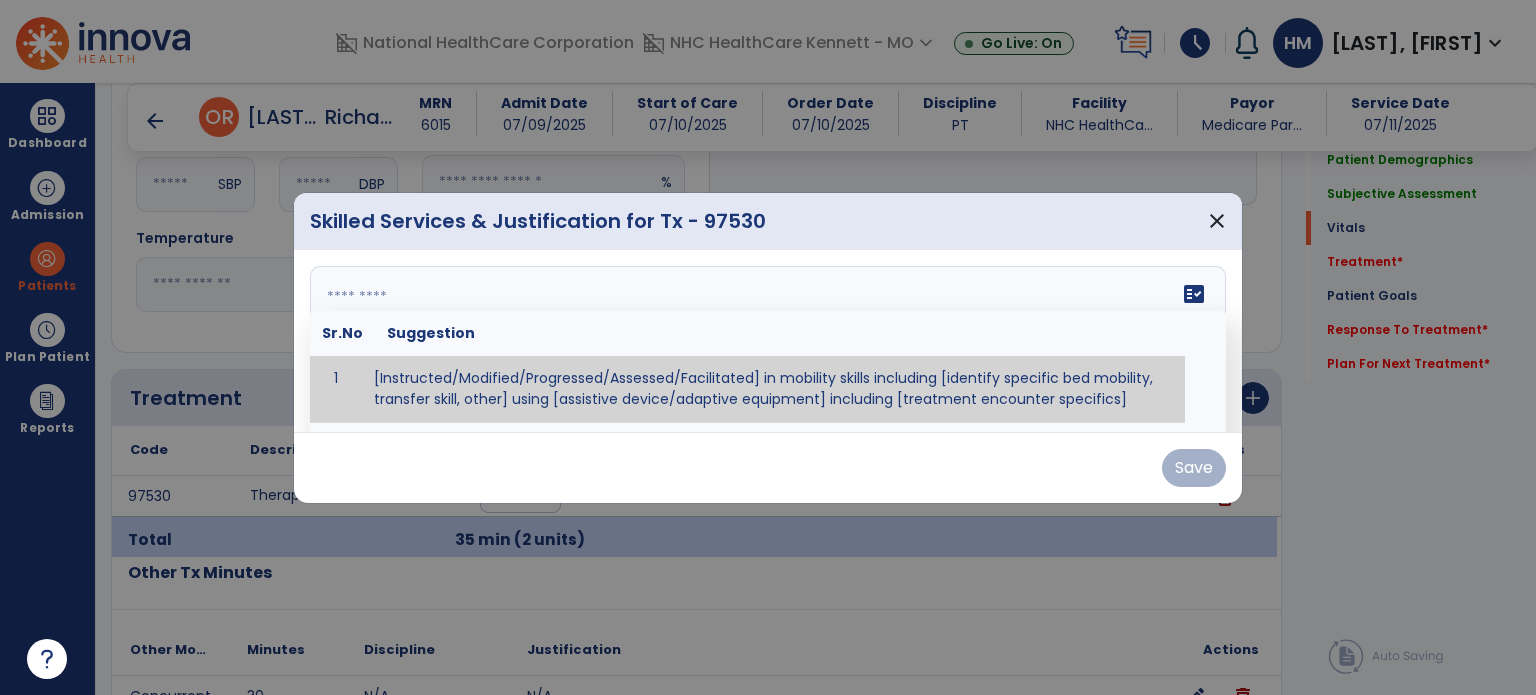 click on "fact_check  Sr.No Suggestion 1 [Instructed/Modified/Progressed/Assessed/Facilitated] in mobility skills including [identify specific bed mobility, transfer skill, other] using [assistive device/adaptive equipment] including [treatment encounter specifics]" at bounding box center (768, 341) 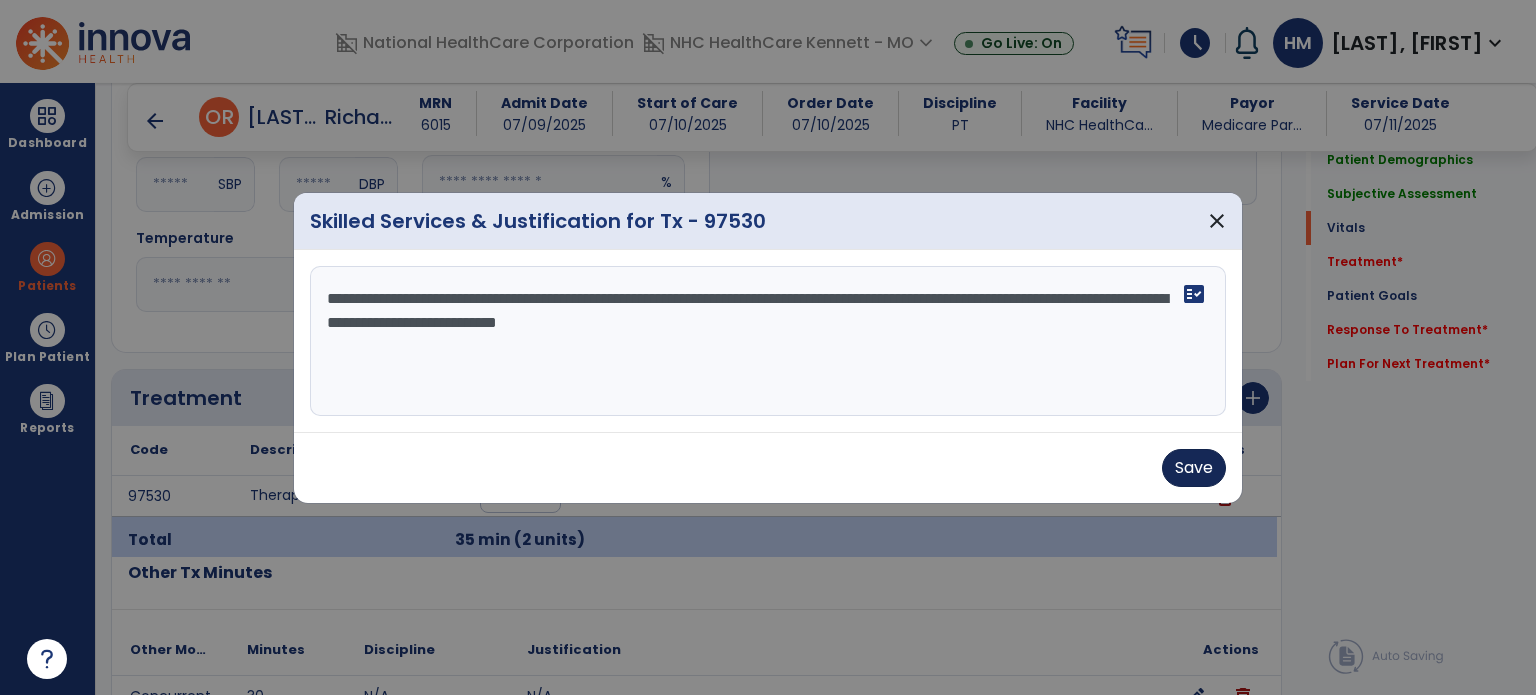 type on "**********" 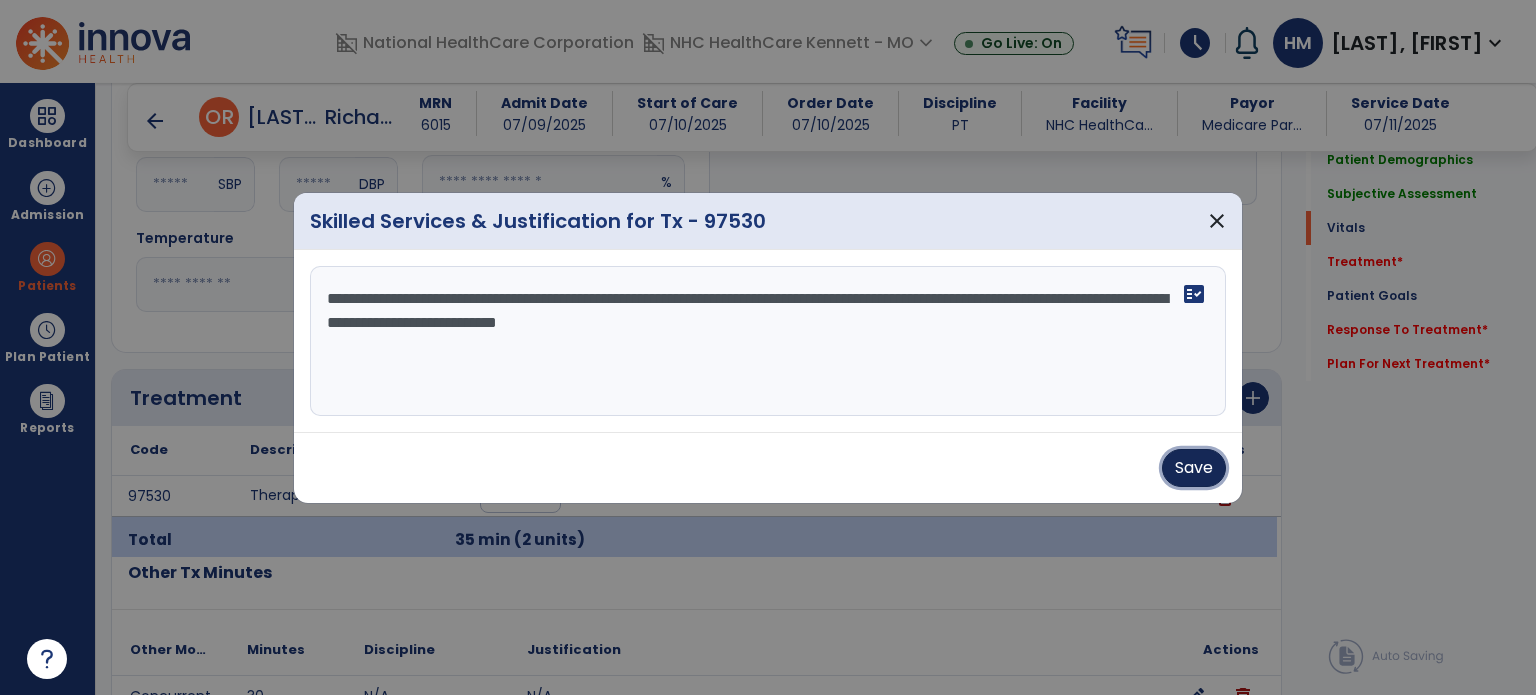 click on "Save" at bounding box center [1194, 468] 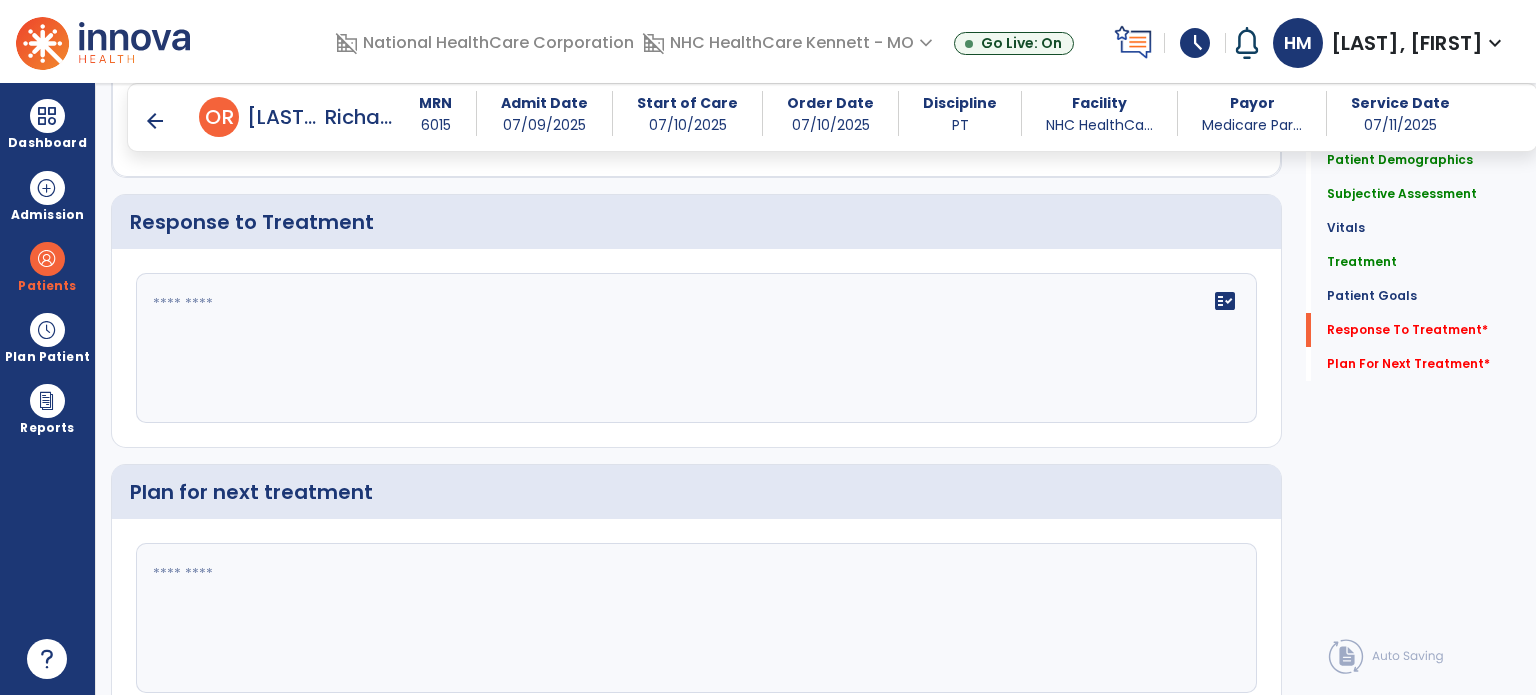 scroll, scrollTop: 2500, scrollLeft: 0, axis: vertical 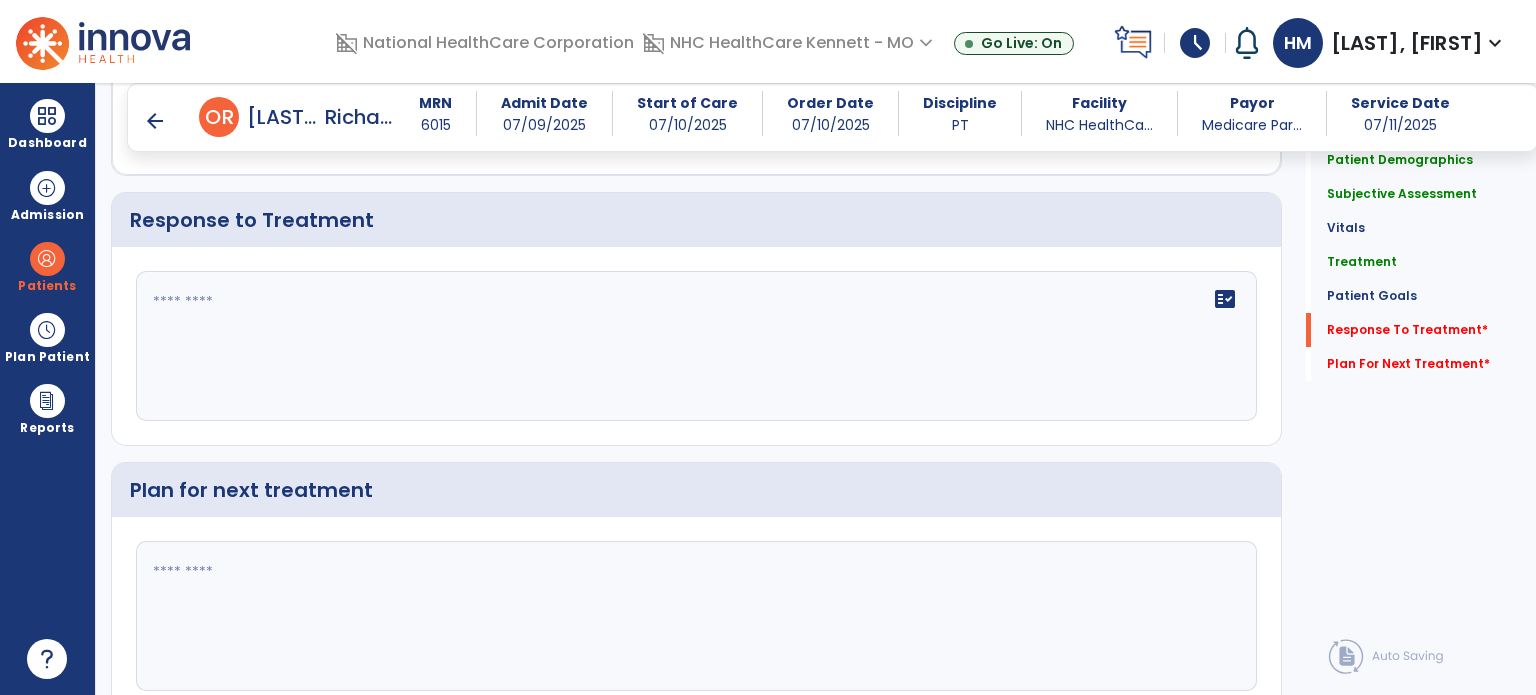 click on "fact_check" 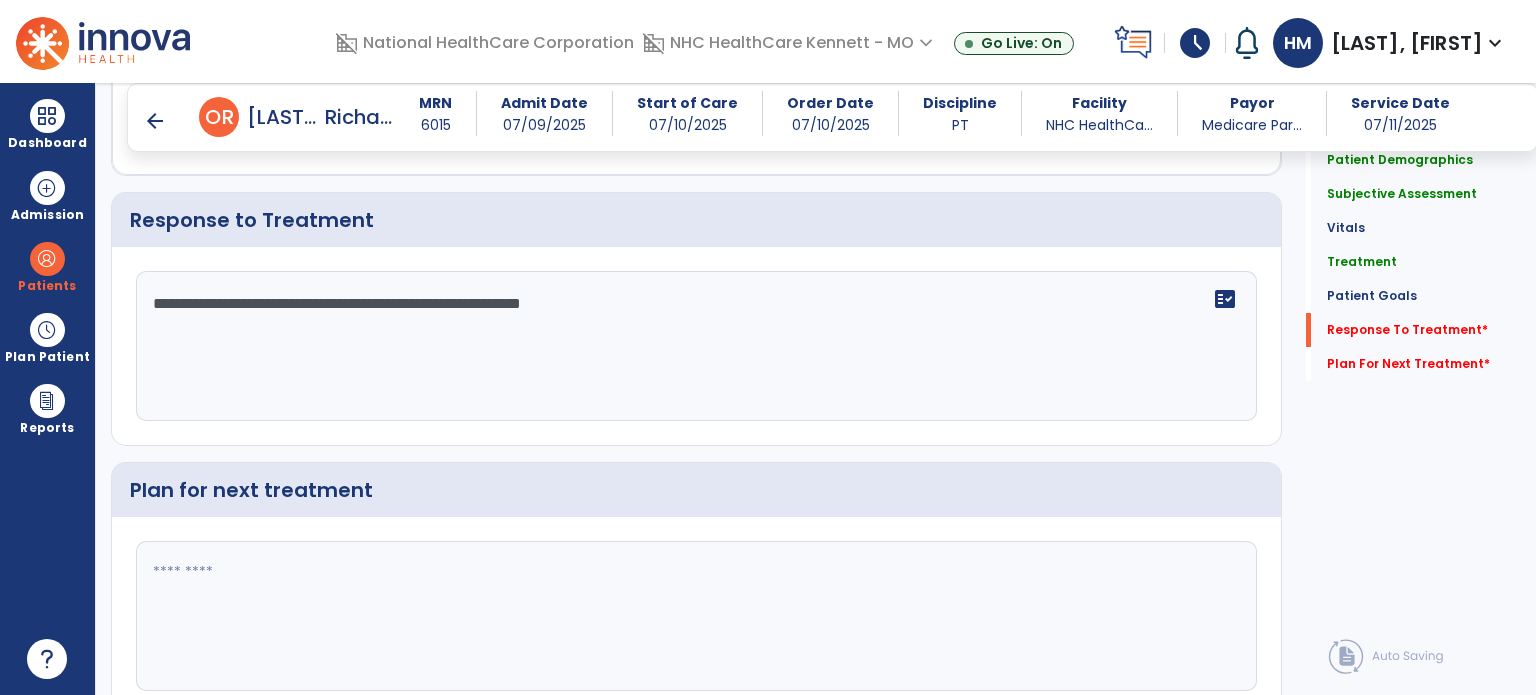 type on "**********" 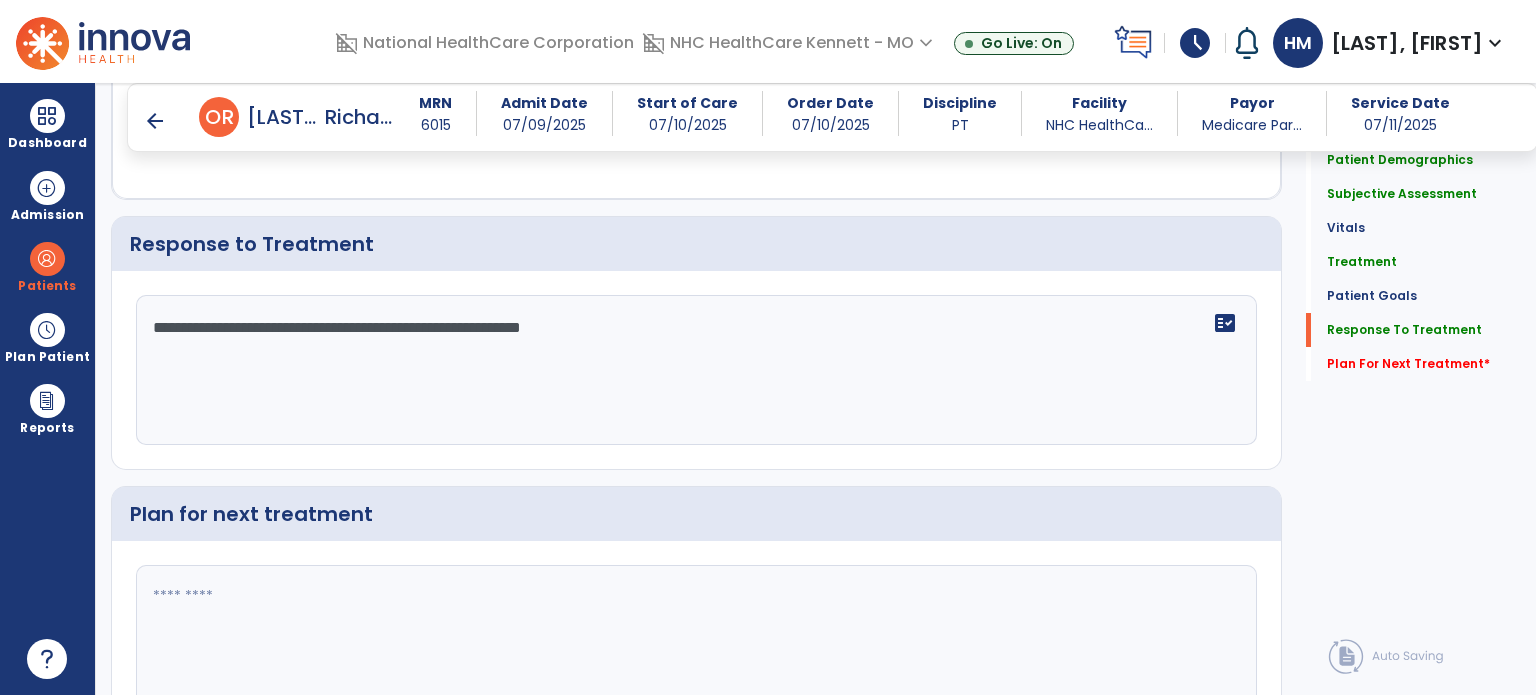 scroll, scrollTop: 2500, scrollLeft: 0, axis: vertical 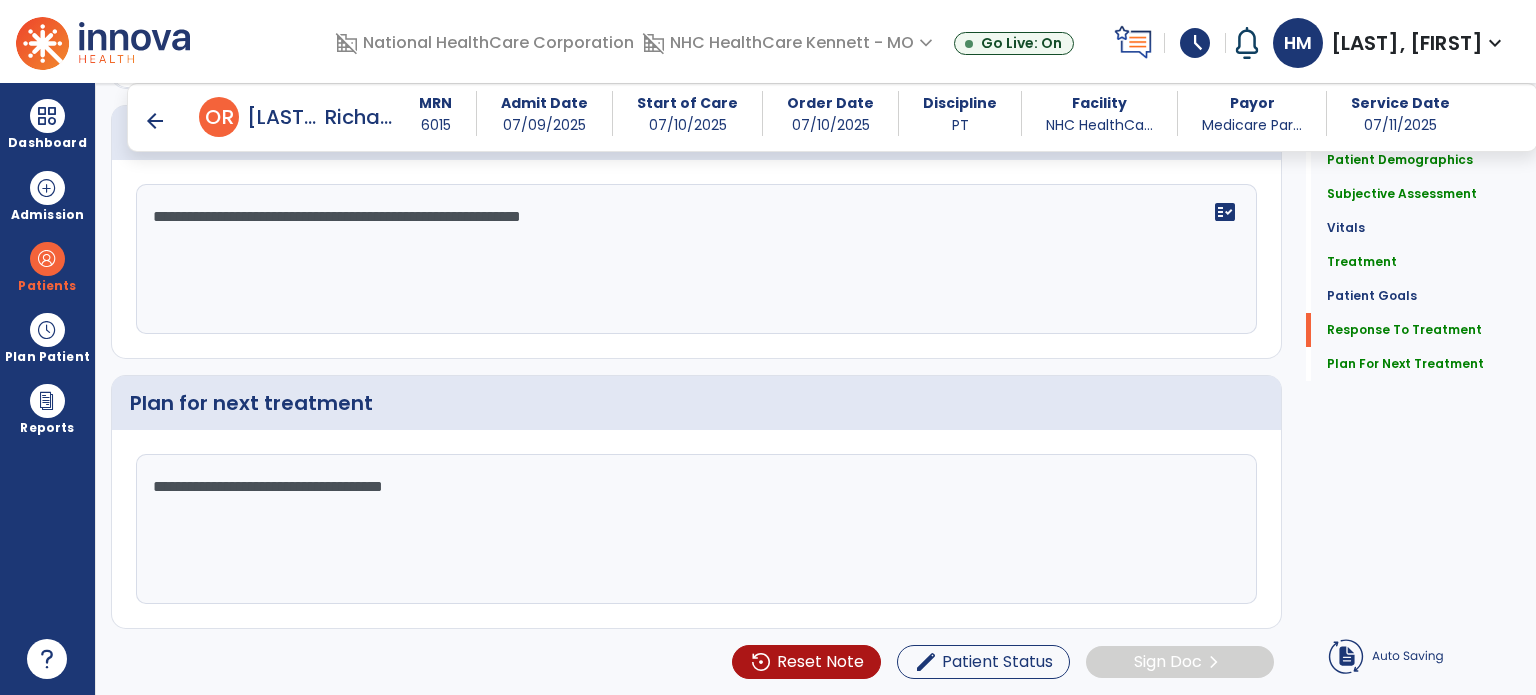 type on "**********" 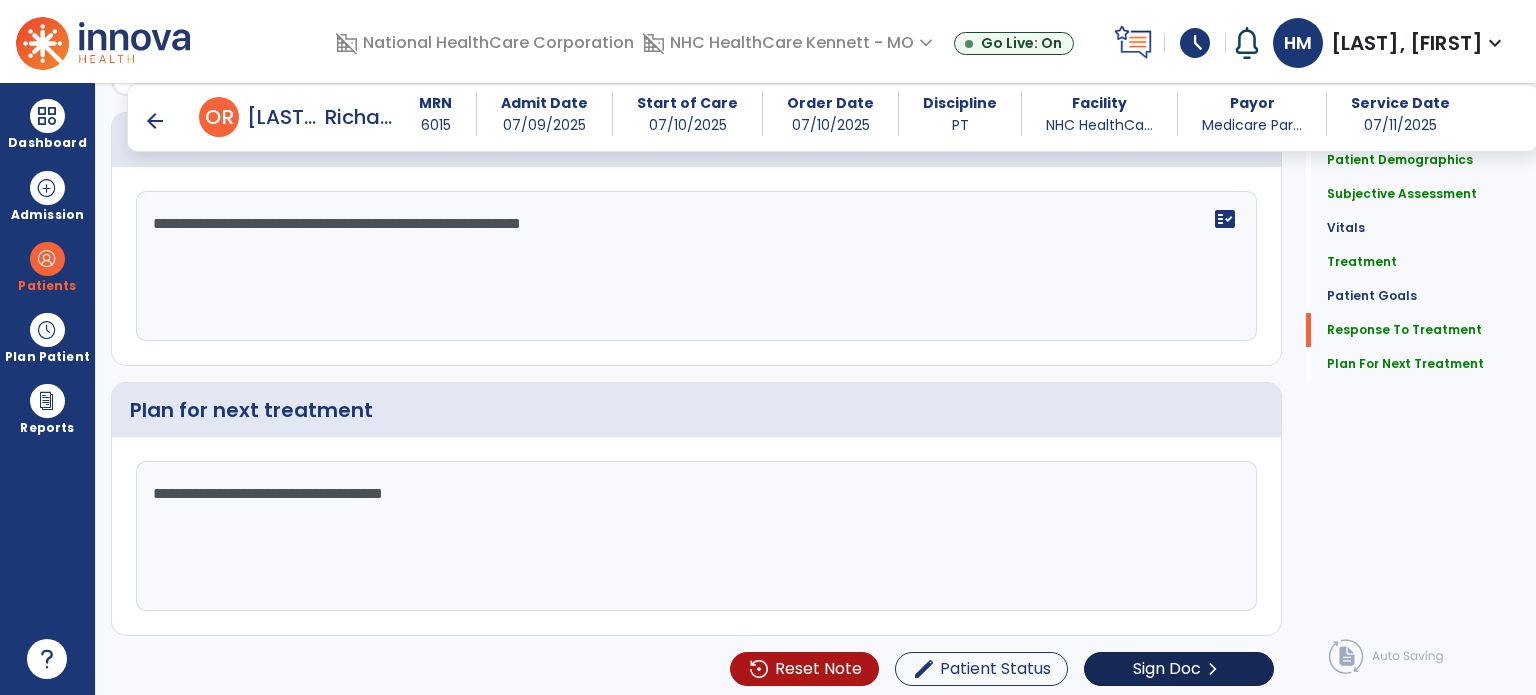 scroll, scrollTop: 2580, scrollLeft: 0, axis: vertical 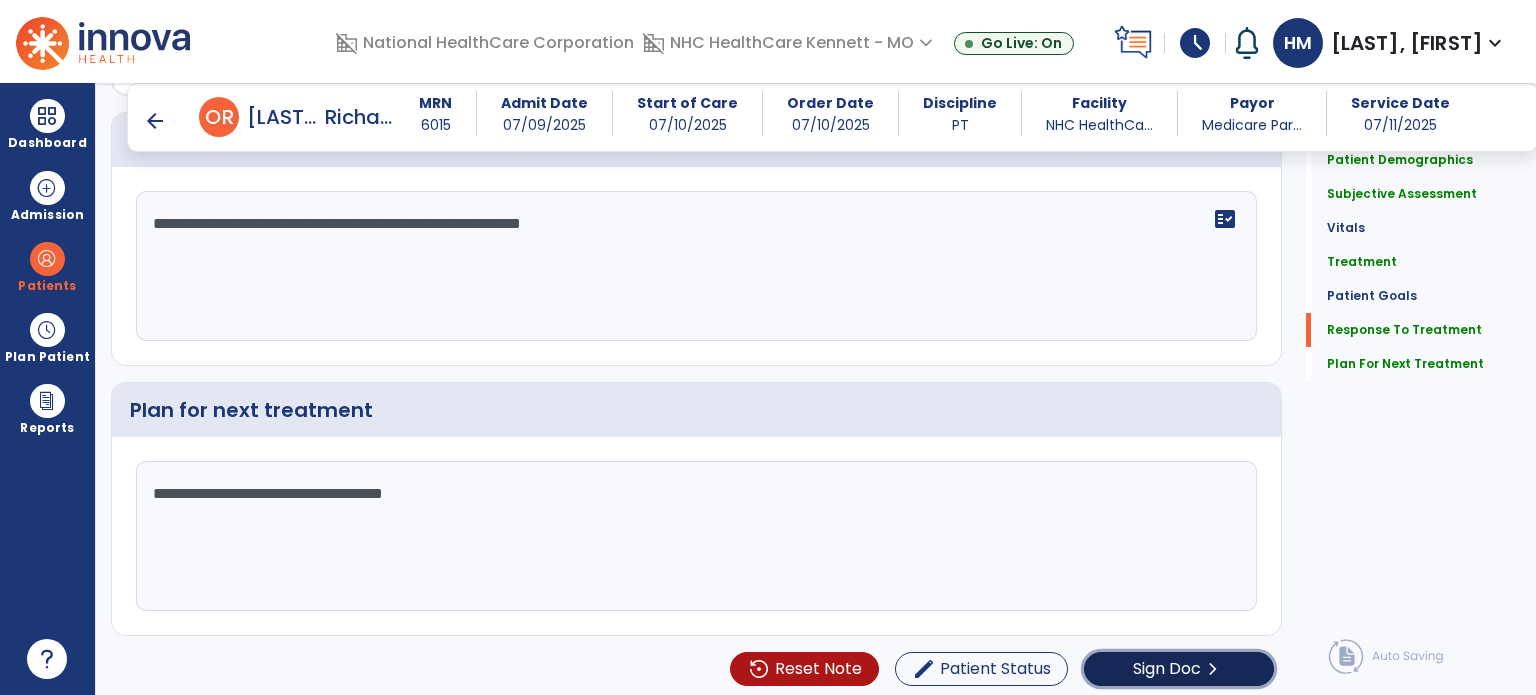 click on "chevron_right" 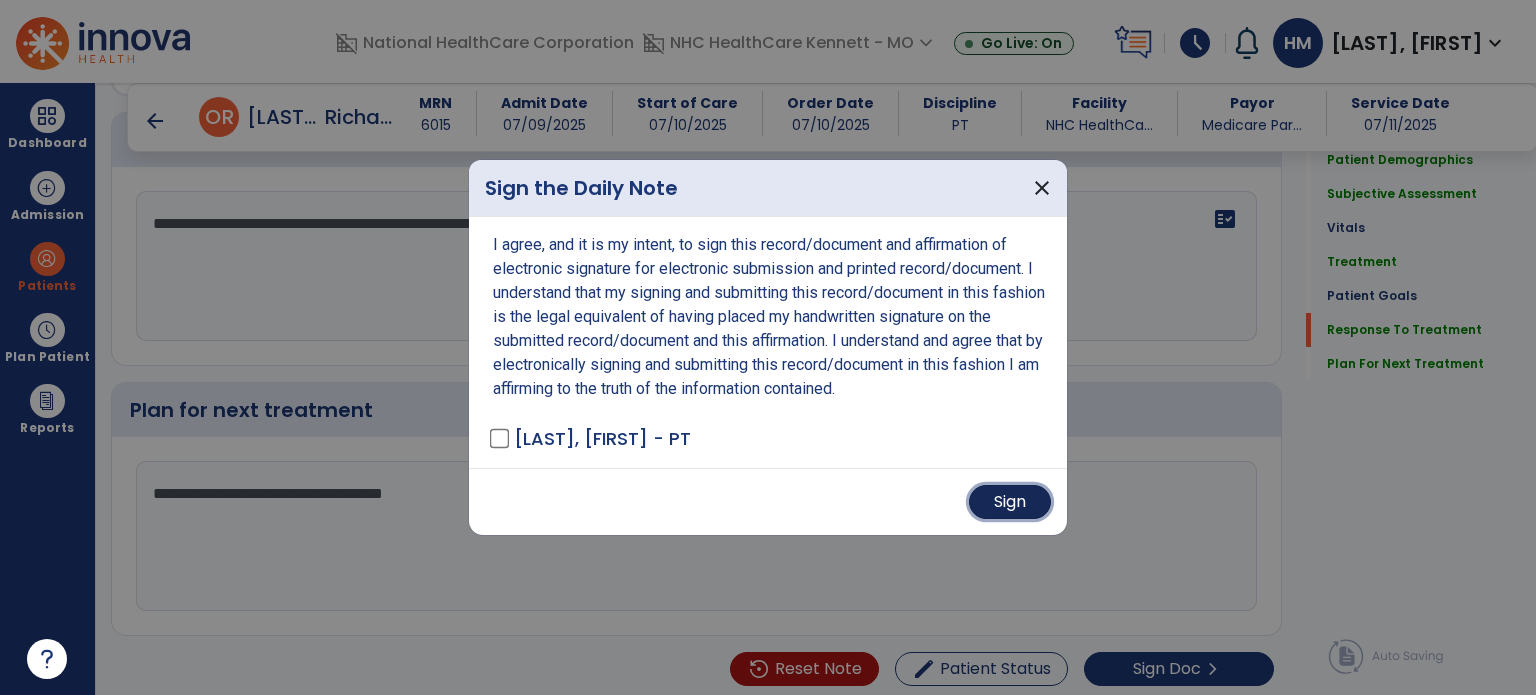 click on "Sign" at bounding box center (1010, 502) 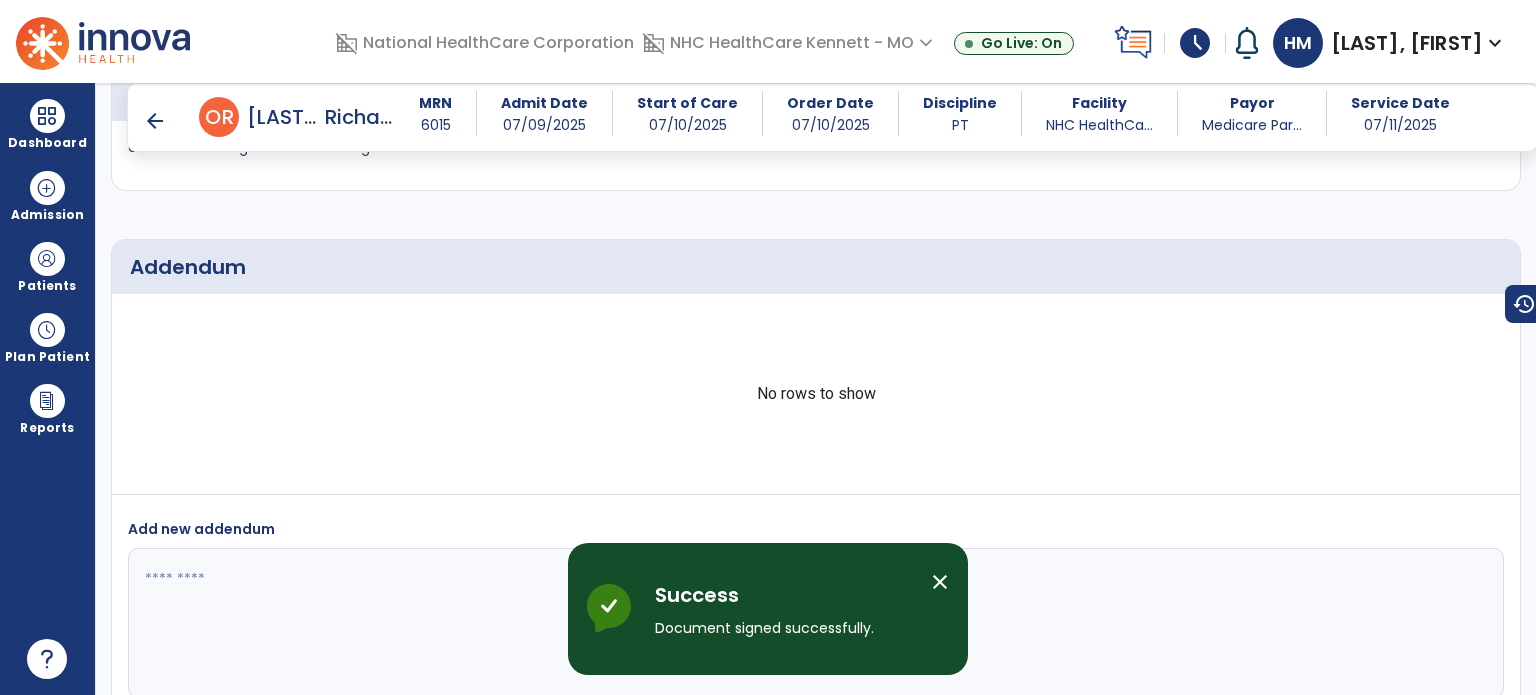 scroll, scrollTop: 3277, scrollLeft: 0, axis: vertical 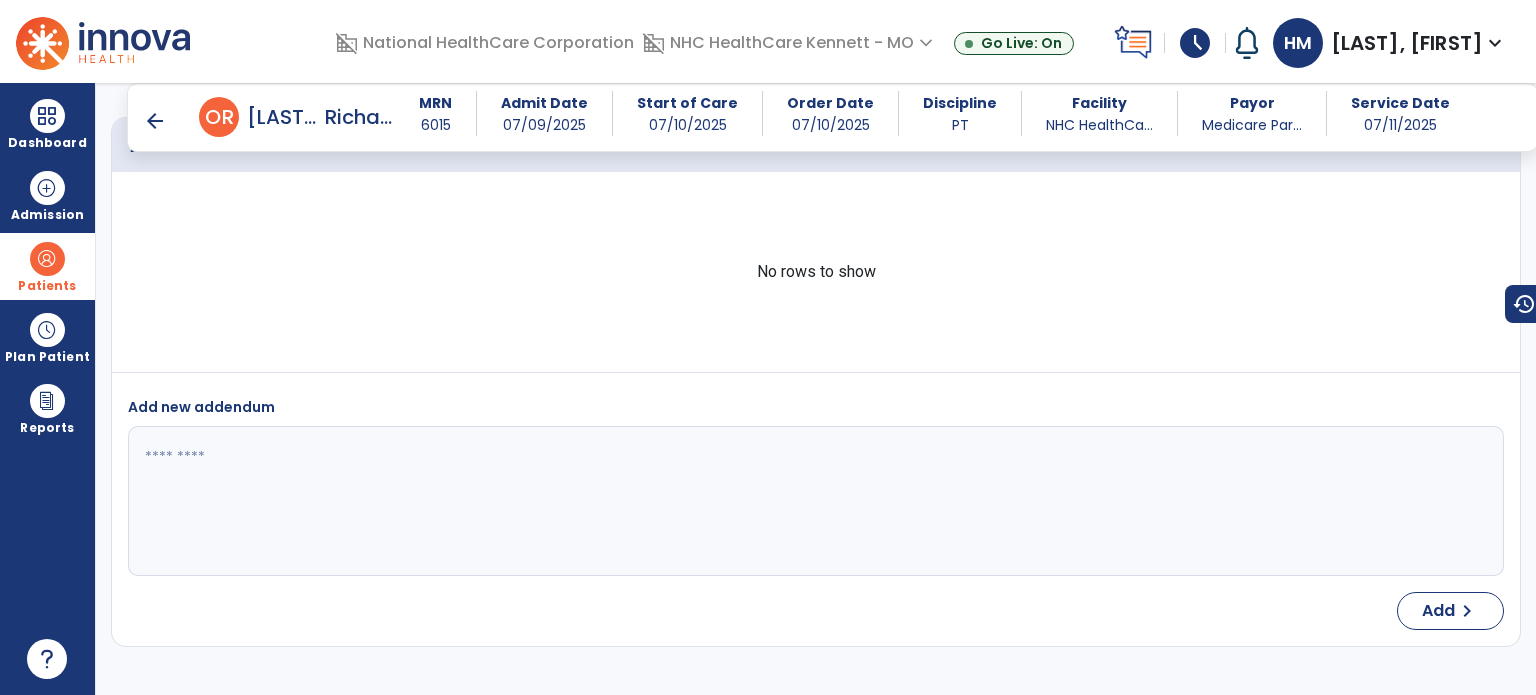 drag, startPoint x: 35, startPoint y: 235, endPoint x: 40, endPoint y: 245, distance: 11.18034 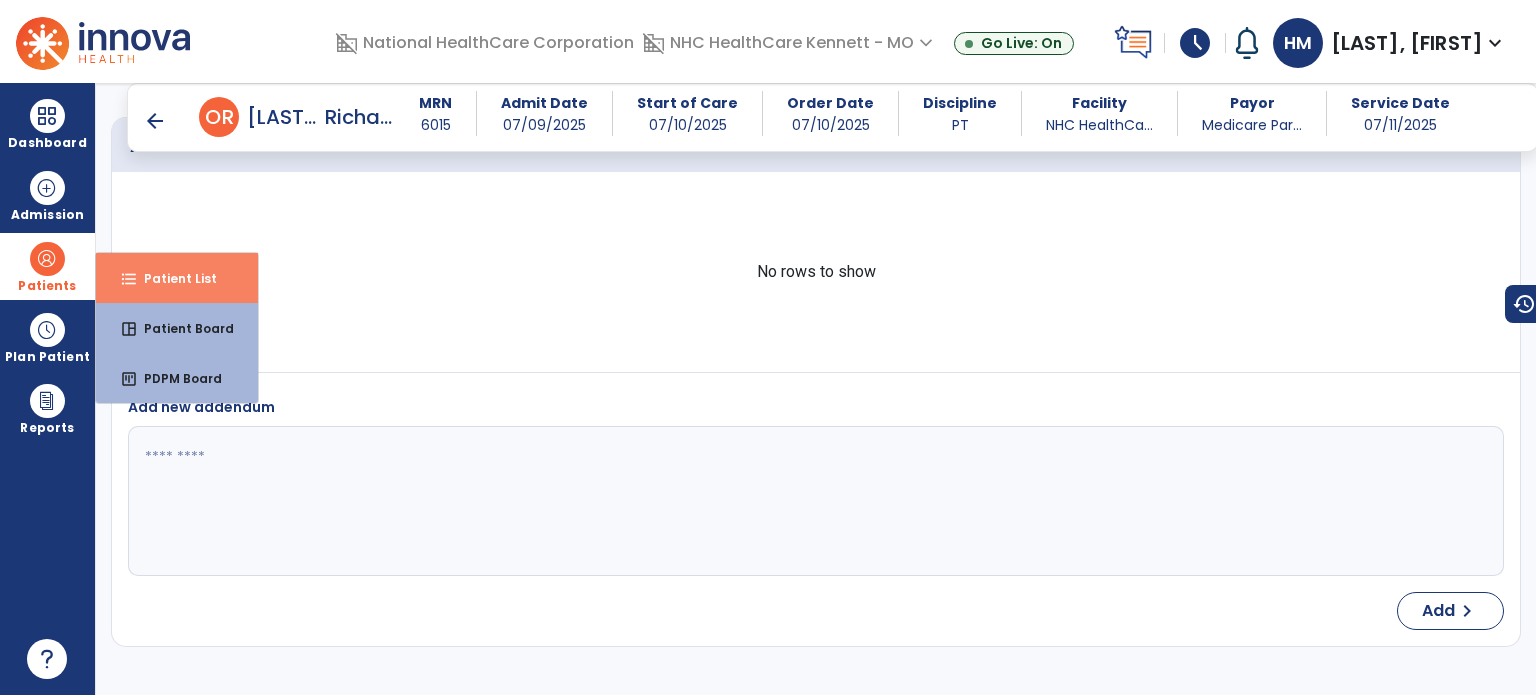 click on "format_list_bulleted  Patient List" at bounding box center [177, 278] 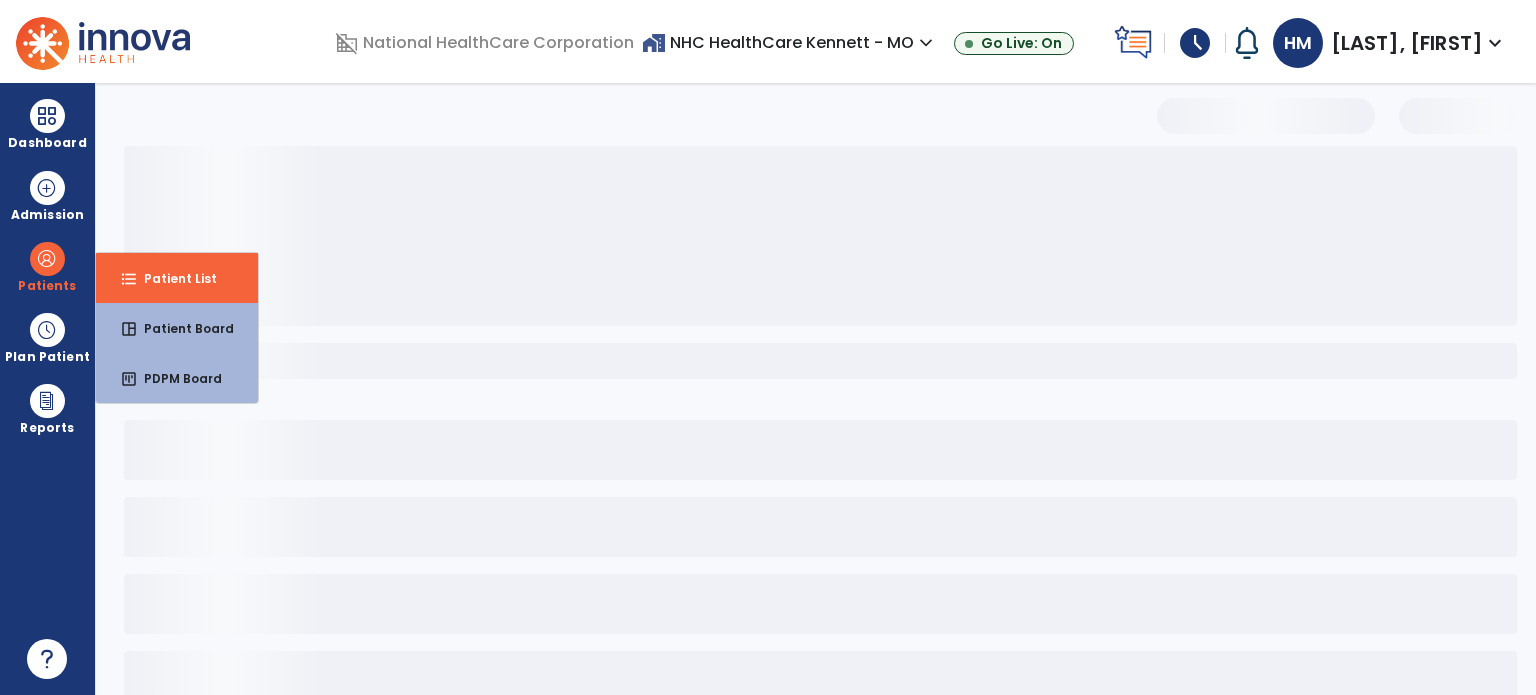 scroll, scrollTop: 46, scrollLeft: 0, axis: vertical 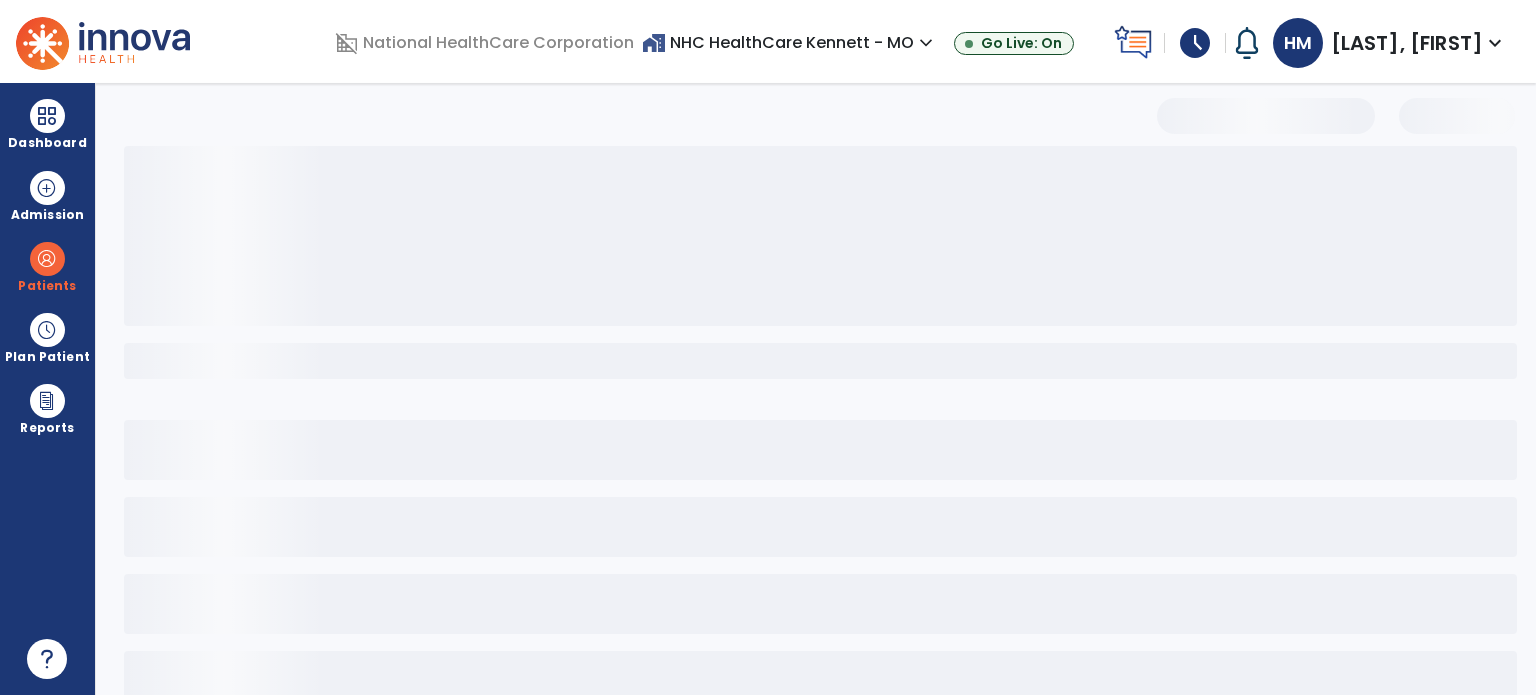 select on "***" 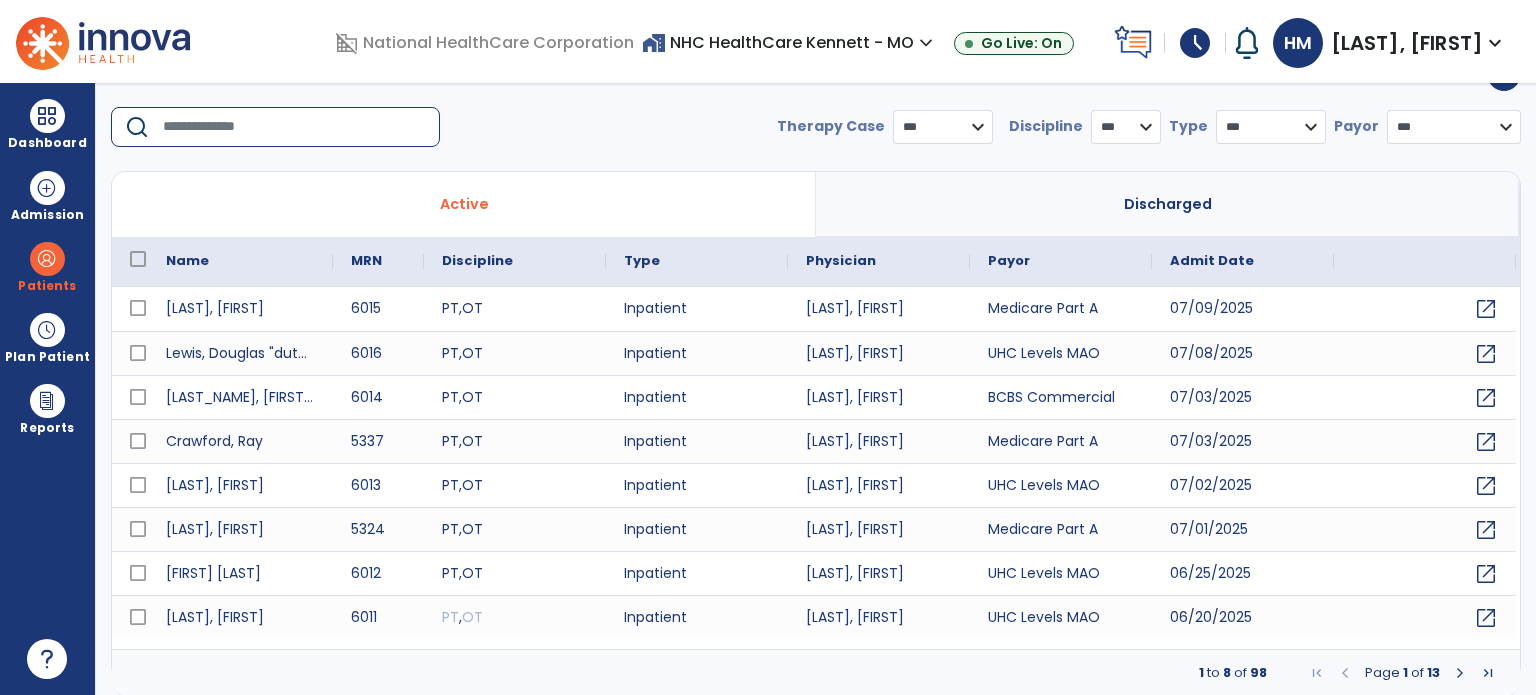 click at bounding box center (294, 127) 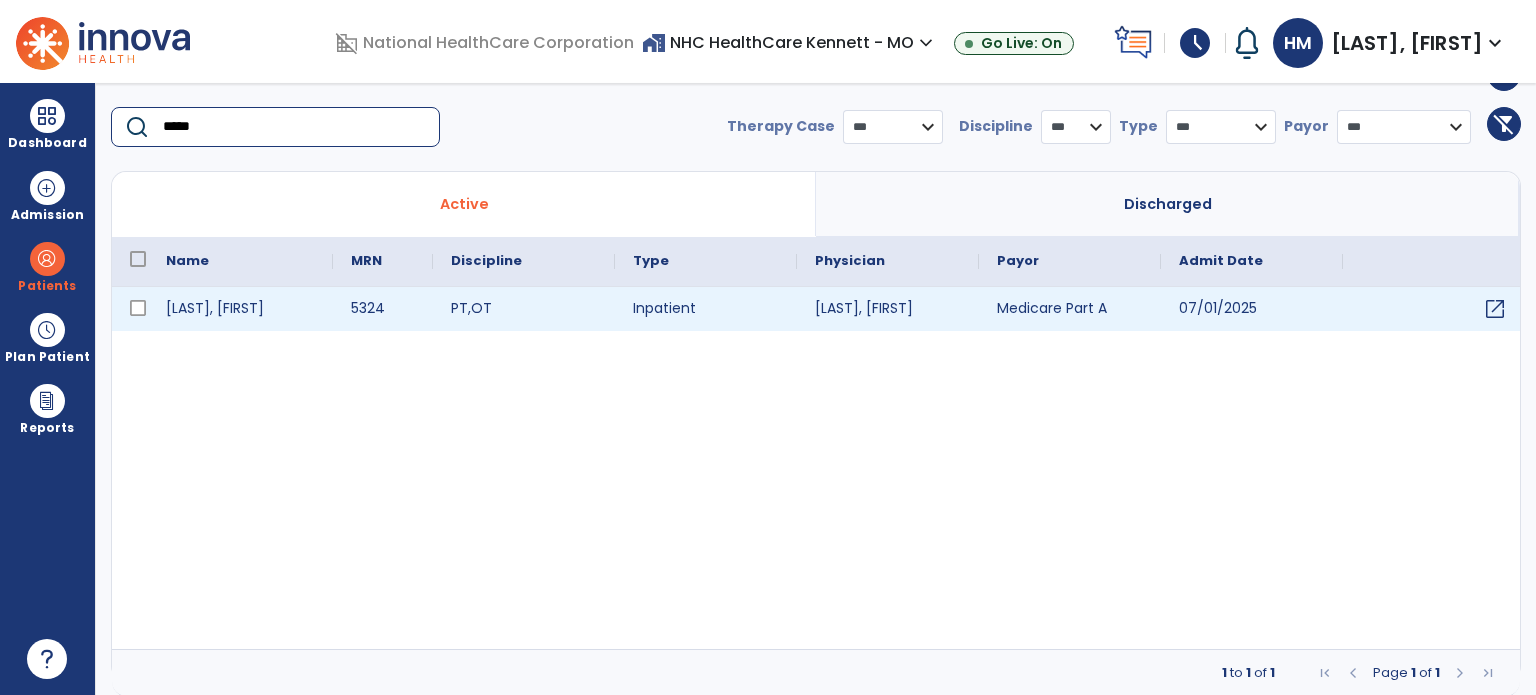 type on "*****" 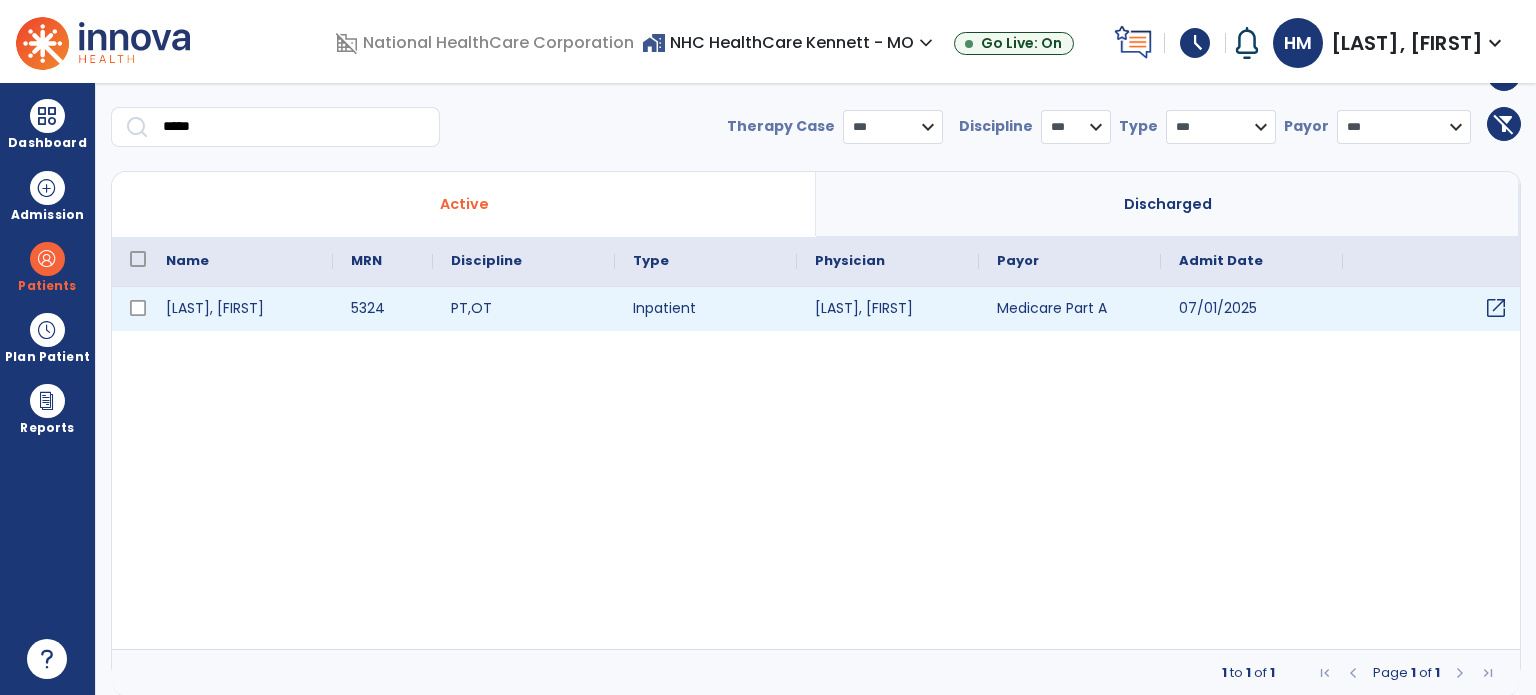 click on "open_in_new" at bounding box center [1496, 308] 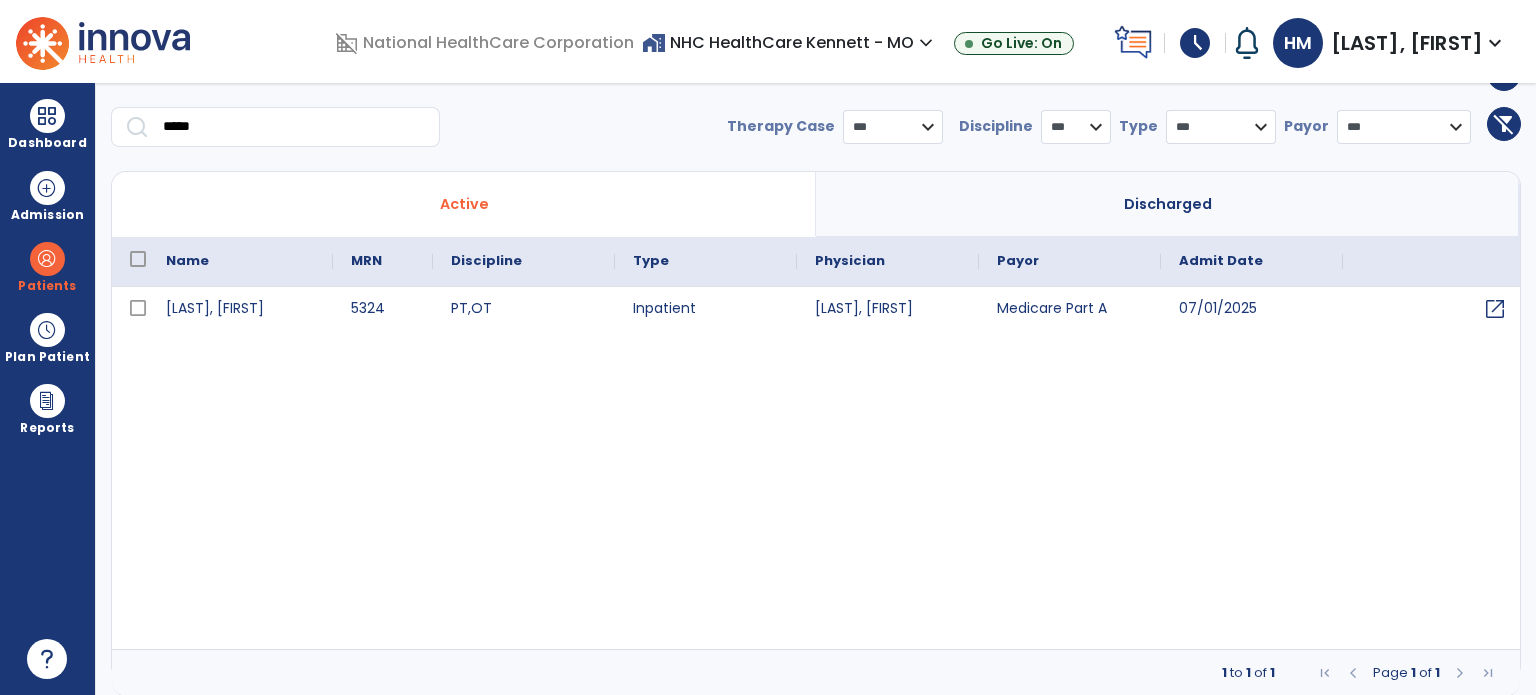 scroll, scrollTop: 0, scrollLeft: 0, axis: both 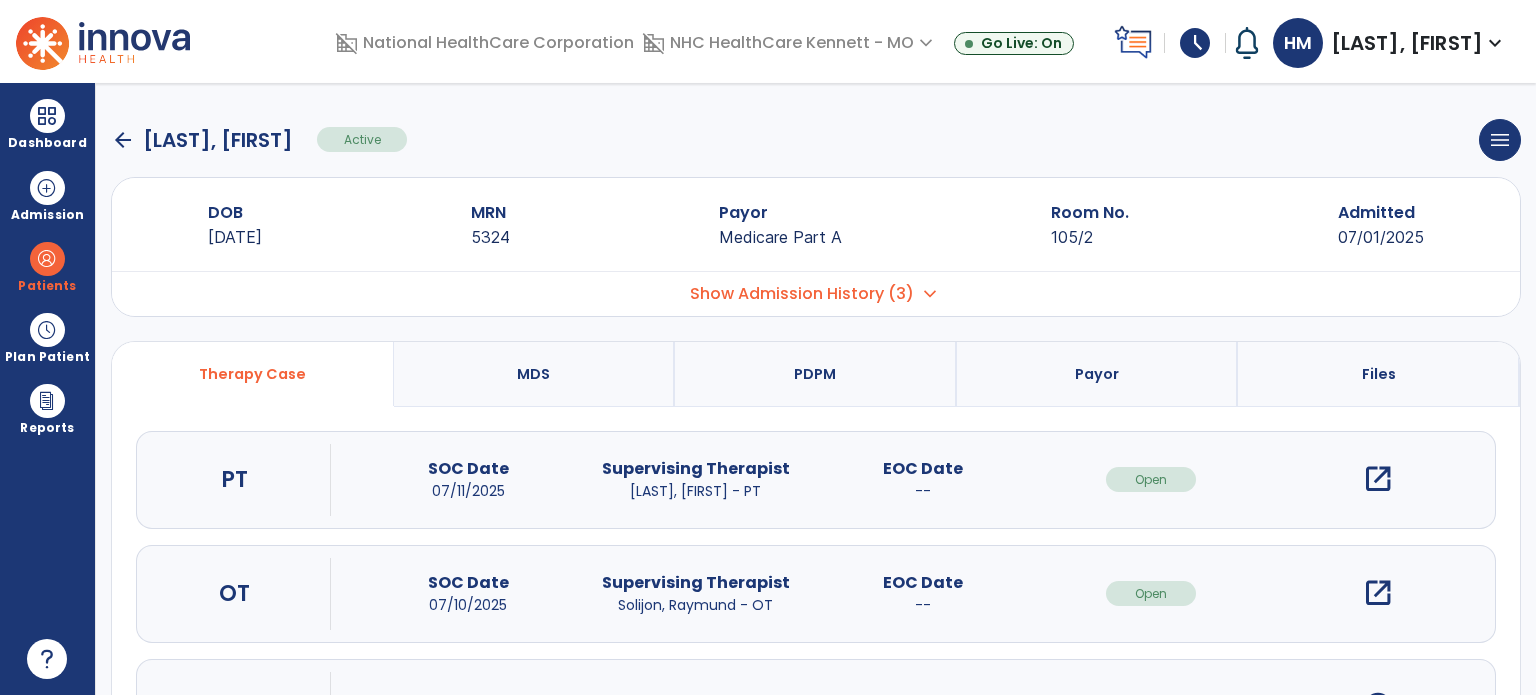 click on "open_in_new" at bounding box center (1378, 479) 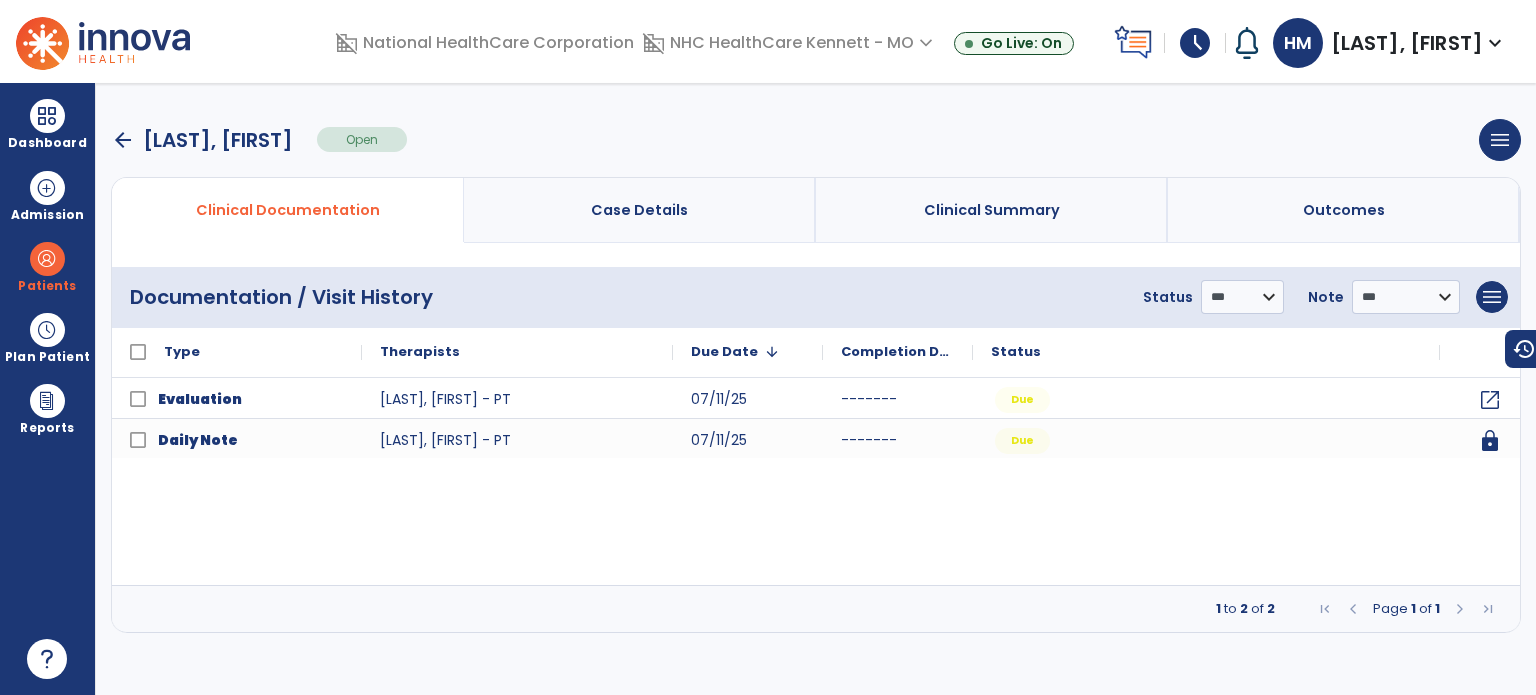 click on "arrow_back" at bounding box center [123, 140] 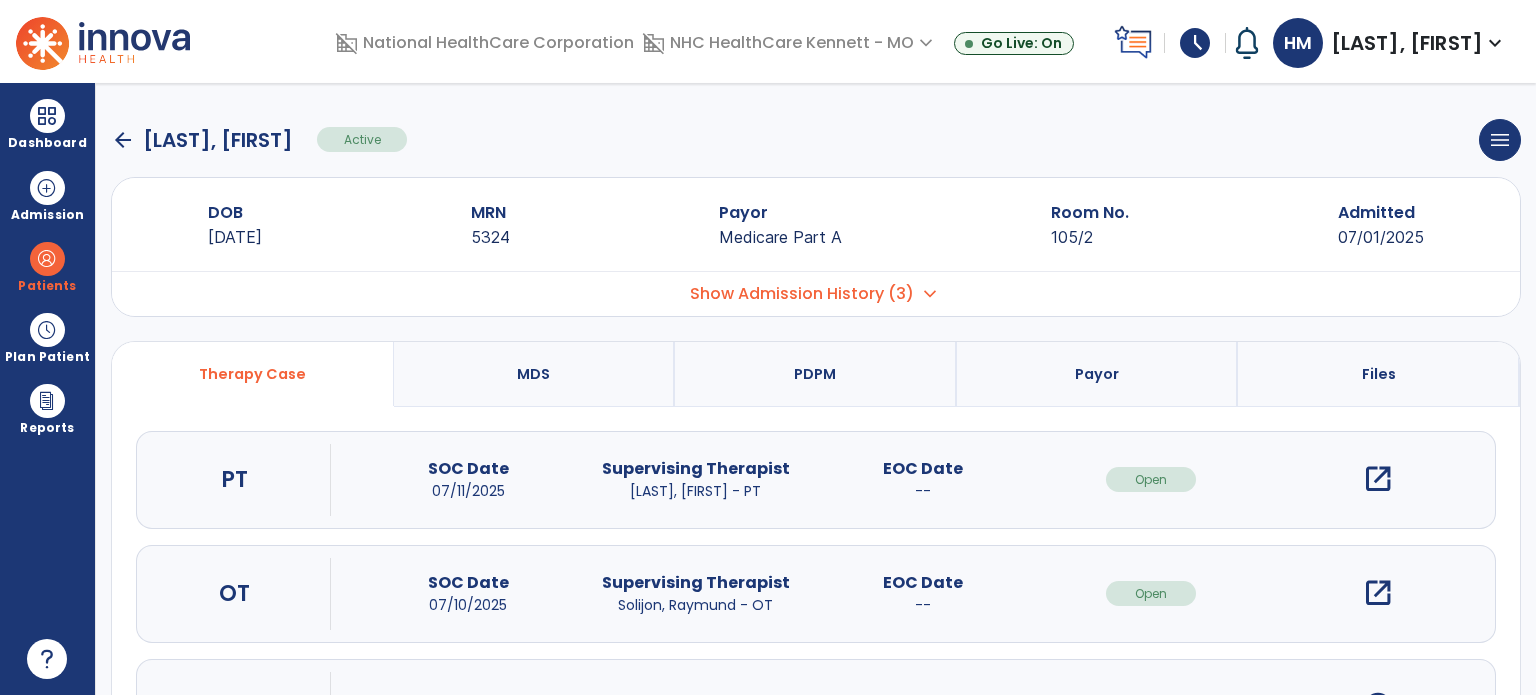 click on "open_in_new" at bounding box center [1378, 593] 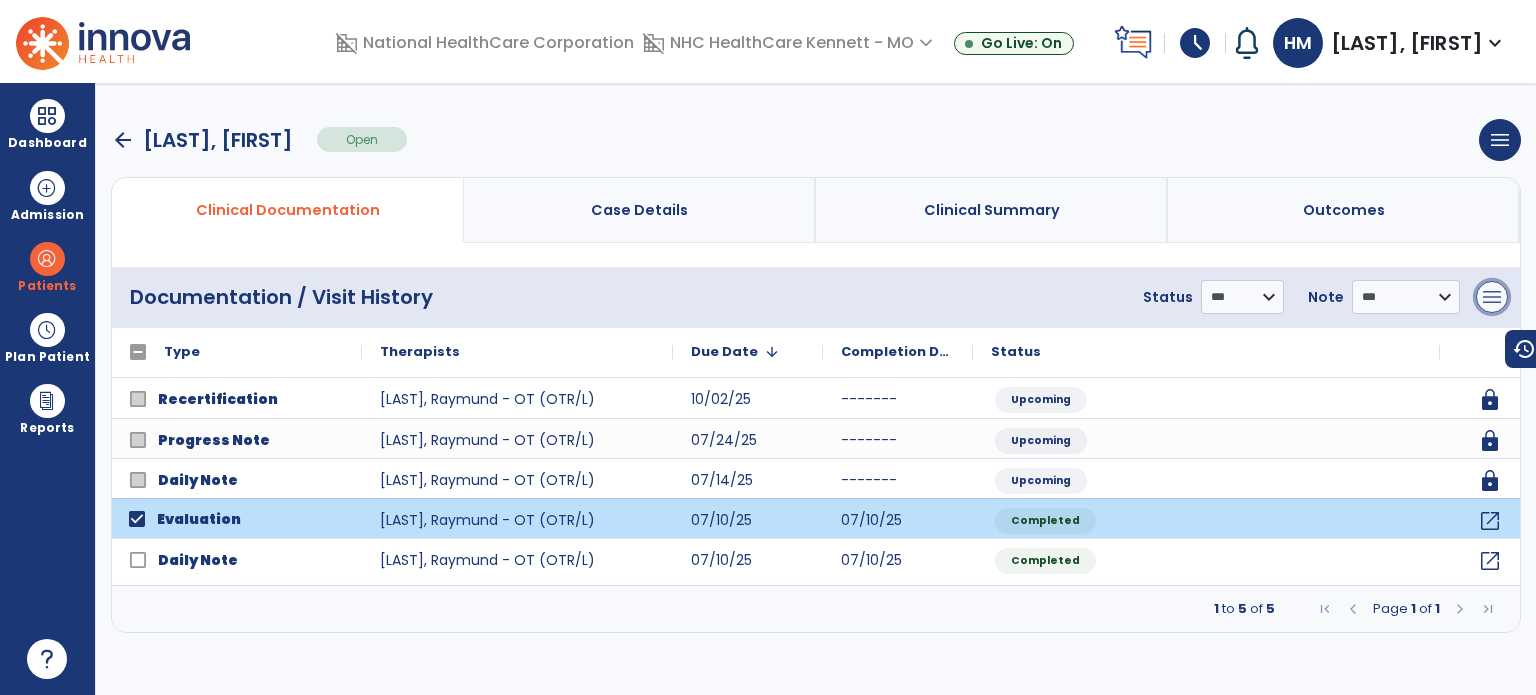 click on "menu" at bounding box center (1492, 297) 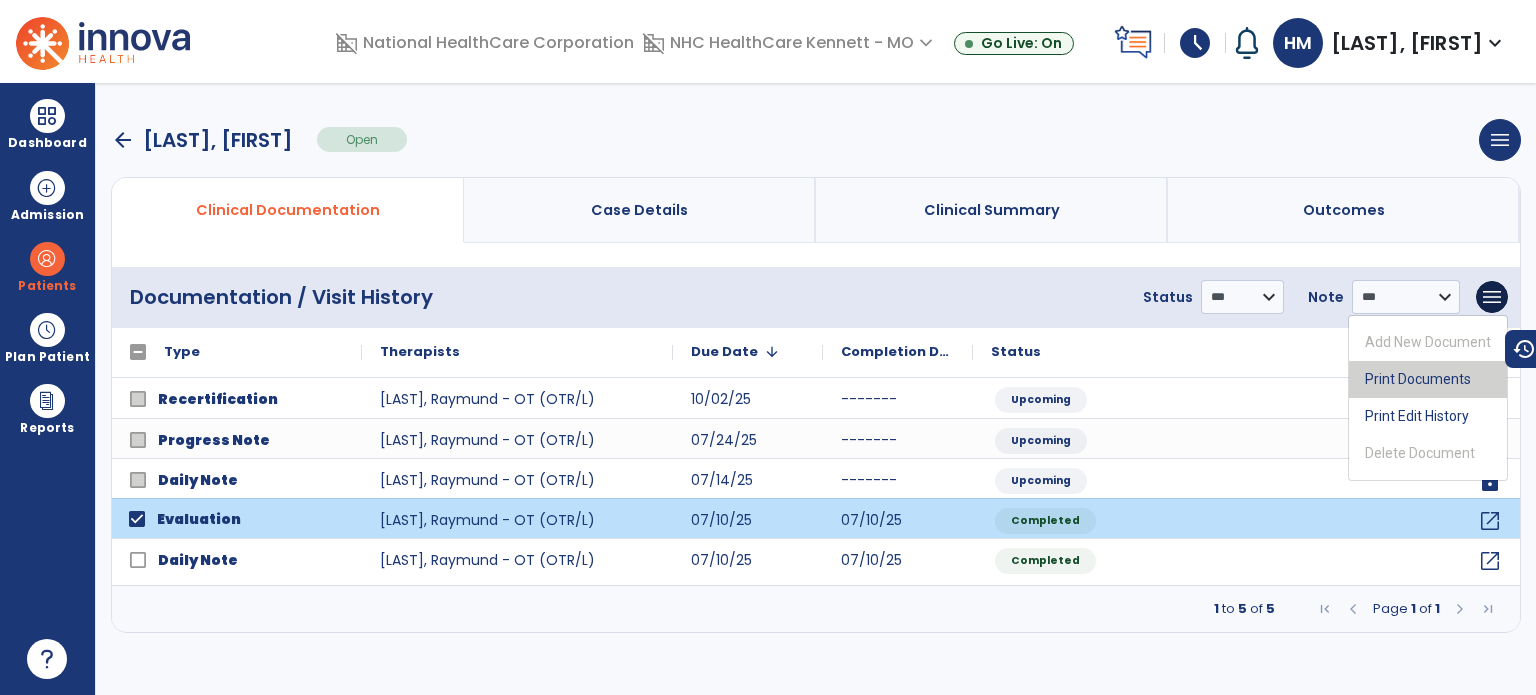 click on "Print Documents" at bounding box center [1428, 379] 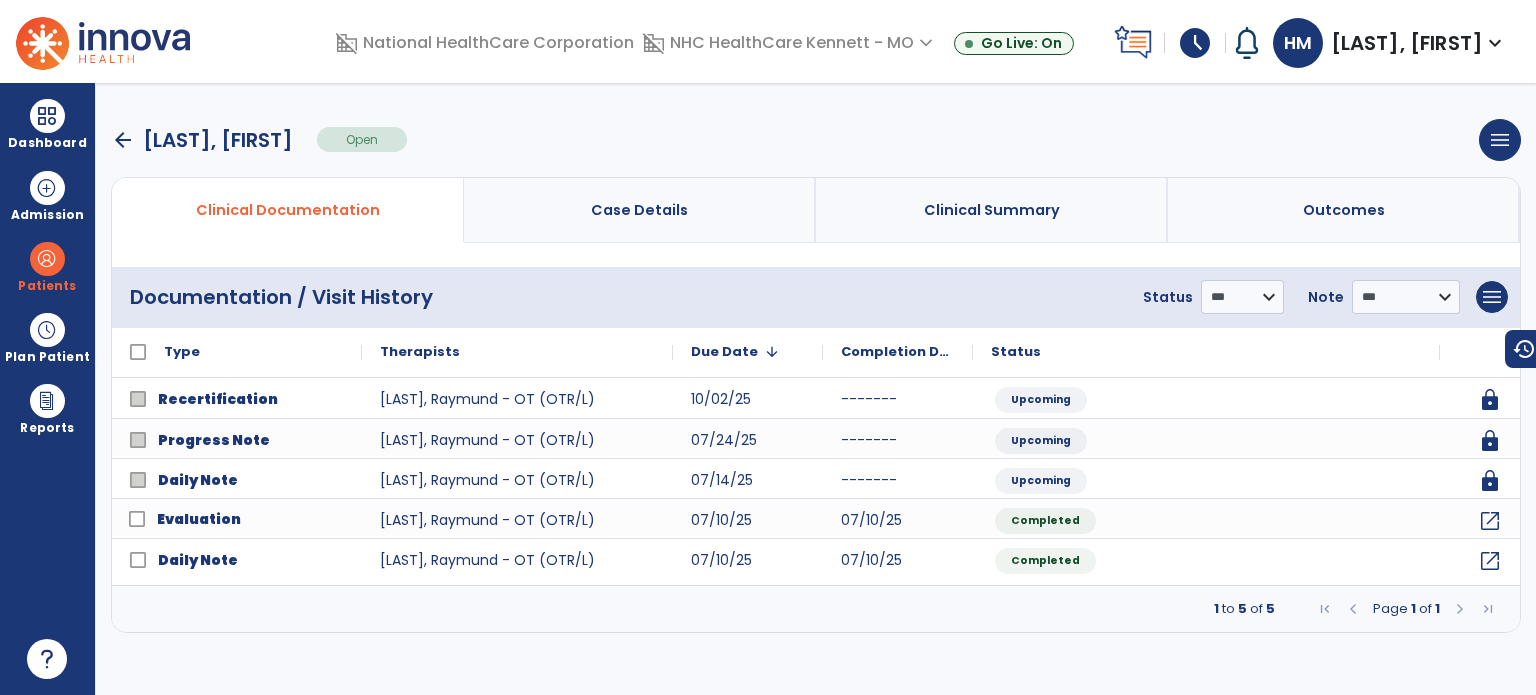 click on "arrow_back" at bounding box center (123, 140) 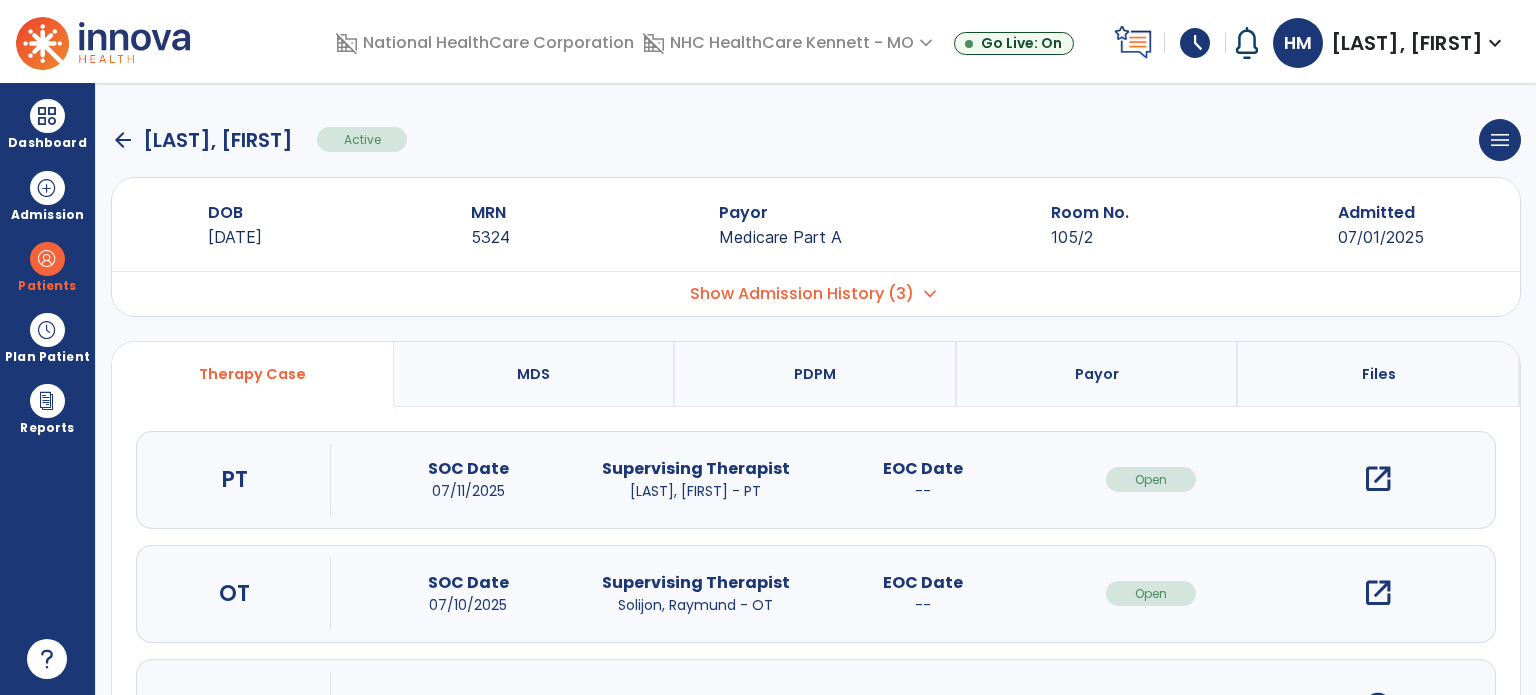 click on "open_in_new" at bounding box center [1378, 479] 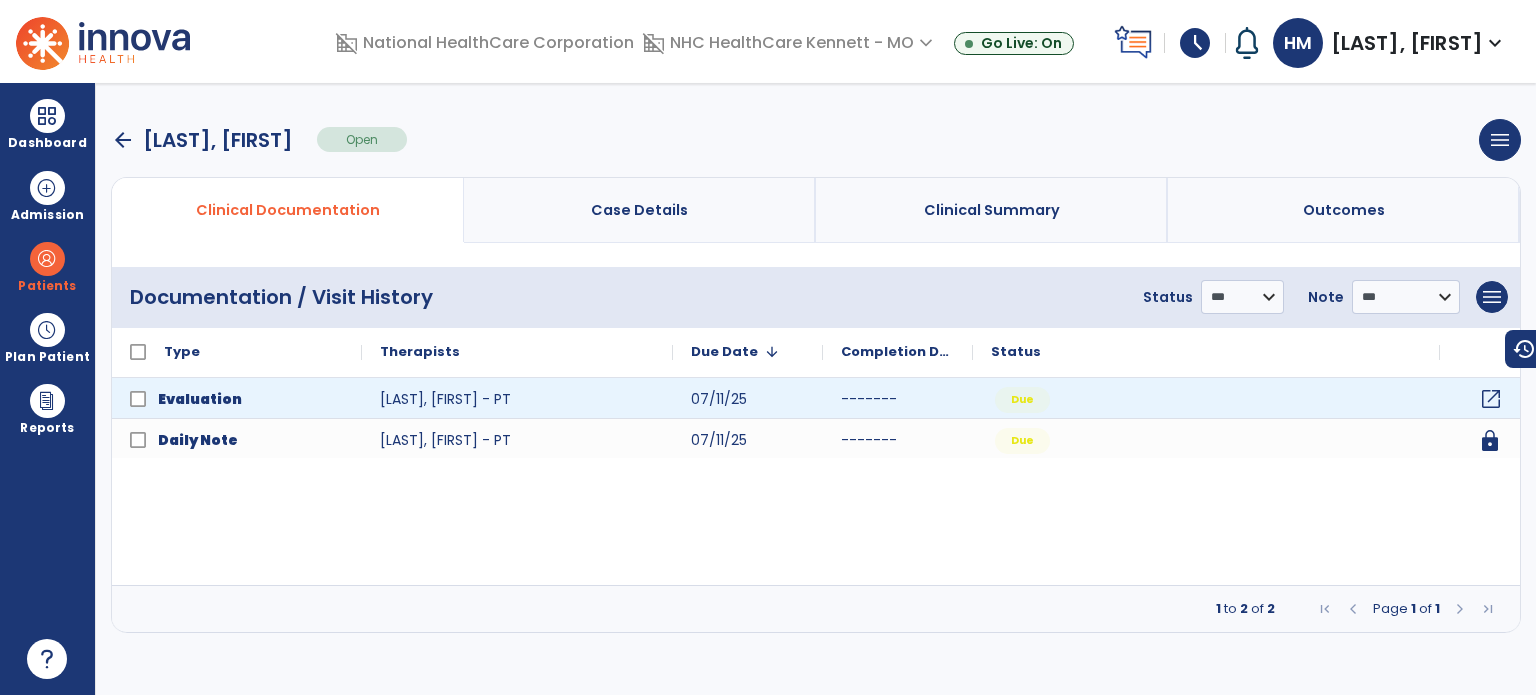 click on "open_in_new" 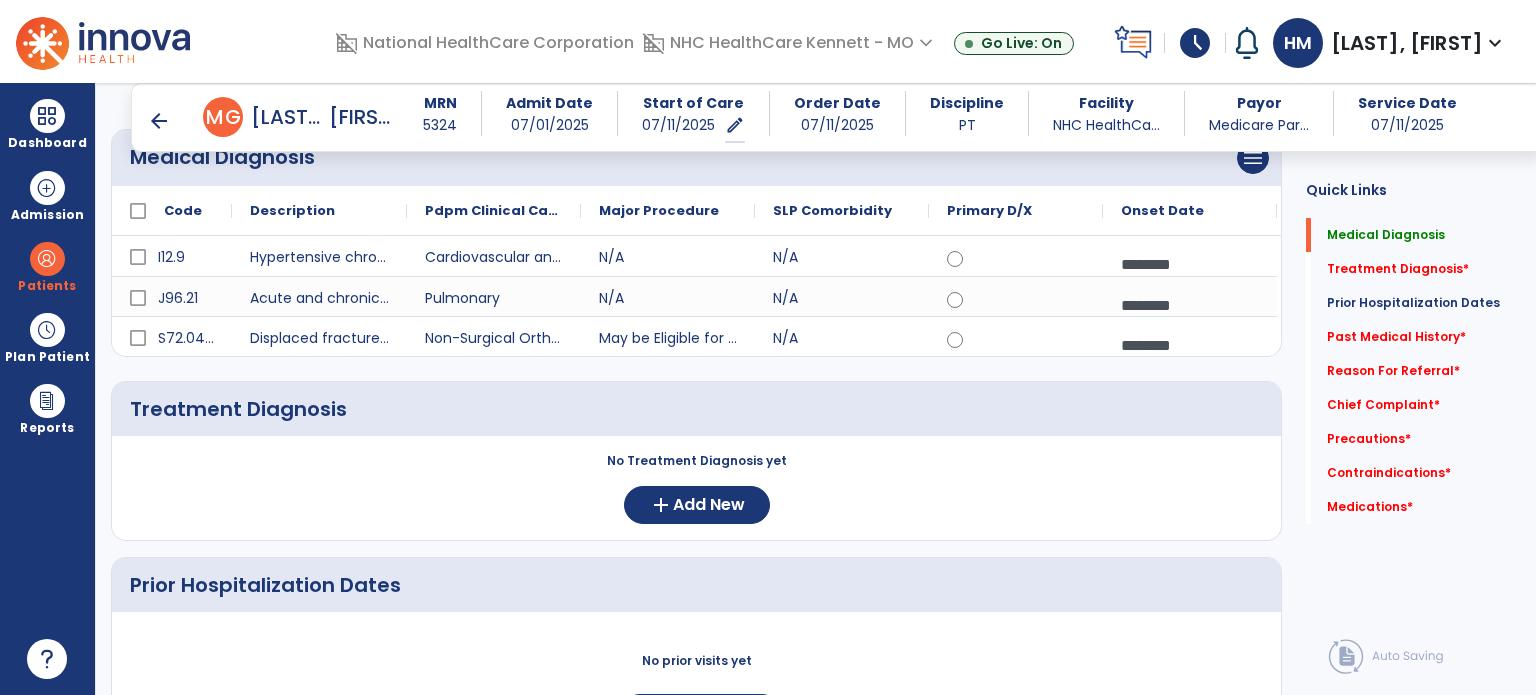 scroll, scrollTop: 200, scrollLeft: 0, axis: vertical 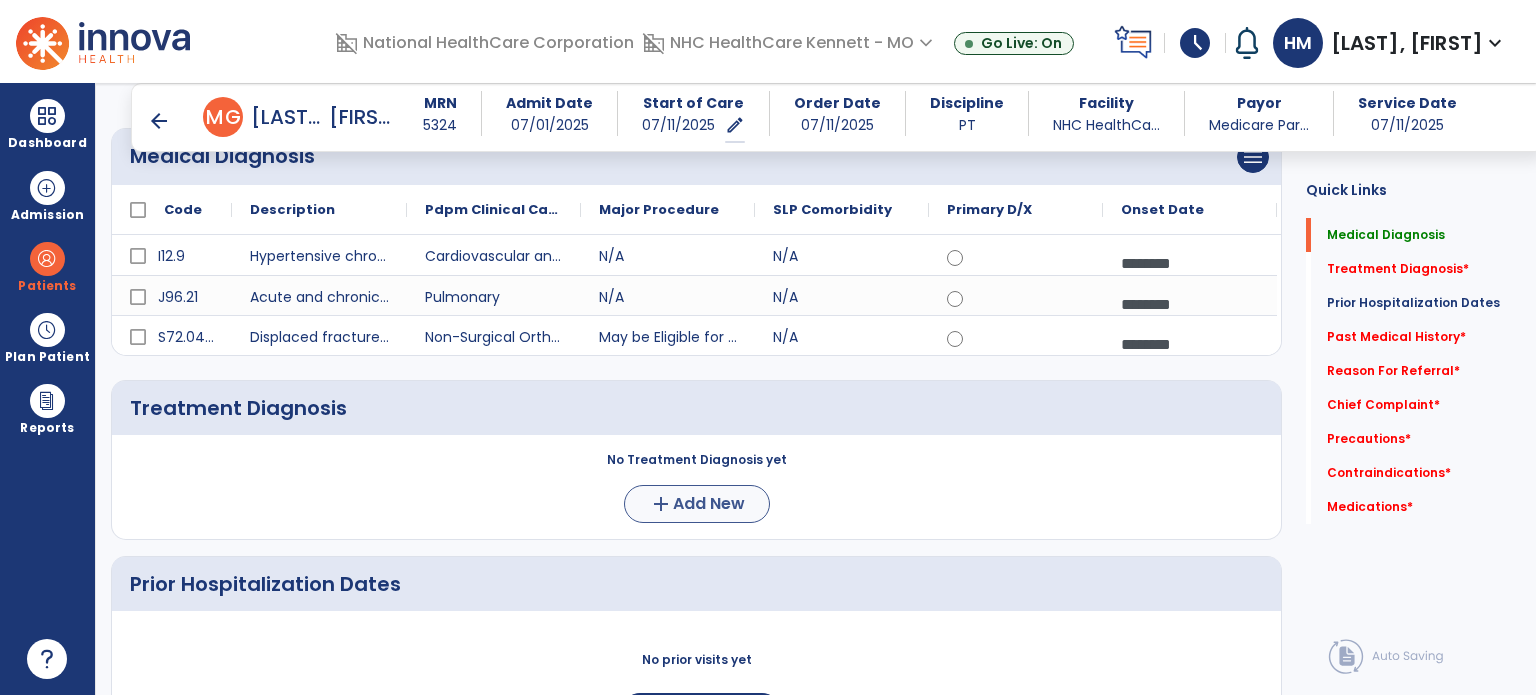 drag, startPoint x: 731, startPoint y: 529, endPoint x: 720, endPoint y: 499, distance: 31.95309 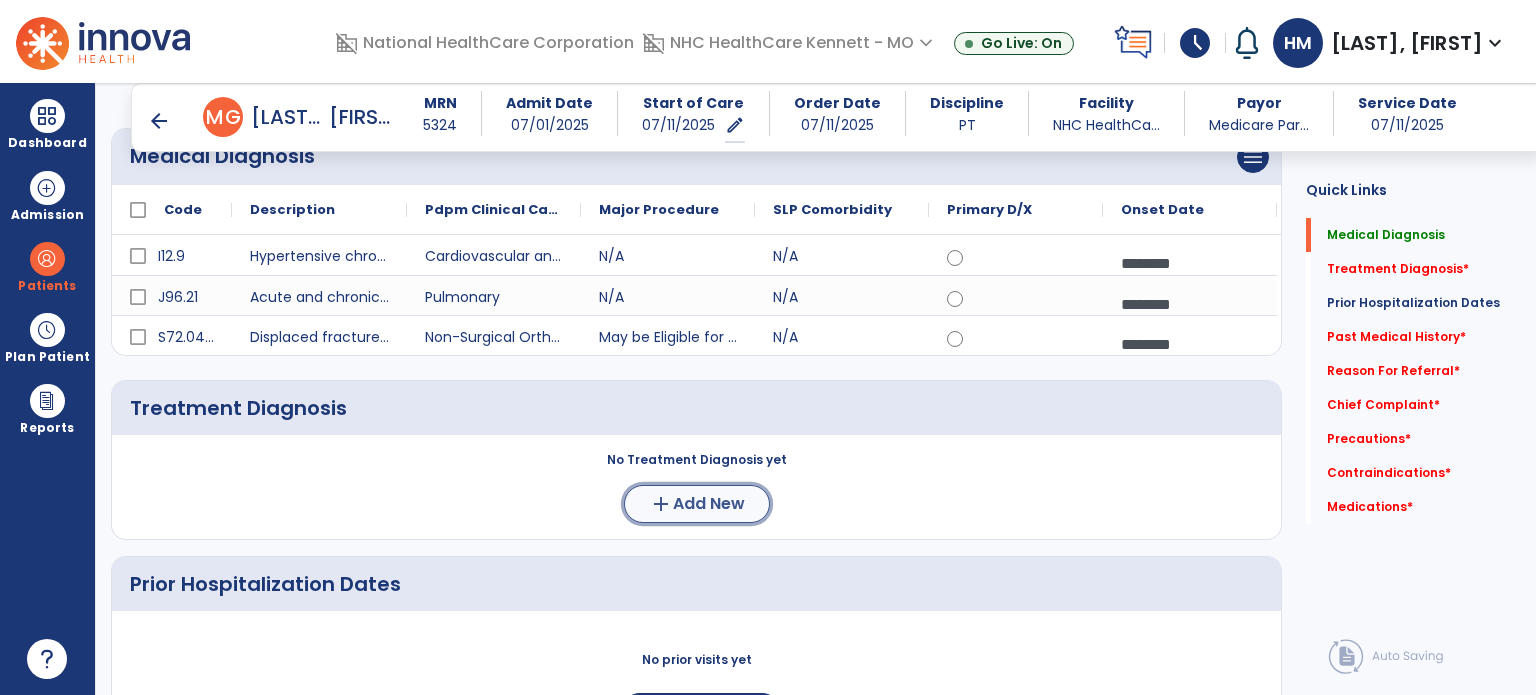 click on "Add New" 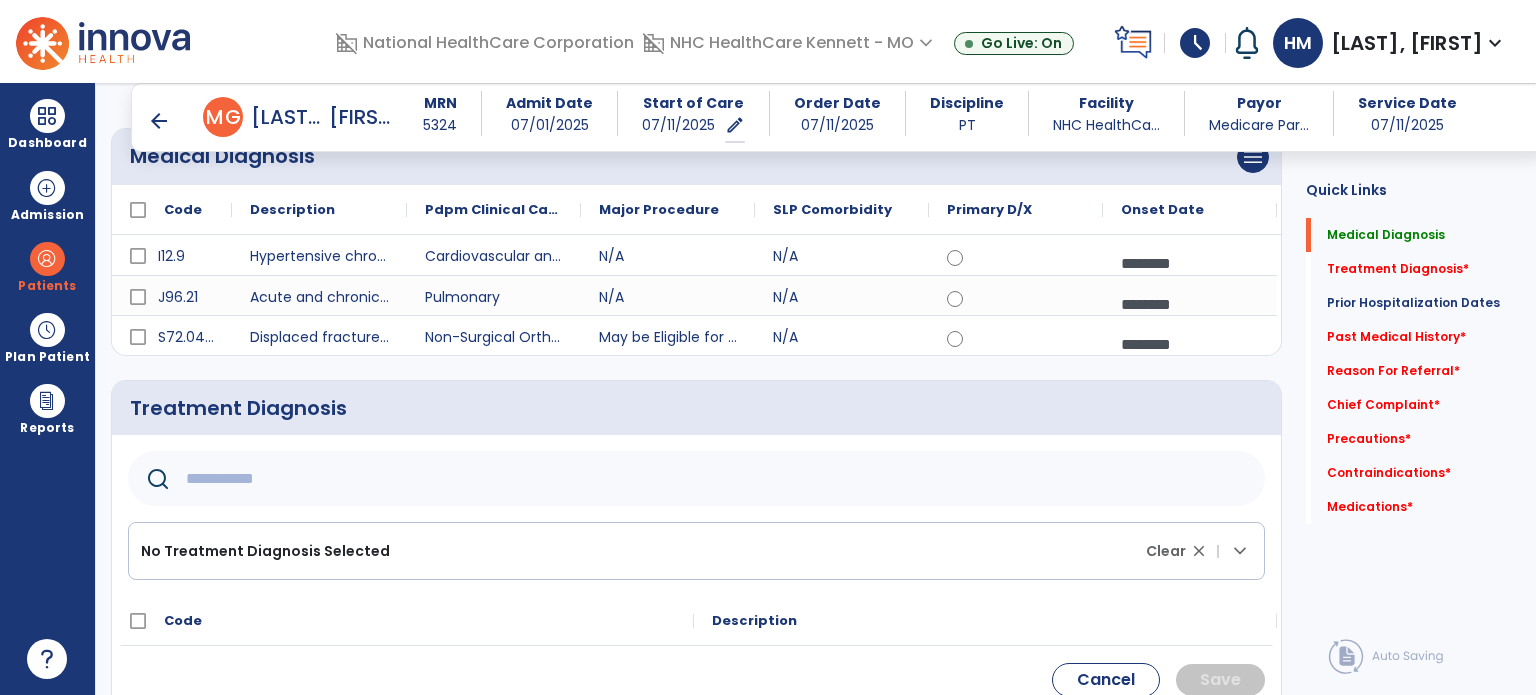 click 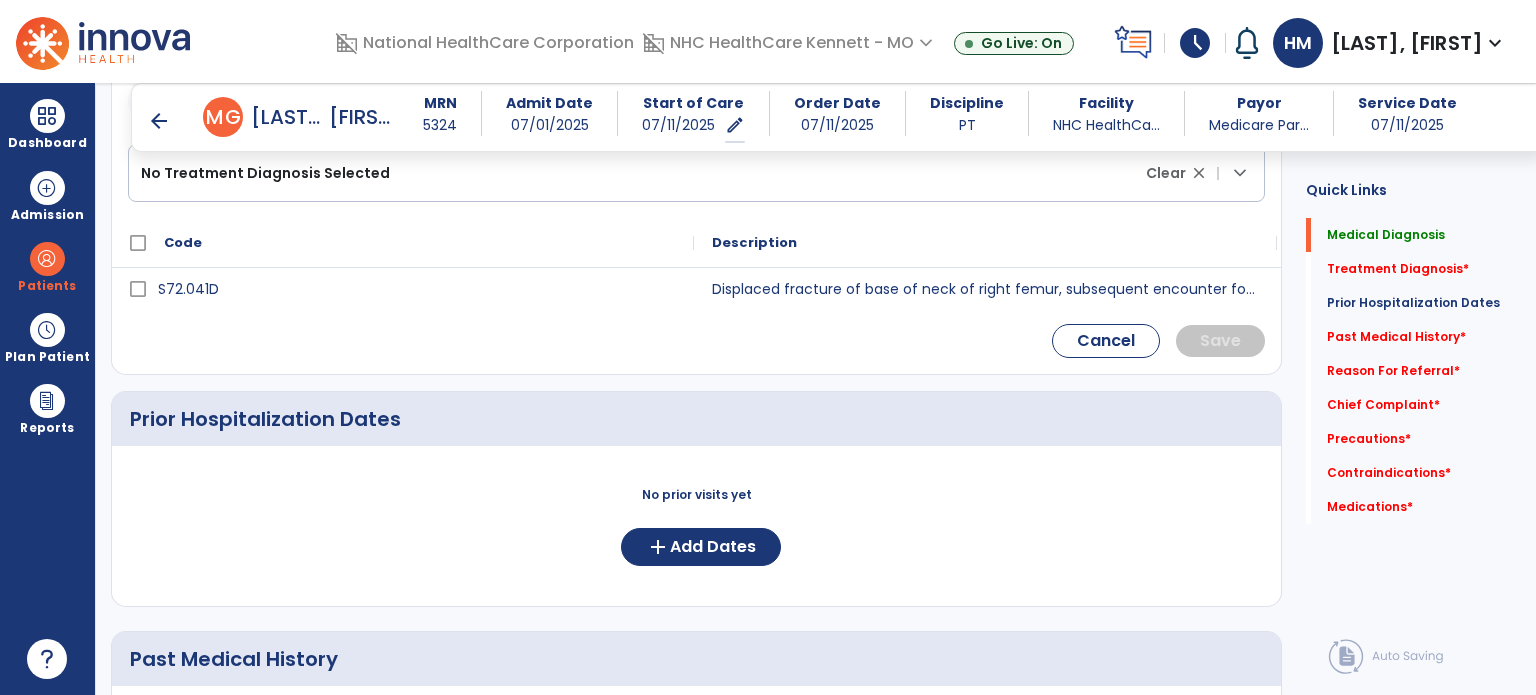 scroll, scrollTop: 584, scrollLeft: 0, axis: vertical 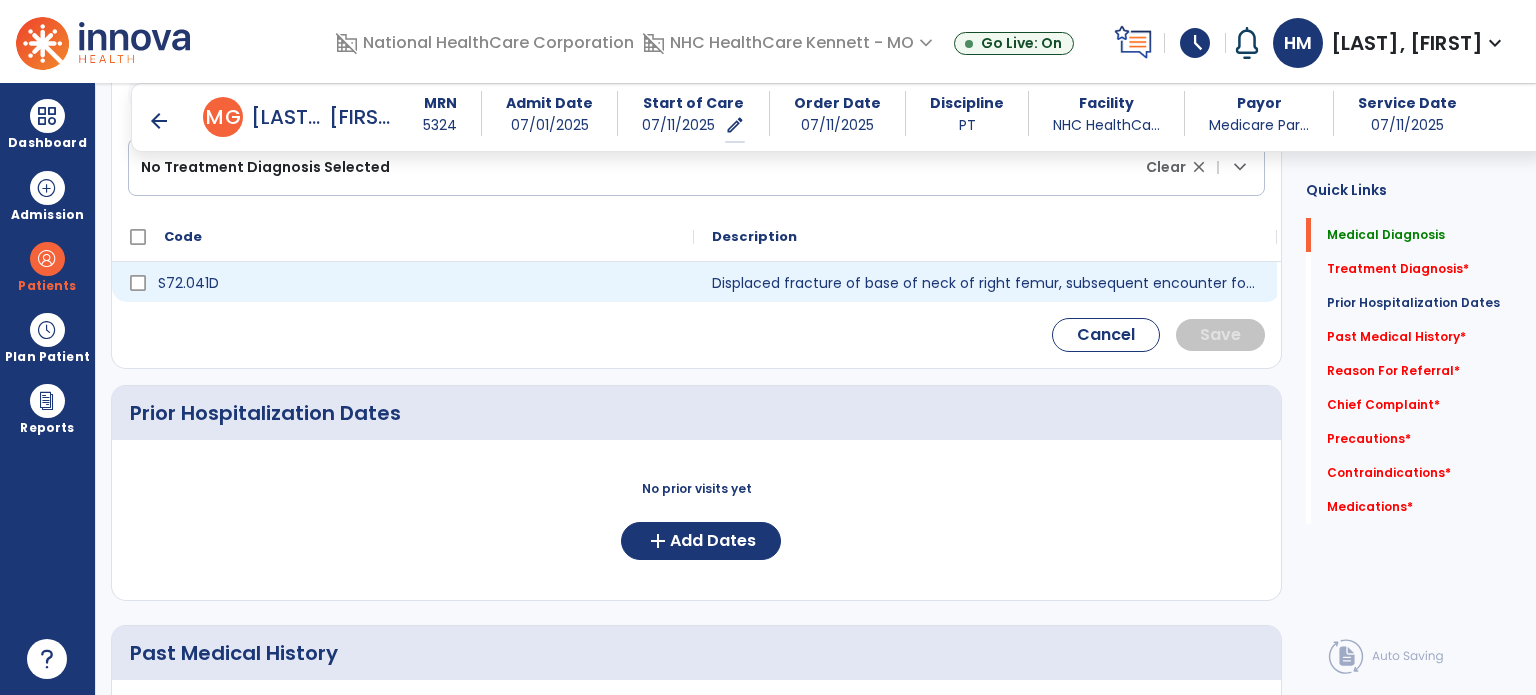 type on "********" 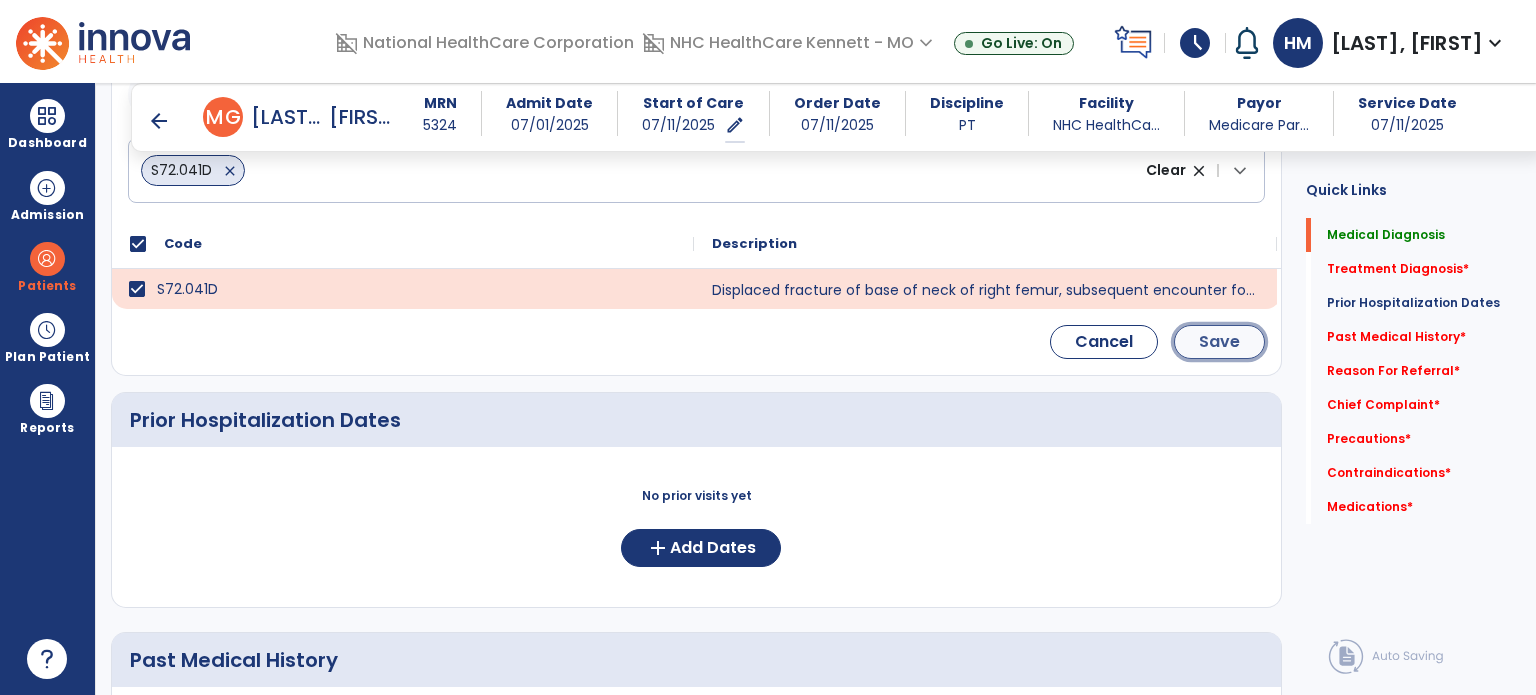 click on "Save" 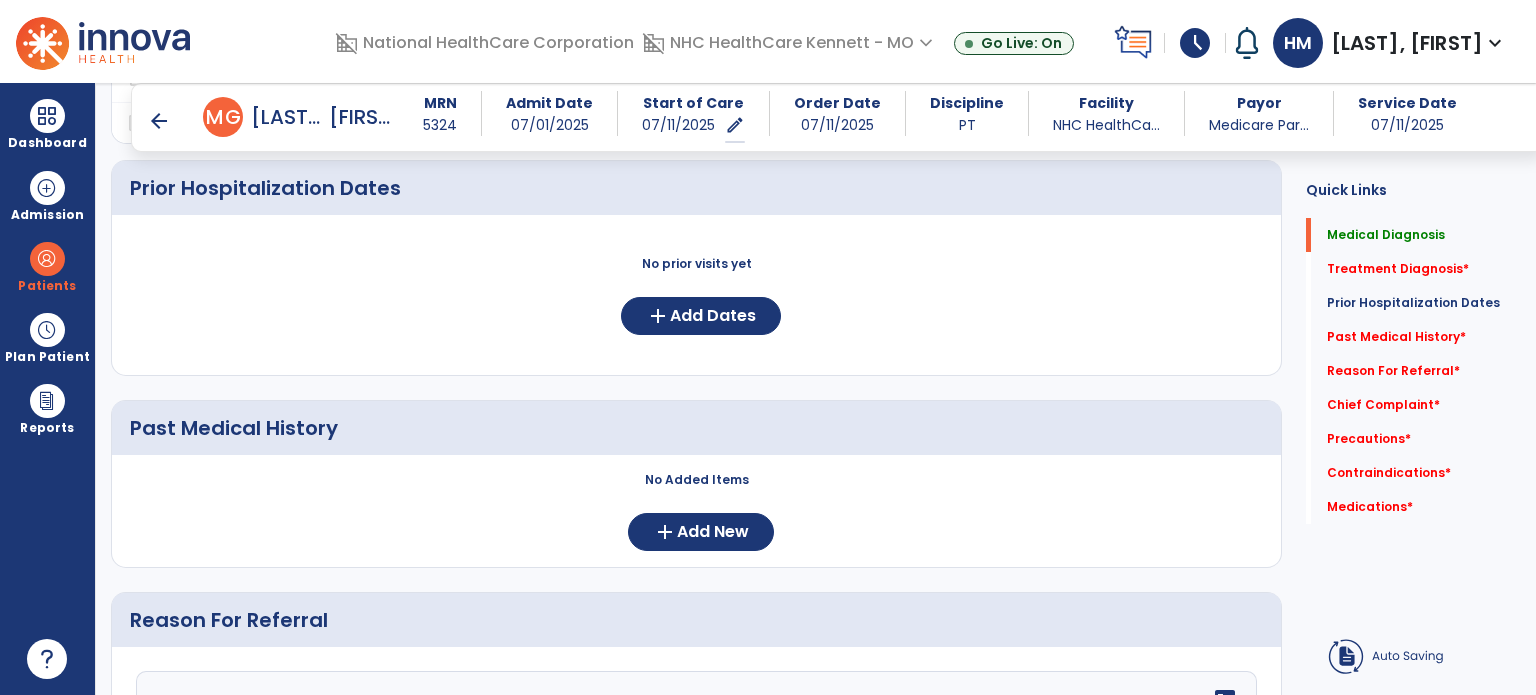 scroll, scrollTop: 419, scrollLeft: 0, axis: vertical 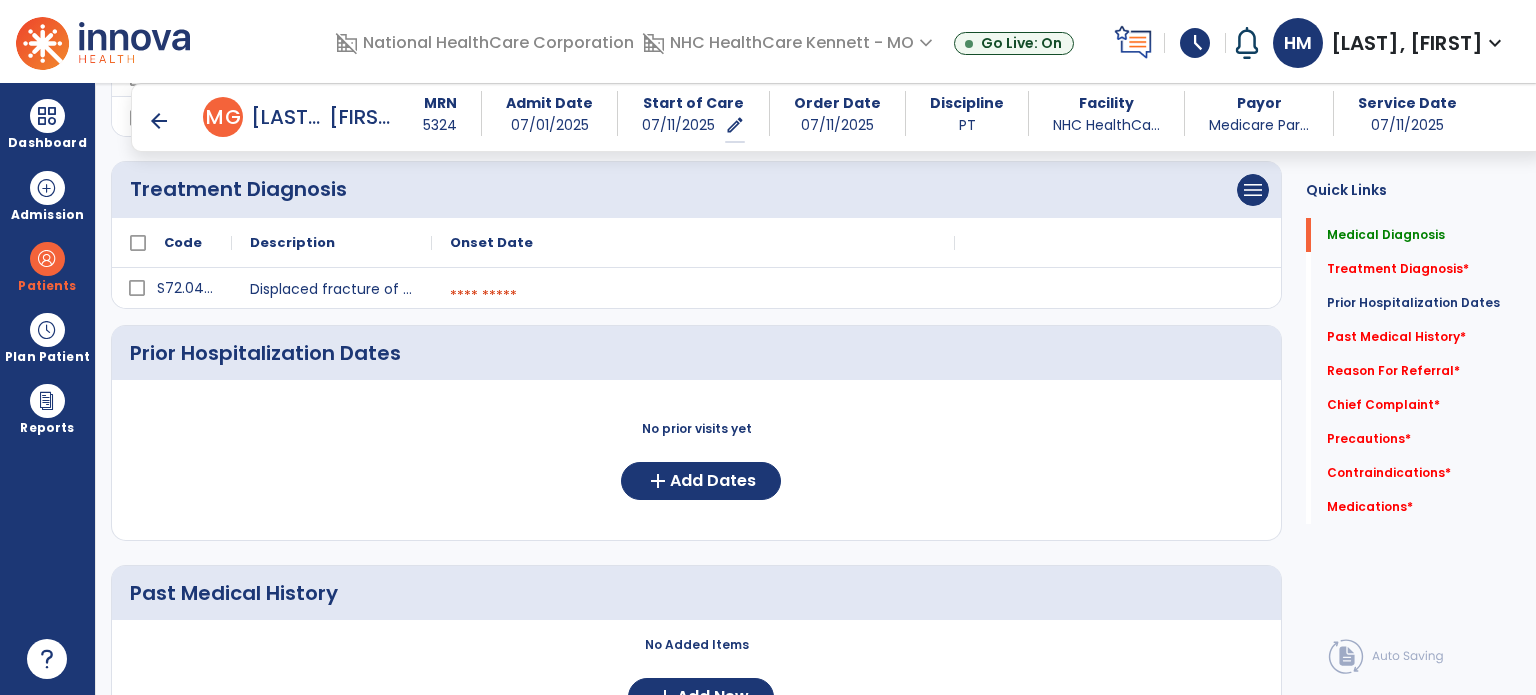 click on "menu   Add Treatment Diagnosis   Delete Treatment Diagnosis" 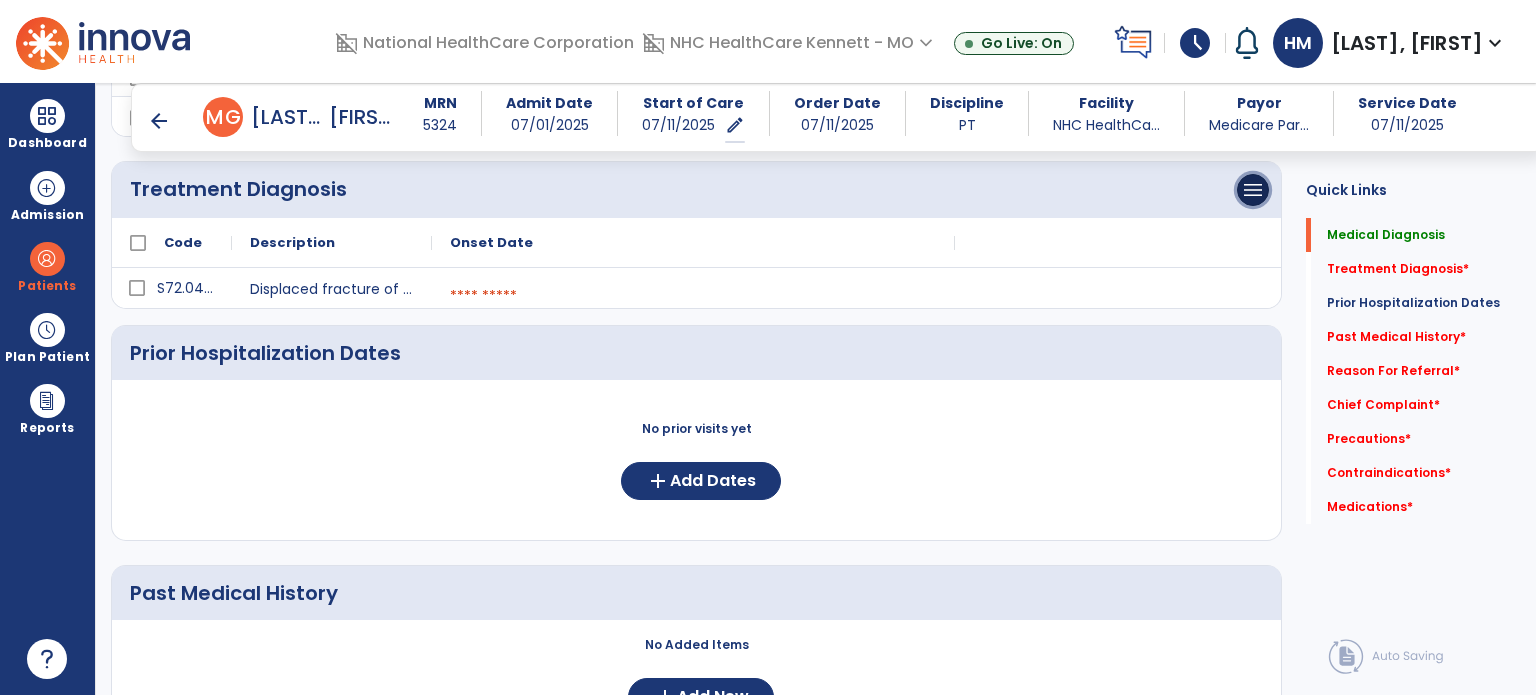 drag, startPoint x: 1243, startPoint y: 195, endPoint x: 1248, endPoint y: 211, distance: 16.763054 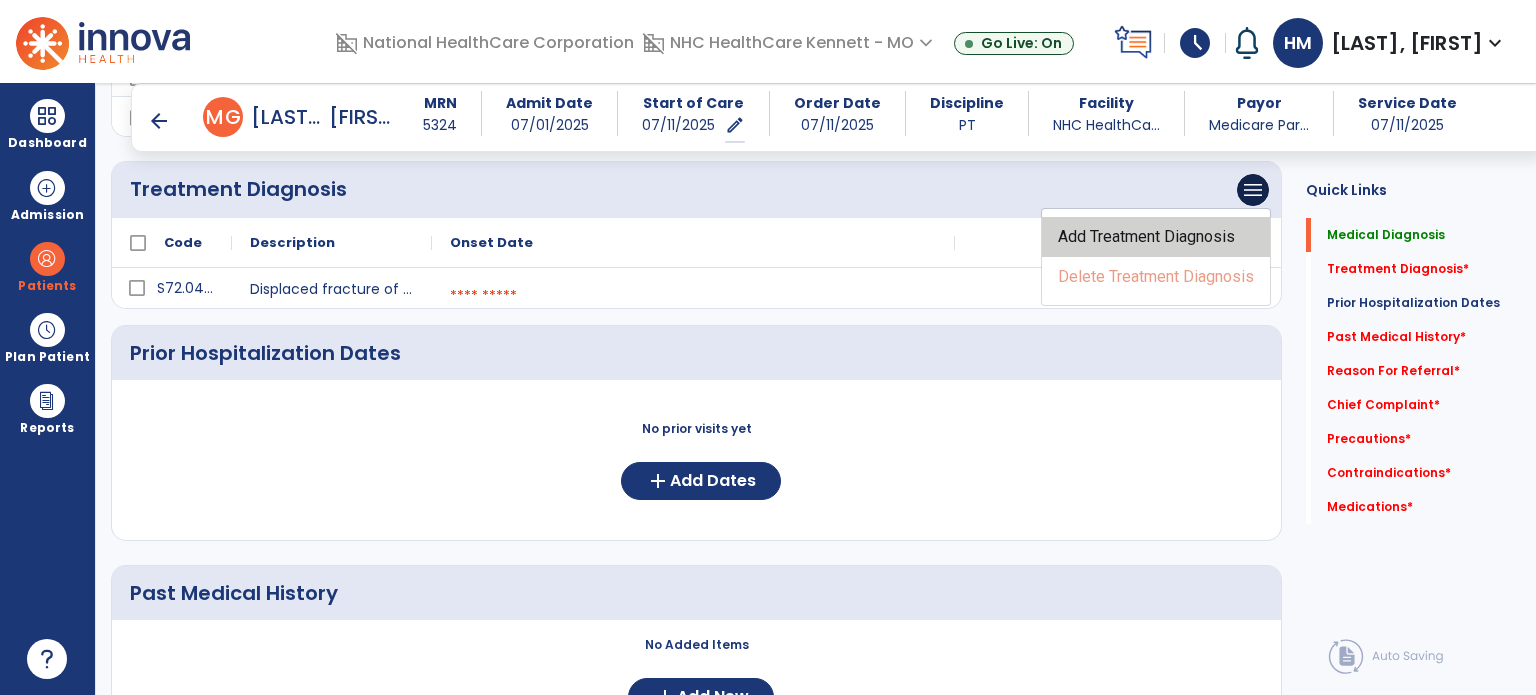 click on "Add Treatment Diagnosis" 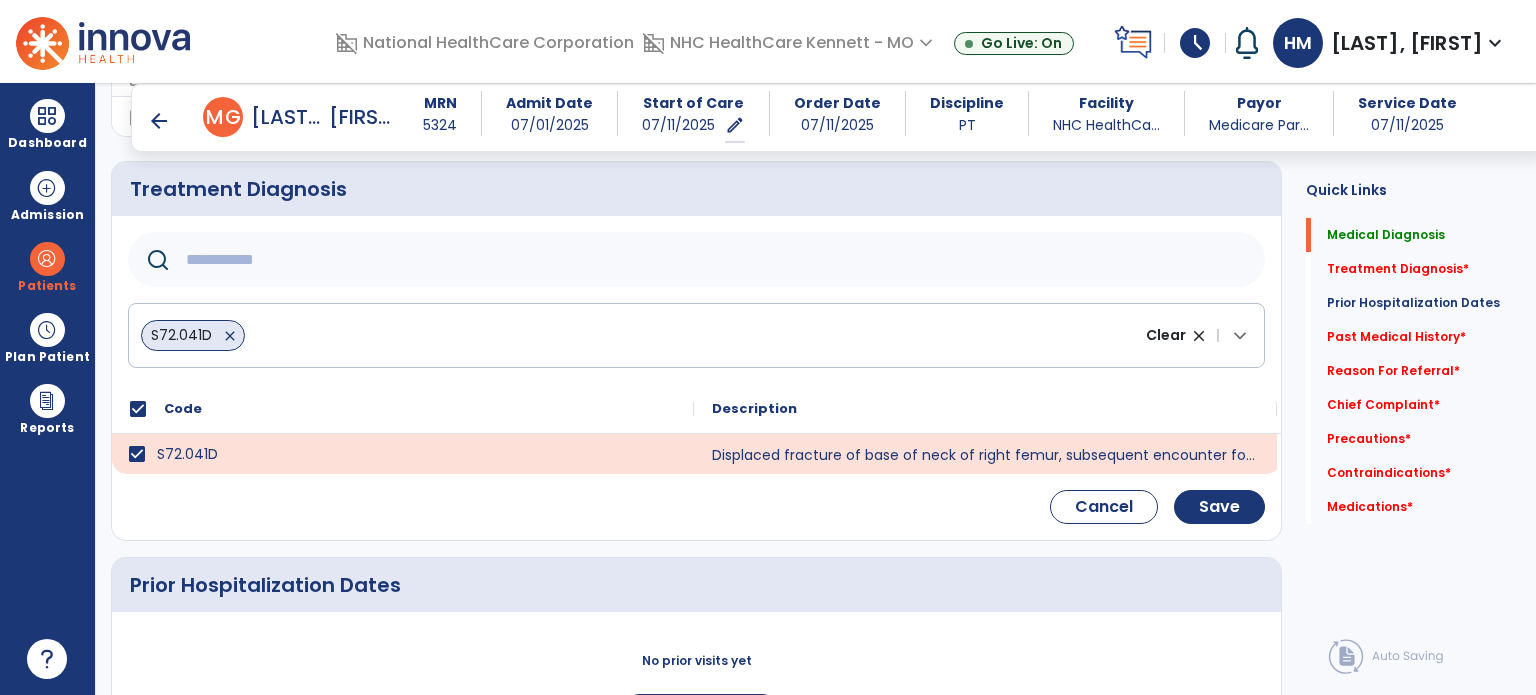 click 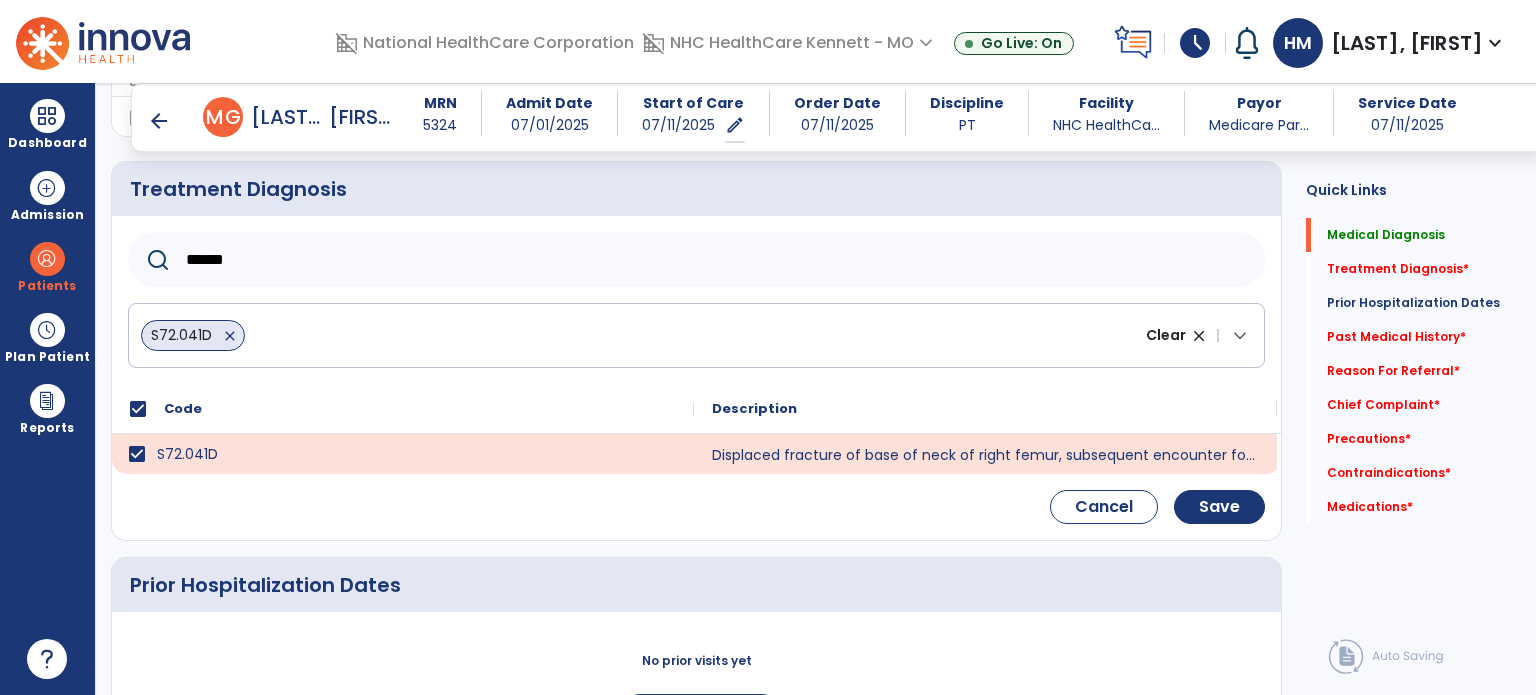 type on "******" 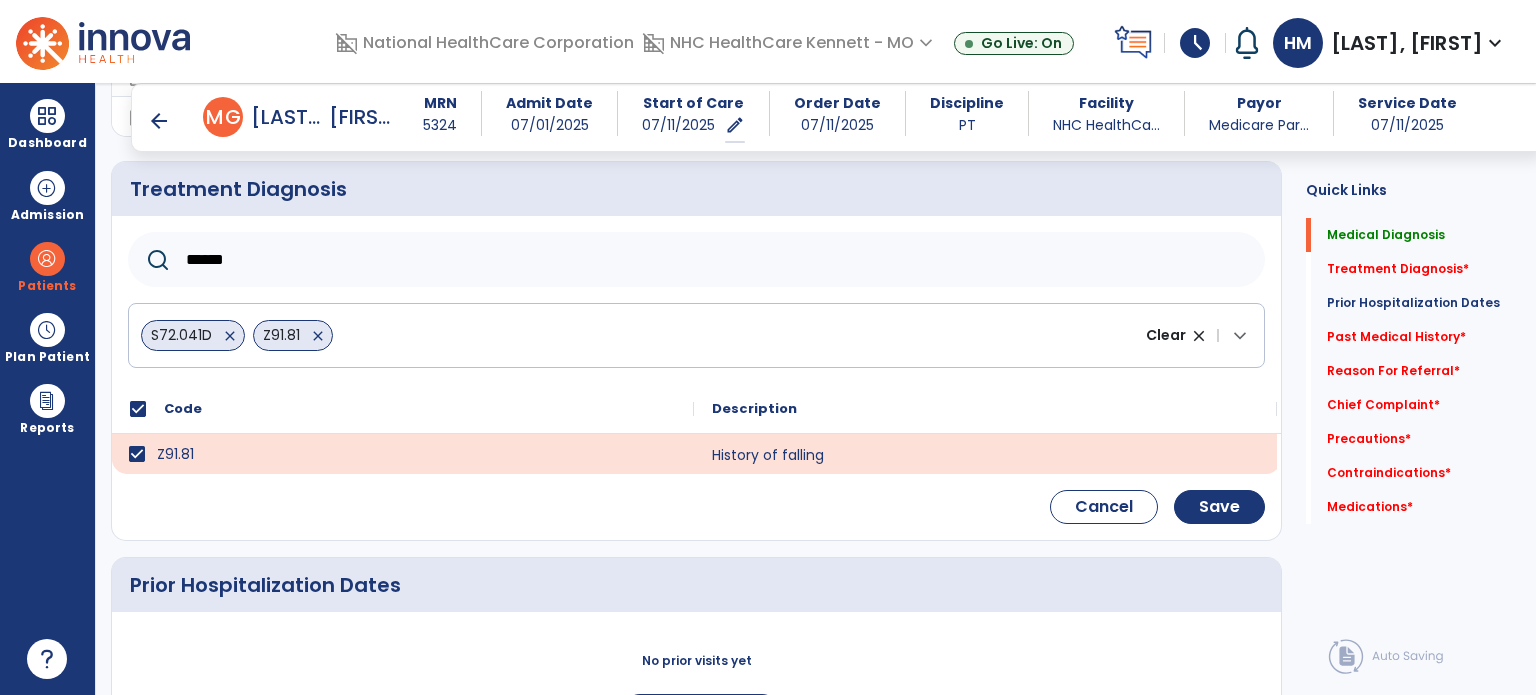 click on "Cancel    Save" 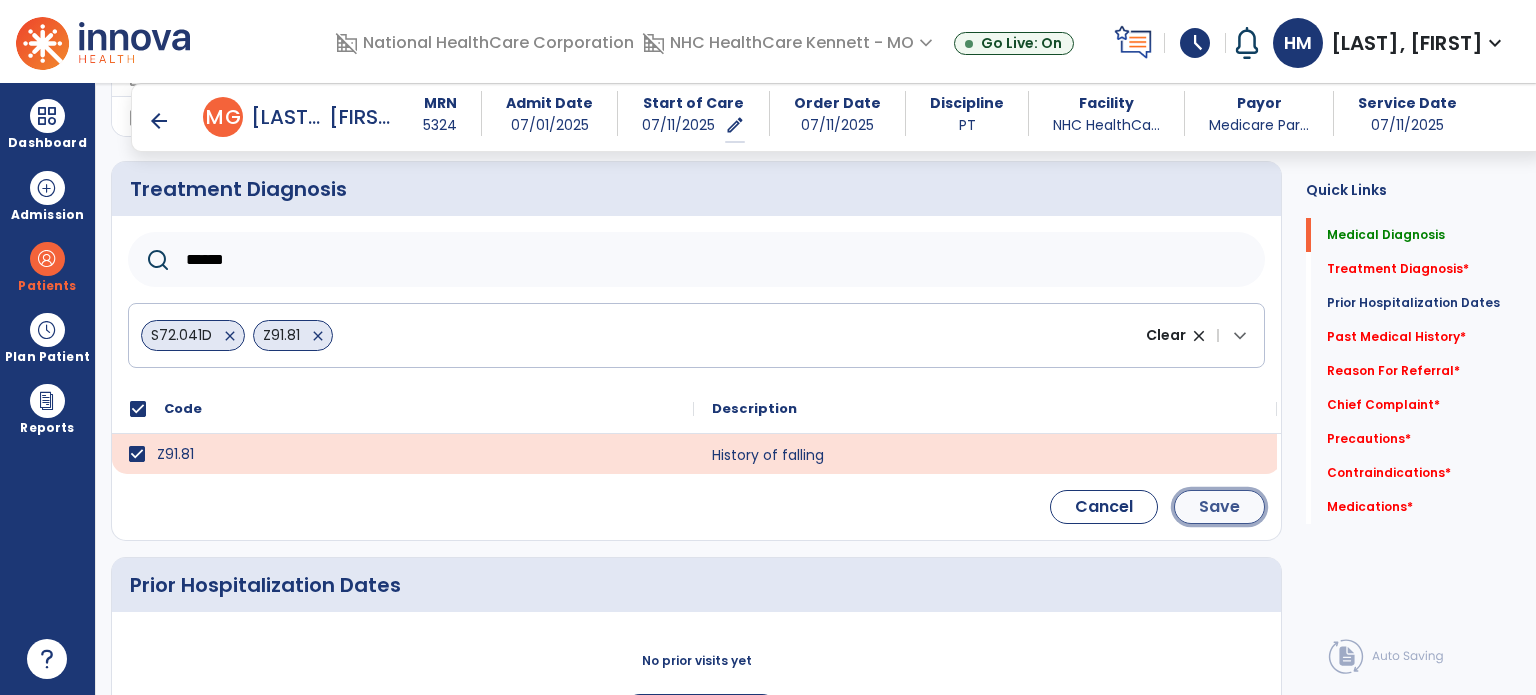 click on "Save" 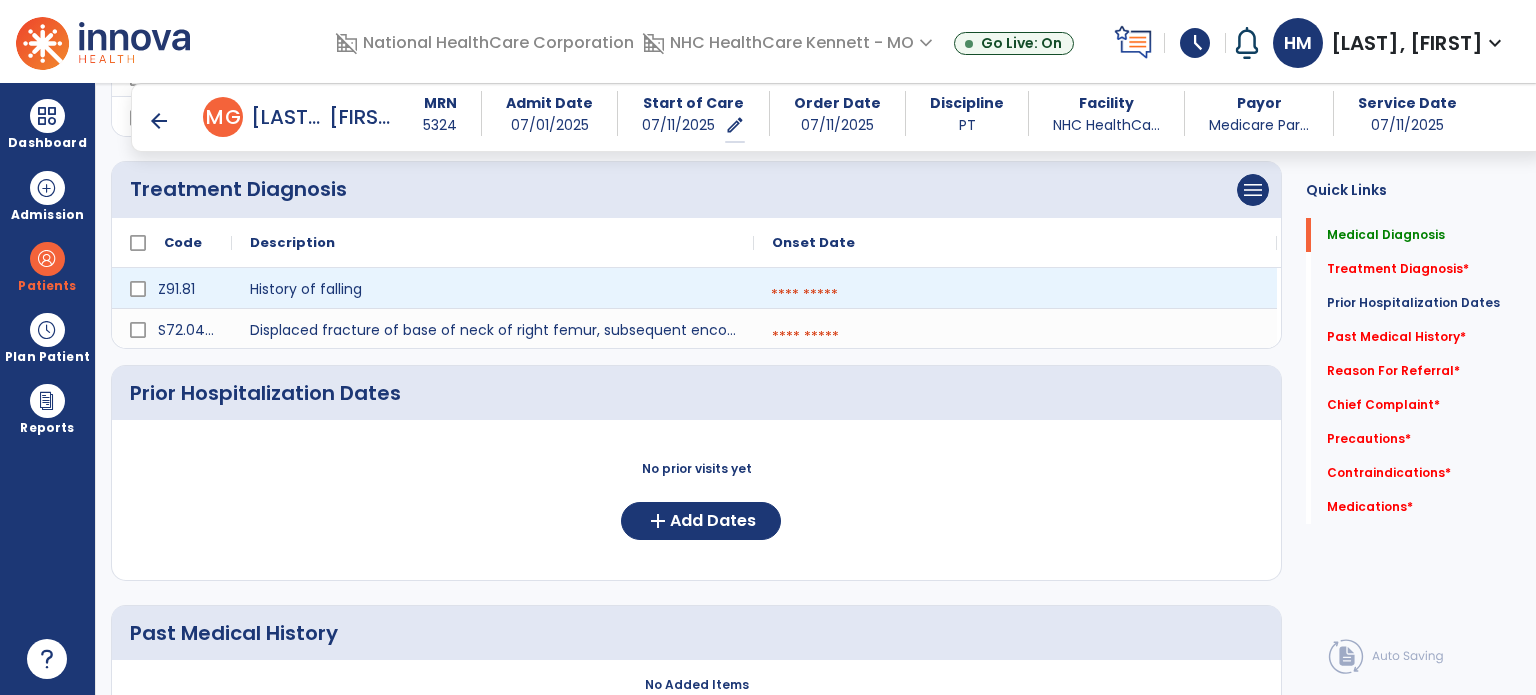 click at bounding box center (1015, 295) 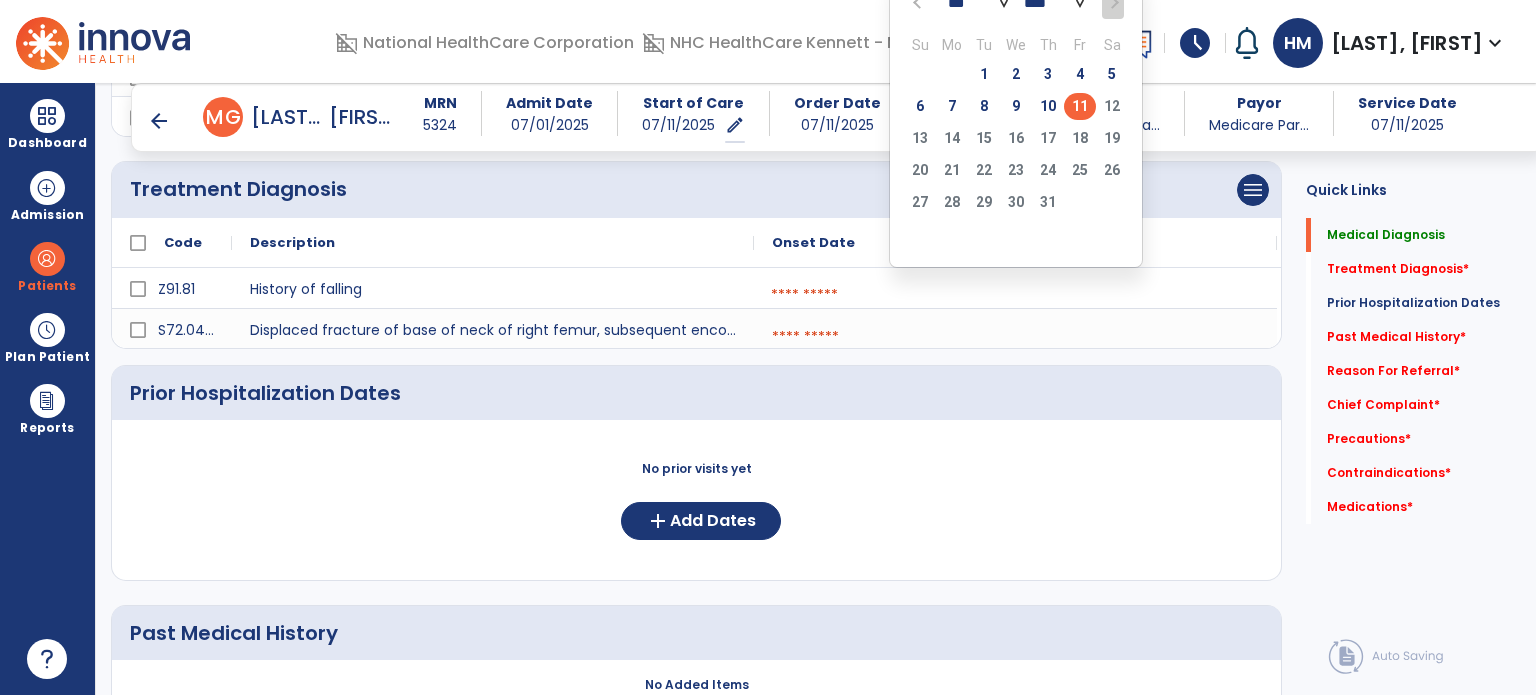 click on "11" 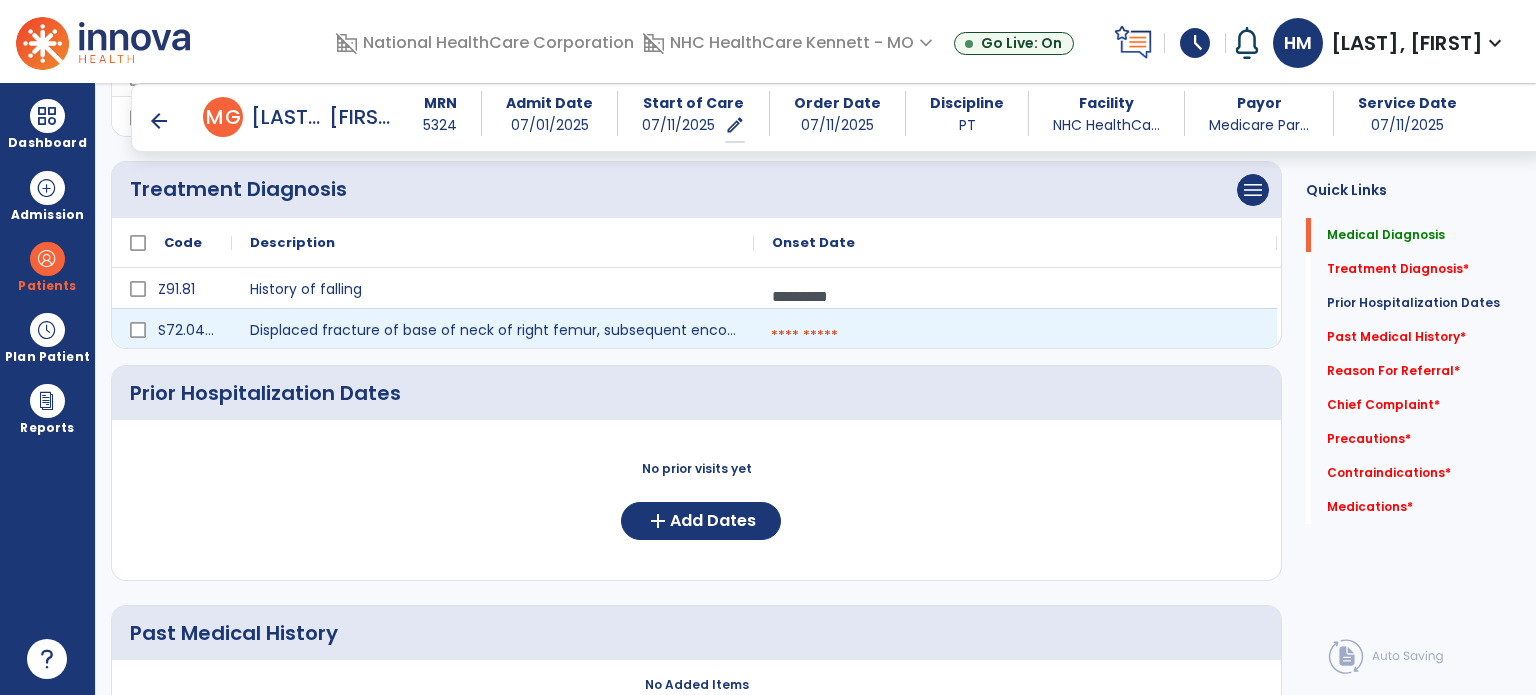 click at bounding box center [1015, 336] 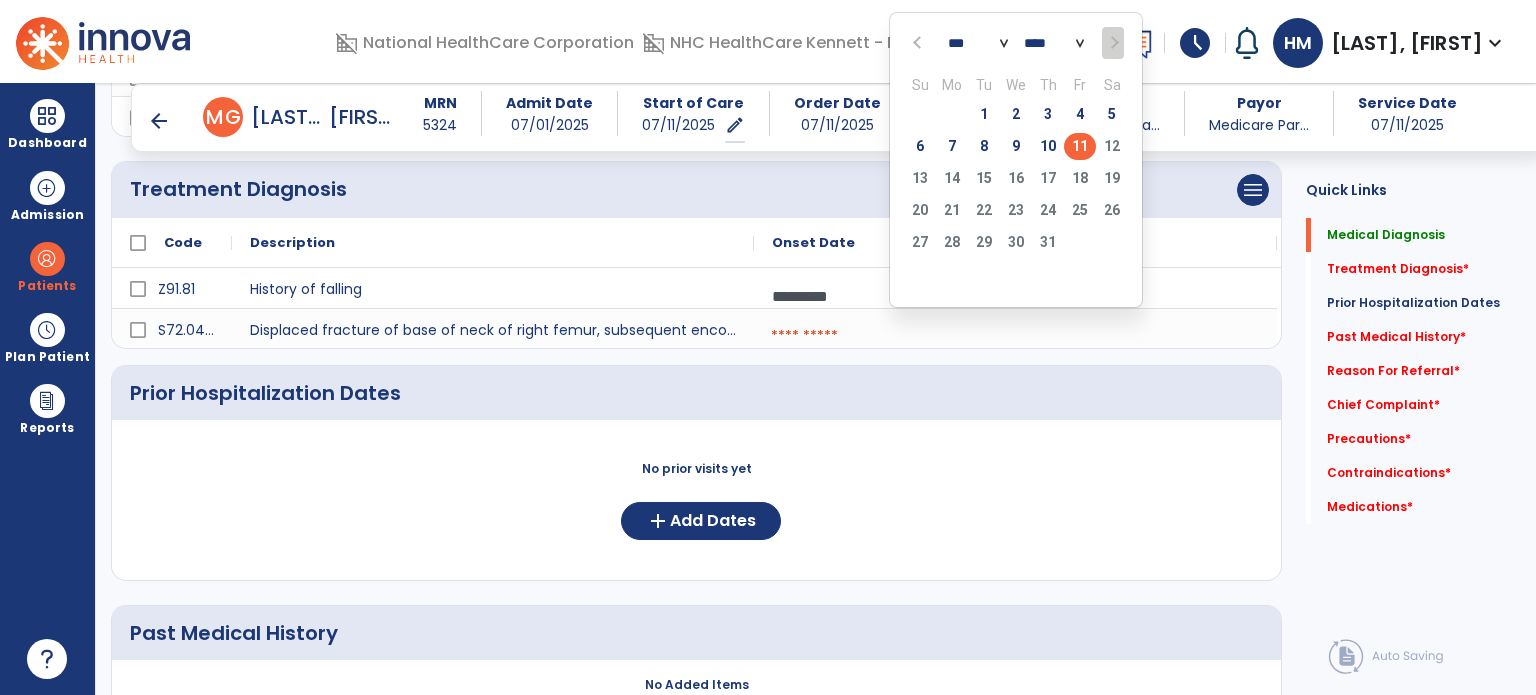 click on "11" 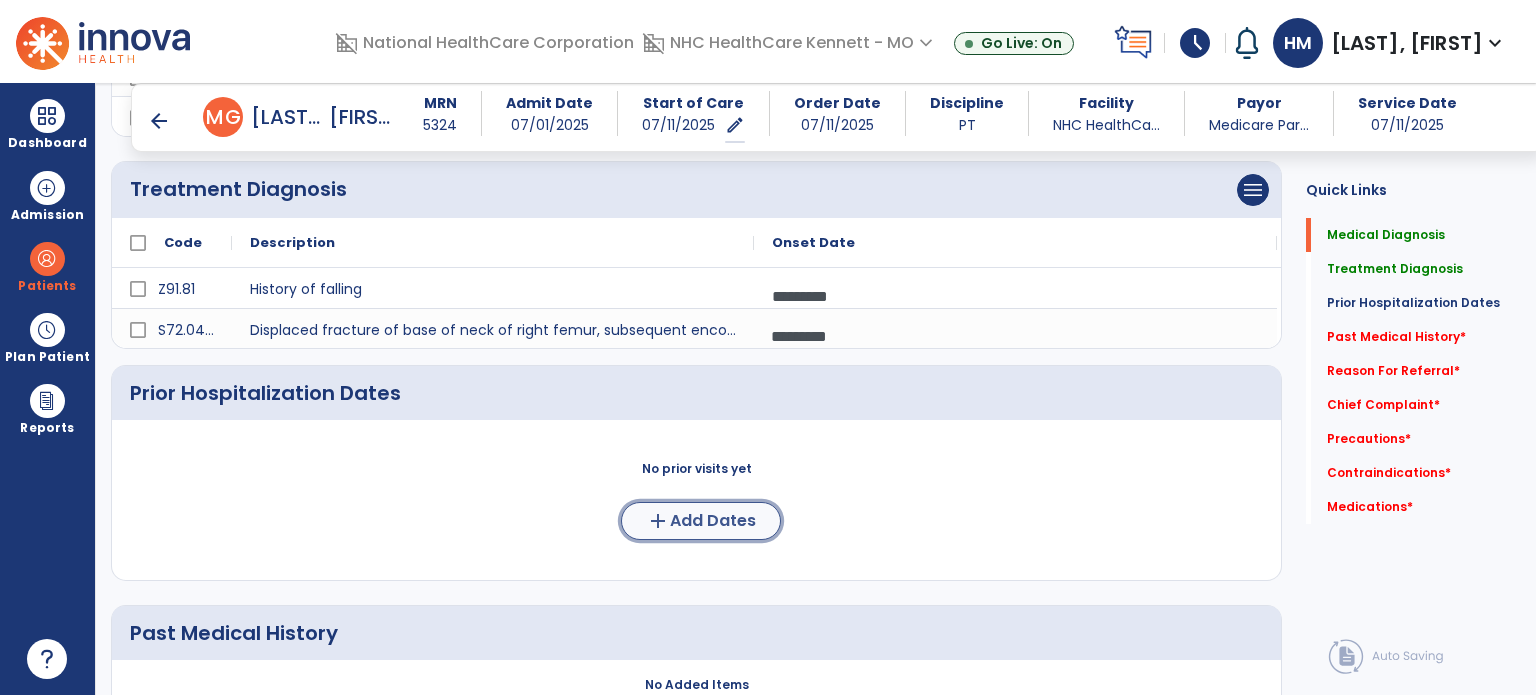click on "Add Dates" 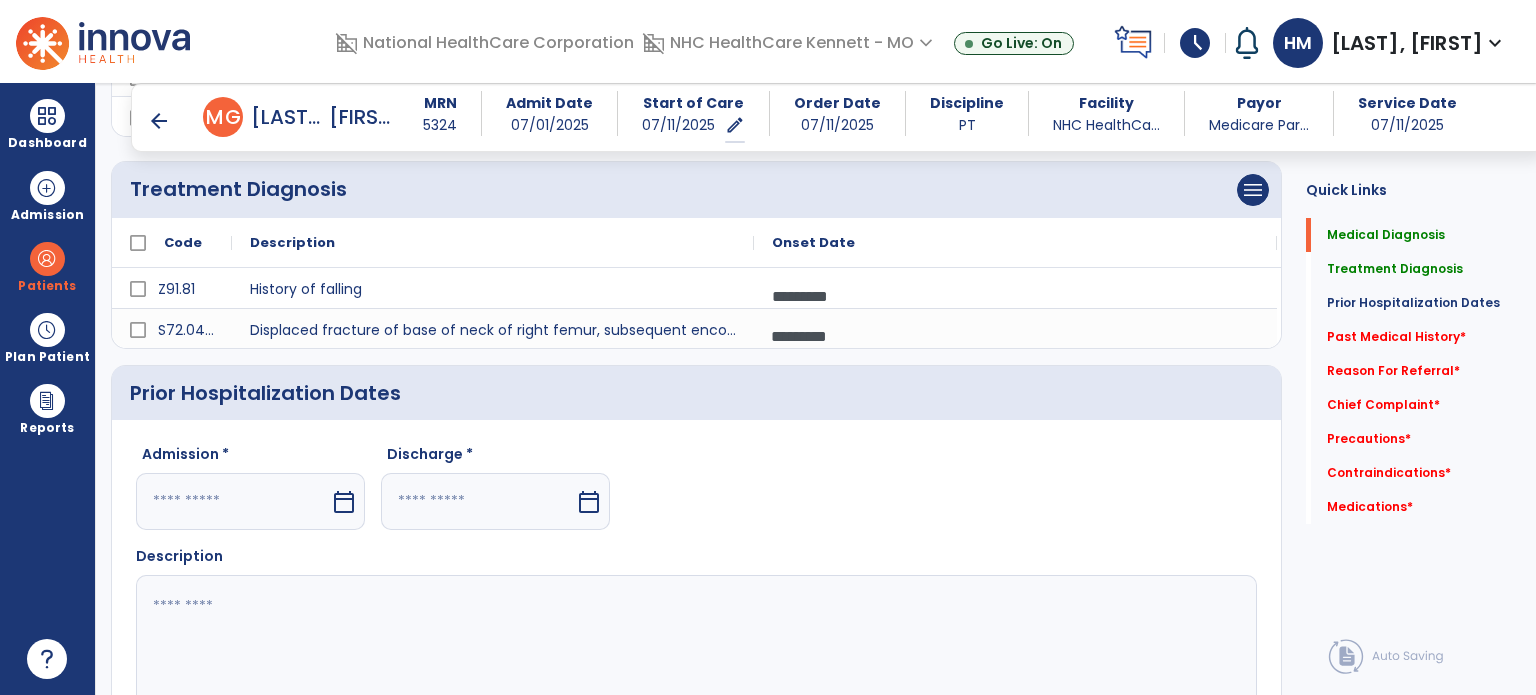 click at bounding box center (233, 501) 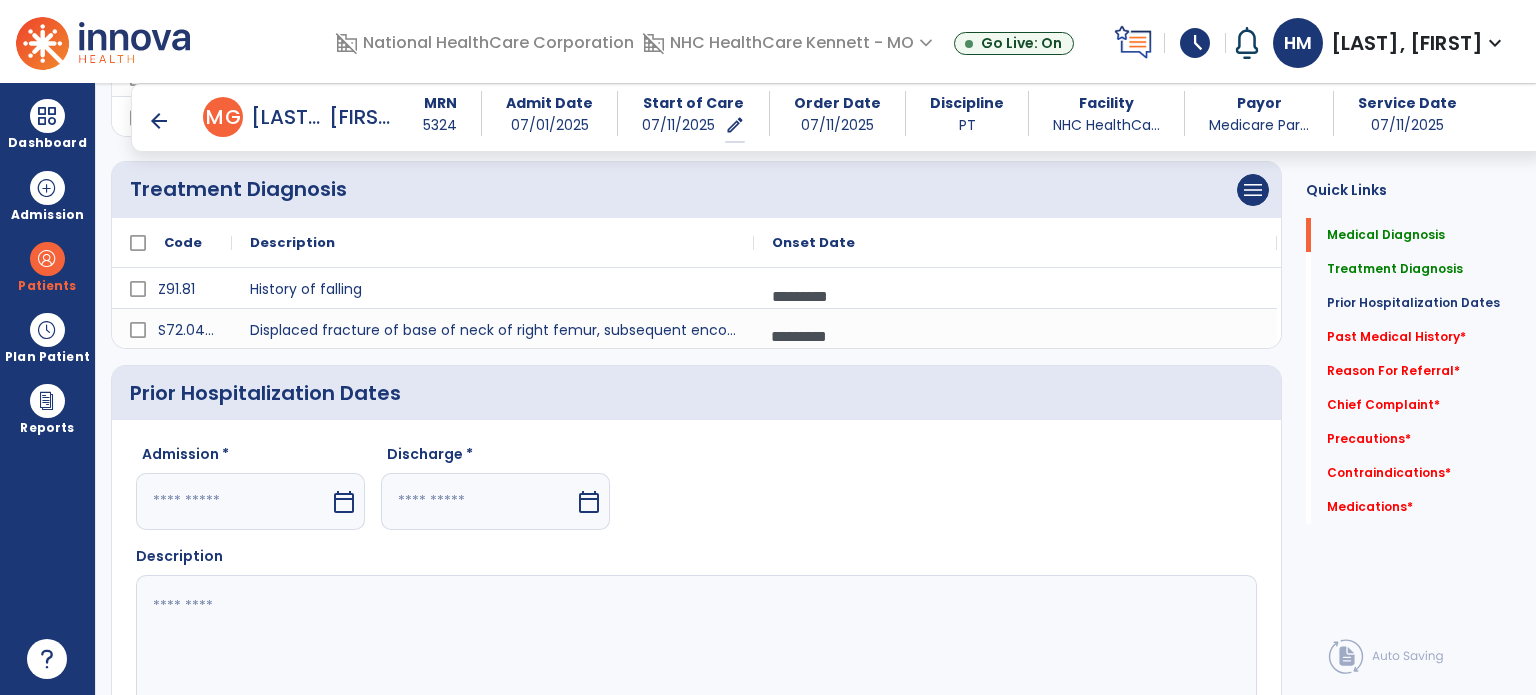 select on "*" 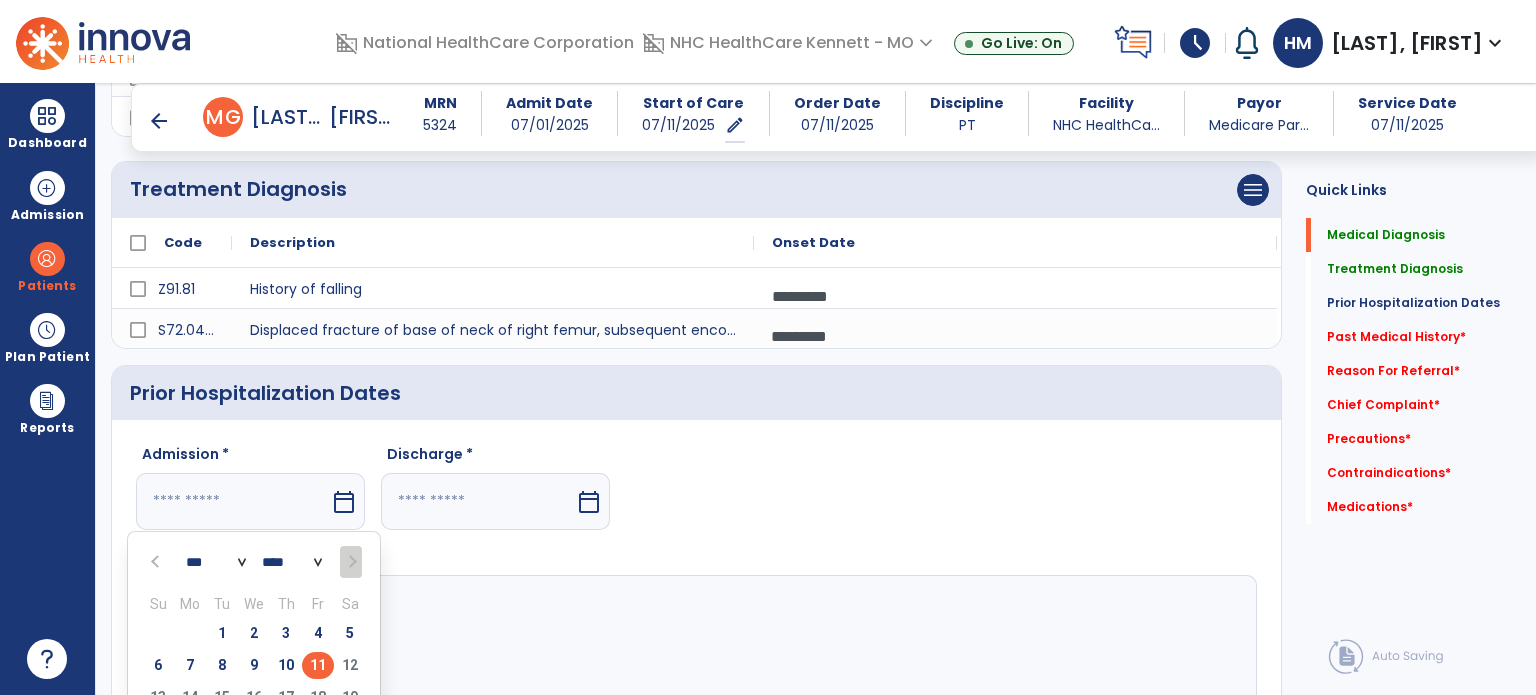 drag, startPoint x: 277, startPoint y: 643, endPoint x: 296, endPoint y: 631, distance: 22.472204 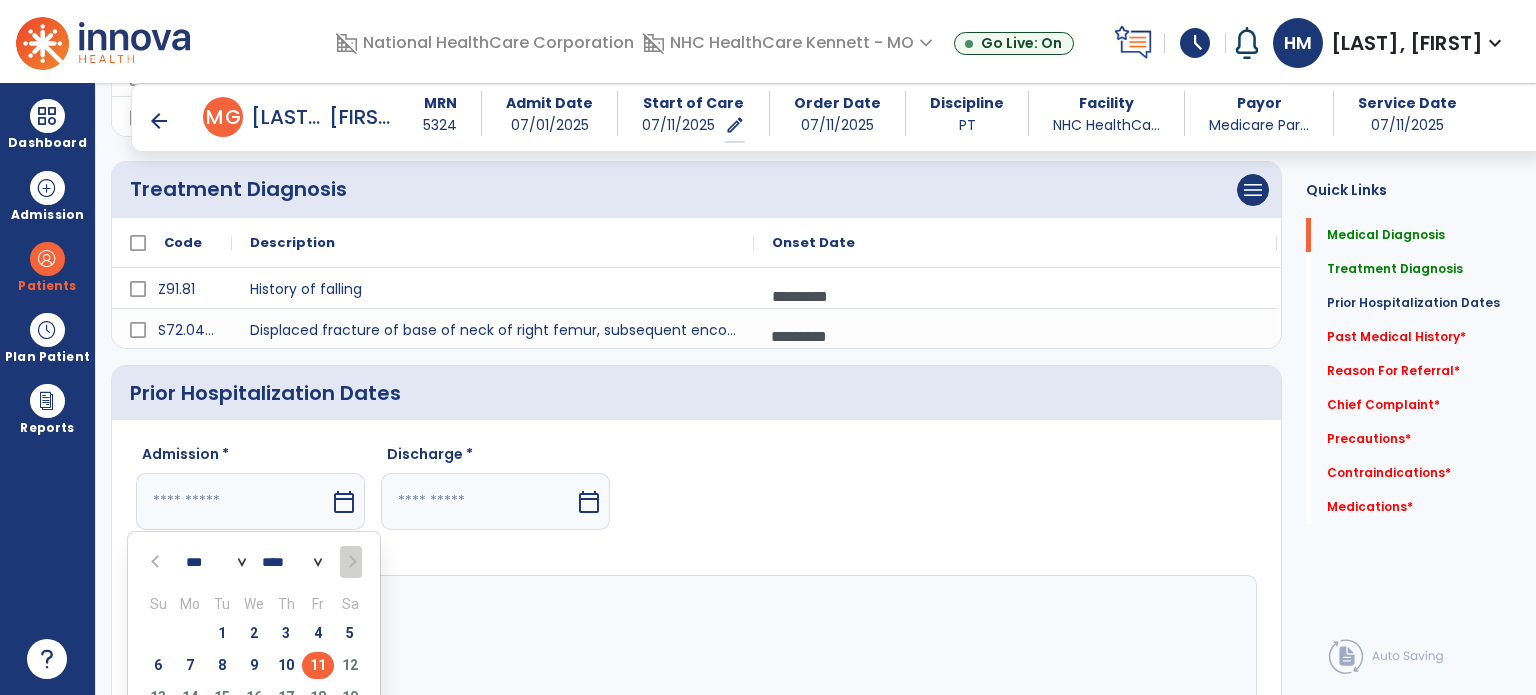 type on "********" 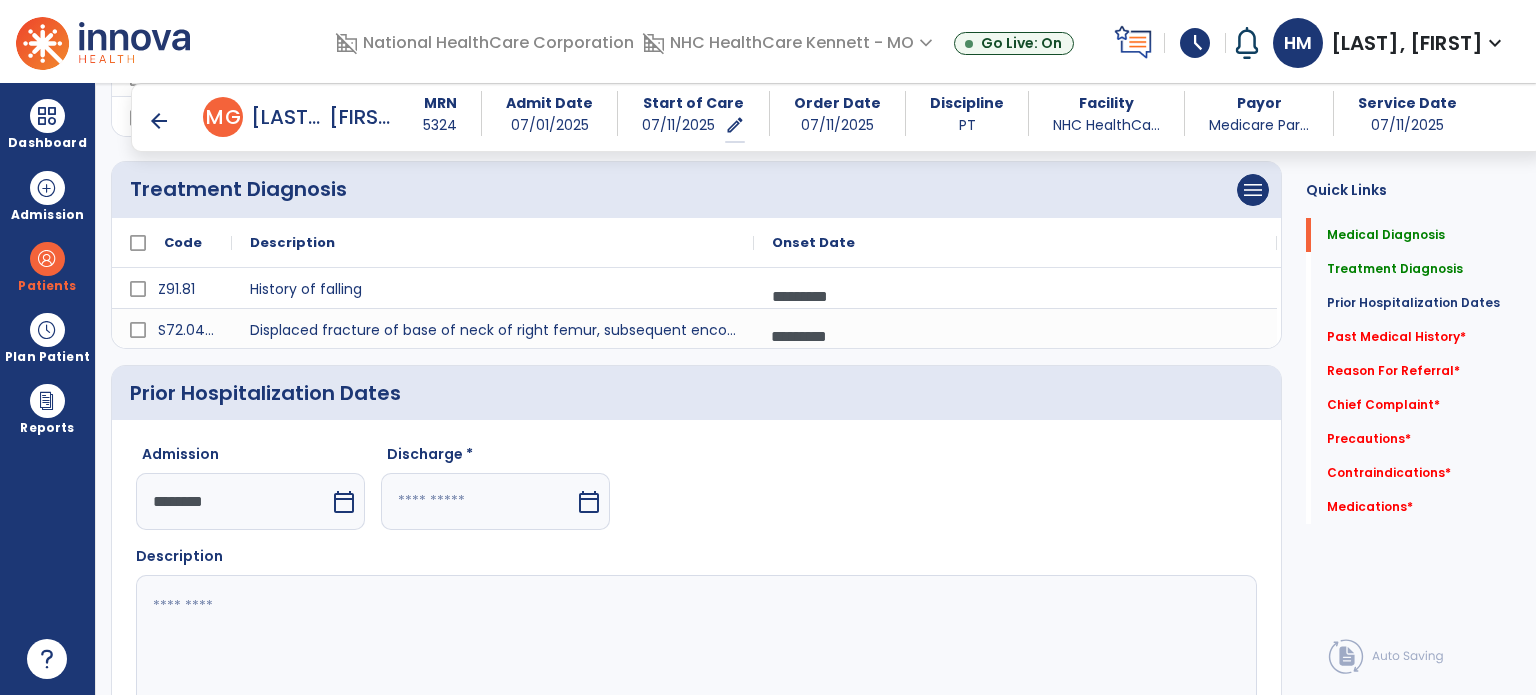 click at bounding box center (478, 501) 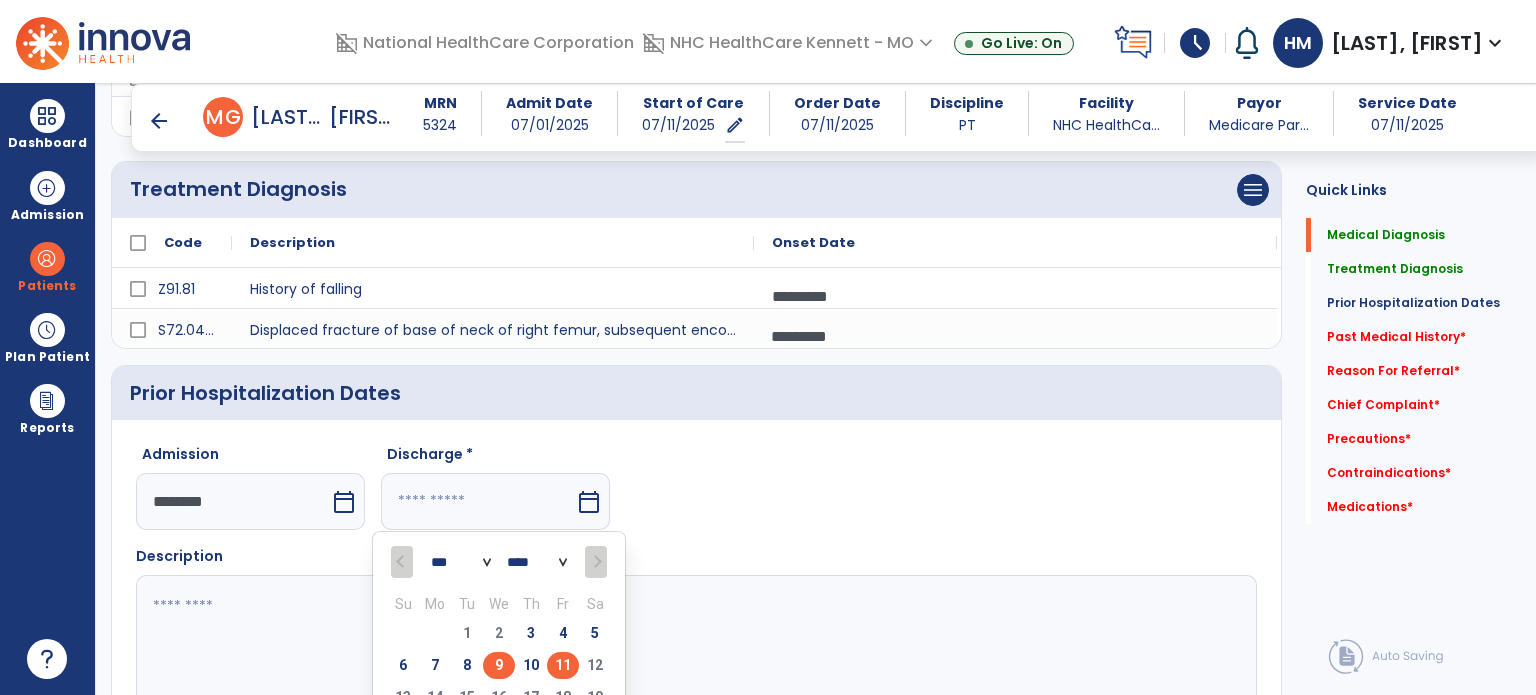 click on "9" at bounding box center (499, 665) 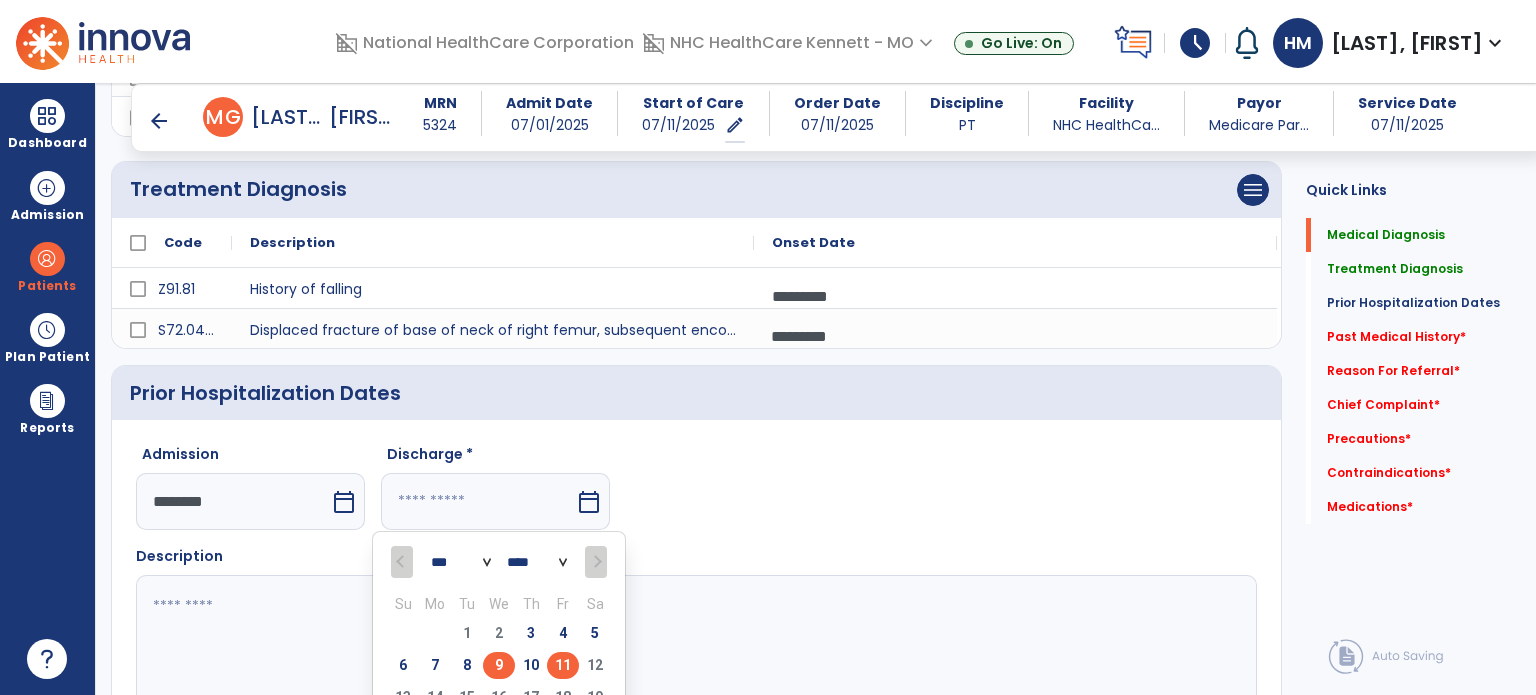 type on "********" 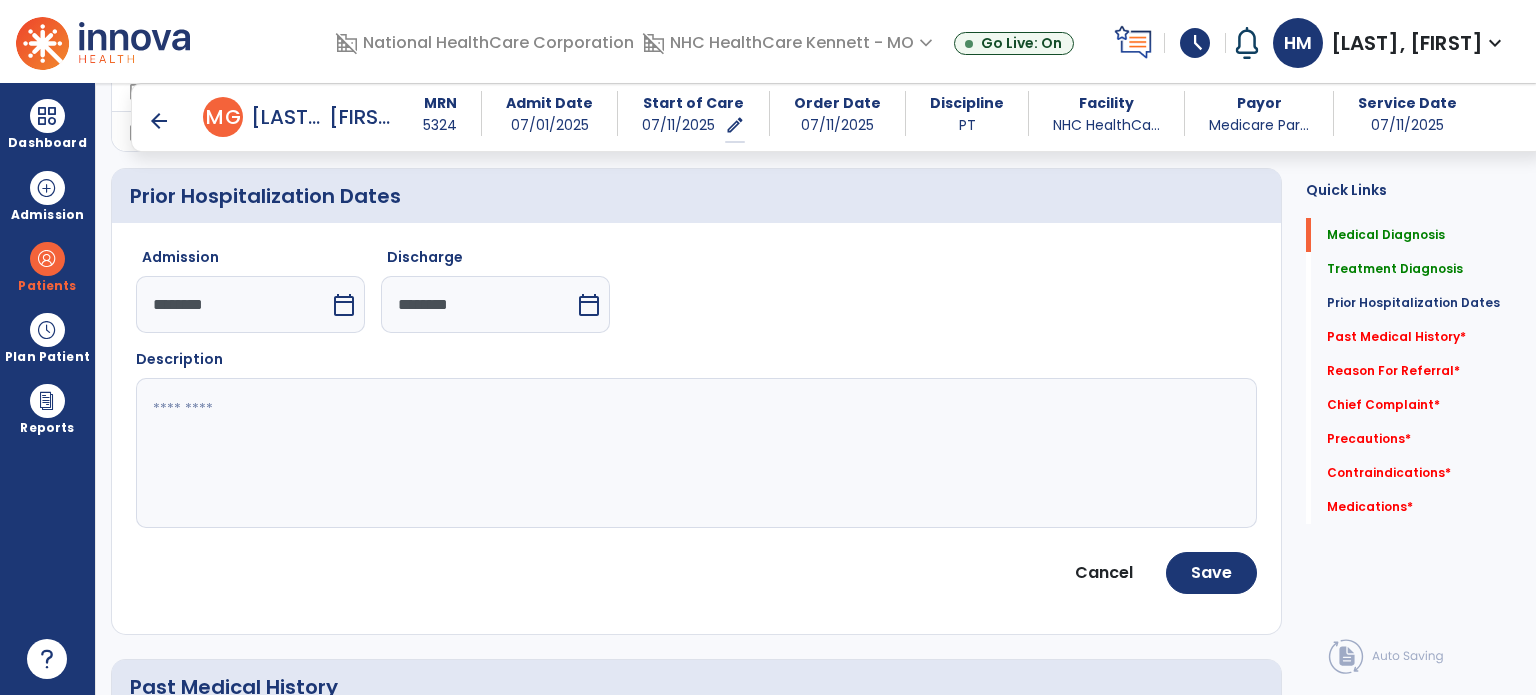 scroll, scrollTop: 619, scrollLeft: 0, axis: vertical 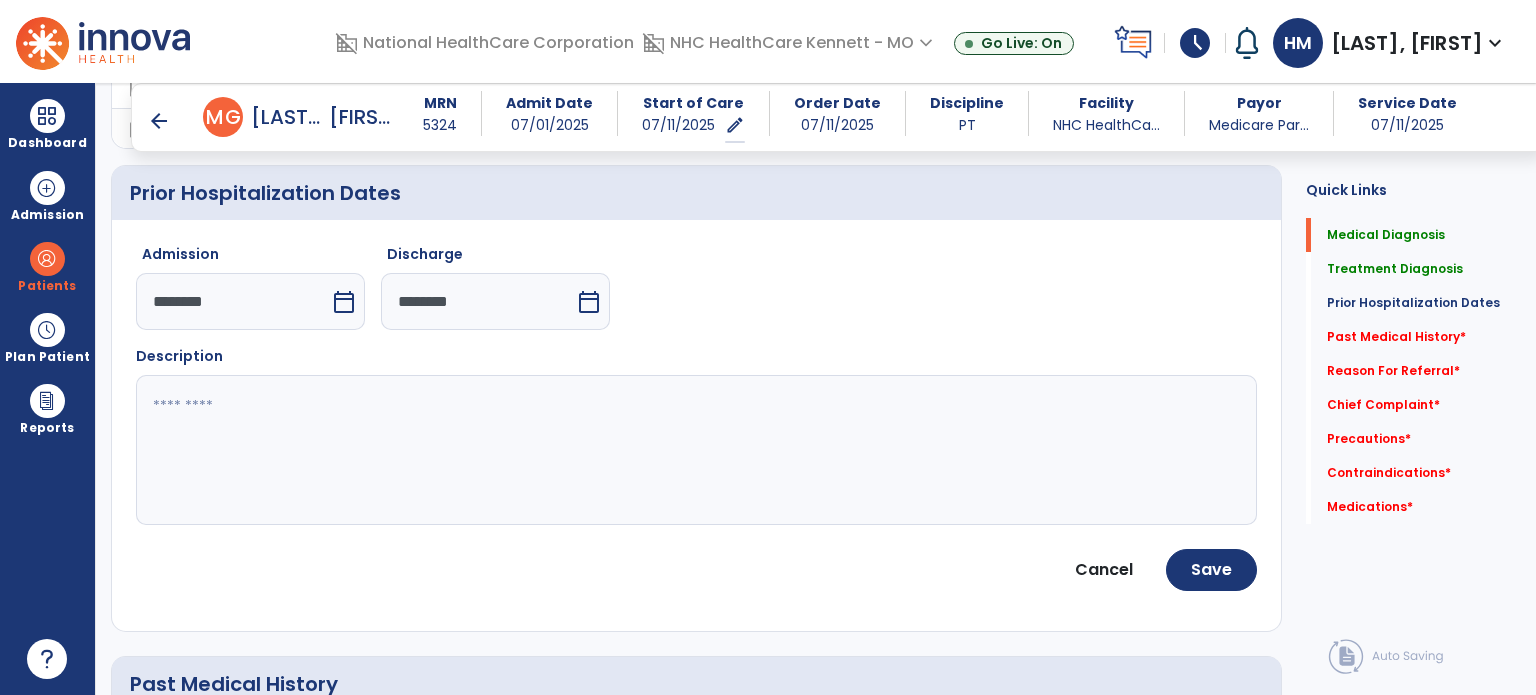 click 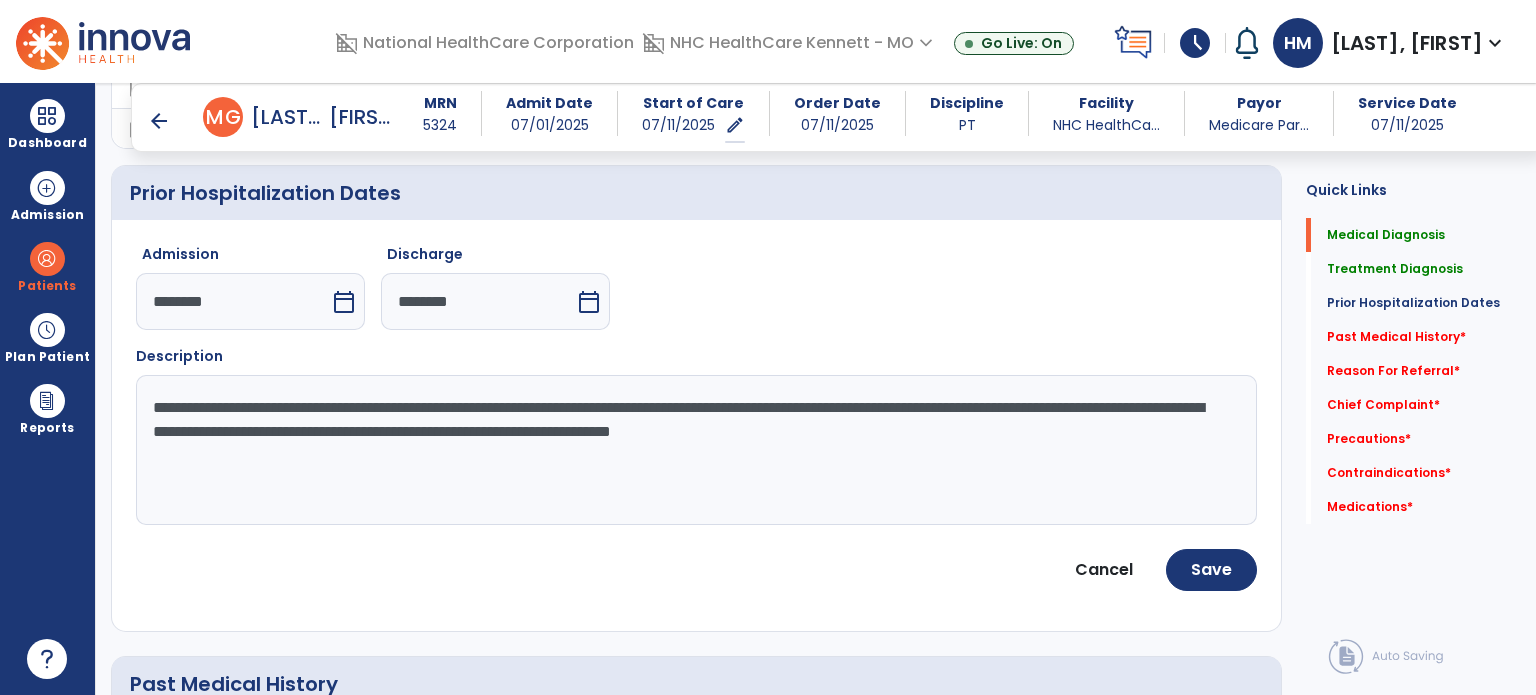 click on "**********" 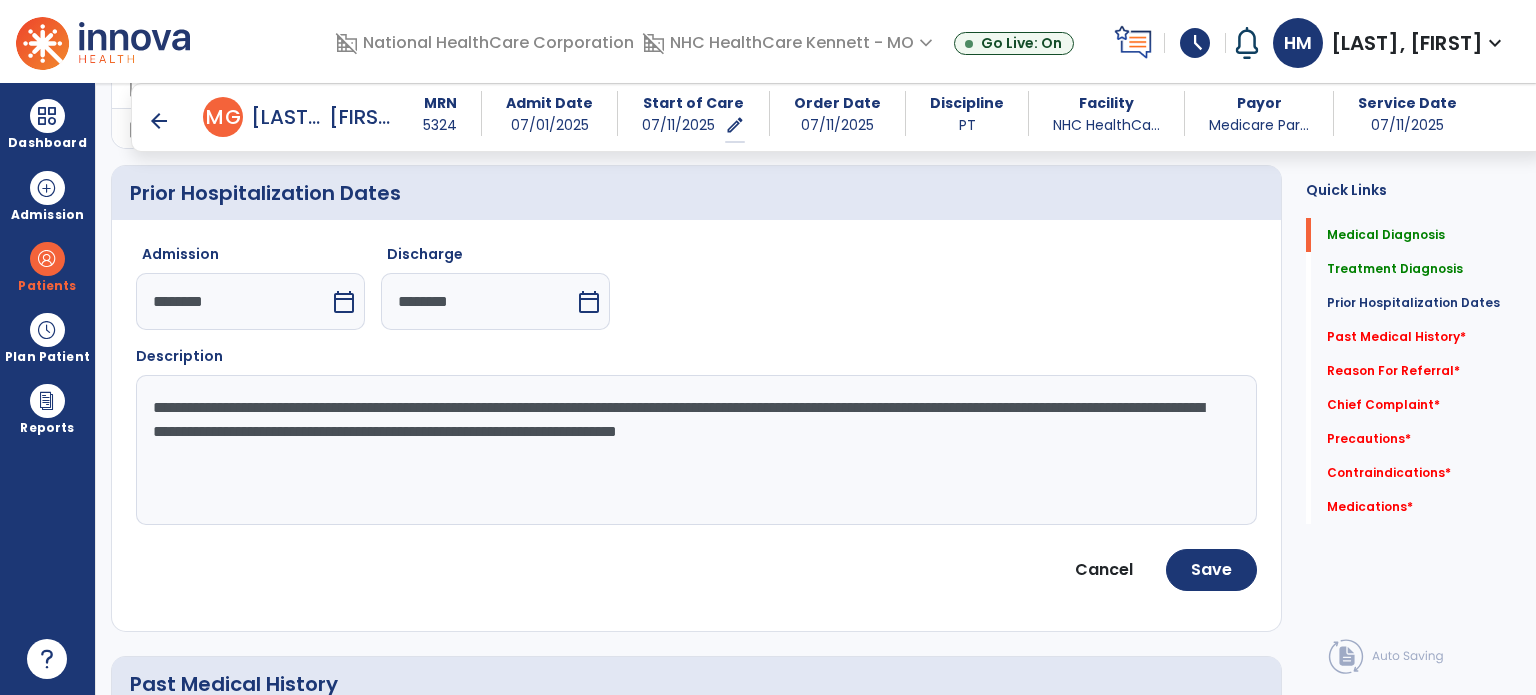 drag, startPoint x: 155, startPoint y: 427, endPoint x: 1122, endPoint y: 447, distance: 967.2068 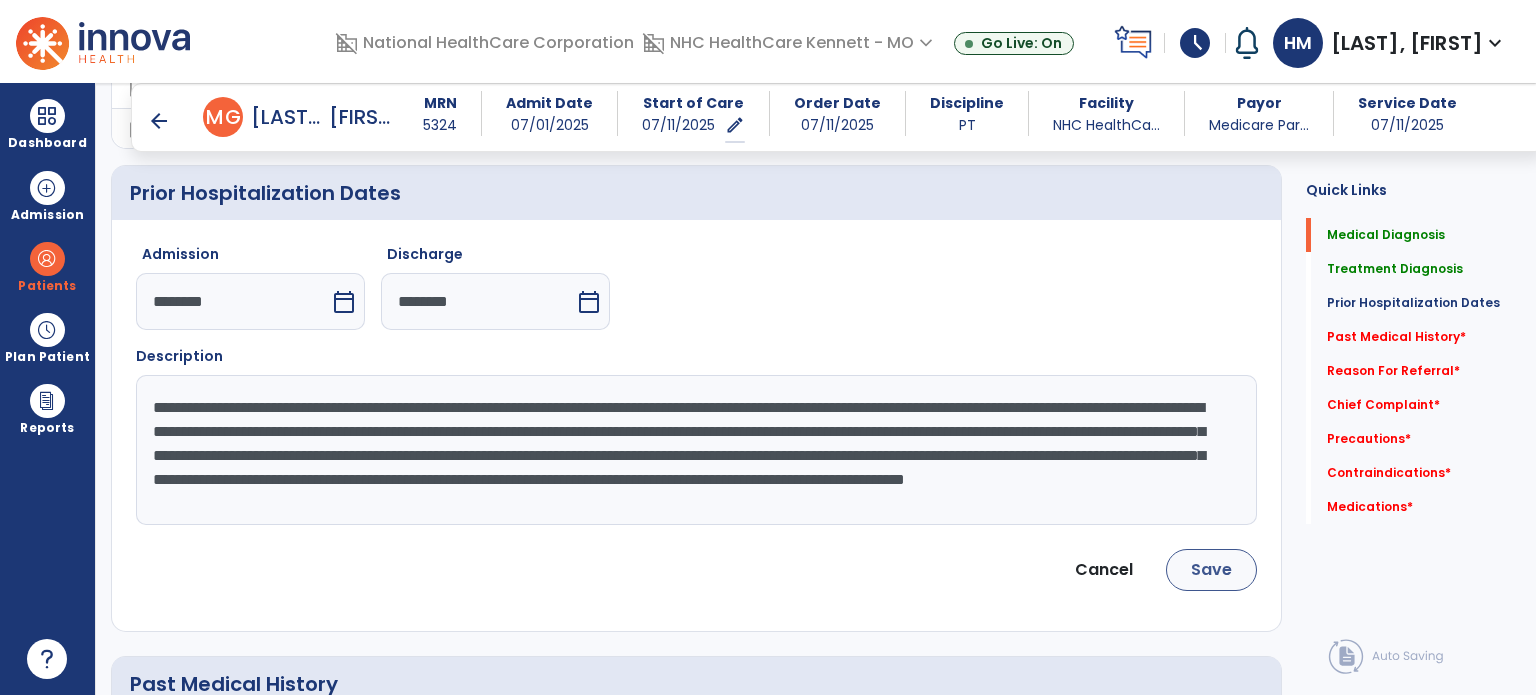 type on "**********" 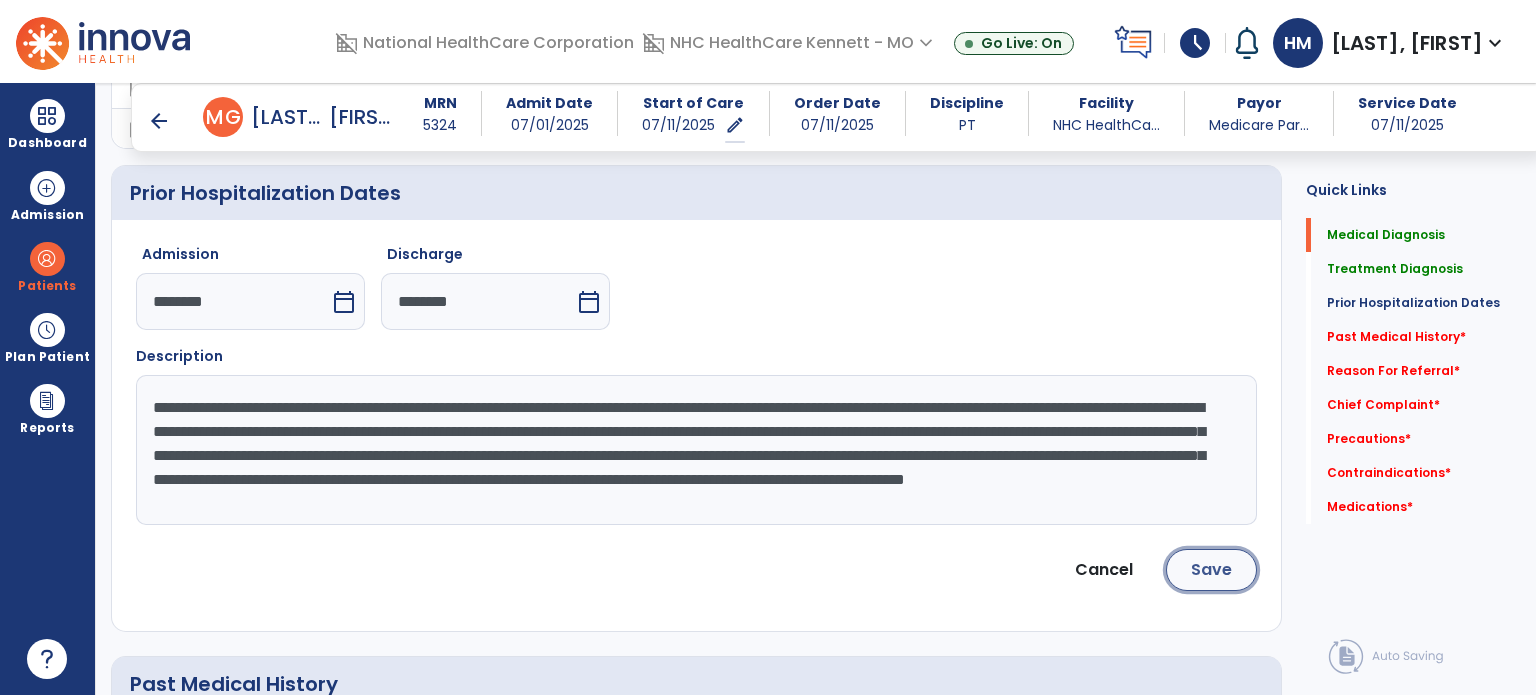 click on "Save" 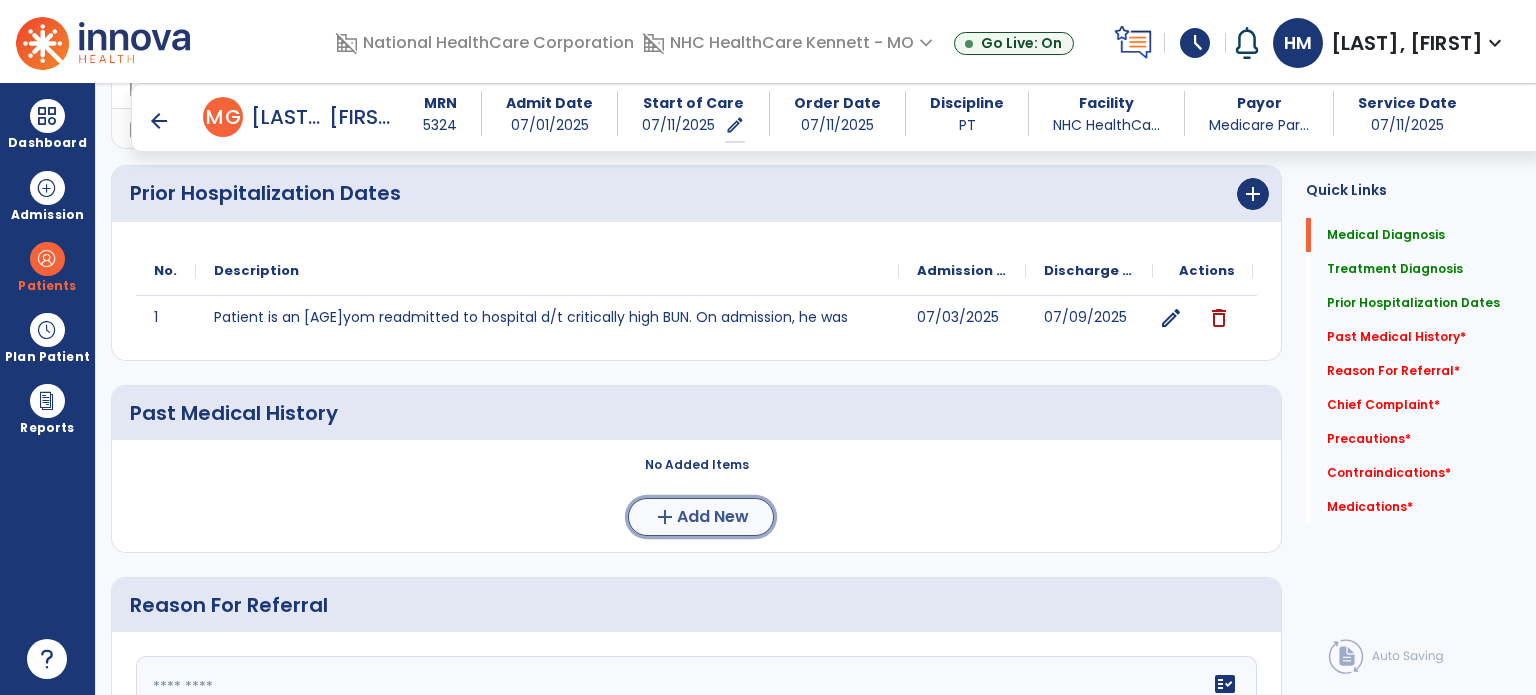 click on "add" 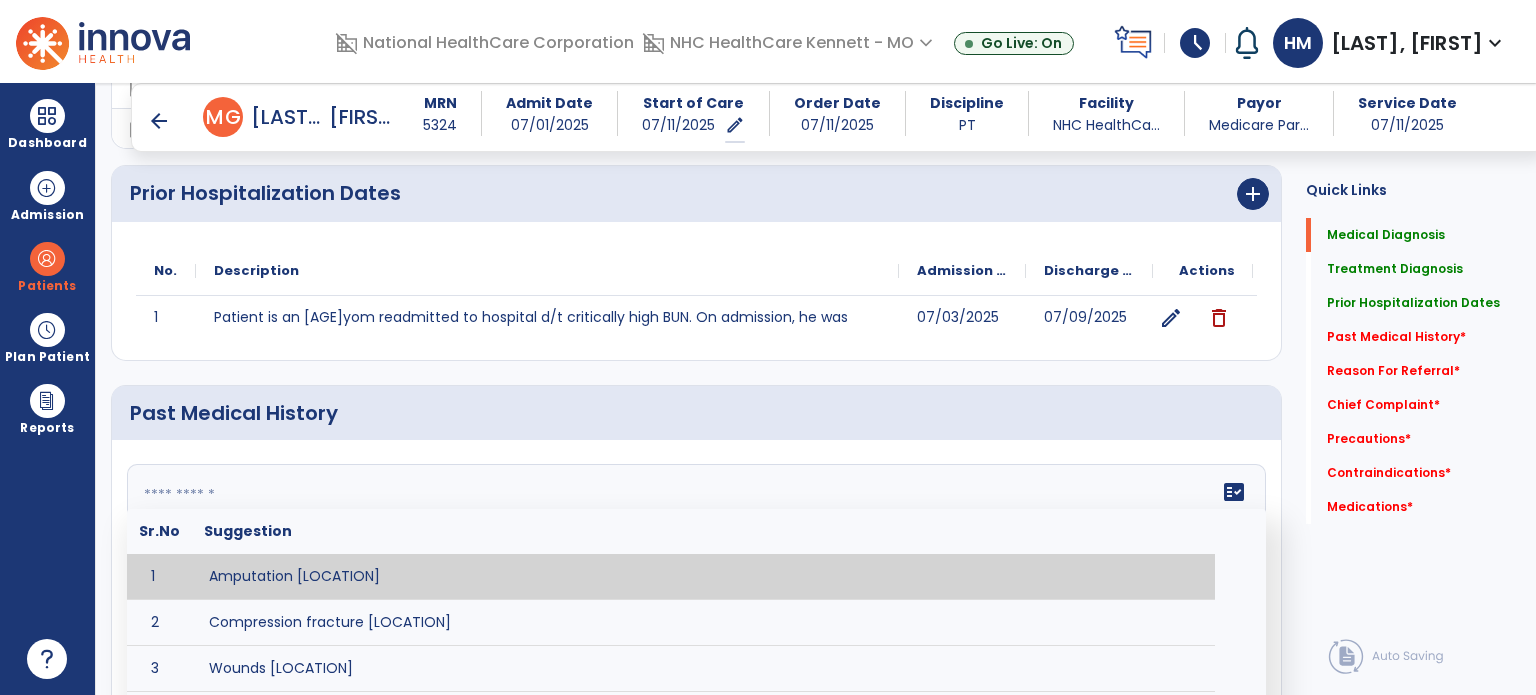 click on "fact_check  Sr.No Suggestion 1 Amputation [LOCATION] 2 Compression fracture [LOCATION] 3 Wounds [LOCATION] 4 Tendinosis [LOCATION] 5 Venous stasis ulcer [LOCATION] 6 Achilles tendon tear [LOCATION] 7 ACL tear surgically repaired [LOCATION] 8 Above knee amputation (AKA) [LOCATION] 9 Below knee amputation (BKE) [LOCATION] 10 Cancer (SITE/TYPE) 11 Surgery (TYPE) 12 AAA (Abdominal Aortic Aneurysm) 13 Achilles tendon tear [LOCATION] 14 Acute Renal Failure 15 AIDS (Acquired Immune Deficiency Syndrome) 16 Alzheimer's Disease 17 Anemia 18 Angina 19 Anxiety 20 ASHD (Arteriosclerotic Heart Disease) 21 Atrial Fibrillation 22 Bipolar Disorder 23 Bowel Obstruction 24 C-Diff 25 Coronary Artery Bypass Graft (CABG) 26 CAD (Coronary Artery Disease) 27 Carpal tunnel syndrome 28 Chronic bronchitis 29 Chronic renal failure 30 Colostomy 31 COPD (Chronic Obstructive Pulmonary Disease) 32 CRPS (Complex Regional Pain Syndrome) 33 CVA (Cerebrovascular Accident) 34 CVI (Chronic Venous Insufficiency) 35 DDD (Degenerative Disc Disease)" 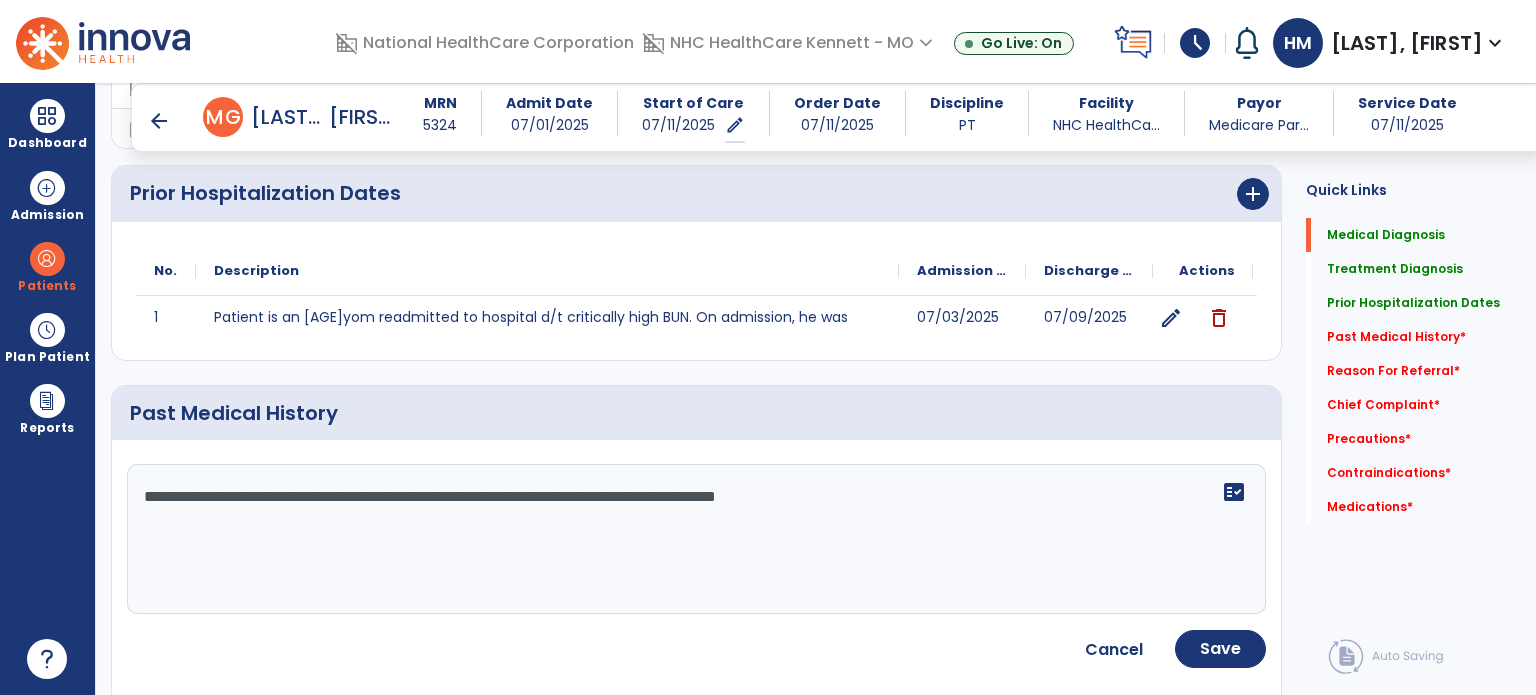click on "**********" 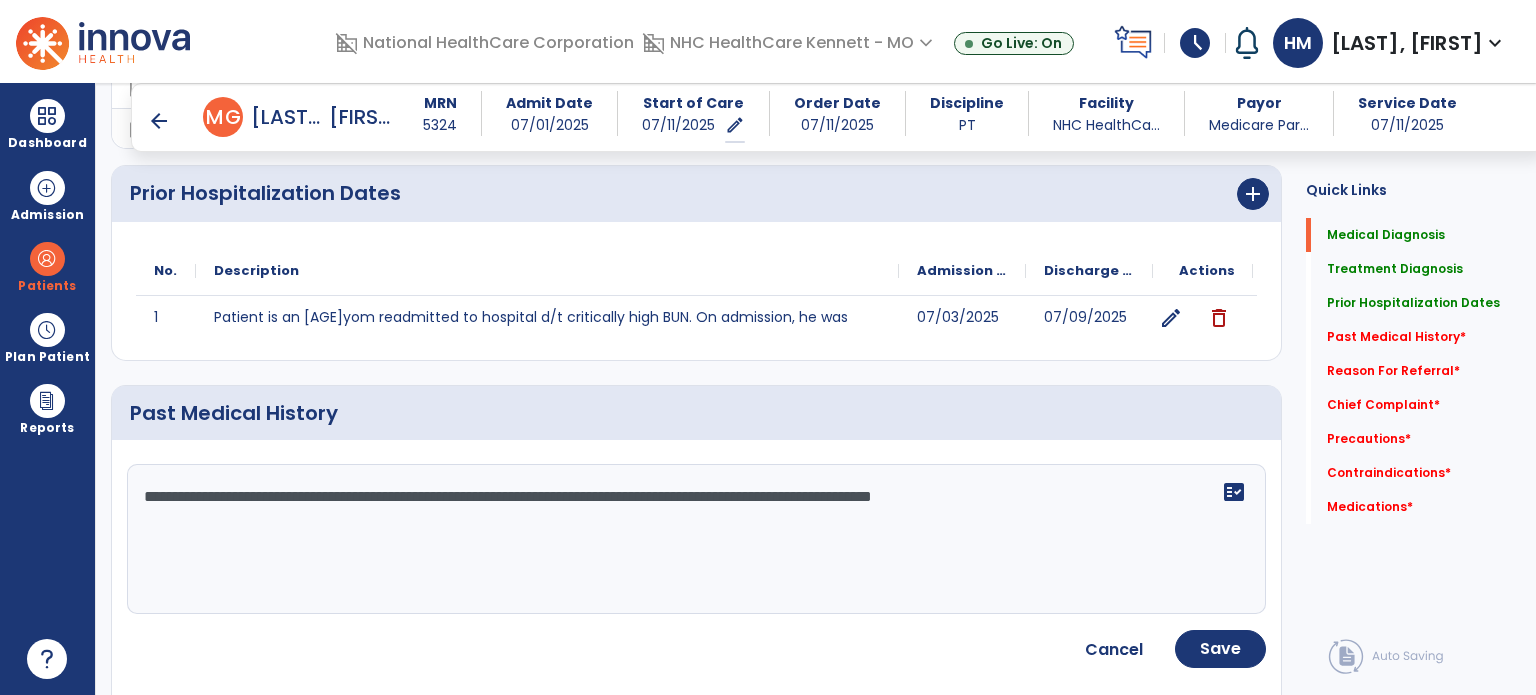 click on "**********" 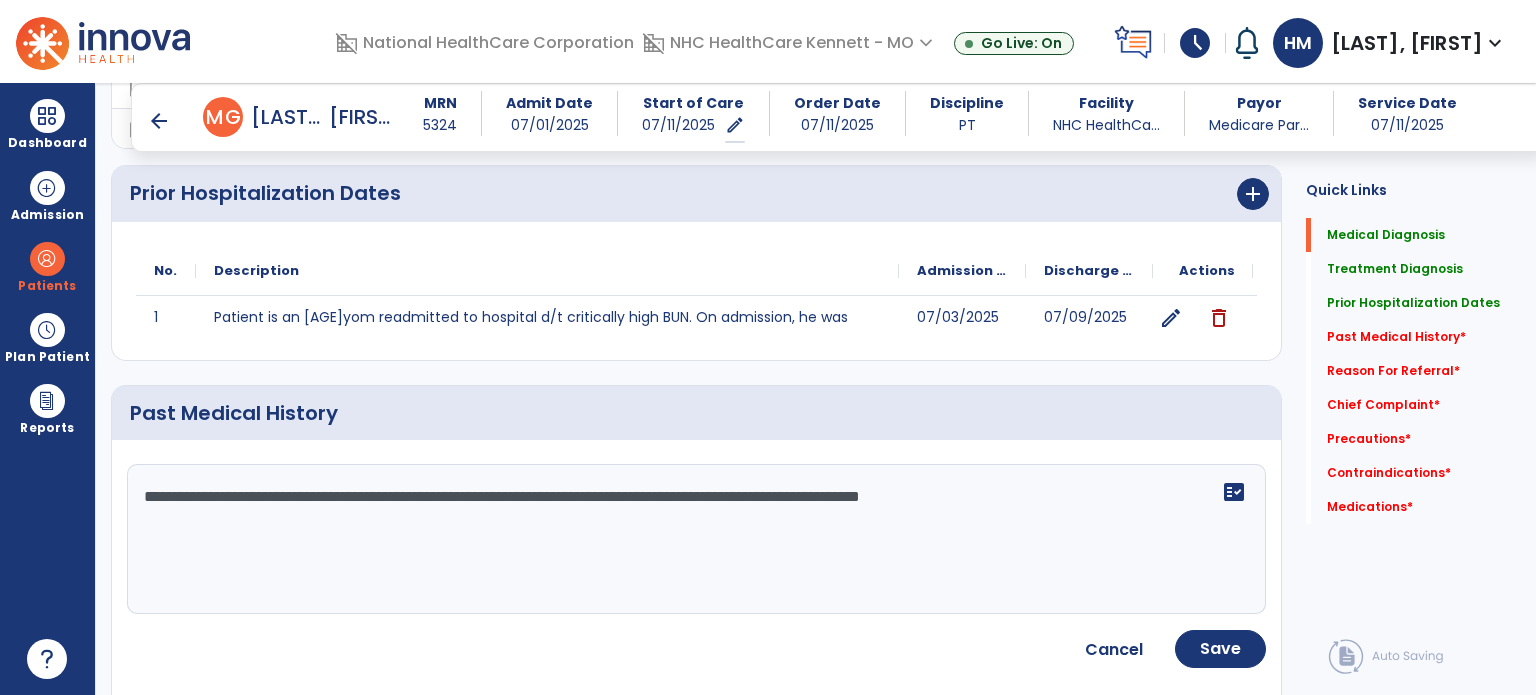 click on "**********" 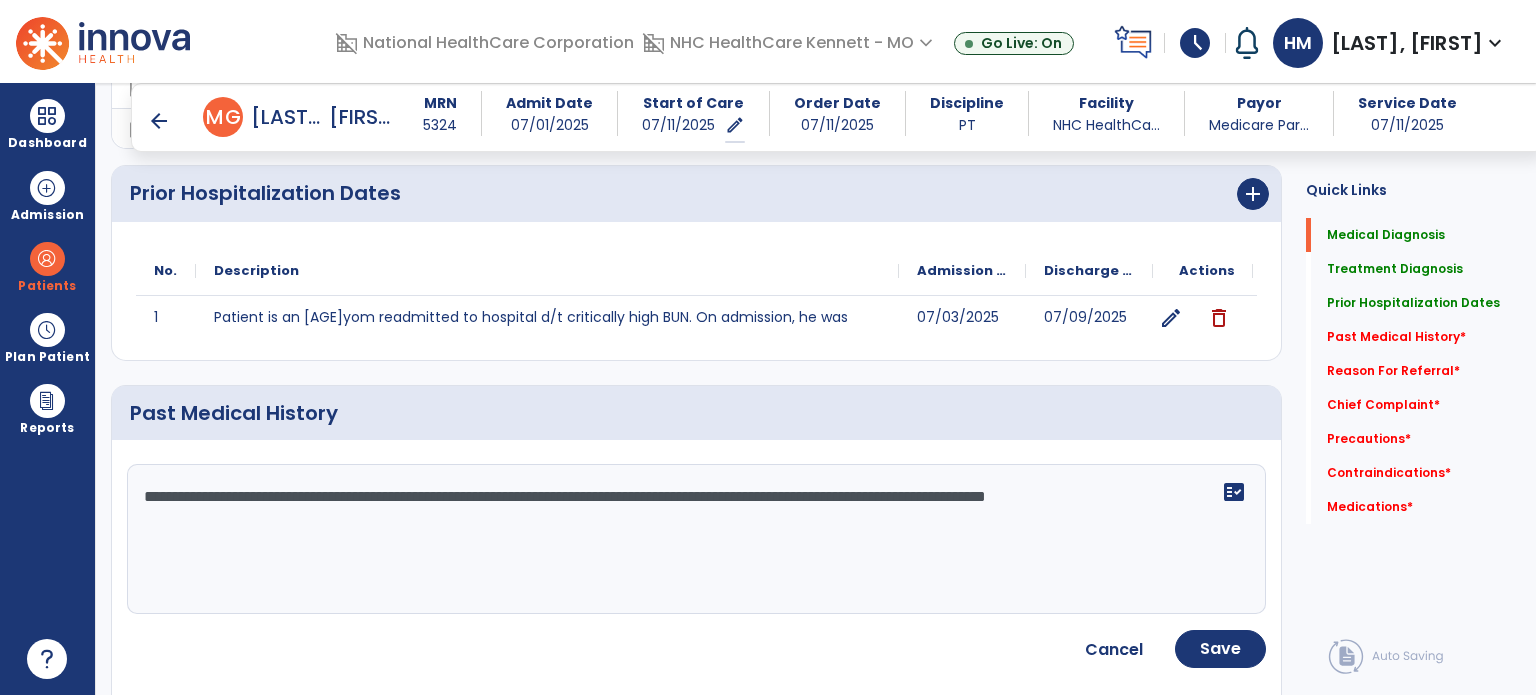 type on "**********" 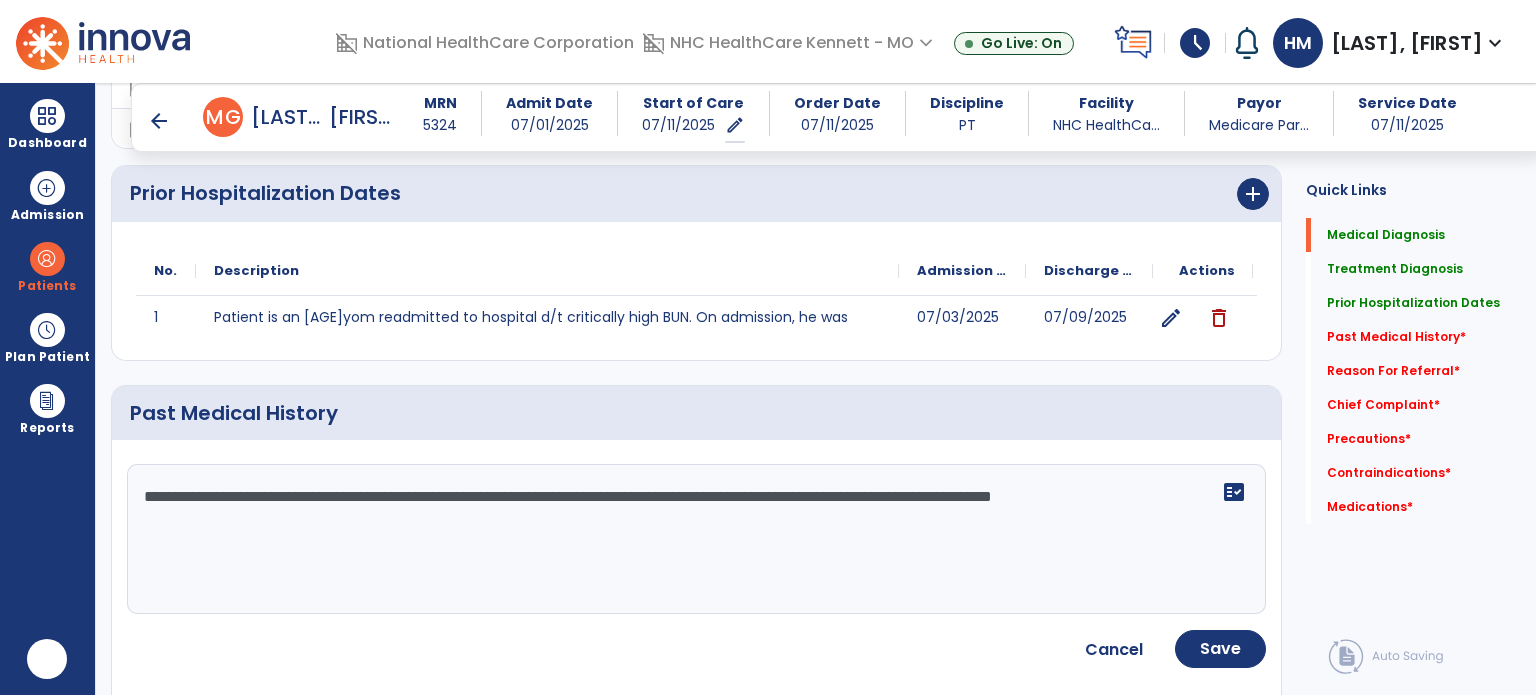 scroll, scrollTop: 0, scrollLeft: 0, axis: both 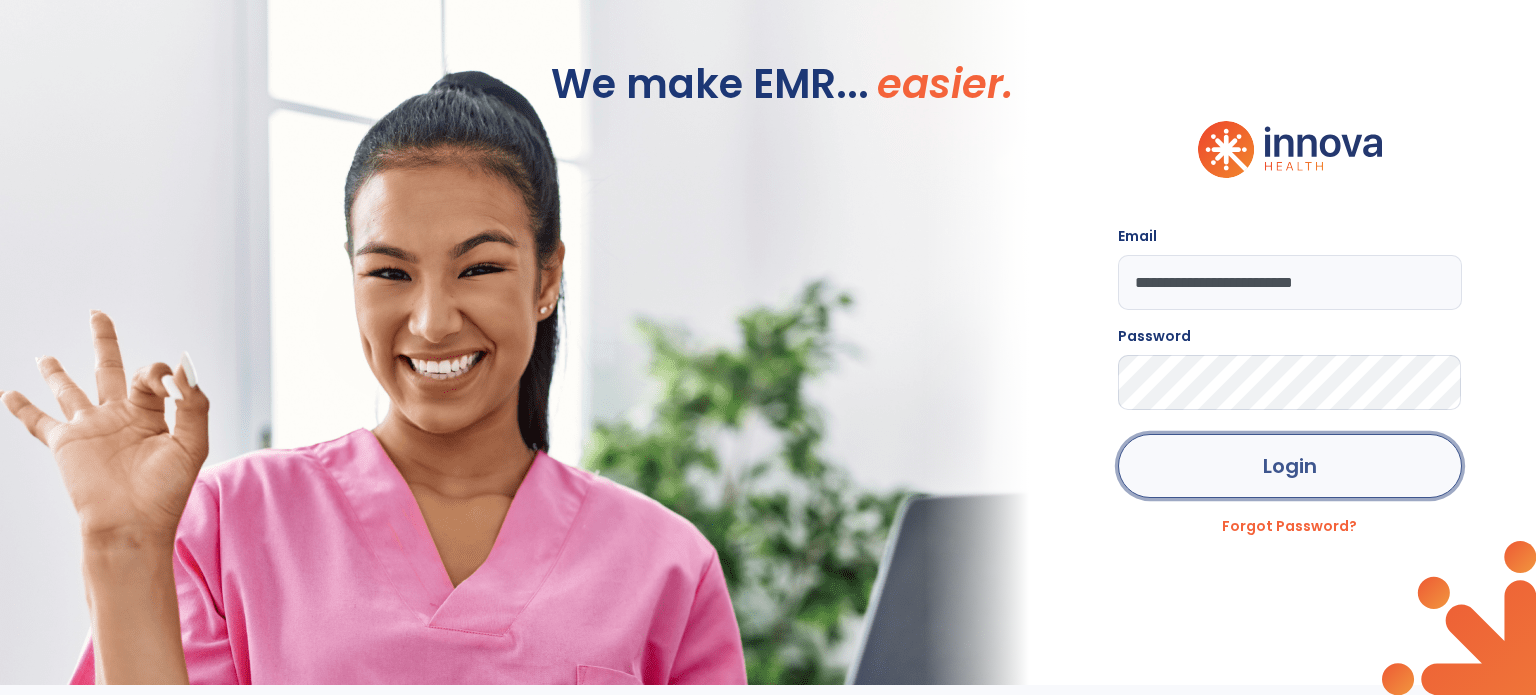 click on "Login" 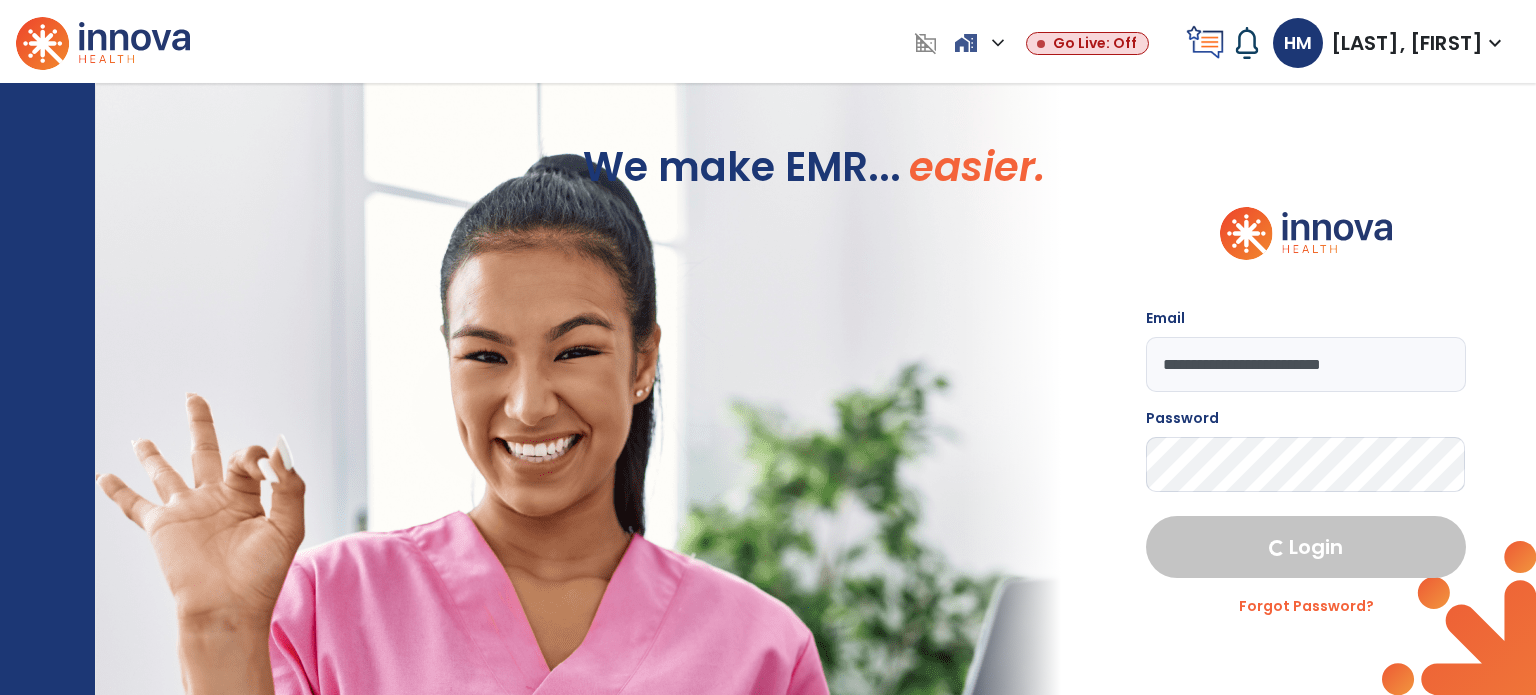 select on "****" 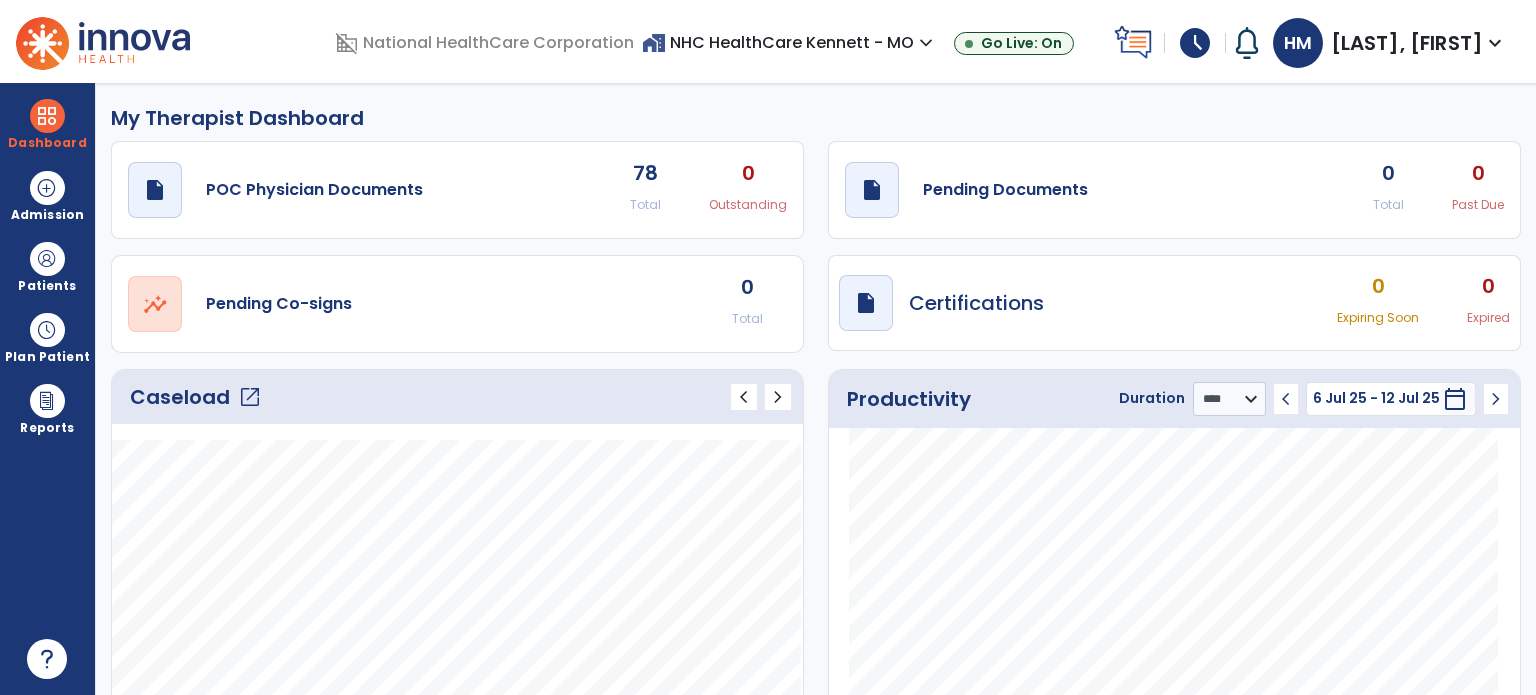 click on "Caseload   open_in_new" 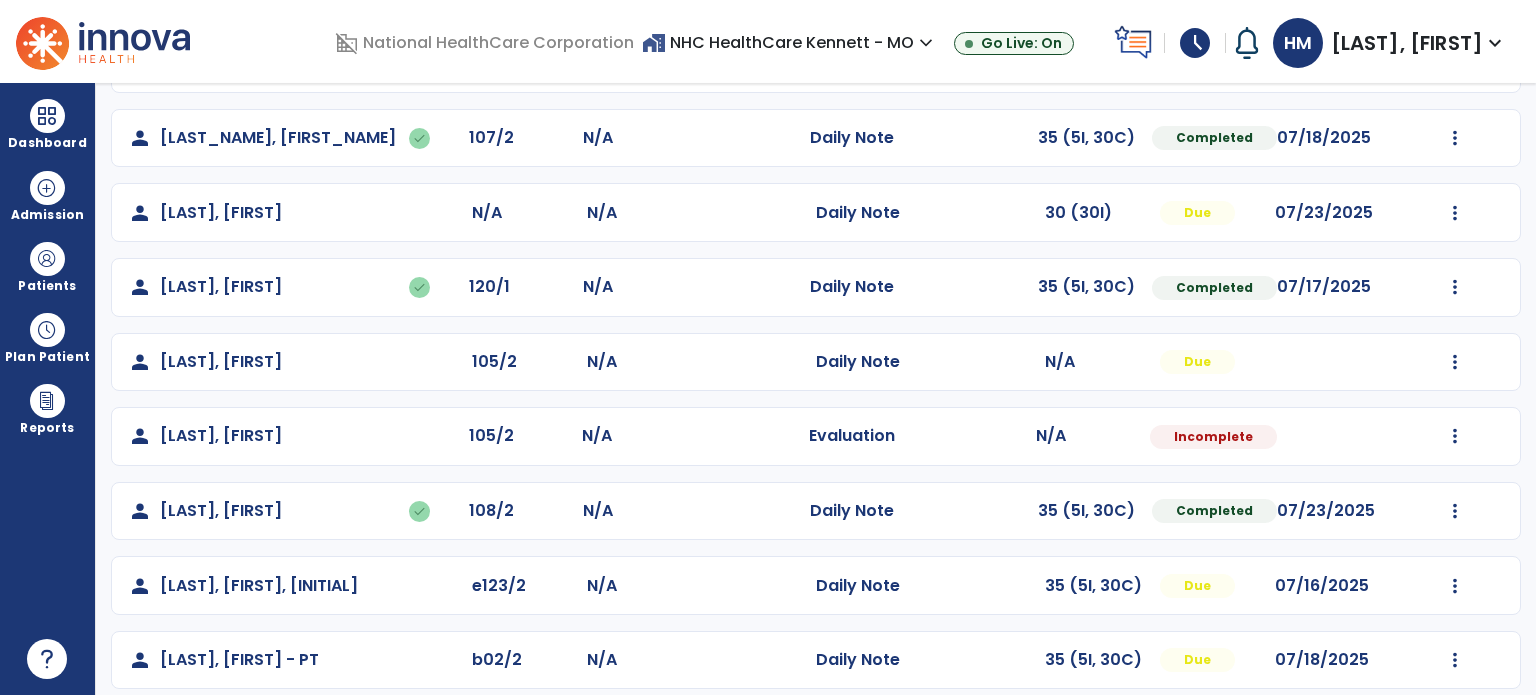 scroll, scrollTop: 300, scrollLeft: 0, axis: vertical 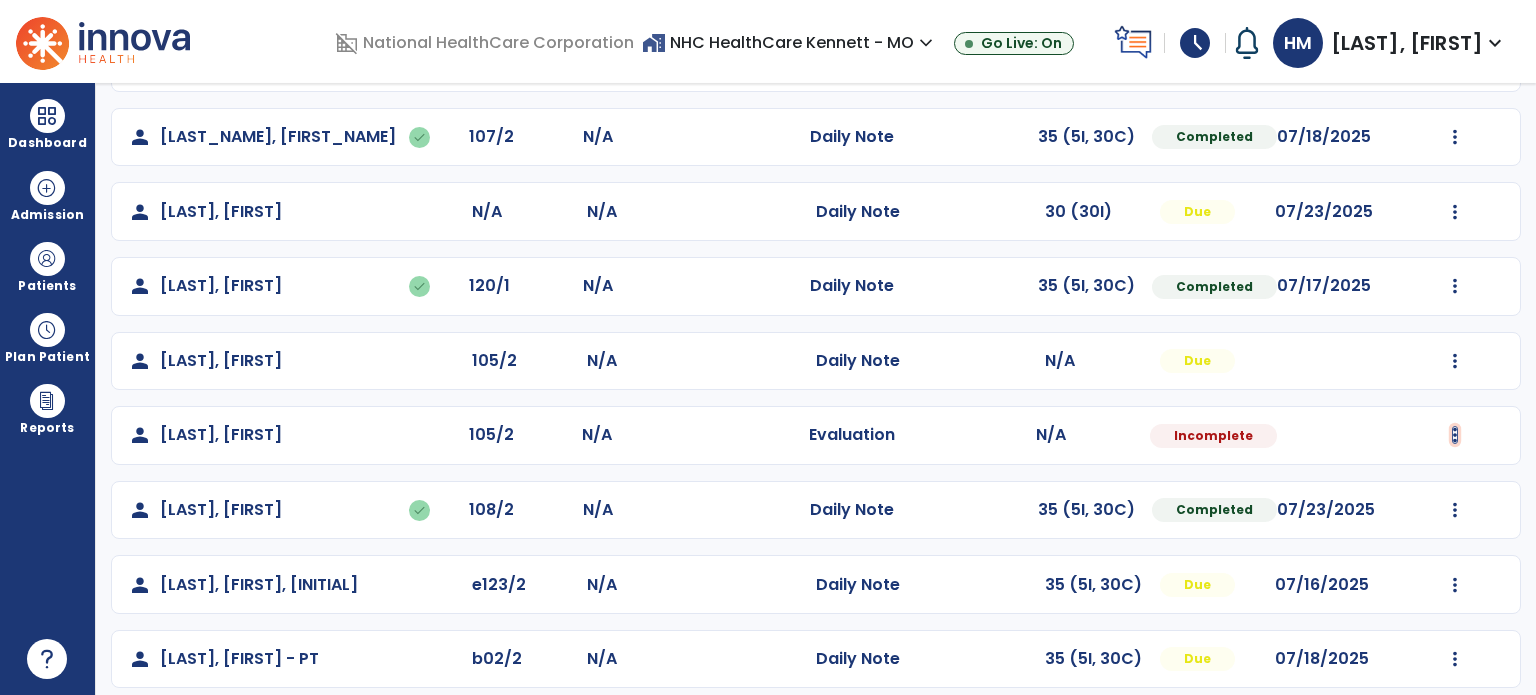 click at bounding box center [1455, -12] 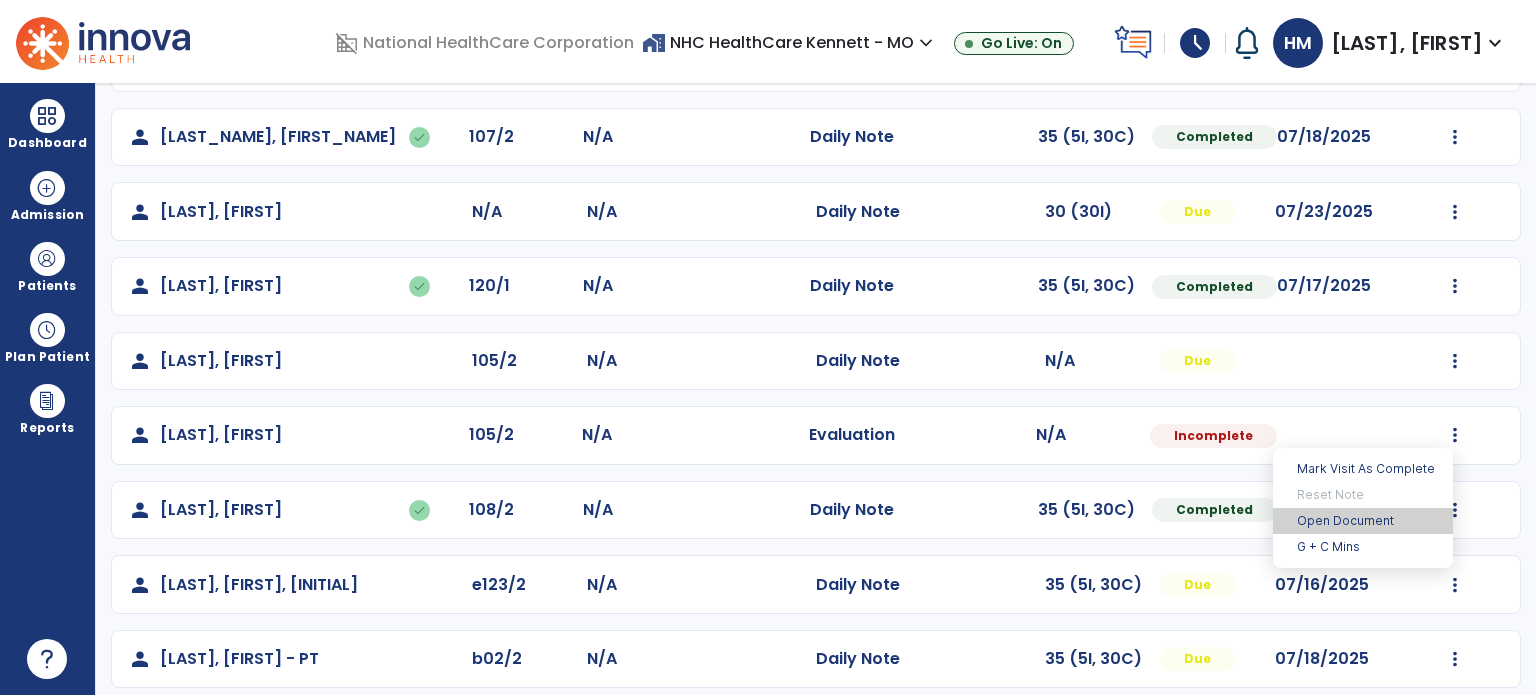 click on "Open Document" at bounding box center [1363, 521] 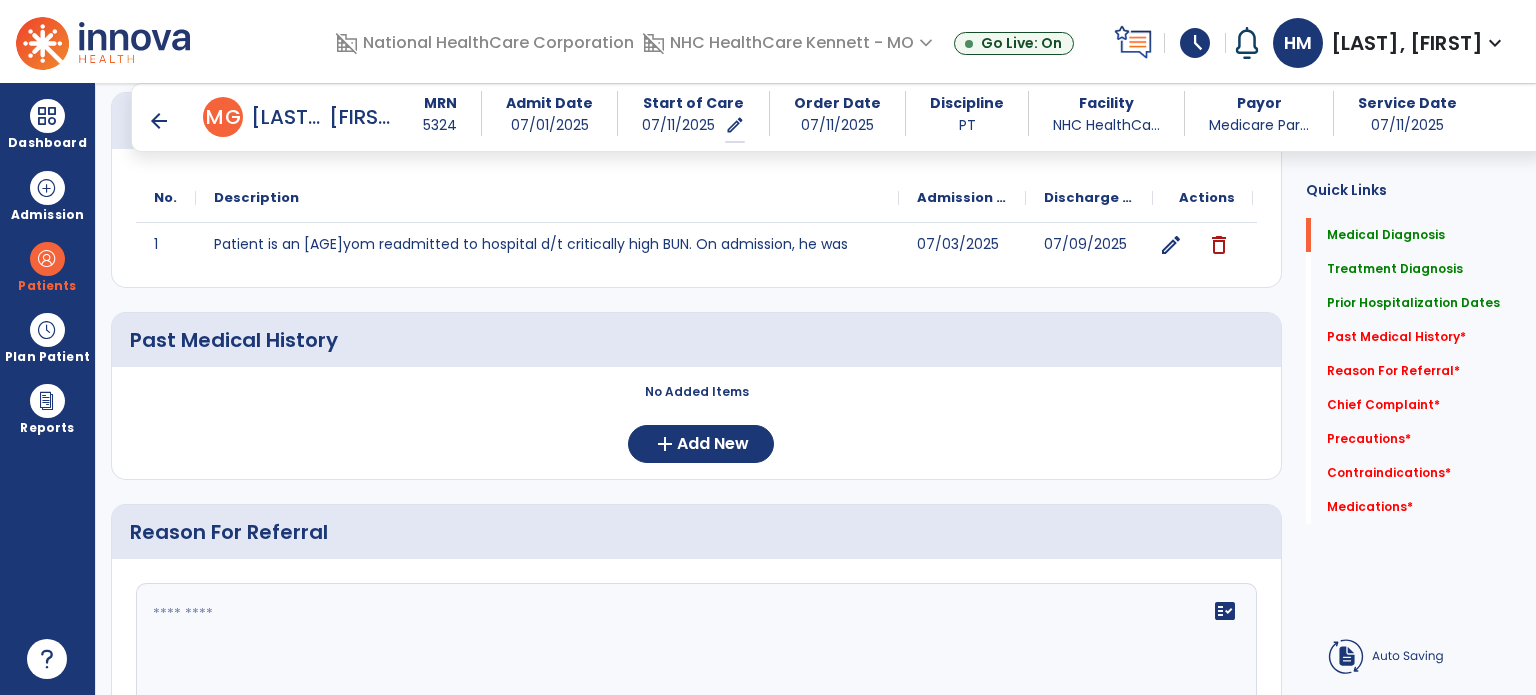 scroll, scrollTop: 700, scrollLeft: 0, axis: vertical 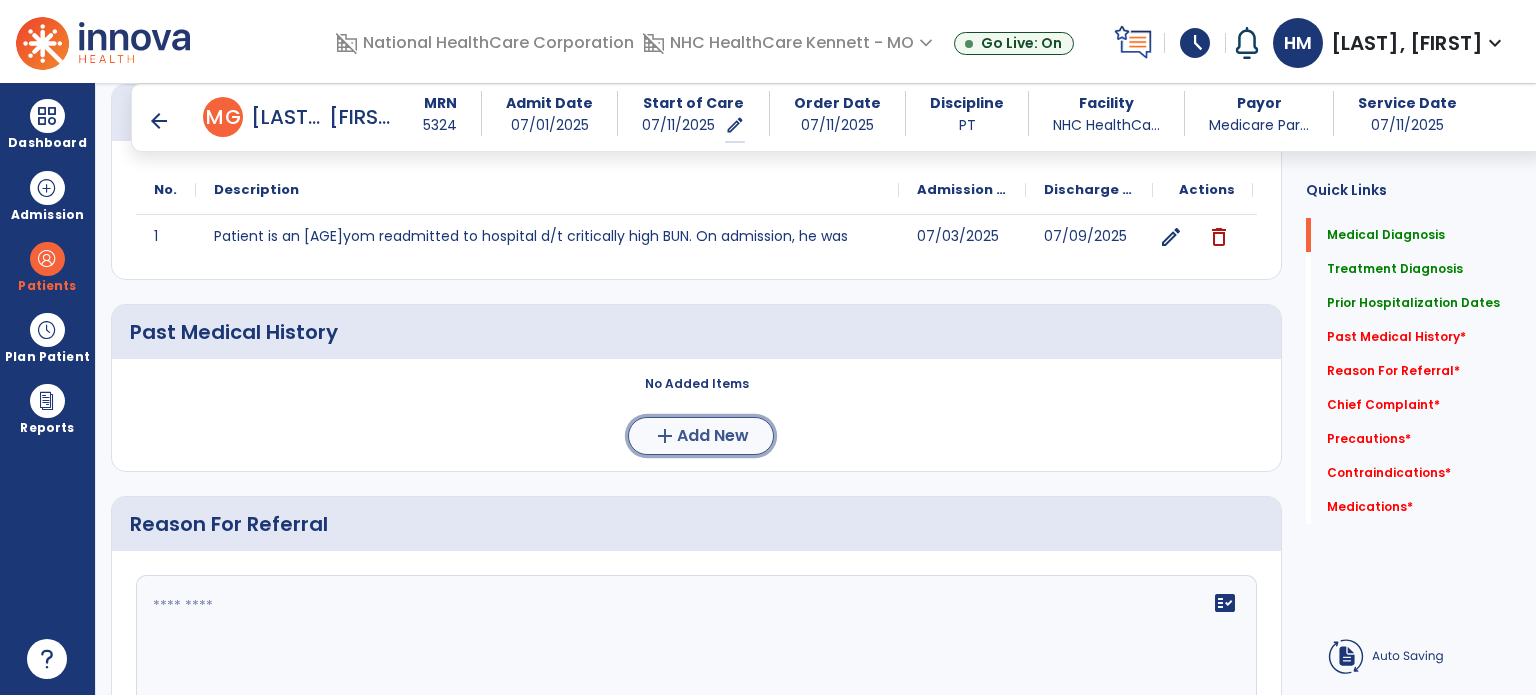 click on "add  Add New" 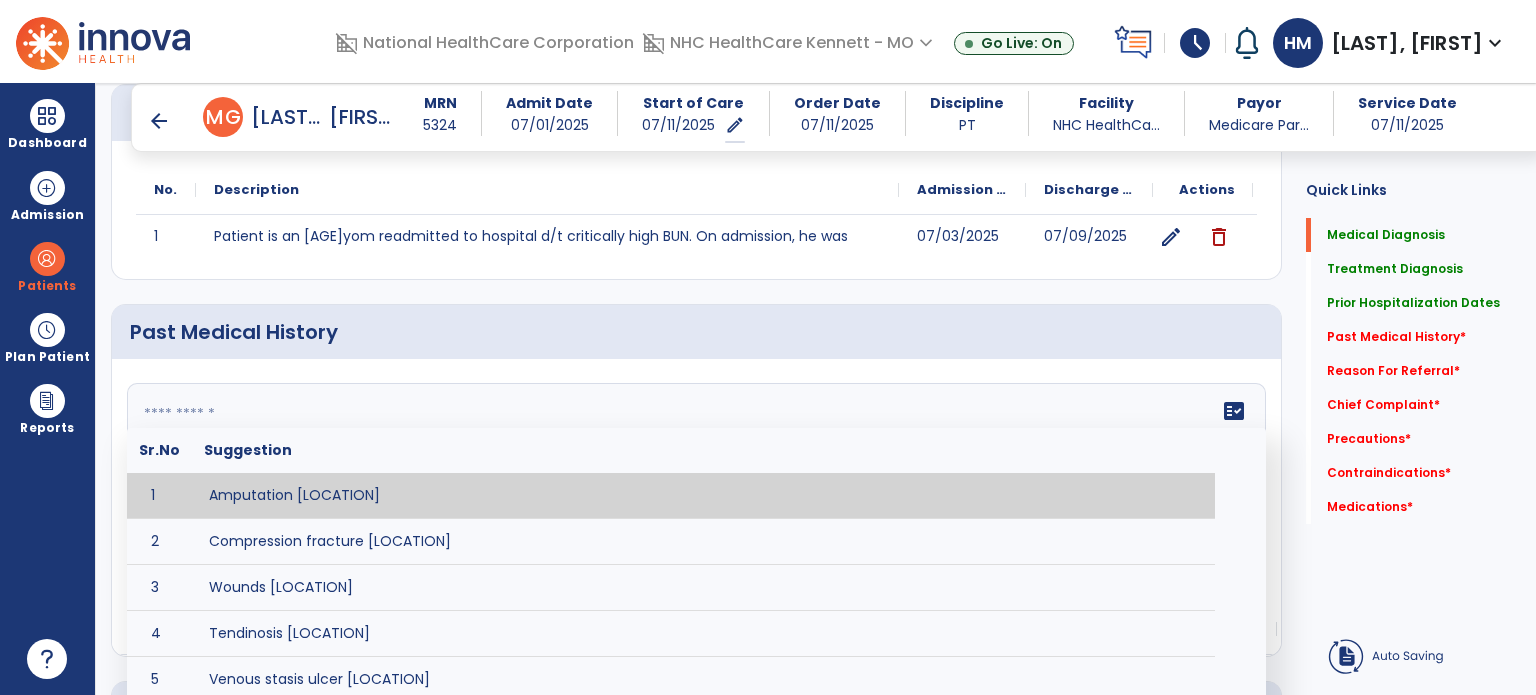 click on "fact_check  Sr.No Suggestion 1 Amputation [LOCATION] 2 Compression fracture [LOCATION] 3 Wounds [LOCATION] 4 Tendinosis [LOCATION] 5 Venous stasis ulcer [LOCATION] 6 Achilles tendon tear [LOCATION] 7 ACL tear surgically repaired [LOCATION] 8 Above knee amputation (AKA) [LOCATION] 9 Below knee amputation (BKE) [LOCATION] 10 Cancer (SITE/TYPE) 11 Surgery (TYPE) 12 AAA (Abdominal Aortic Aneurysm) 13 Achilles tendon tear [LOCATION] 14 Acute Renal Failure 15 AIDS (Acquired Immune Deficiency Syndrome) 16 Alzheimer's Disease 17 Anemia 18 Angina 19 Anxiety 20 ASHD (Arteriosclerotic Heart Disease) 21 Atrial Fibrillation 22 Bipolar Disorder 23 Bowel Obstruction 24 C-Diff 25 Coronary Artery Bypass Graft (CABG) 26 CAD (Coronary Artery Disease) 27 Carpal tunnel syndrome 28 Chronic bronchitis 29 Chronic renal failure 30 Colostomy 31 COPD (Chronic Obstructive Pulmonary Disease) 32 CRPS (Complex Regional Pain Syndrome) 33 CVA (Cerebrovascular Accident) 34 CVI (Chronic Venous Insufficiency) 35 DDD (Degenerative Disc Disease)" 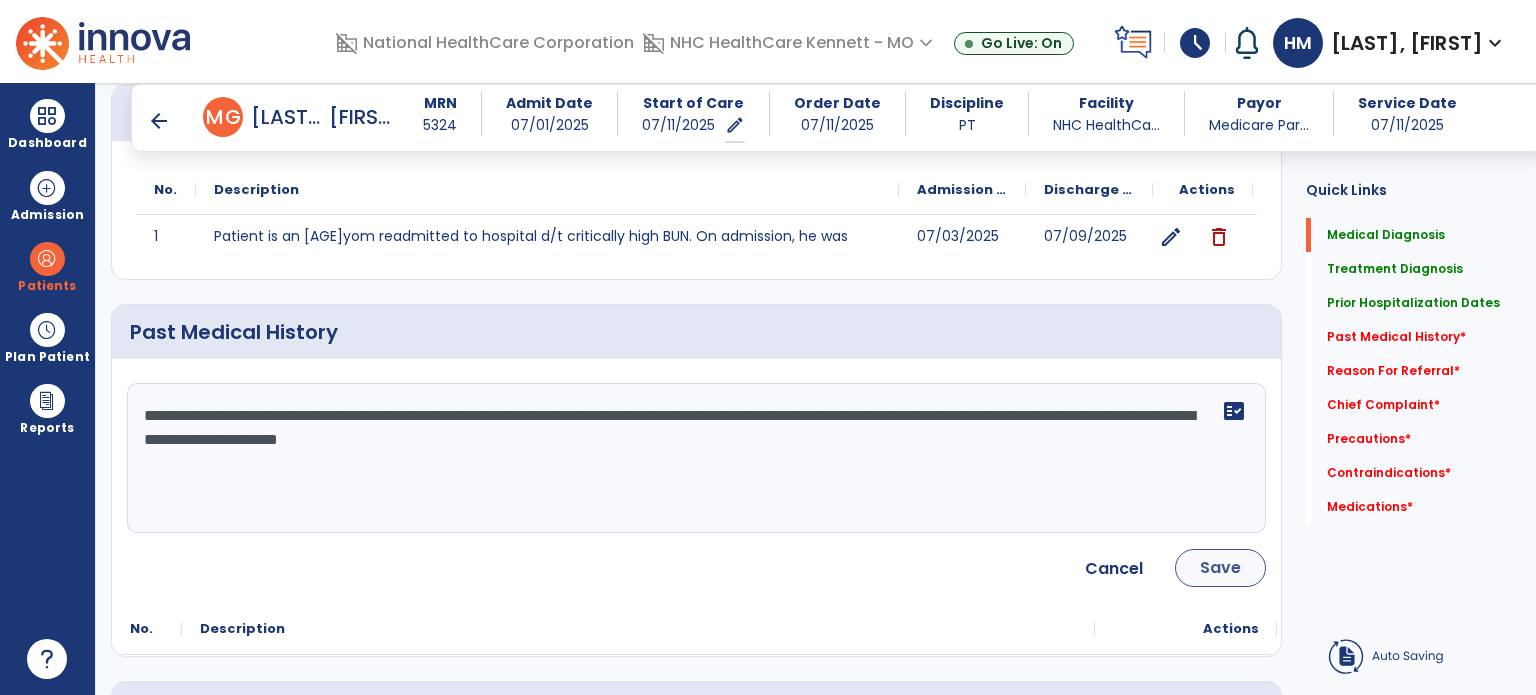 type on "**********" 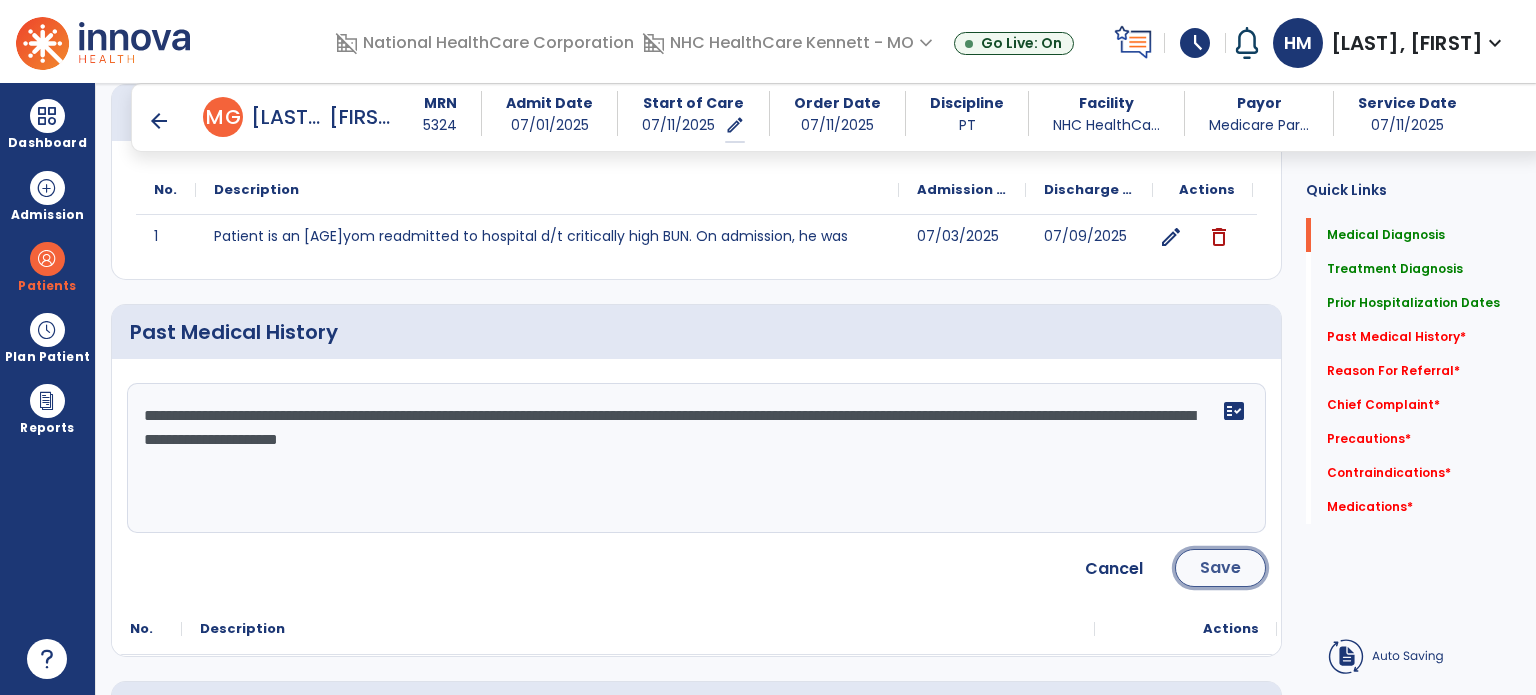 click on "Save" 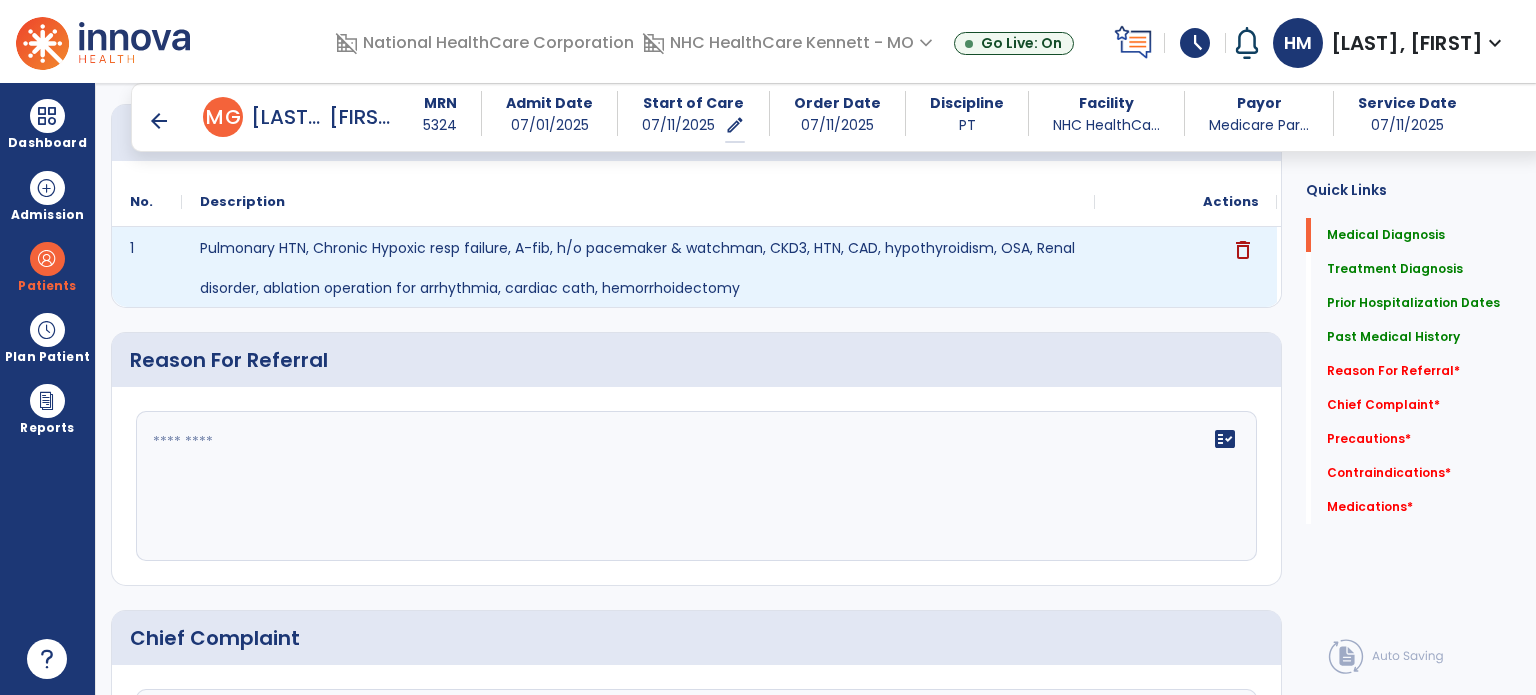 scroll, scrollTop: 1000, scrollLeft: 0, axis: vertical 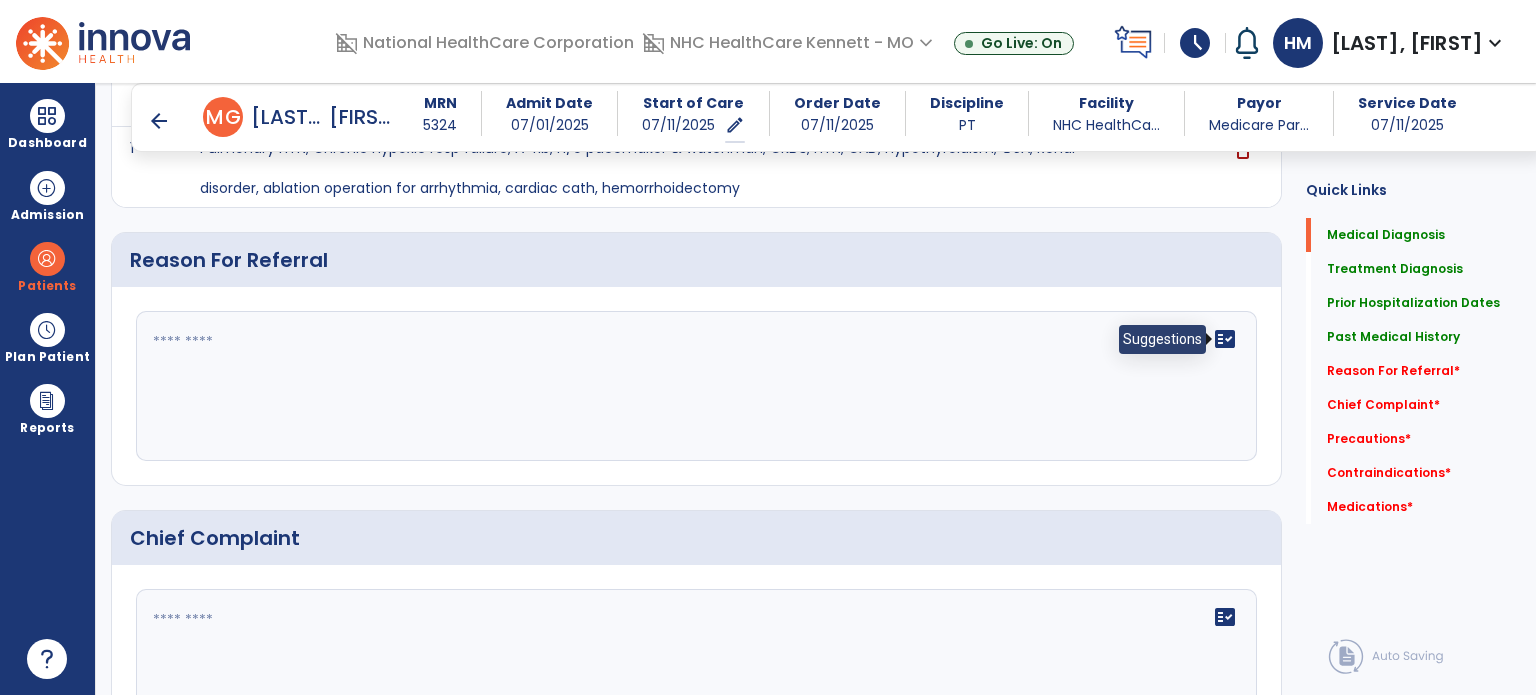 click on "fact_check" 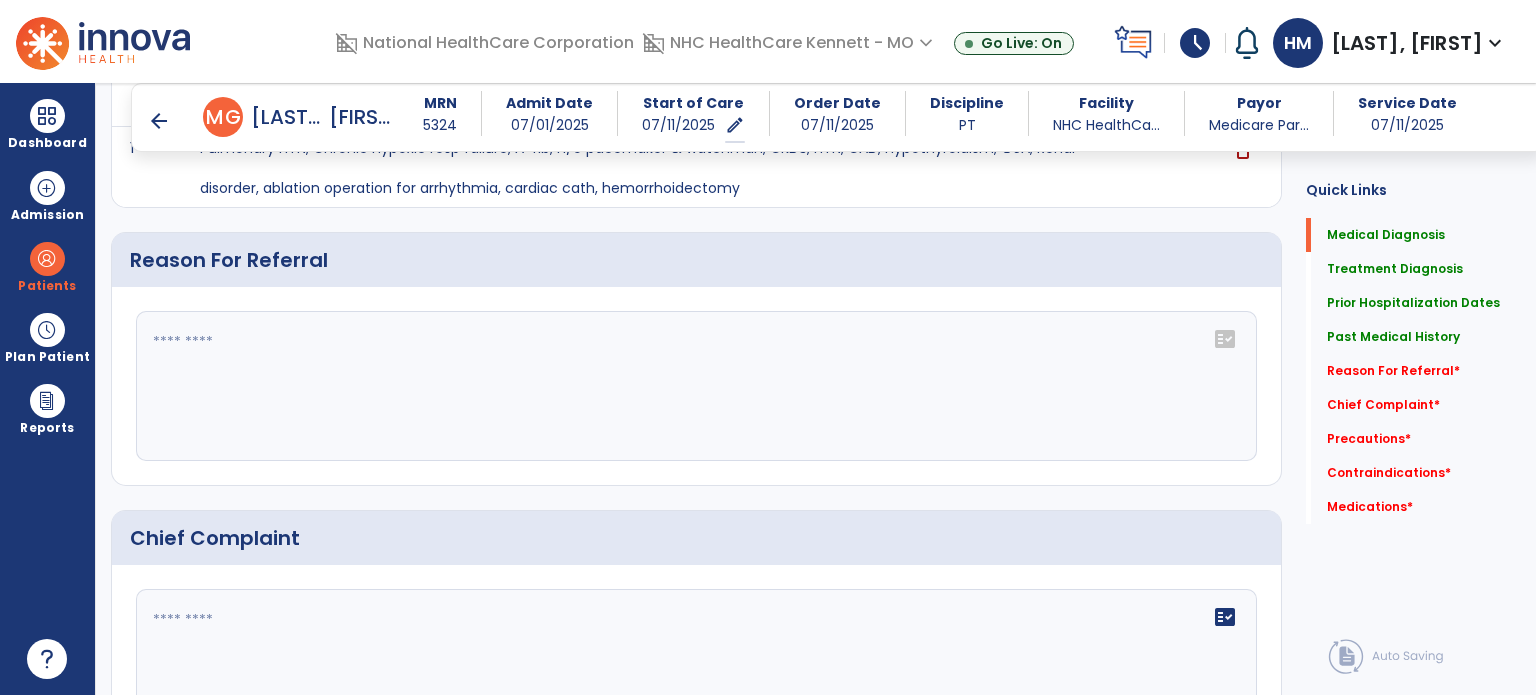 click on "fact_check" 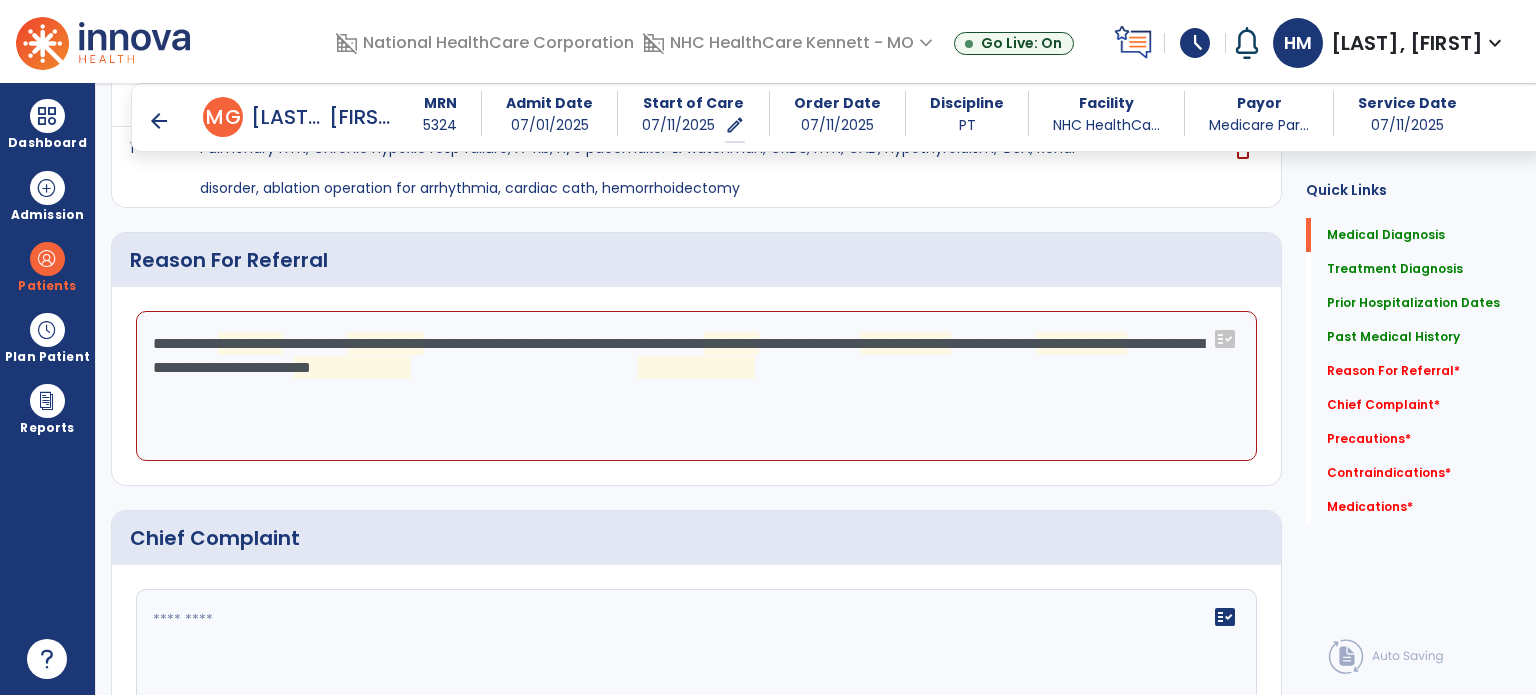 click on "**********" 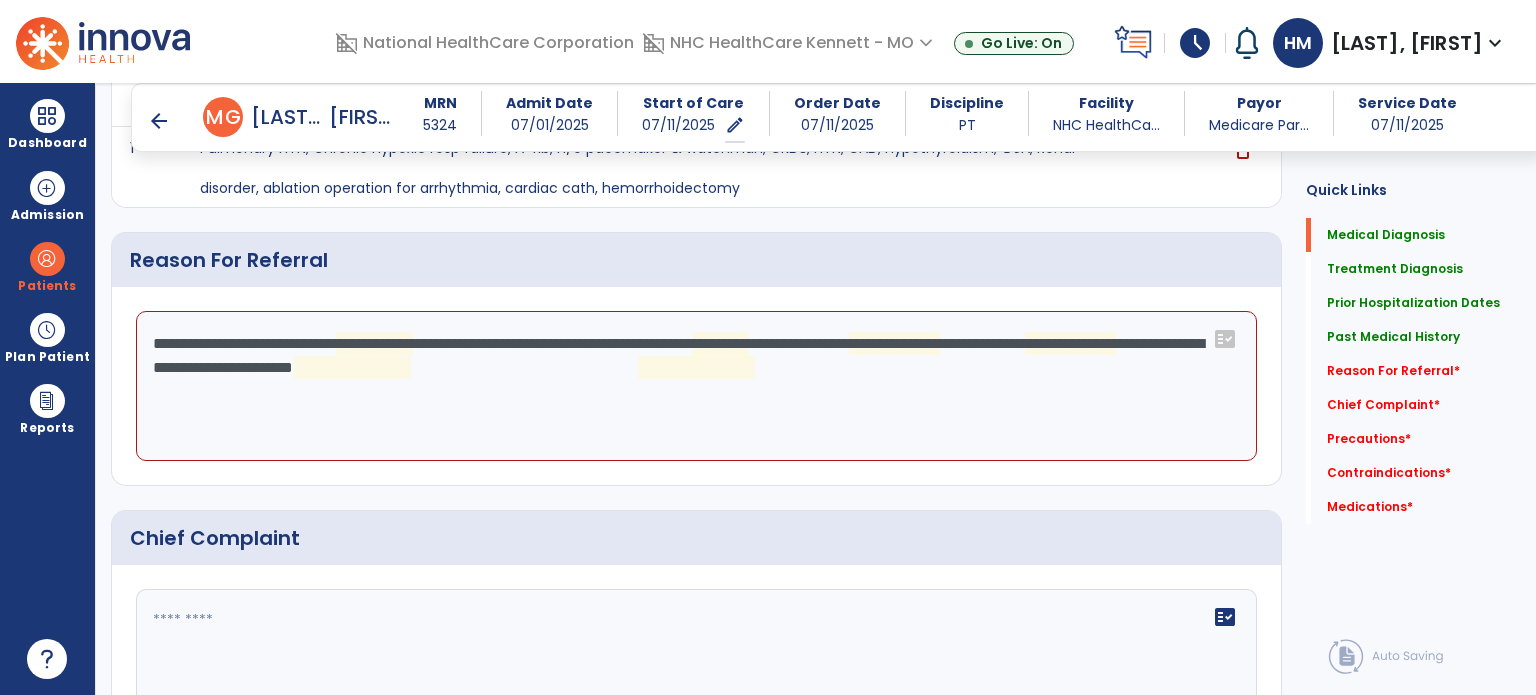 click on "**********" 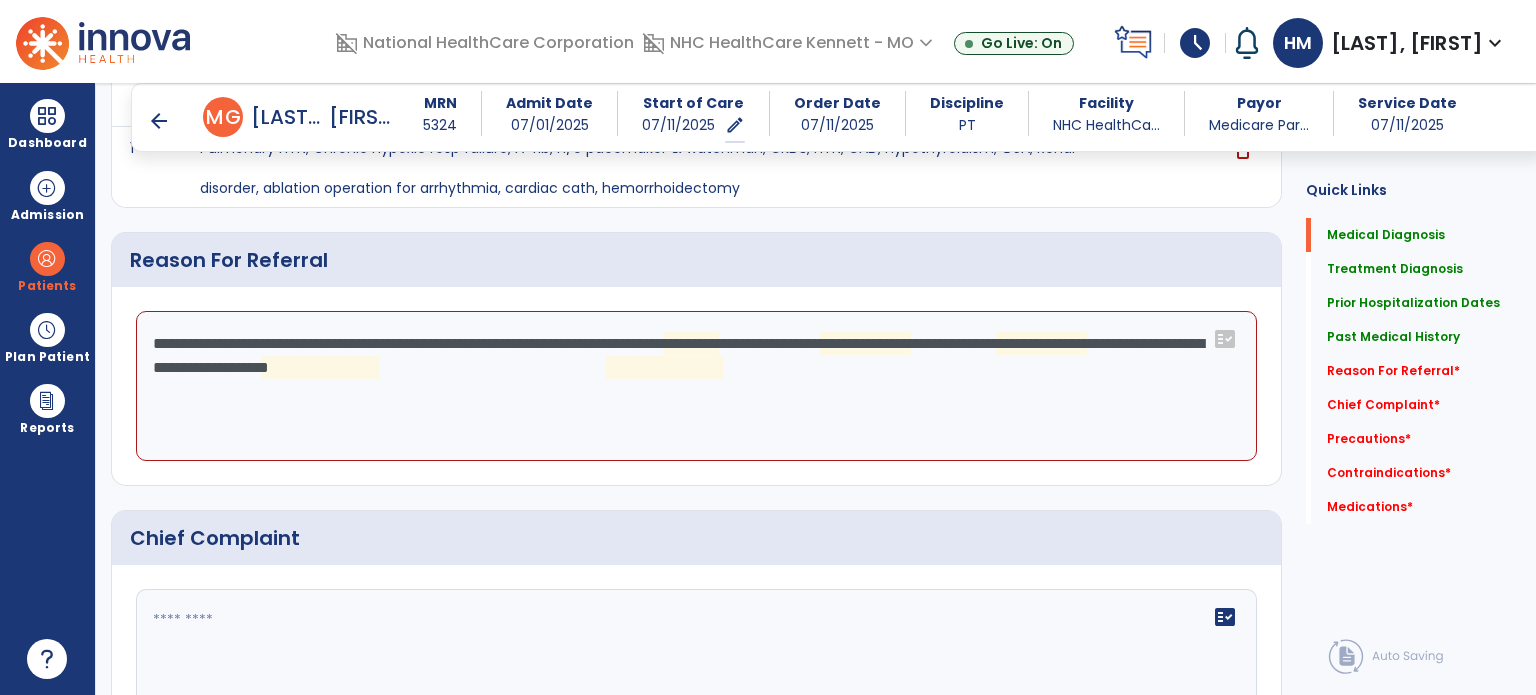 click on "**********" 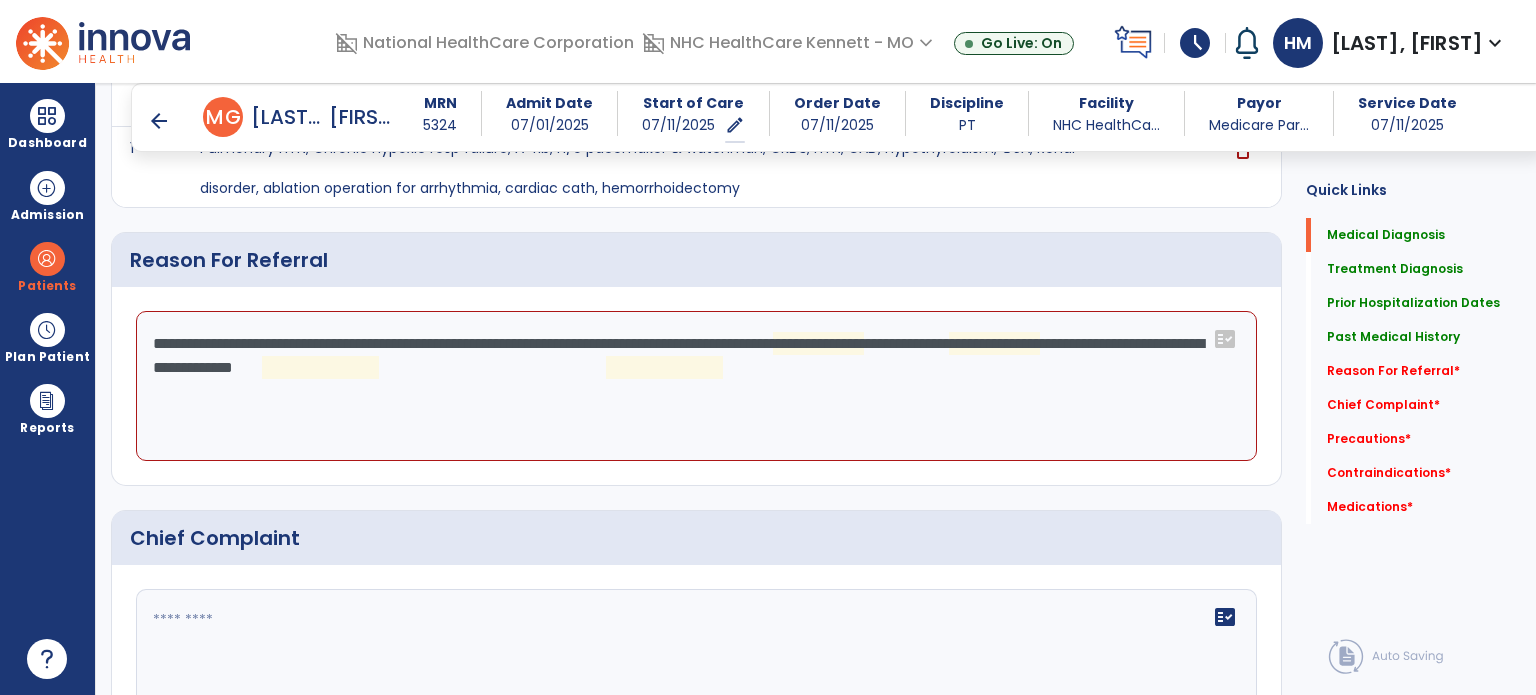 click on "**********" 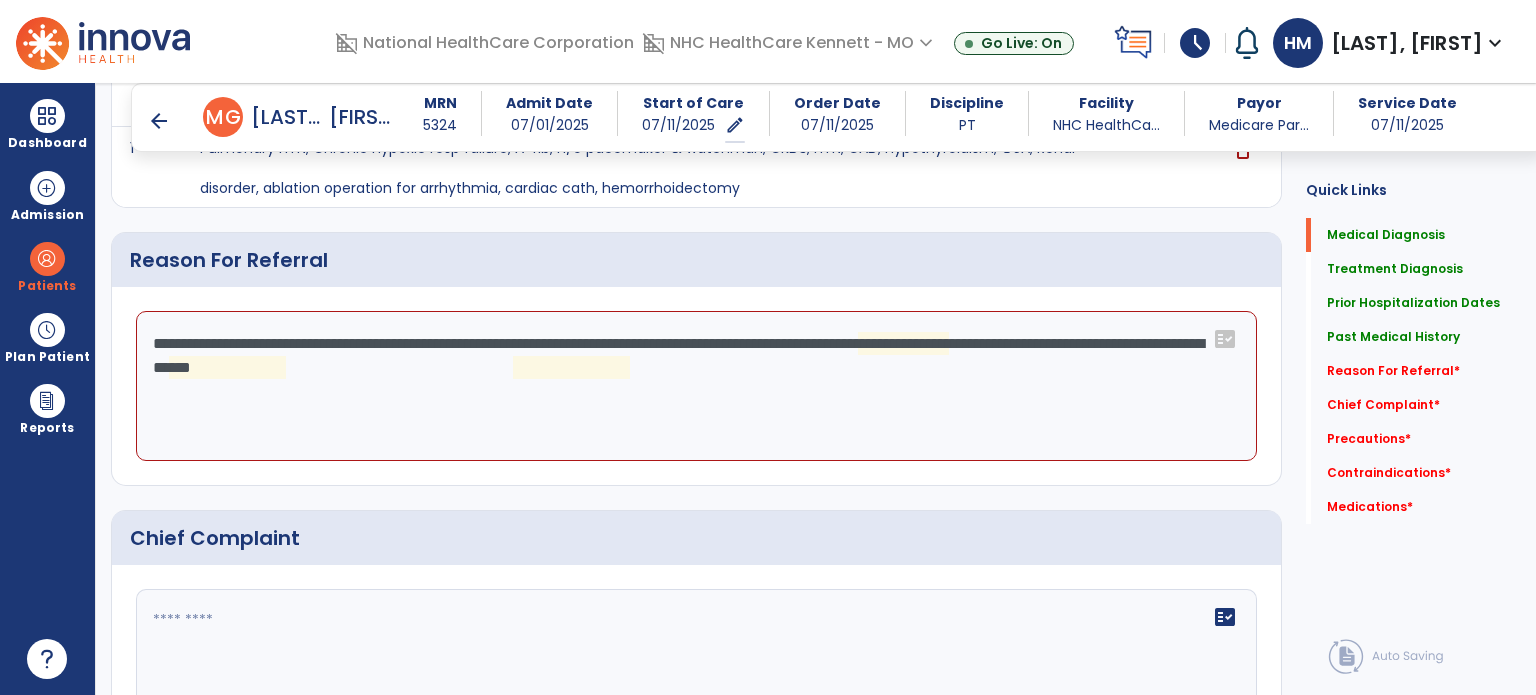 click on "**********" 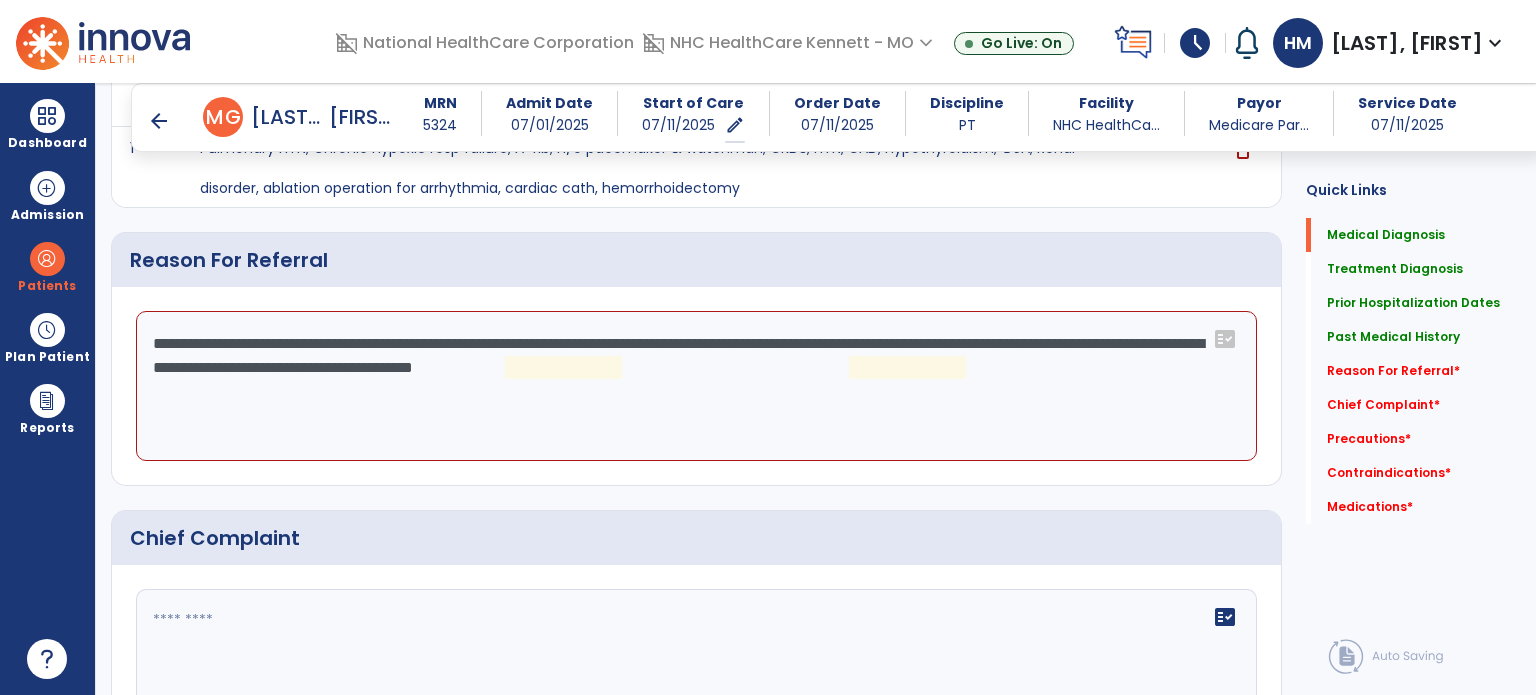 click on "**********" 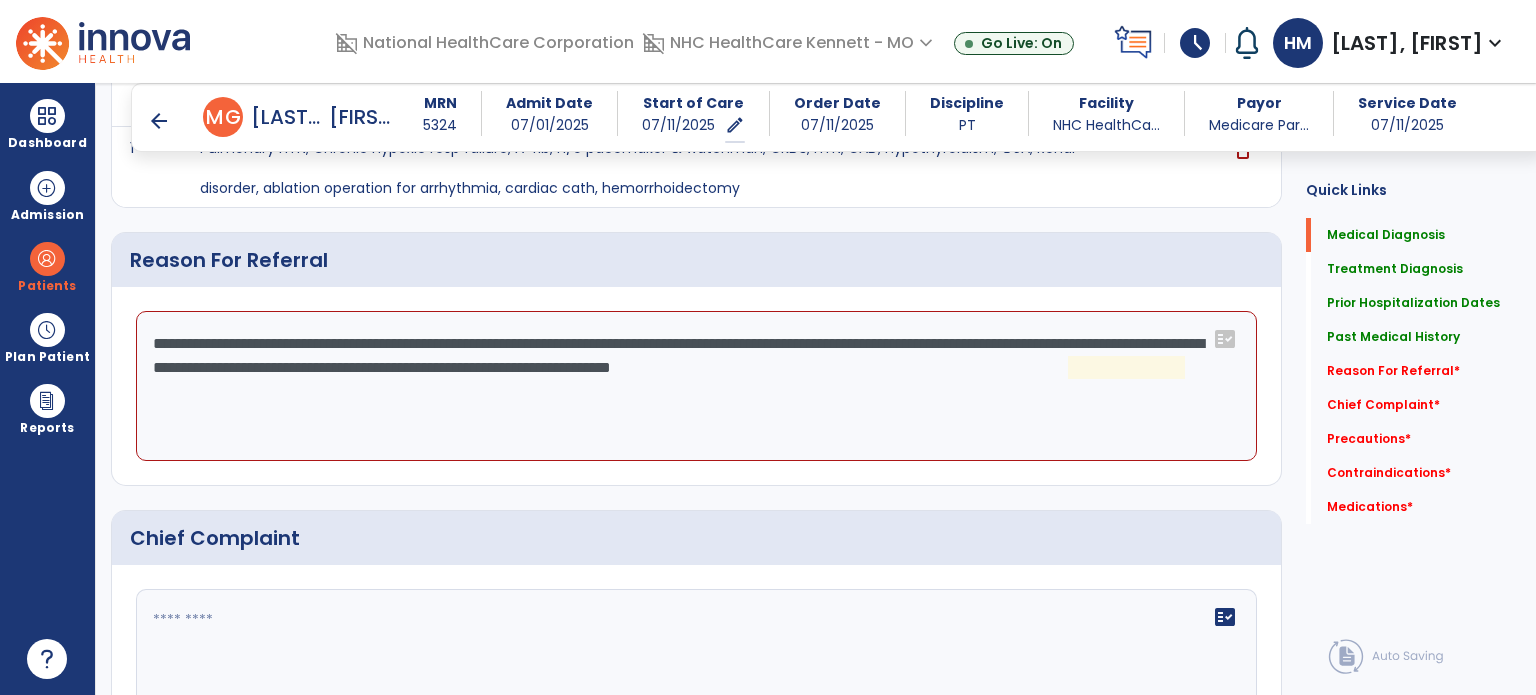 click on "**********" 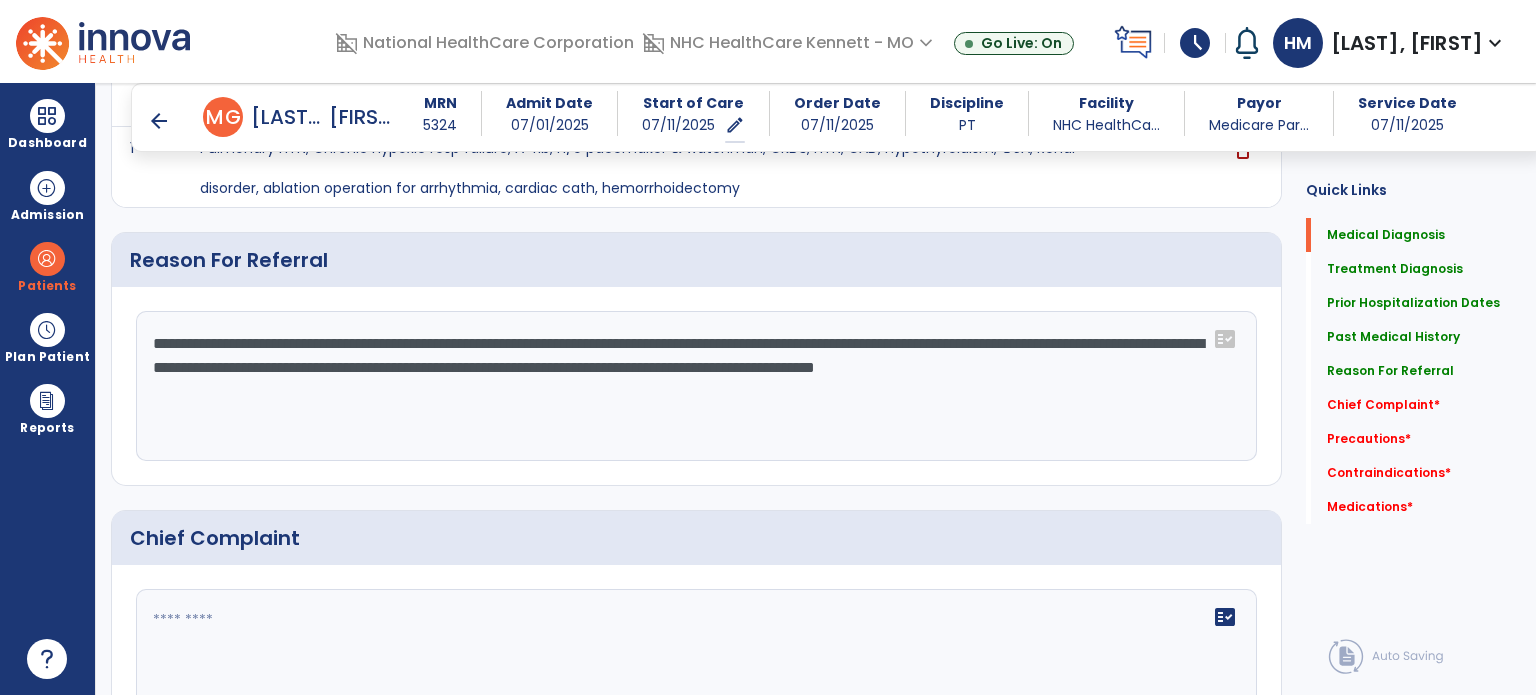 drag, startPoint x: 625, startPoint y: 338, endPoint x: 751, endPoint y: 332, distance: 126.14278 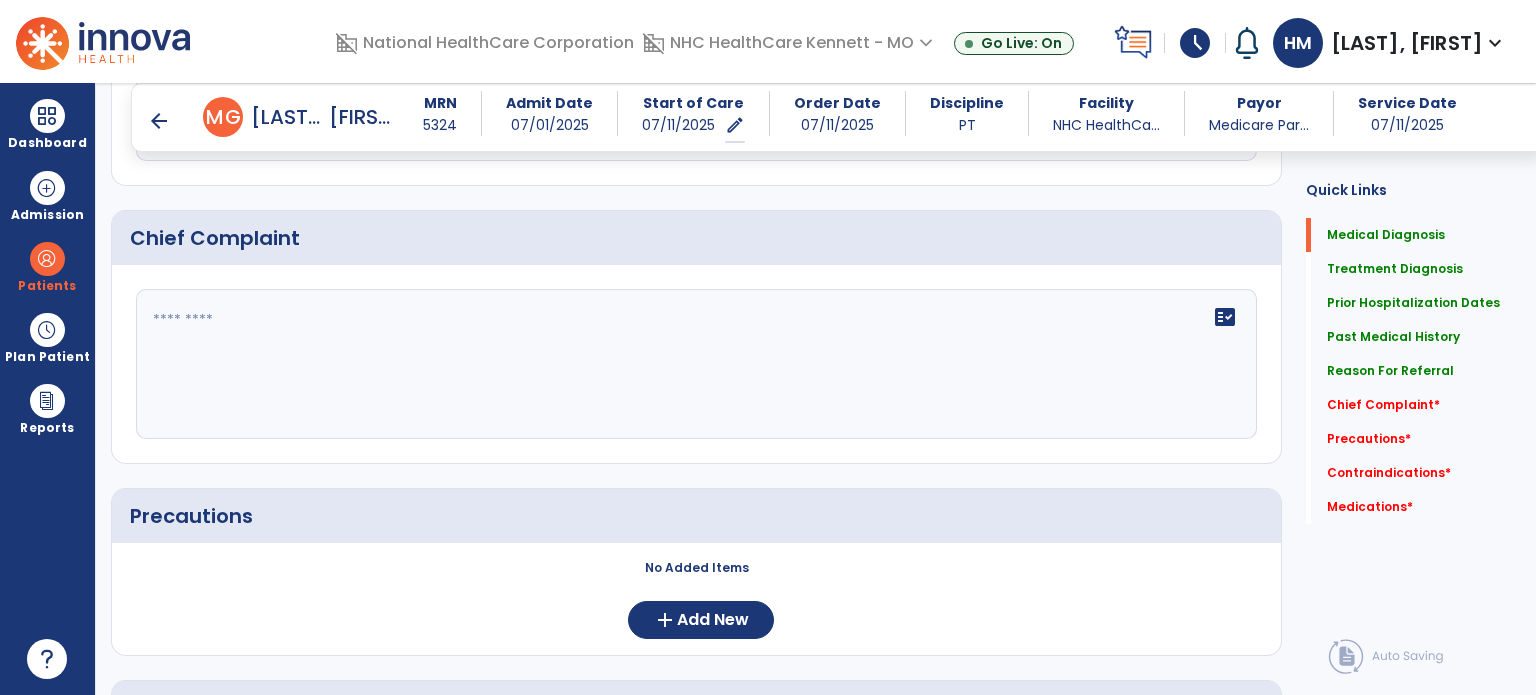 scroll, scrollTop: 1300, scrollLeft: 0, axis: vertical 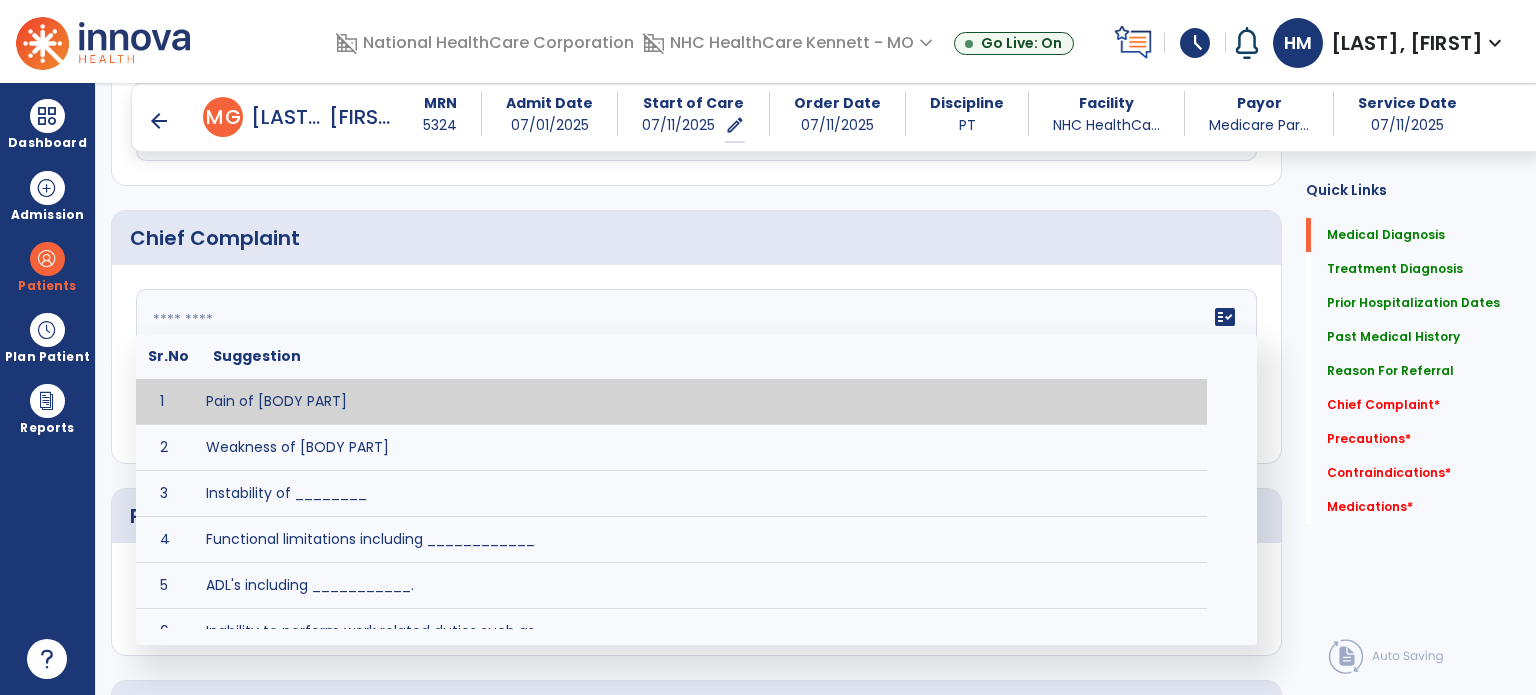 click on "fact_check  Sr.No Suggestion 1 Pain of [BODY PART] 2 Weakness of [BODY PART] 3 Instability of ________ 4 Functional limitations including ____________ 5 ADL's including ___________. 6 Inability to perform work related duties such as _________ 7 Inability to perform house hold duties such as __________. 8 Loss of balance. 9 Problems with gait including _________." 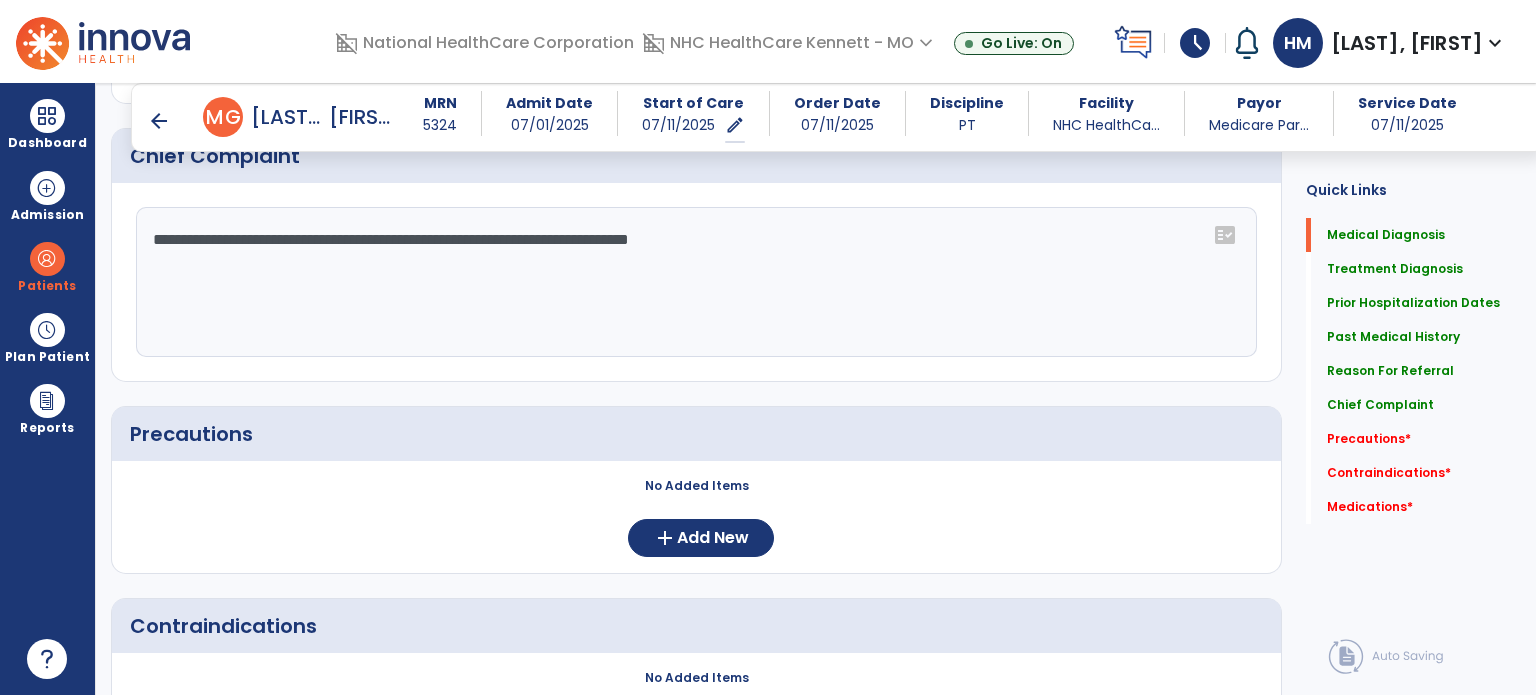 scroll, scrollTop: 1500, scrollLeft: 0, axis: vertical 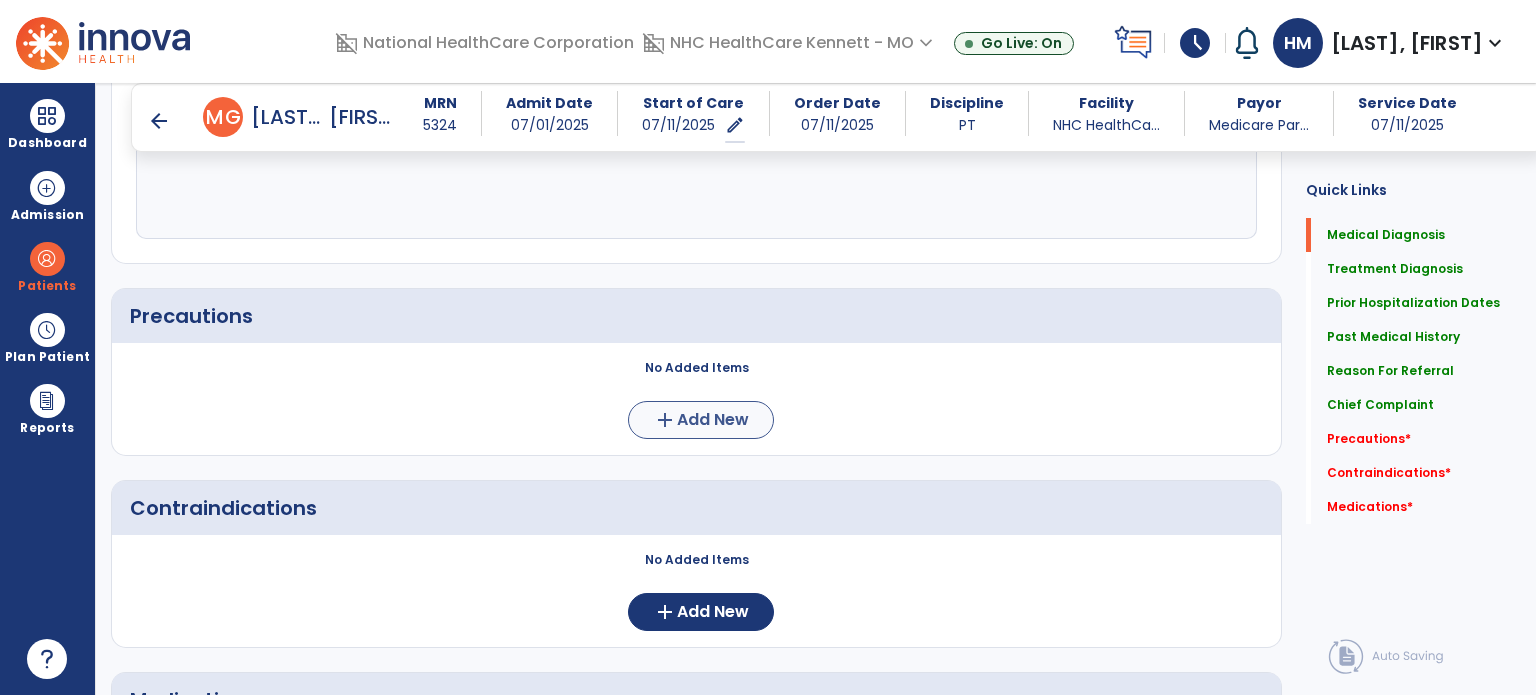 type on "**********" 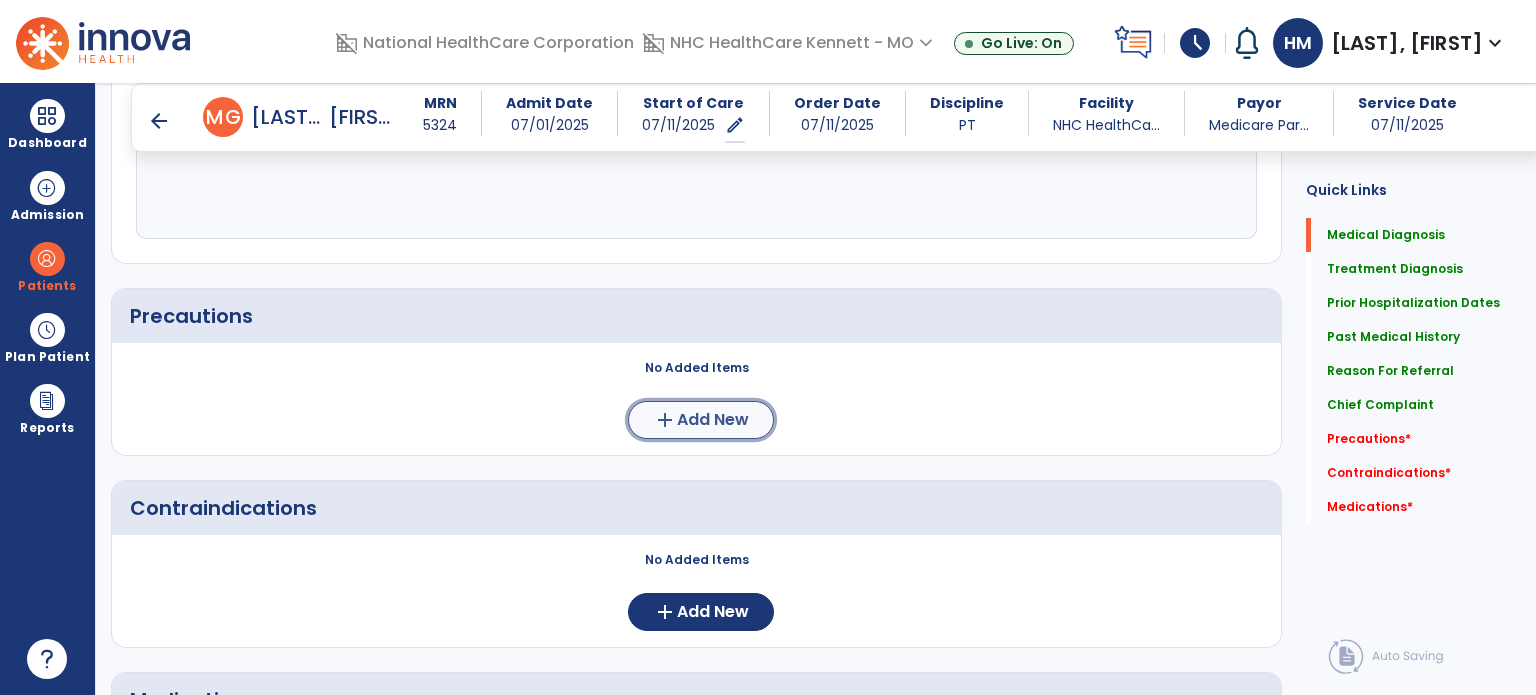 click on "add" 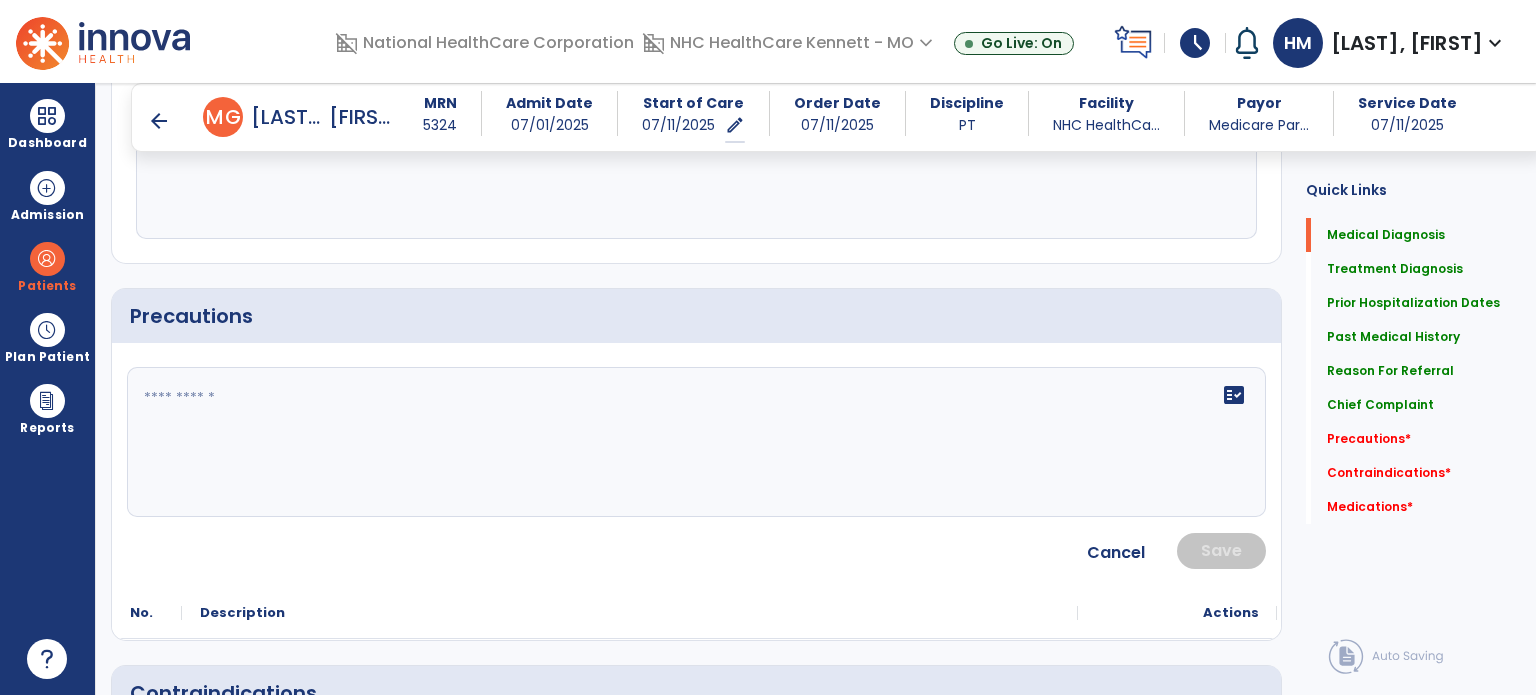 click on "fact_check" 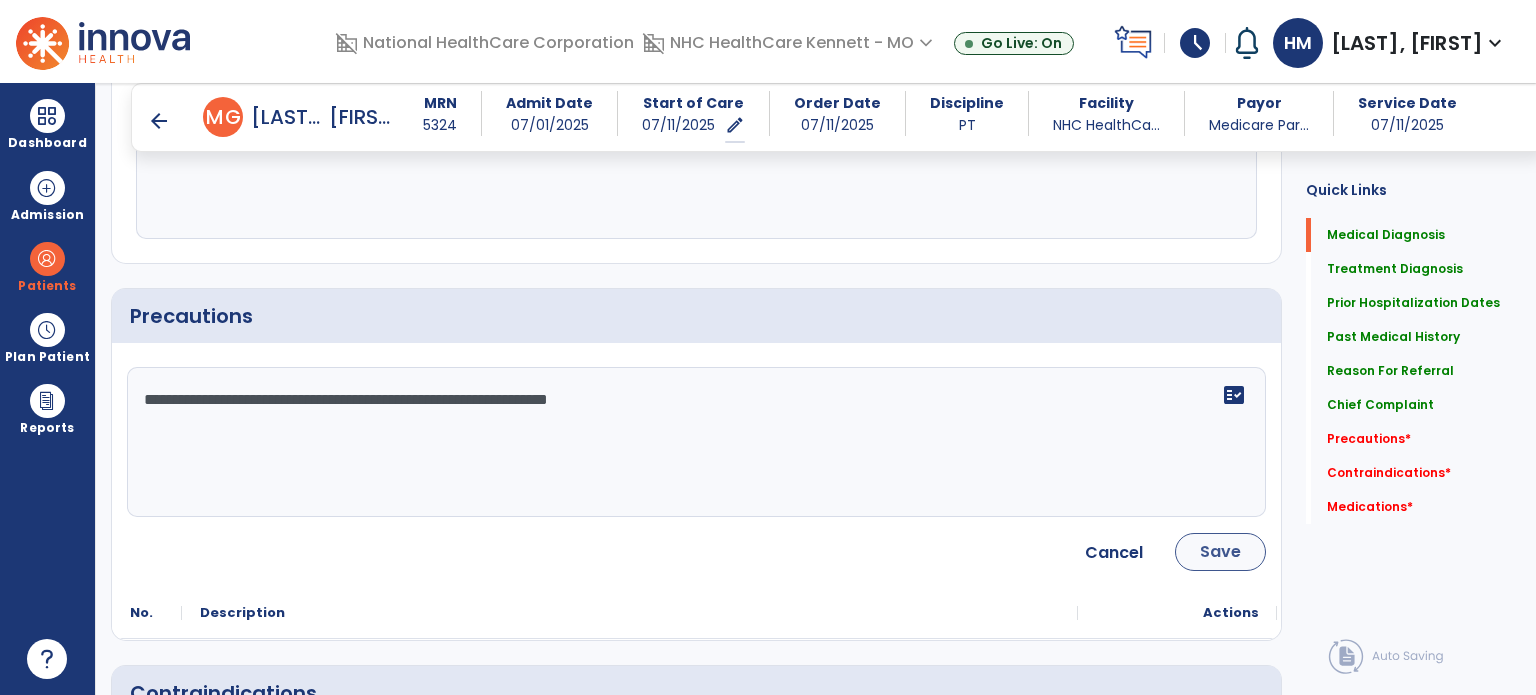 type on "**********" 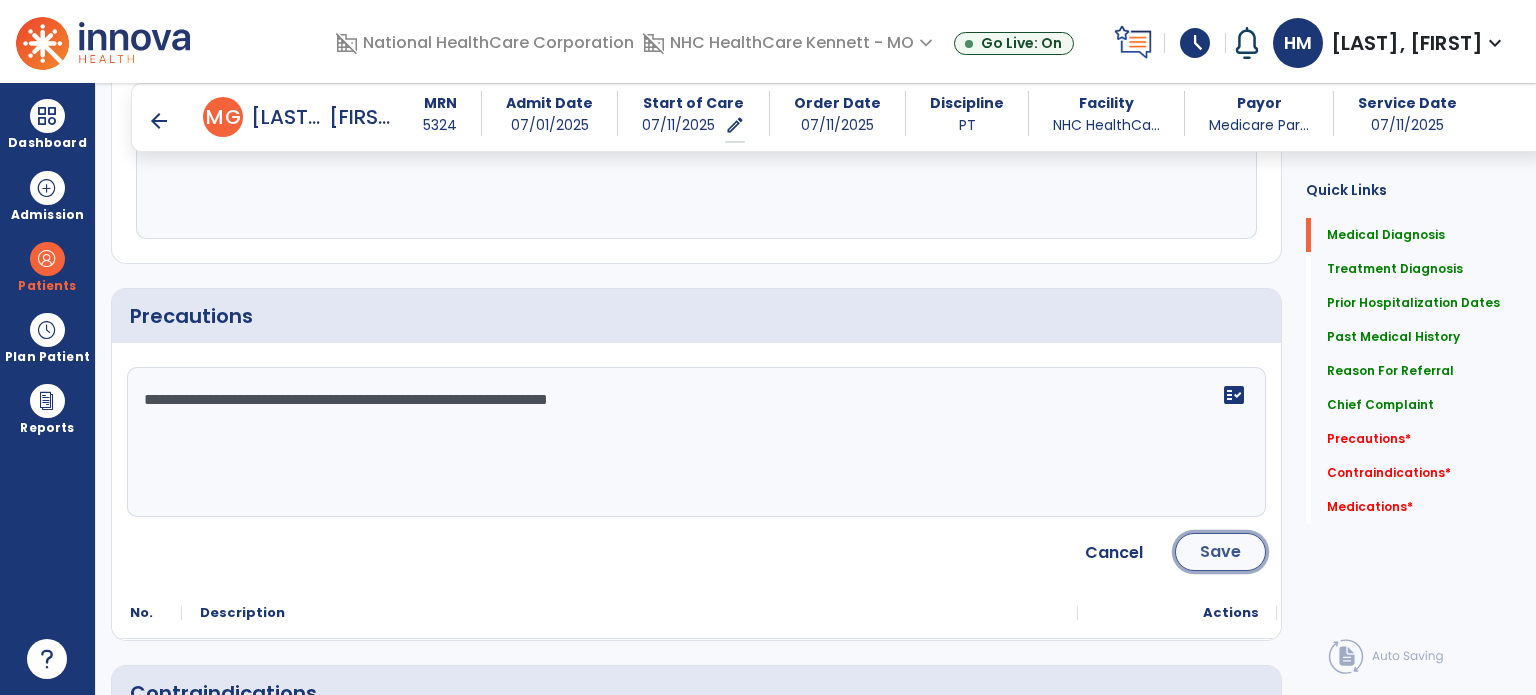 click on "Save" 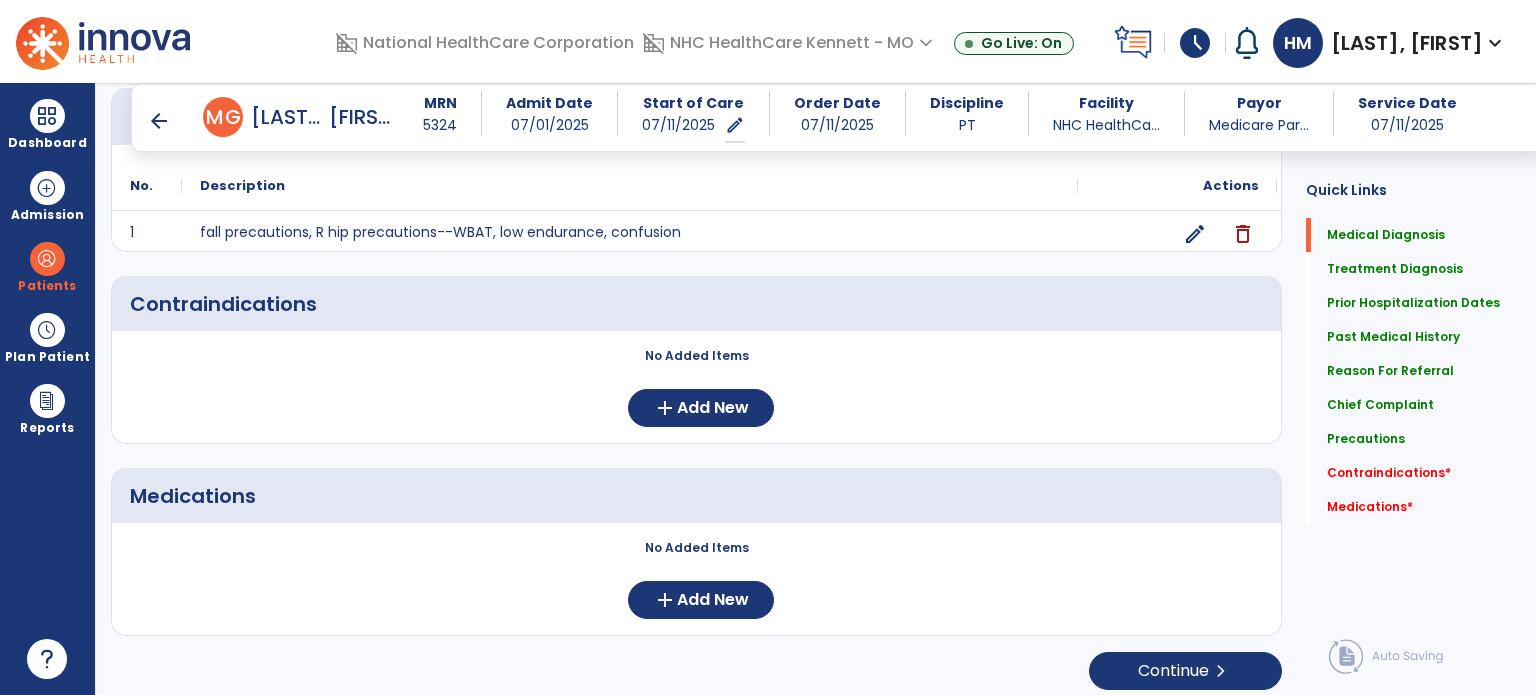 scroll, scrollTop: 1705, scrollLeft: 0, axis: vertical 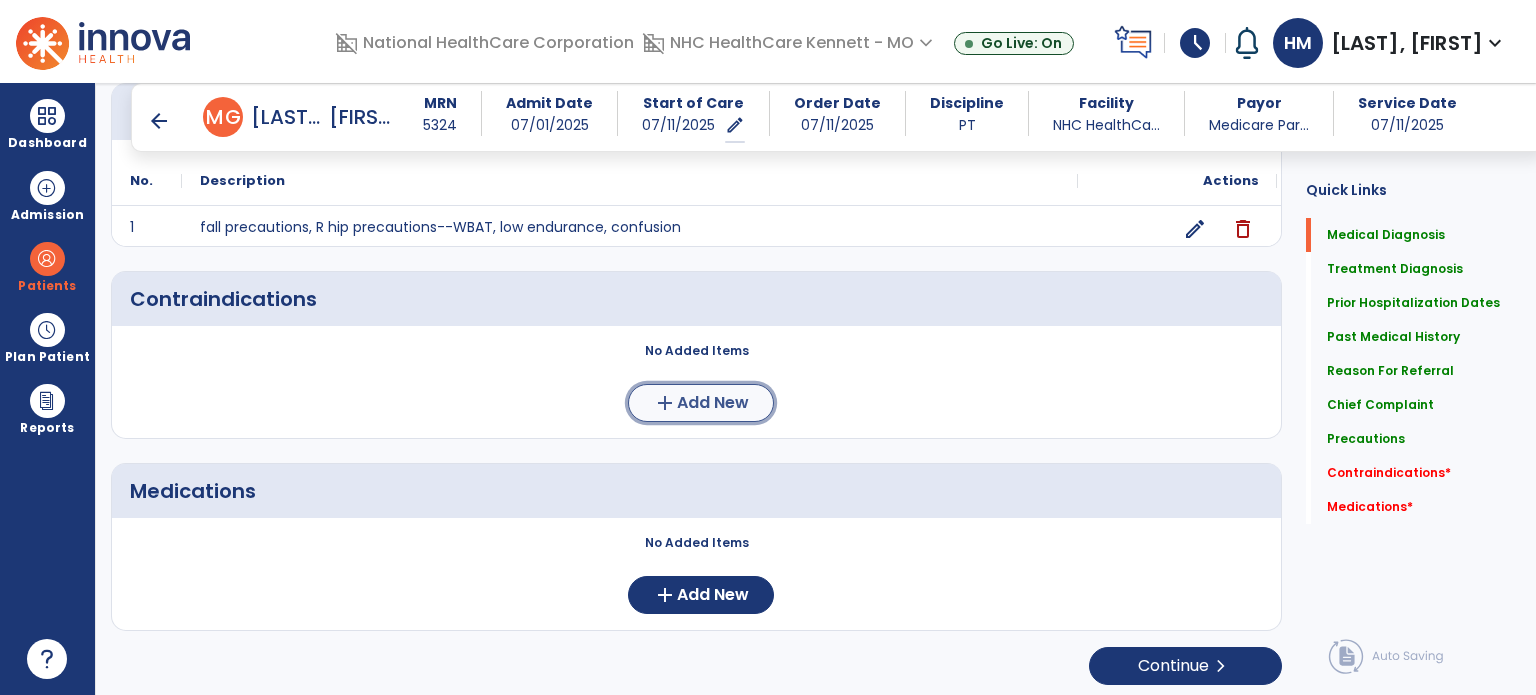 click on "Add New" 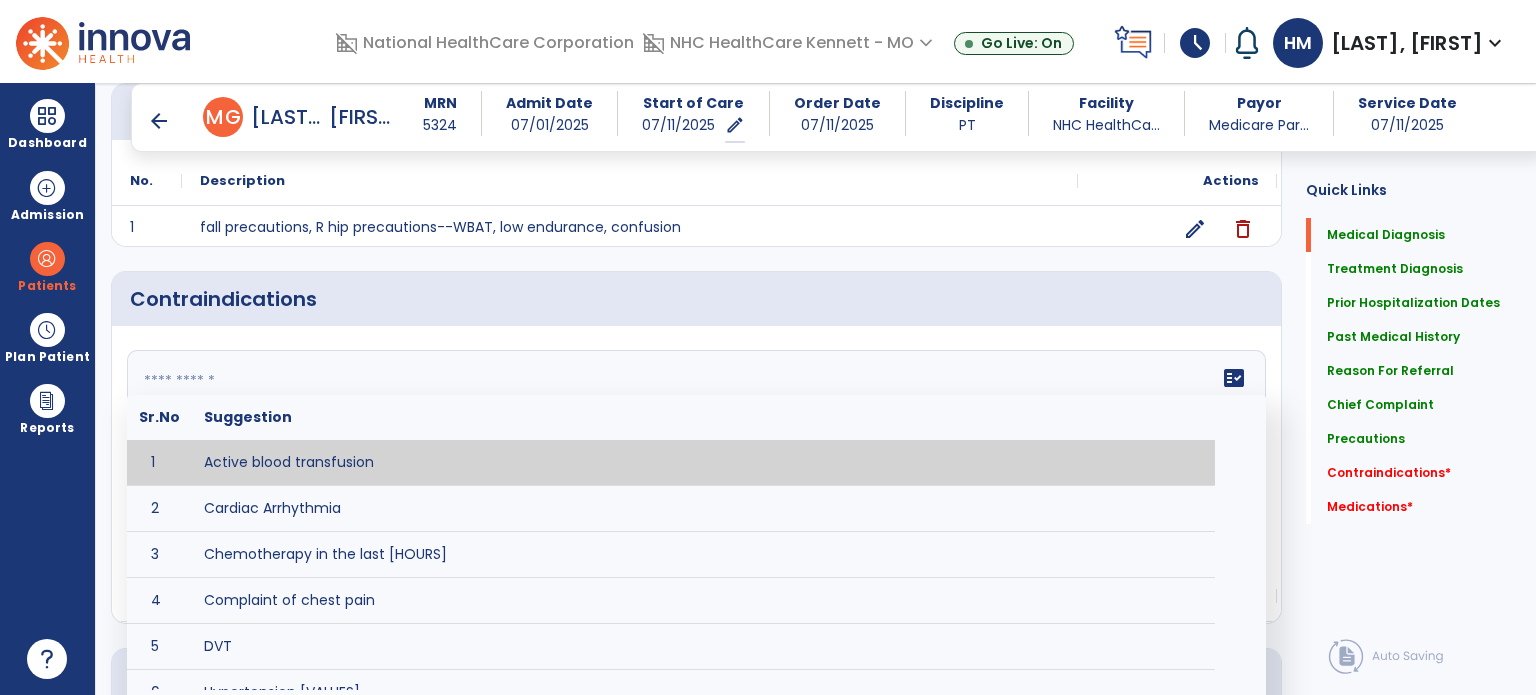 click on "fact_check  Sr.No Suggestion 1 Active blood transfusion 2 Cardiac Arrhythmia 3 Chemotherapy in the last [HOURS] 4 Complaint of chest pain 5 DVT 6 Hypertension [VALUES] 7 Inflammation or infection in the heart. 8 Oxygen saturation lower than [VALUE] 9 Pacemaker 10 Pulmonary infarction 11 Recent changes in EKG 12 Severe aortic stenosis 13 Severe dehydration 14 Severe diaphoresis 15 Severe orthostatic hypotension 16 Severe shortness of breath/dyspnea 17 Significantly elevated potassium levels 18 Significantly low potassium levels 19 Suspected or known dissecting aneurysm 20 Systemic infection 21 Uncontrolled diabetes with blood sugar levels greater than [VALUE] or less than [Value]  22 Unstable angina 23 Untreated blood clots" 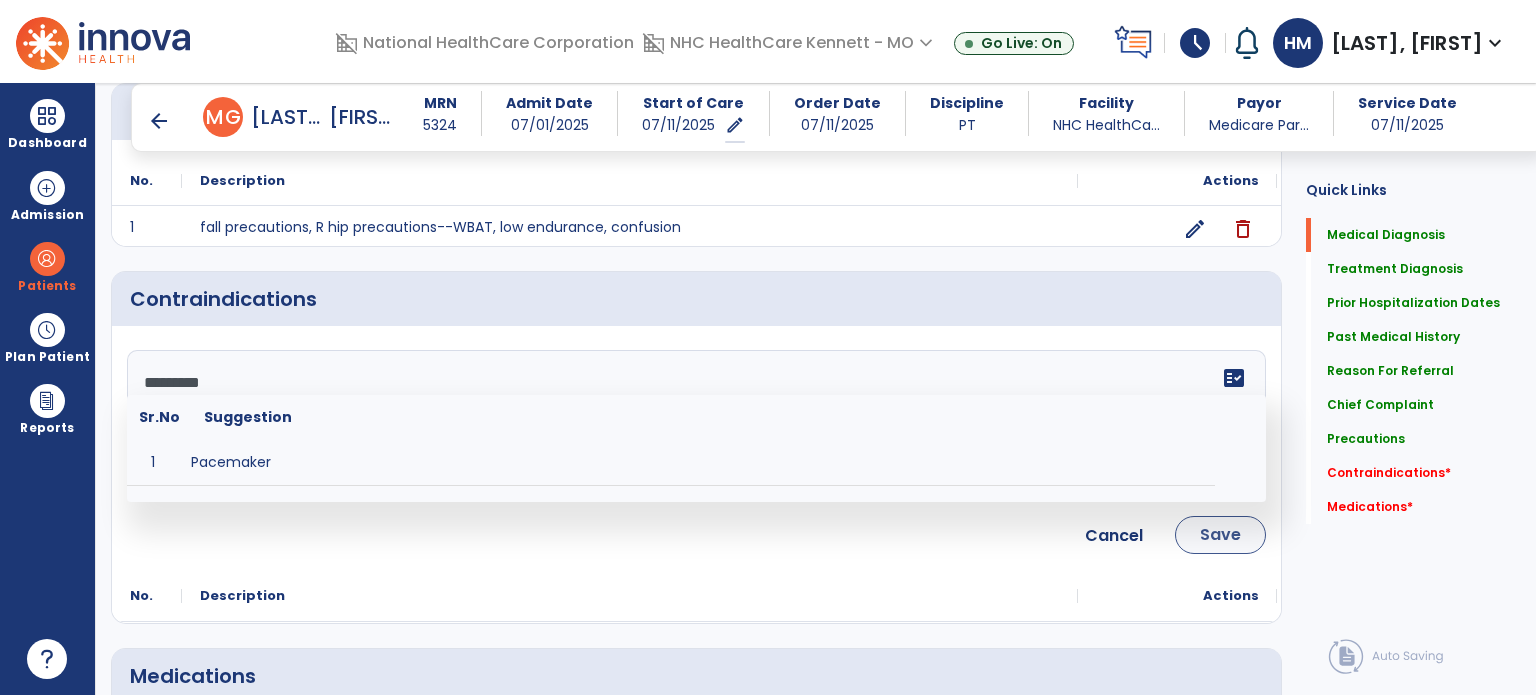 type on "*********" 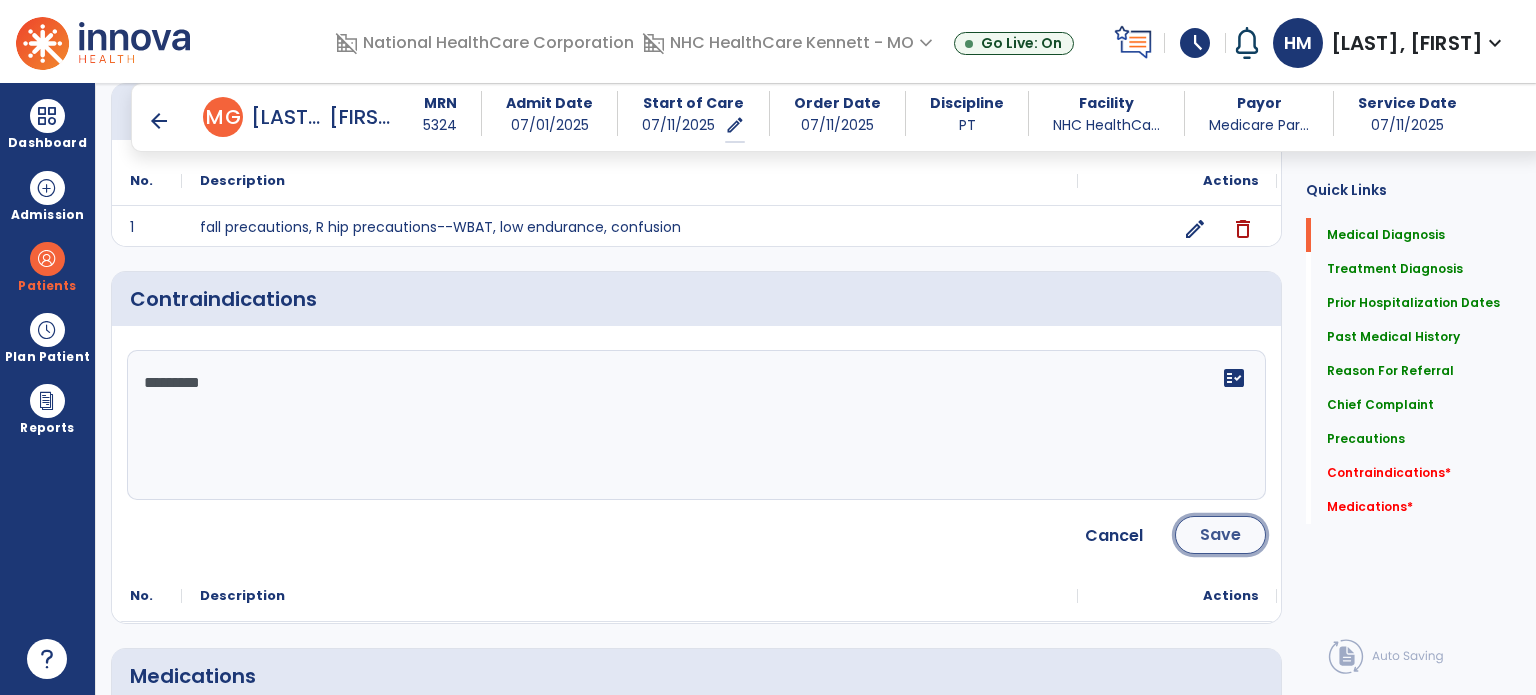 click on "Save" 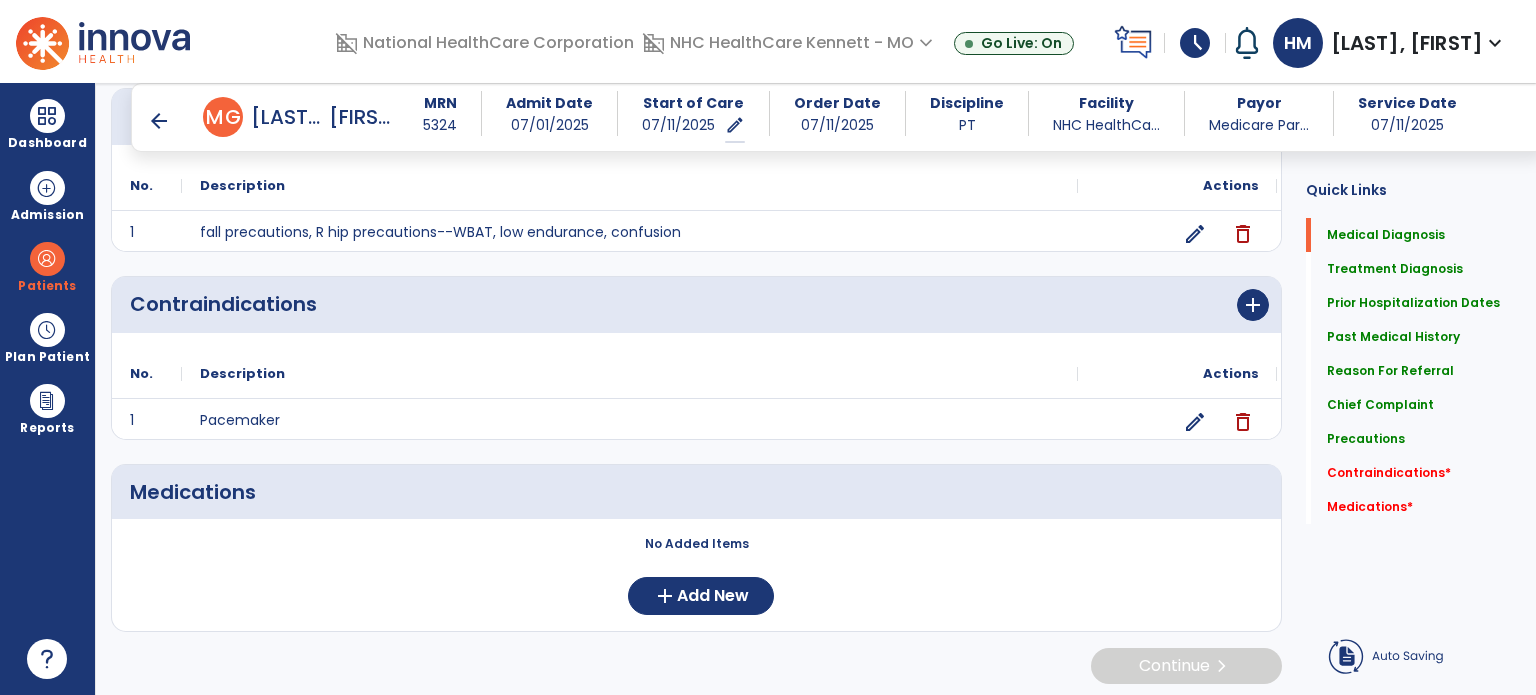 scroll, scrollTop: 1701, scrollLeft: 0, axis: vertical 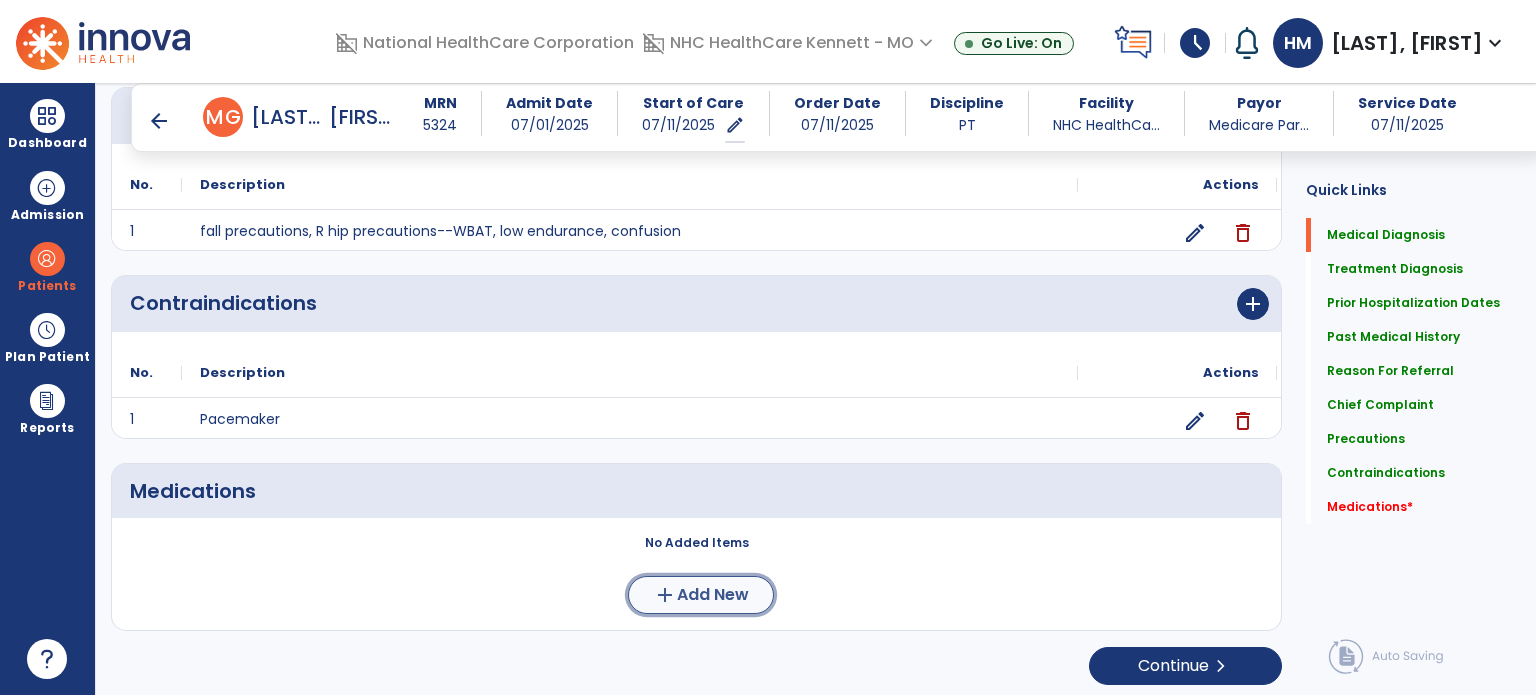 click on "add  Add New" 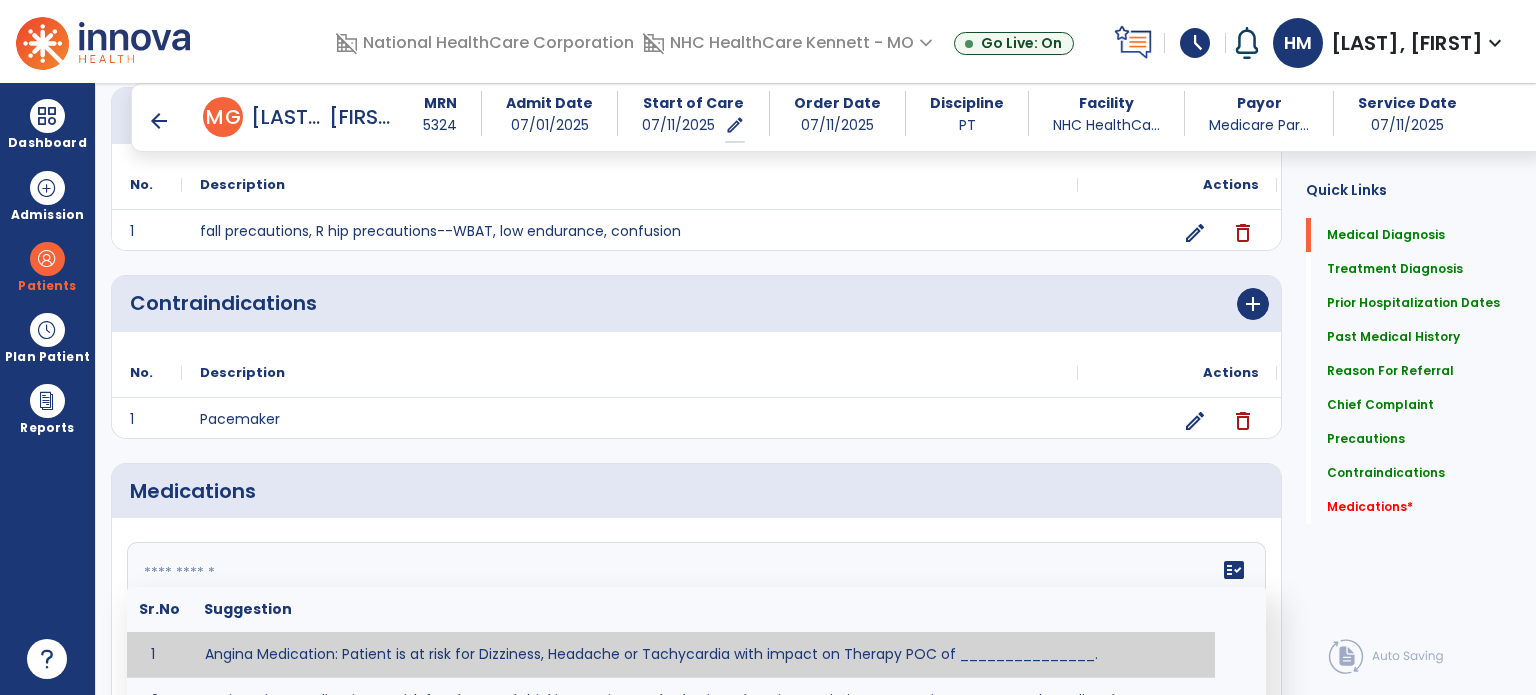 click on "fact_check  Sr.No Suggestion 1 Angina Medication: Patient is at risk for Dizziness, Headache or Tachycardia with impact on Therapy POC of _______________. 2 Anti-Anxiety Medication: at risk for Abnormal thinking, Anxiety, Arrhythmias, Clumsiness, Dizziness, Drowsiness, Dry mouth, GI disturbances, Headache, Increased appetite, Loss of appetite, Orthostatic hypotension, Sedation, Seizures, Tachycardia, Unsteadiness, Weakness or Weight gain with impact on Therapy POC of _____________. 3 Anti-Arrhythmic Agents: at risk for Arrhythmias, Confusion, EKG changes, Hallucinations, Hepatotoxicity, Increased blood pressure, Increased heart rate, Lethargy or Toxicity with impact on Therapy POC of 4 Anti-Coagulant medications: with potential risk for hemorrhage (including rectal bleeding and coughing up blood), and heparin-induced thrombocytopenia(HIT syndrome). Potential impact on therapy progress includes _________. 5 6 7 8 Aspirin for ______________. 9 10 11 12 13 14 15 16 17 18 19 20 21 22 23 24" 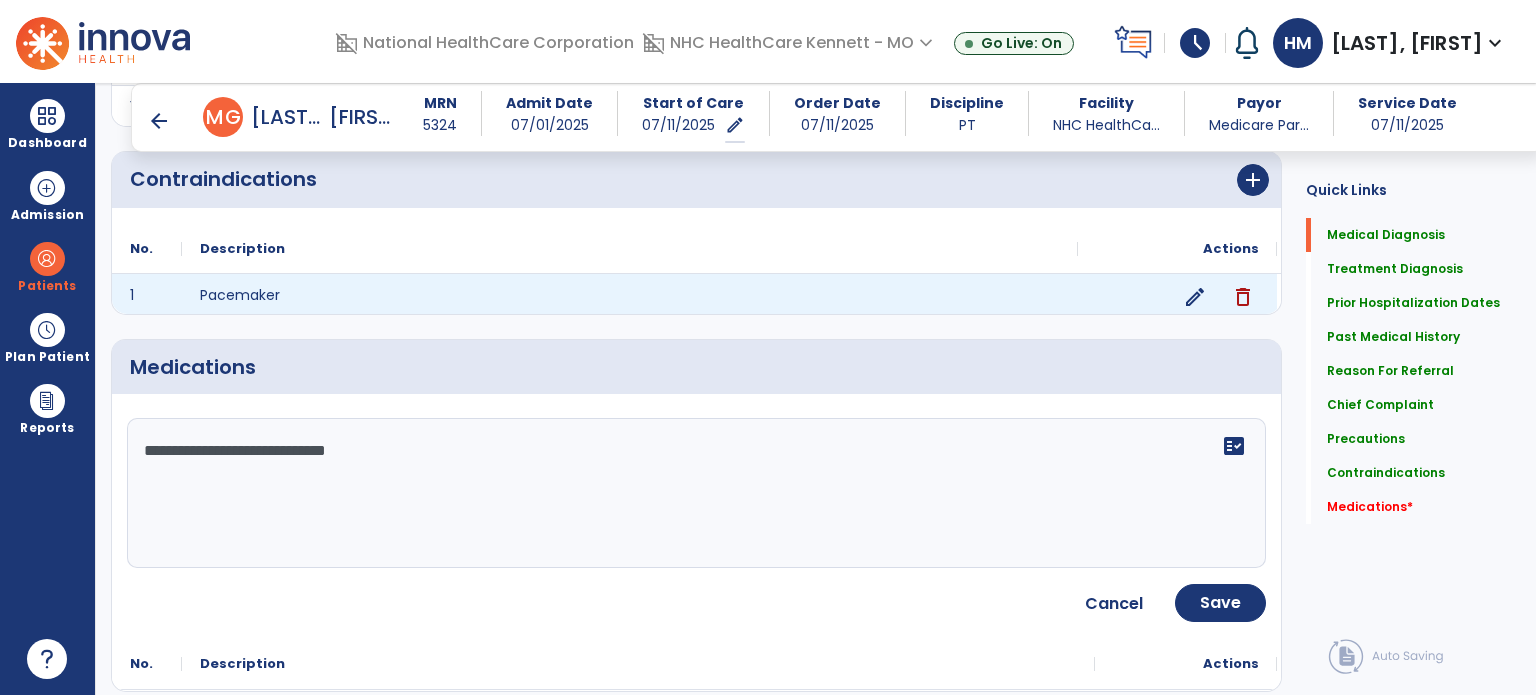 scroll, scrollTop: 1885, scrollLeft: 0, axis: vertical 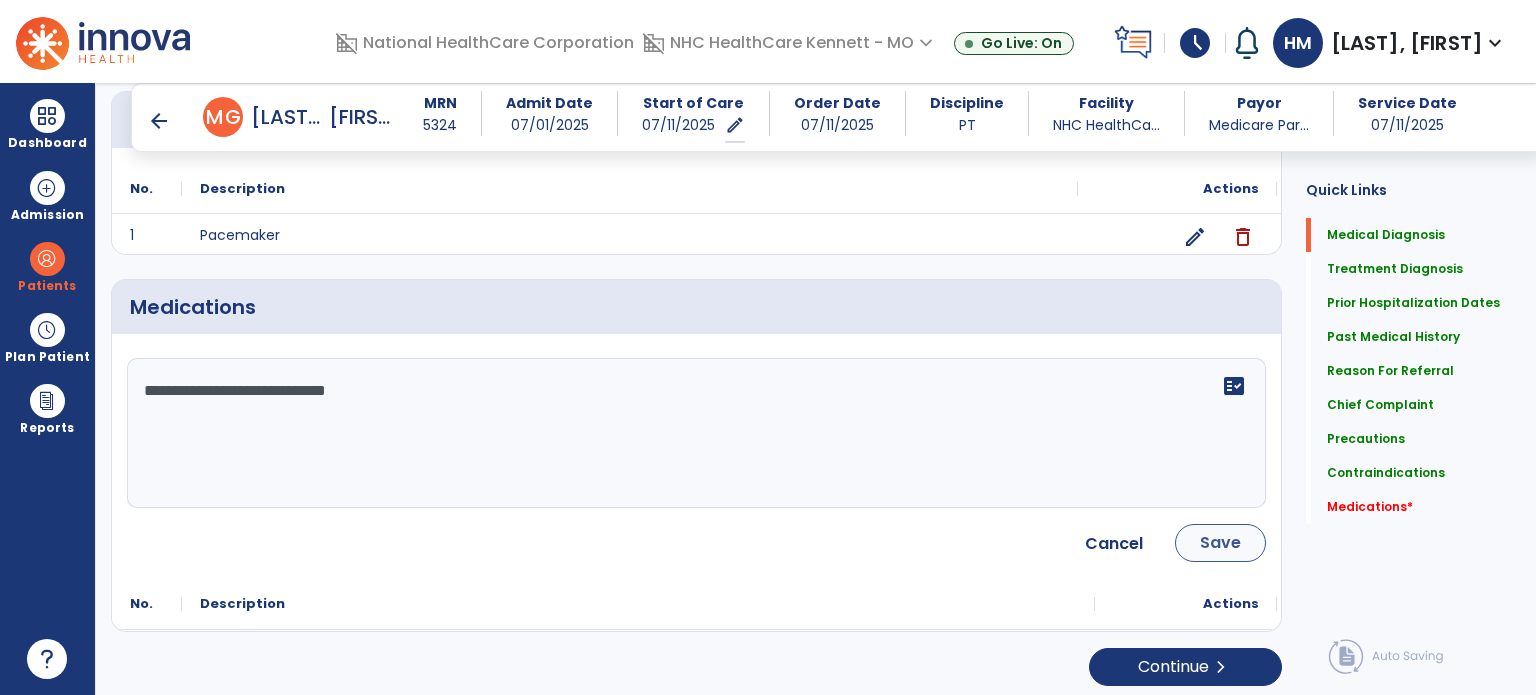 type on "**********" 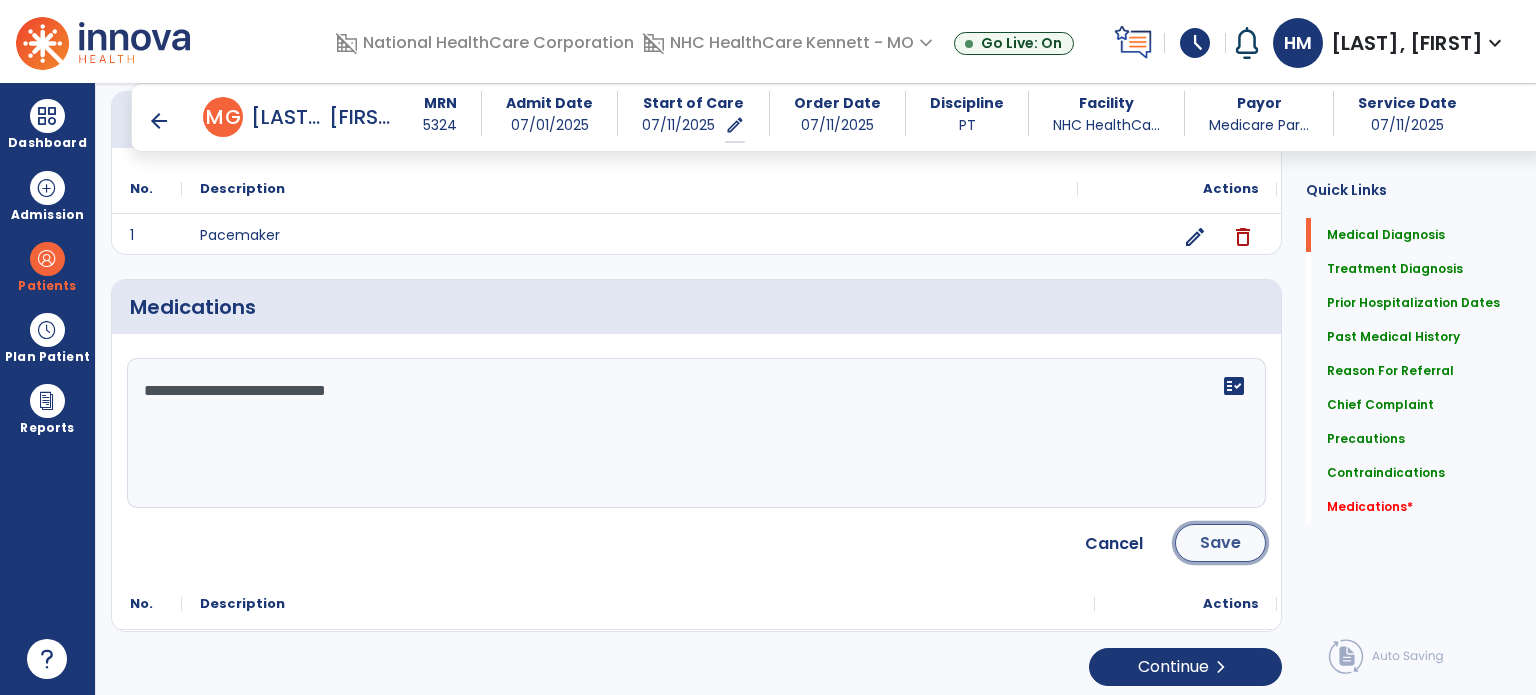 click on "Save" 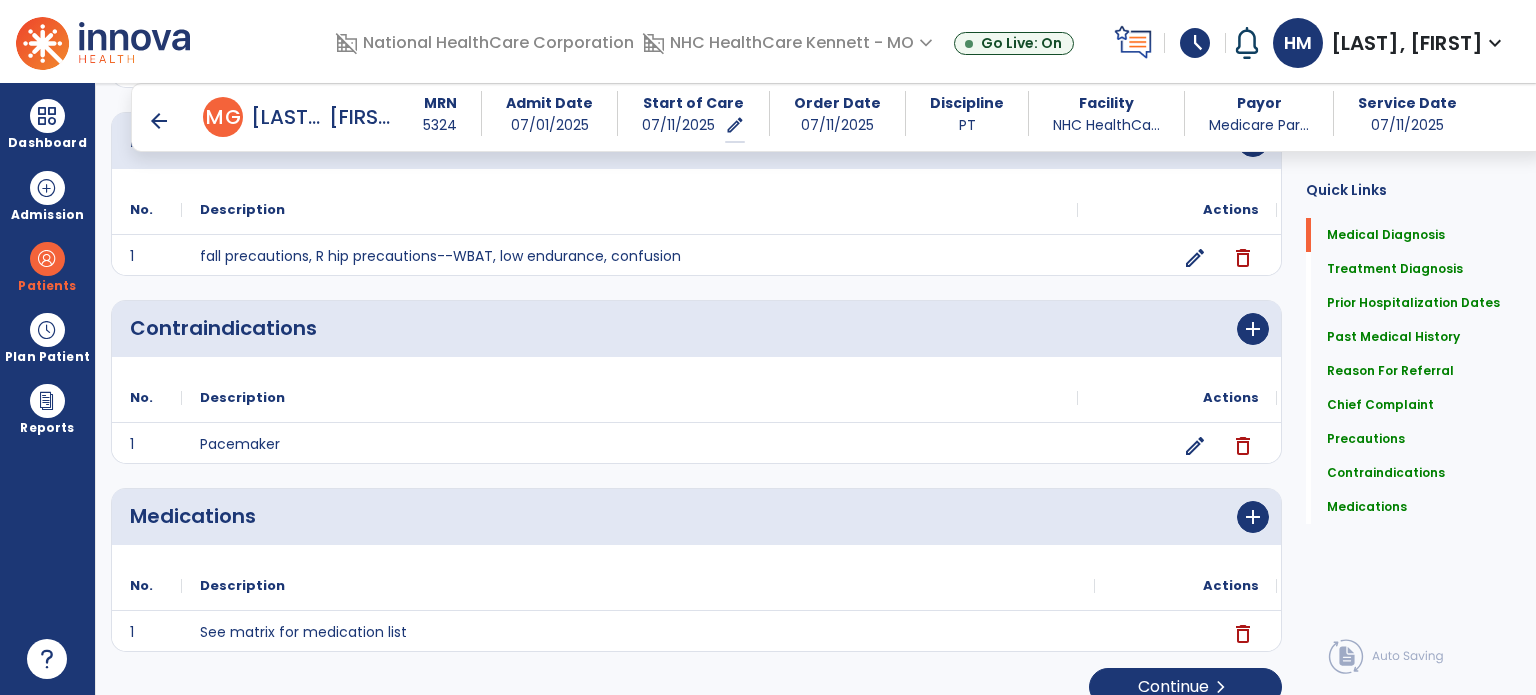 scroll, scrollTop: 1698, scrollLeft: 0, axis: vertical 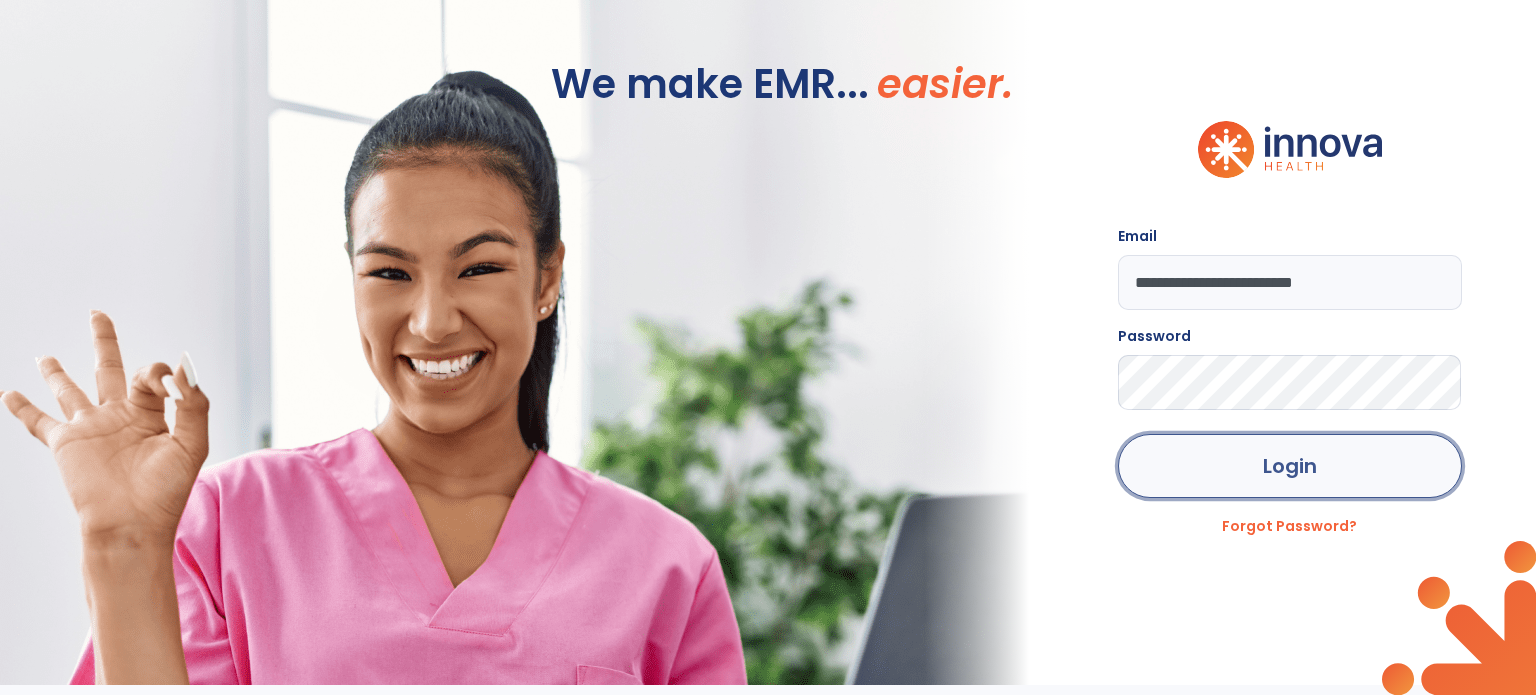 click on "Login" 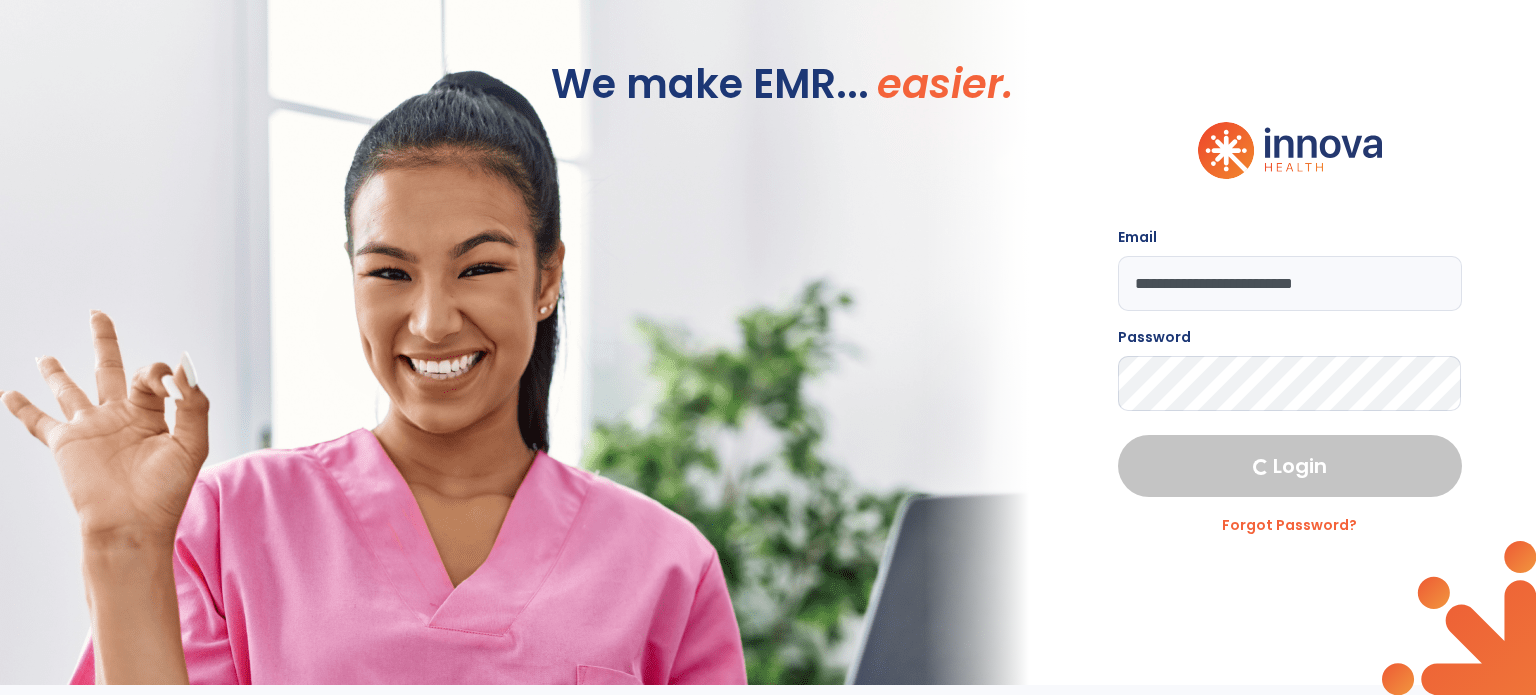 select on "****" 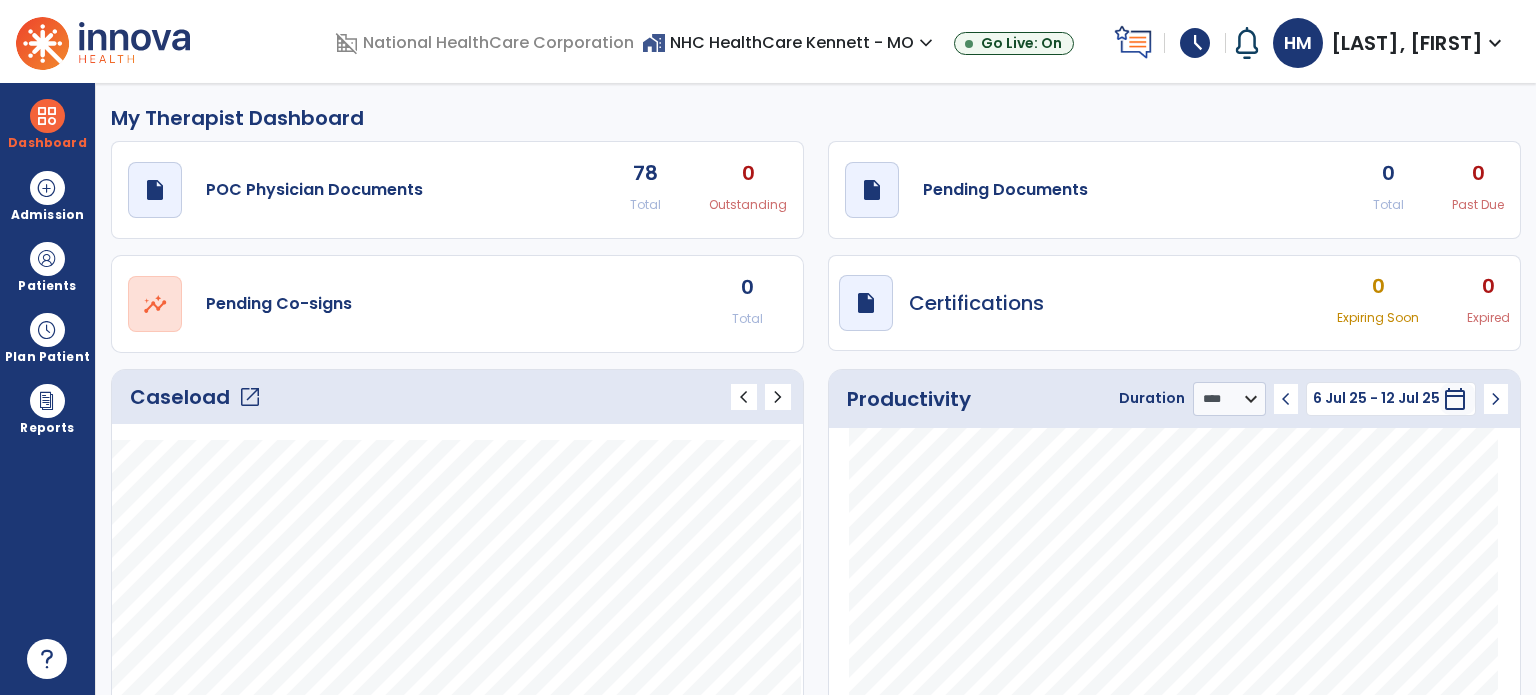 click on "Caseload   open_in_new" 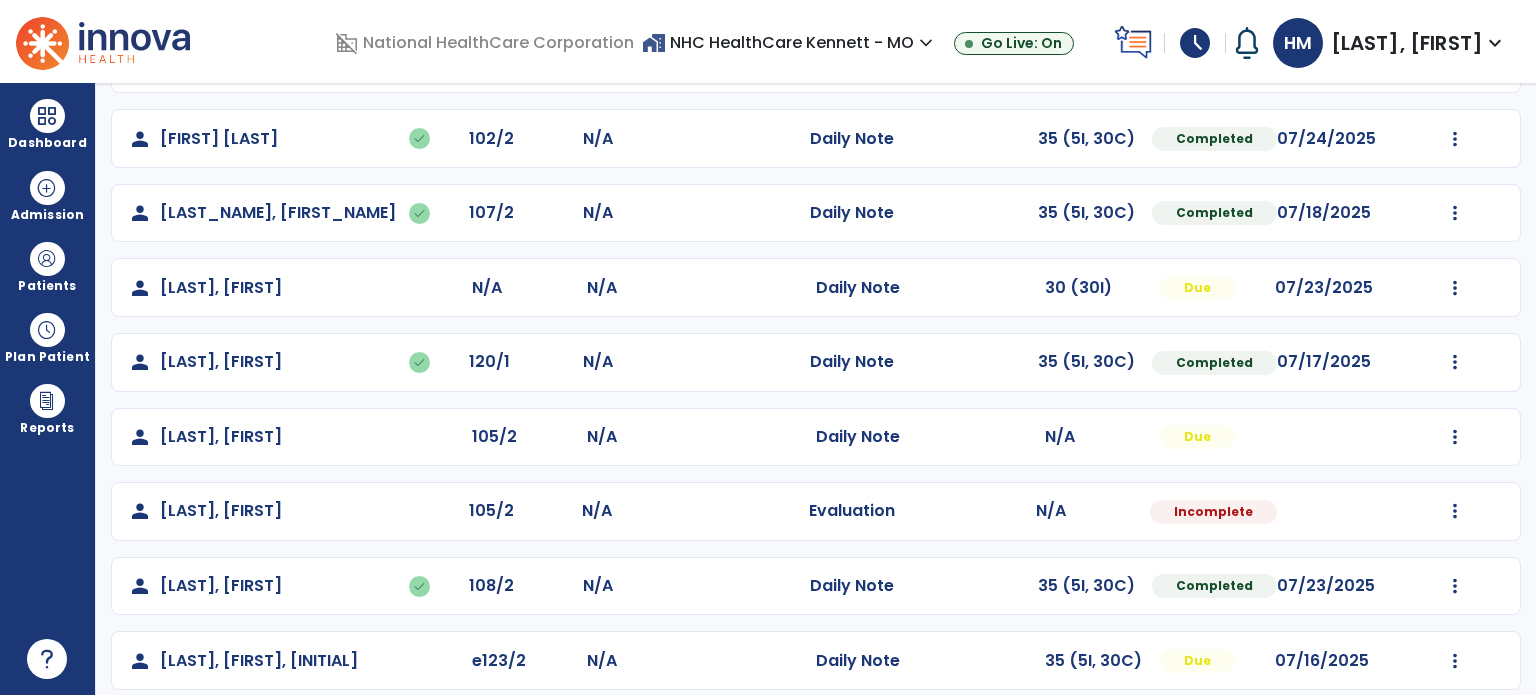 scroll, scrollTop: 300, scrollLeft: 0, axis: vertical 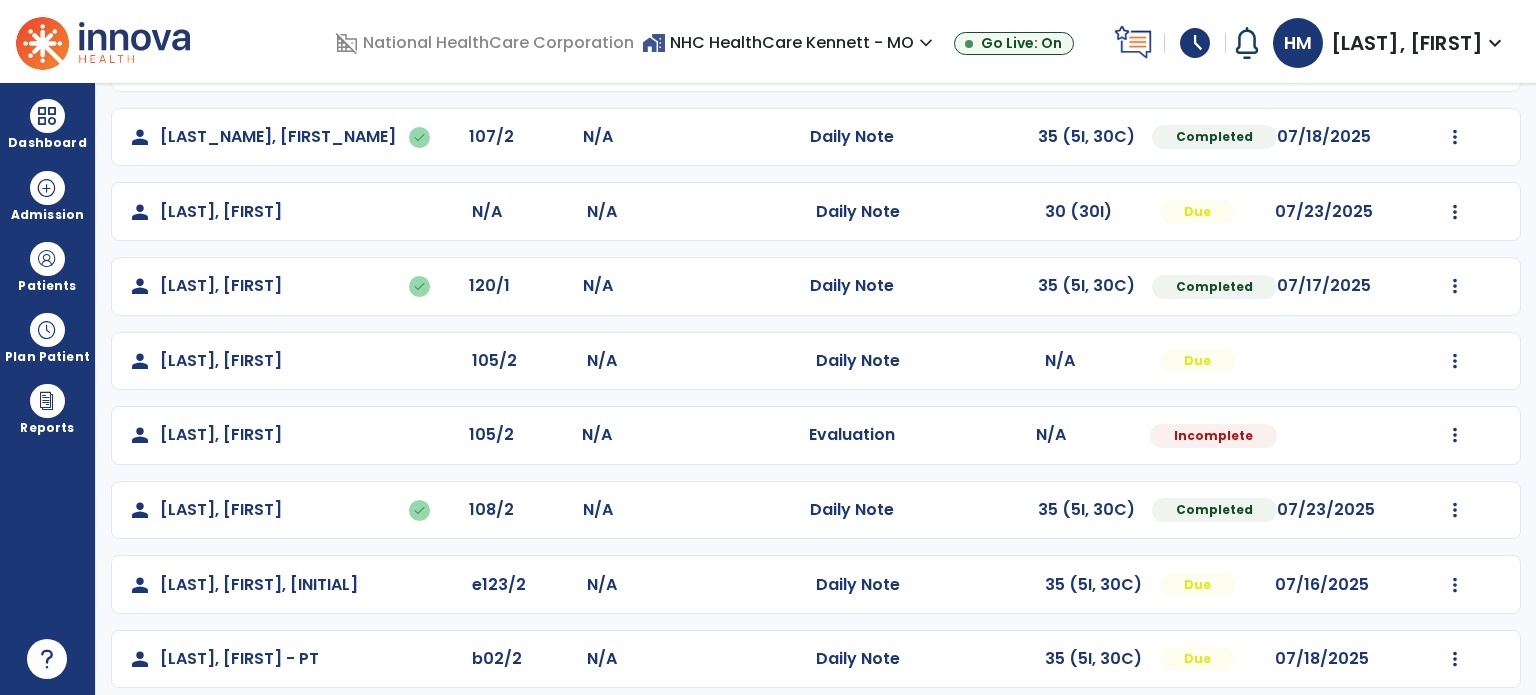 click on "Mark Visit As Complete   Reset Note   Open Document   G + C Mins" 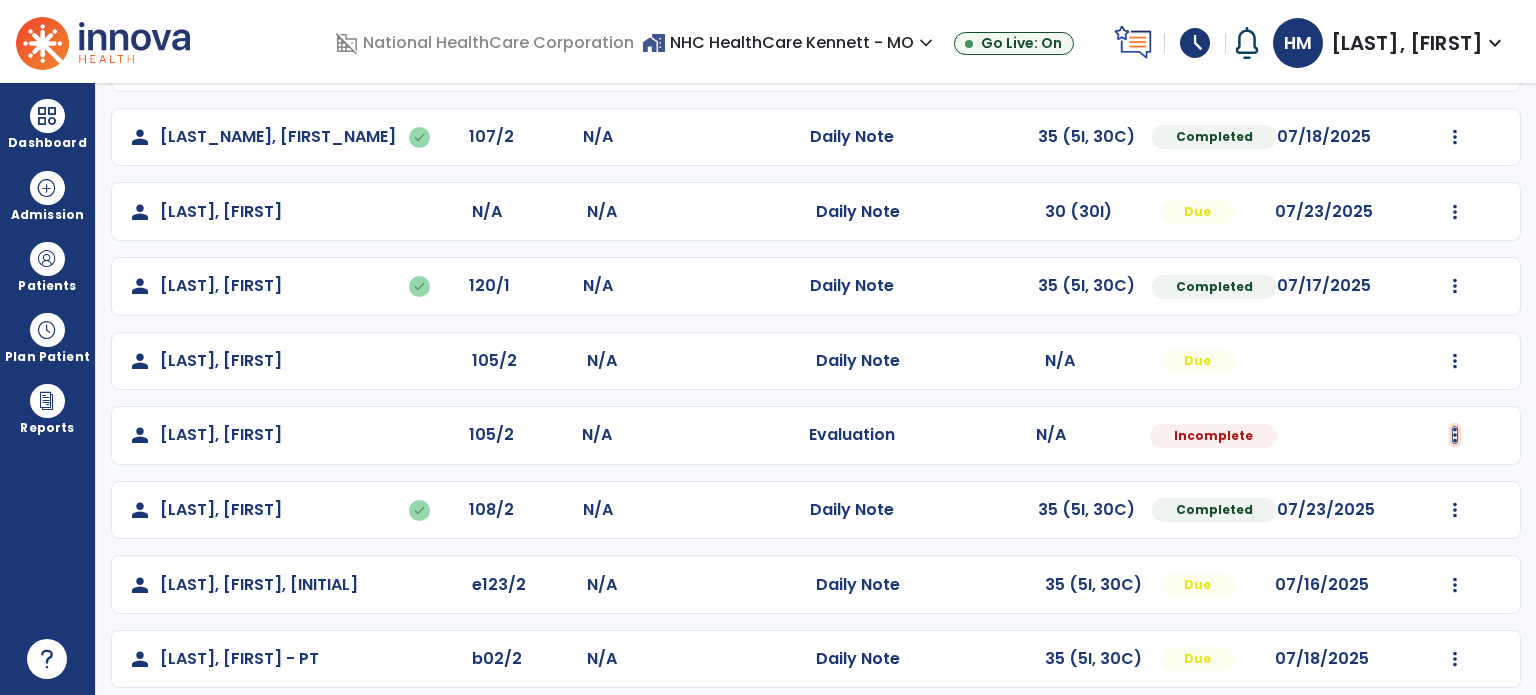 click at bounding box center [1455, -12] 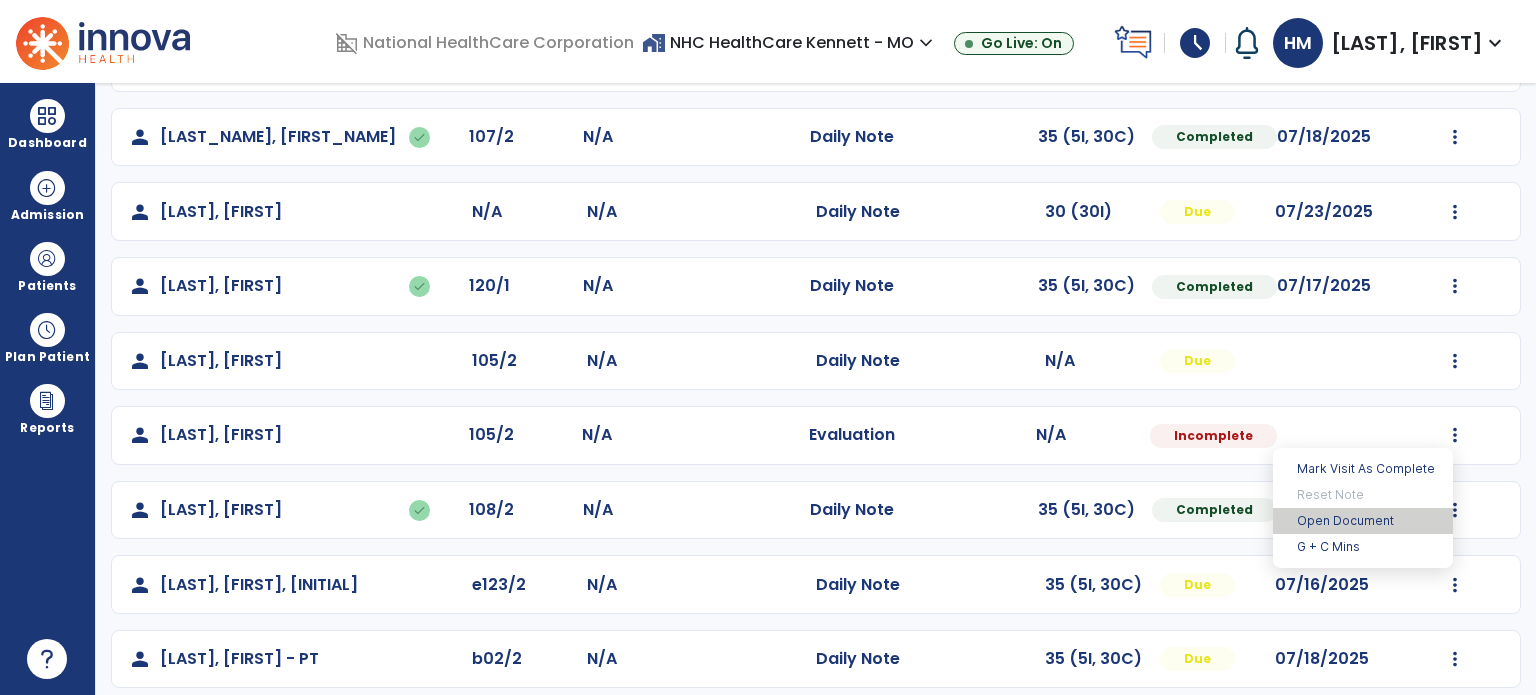 click on "Open Document" at bounding box center [1363, 521] 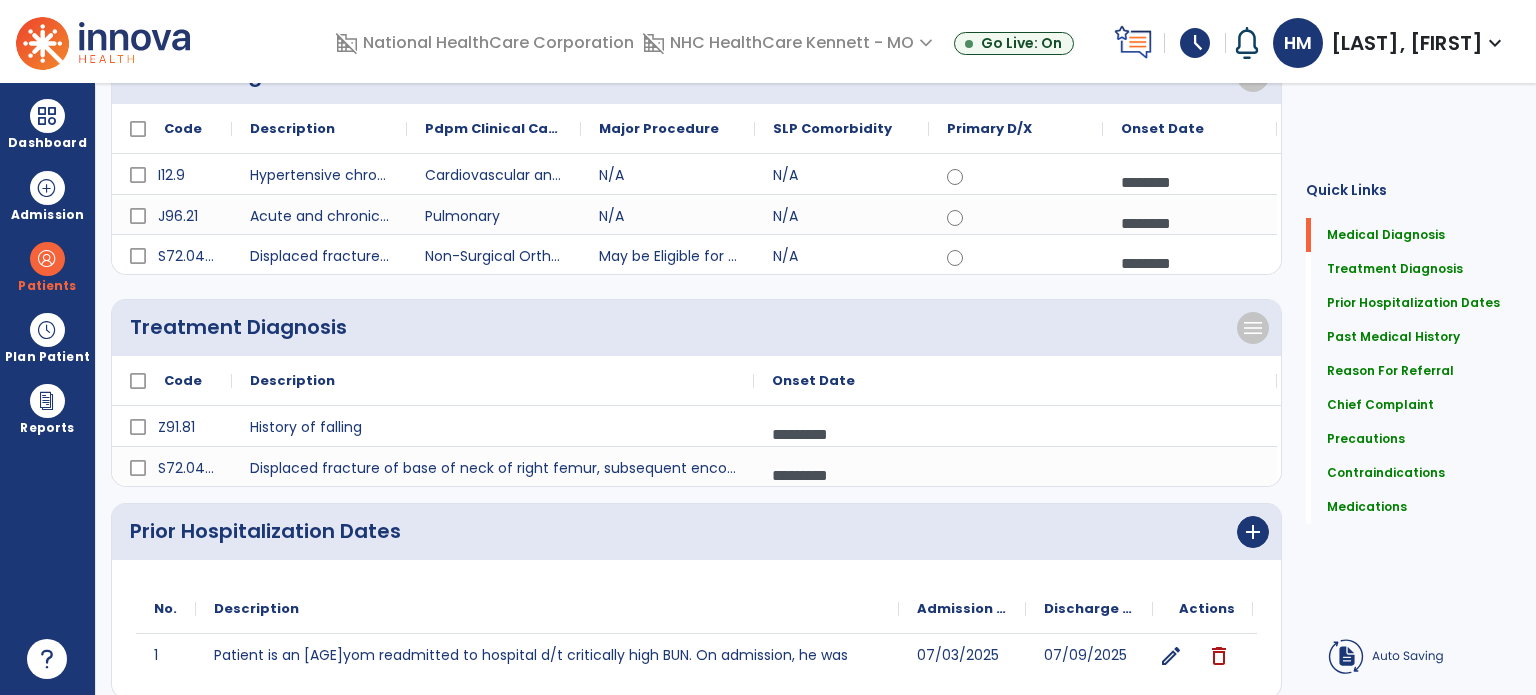 scroll, scrollTop: 0, scrollLeft: 0, axis: both 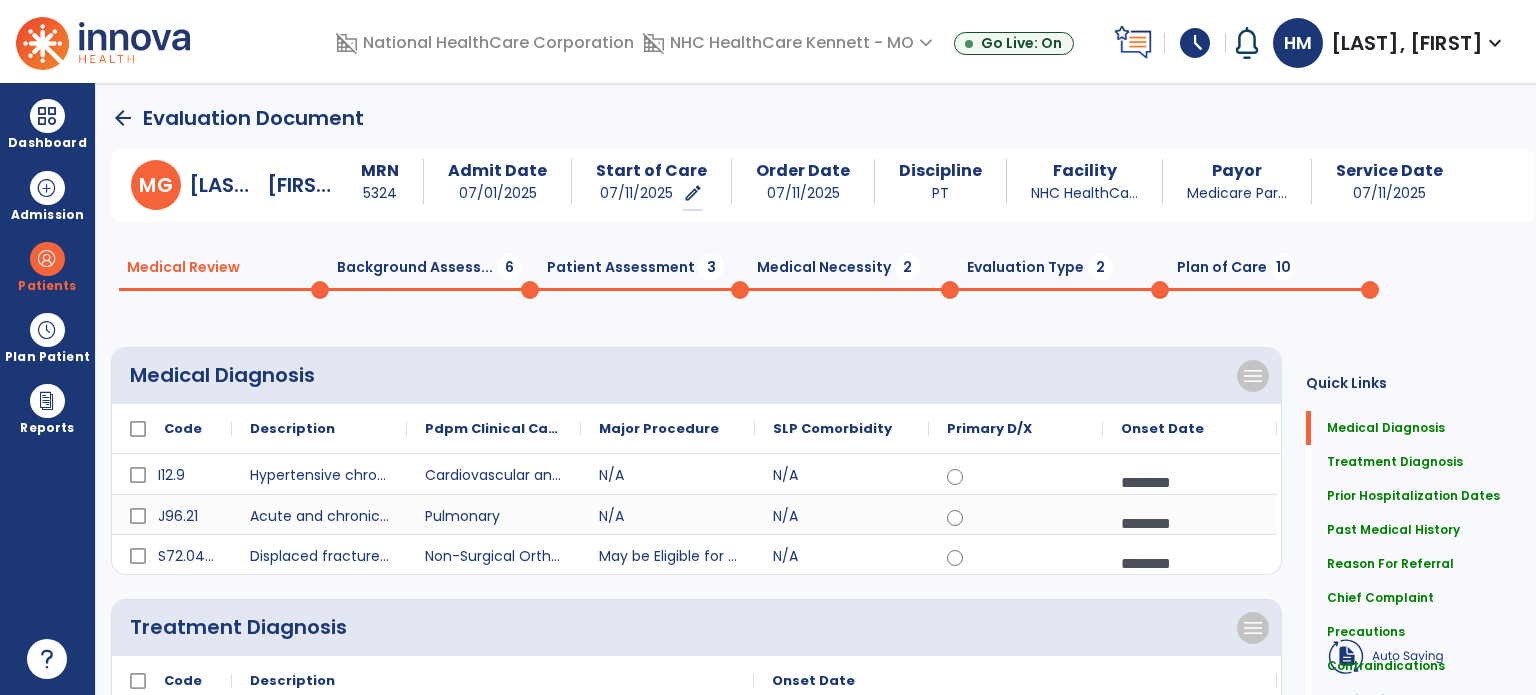 click on "Background Assess...  6" 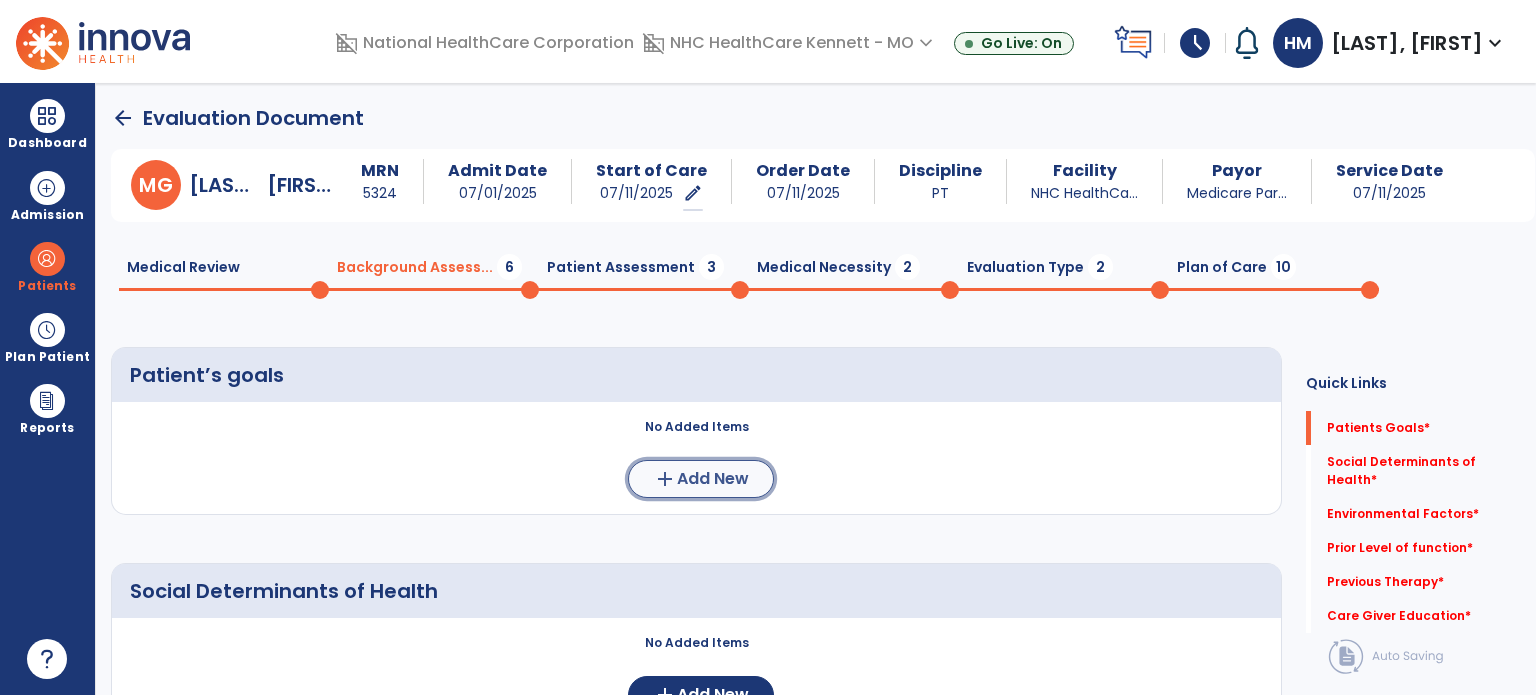 click on "Add New" 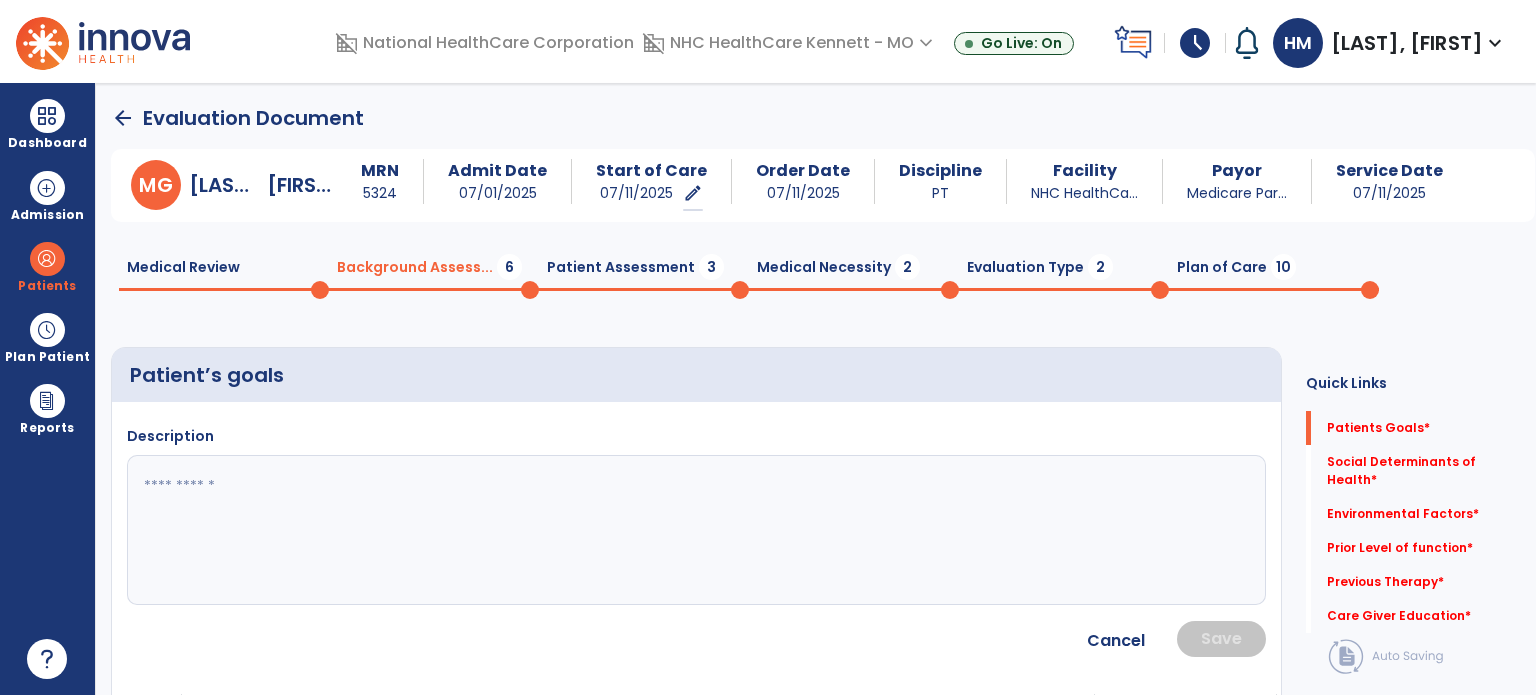 click 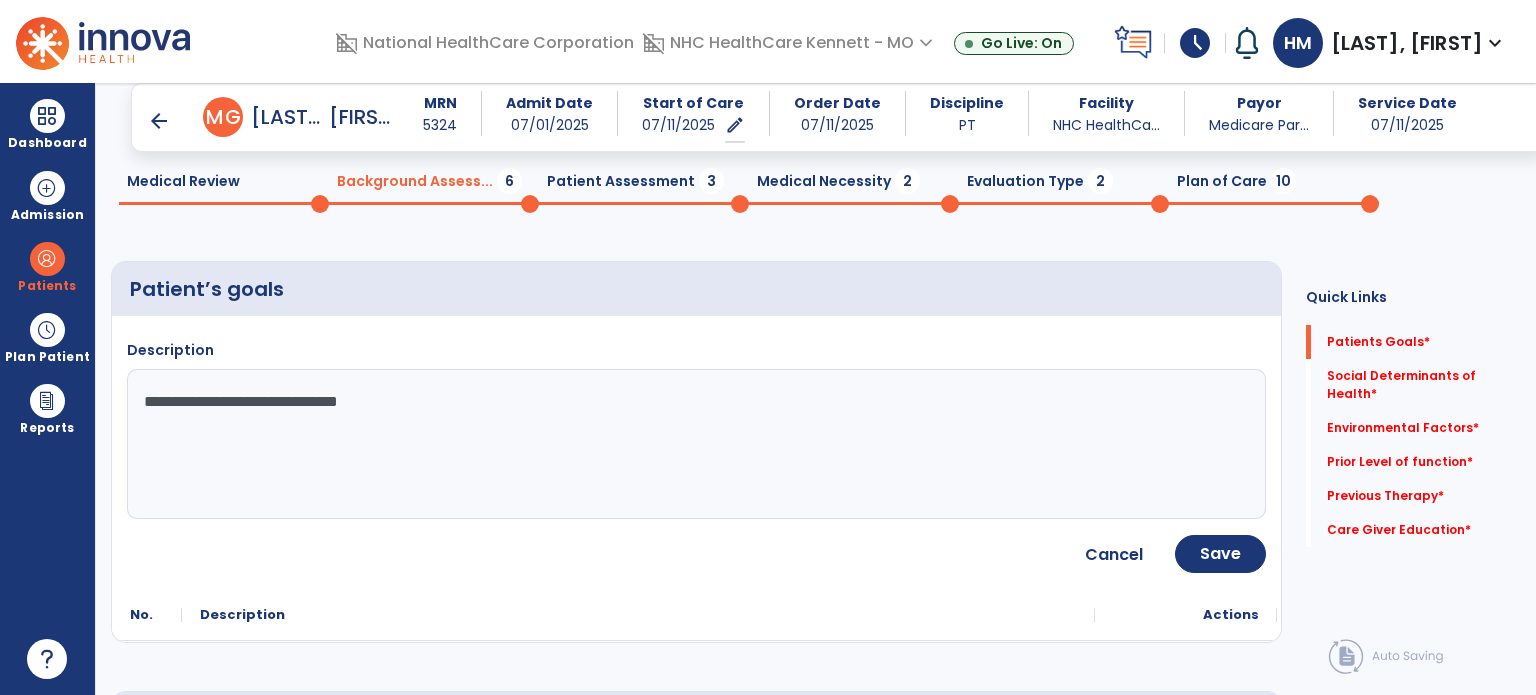scroll, scrollTop: 200, scrollLeft: 0, axis: vertical 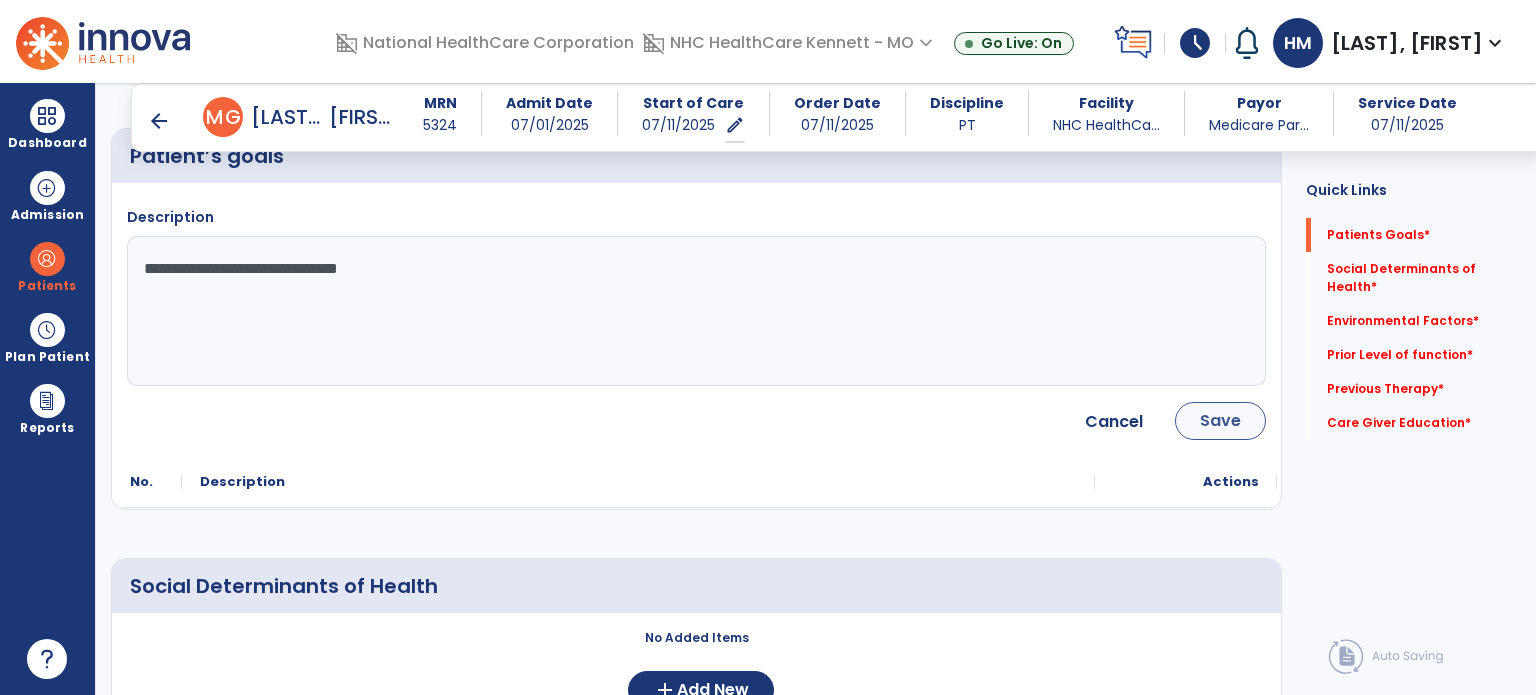 type on "**********" 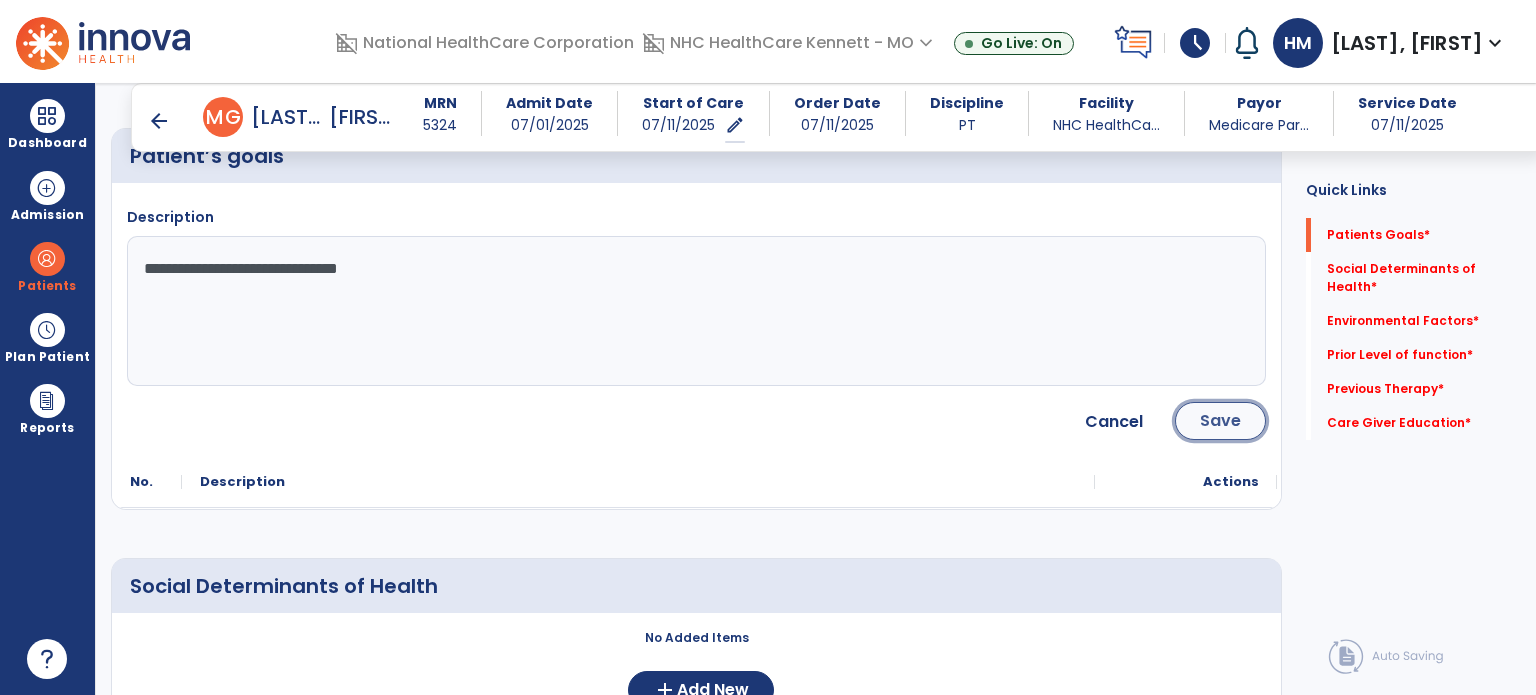 click on "Save" 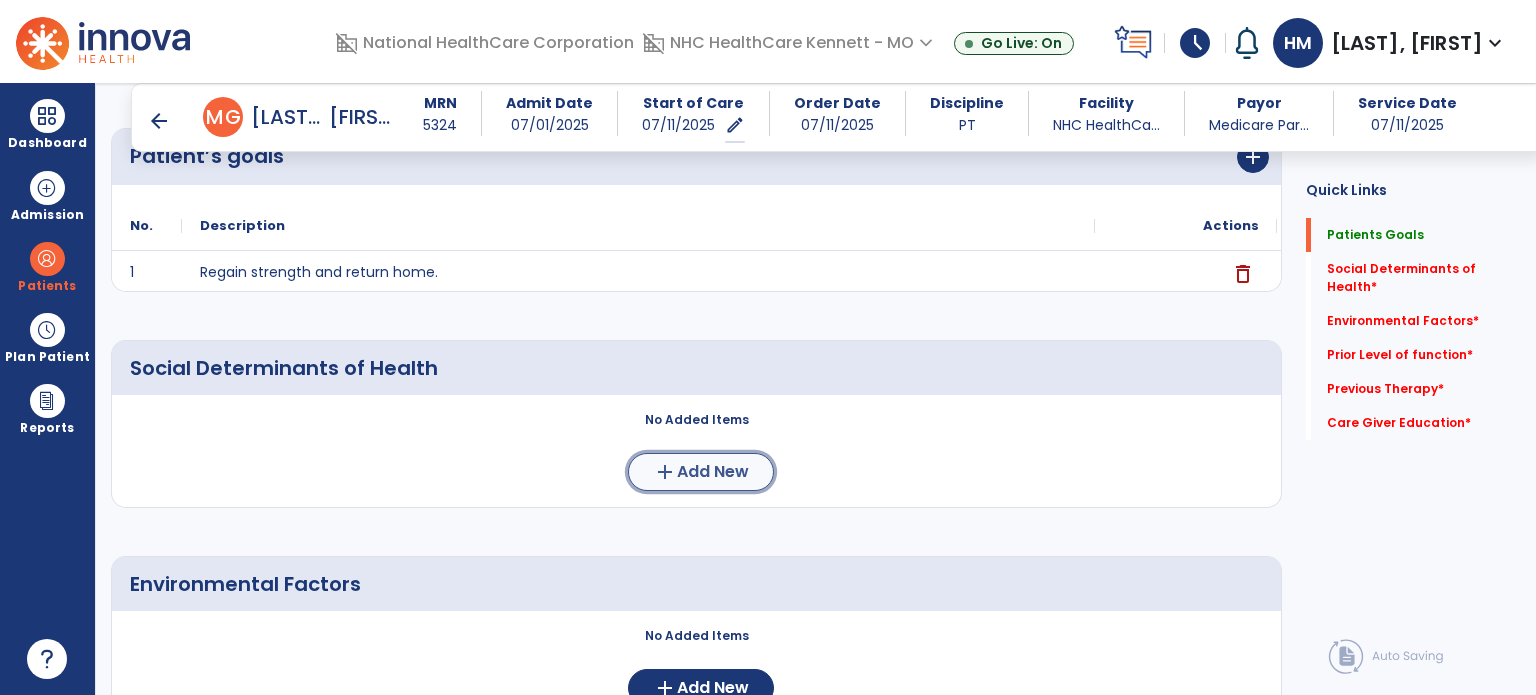 click on "Add New" 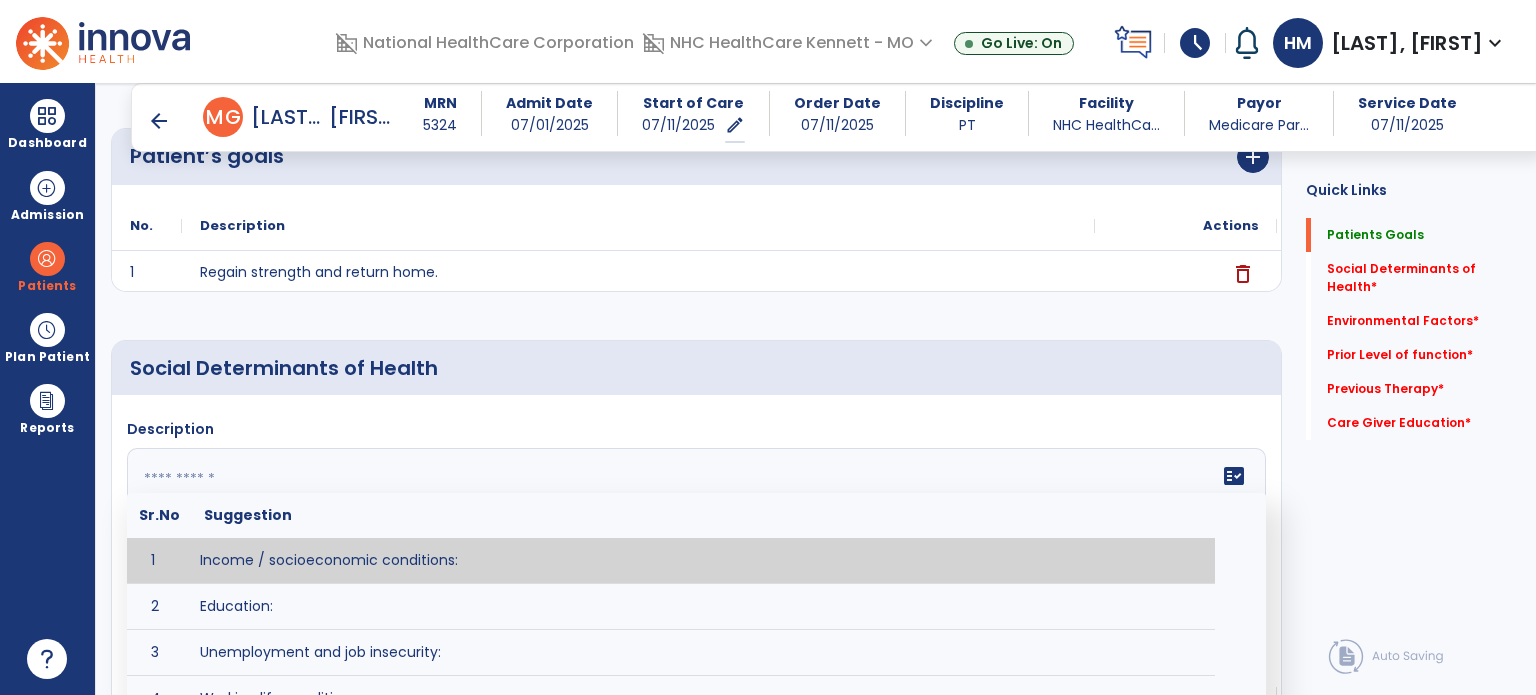 click 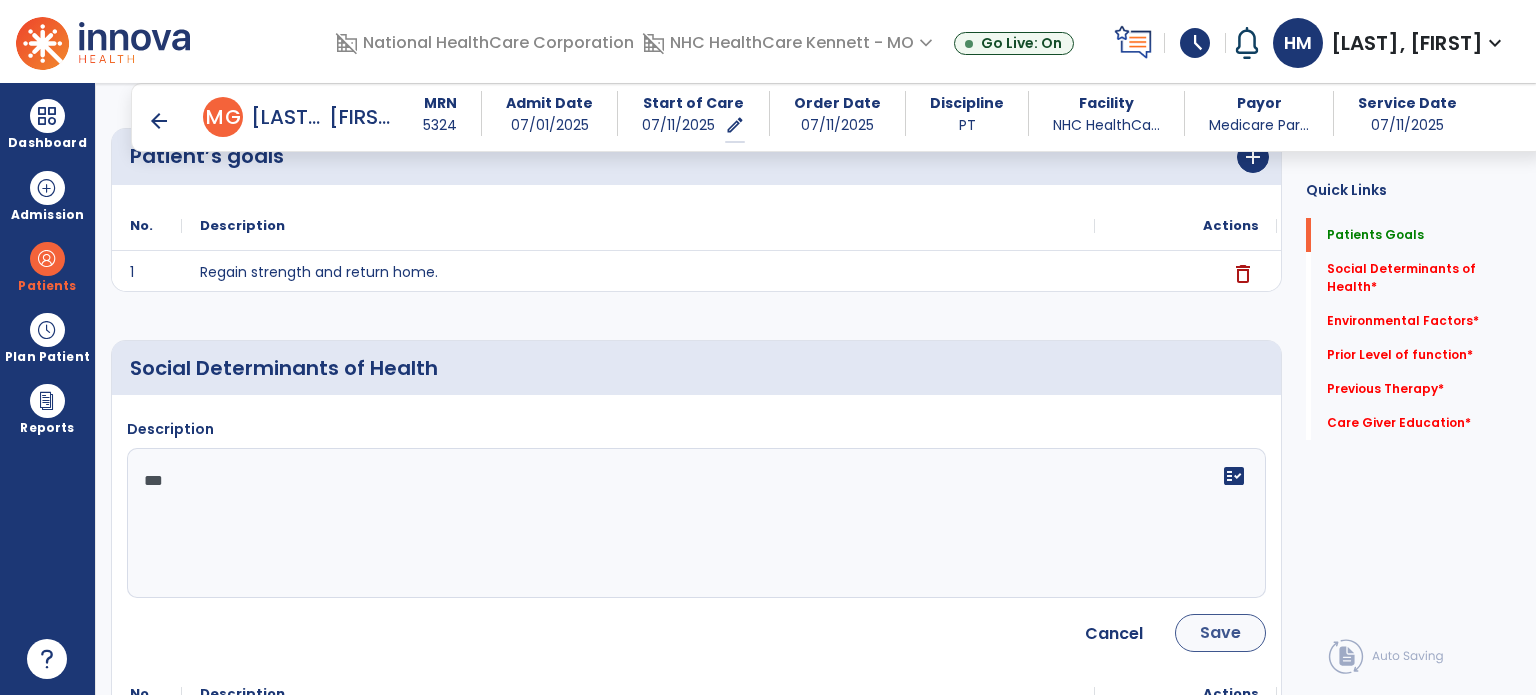 type on "***" 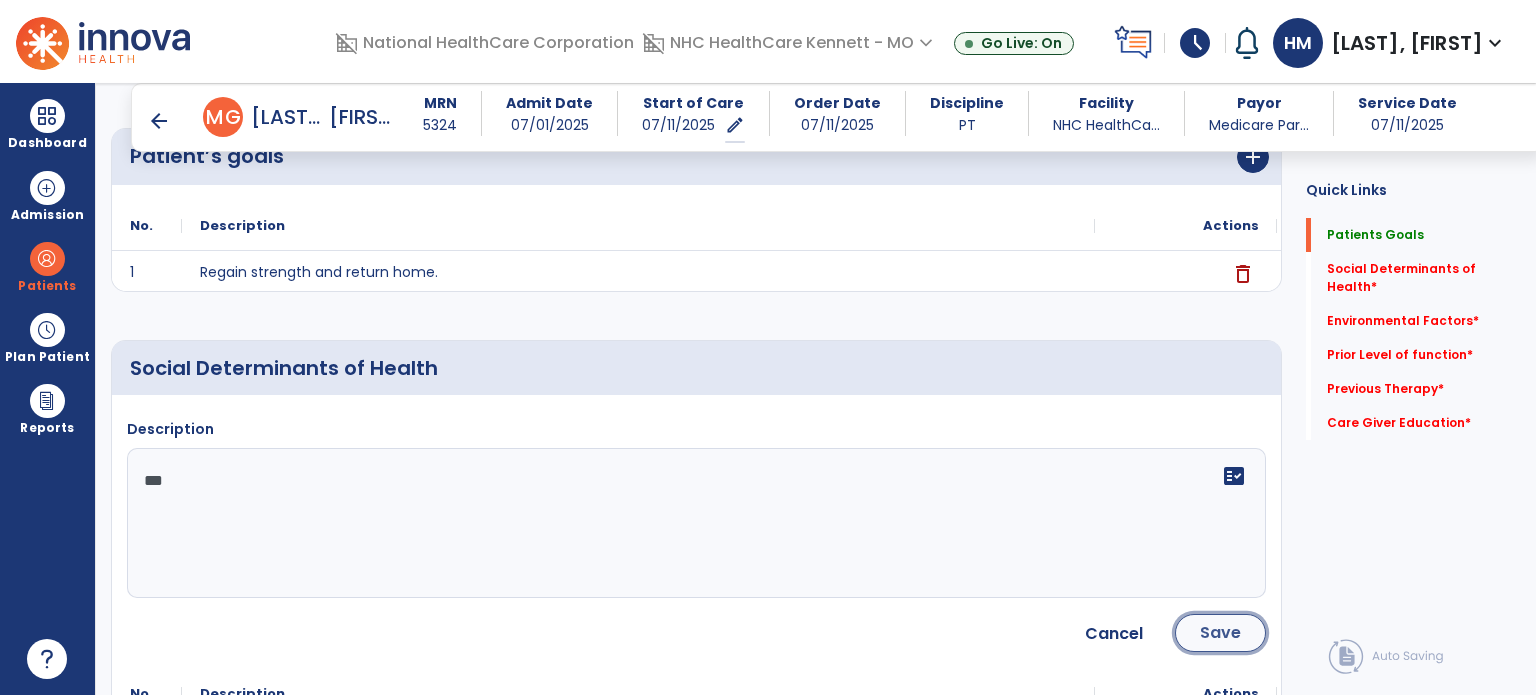 click on "Save" 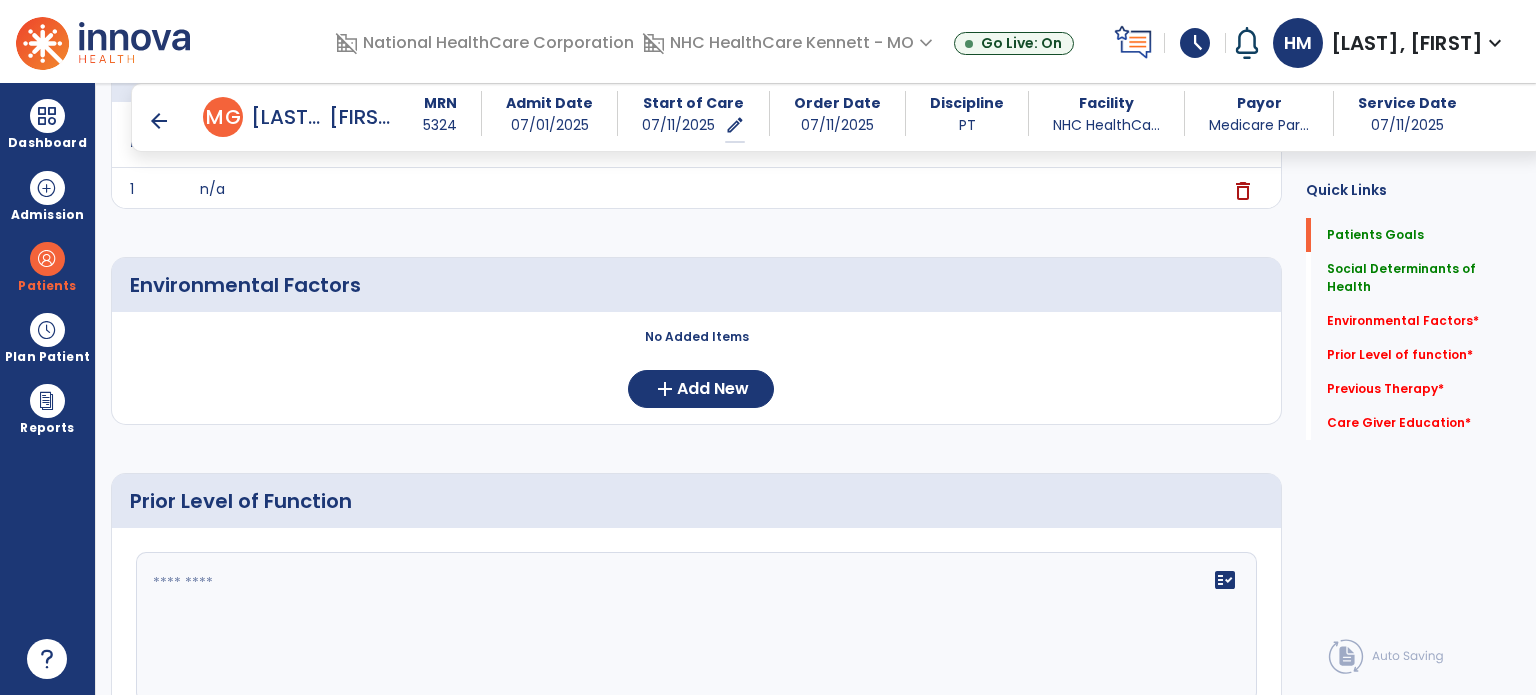 scroll, scrollTop: 500, scrollLeft: 0, axis: vertical 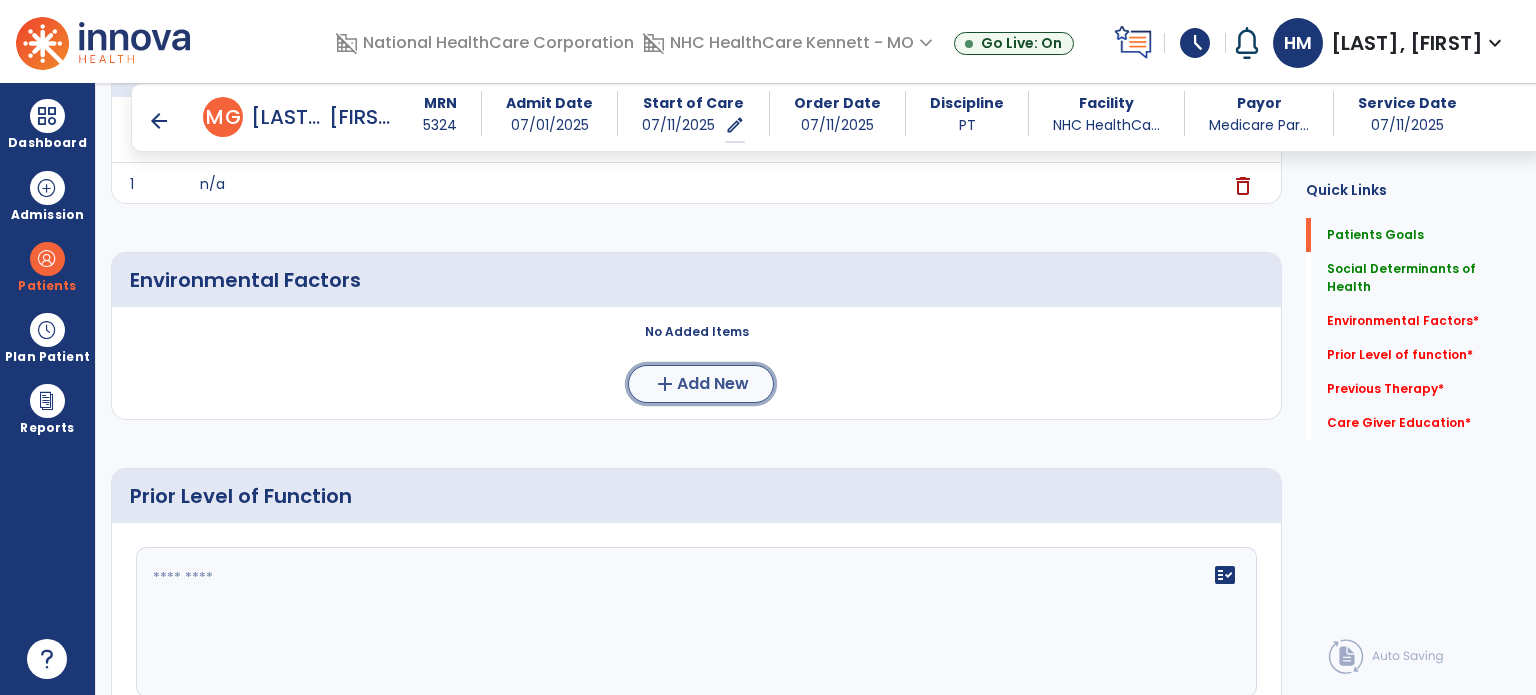 click on "Add New" 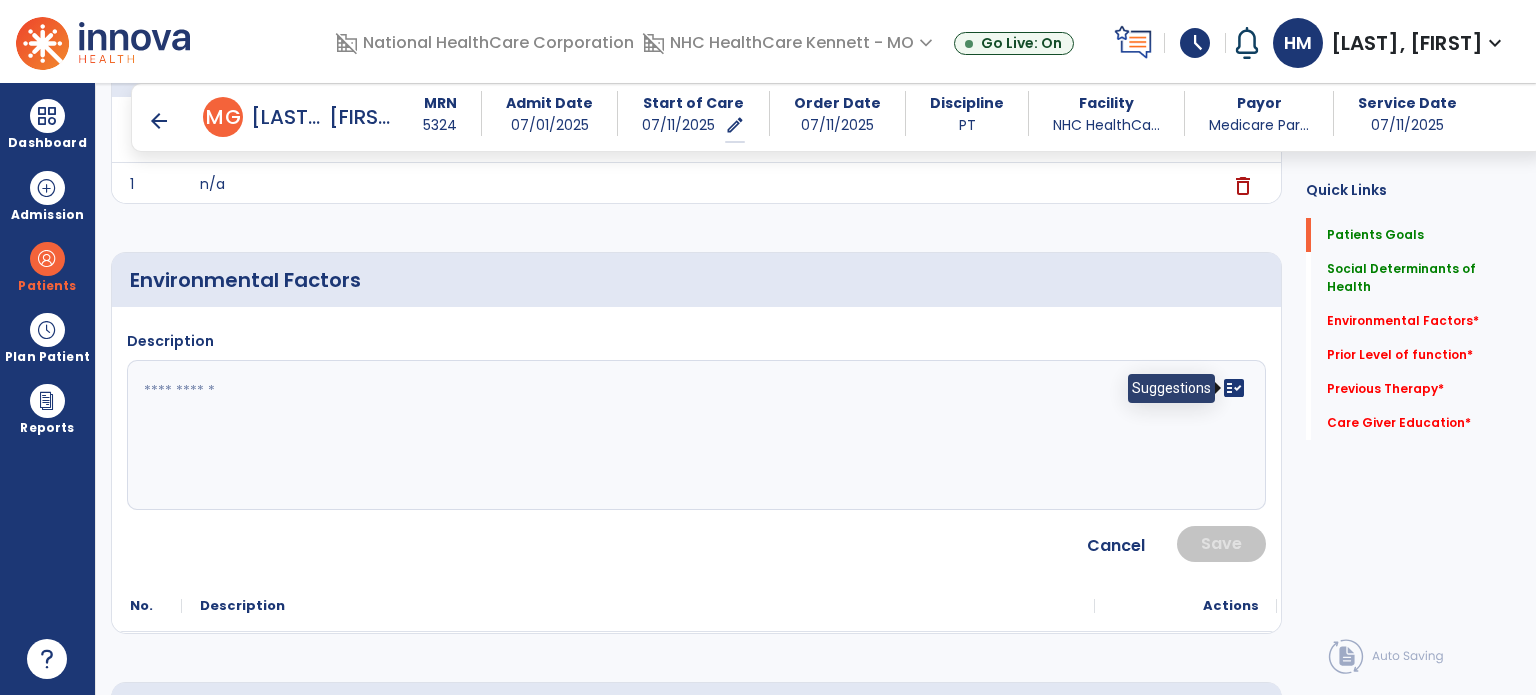 click on "fact_check" 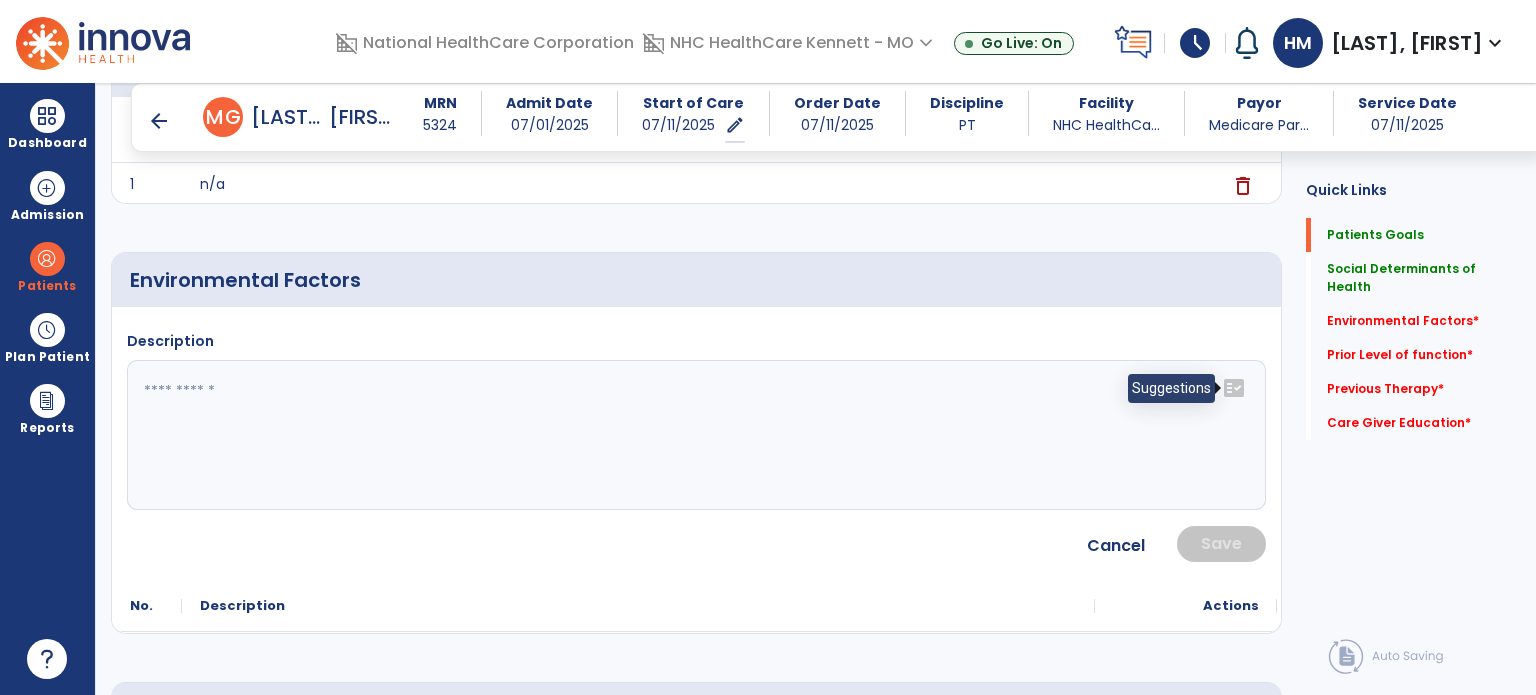 click on "fact_check" 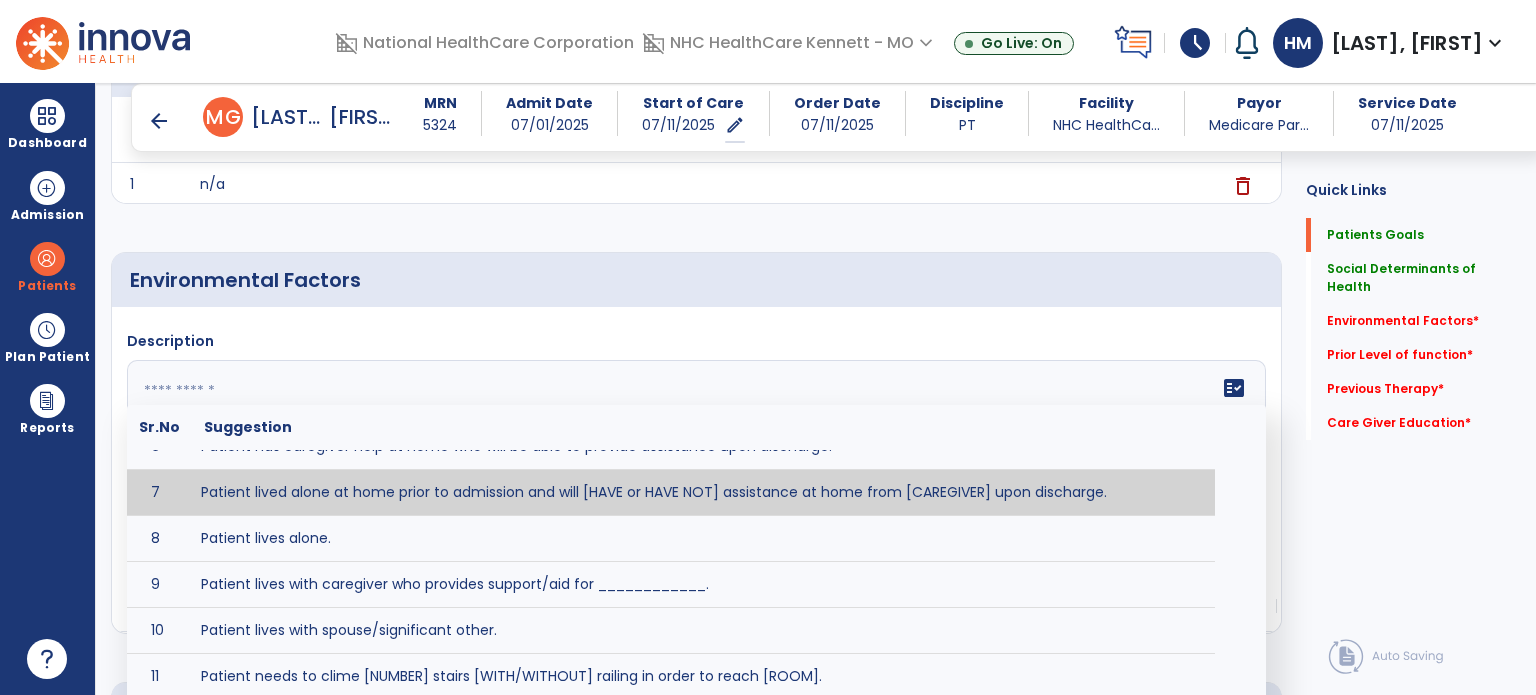 scroll, scrollTop: 300, scrollLeft: 0, axis: vertical 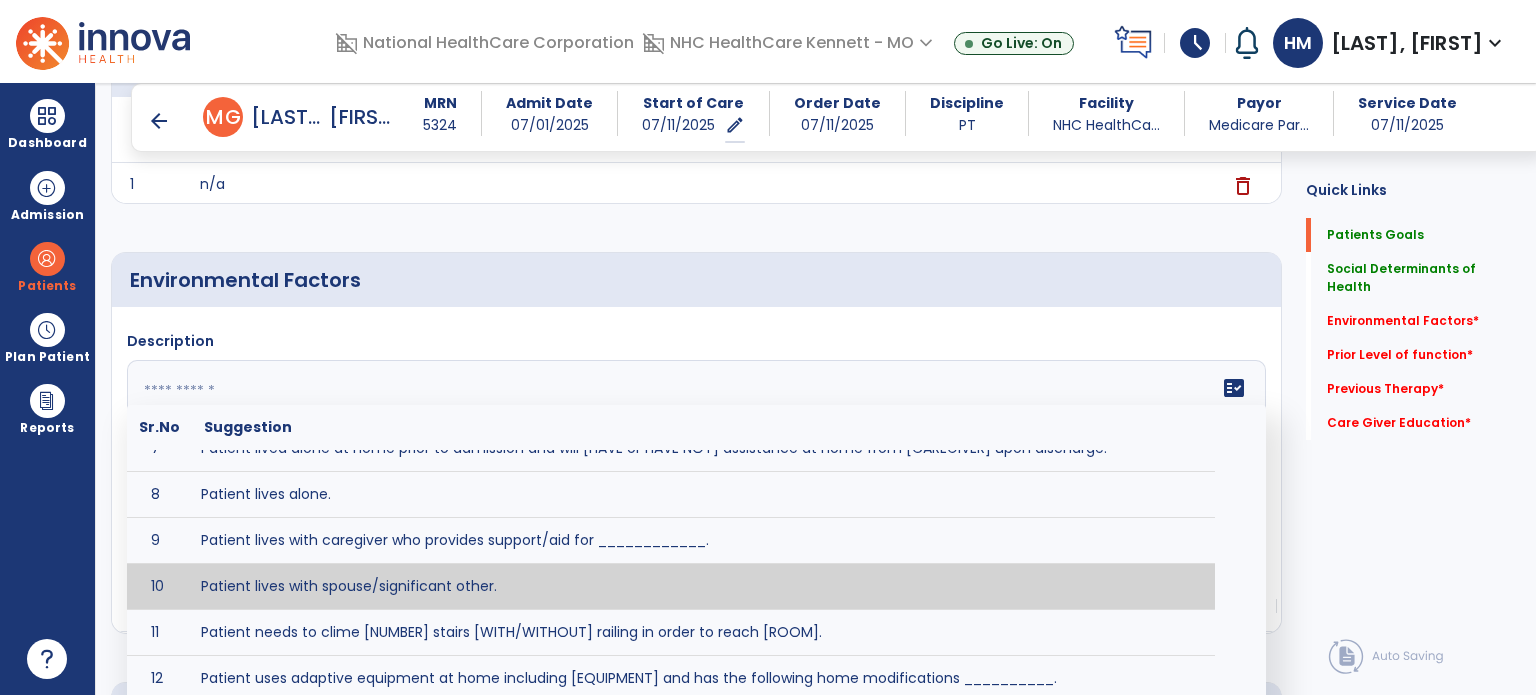 type on "**********" 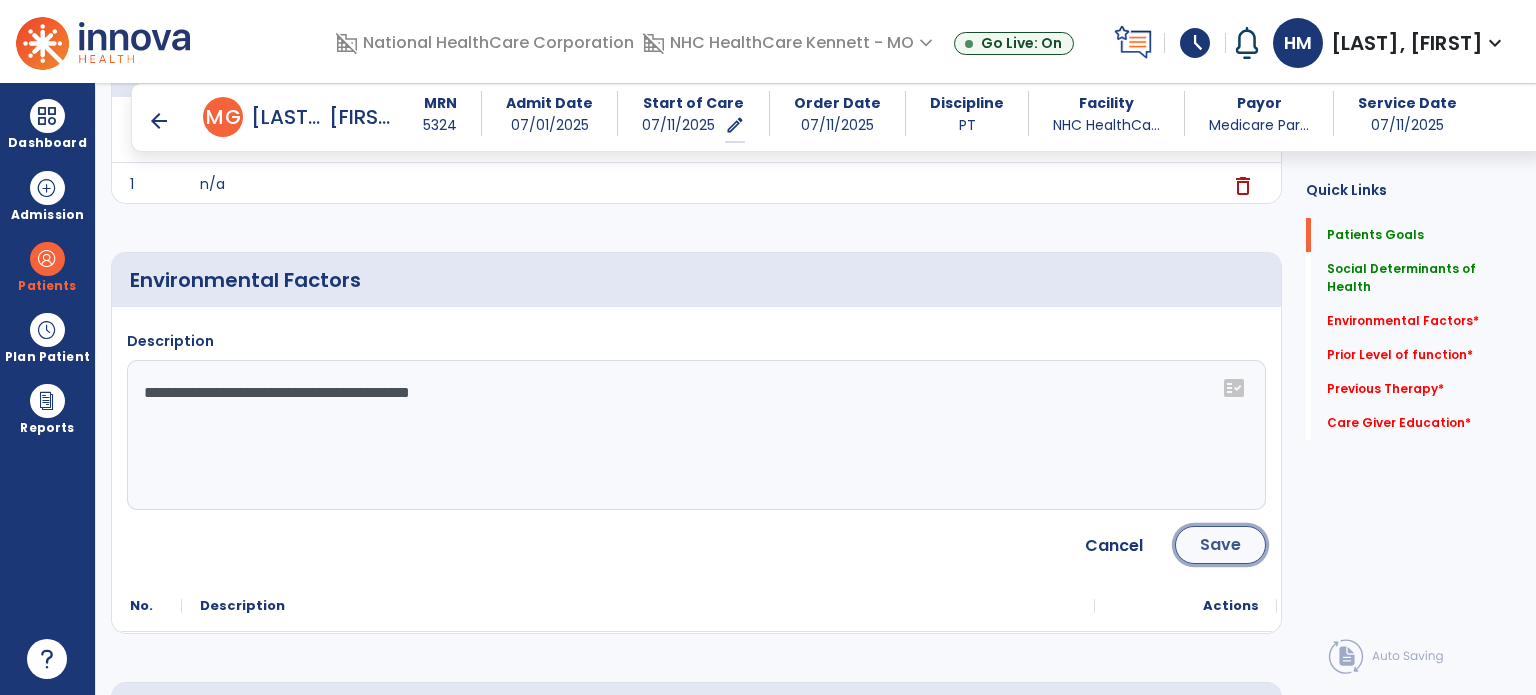 click on "Save" 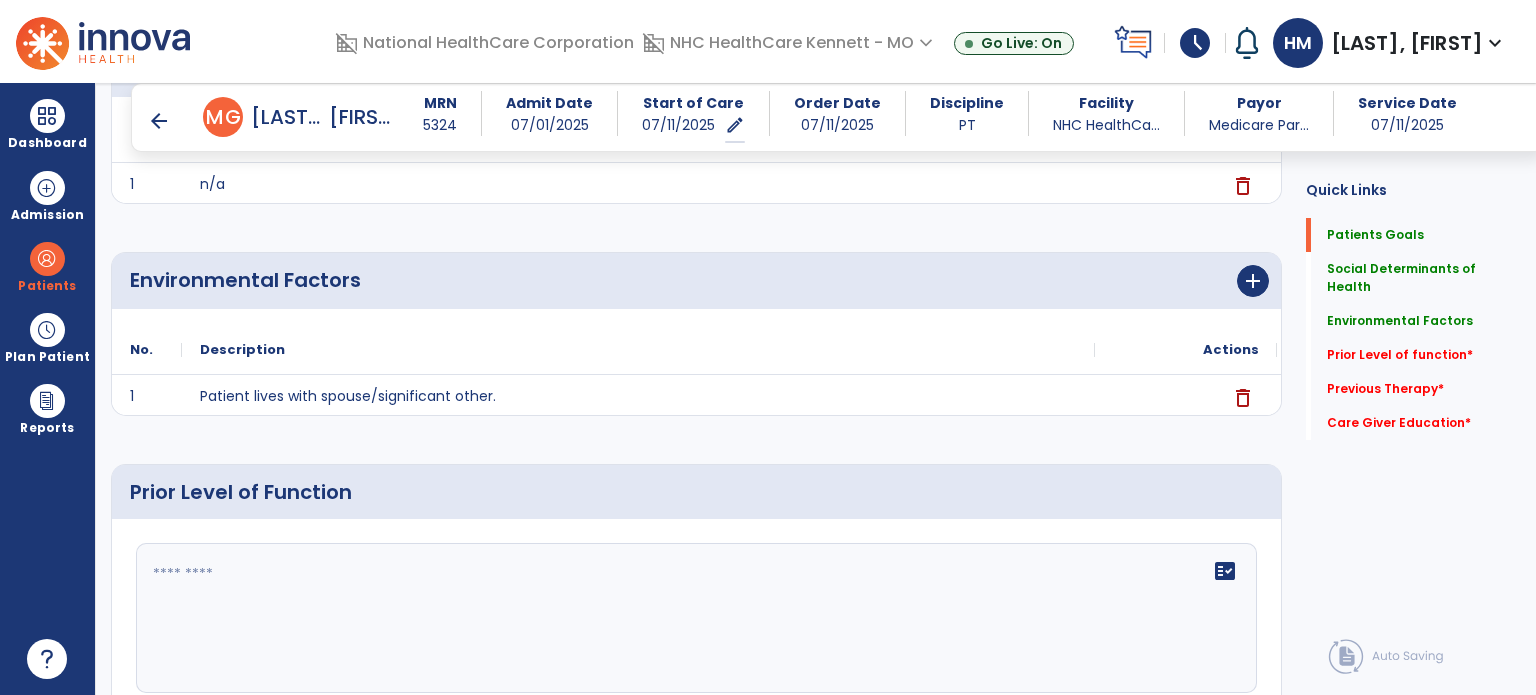 scroll, scrollTop: 600, scrollLeft: 0, axis: vertical 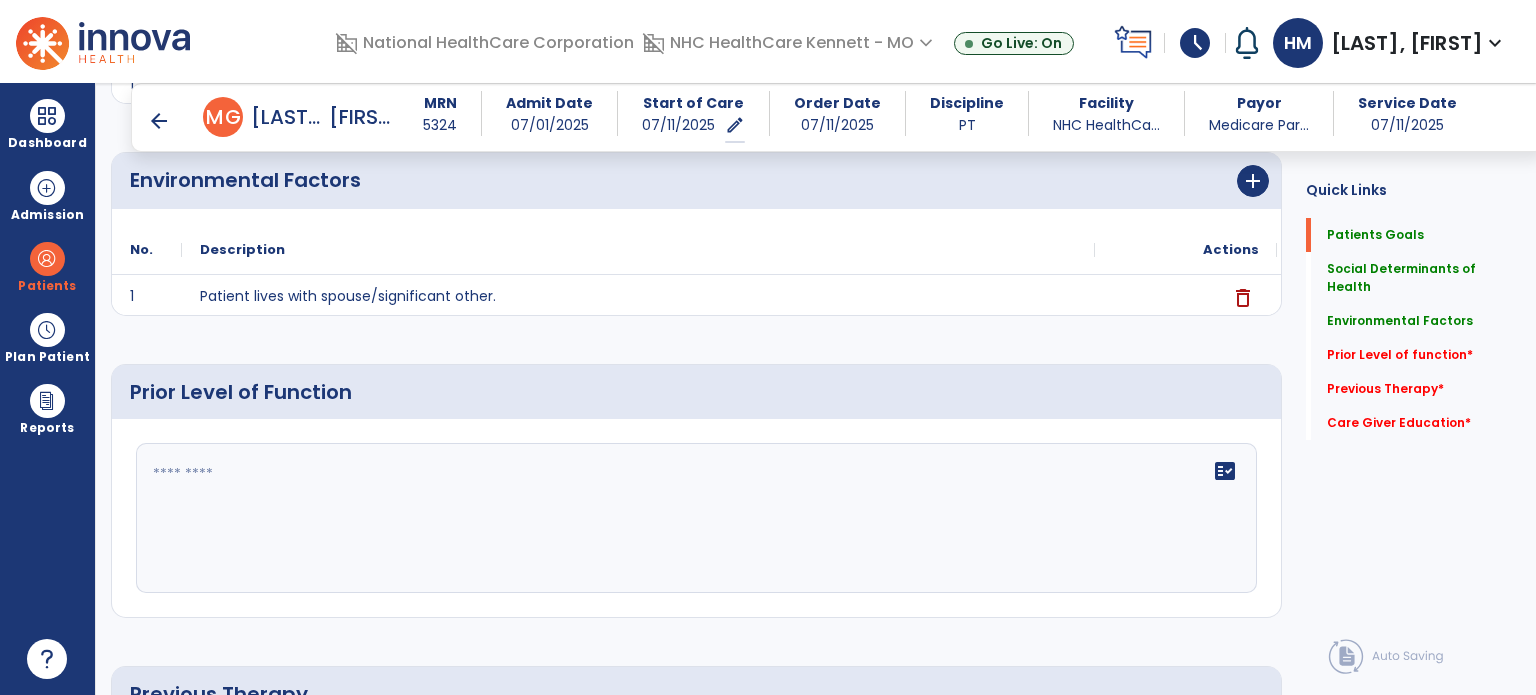 click on "fact_check" 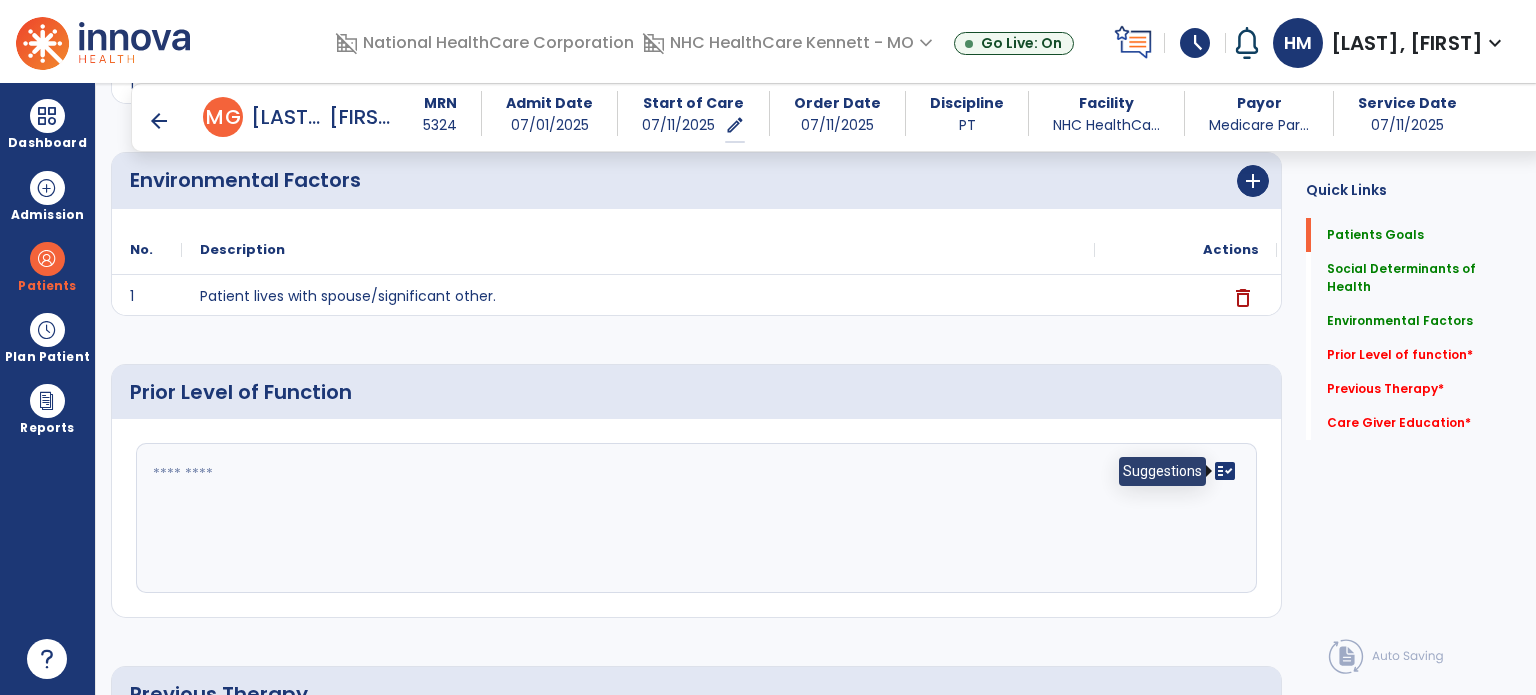 click on "fact_check" 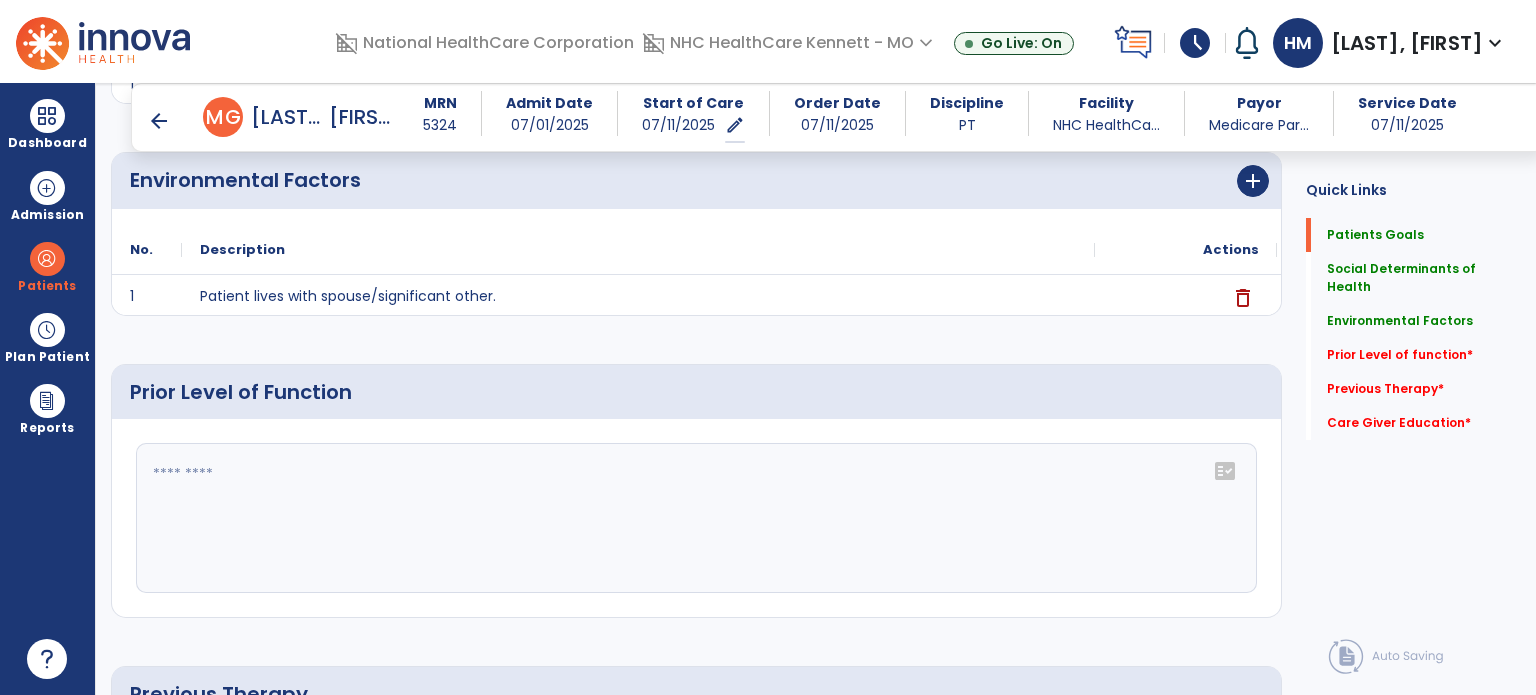 click 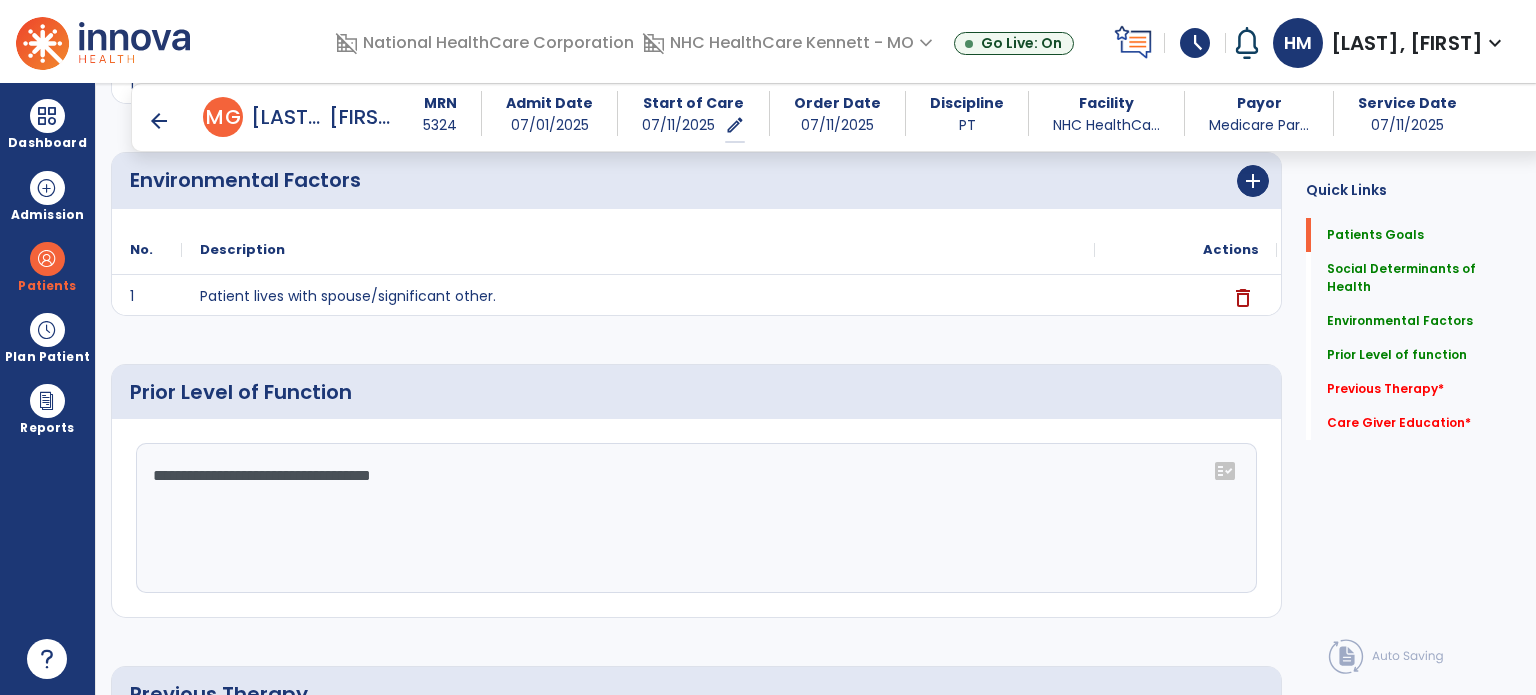 click on "**********" 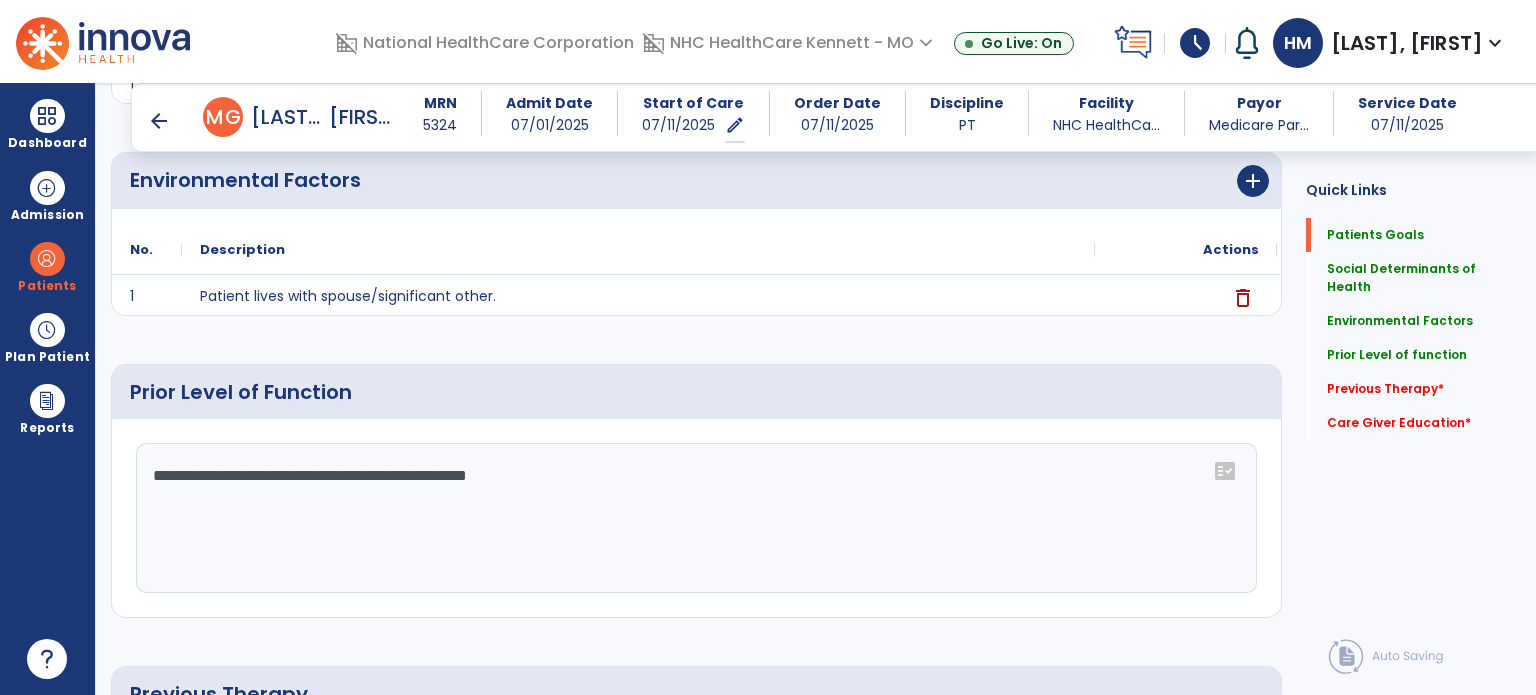 click on "**********" 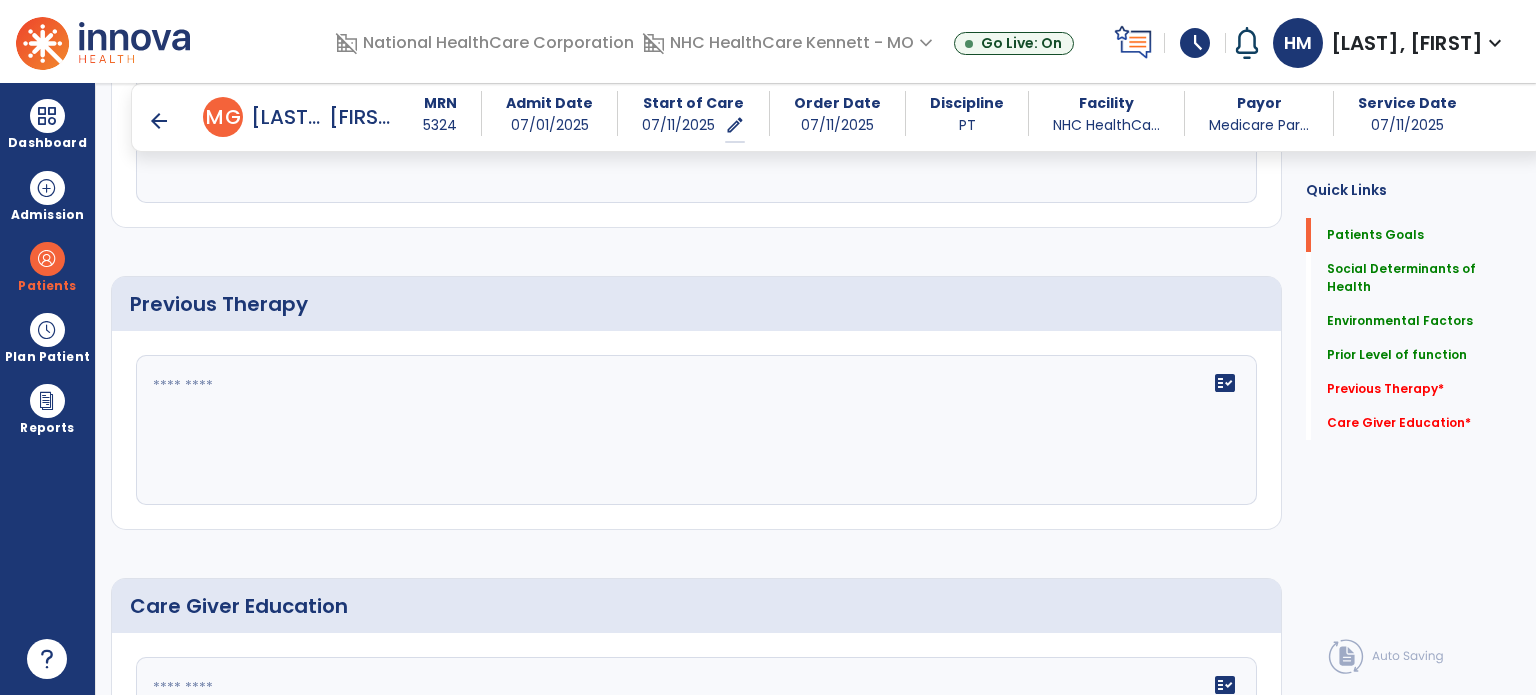 scroll, scrollTop: 1000, scrollLeft: 0, axis: vertical 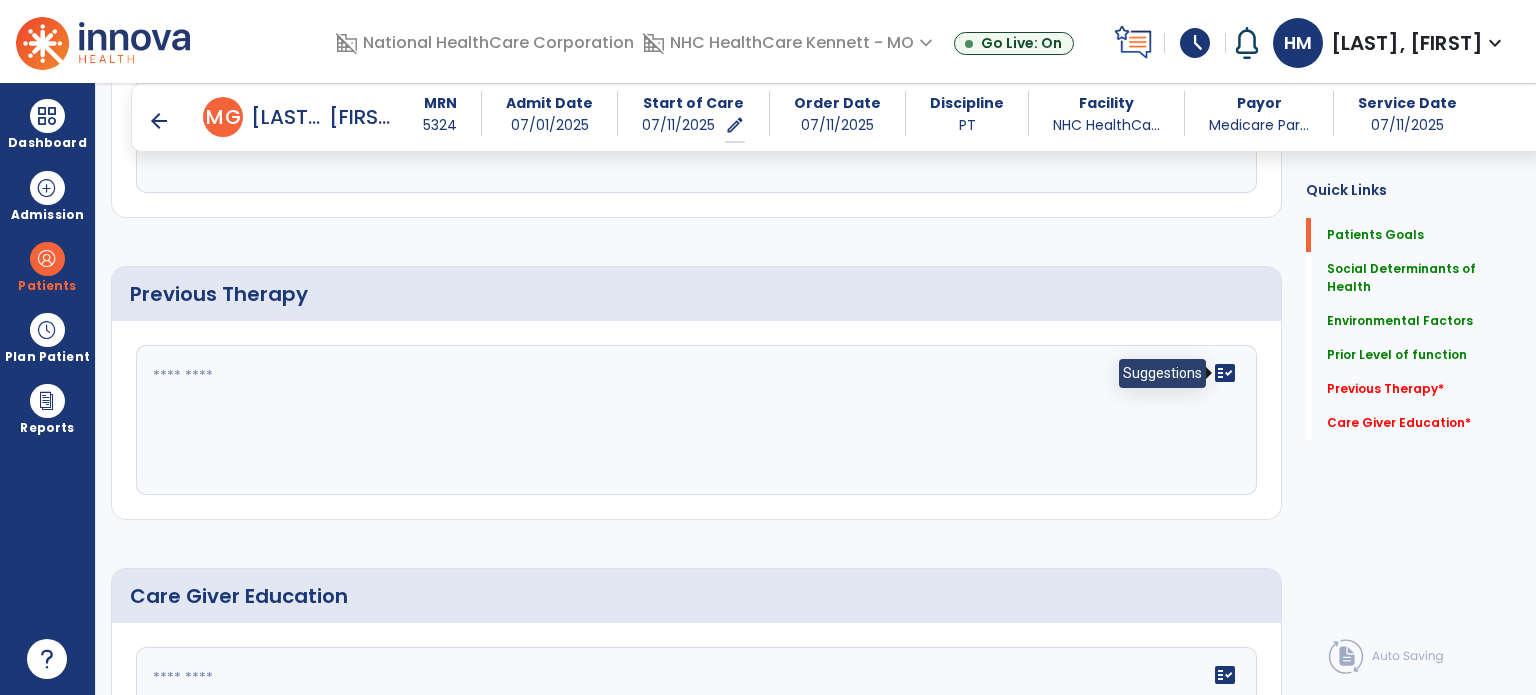 type on "**********" 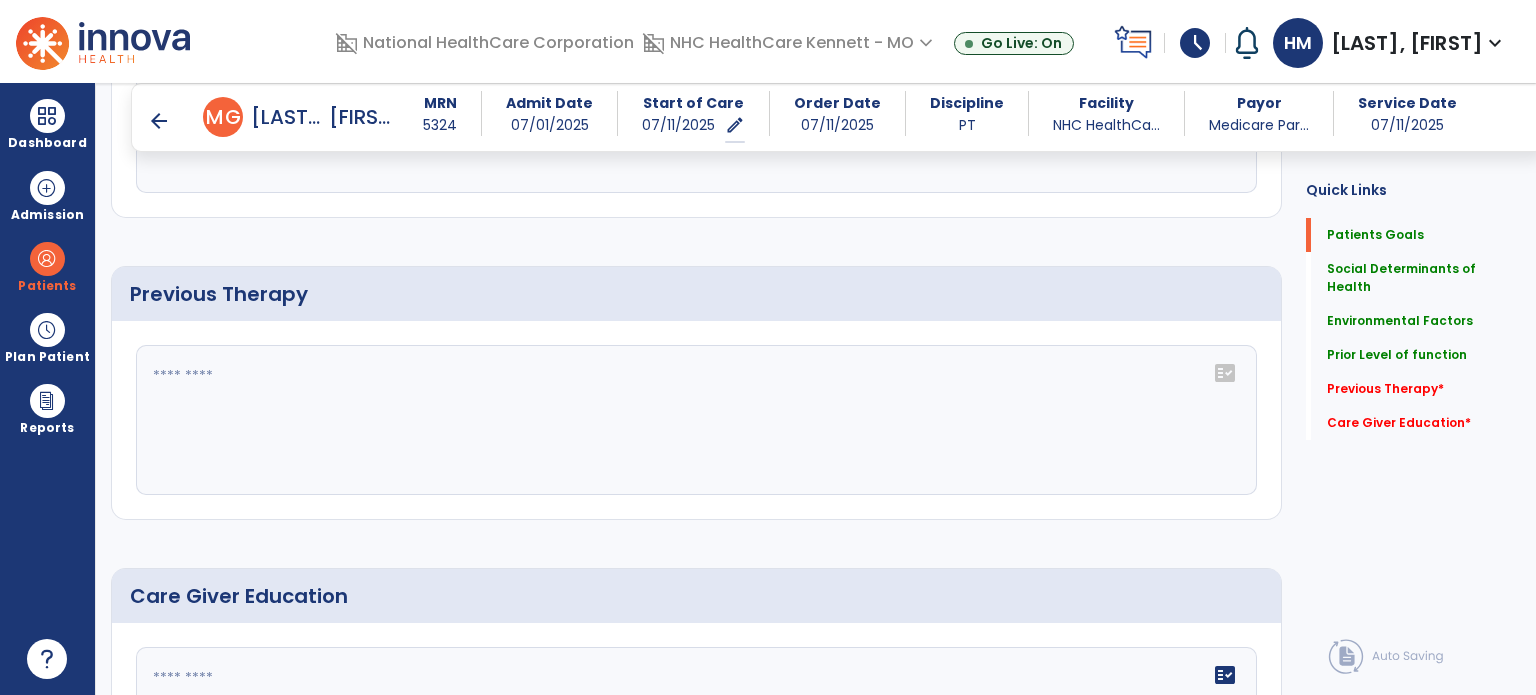 click 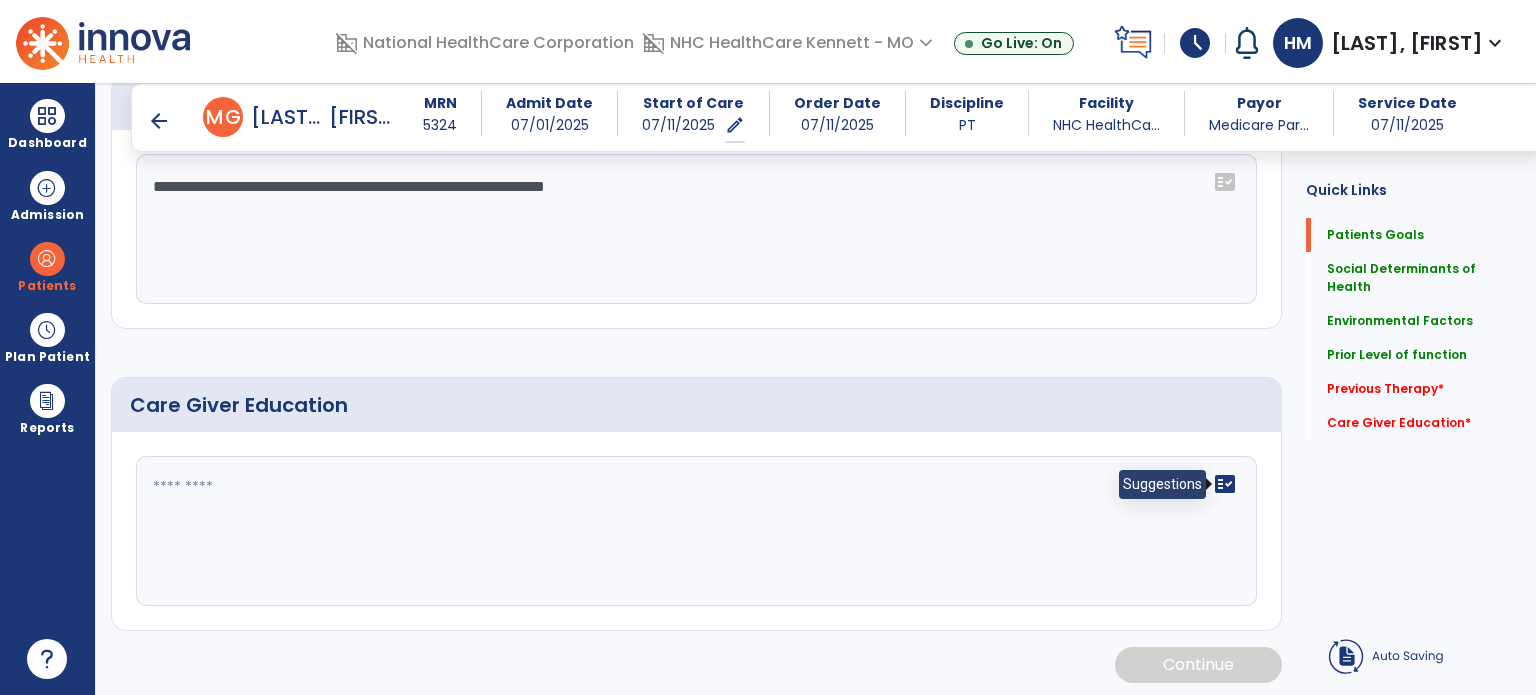 scroll, scrollTop: 1192, scrollLeft: 0, axis: vertical 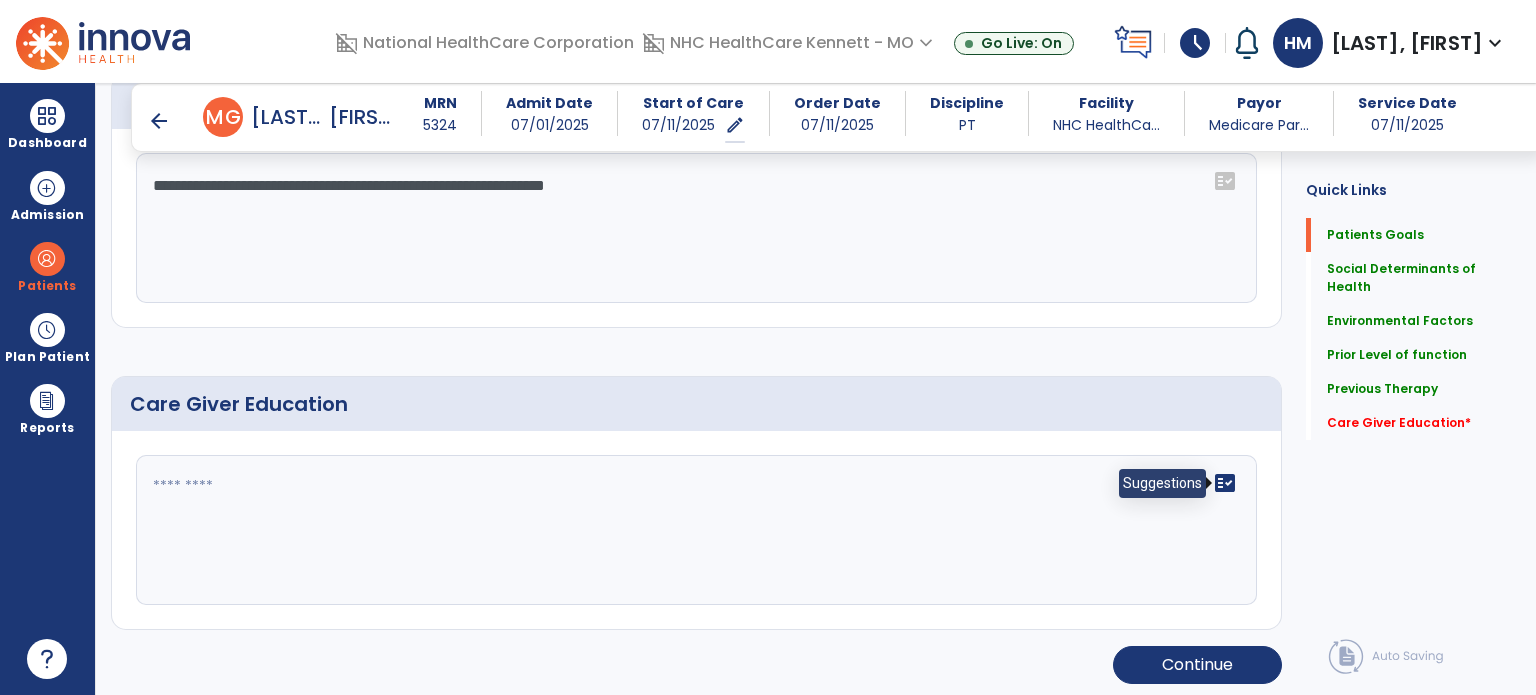 type on "**********" 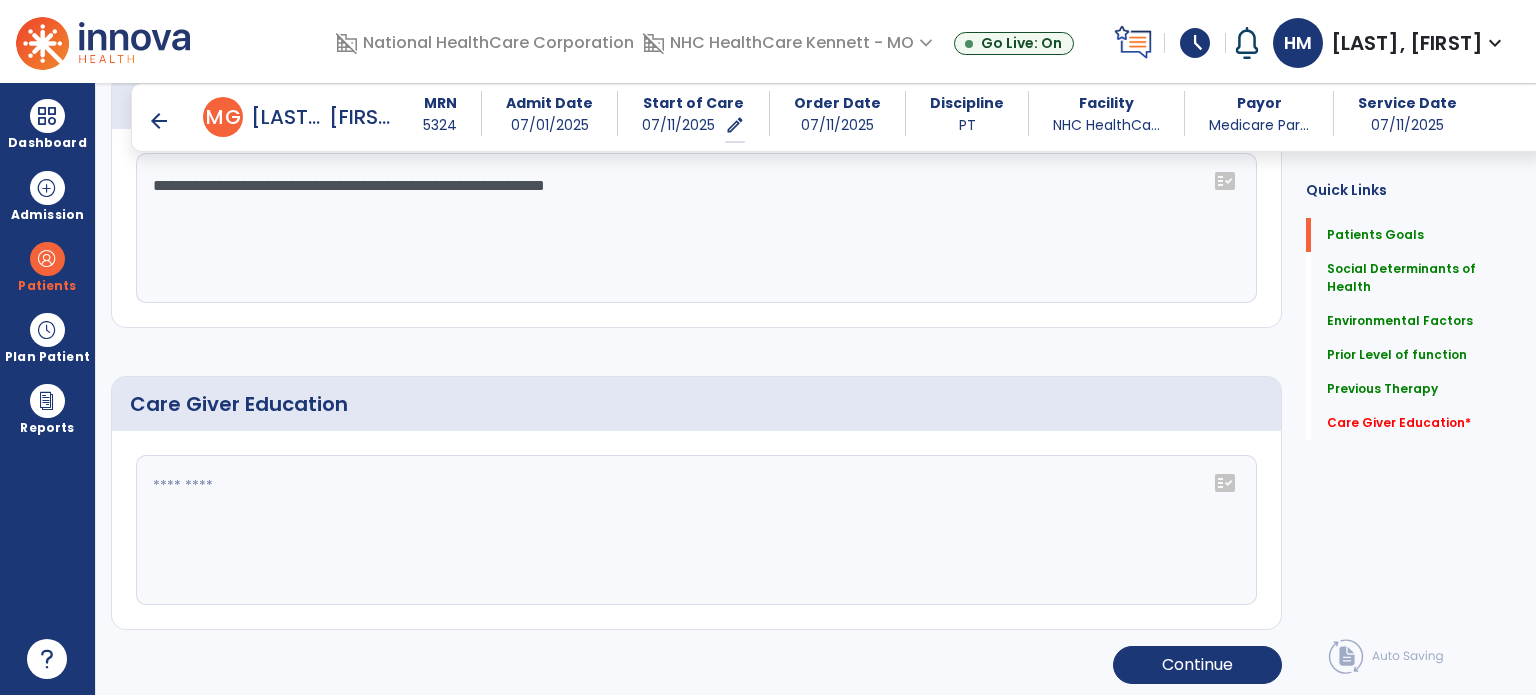 click on "fact_check" 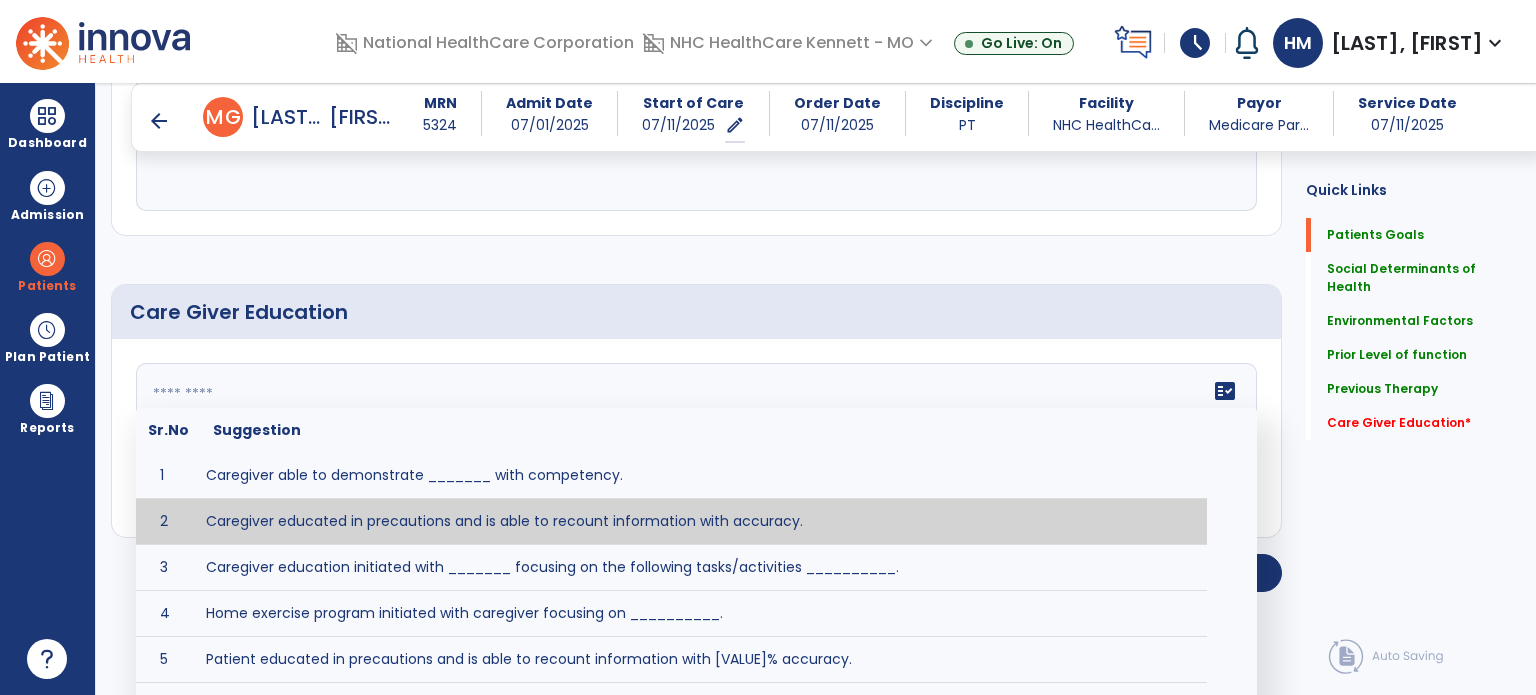 type on "**********" 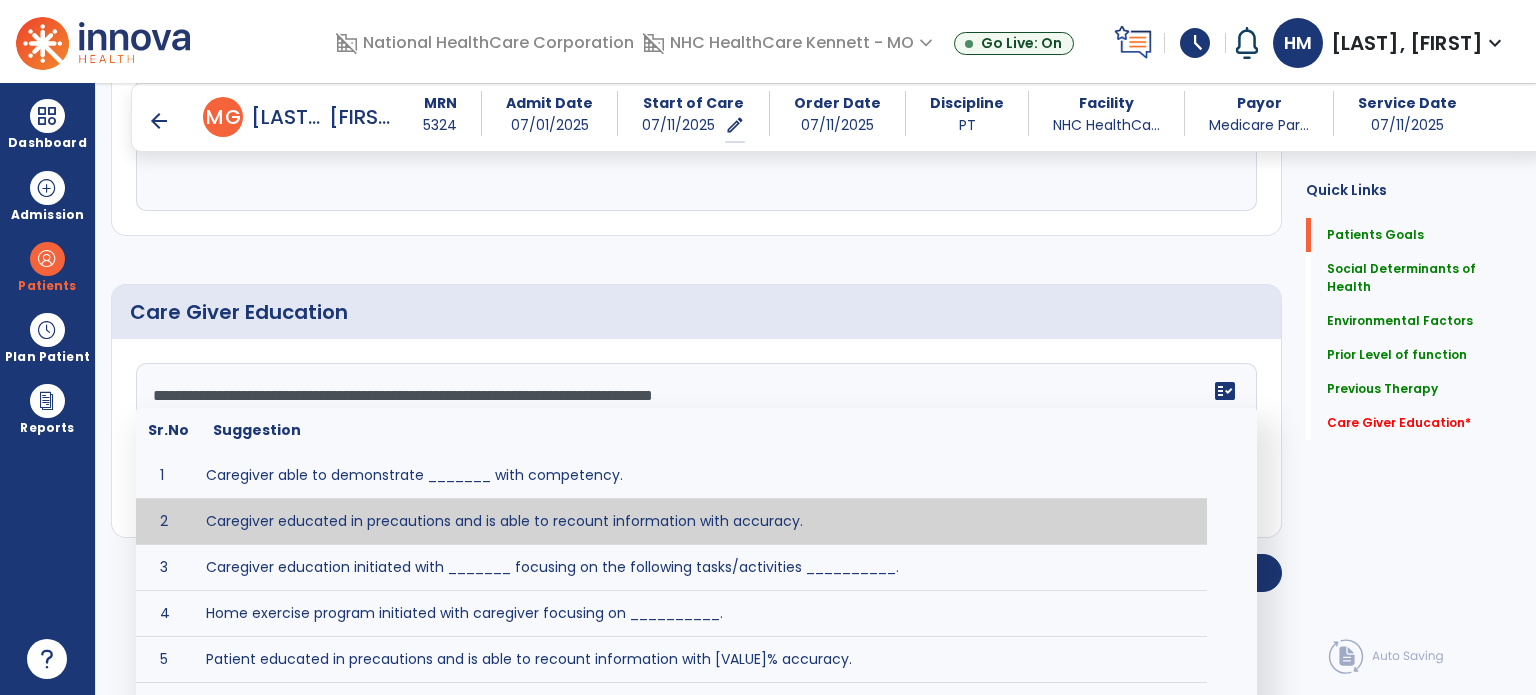 scroll, scrollTop: 1191, scrollLeft: 0, axis: vertical 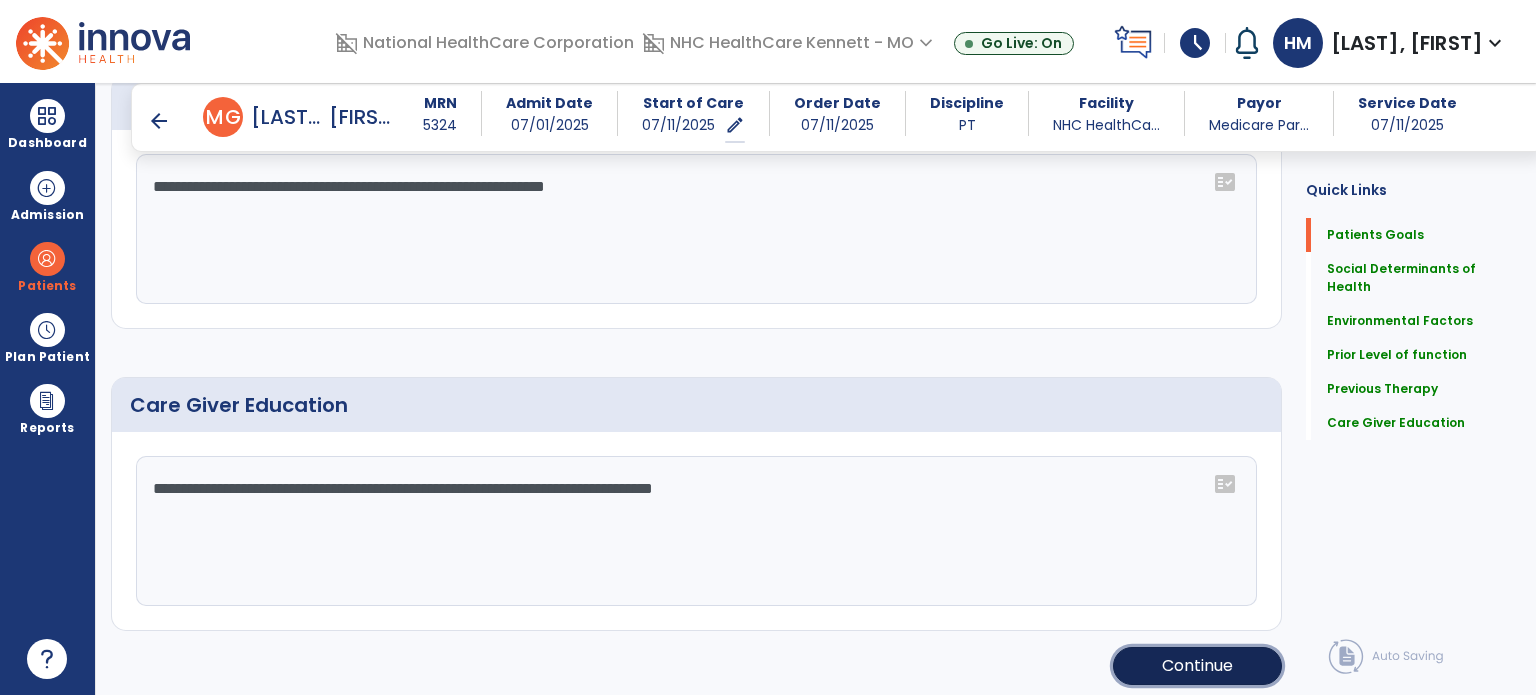 click on "Continue" 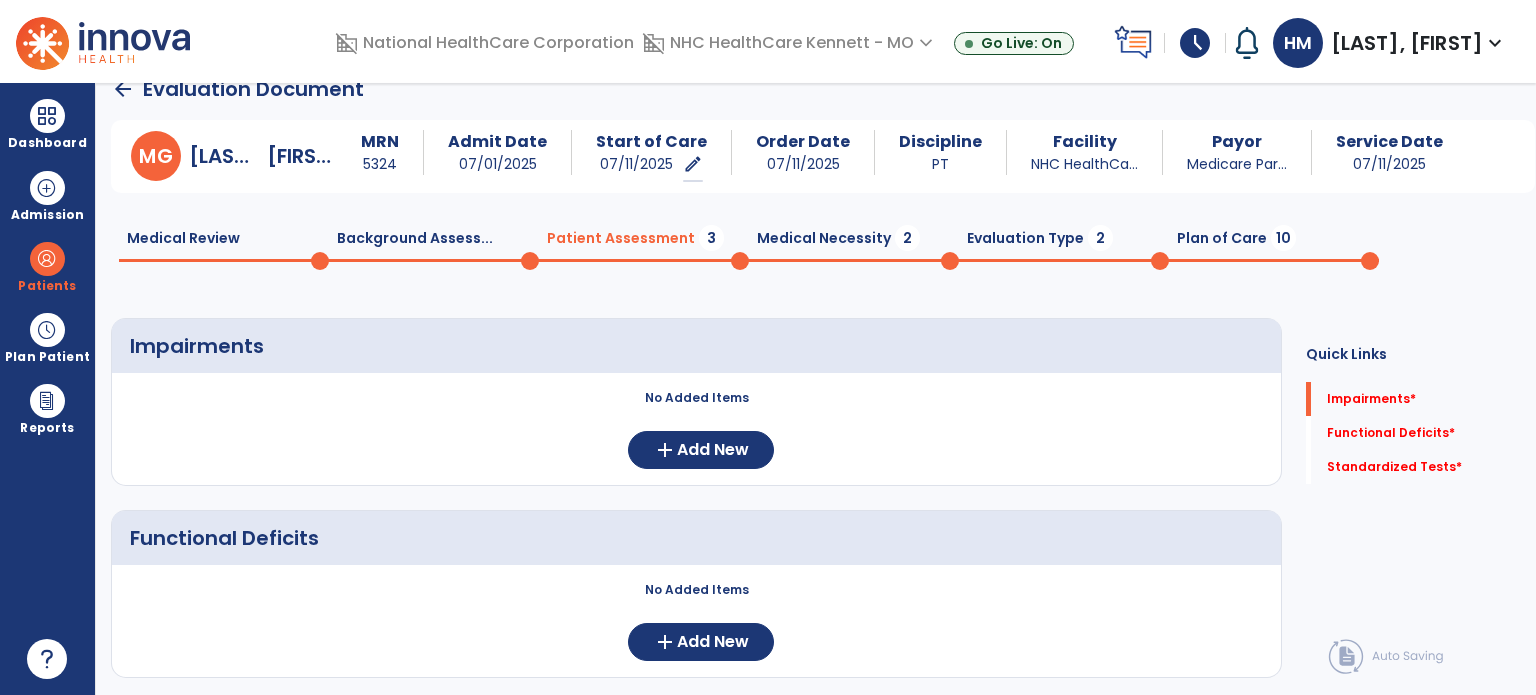 scroll, scrollTop: 0, scrollLeft: 0, axis: both 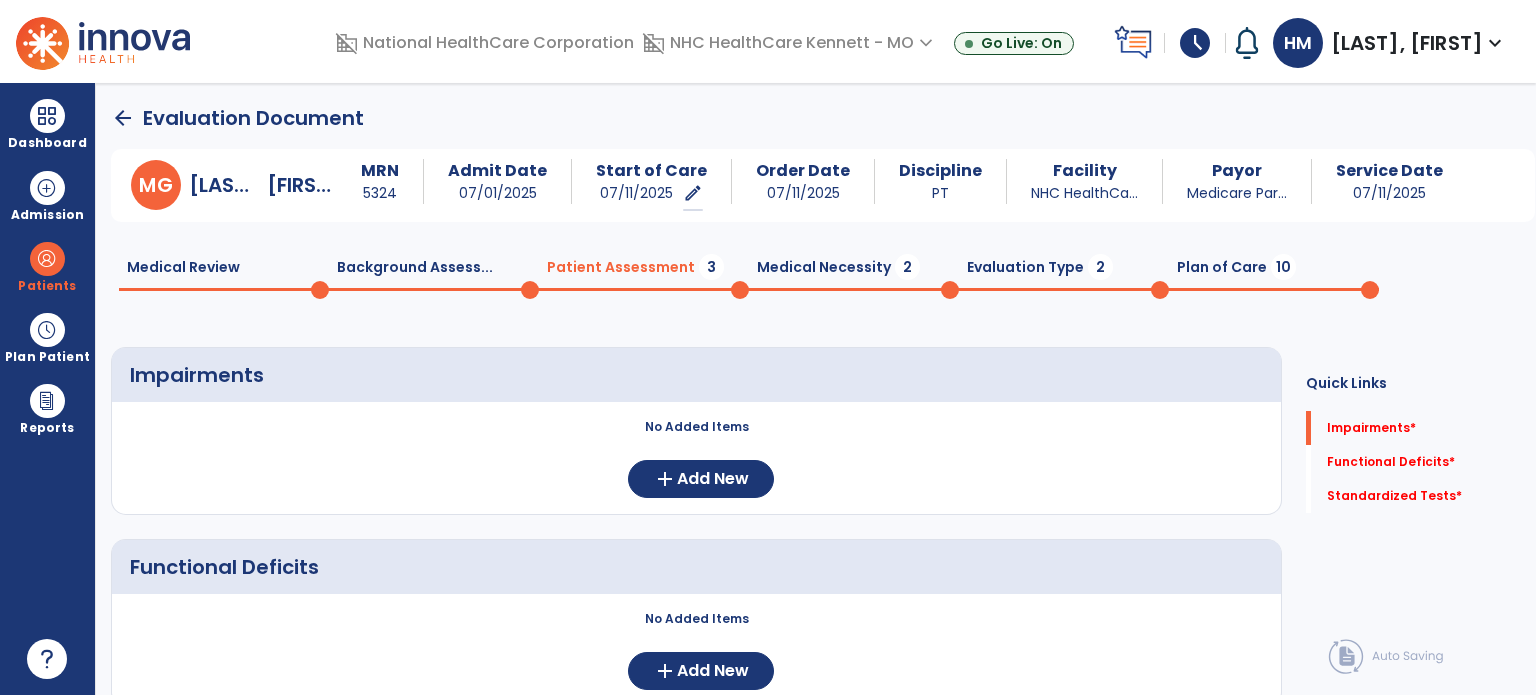 click on "M  G  [LAST],   [FIRST]  MRN 5324 Admit Date [DATE] Start of Care [DATE]   edit  ********* Order Date [DATE] Discipline PT Facility NHC HealthCa... Payor Medicare Par... Service Date [DATE]  Medical Review  0  Background Assess...  0  Patient Assessment  3  Medical Necessity  2  Evaluation Type  2  Plan of Care  10 Impairments     No Added Items  add  Add New Functional Deficits     No Added Items  add  Add New Standardized Tests     No Added Items  add  Add New  Continue  chevron_right  Quick Links  Impairments   *  Impairments   *  Functional Deficits   *  Functional Deficits   *  Standardized Tests   *  Standardized Tests   *" 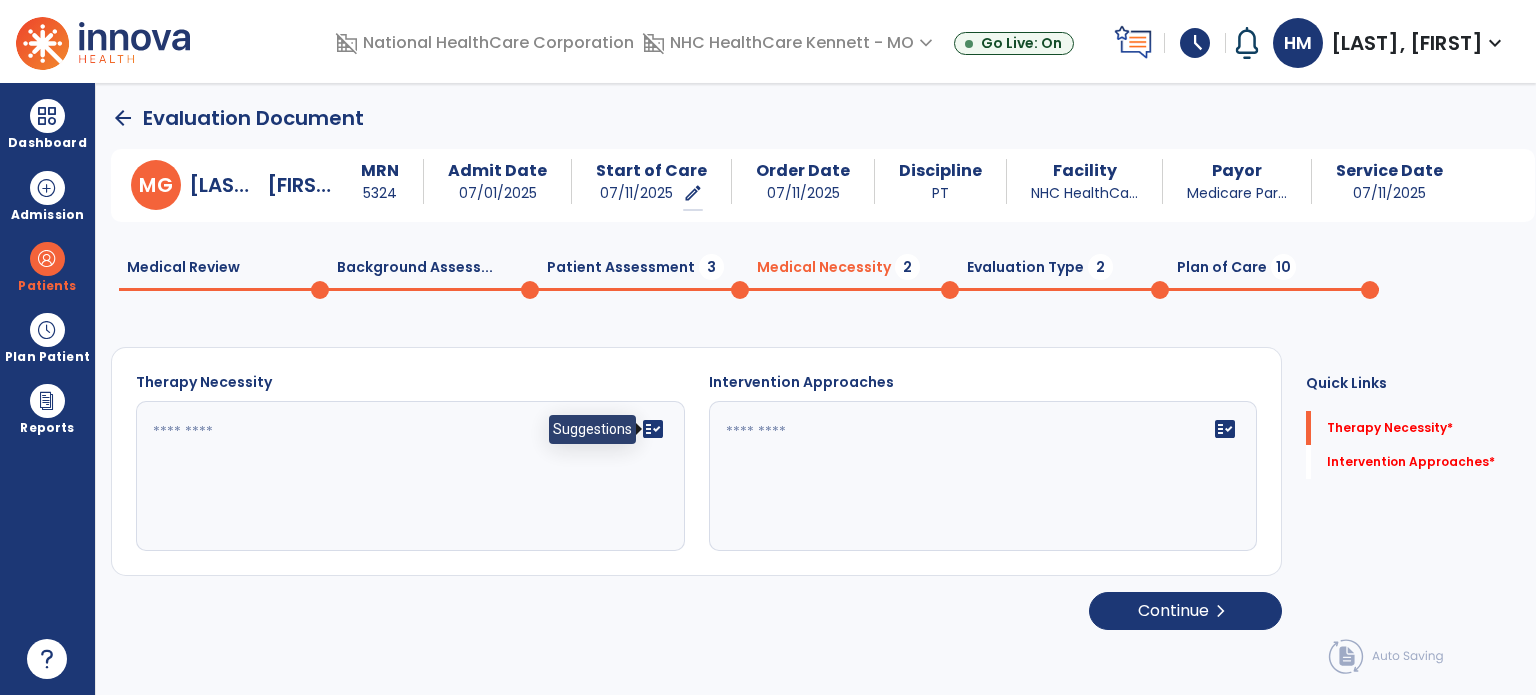 click on "fact_check" 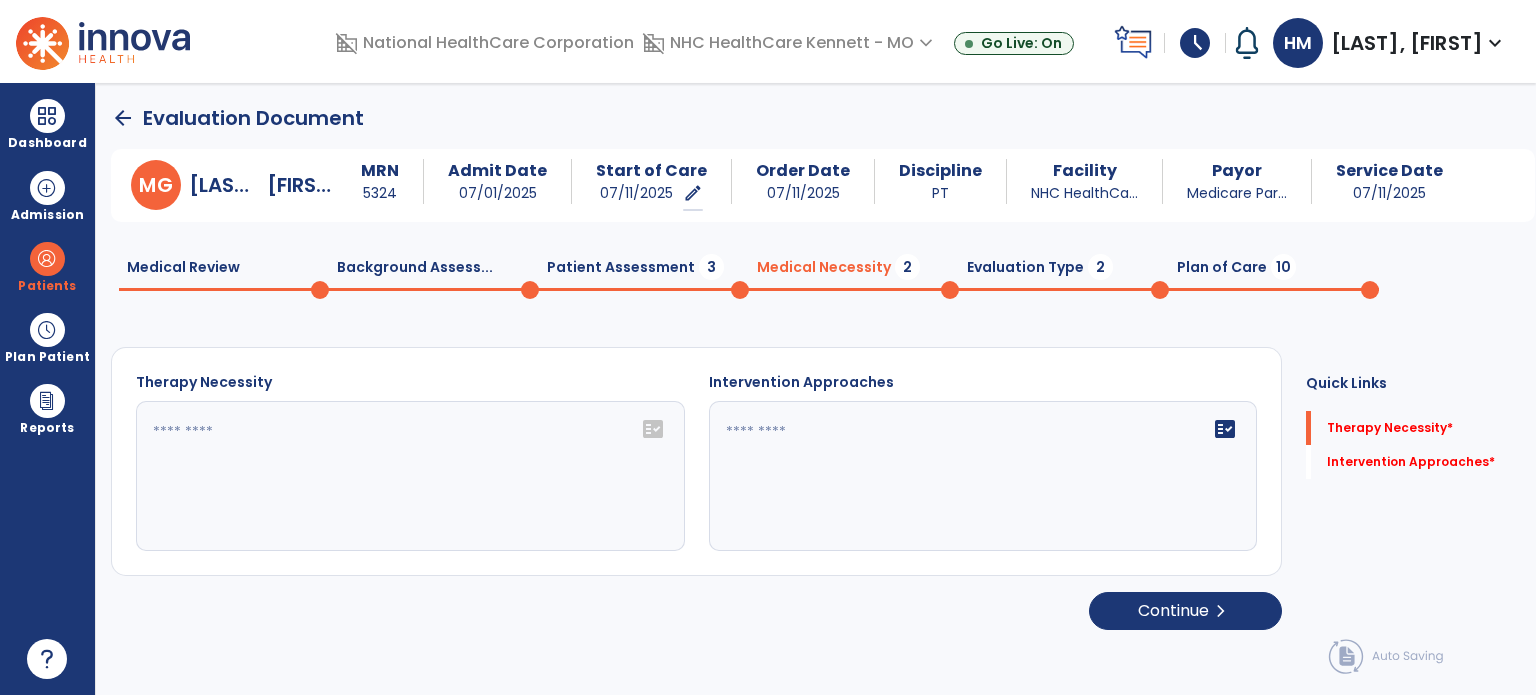 click 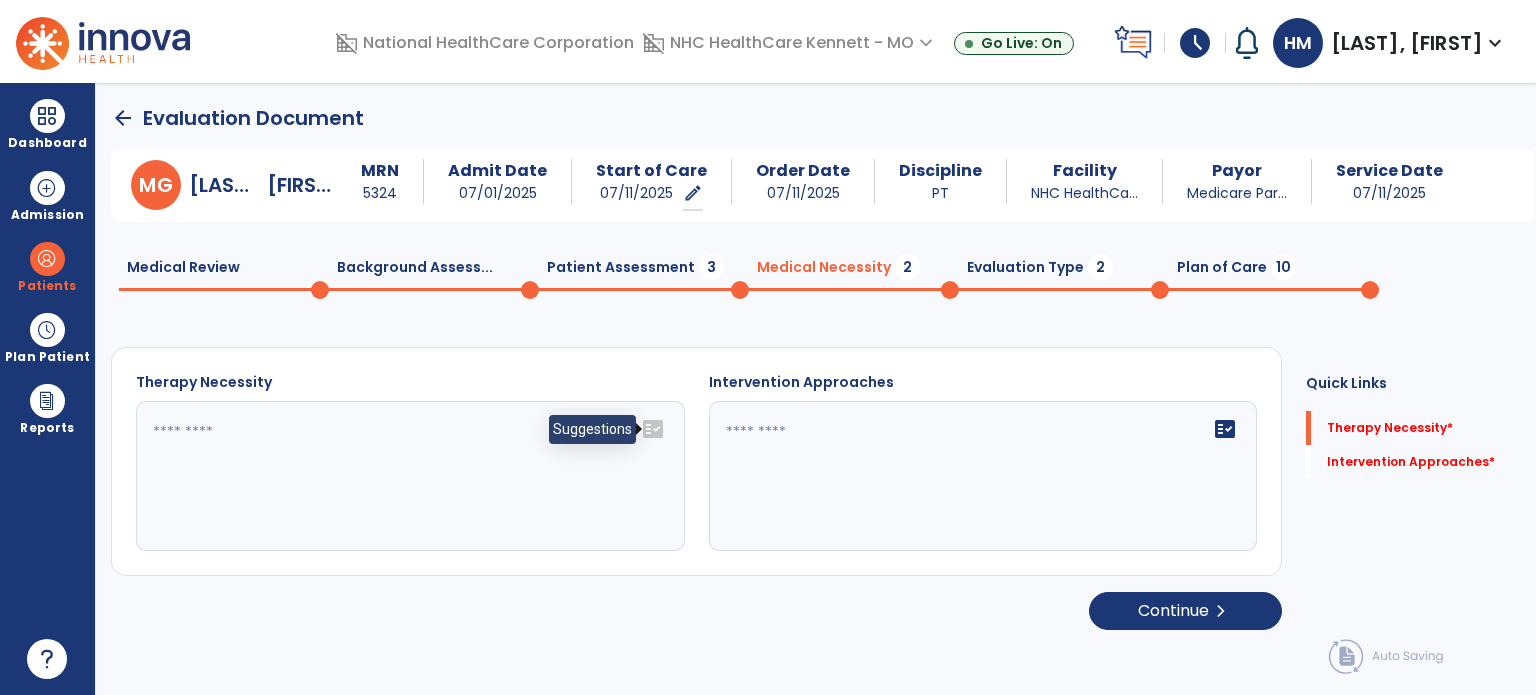 click on "fact_check" 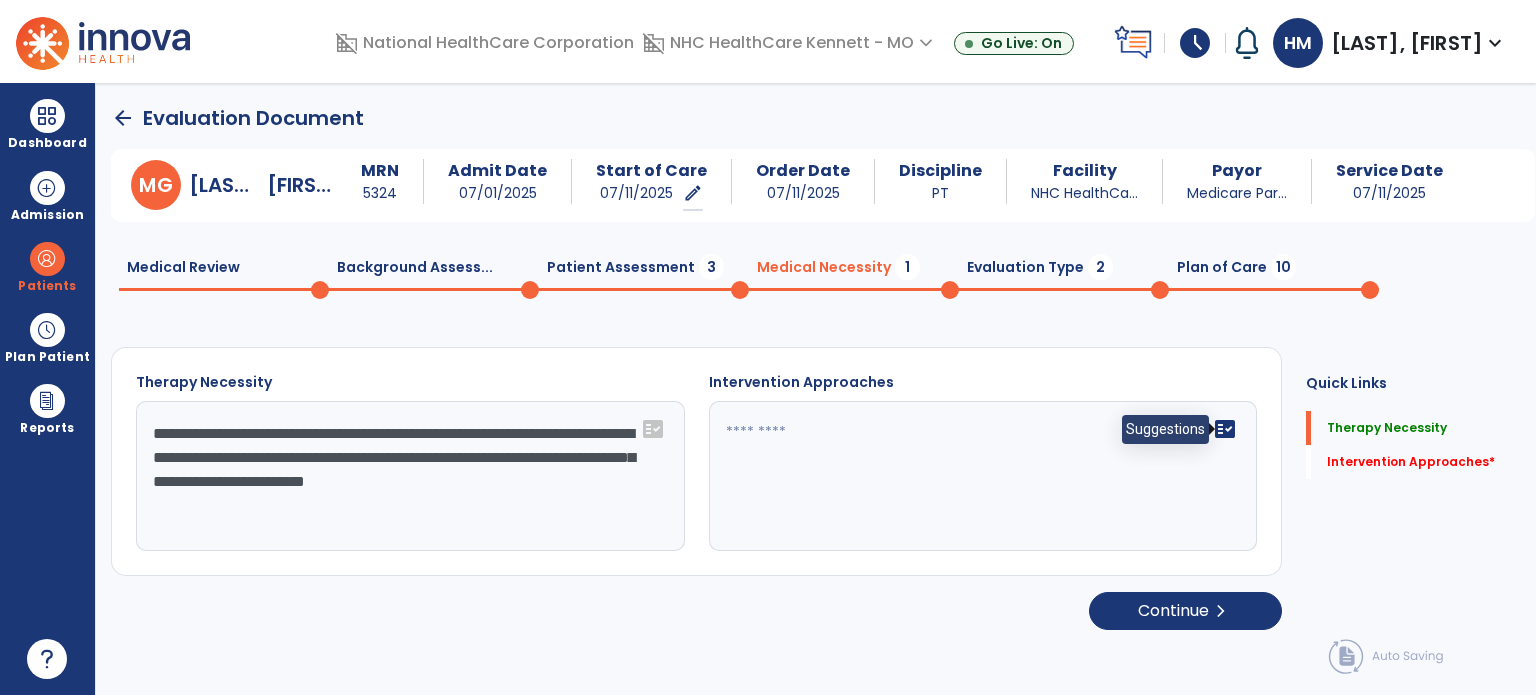type on "**********" 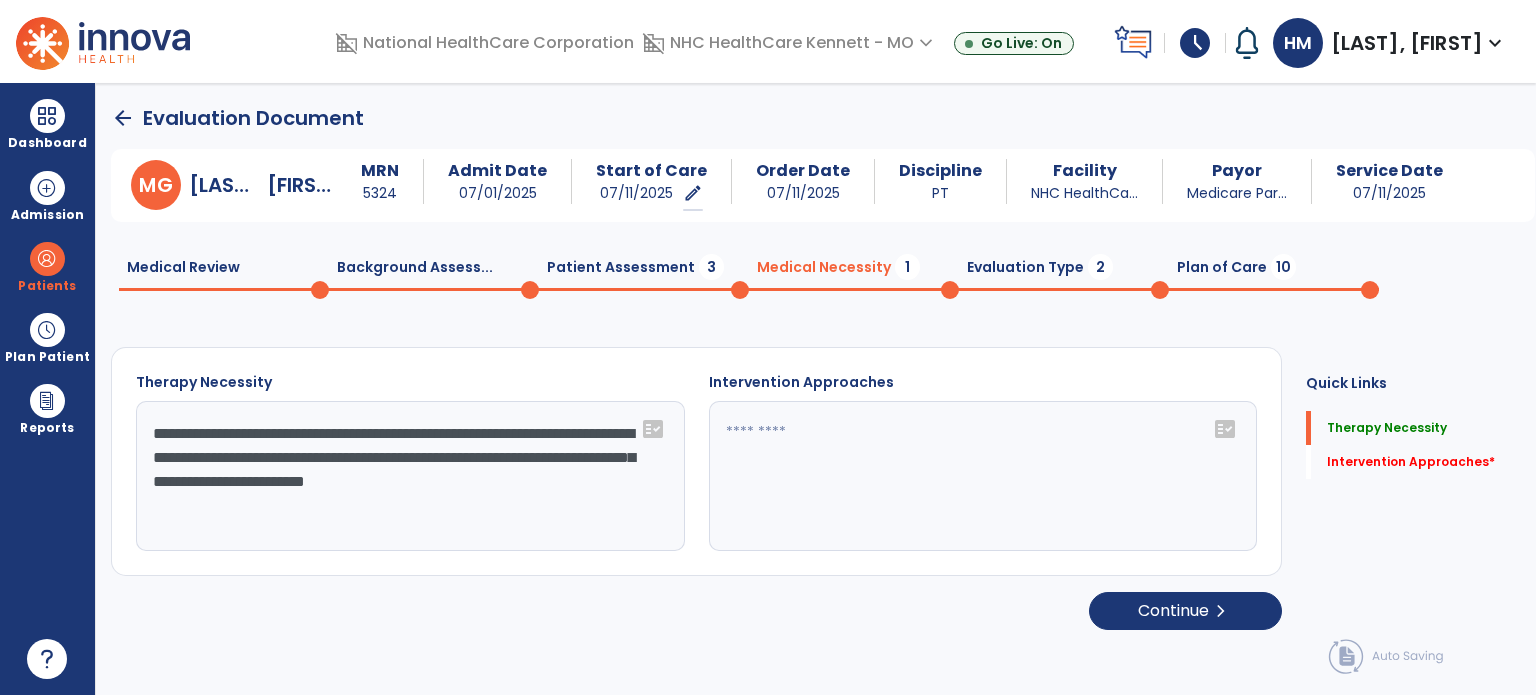 click on "fact_check" 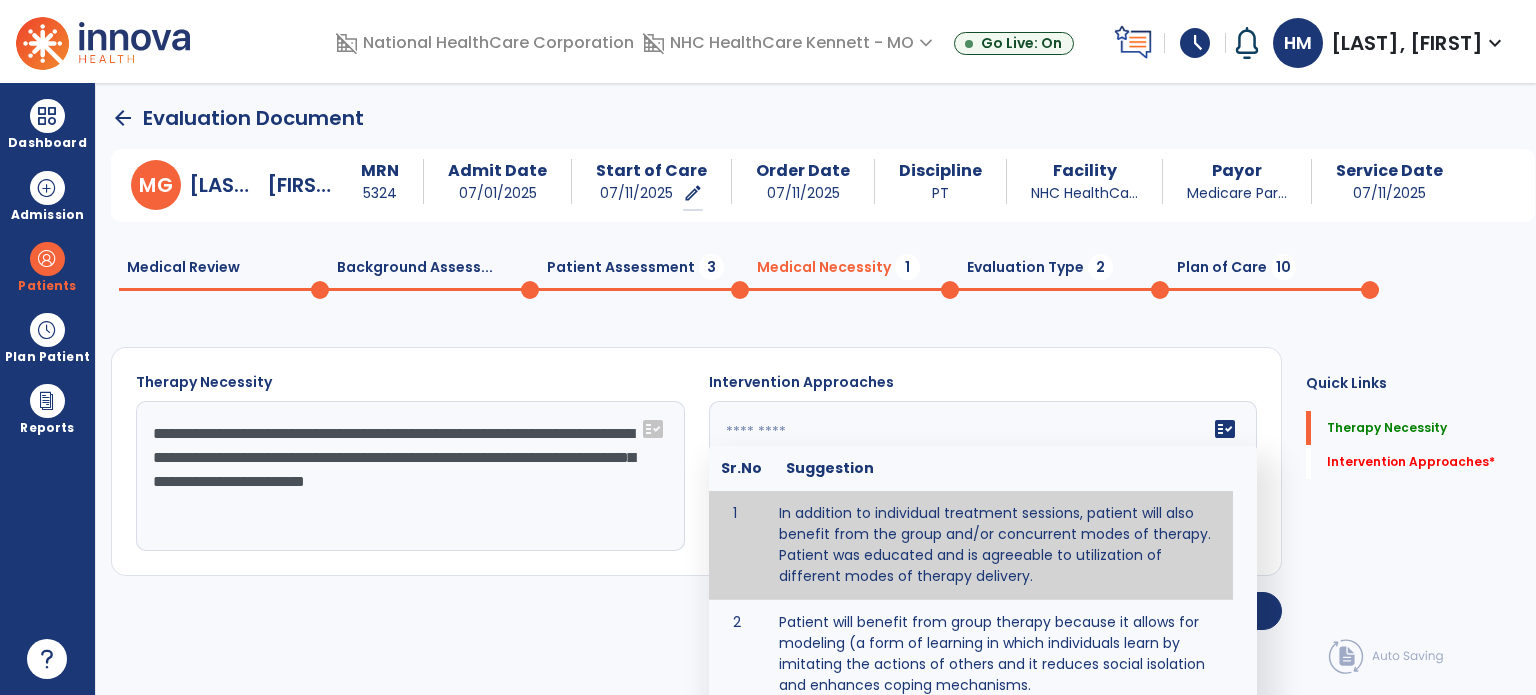 type on "**********" 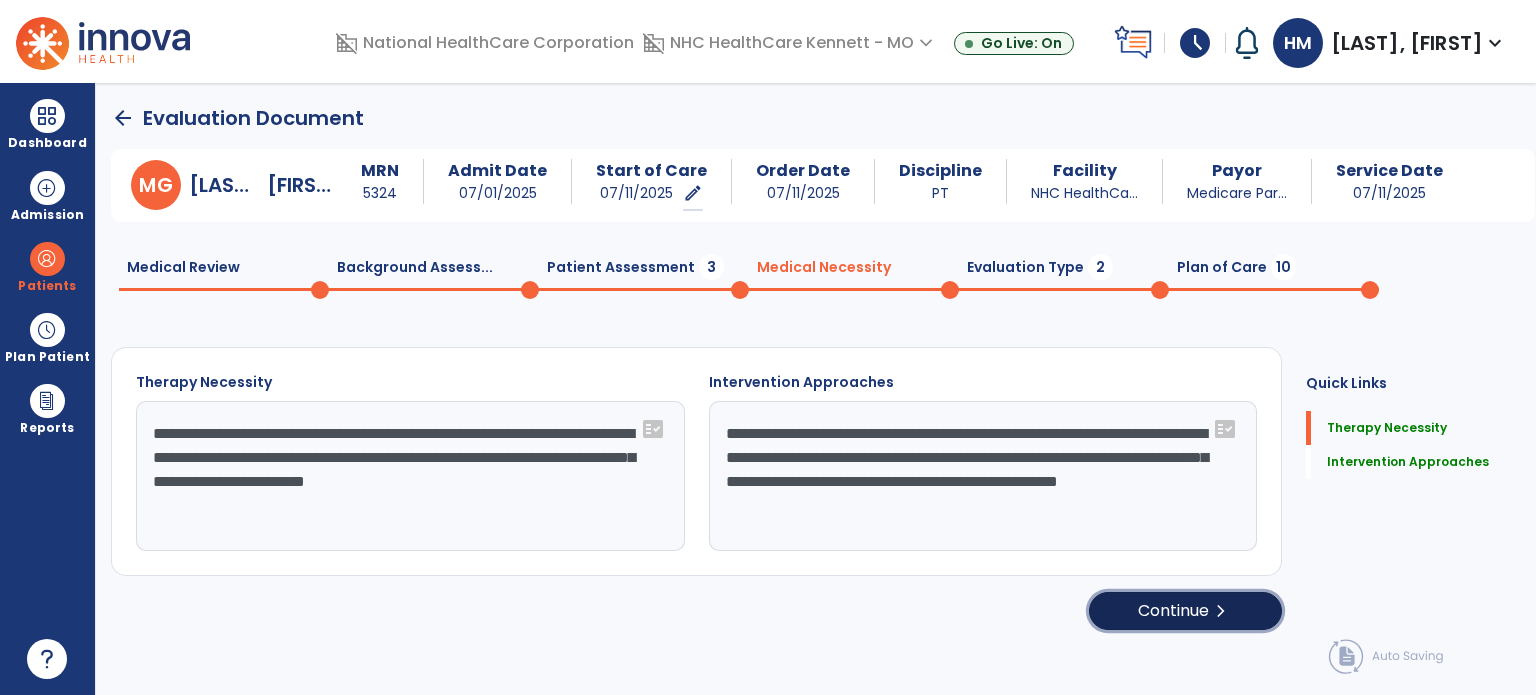 click on "Continue  chevron_right" 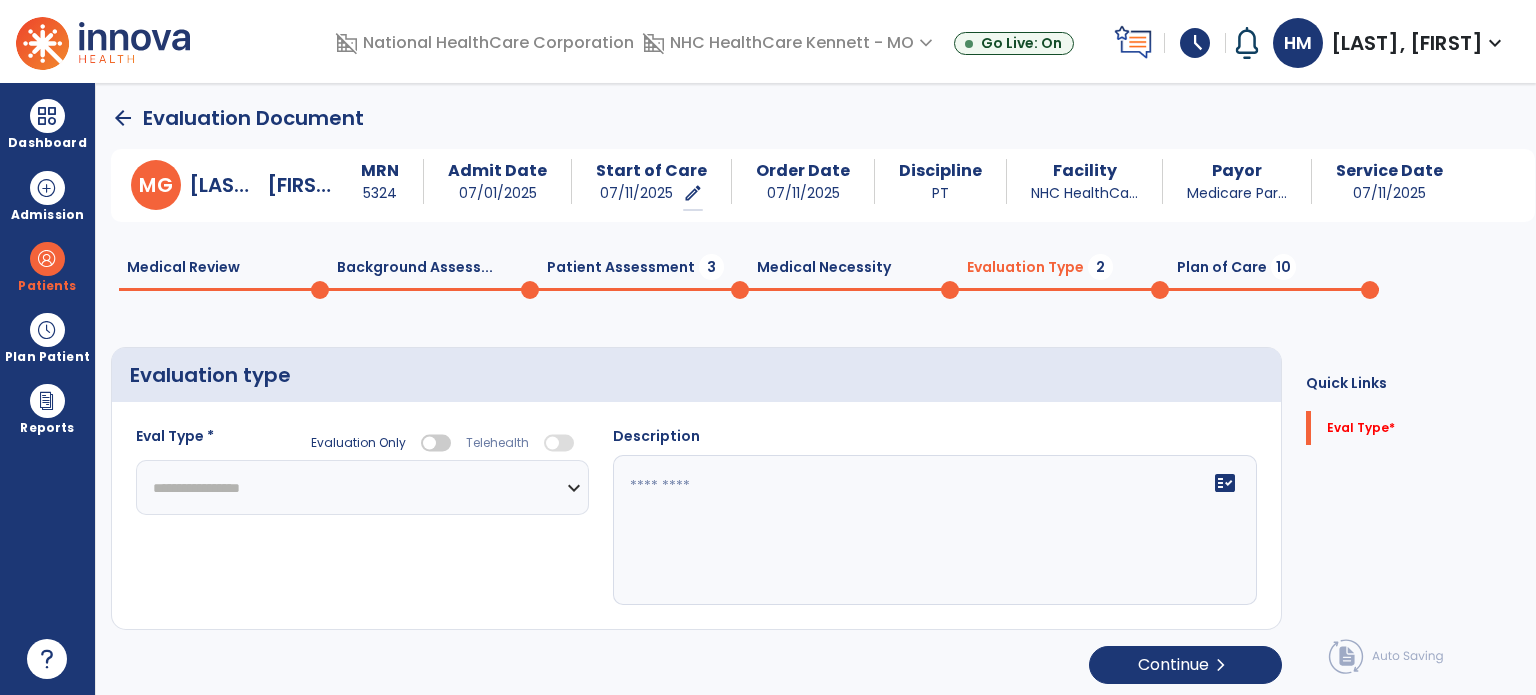 click on "**********" 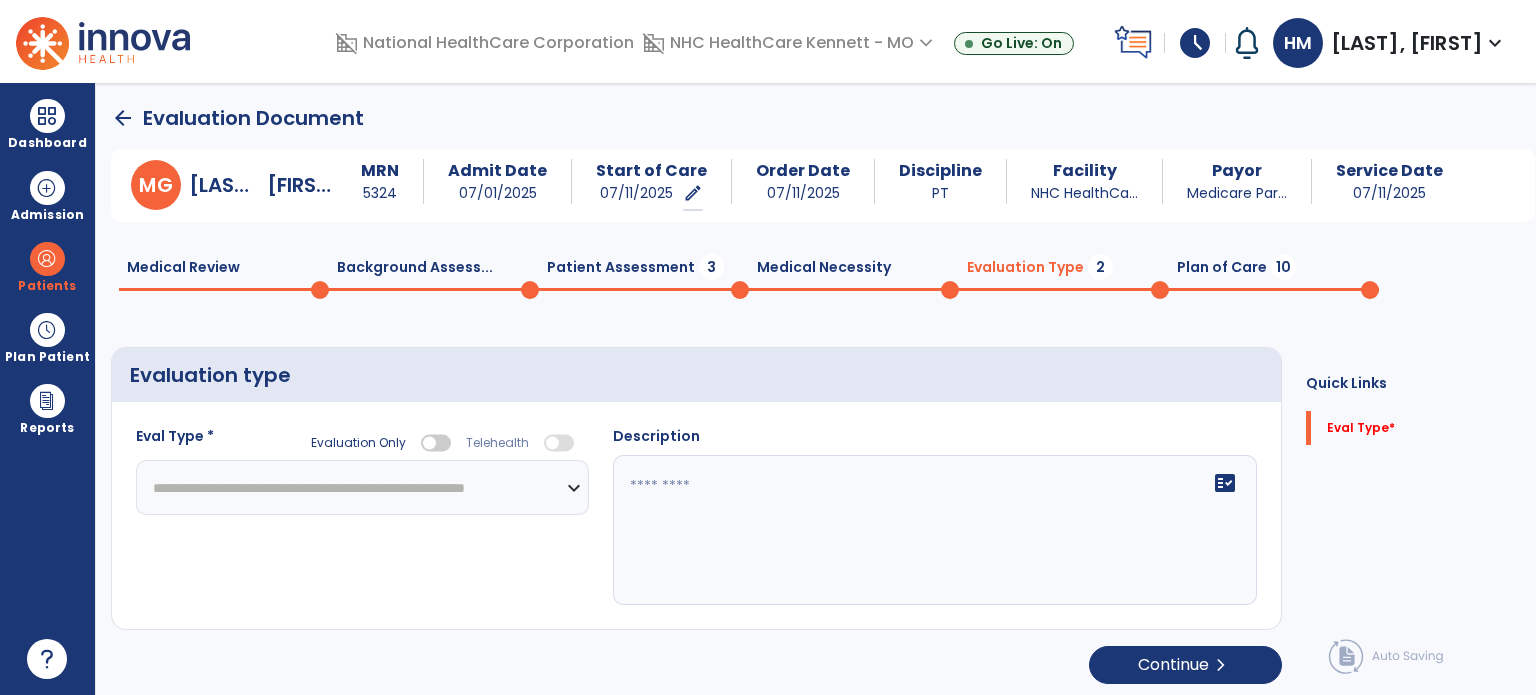 click on "**********" 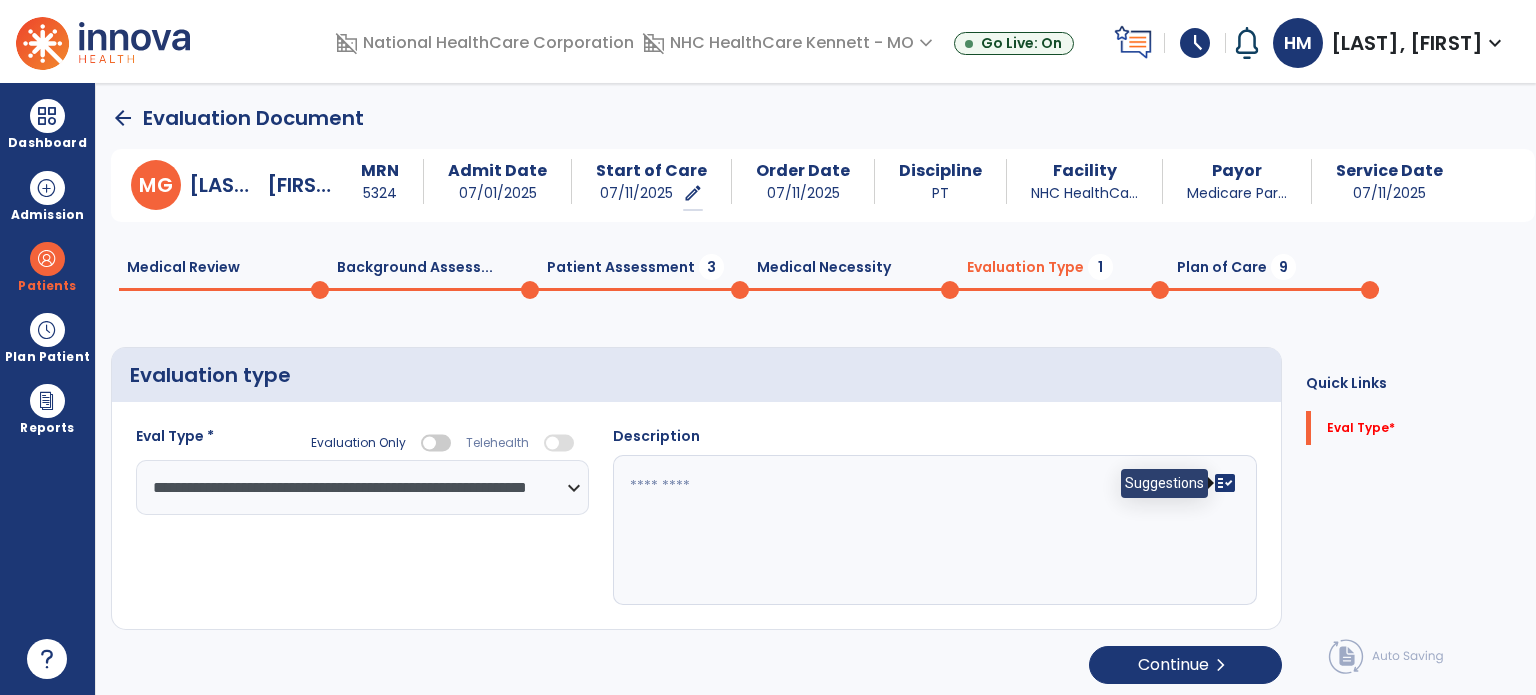 click on "fact_check" 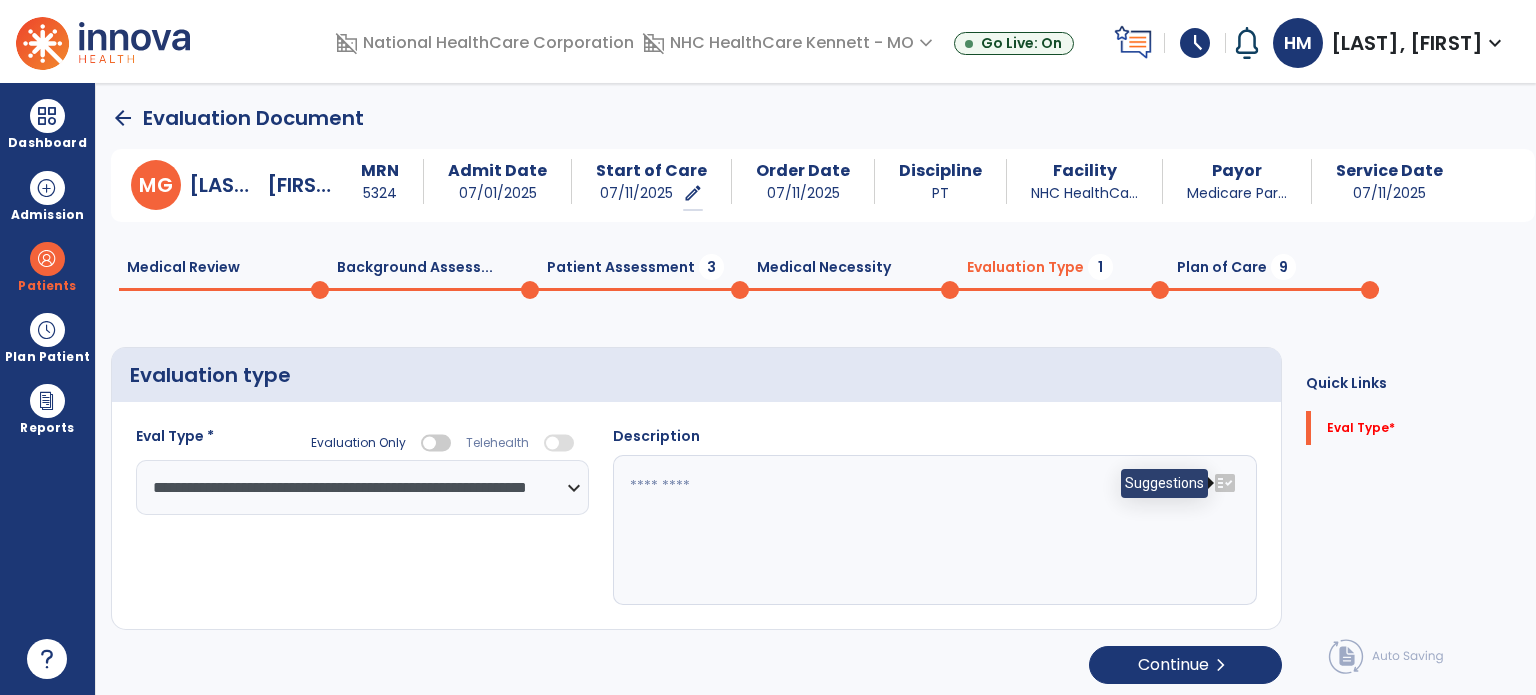 click on "fact_check" 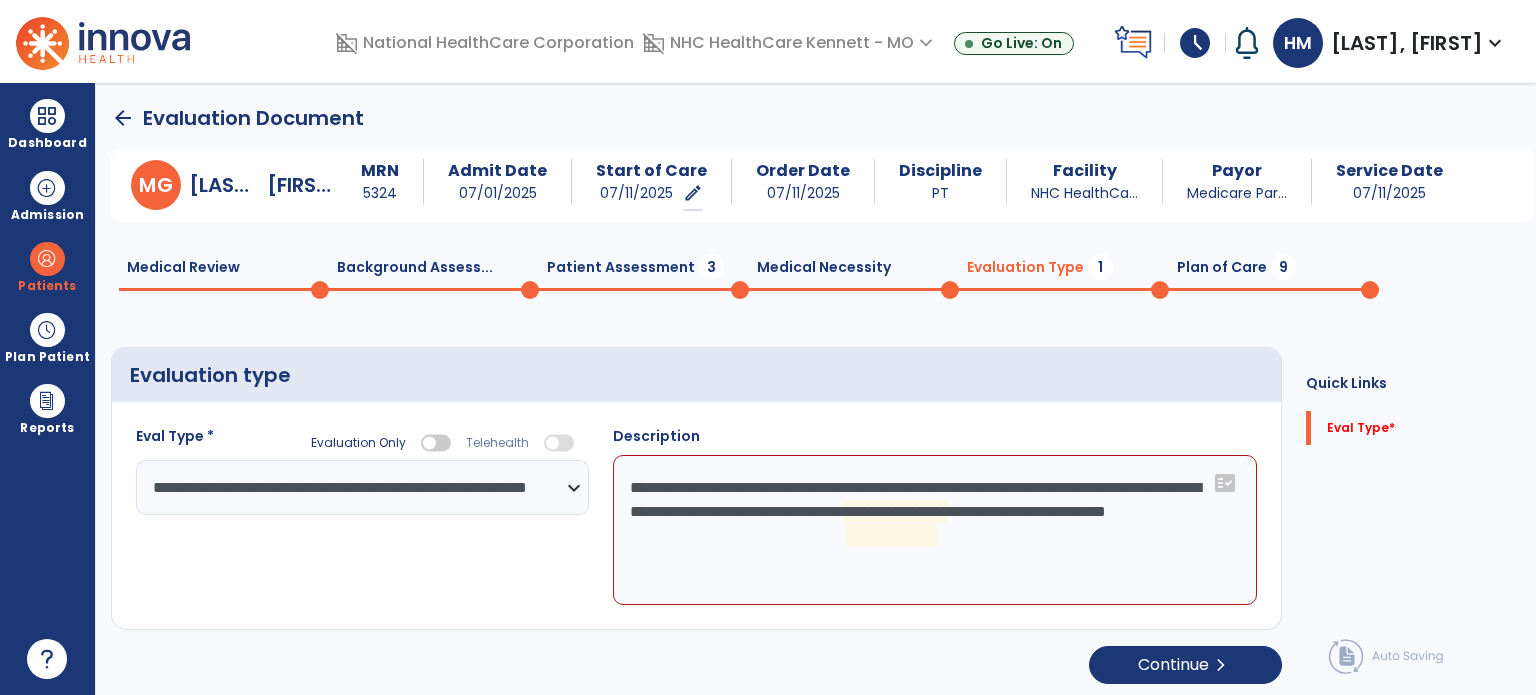 click on "**********" 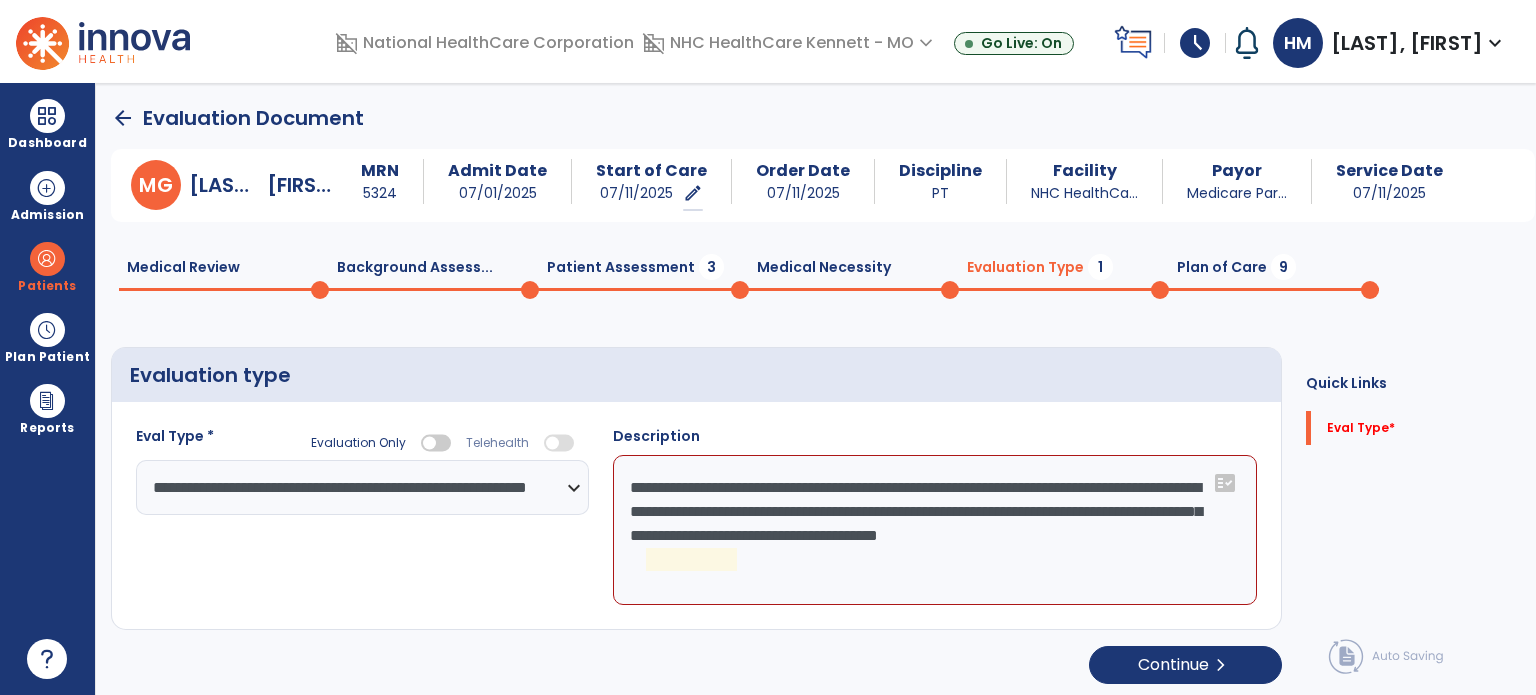 click on "**********" 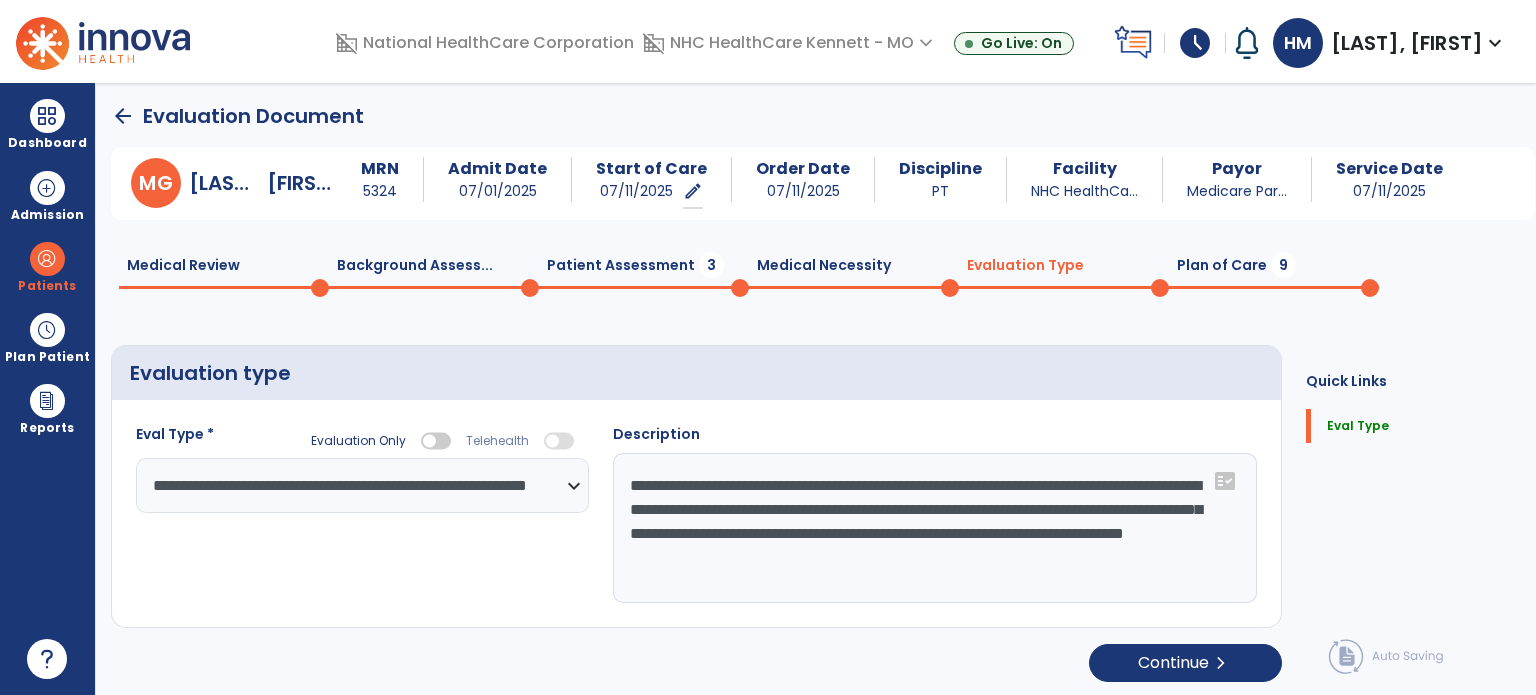 scroll, scrollTop: 4, scrollLeft: 0, axis: vertical 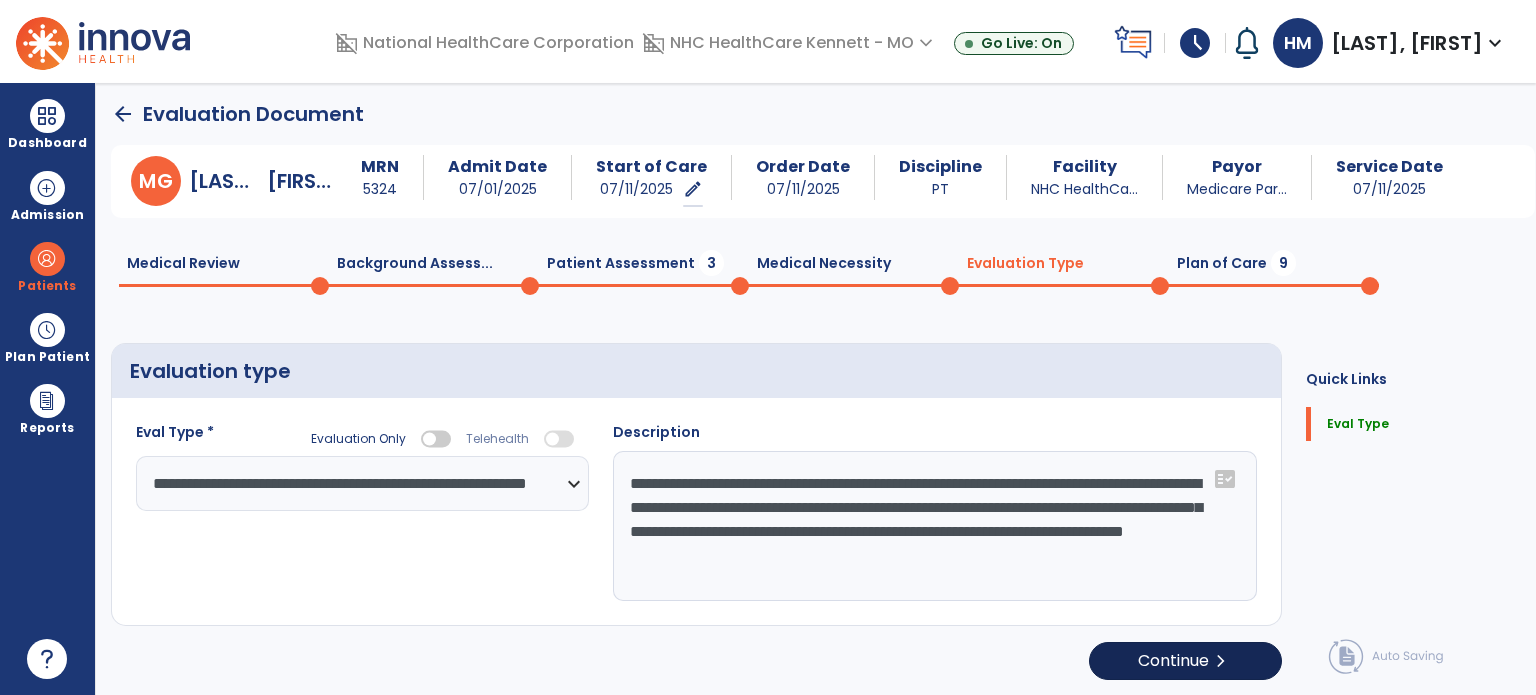 type on "**********" 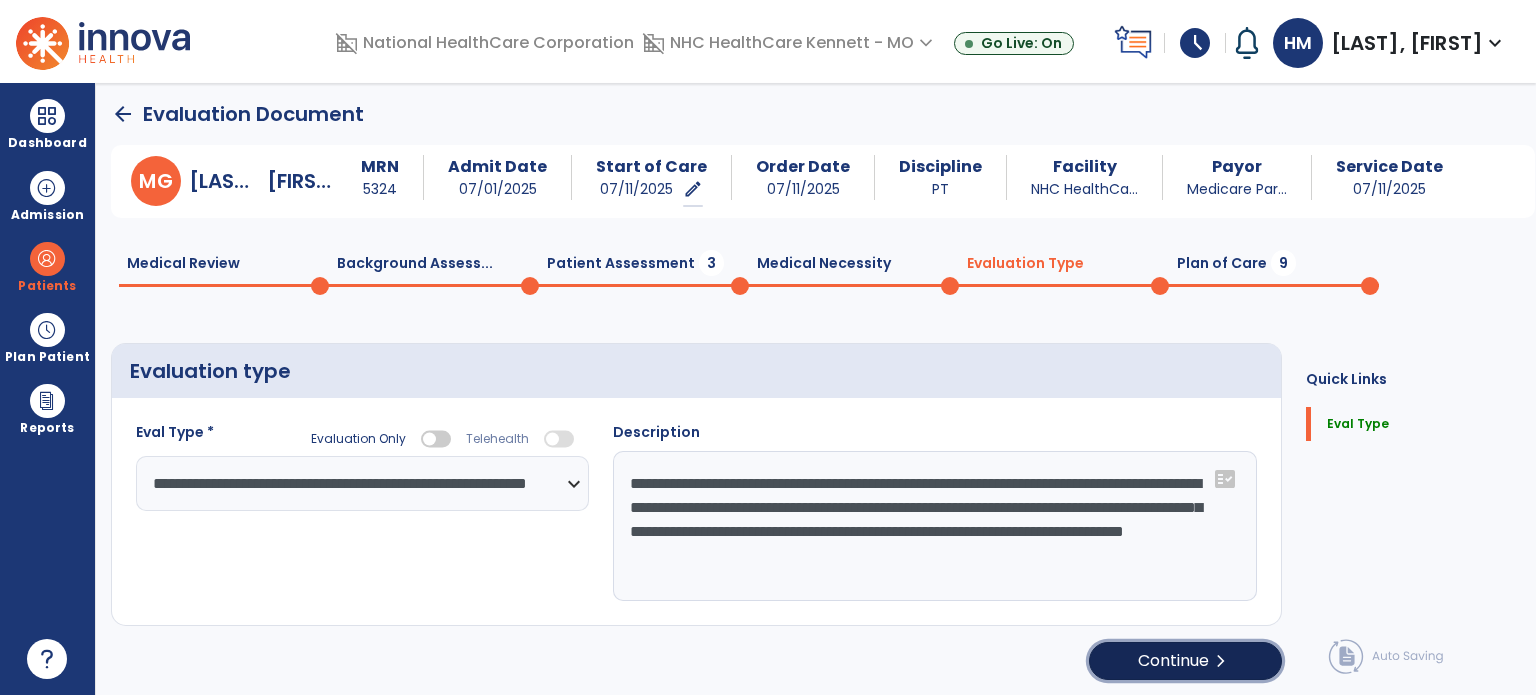 click on "chevron_right" 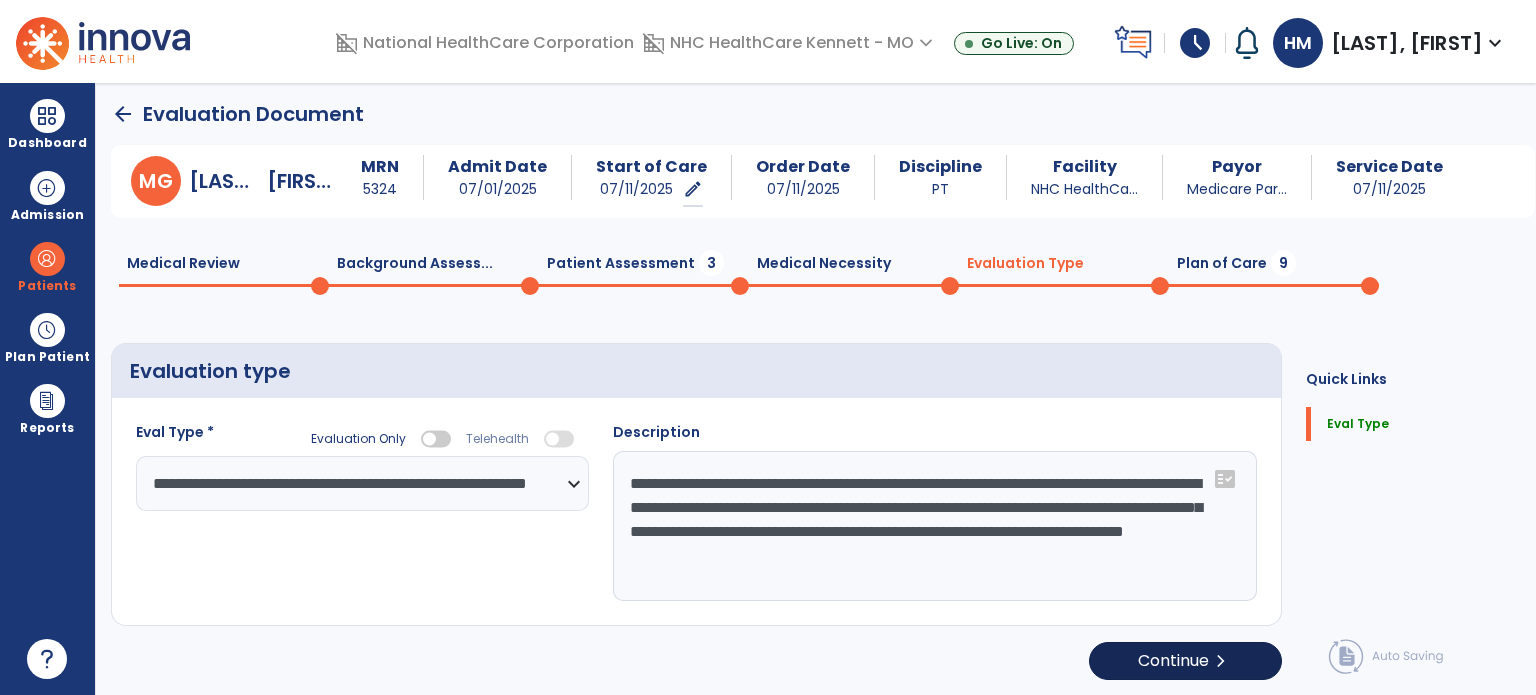 select on "*****" 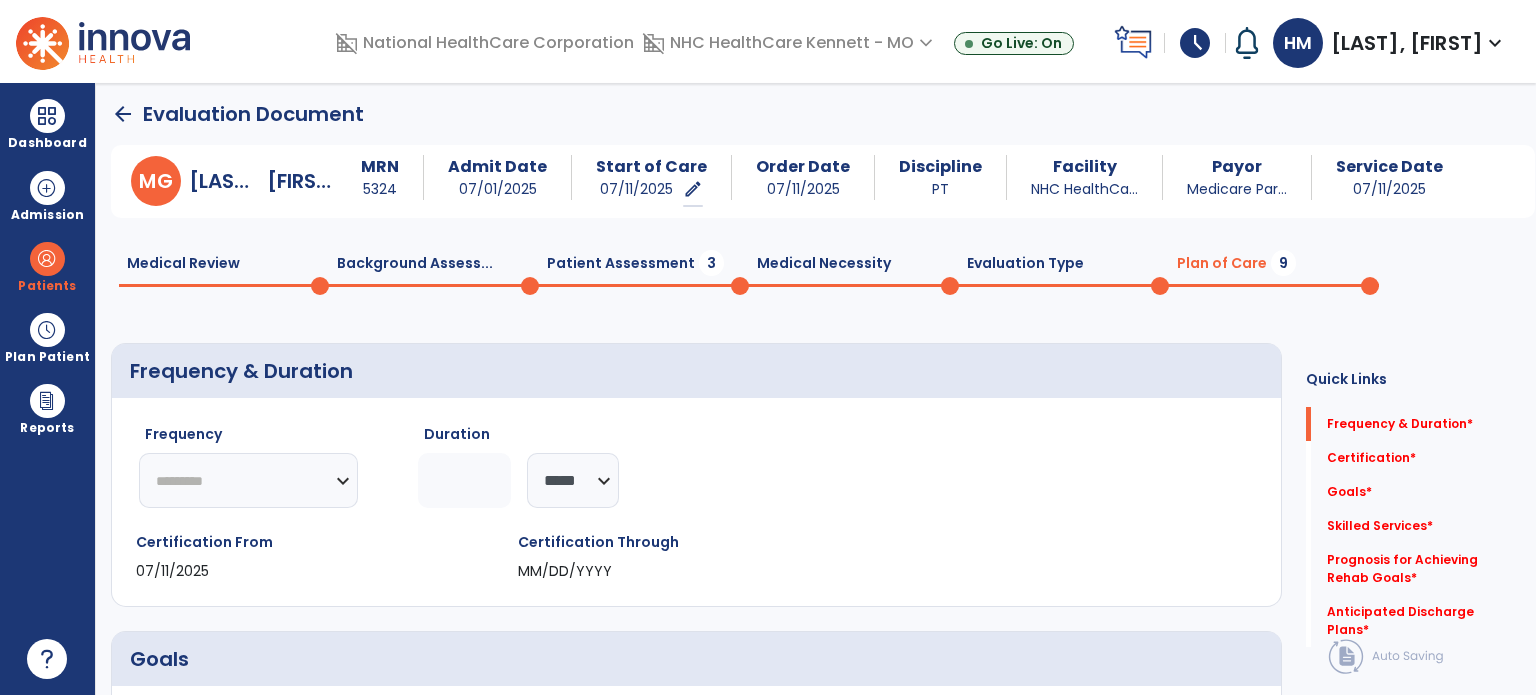 click on "********* ** ** ** ** ** ** **" 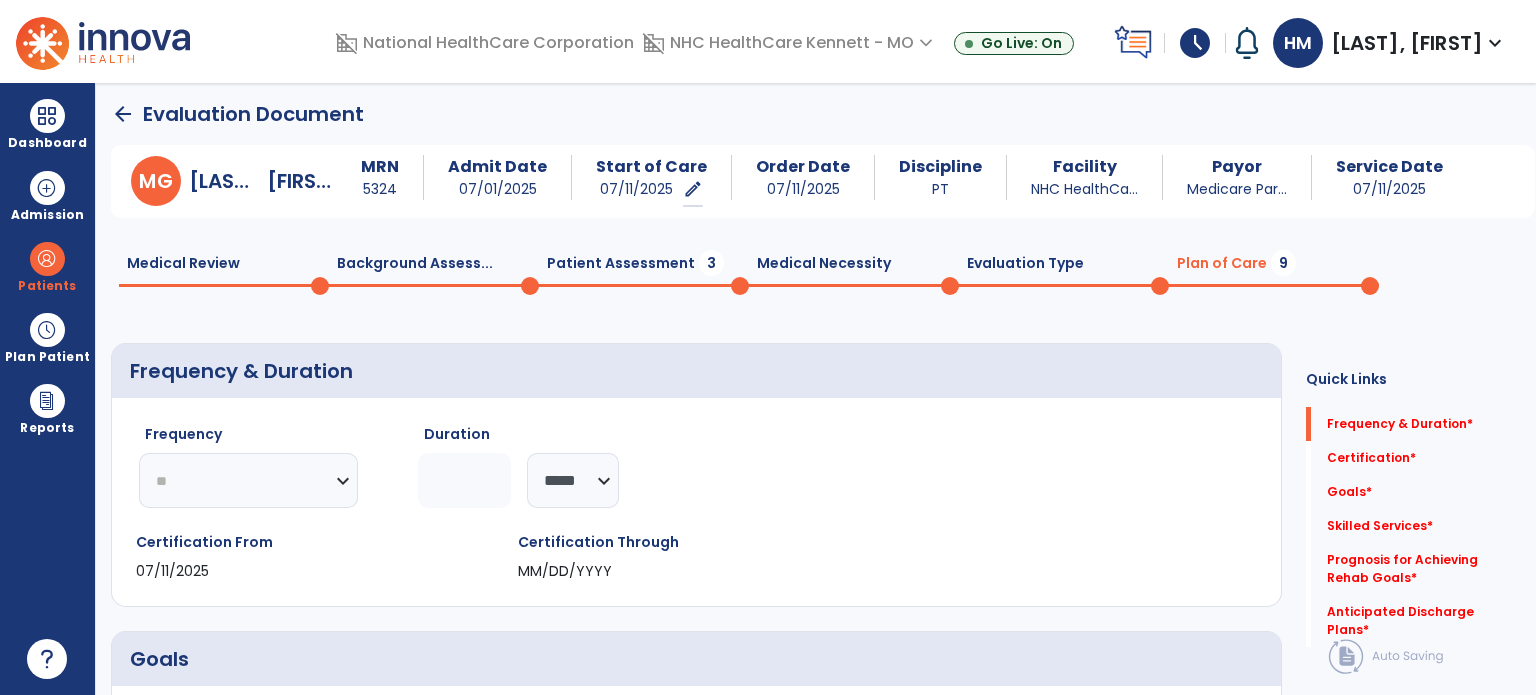 click on "********* ** ** ** ** ** ** **" 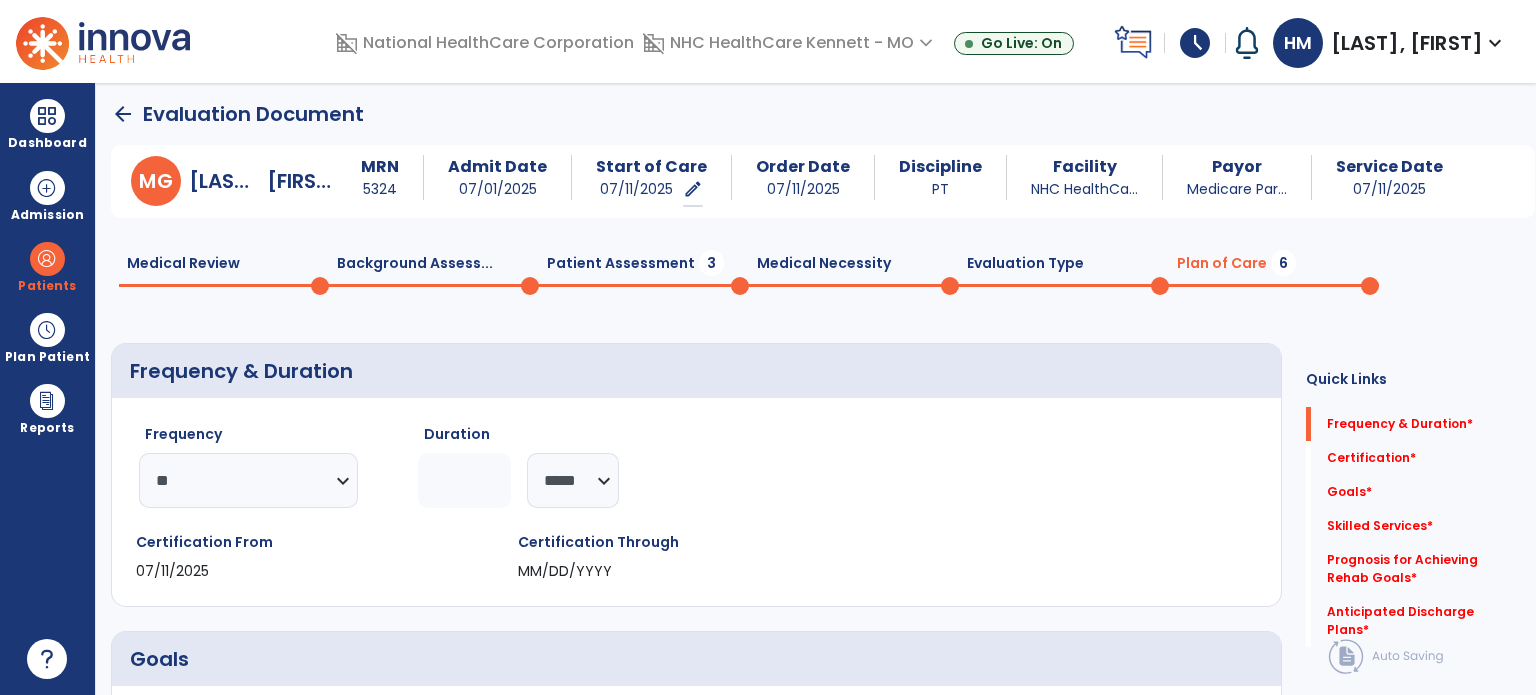 click 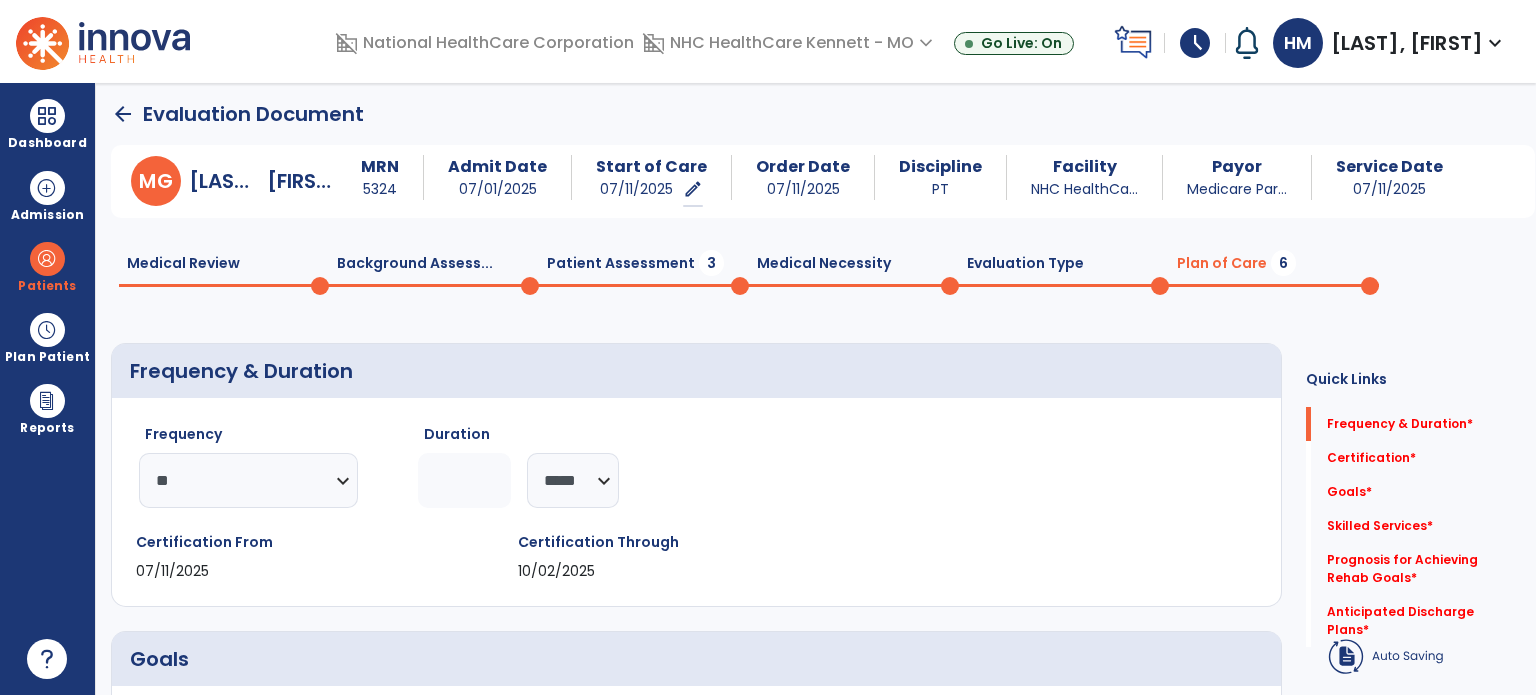 click on "Frequency  ********* ** ** ** ** ** ** **  Duration  ** ******** *****" 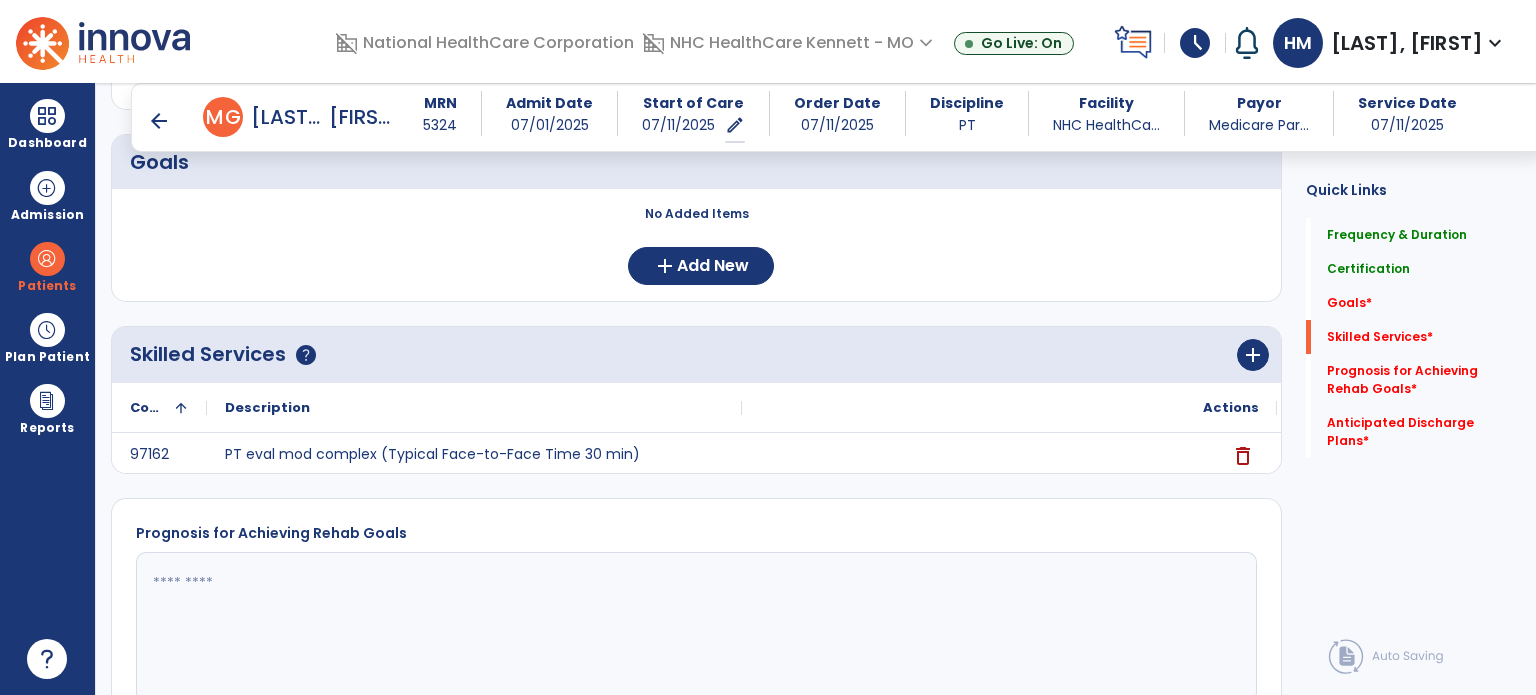 scroll, scrollTop: 404, scrollLeft: 0, axis: vertical 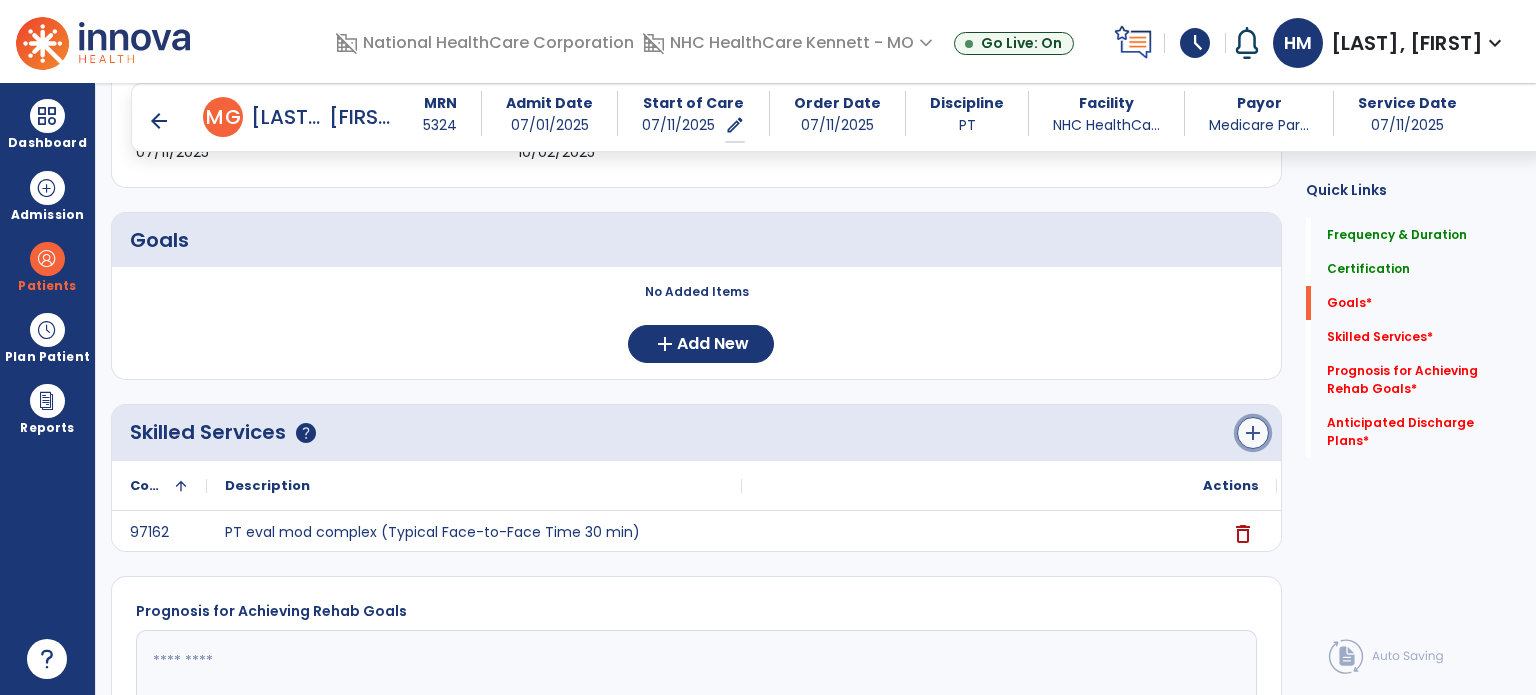 click on "add" 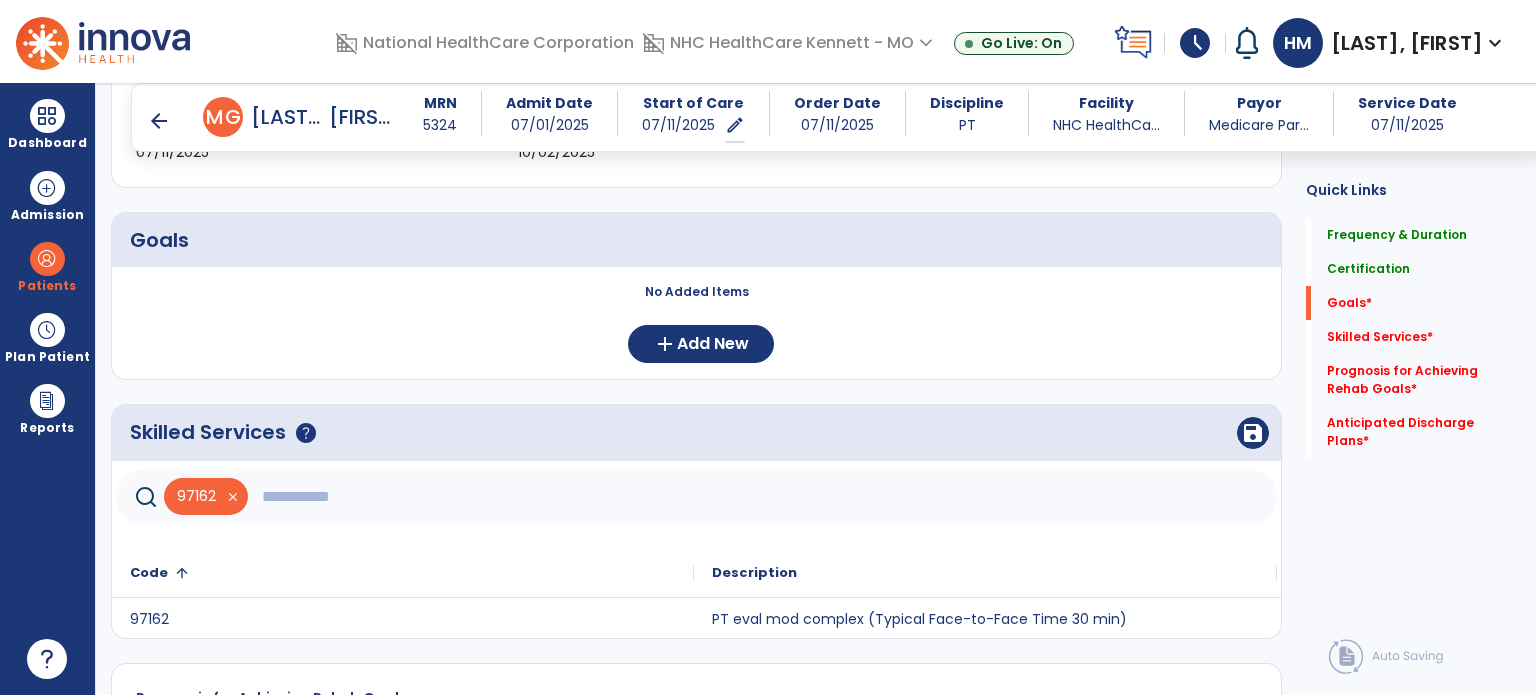 click 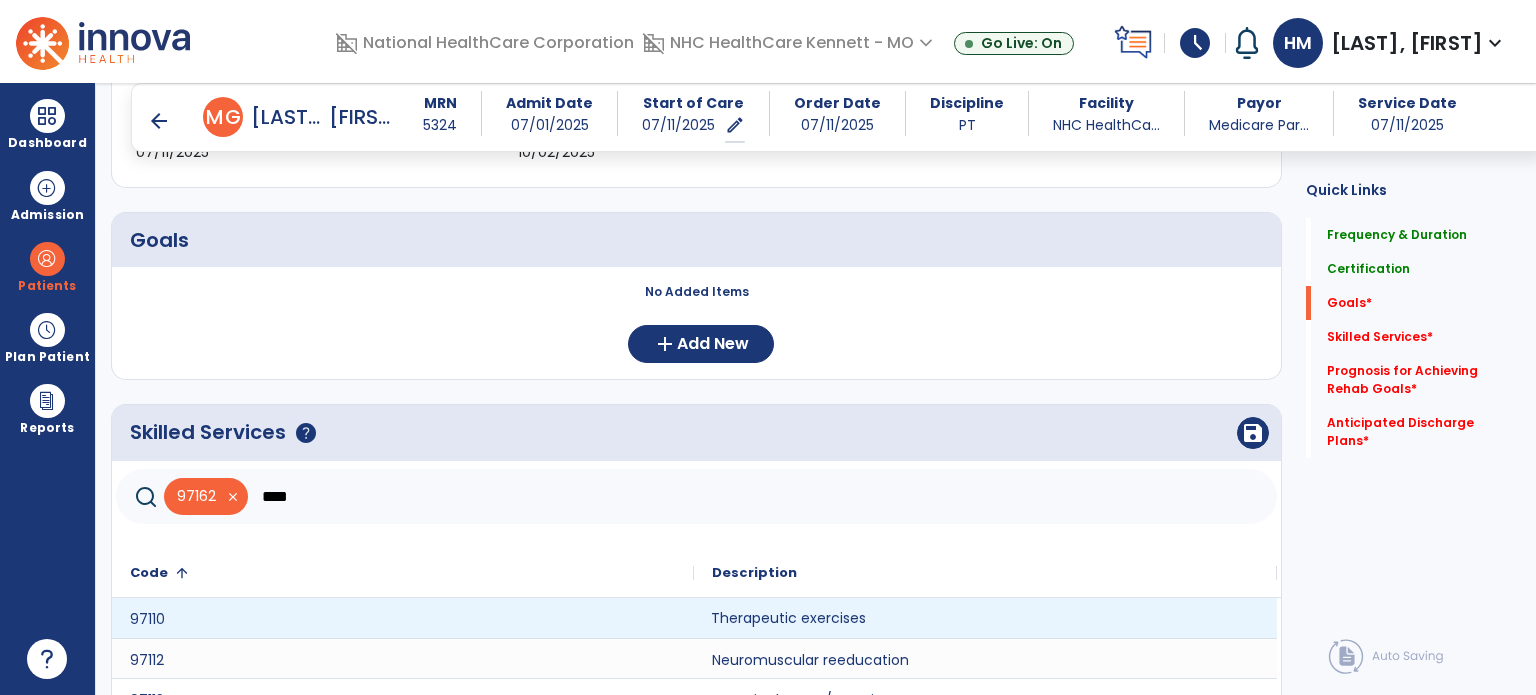 click on "Therapeutic exercises" 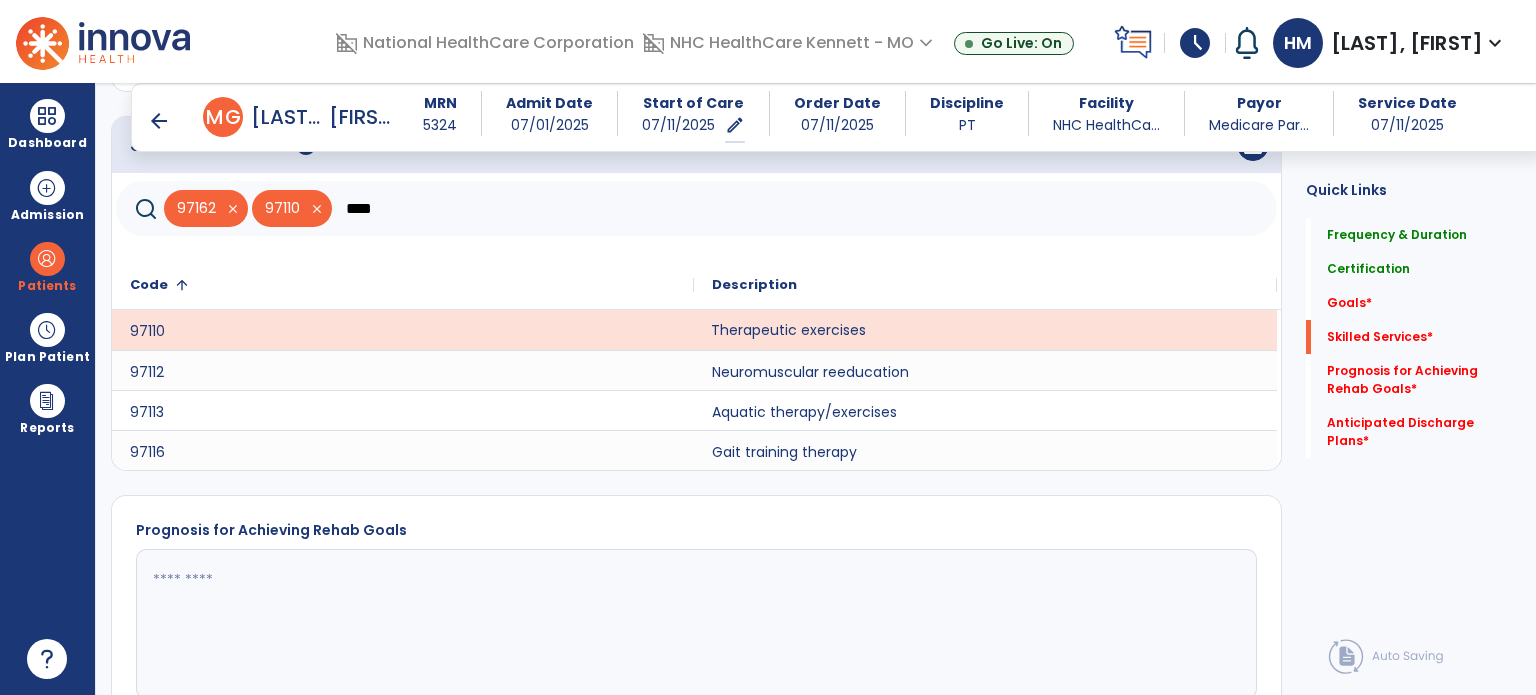 scroll, scrollTop: 704, scrollLeft: 0, axis: vertical 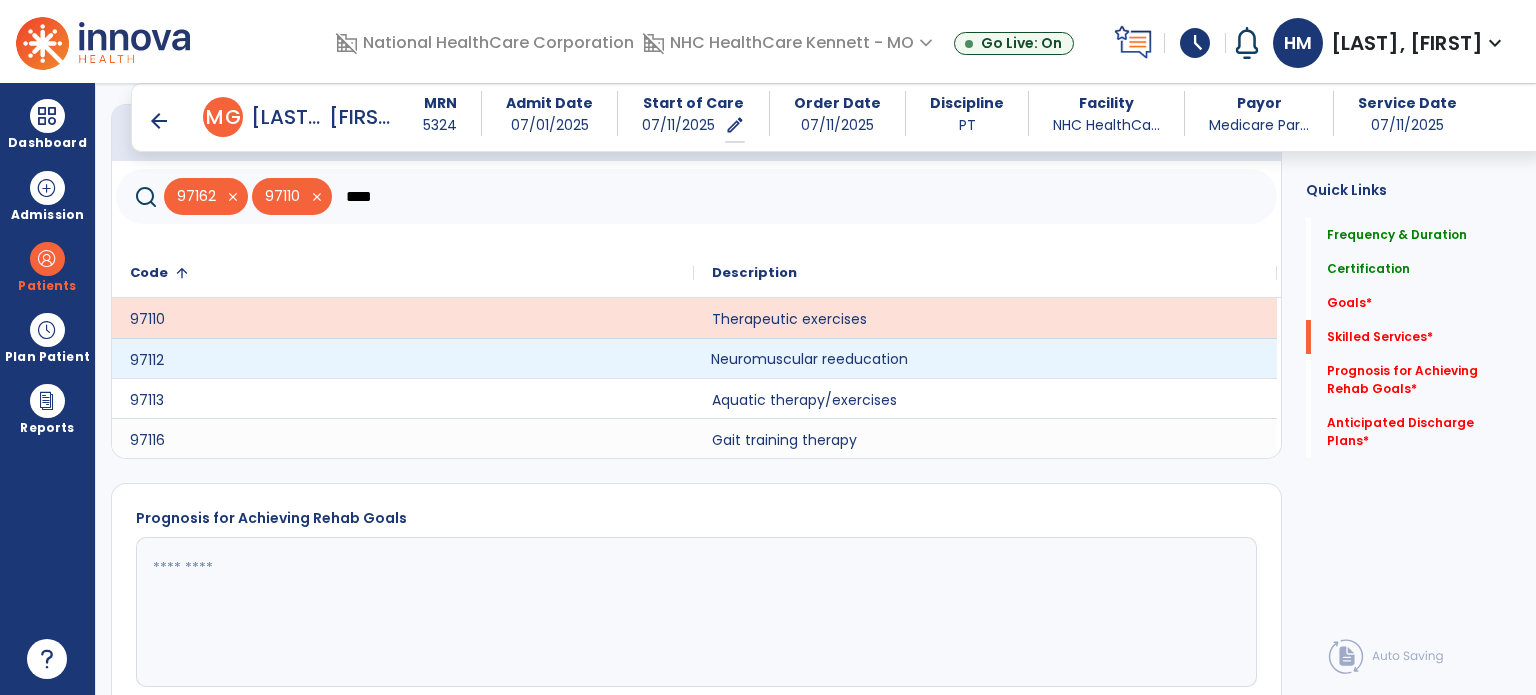 click on "Neuromuscular reeducation" 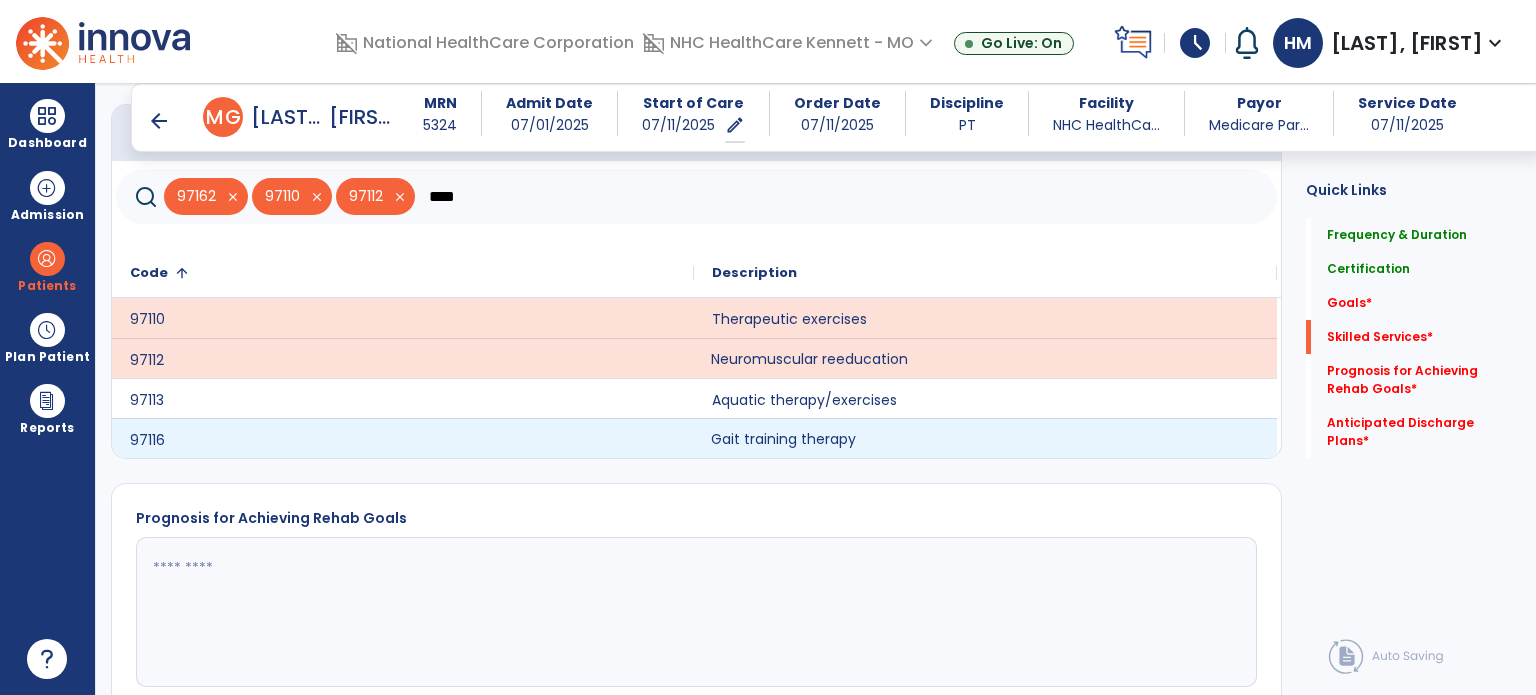 click on "Gait training therapy" 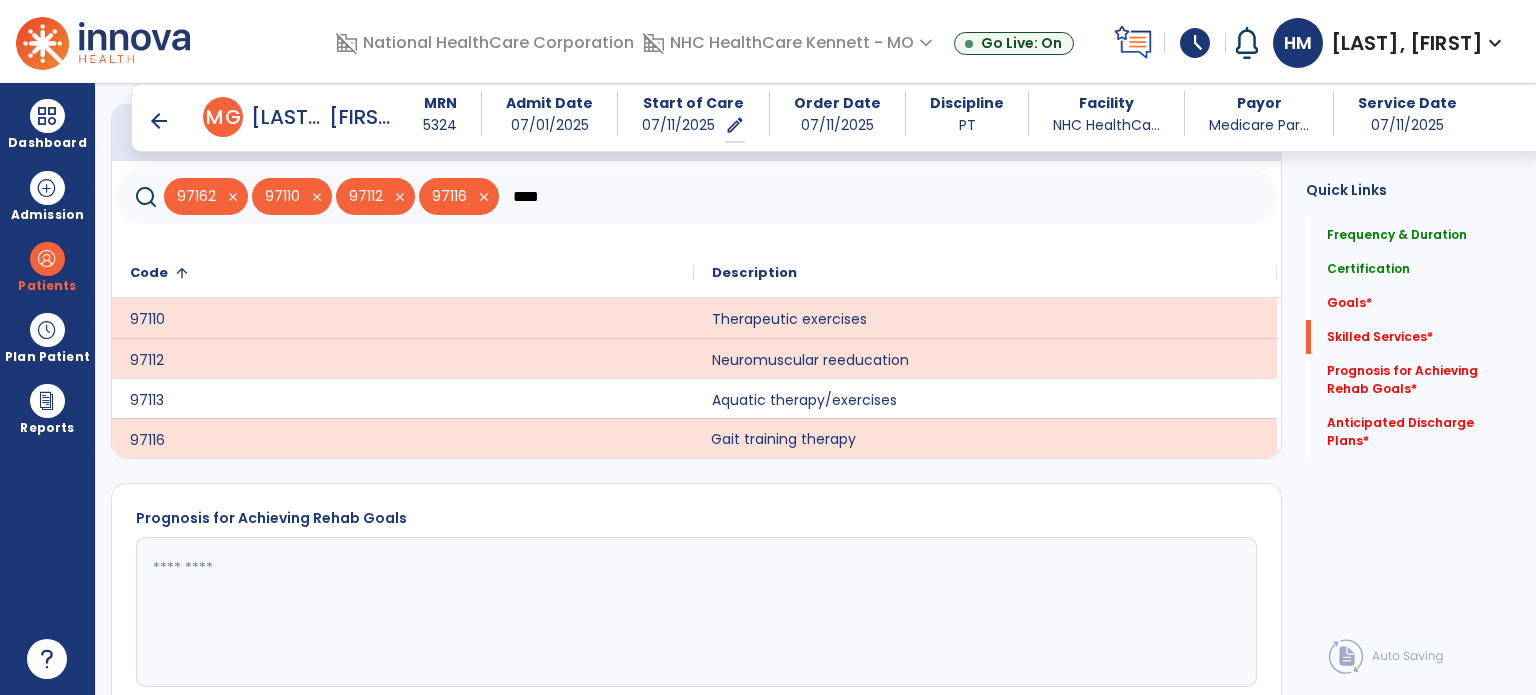 click on "****" 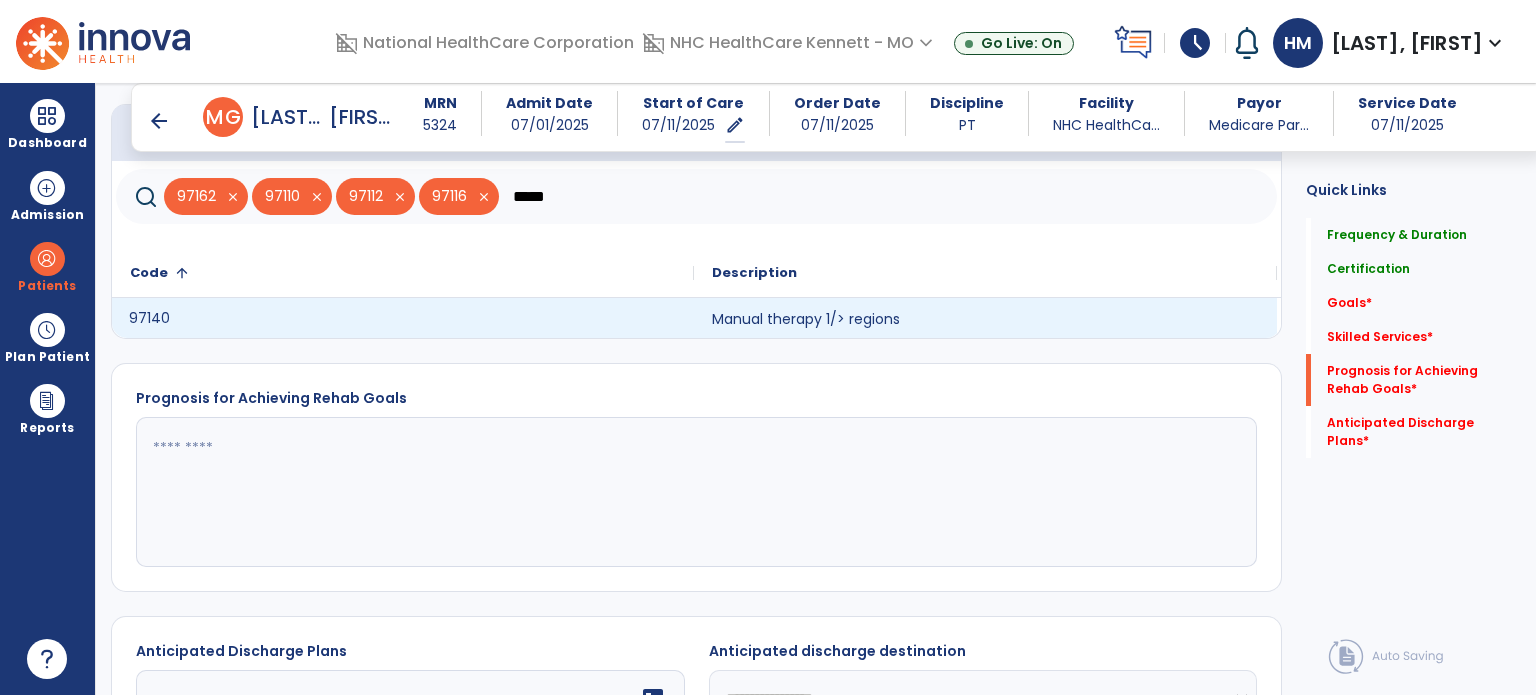 click on "97140" 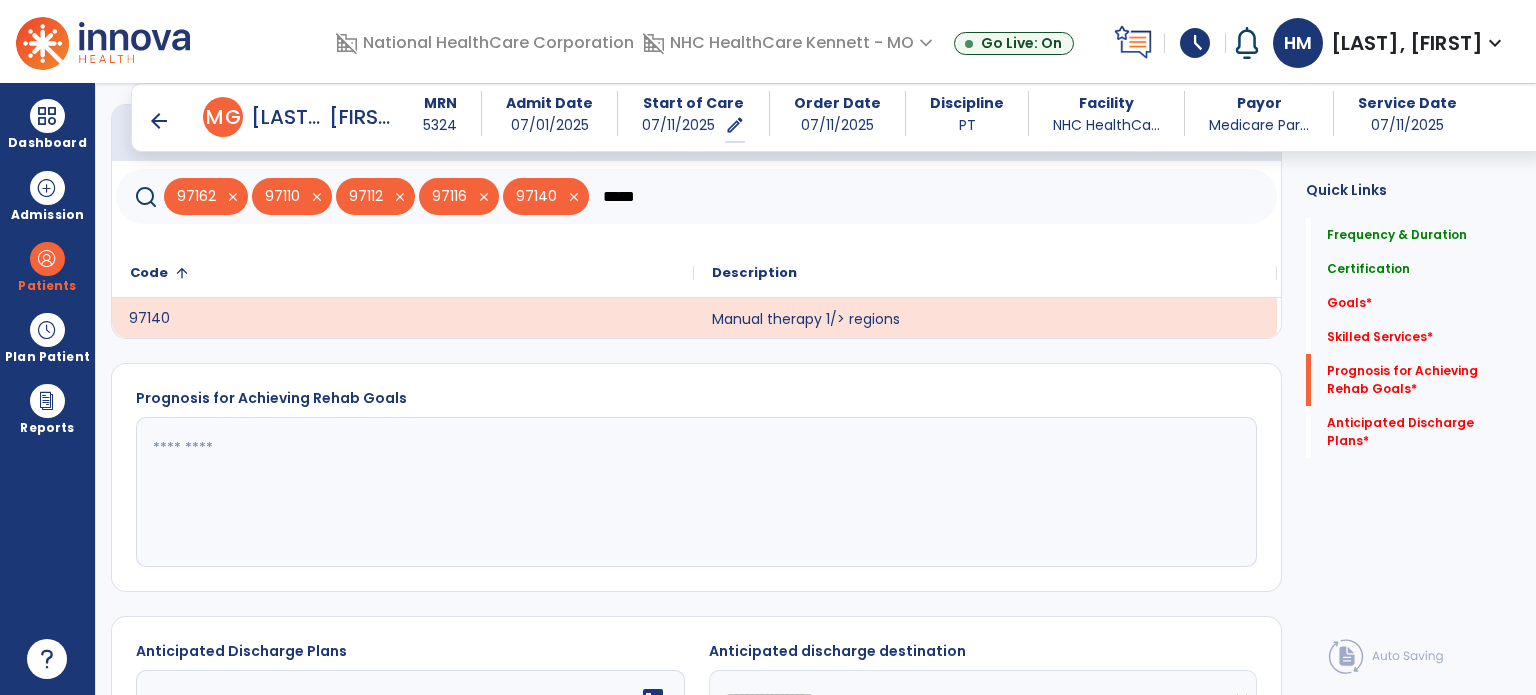 click on "*****" 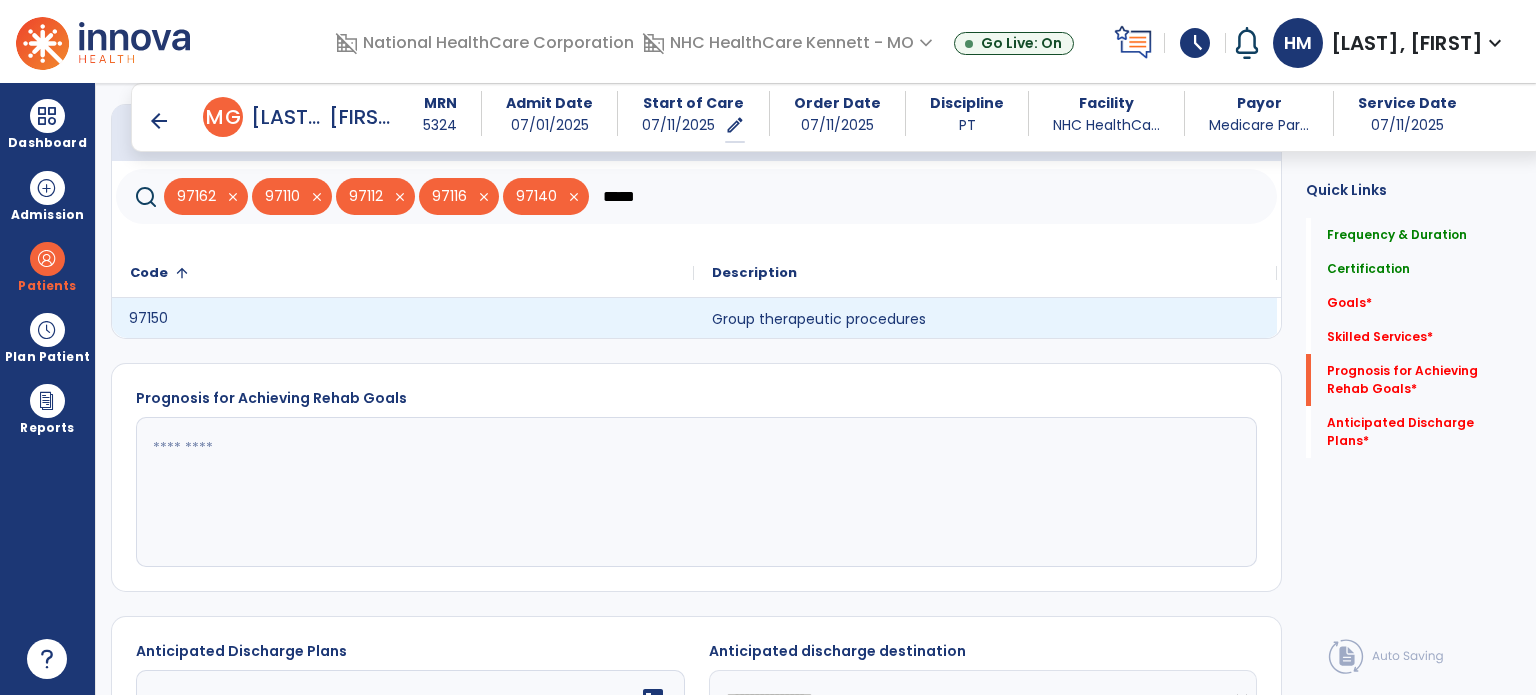 click on "97150" 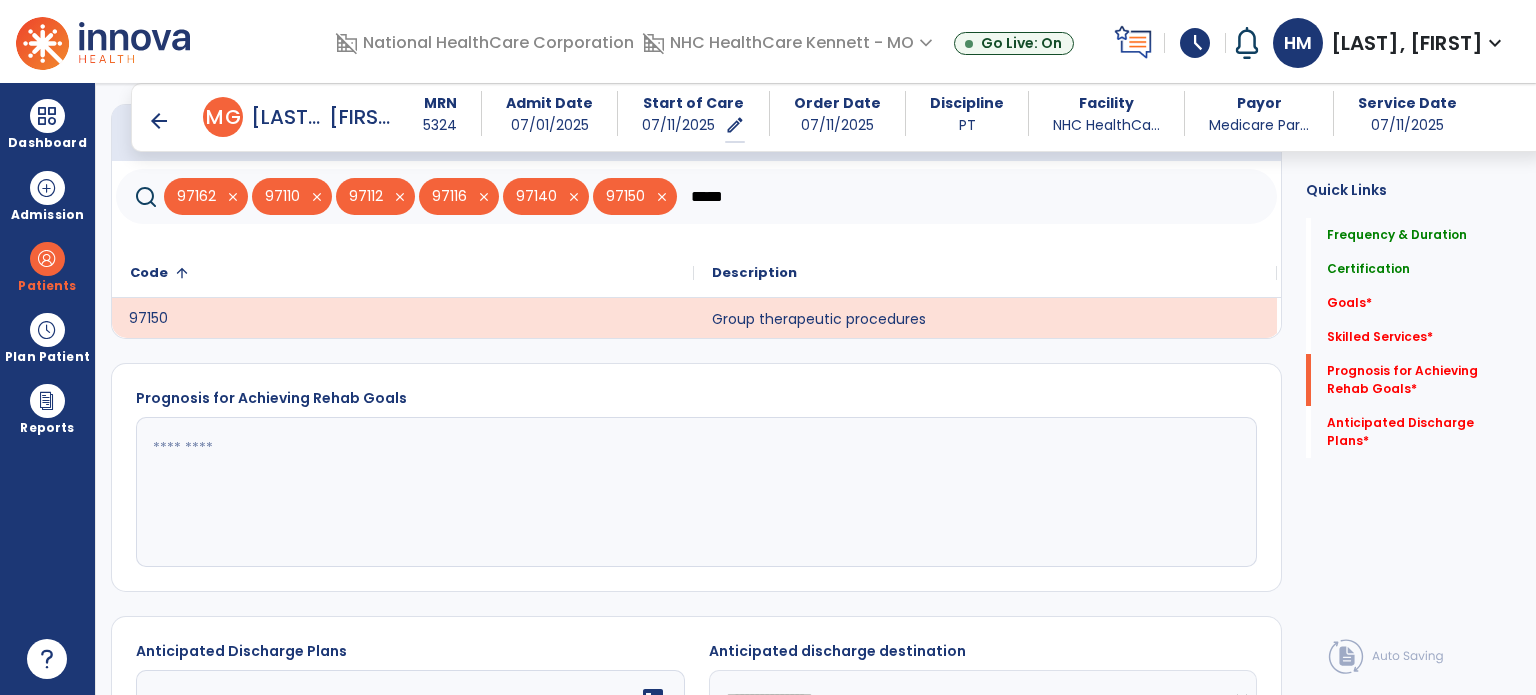 click on "*****" 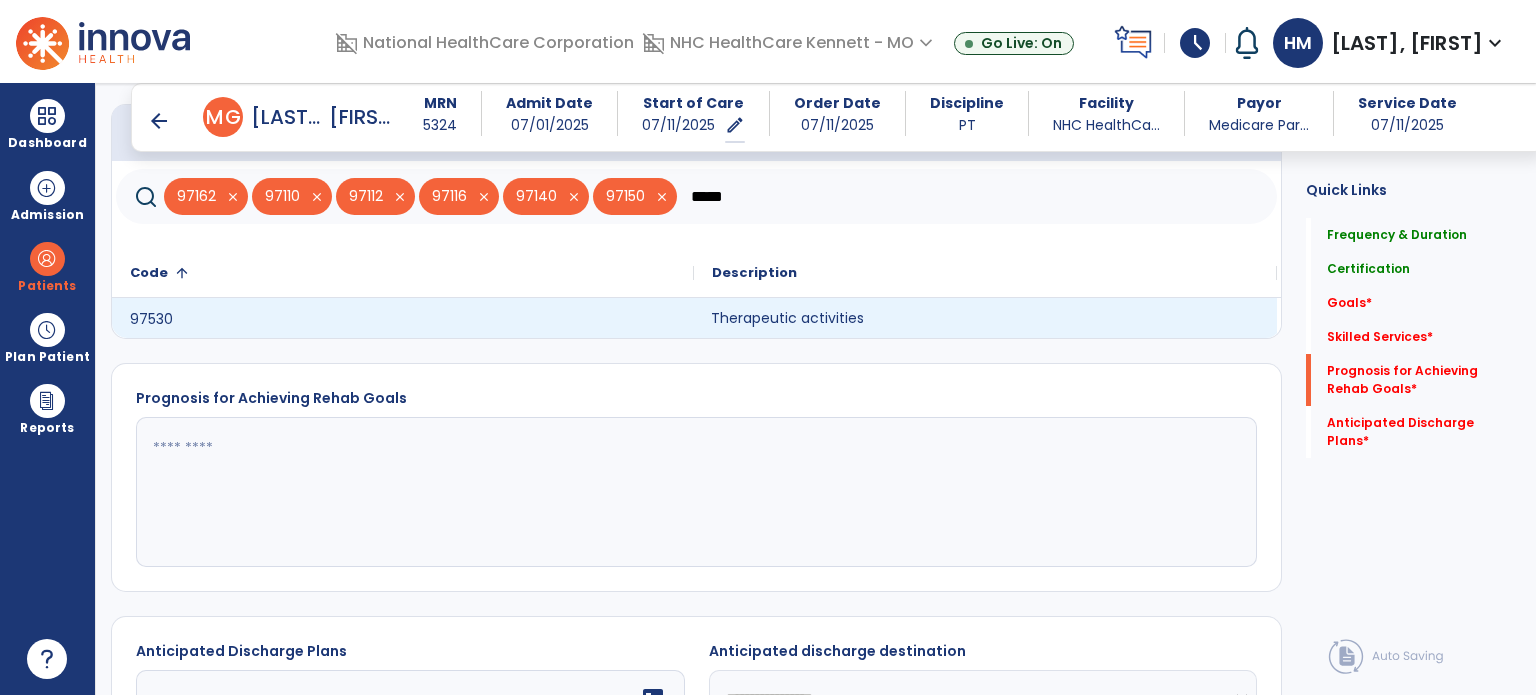 click on "Therapeutic activities" 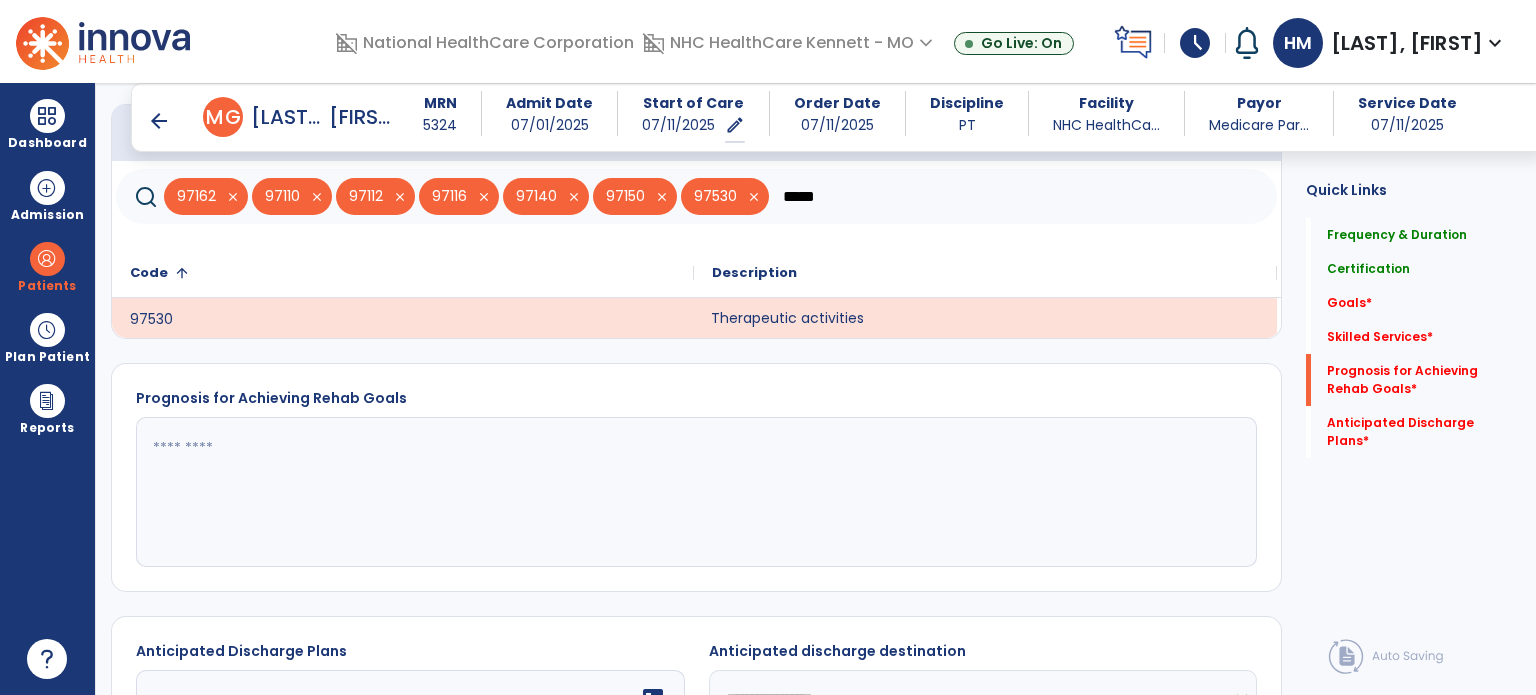 click on "*****" 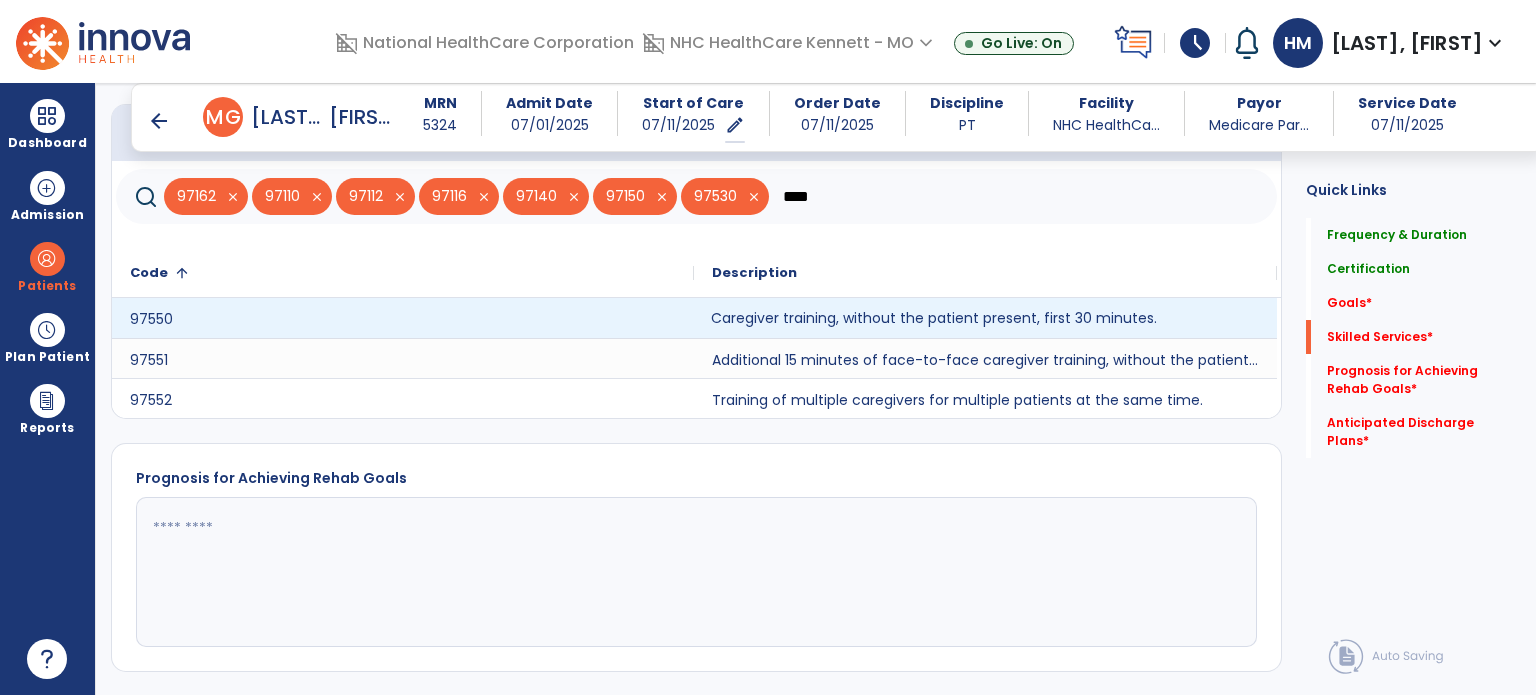 type on "****" 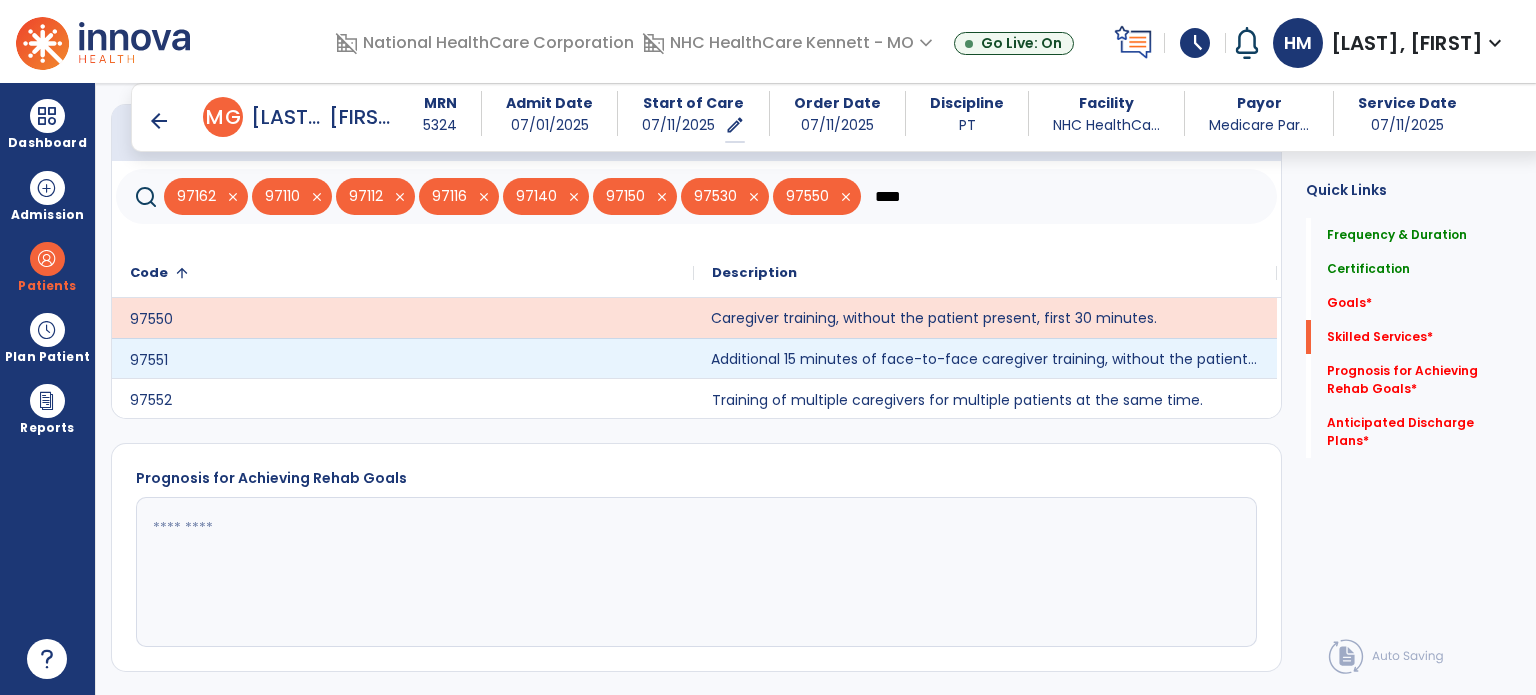 click on "Additional 15 minutes of face-to-face caregiver training, without the patient present, after 97550 is billed." 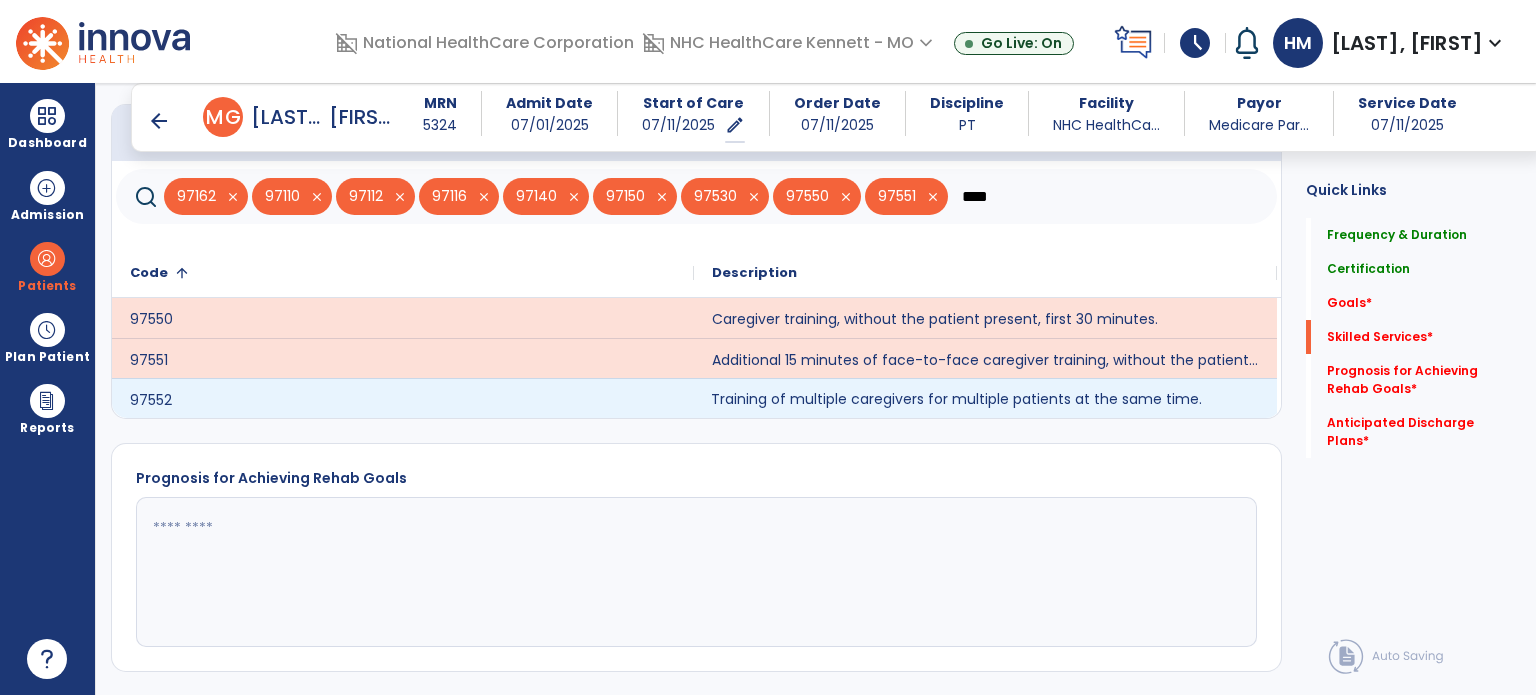 click on "Training of multiple caregivers for multiple patients at the same time." 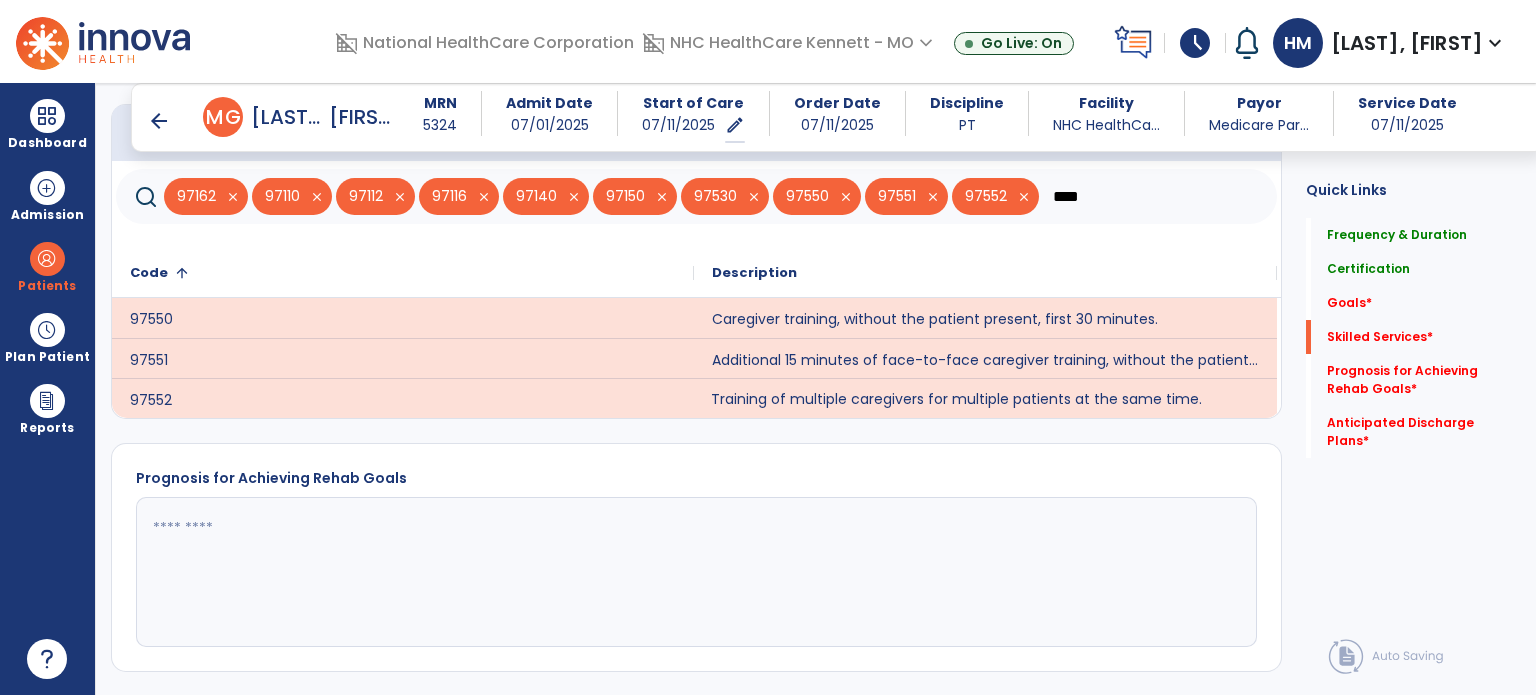 click 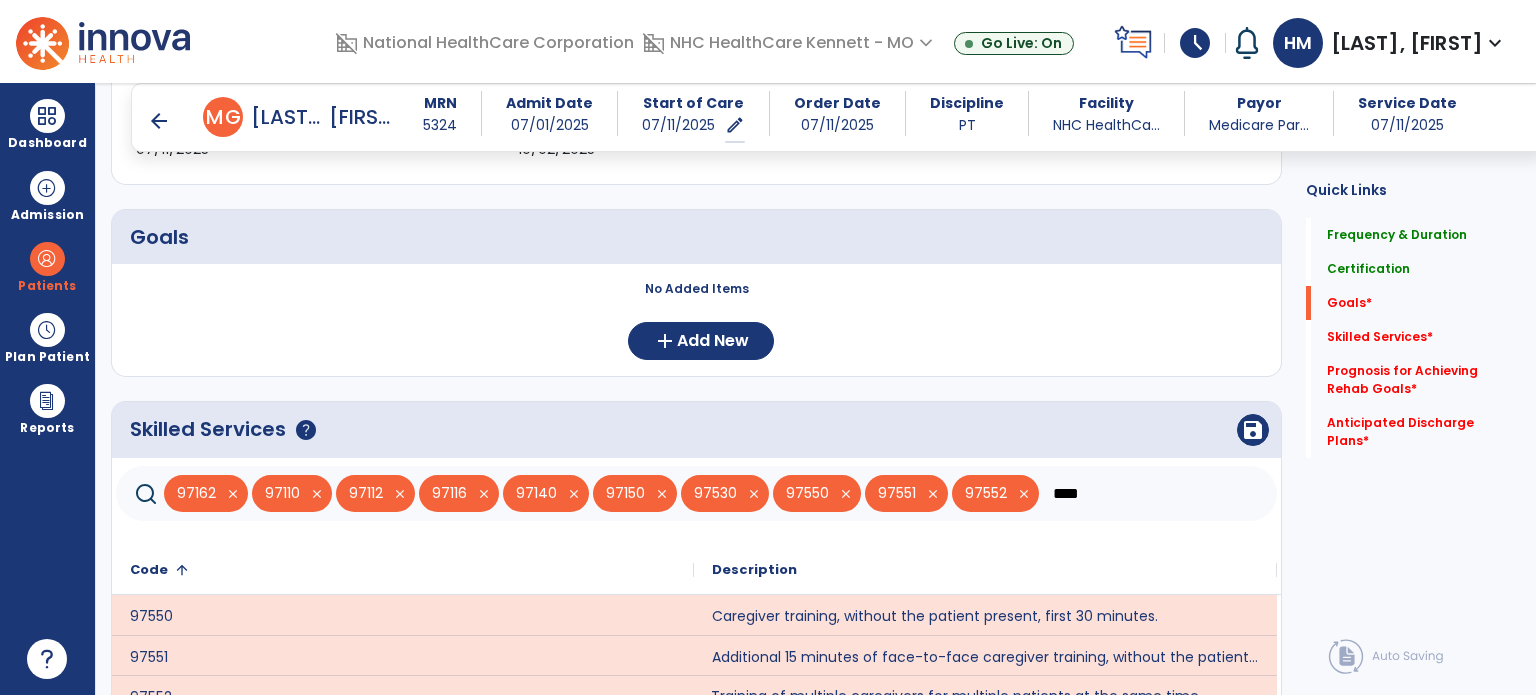 scroll, scrollTop: 304, scrollLeft: 0, axis: vertical 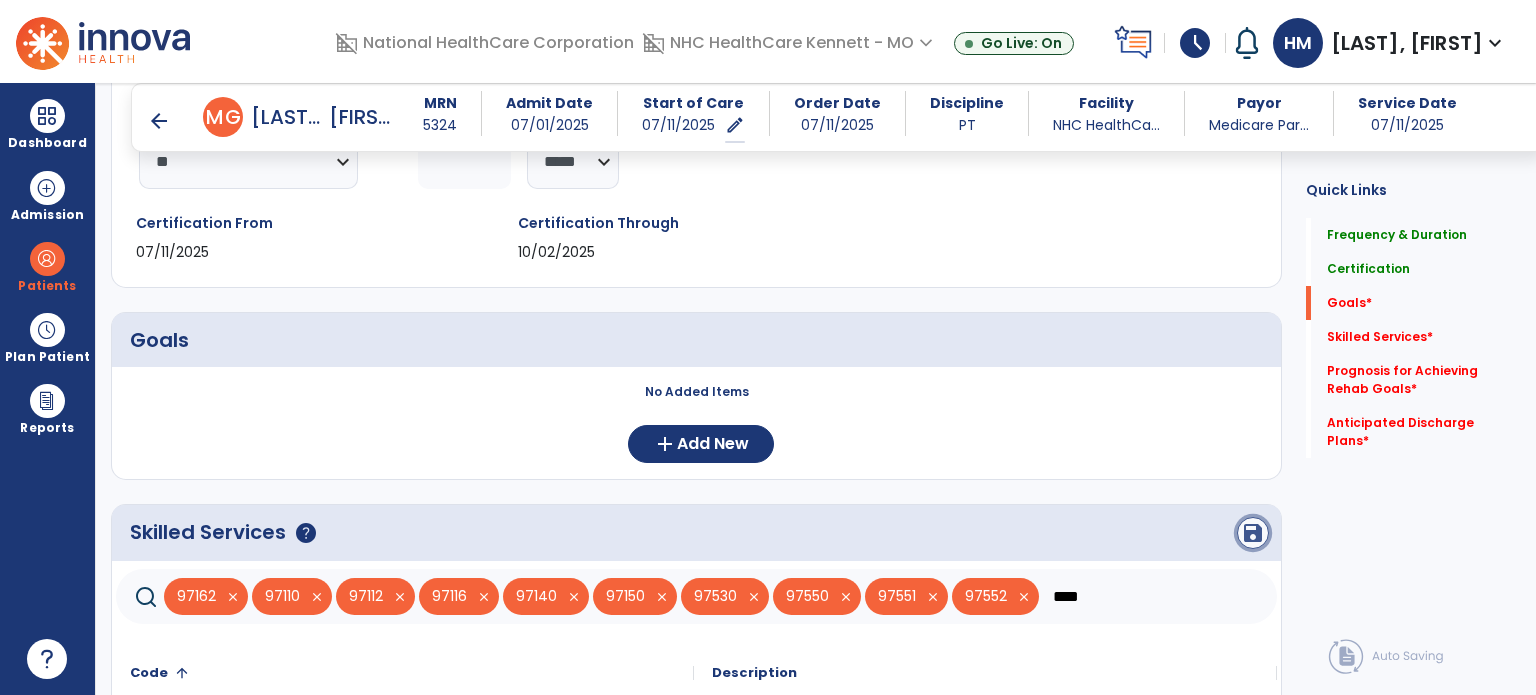 click on "save" 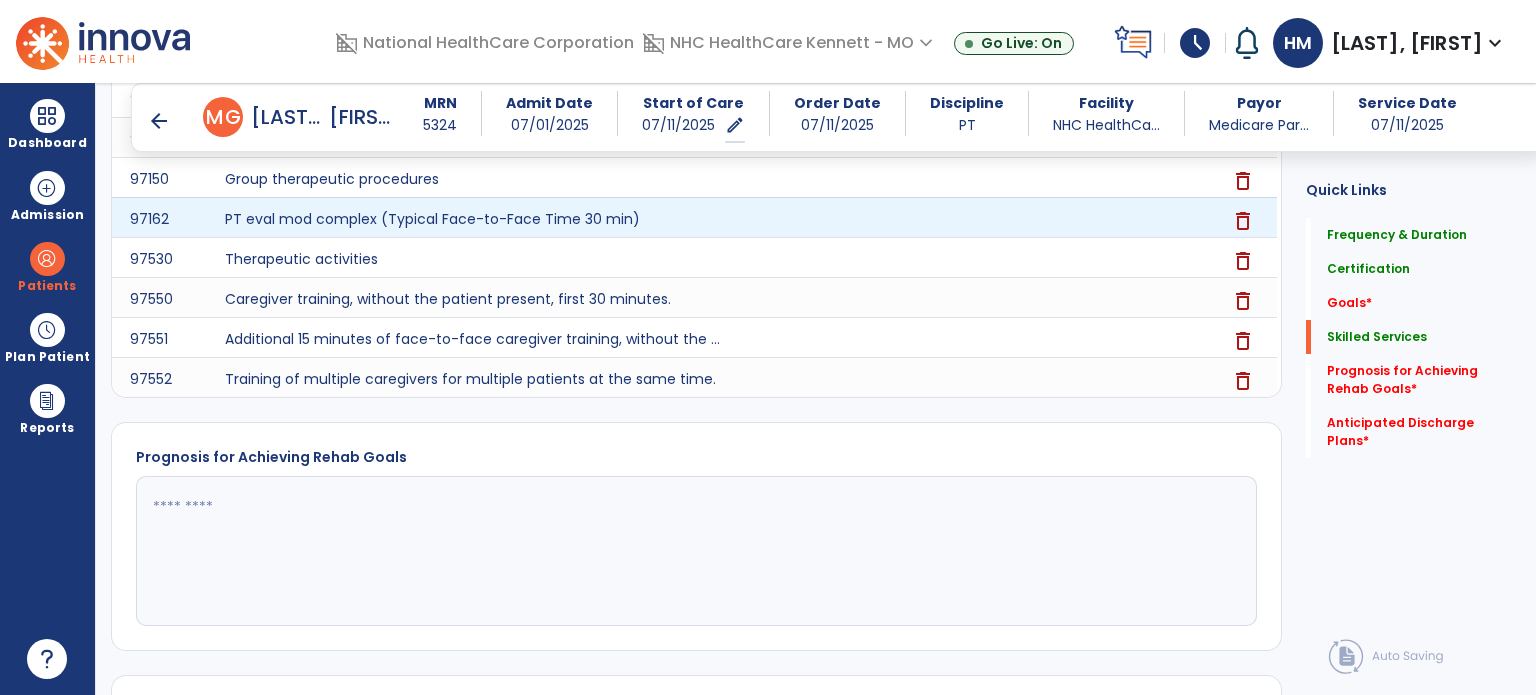scroll, scrollTop: 1004, scrollLeft: 0, axis: vertical 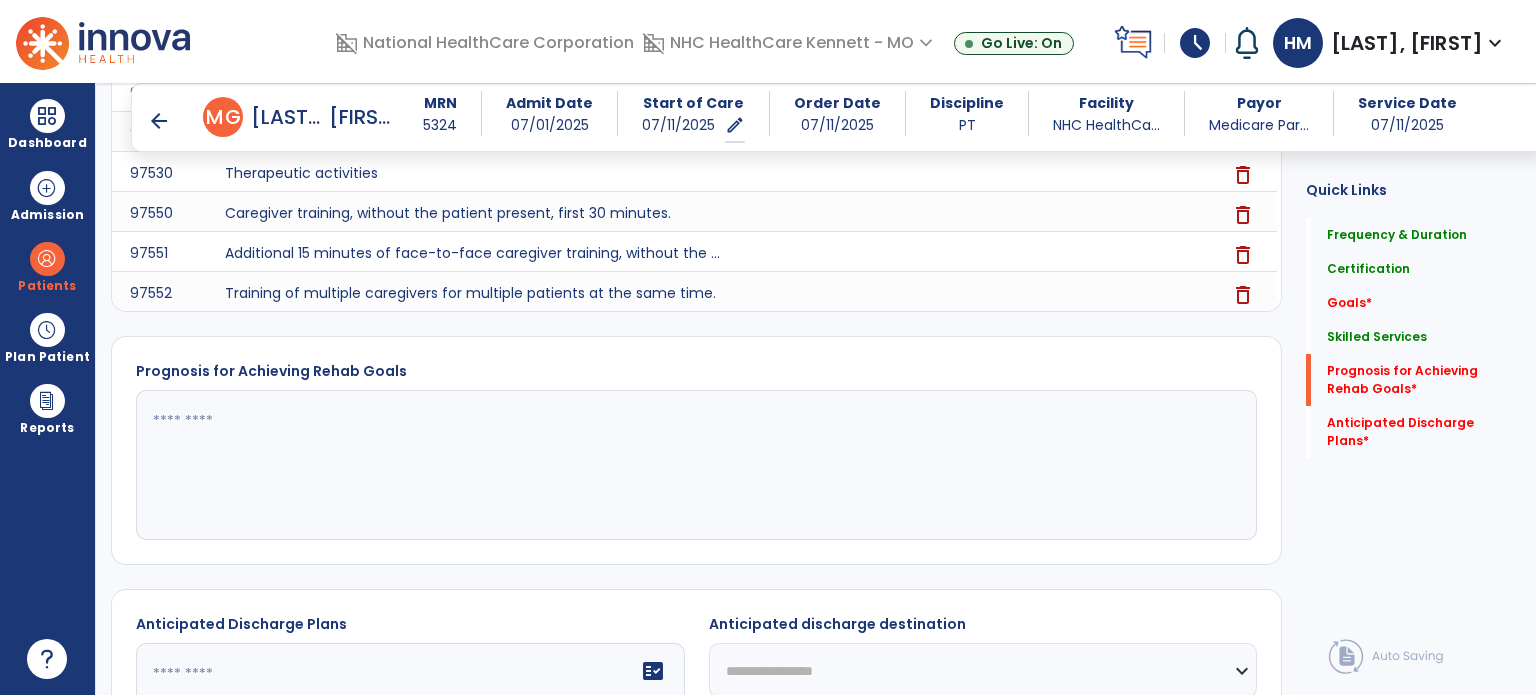 click 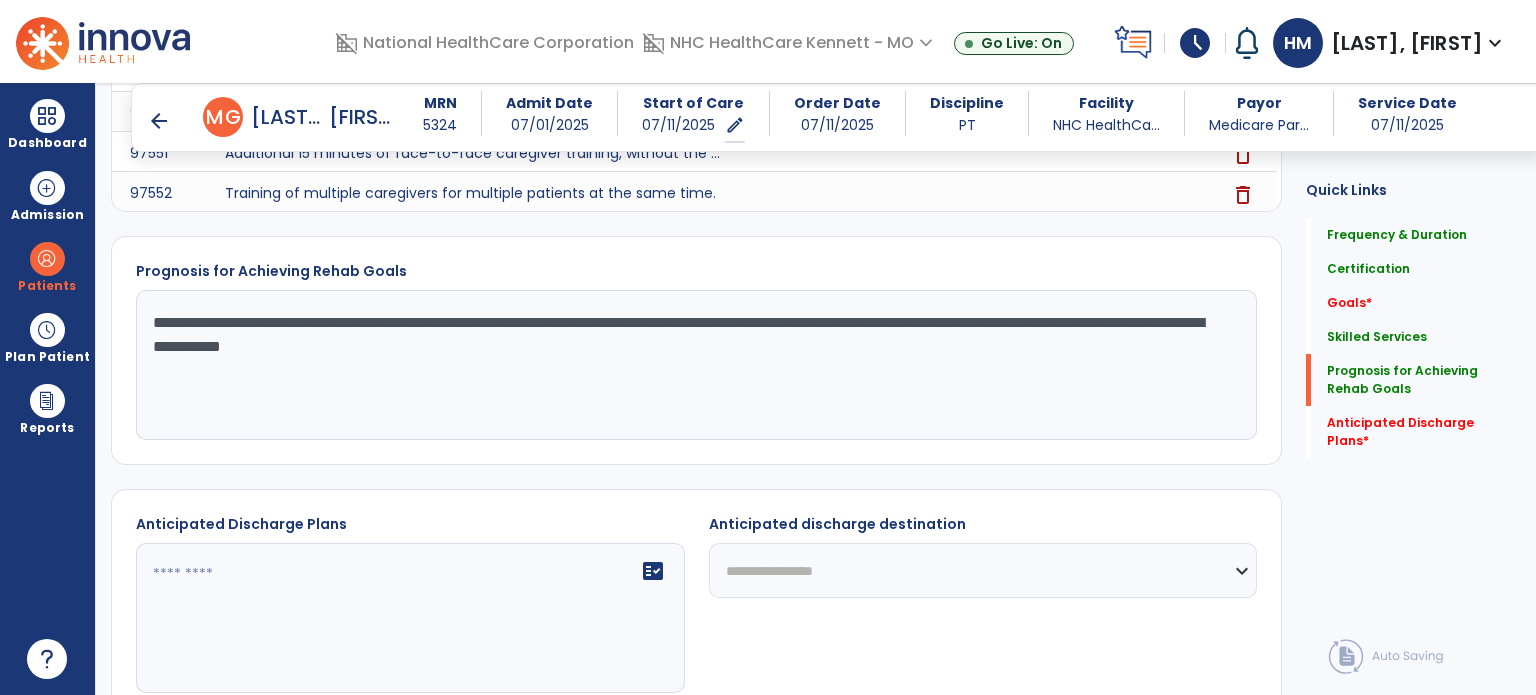 scroll, scrollTop: 1220, scrollLeft: 0, axis: vertical 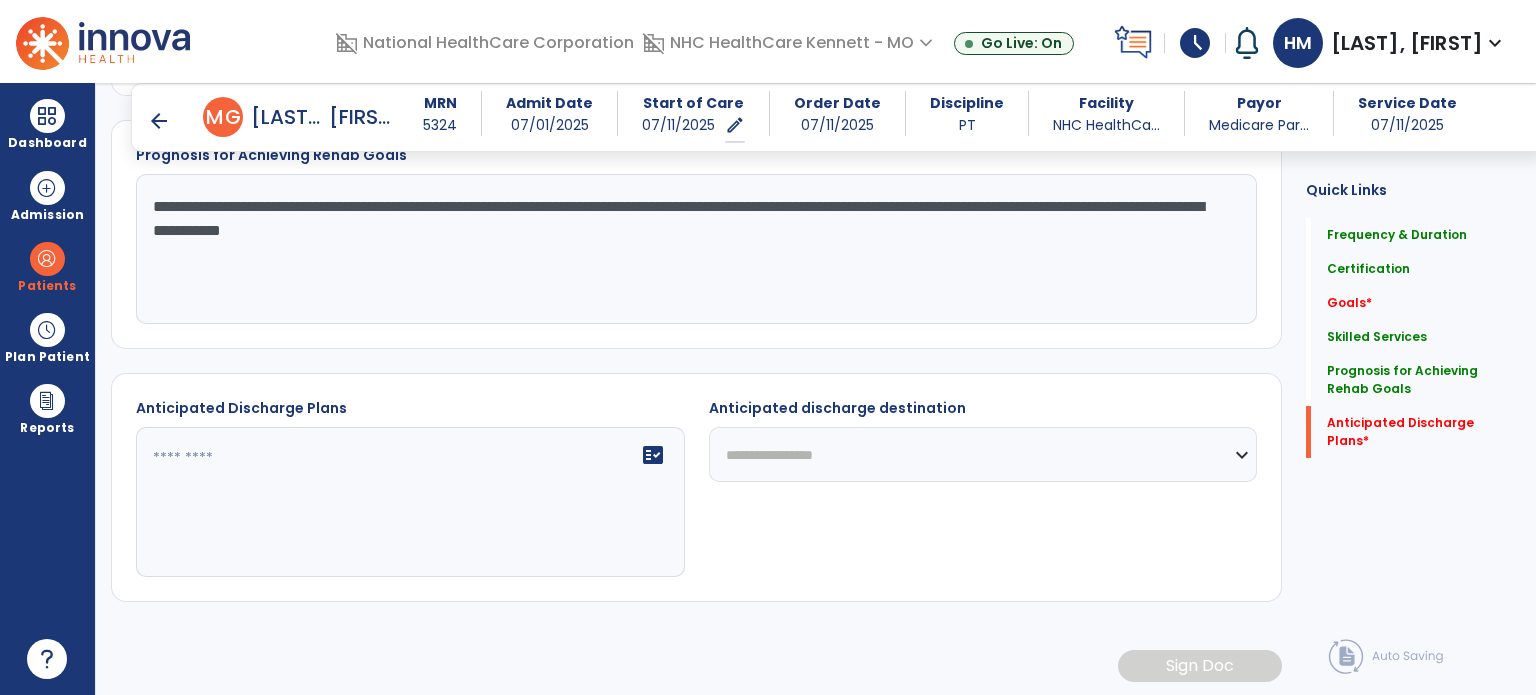 type on "**********" 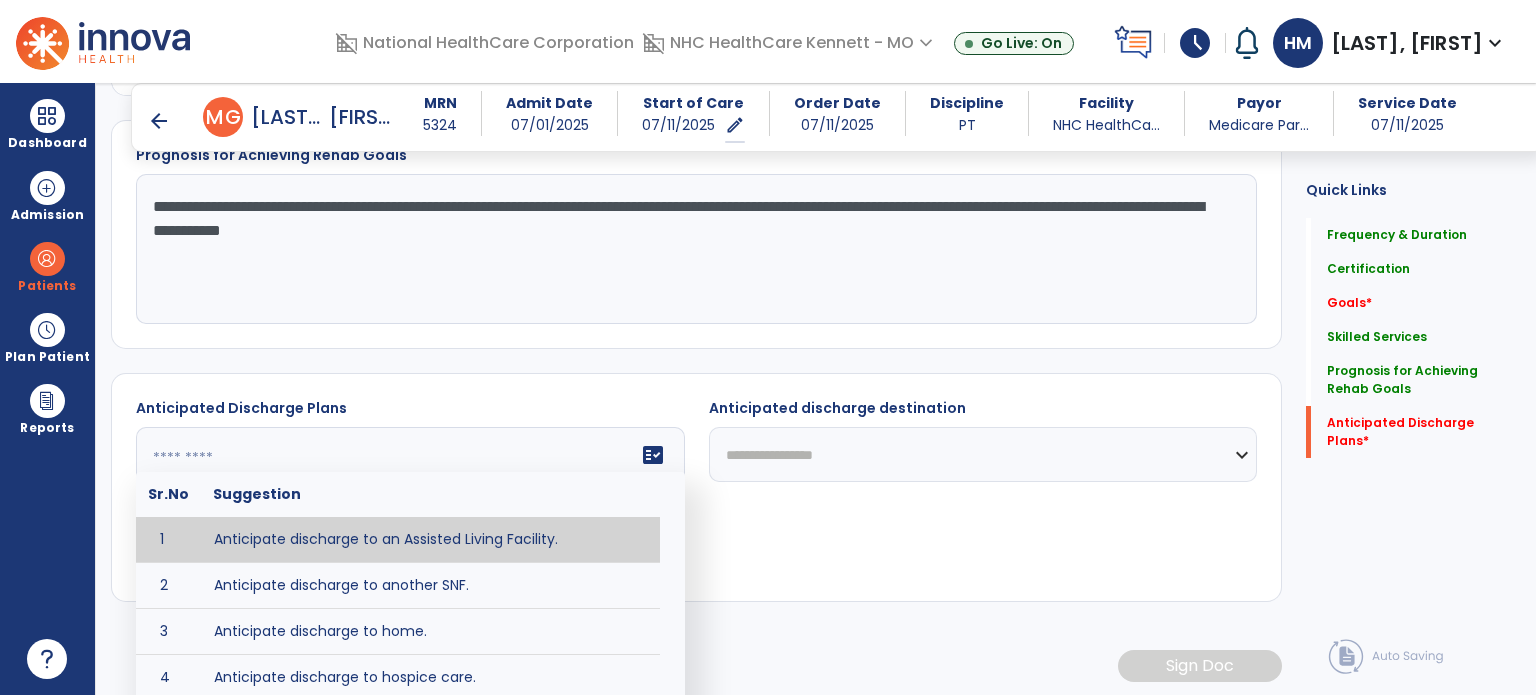 click on "fact_check  Sr.No Suggestion 1 Anticipate discharge to an Assisted Living Facility. 2 Anticipate discharge to another SNF. 3 Anticipate discharge to home. 4 Anticipate discharge to hospice care. 5 Anticipate discharge to this SNF. 6 Anticipate patient will need [FULL/PART TIME] caregiver assistance. 7 Anticipate patient will need [ASSISTANCE LEVEL] assistance from [CAREGIVER]. 8 Anticipate patient will need 24-hour caregiver assistance. 9 Anticipate patient will need no caregiver assistance. 10 Discharge home and independent with caregiver. 11 Discharge home and independent without caregiver. 12 Discharge home and return to community activities. 13 Discharge home and return to vocational activities. 14 Discharge to home with patient continuing therapy services with out patient therapy. 15 Discharge to home with patient continuing therapy with Home Health. 16 Discharge to home with patient planning to live alone. 17 DME - the following DME for this patient is recommended by Physical Therapy: 18 19 20 21 22 23" 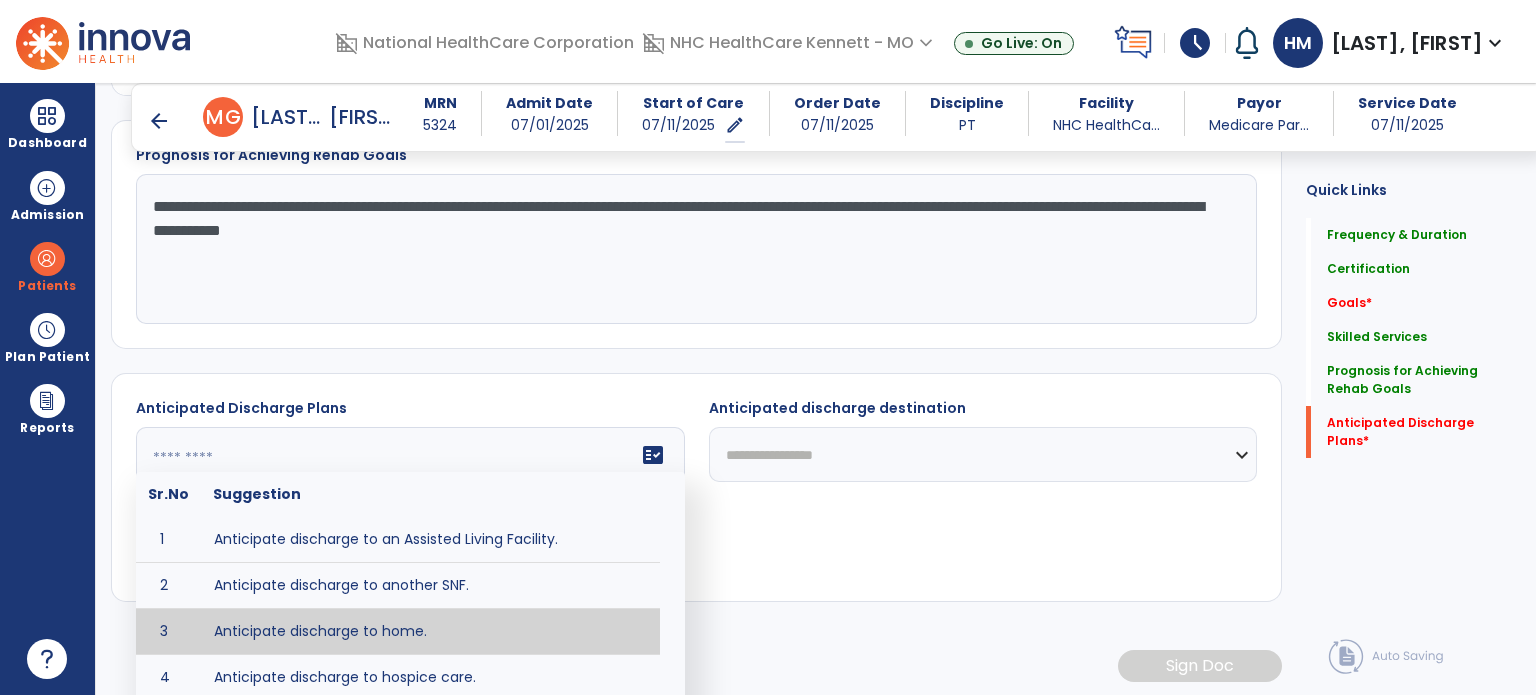 type on "**********" 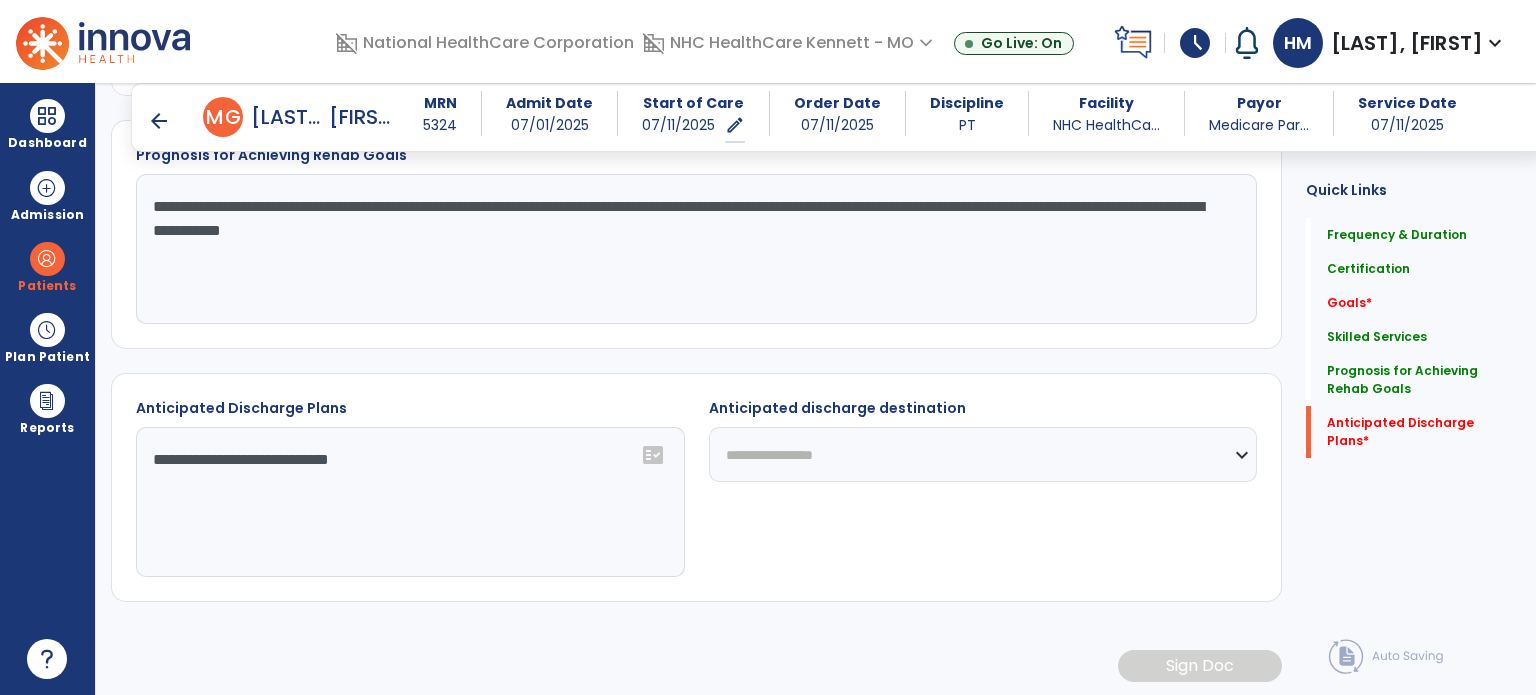 click on "**********" 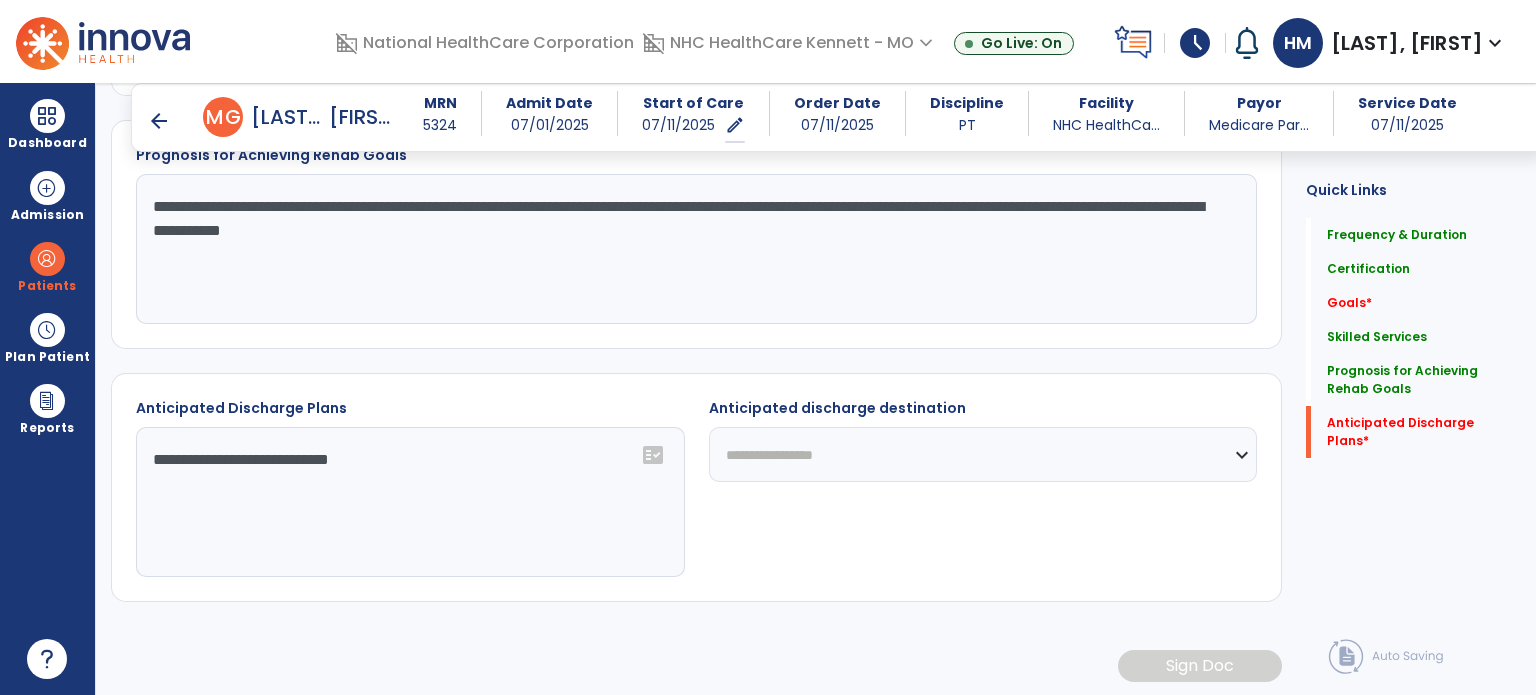 select on "****" 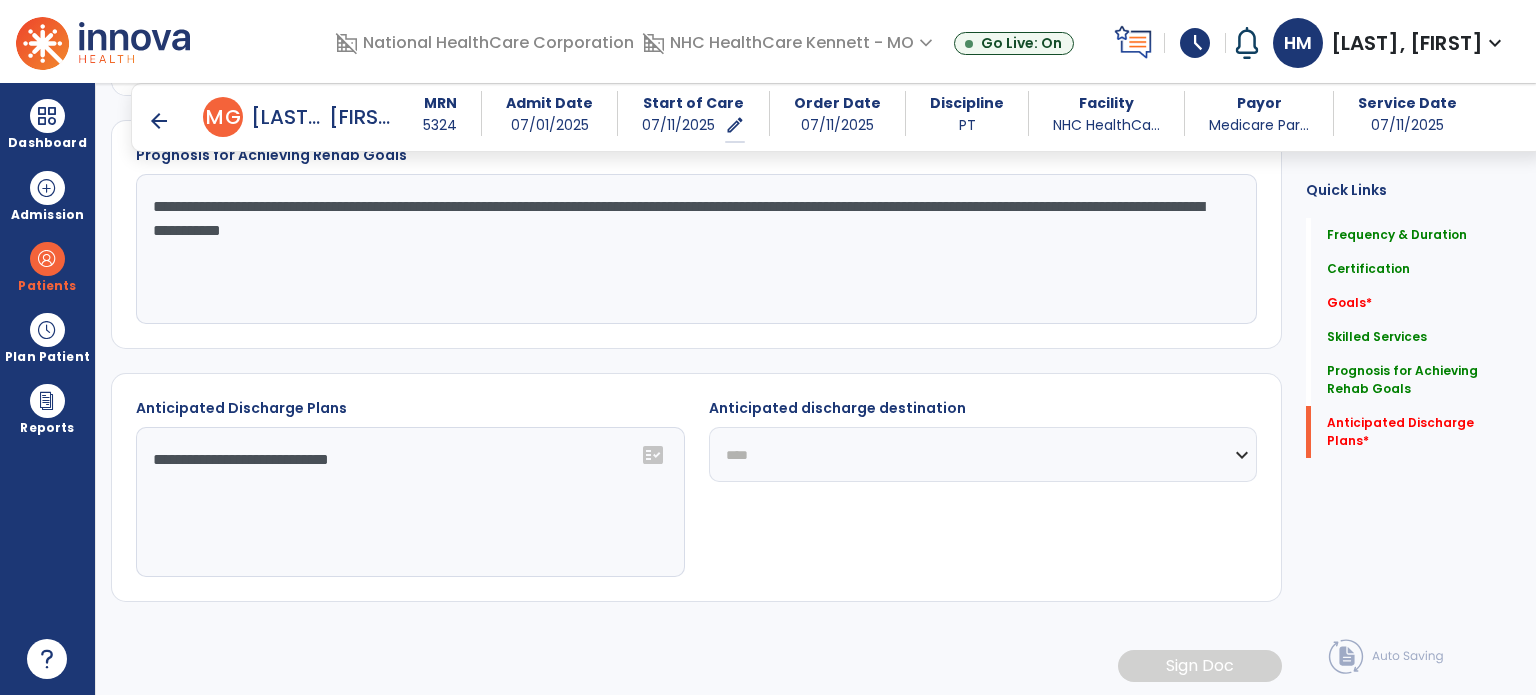 click on "**********" 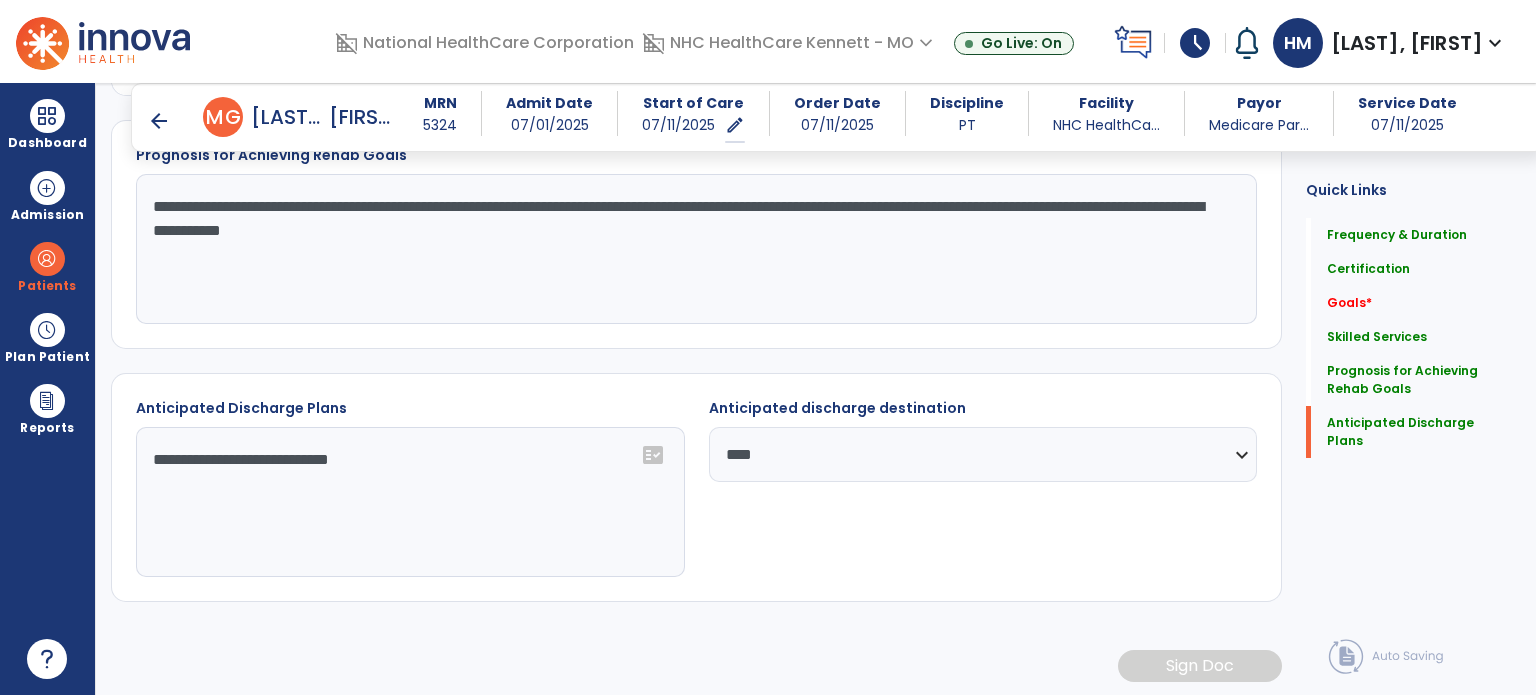 click on "**********" 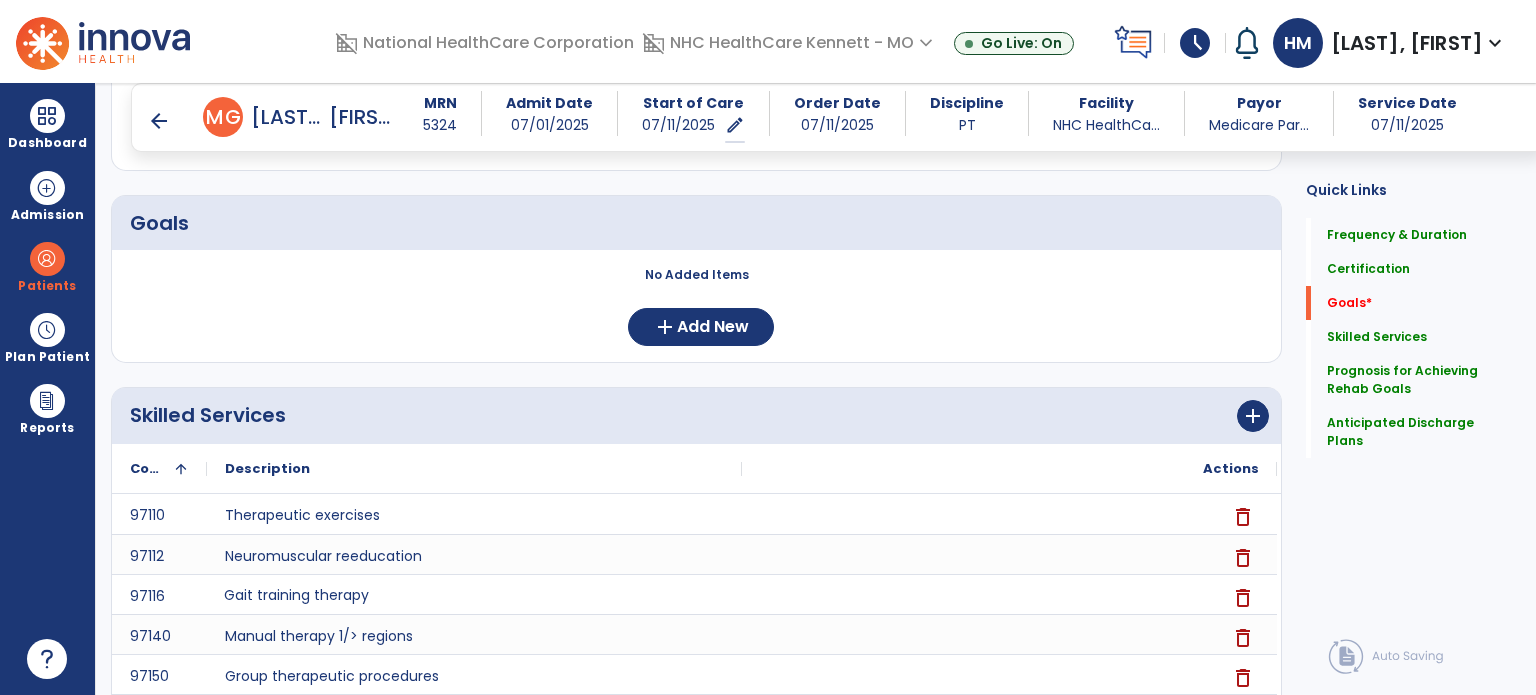 scroll, scrollTop: 0, scrollLeft: 0, axis: both 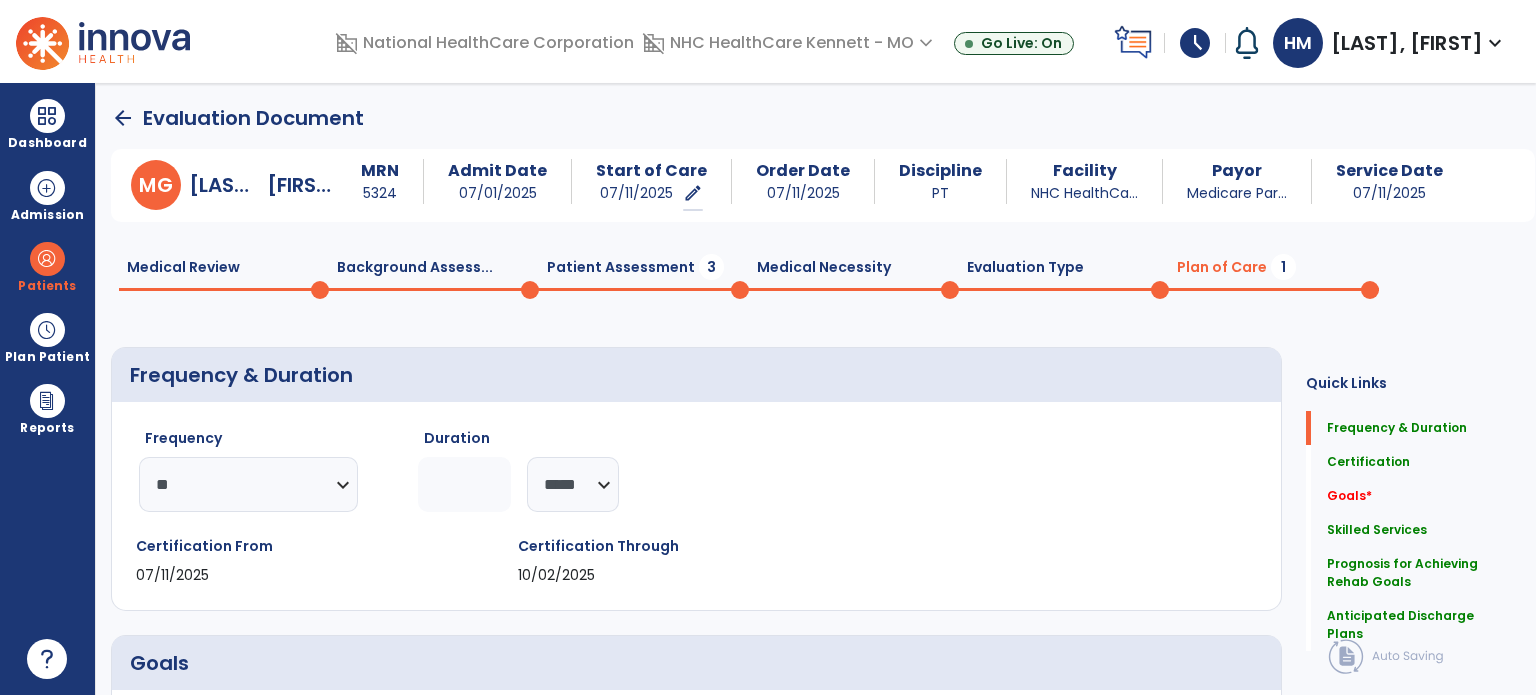 click on "3" 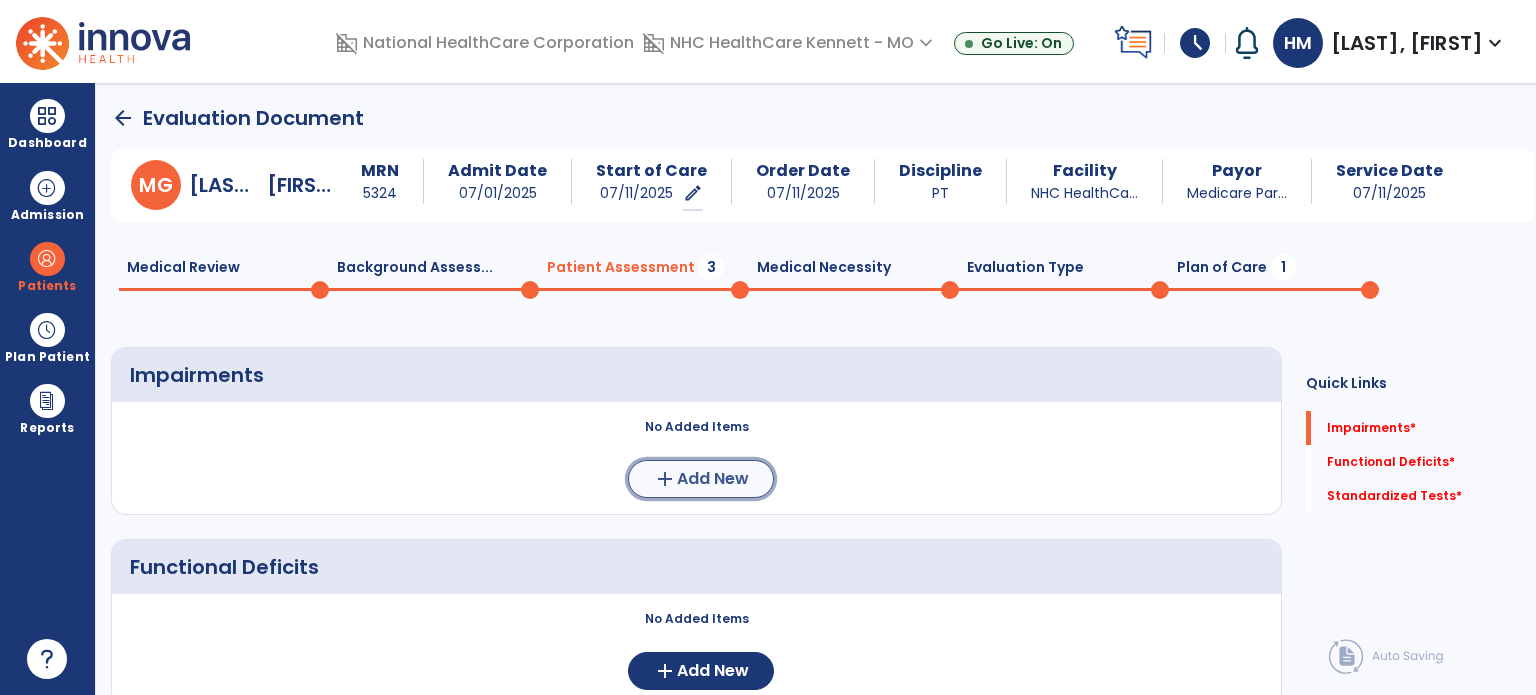 click on "Add New" 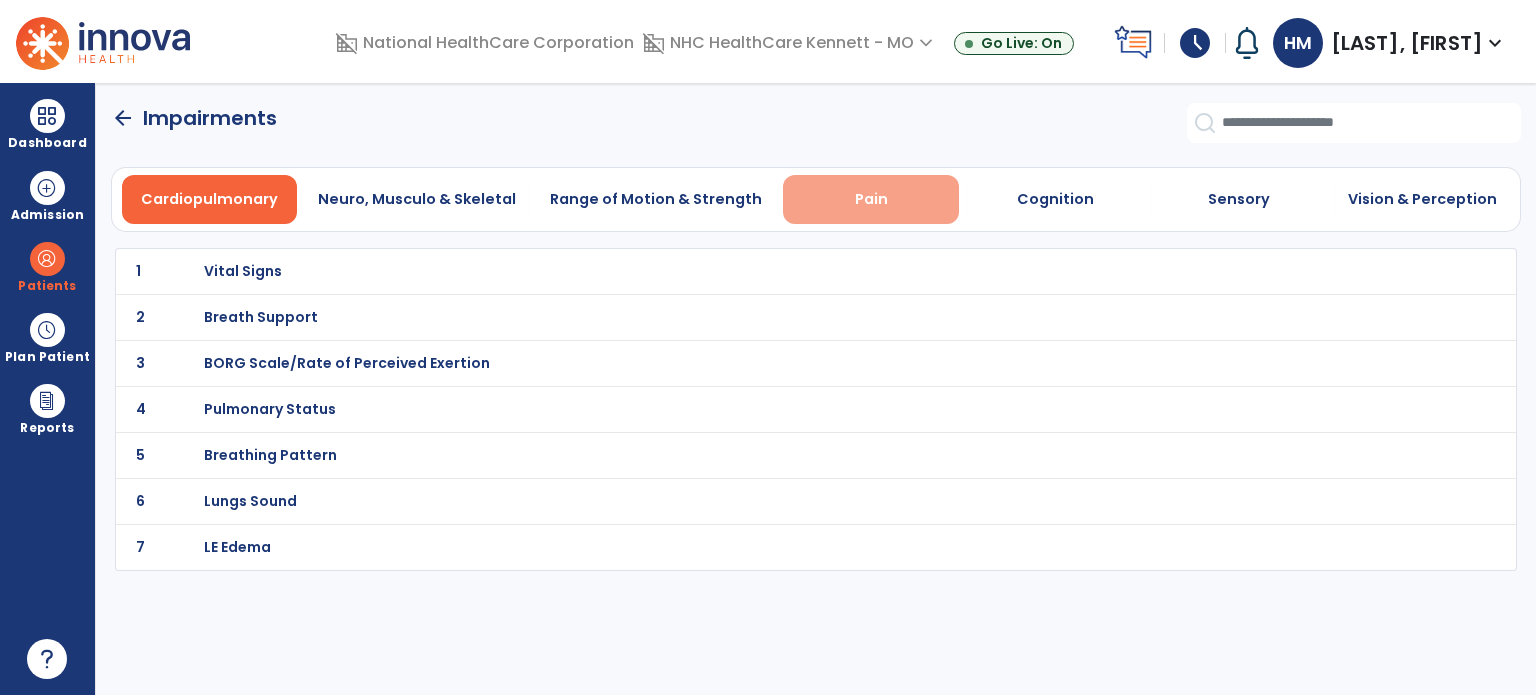 click on "Pain" at bounding box center [871, 199] 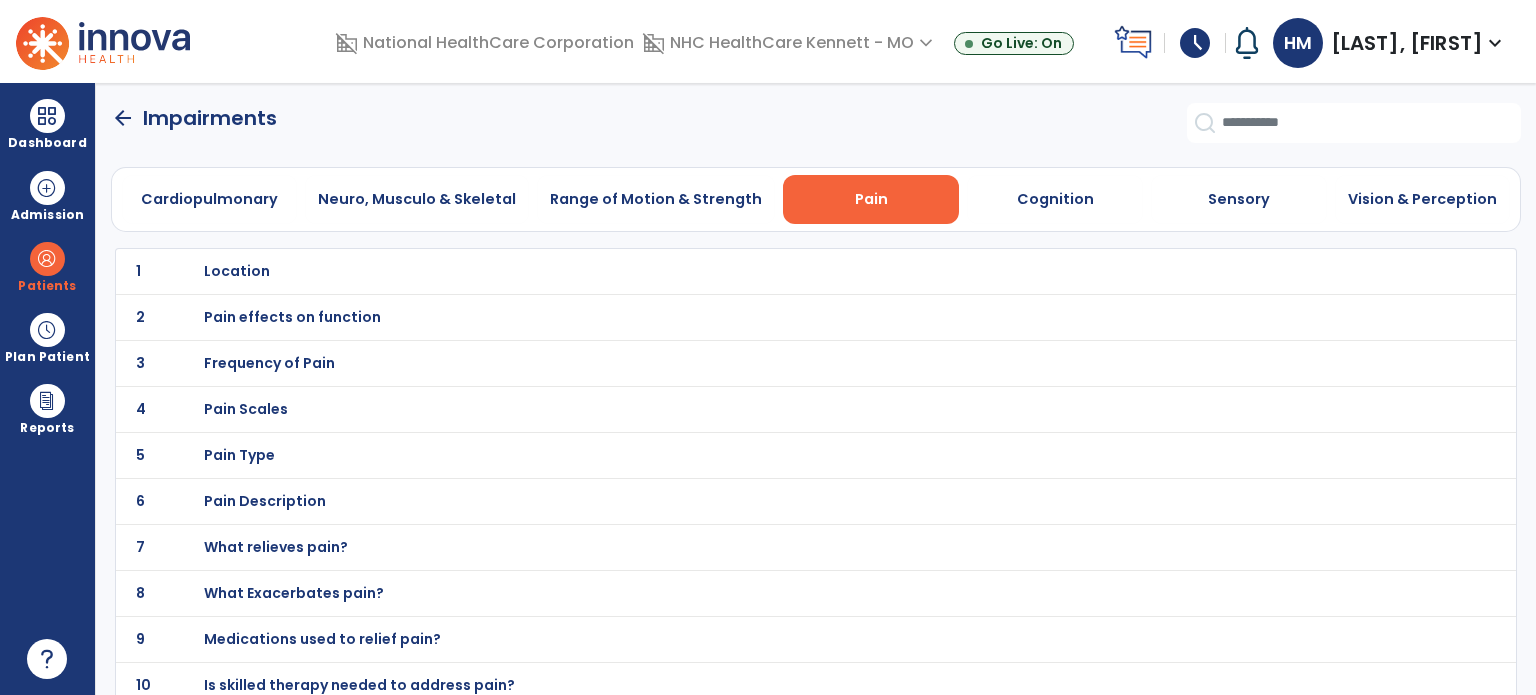 click on "Location" at bounding box center [237, 271] 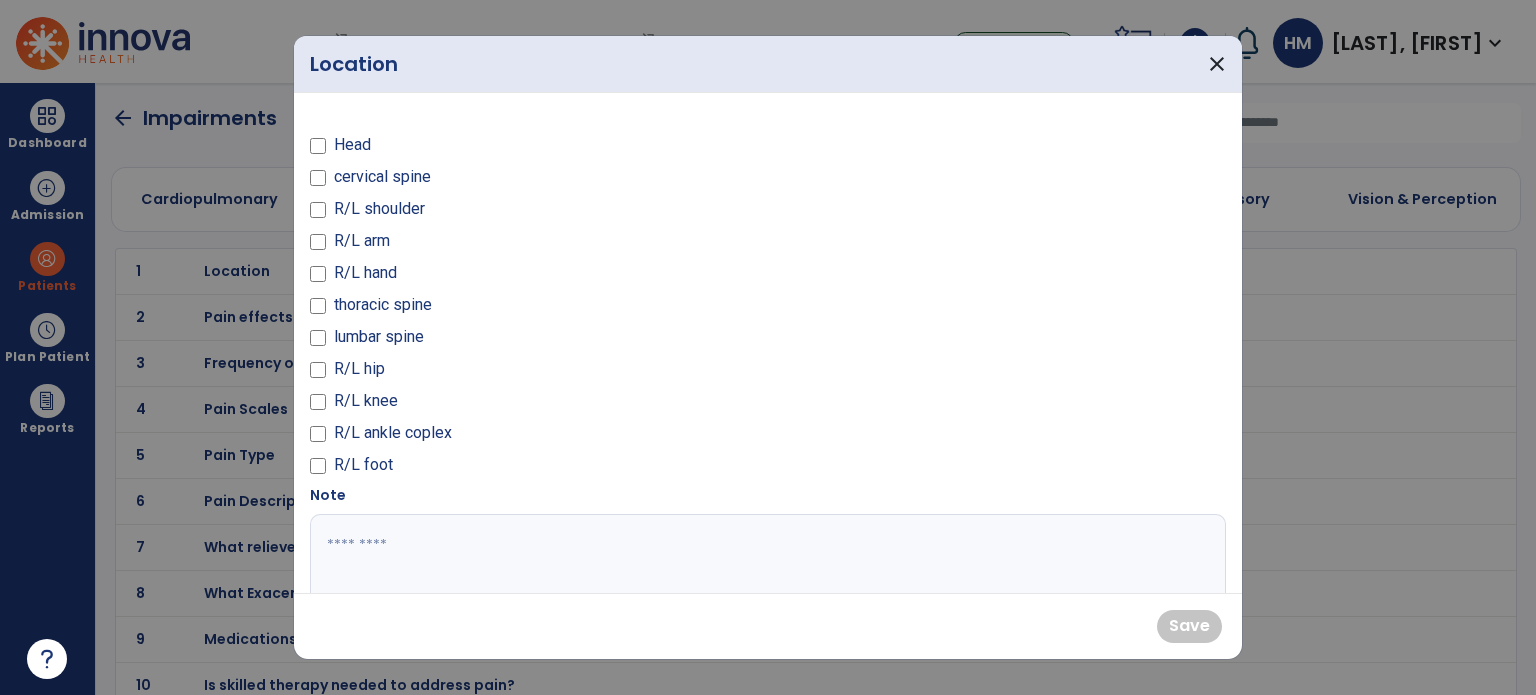 click on "R/L hip" at bounding box center (359, 369) 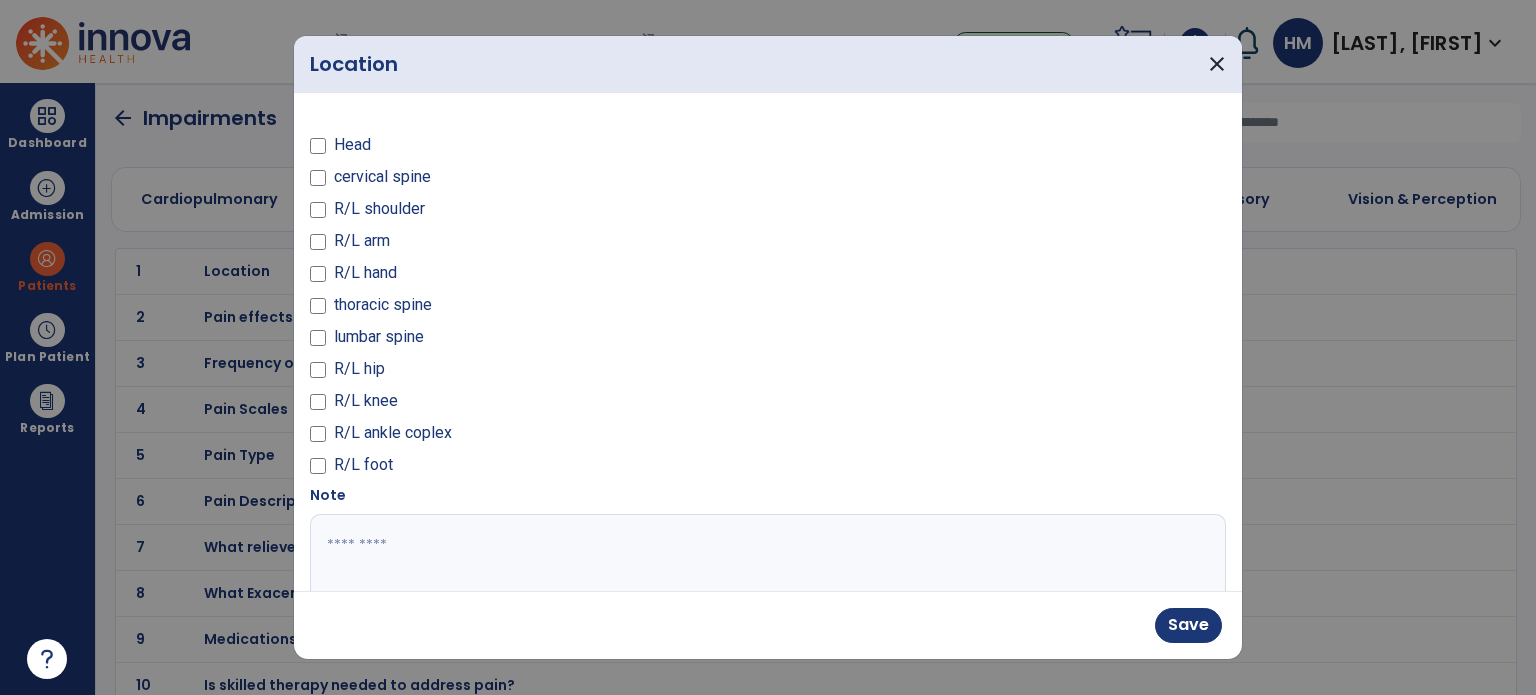 click at bounding box center (766, 589) 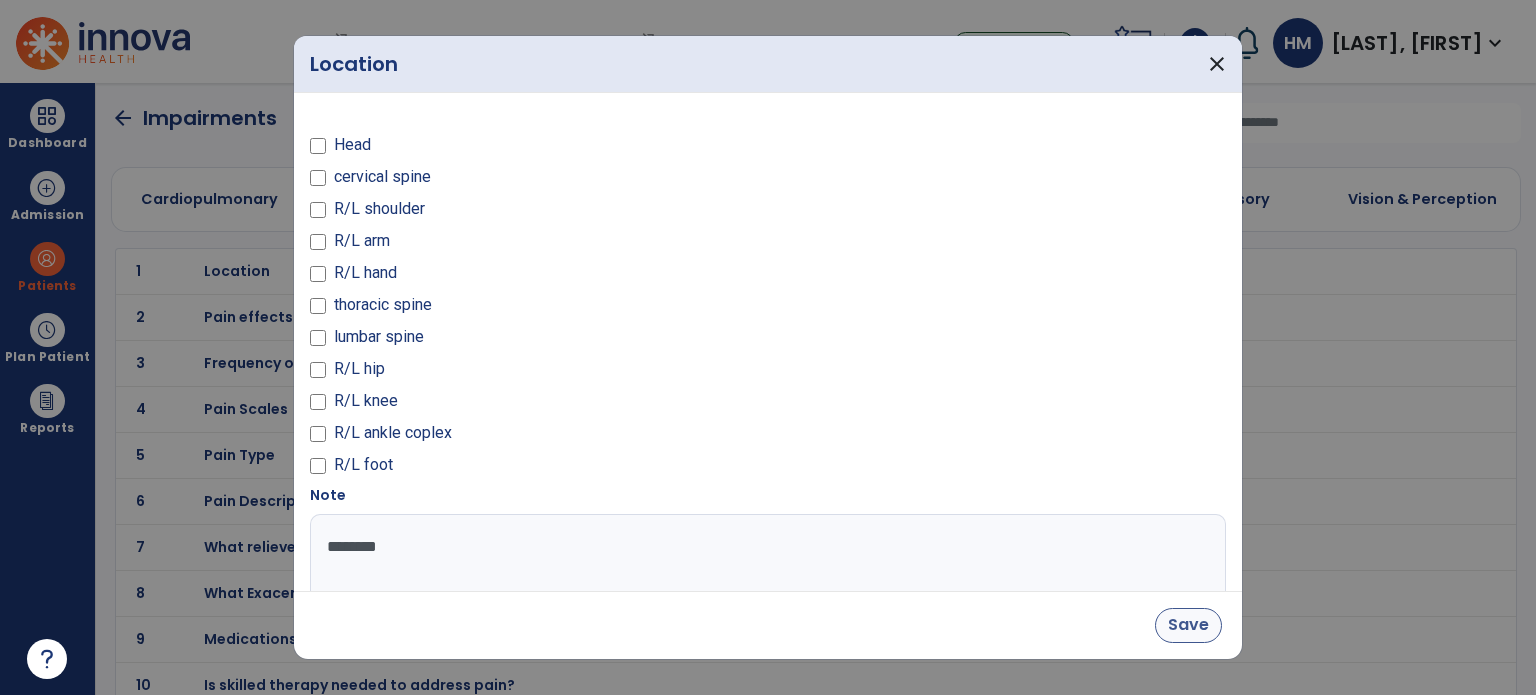 type on "********" 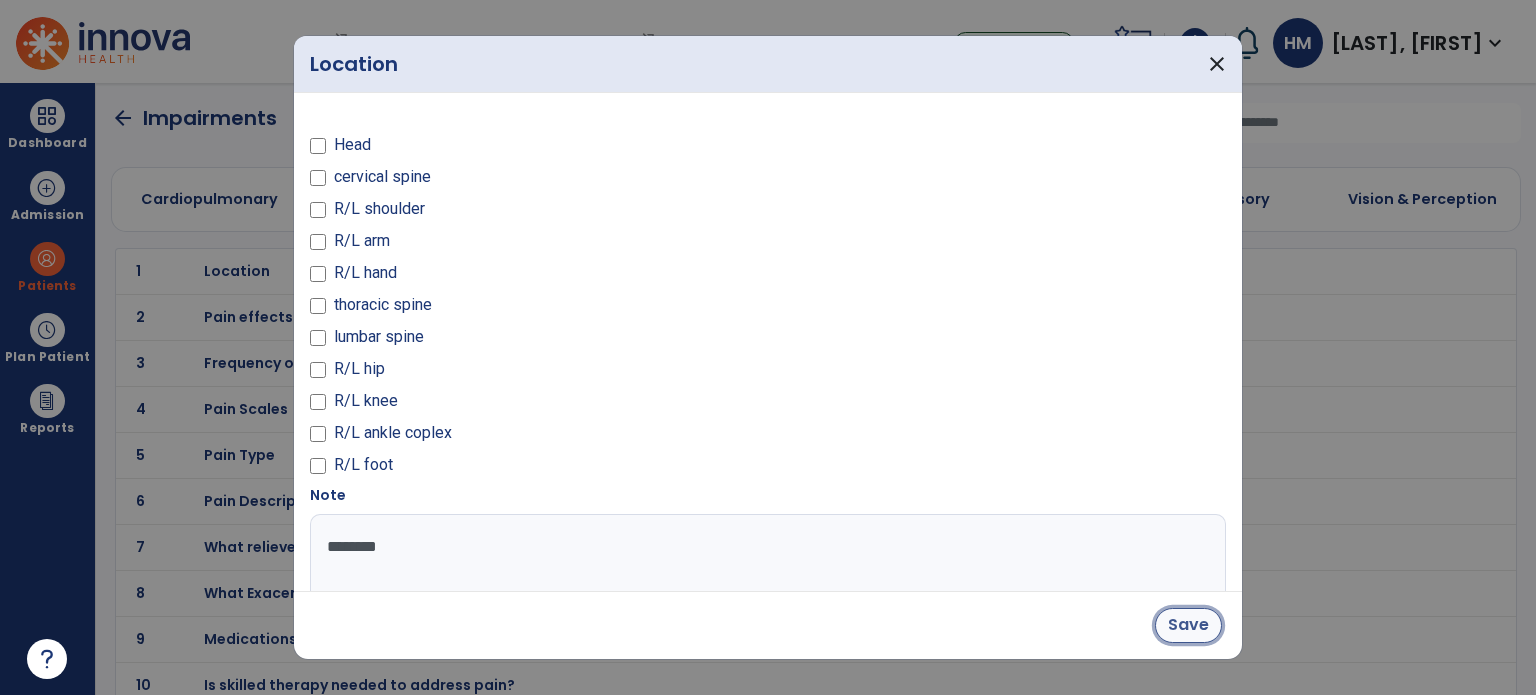 click on "Save" at bounding box center [1188, 625] 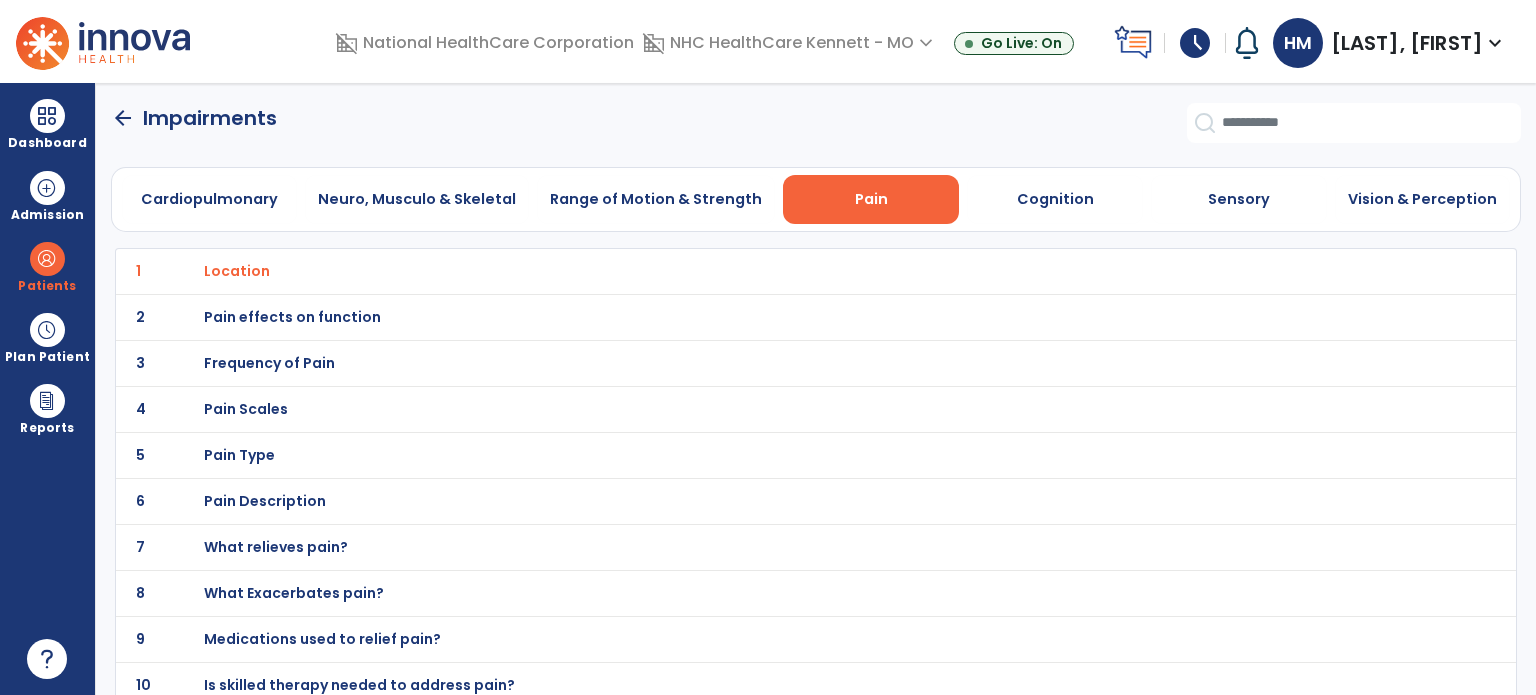 click on "Pain Scales" at bounding box center (237, 271) 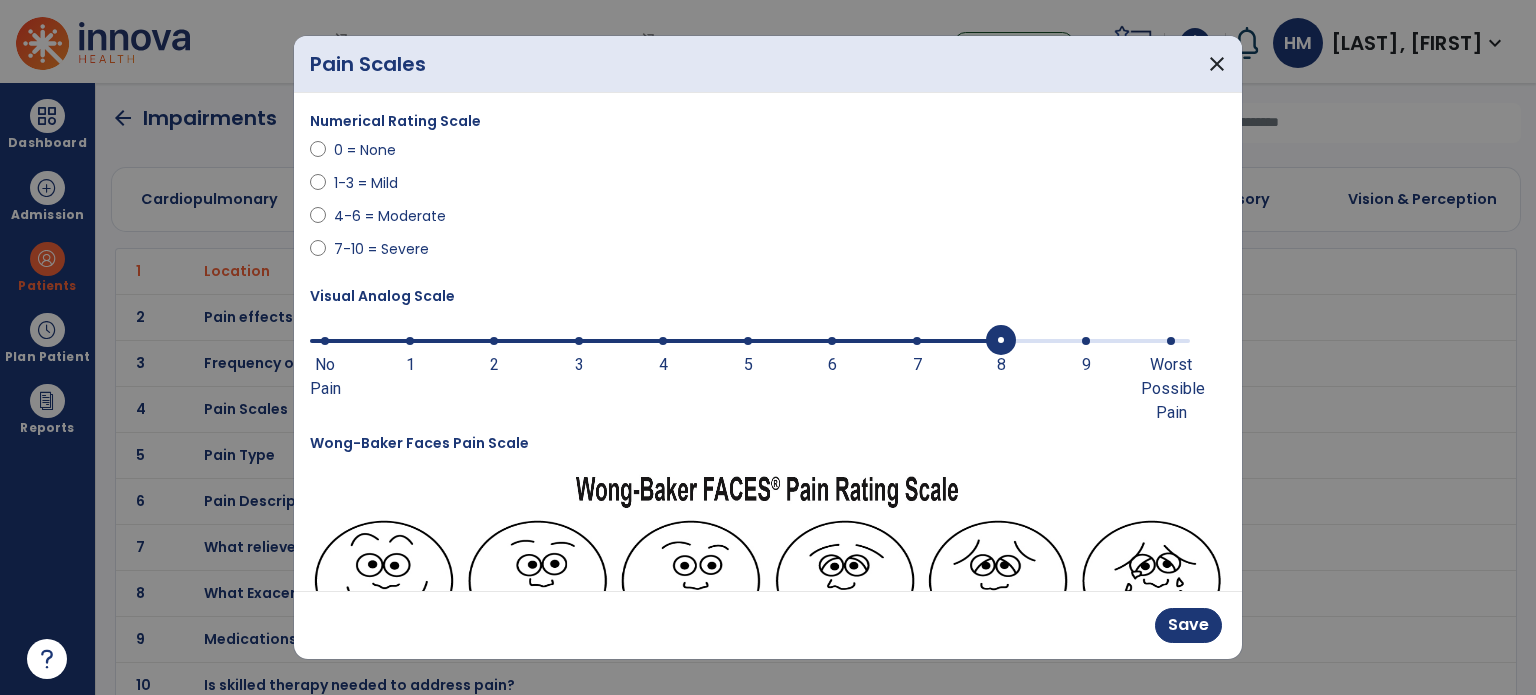click at bounding box center [1001, 341] 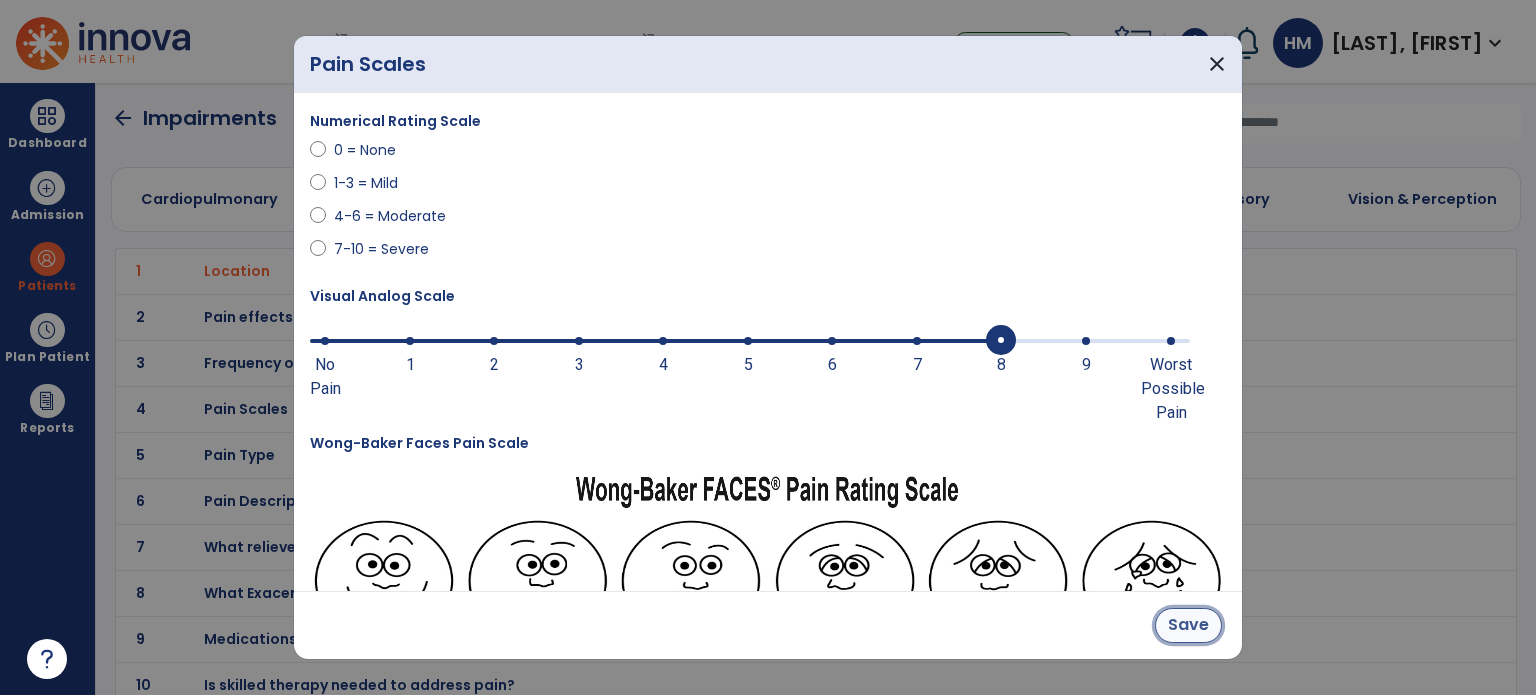 click on "Save" at bounding box center (1188, 625) 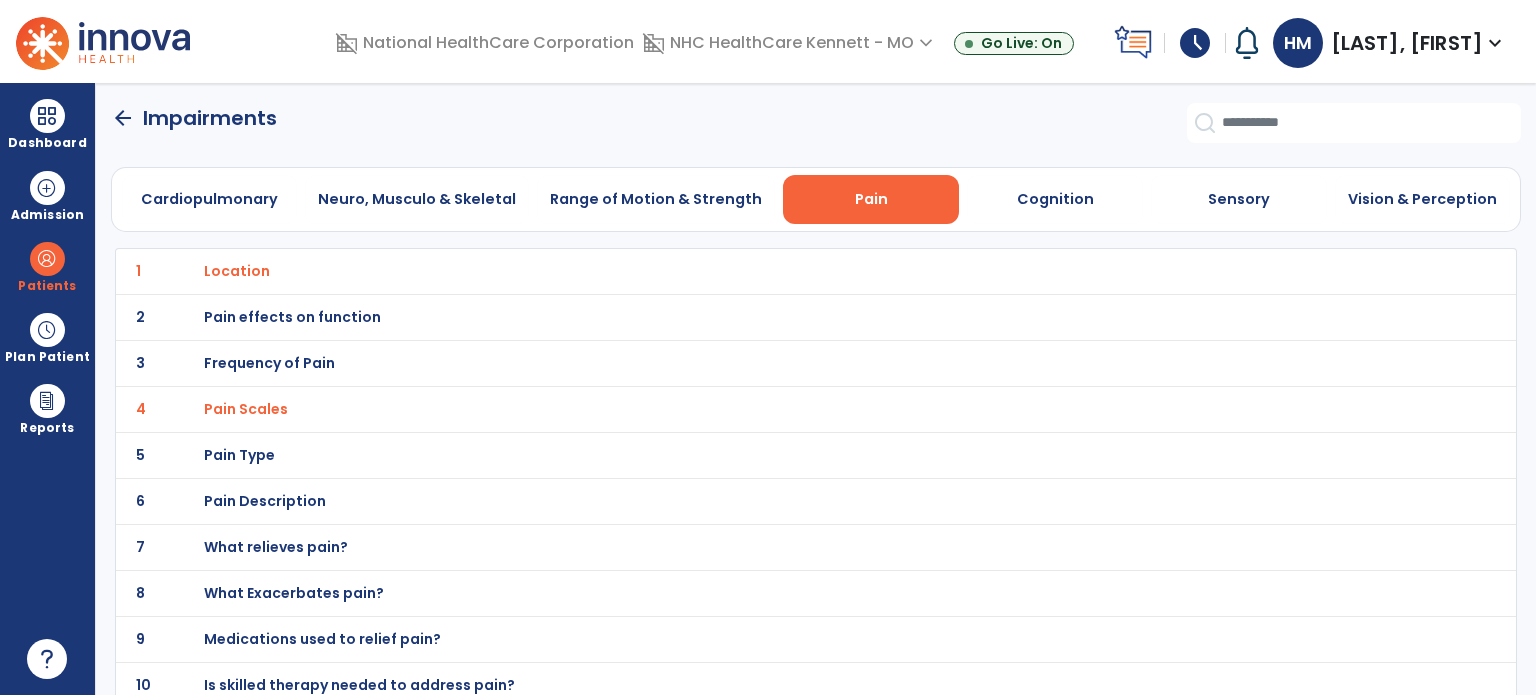 click on "Frequency of Pain" at bounding box center [237, 271] 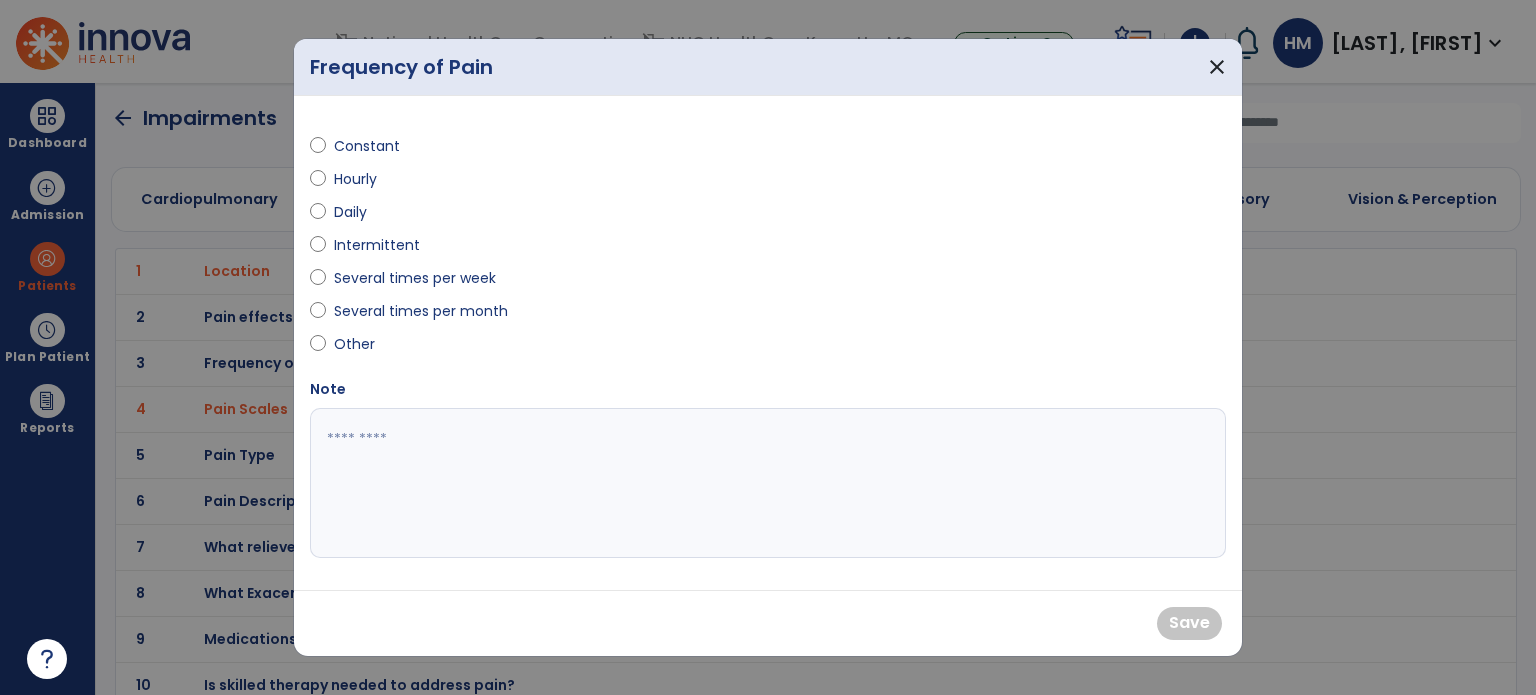 click on "Intermittent" at bounding box center [533, 249] 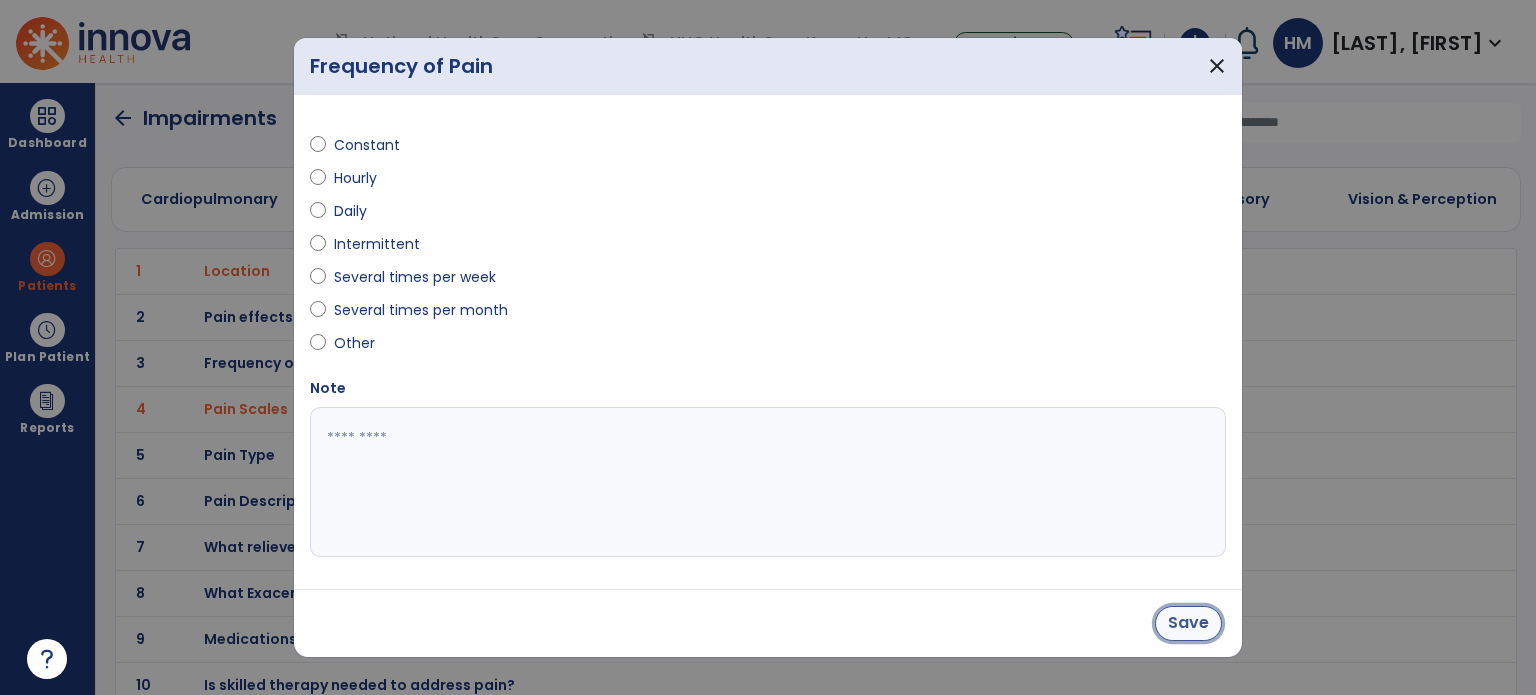 click on "Save" at bounding box center (1188, 623) 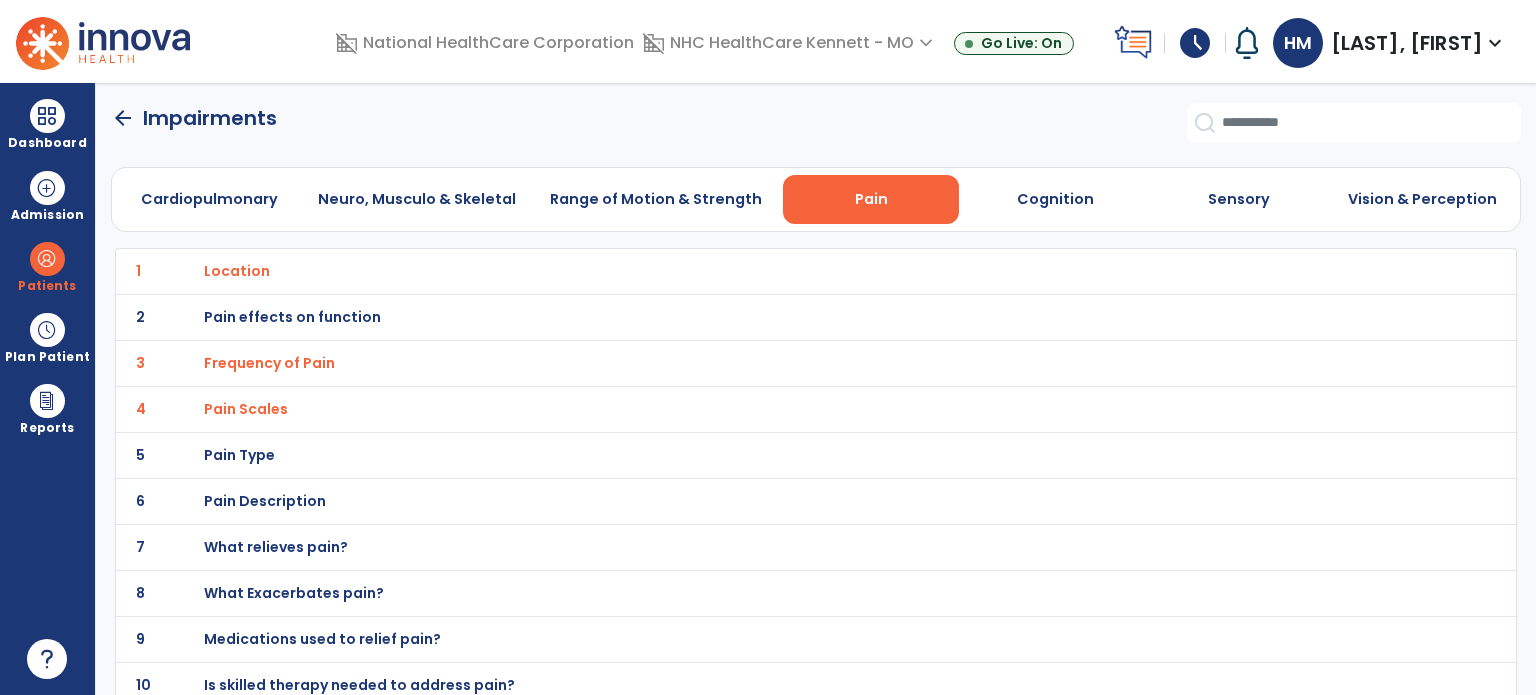 click on "Pain effects on function" at bounding box center (237, 271) 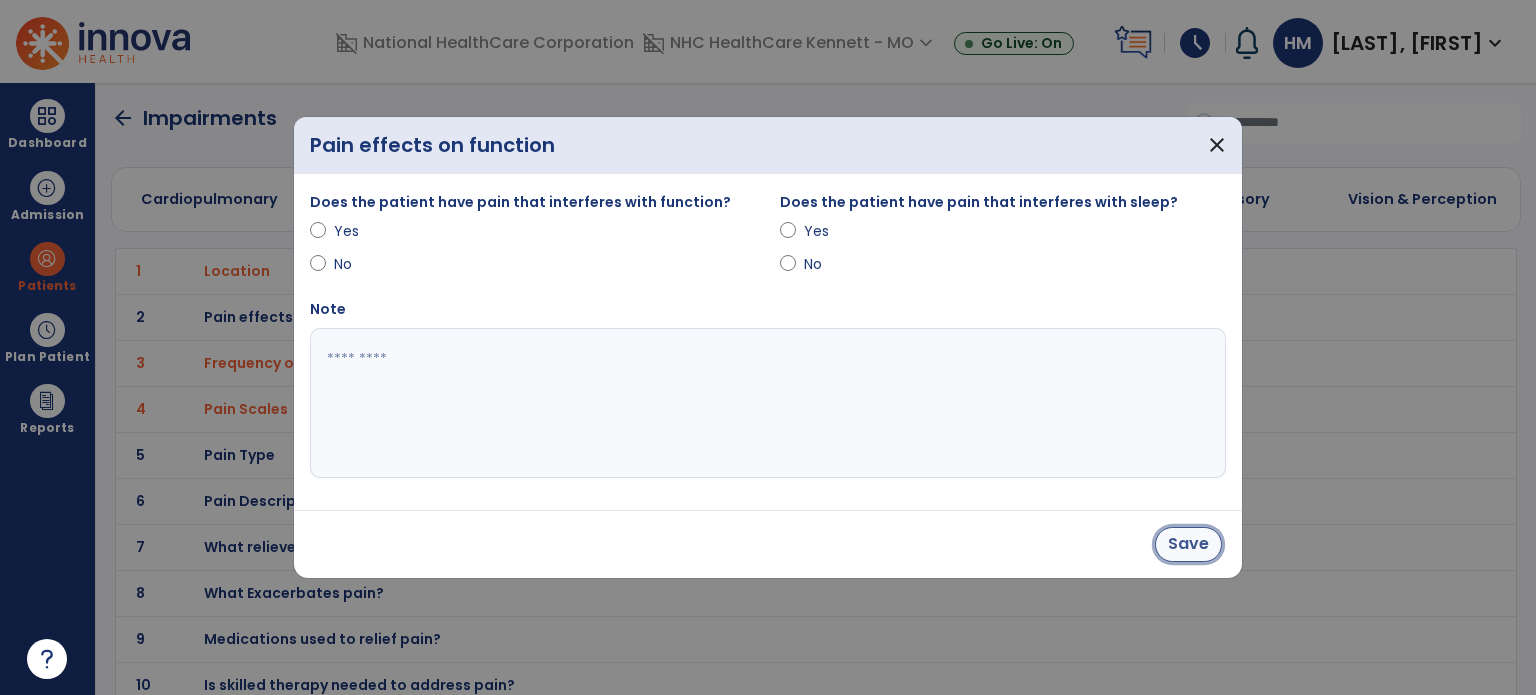 click on "Save" at bounding box center [1188, 544] 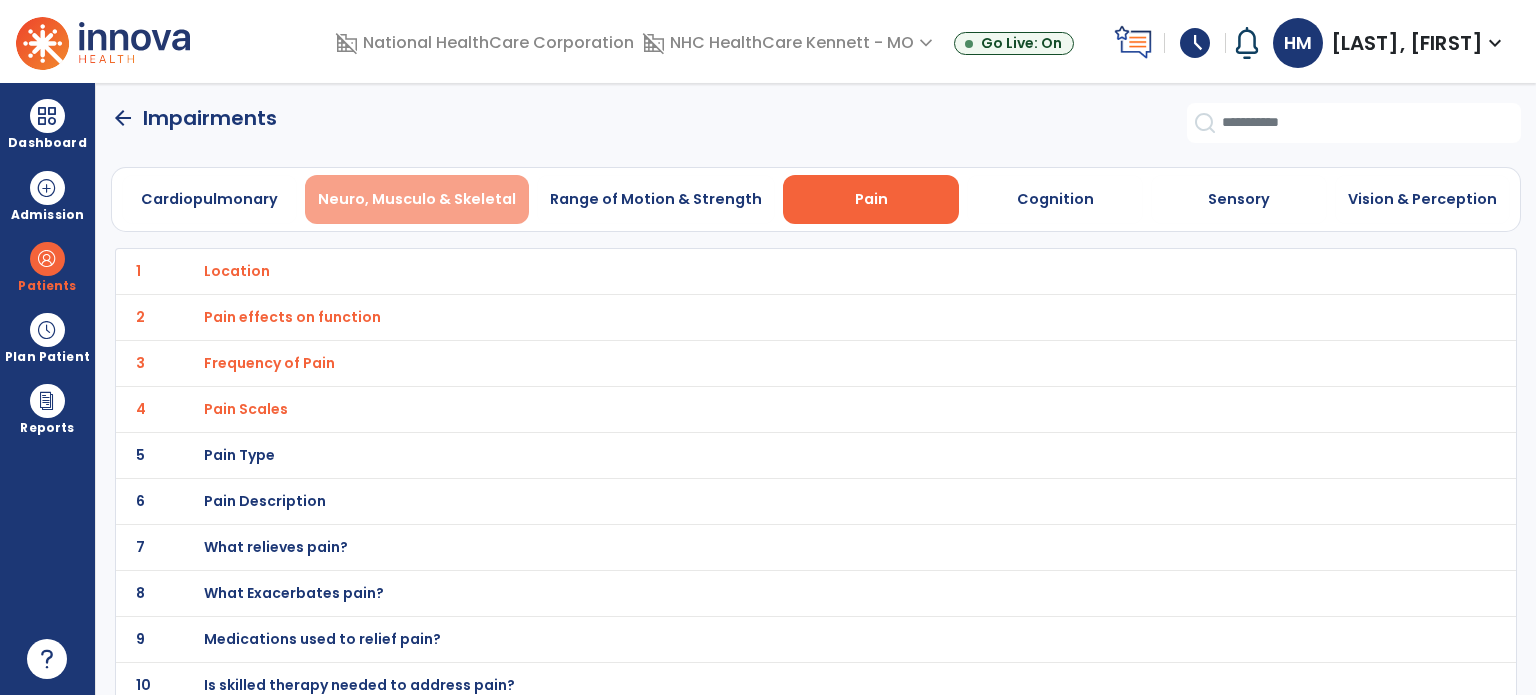 click on "Neuro, Musculo & Skeletal" at bounding box center [417, 199] 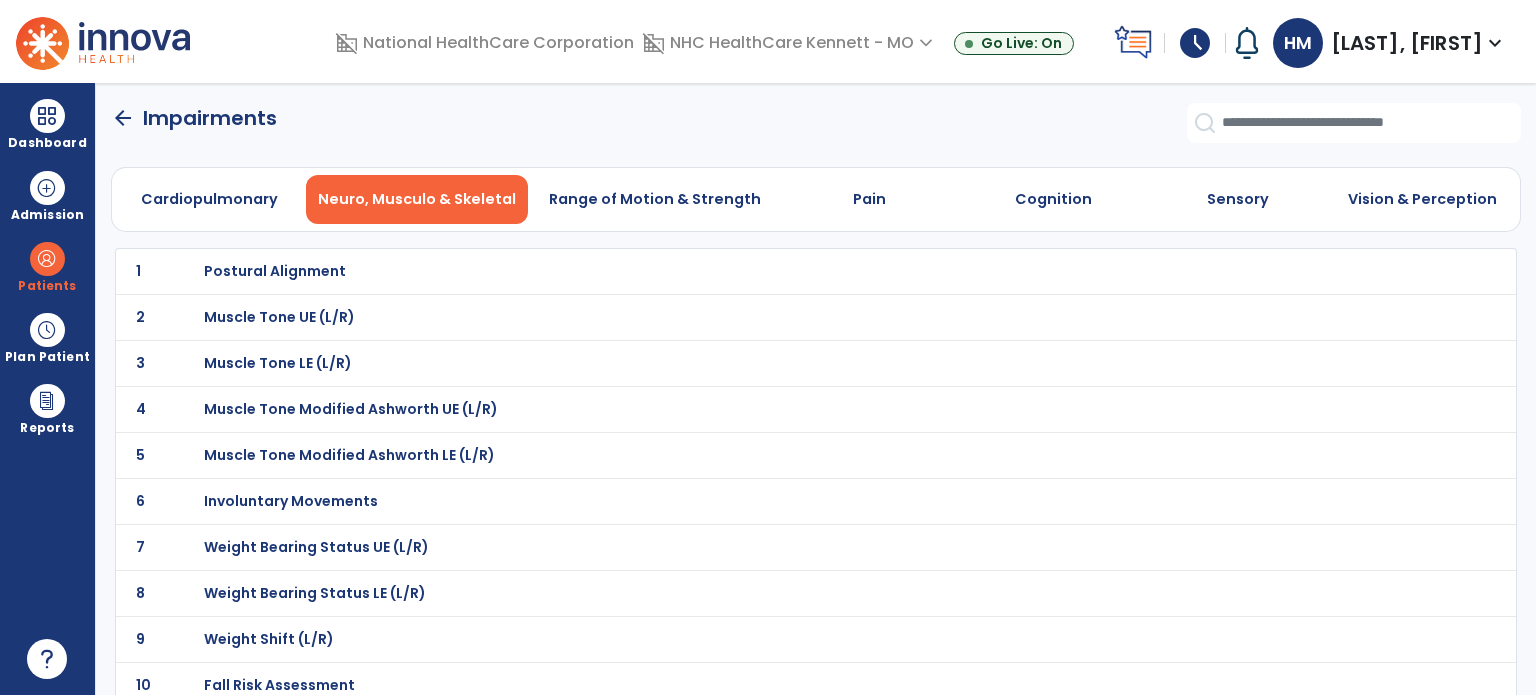scroll, scrollTop: 100, scrollLeft: 0, axis: vertical 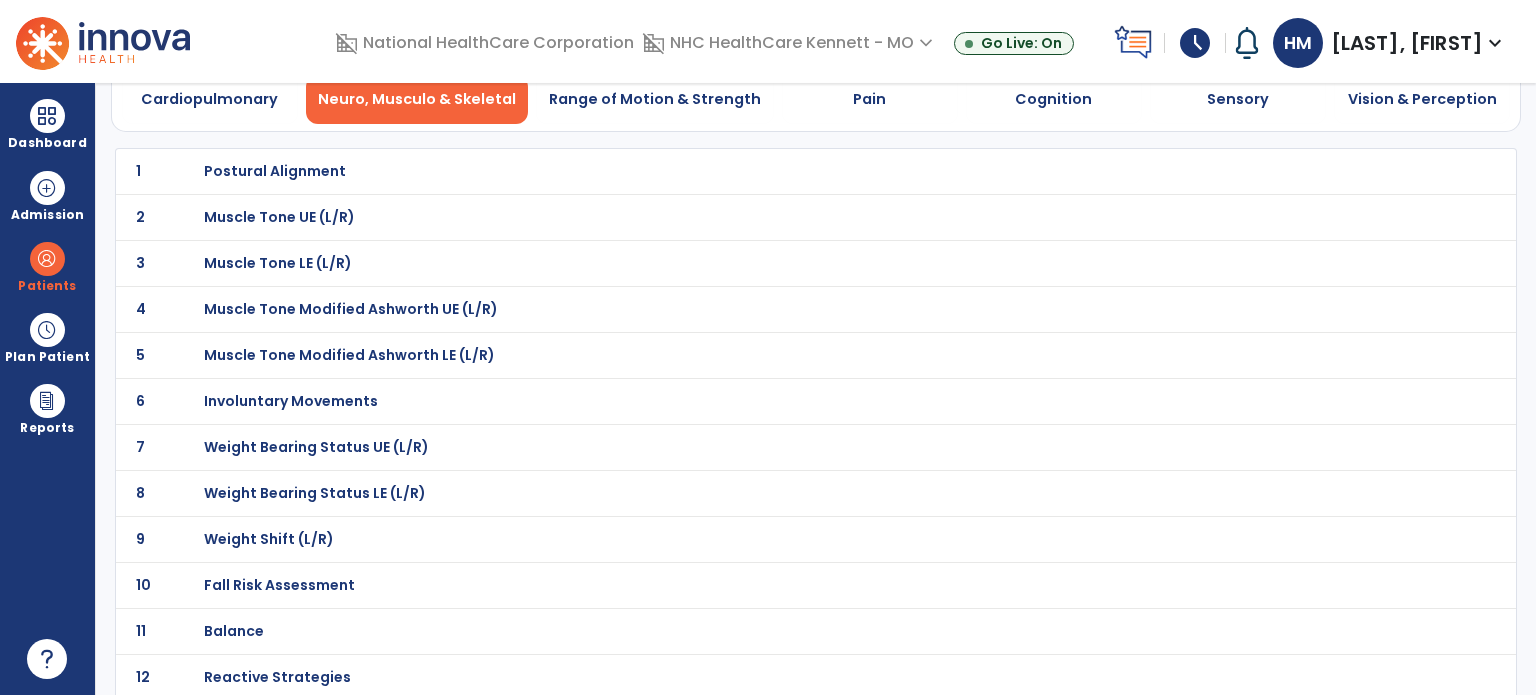 click on "Weight Bearing Status LE (L/R)" at bounding box center (275, 171) 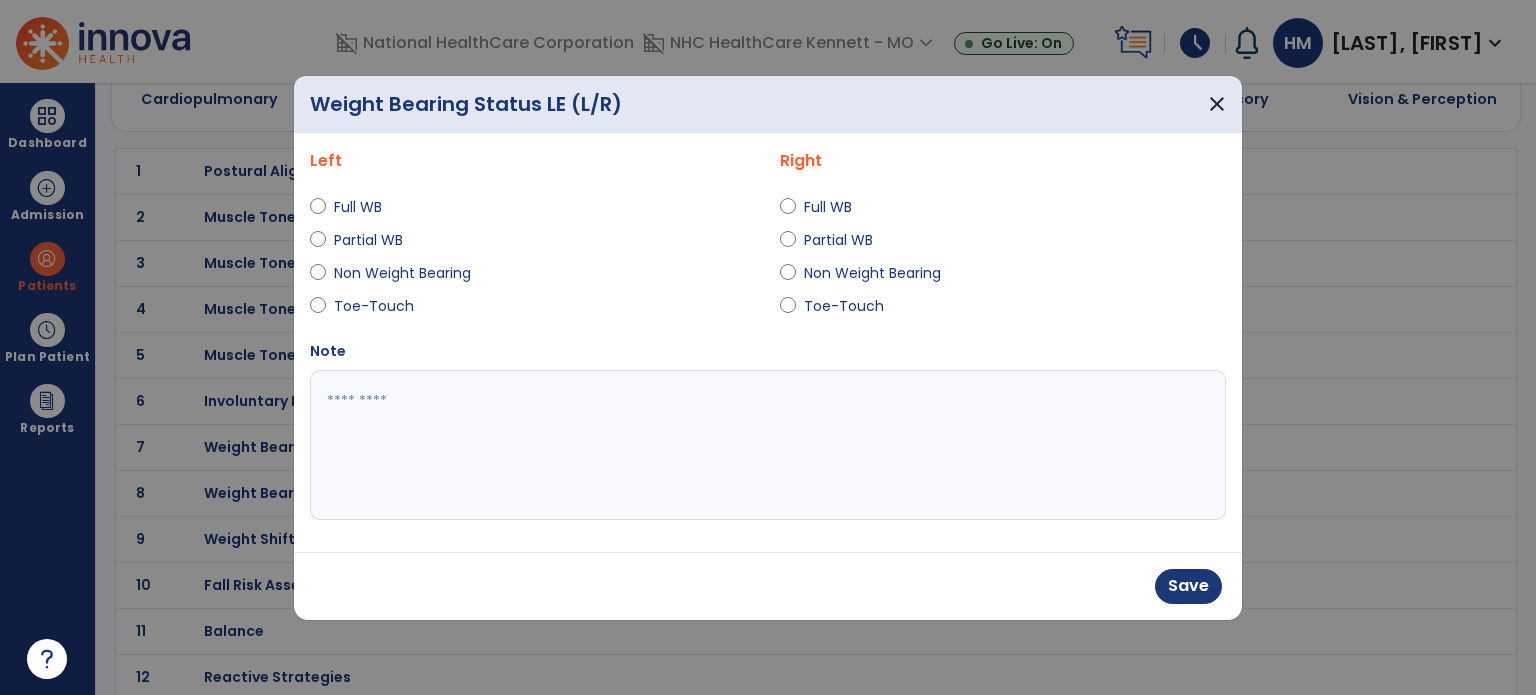 click on "Save" at bounding box center (1188, 586) 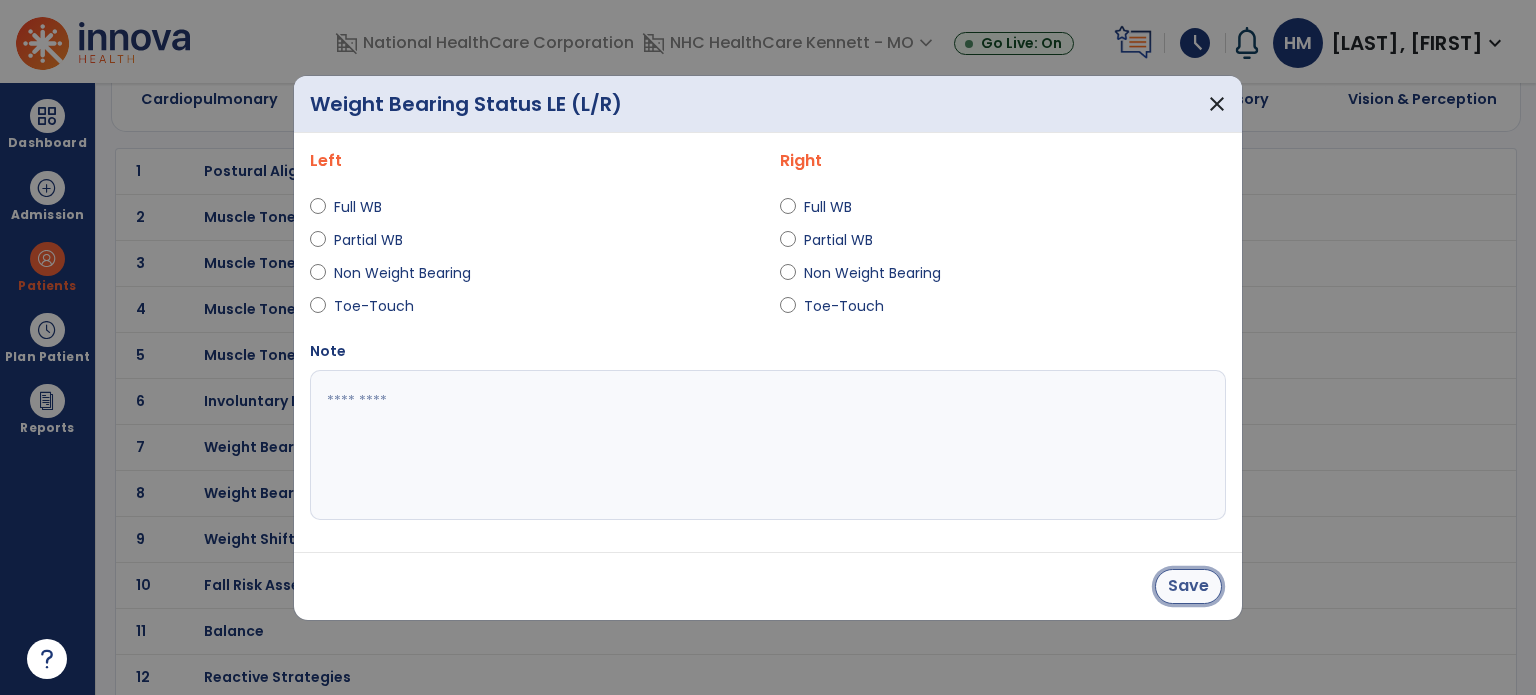 click on "Save" at bounding box center [1188, 586] 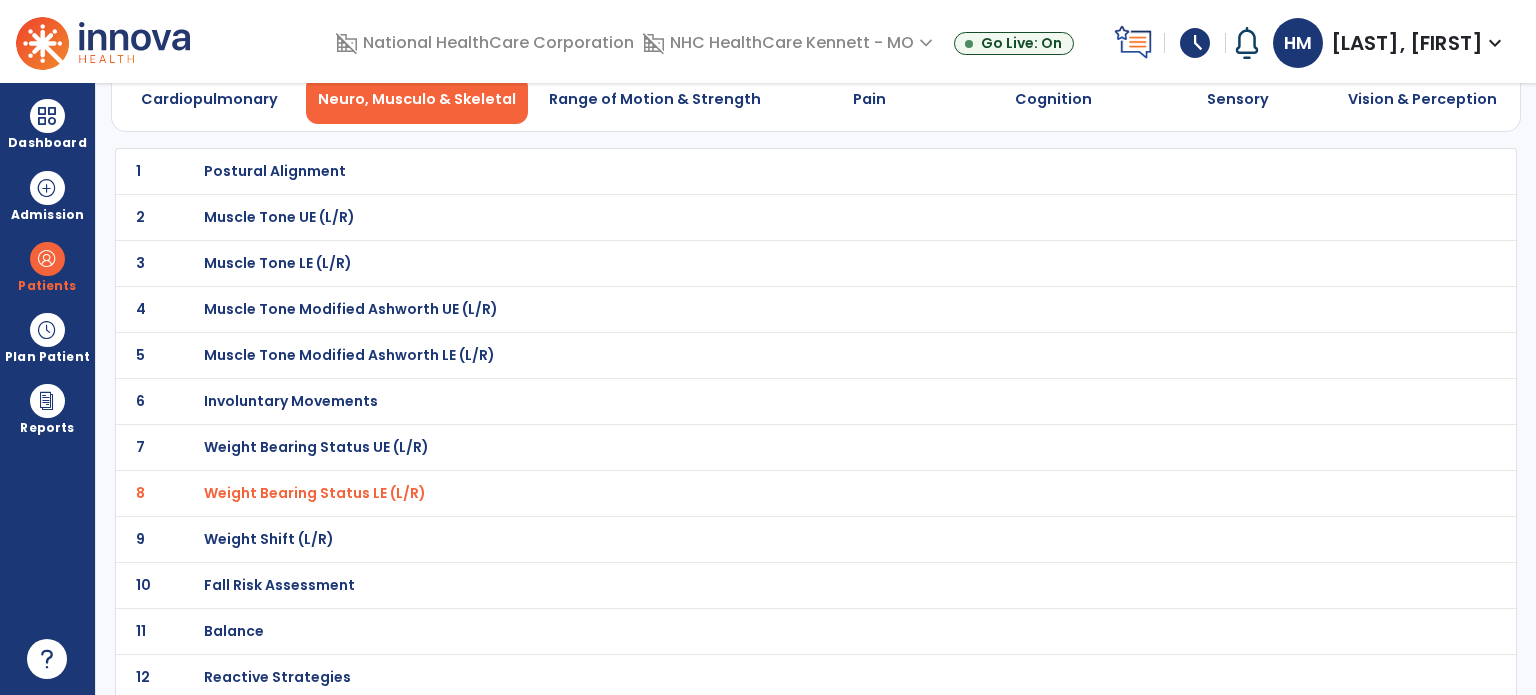 click on "Fall Risk Assessment" at bounding box center (275, 171) 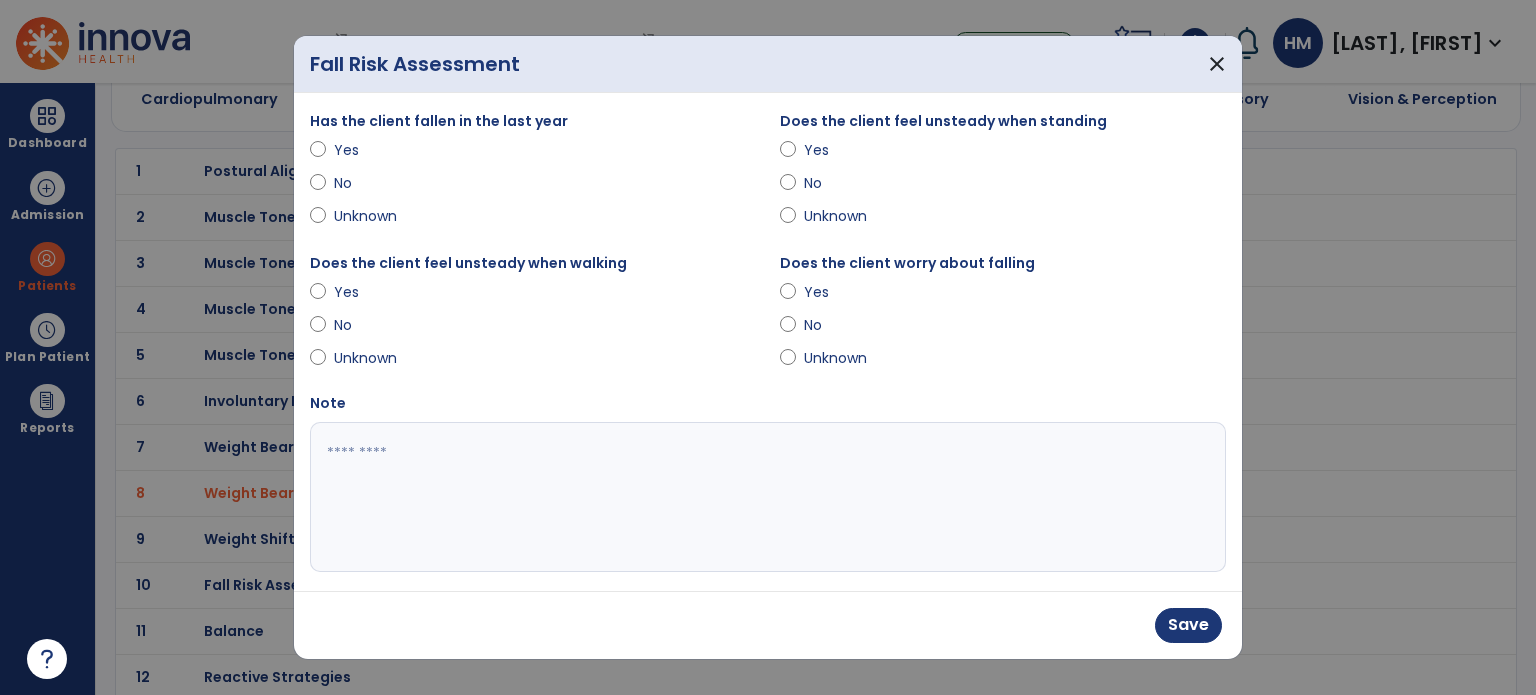 drag, startPoint x: 793, startPoint y: 292, endPoint x: 828, endPoint y: 315, distance: 41.880783 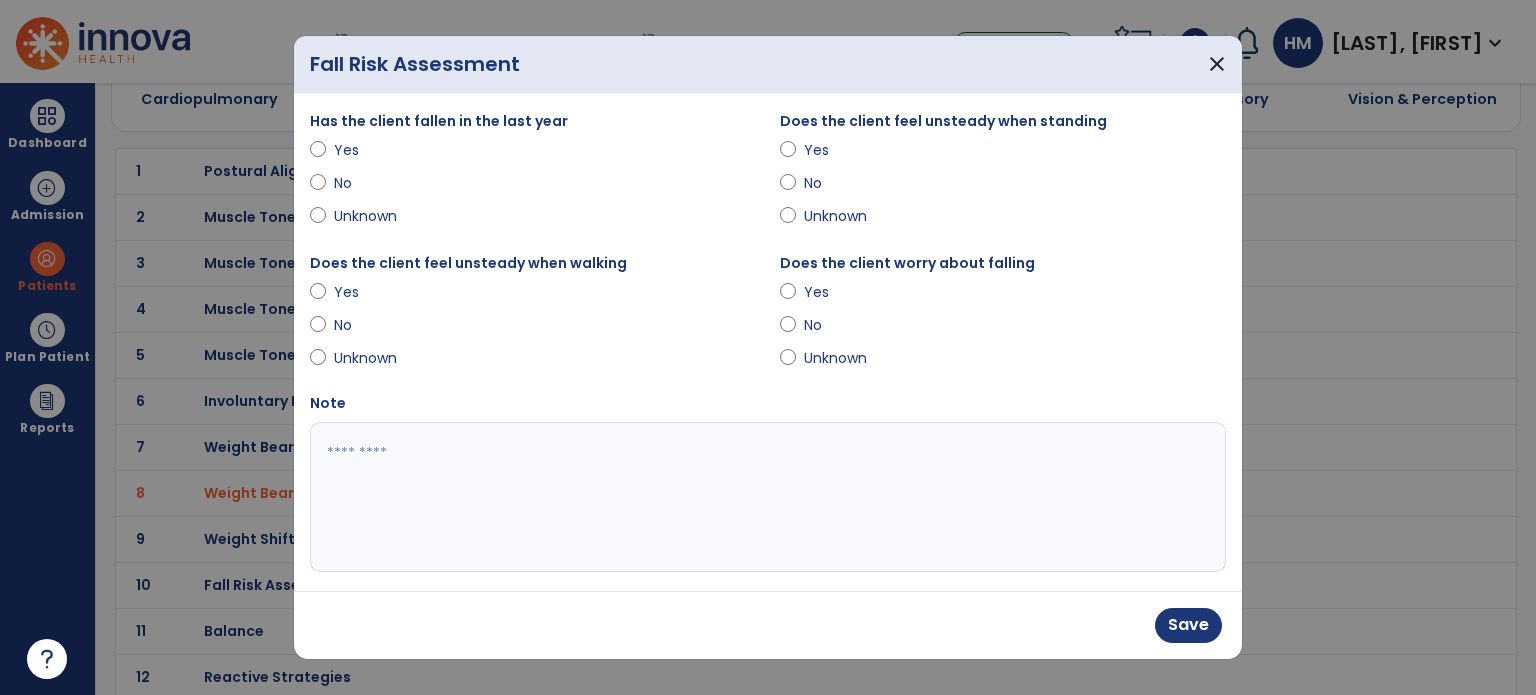 click on "Yes" at bounding box center (1003, 296) 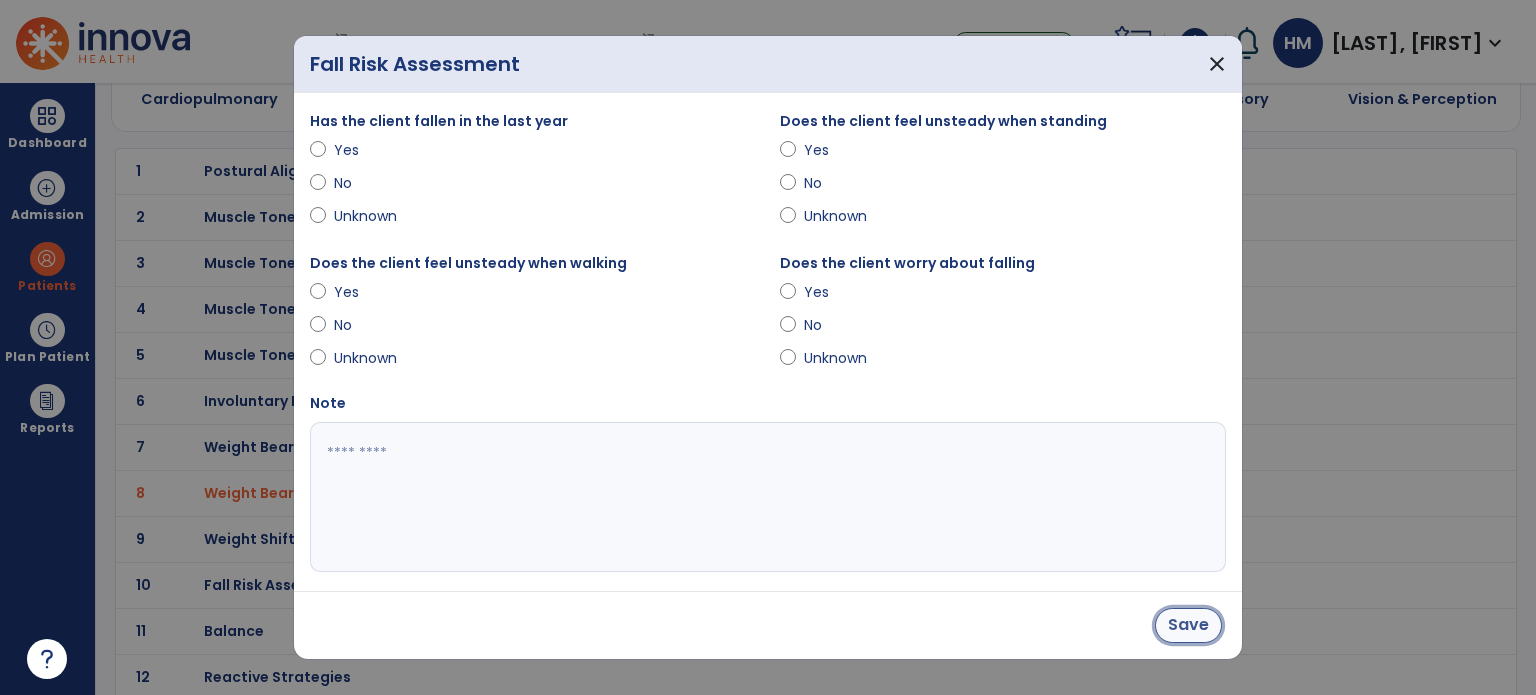 click on "Save" at bounding box center [1188, 625] 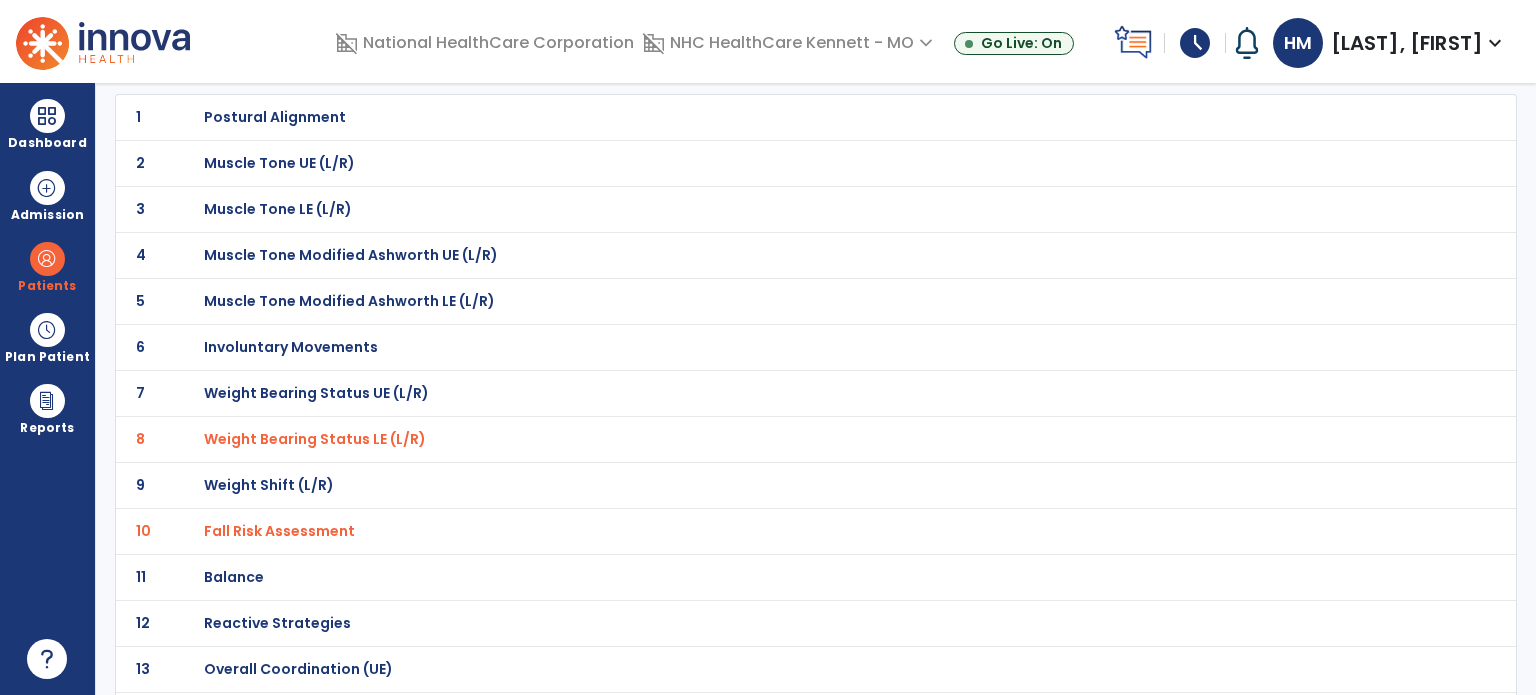 scroll, scrollTop: 200, scrollLeft: 0, axis: vertical 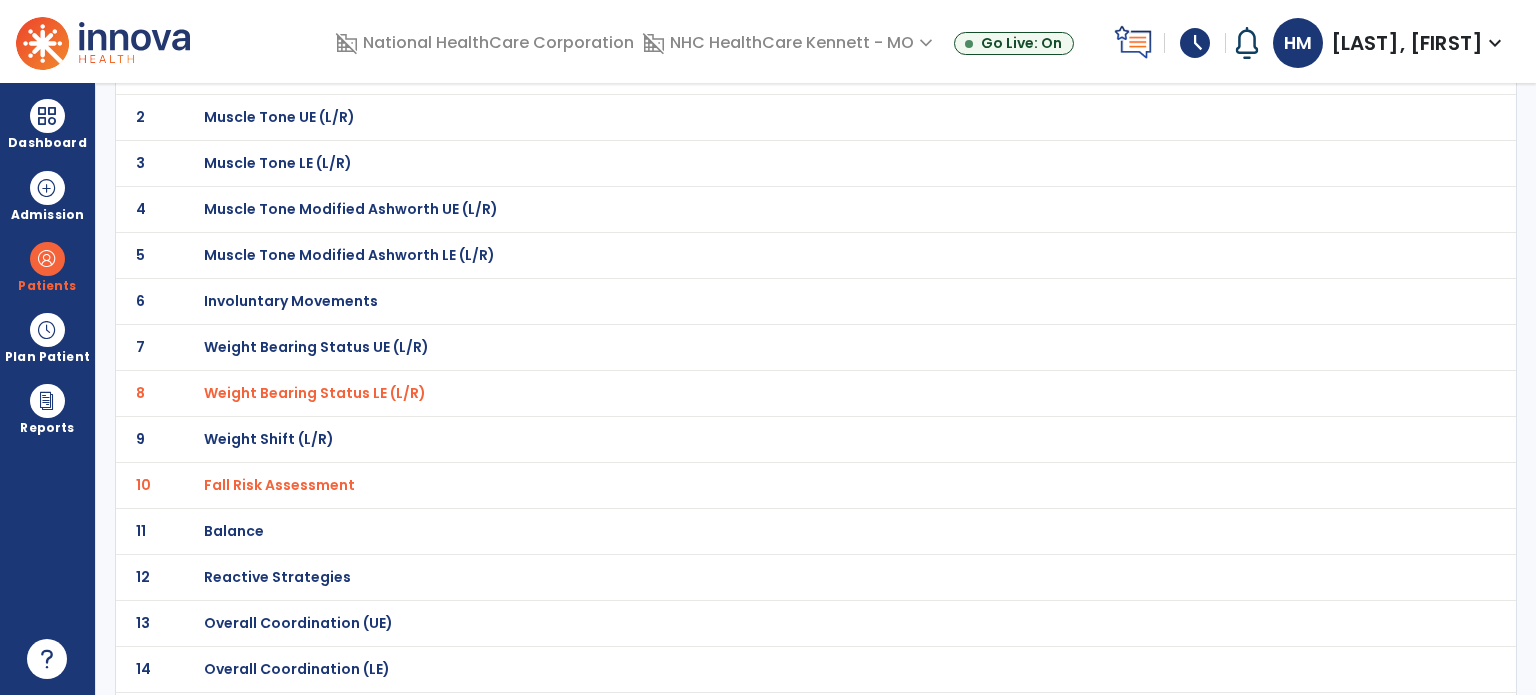 click on "Balance" at bounding box center [275, 71] 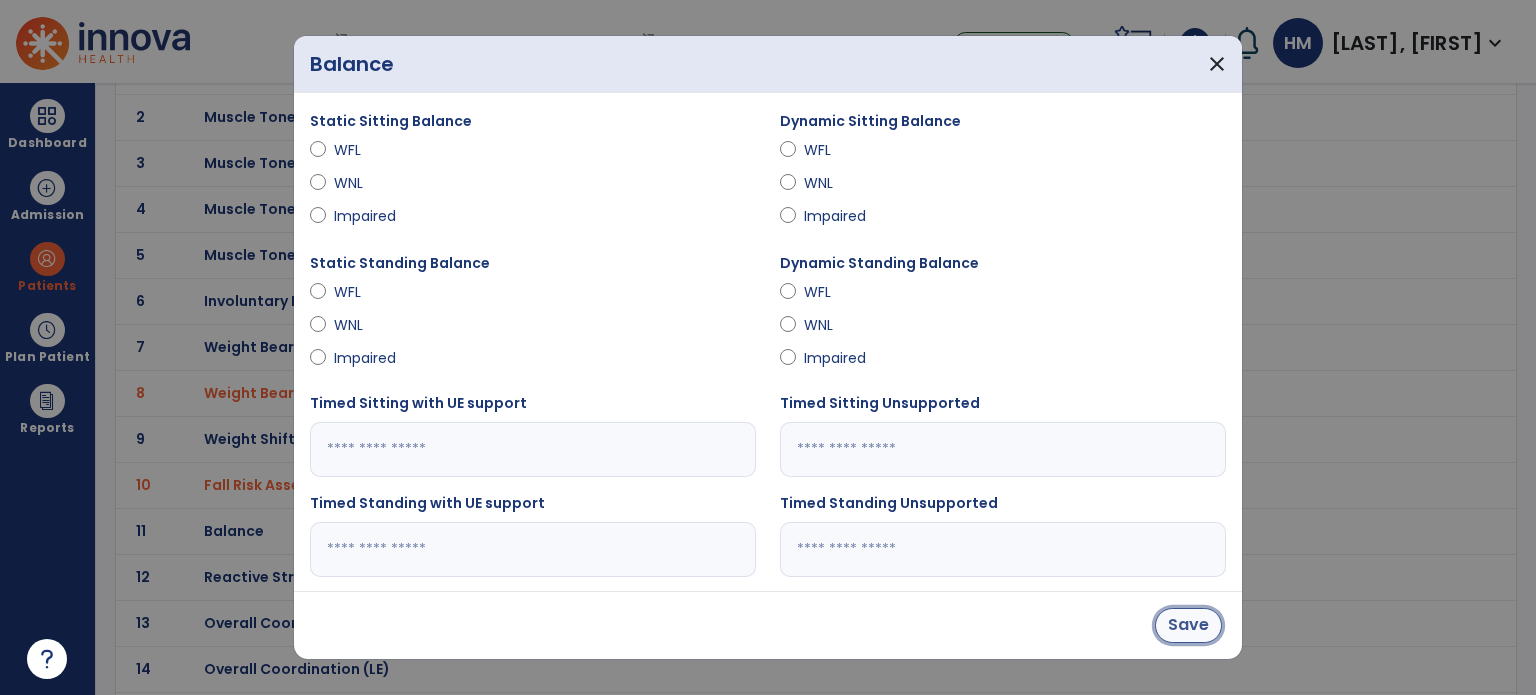 click on "Save" at bounding box center [1188, 625] 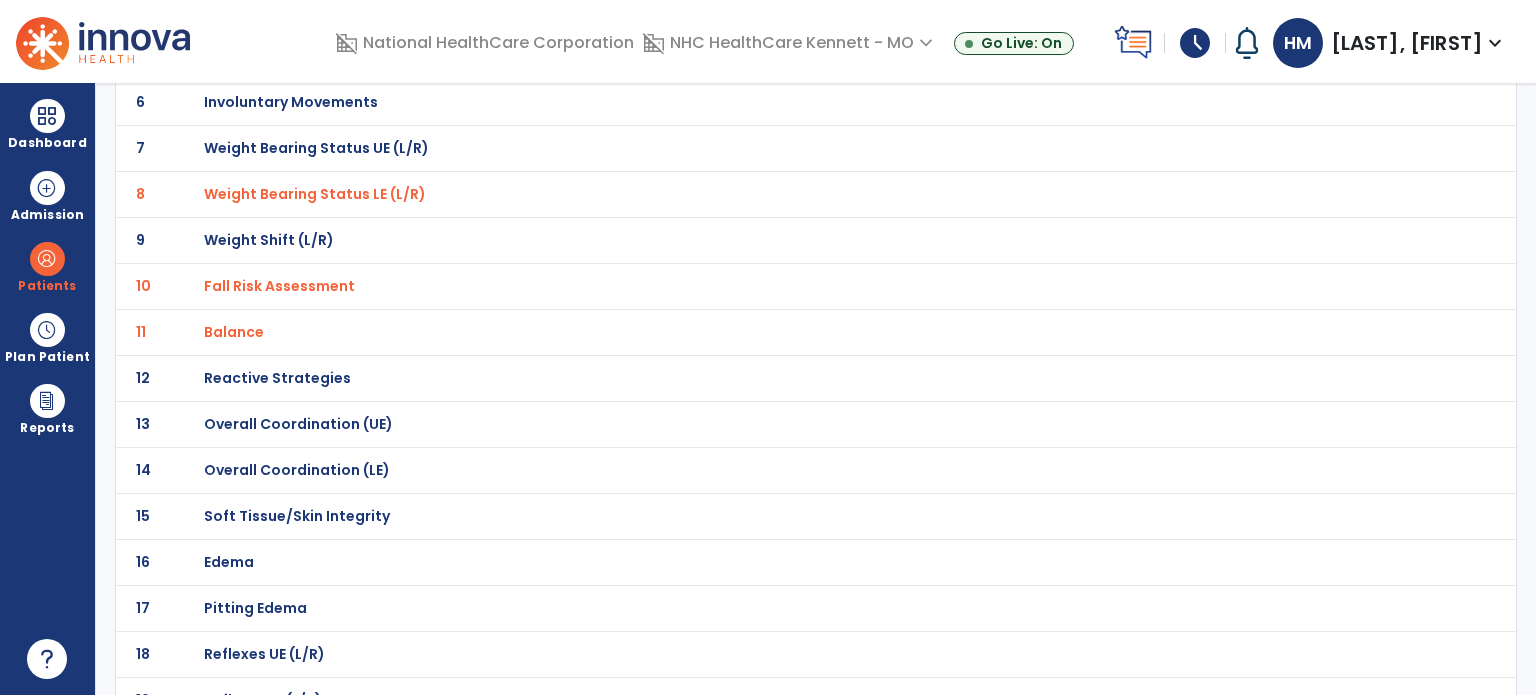scroll, scrollTop: 400, scrollLeft: 0, axis: vertical 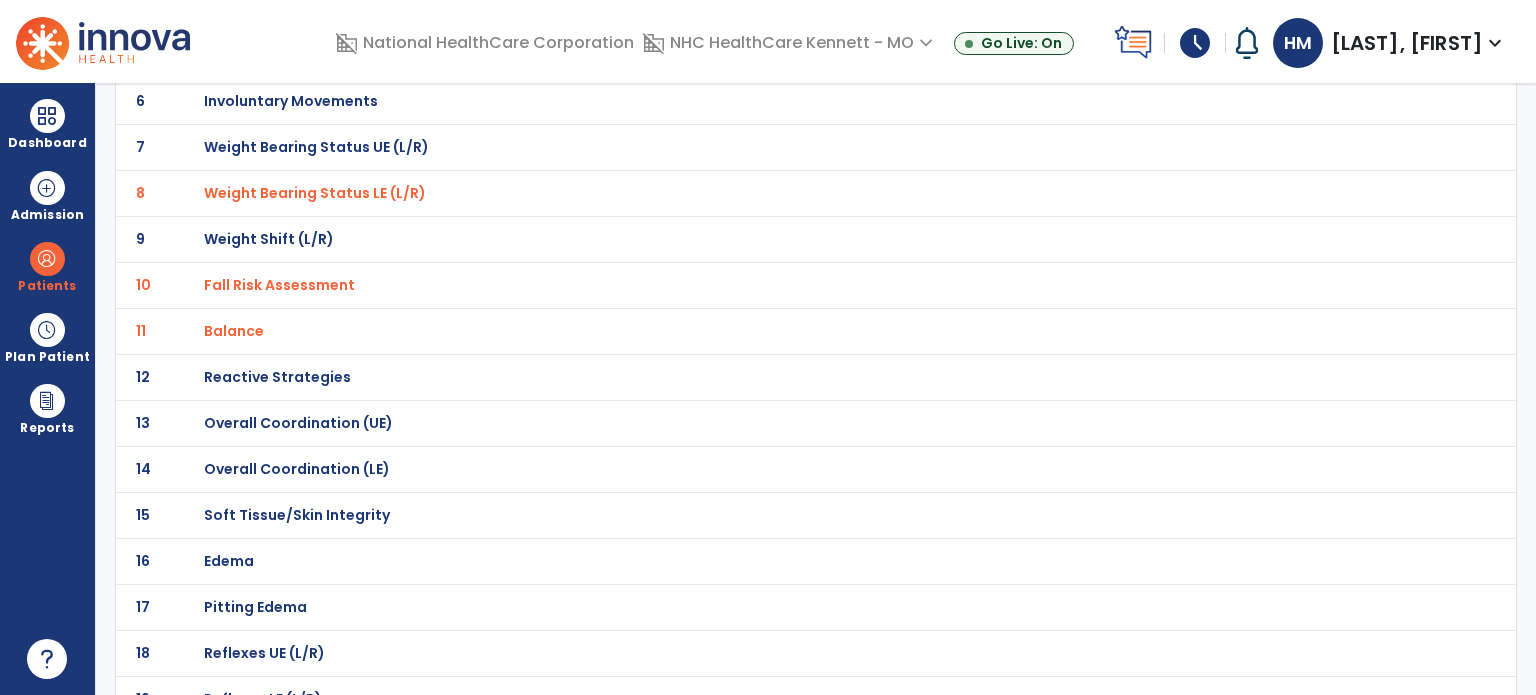 click on "Overall Coordination (LE)" at bounding box center [275, -129] 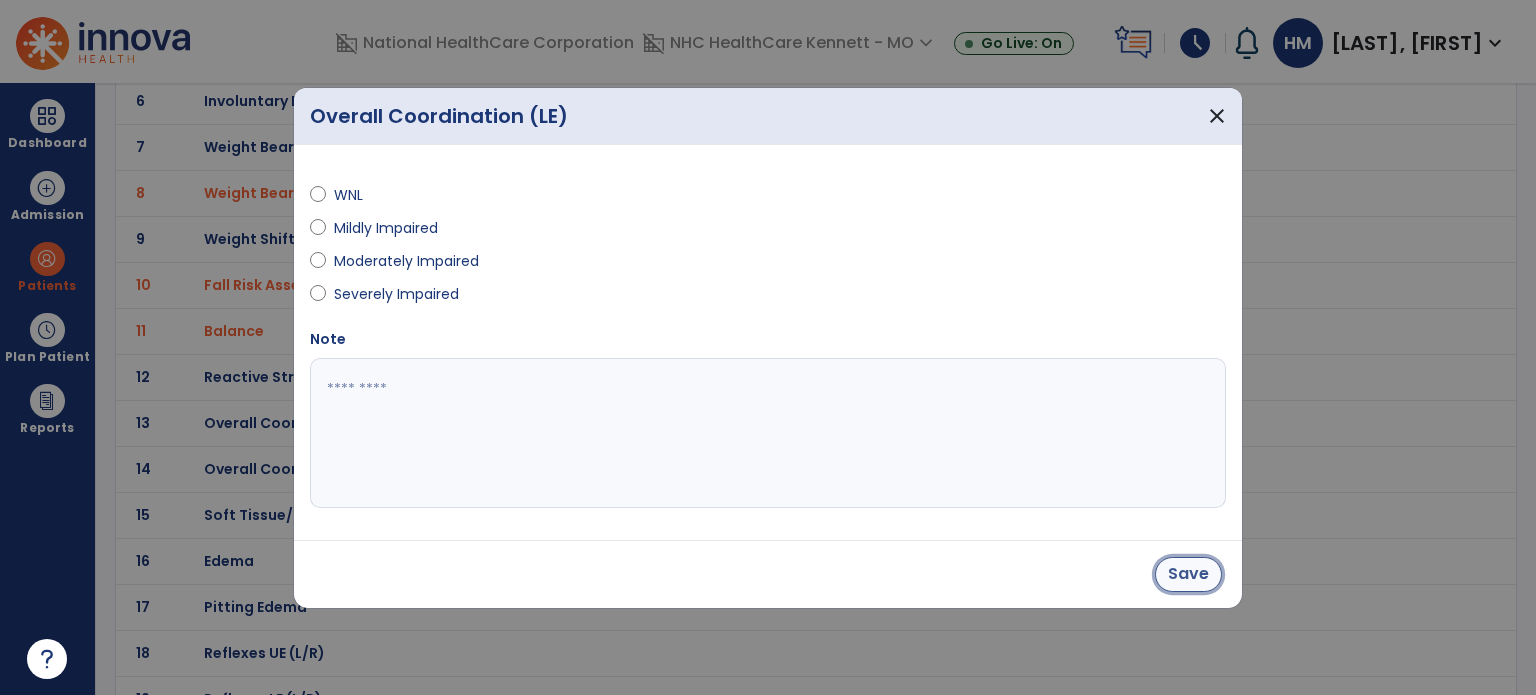 click on "Save" at bounding box center (1188, 574) 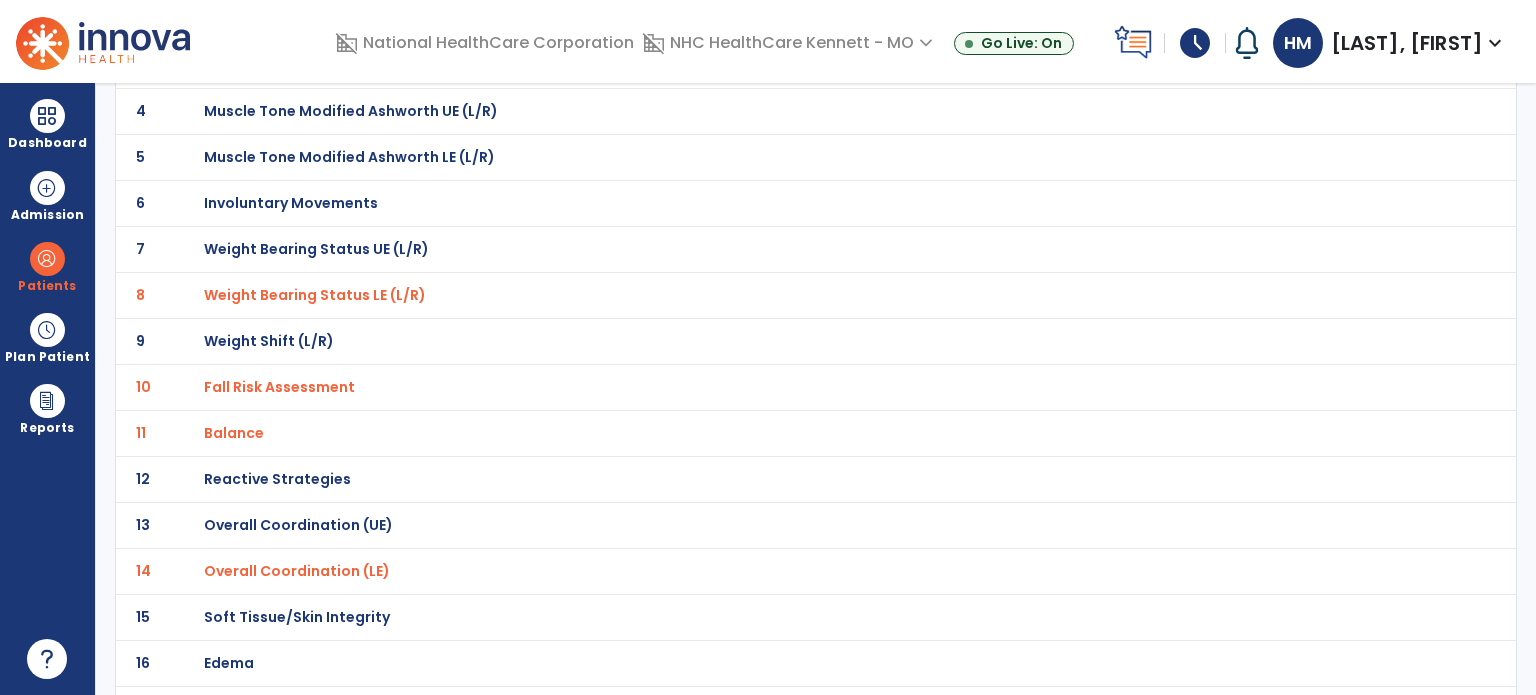 scroll, scrollTop: 0, scrollLeft: 0, axis: both 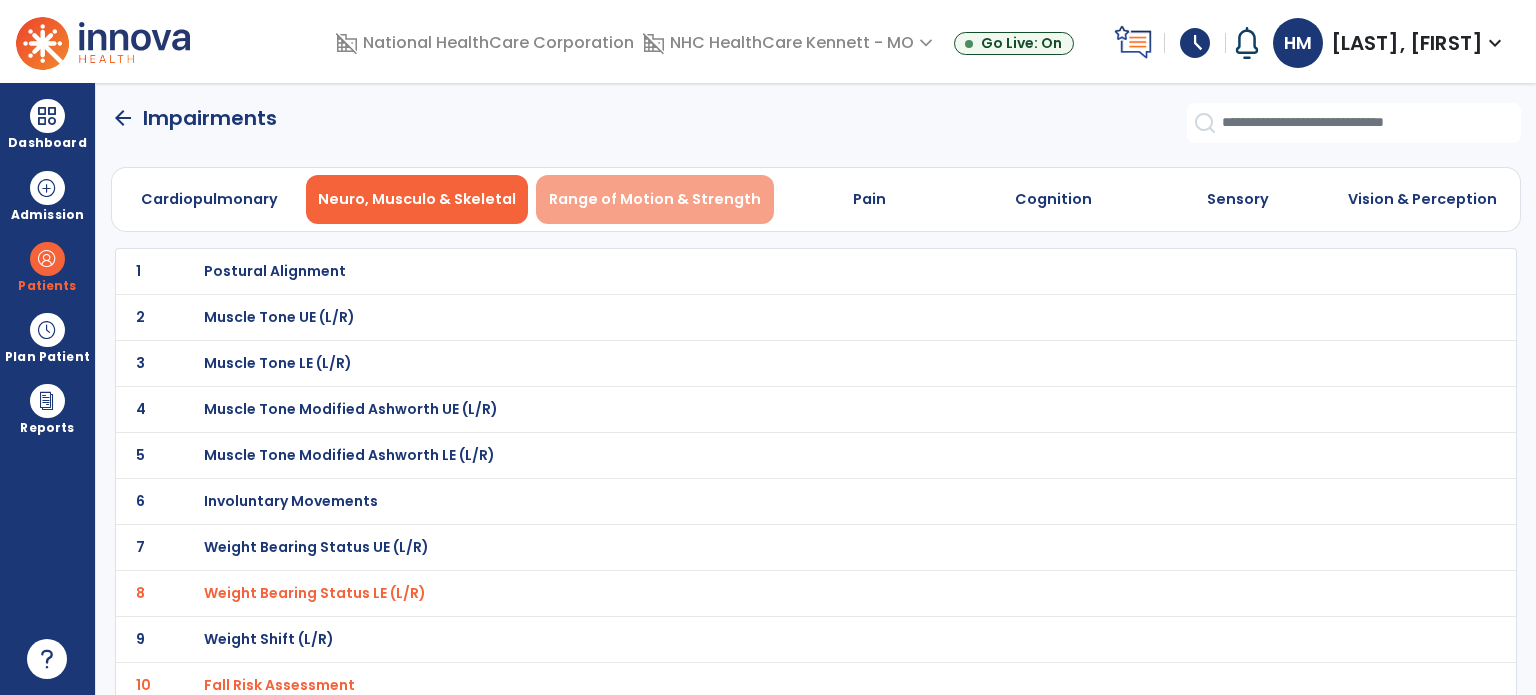 click on "Range of Motion & Strength" at bounding box center [655, 199] 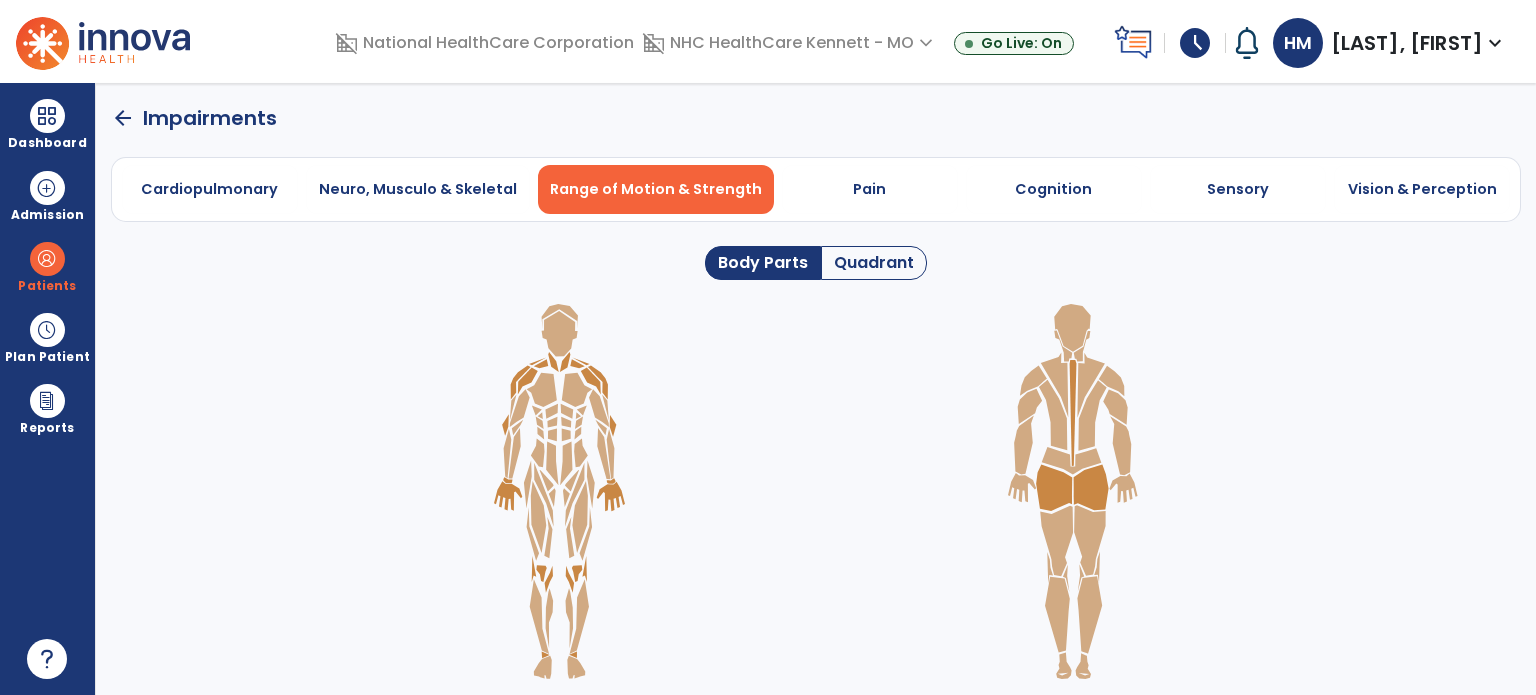 click 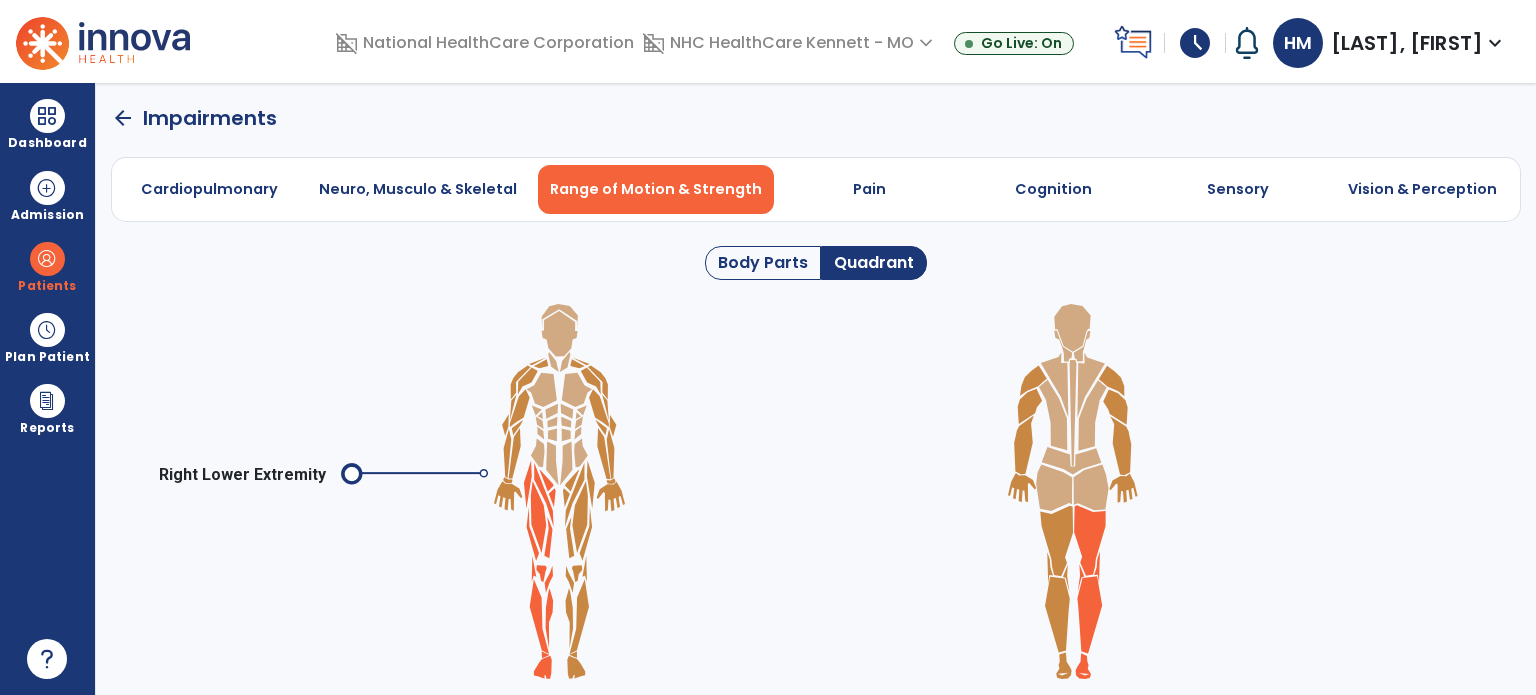 click 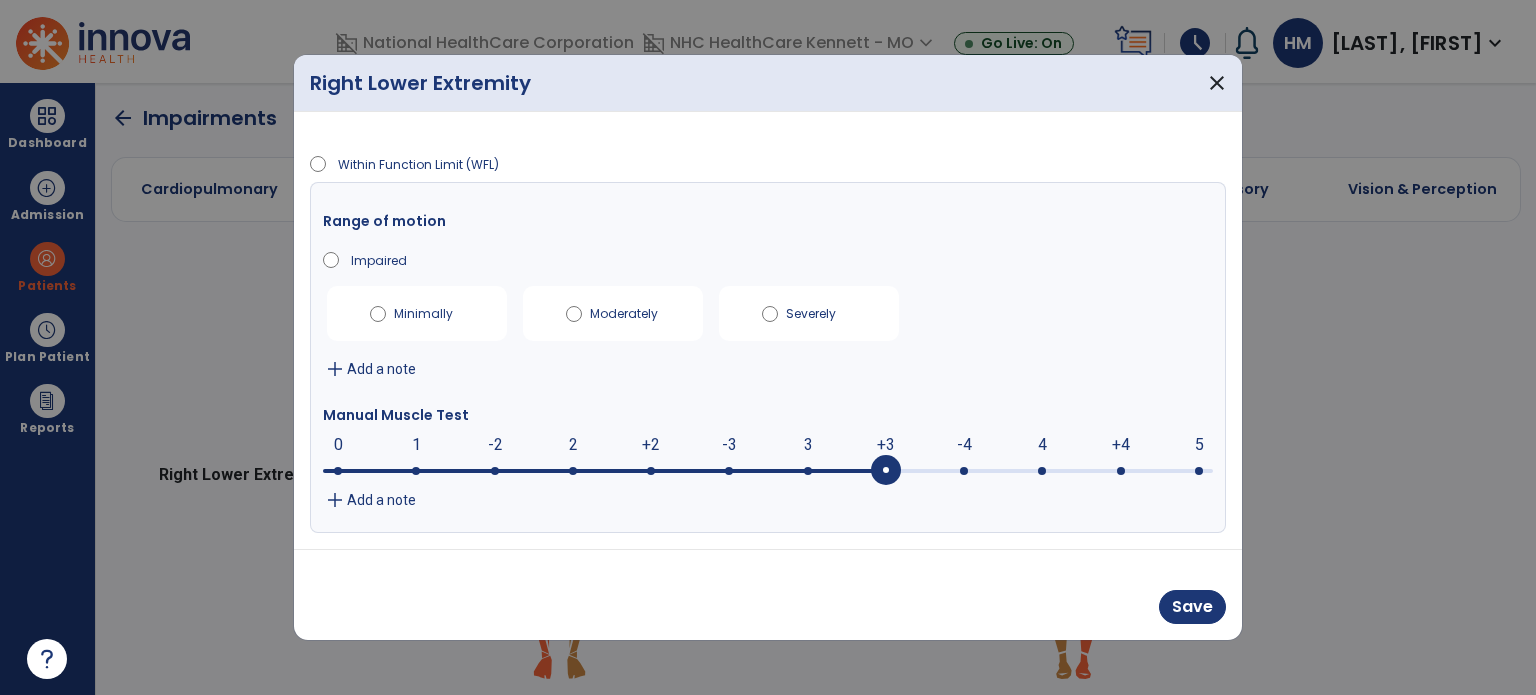 click at bounding box center (886, 471) 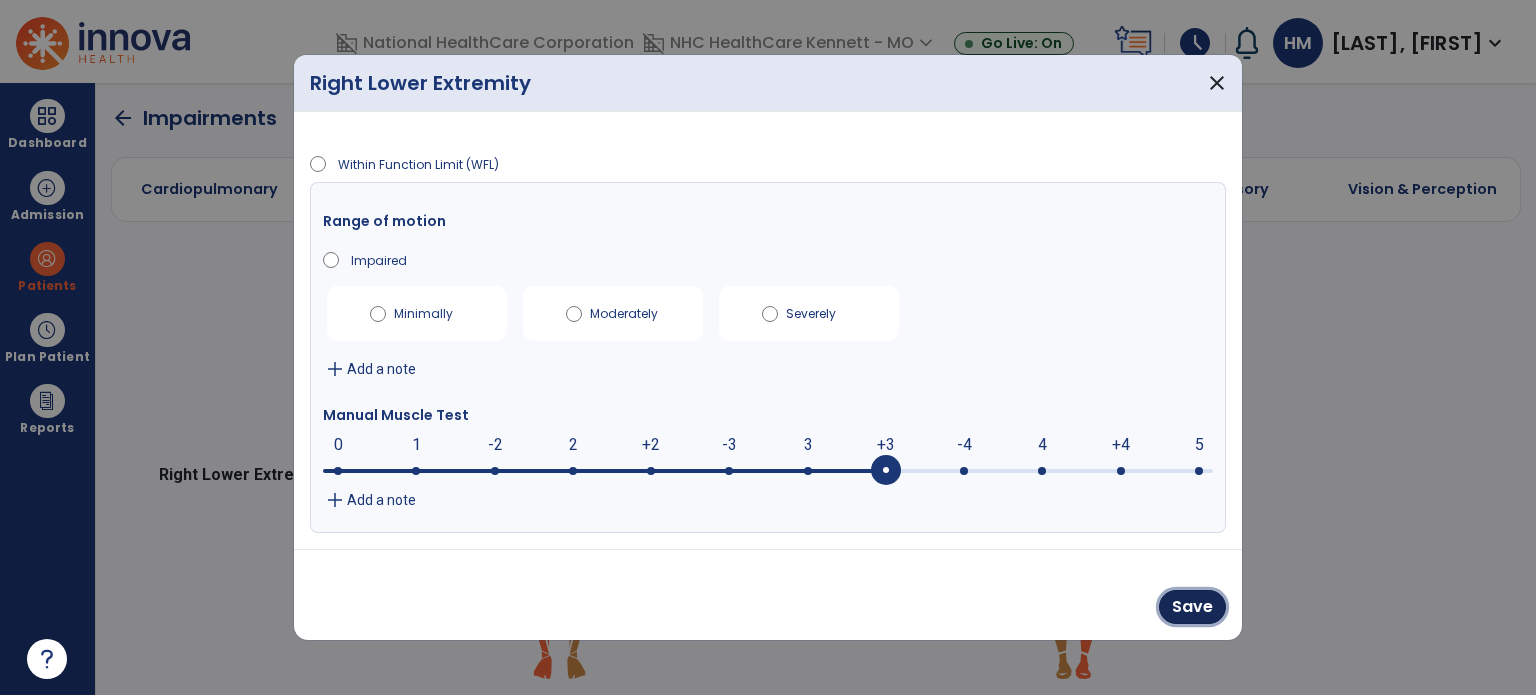 click on "Save" at bounding box center (1192, 607) 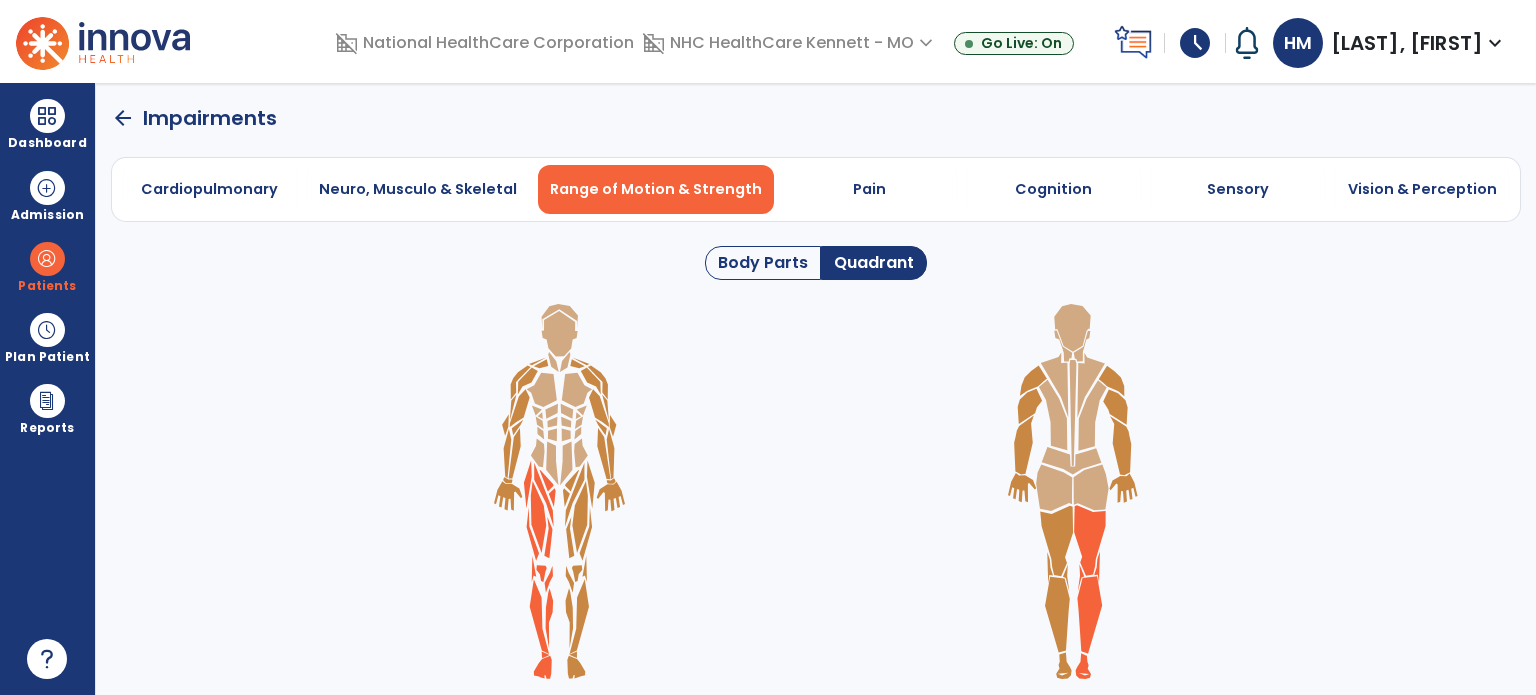 click 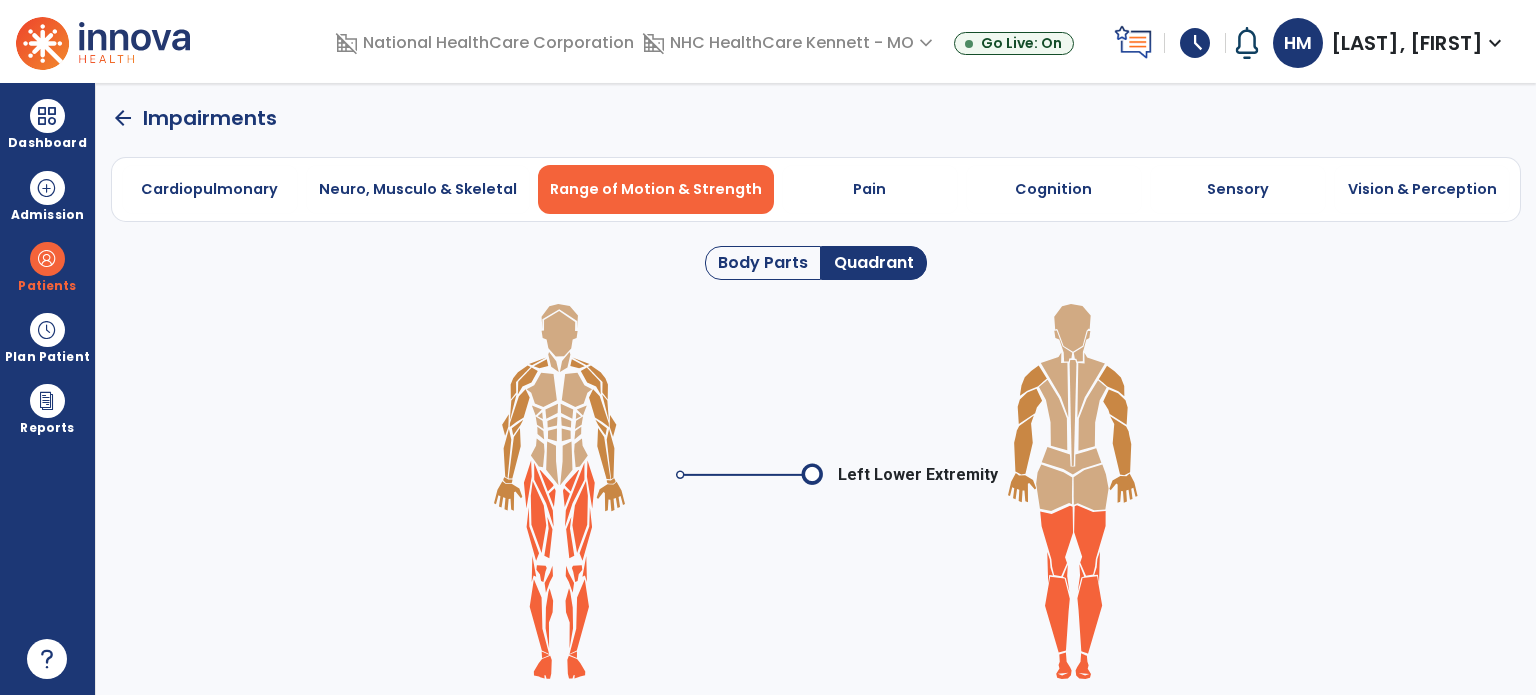 click 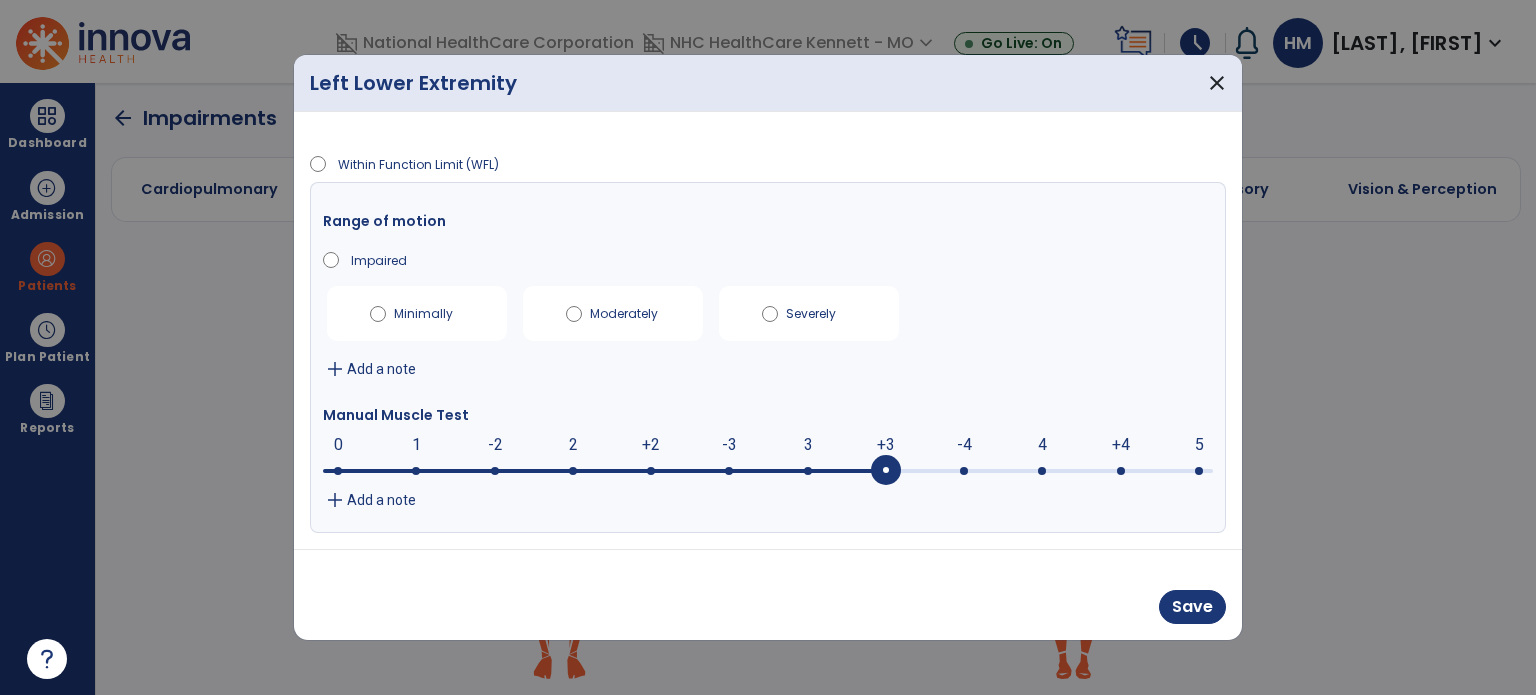 click at bounding box center (886, 471) 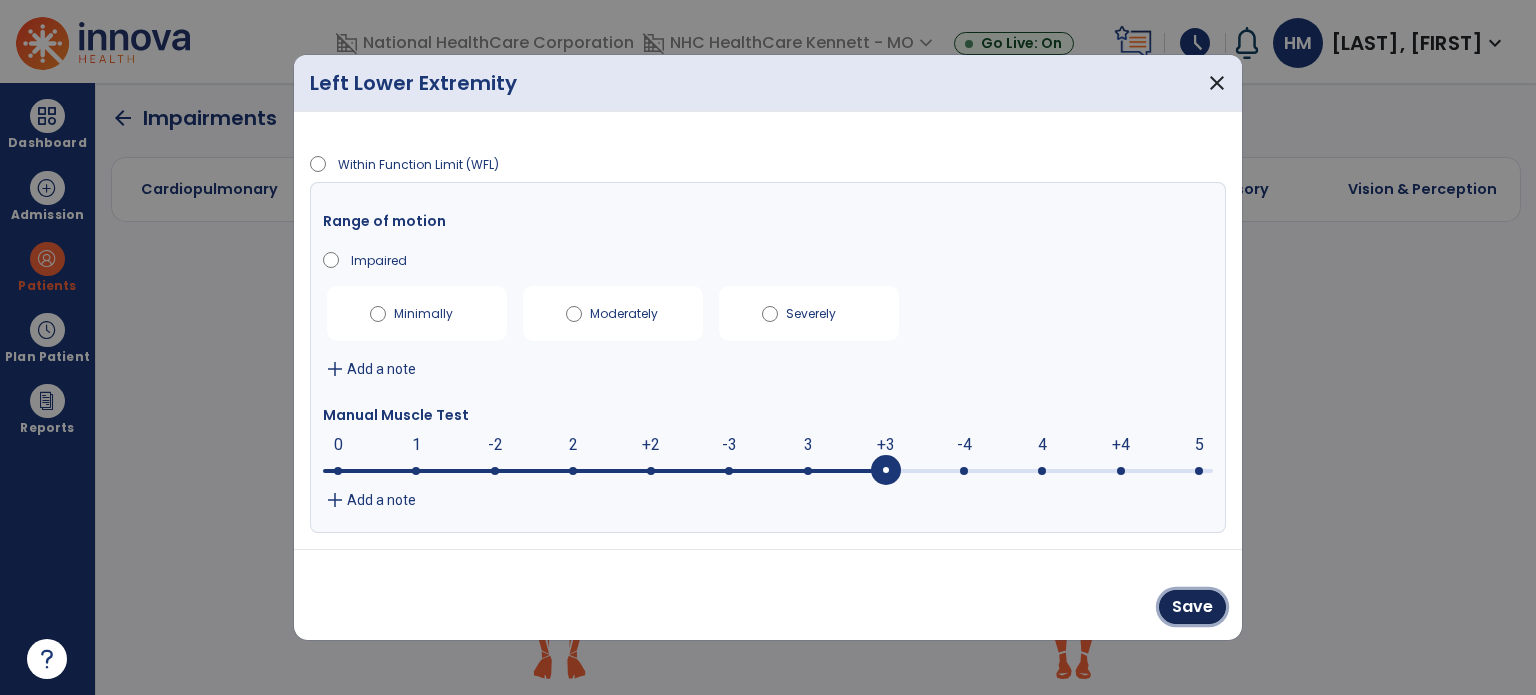 click on "Save" at bounding box center (1192, 607) 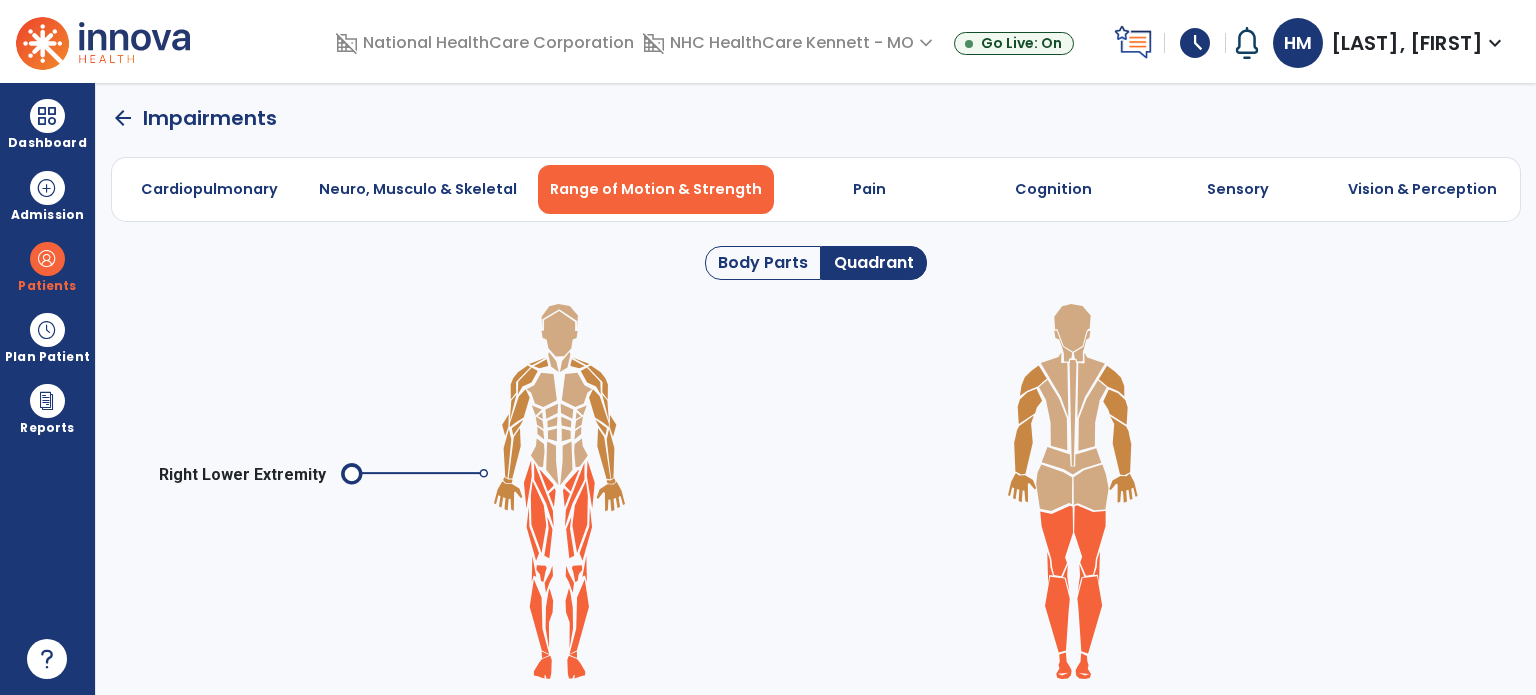 click 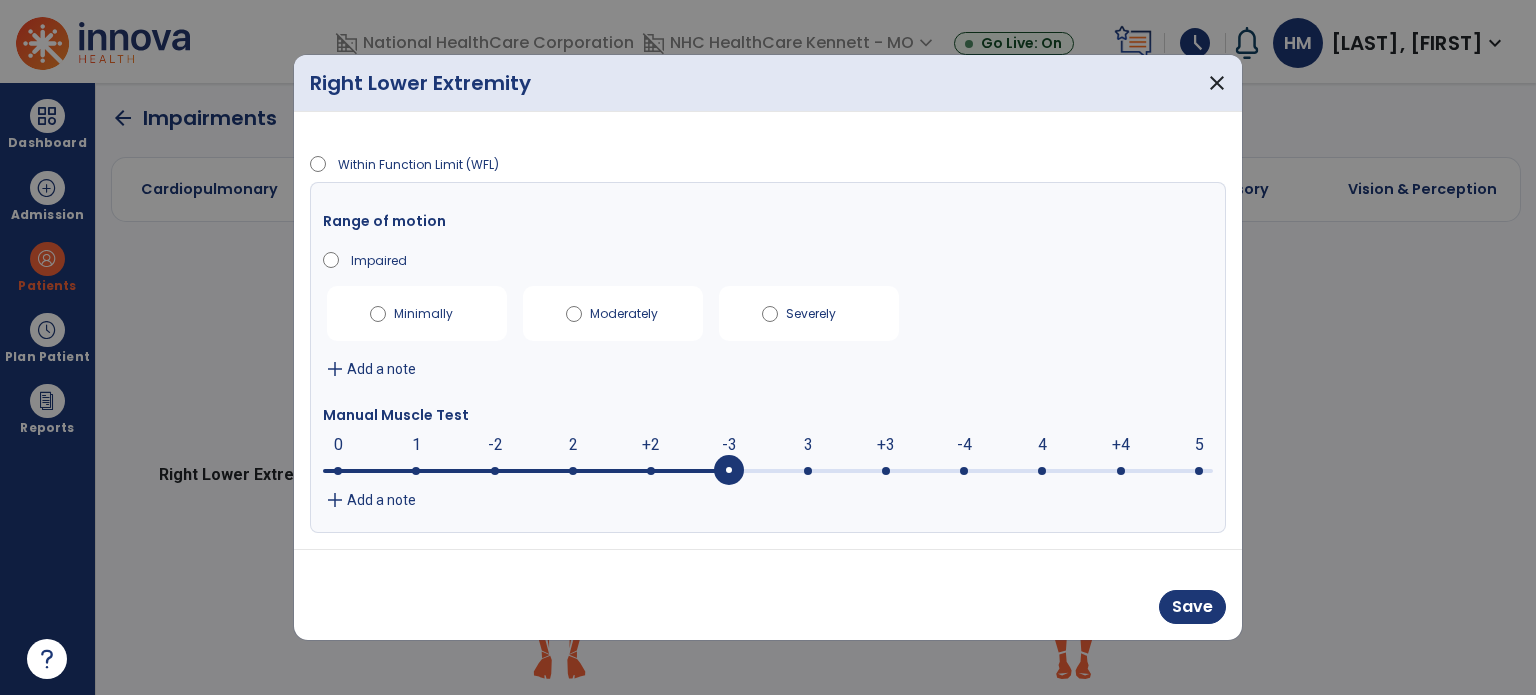 click at bounding box center [526, 469] 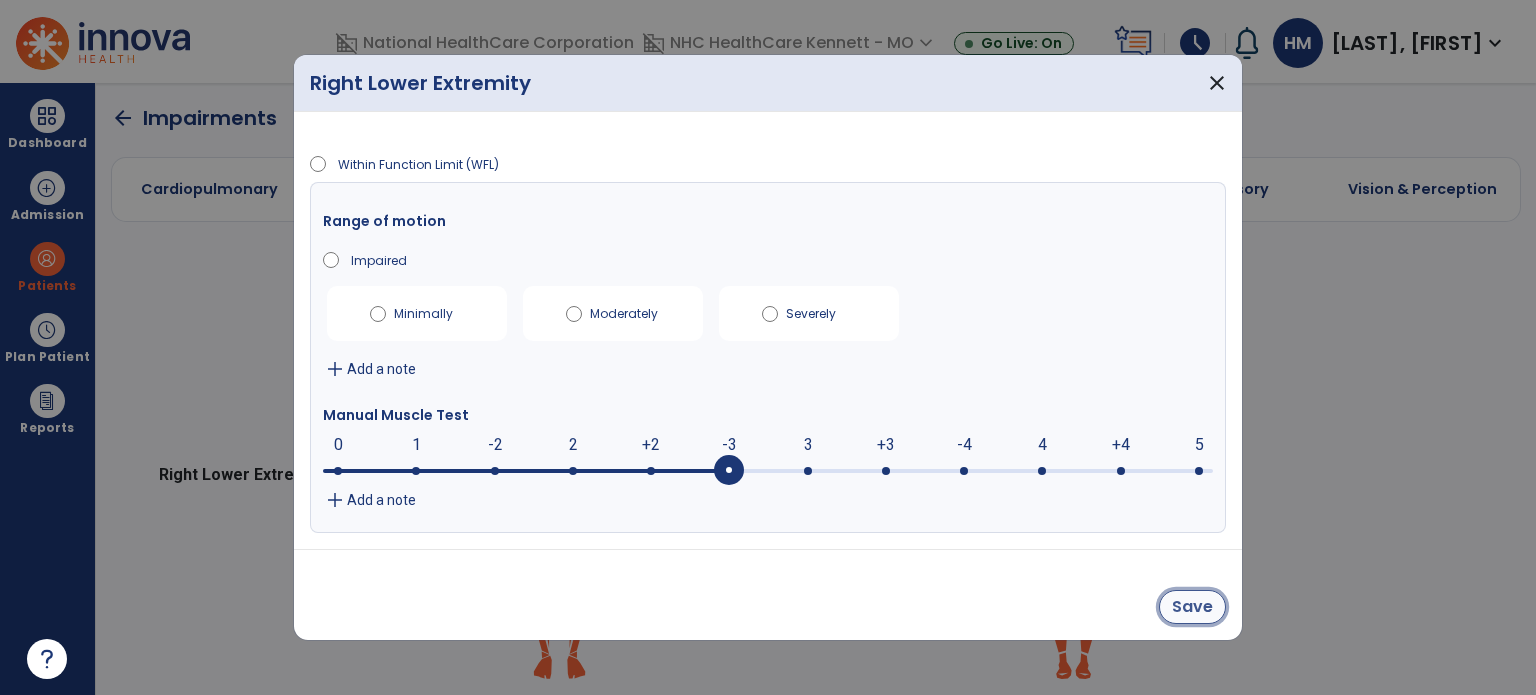 click on "Save" at bounding box center [1192, 607] 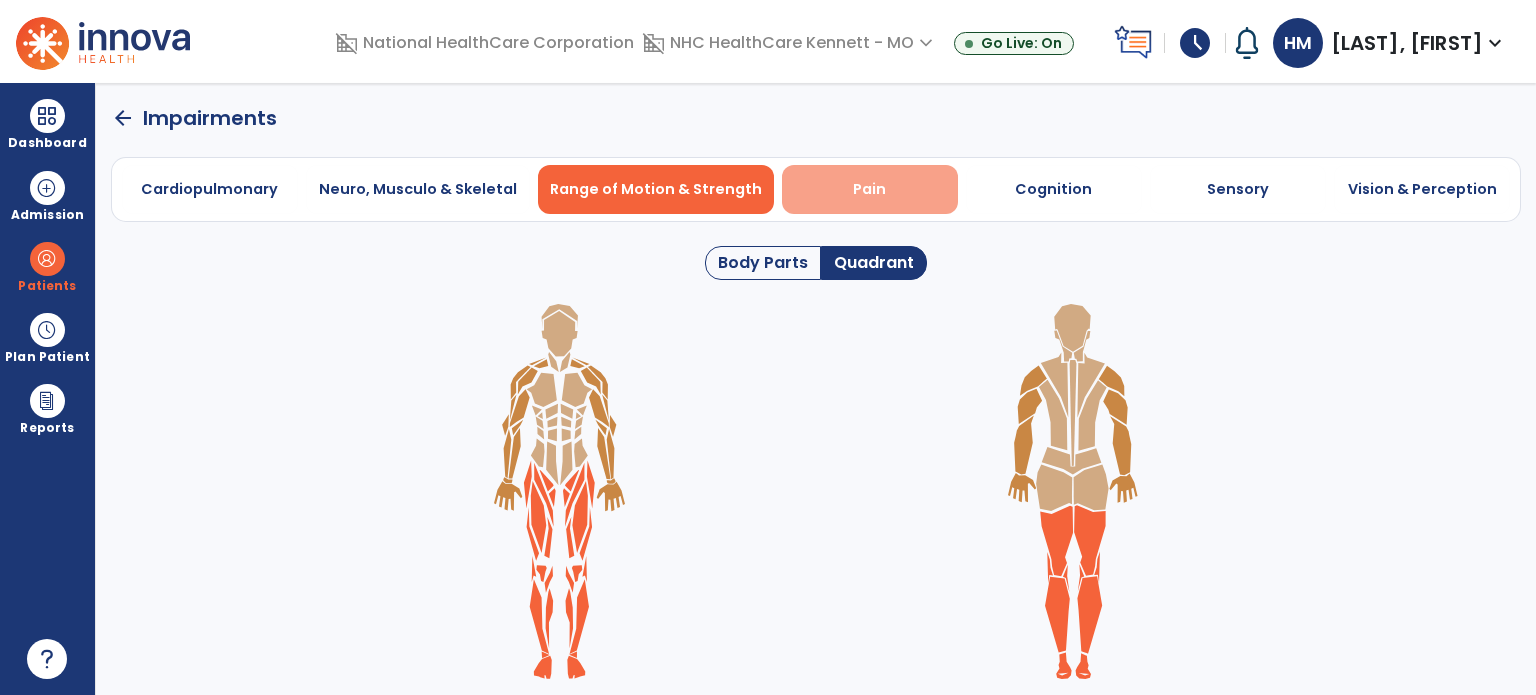 click on "Pain" at bounding box center (870, 189) 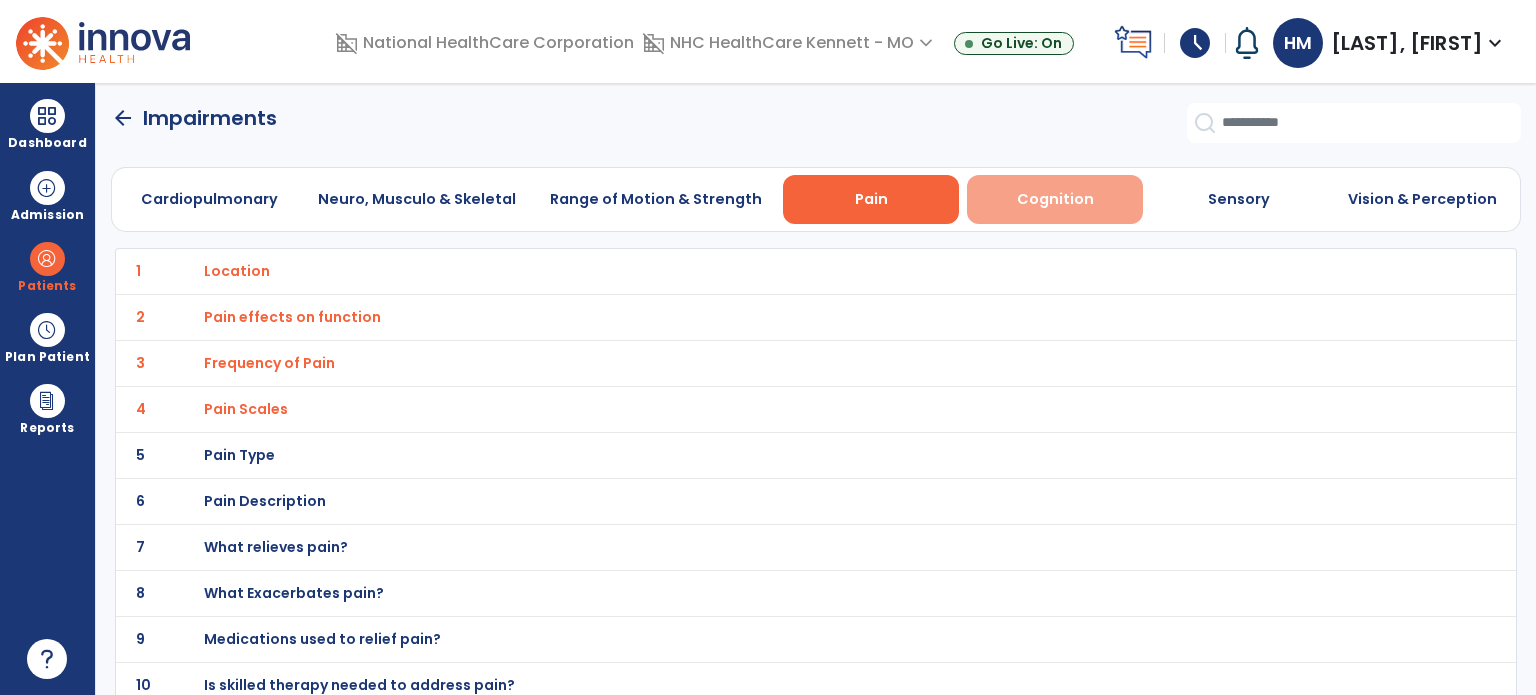 click on "Cognition" at bounding box center [1055, 199] 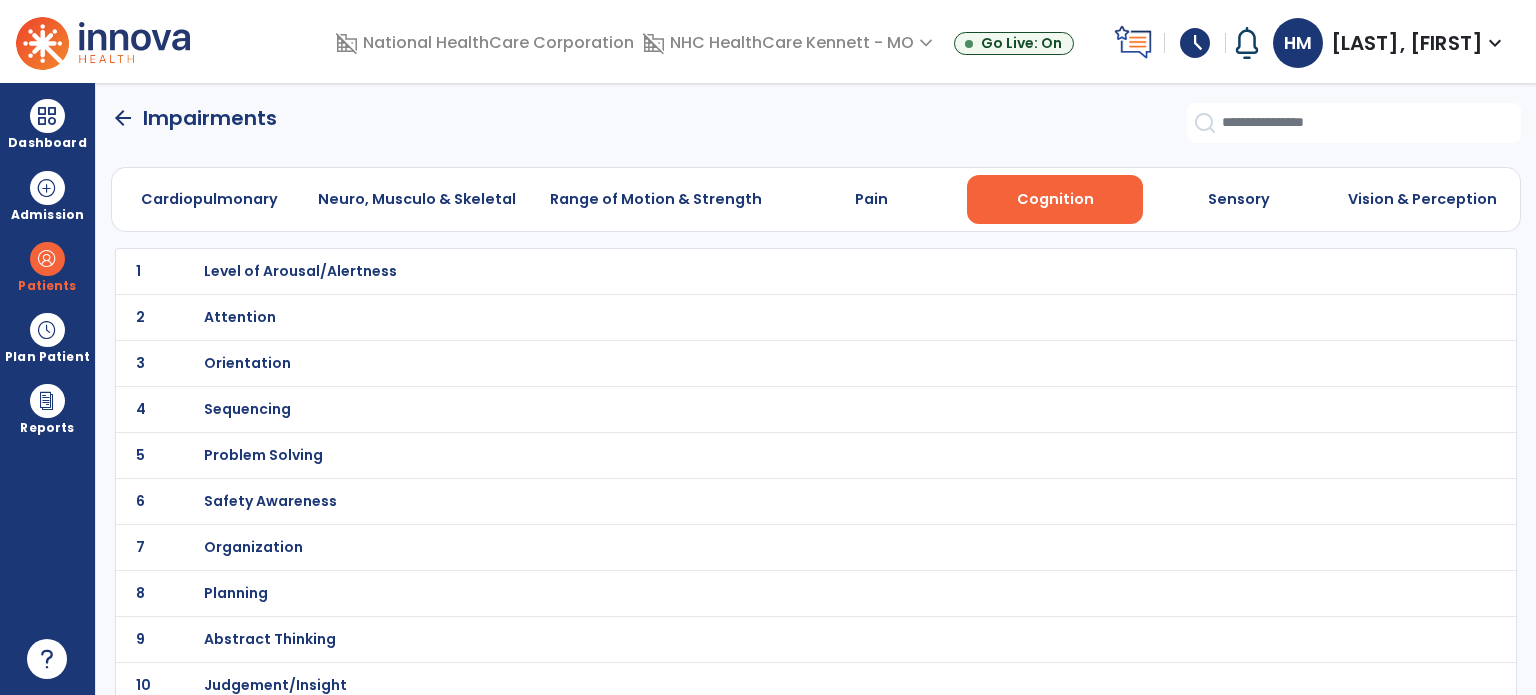 click on "Safety Awareness" at bounding box center [300, 271] 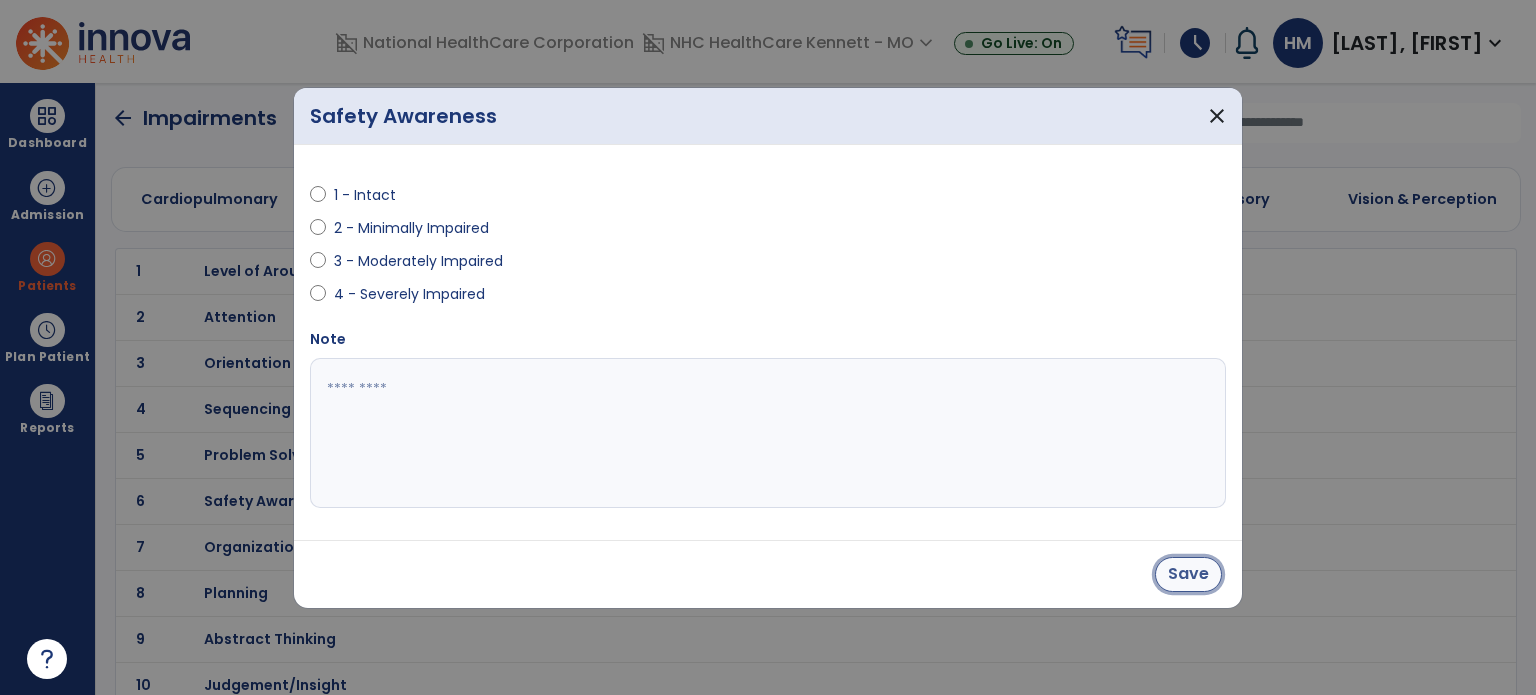 click on "Save" at bounding box center (1188, 574) 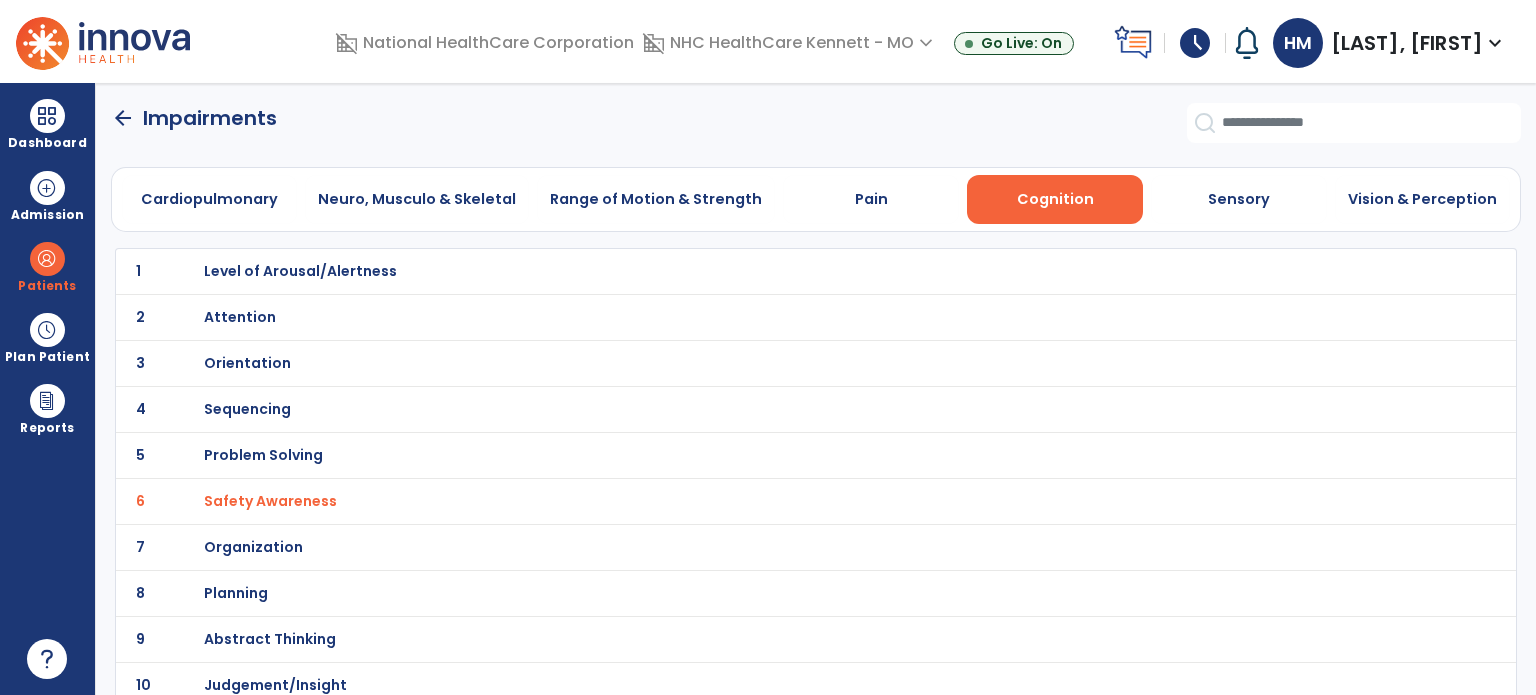 click on "arrow_back" 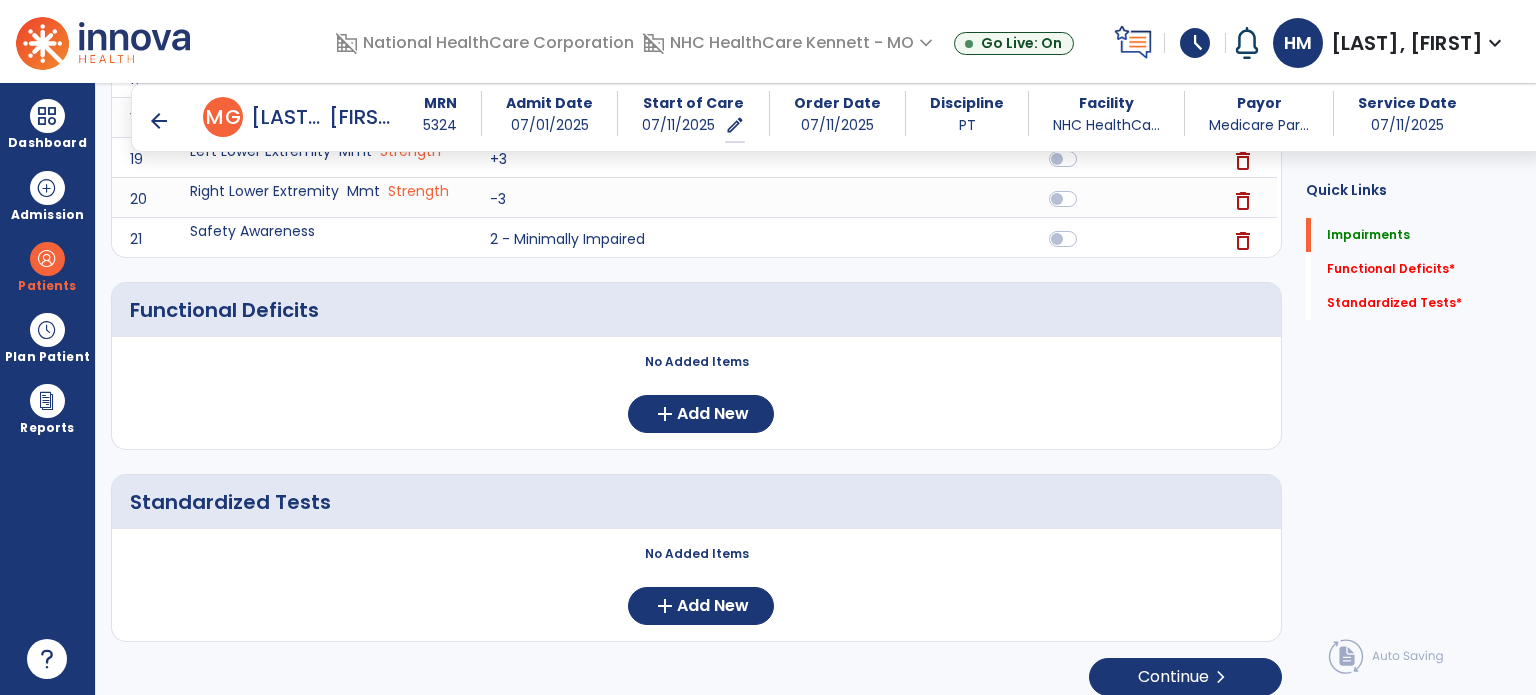 scroll, scrollTop: 1136, scrollLeft: 0, axis: vertical 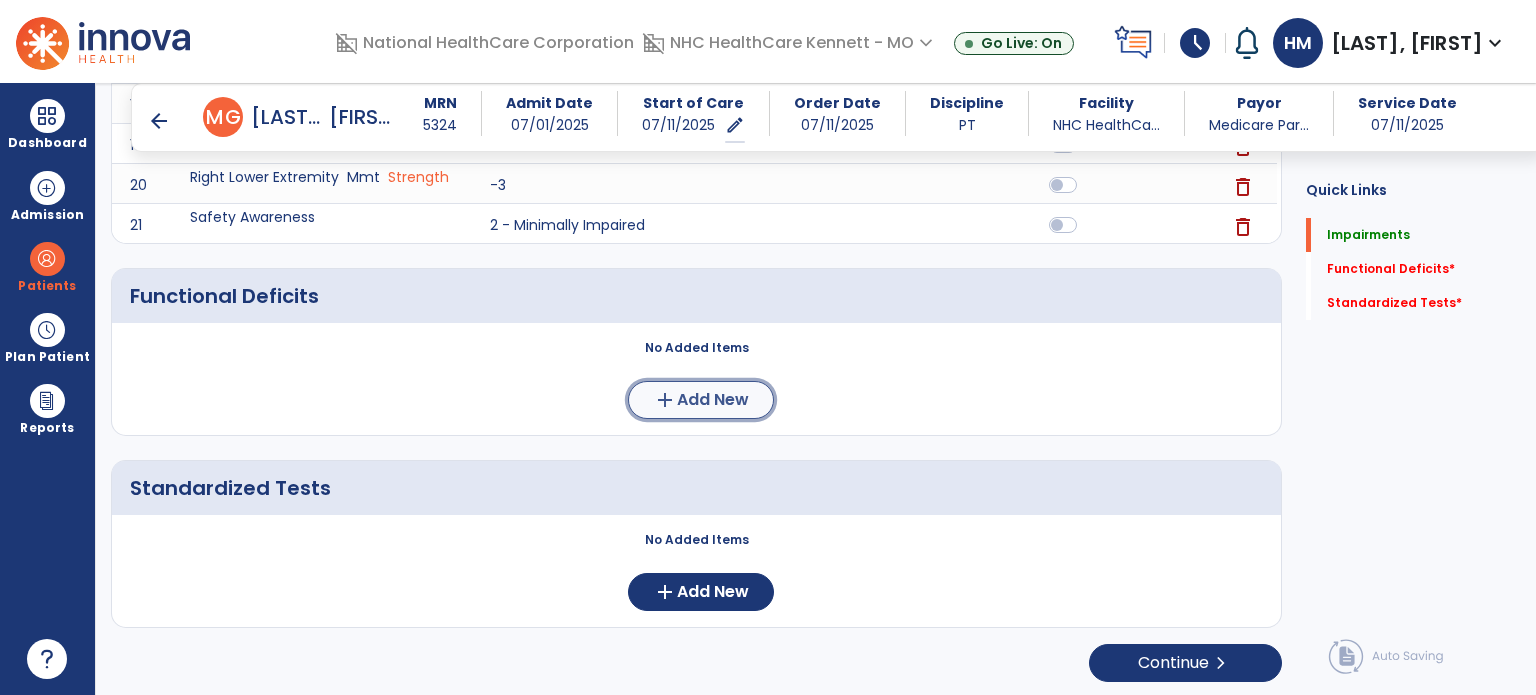 click on "Add New" 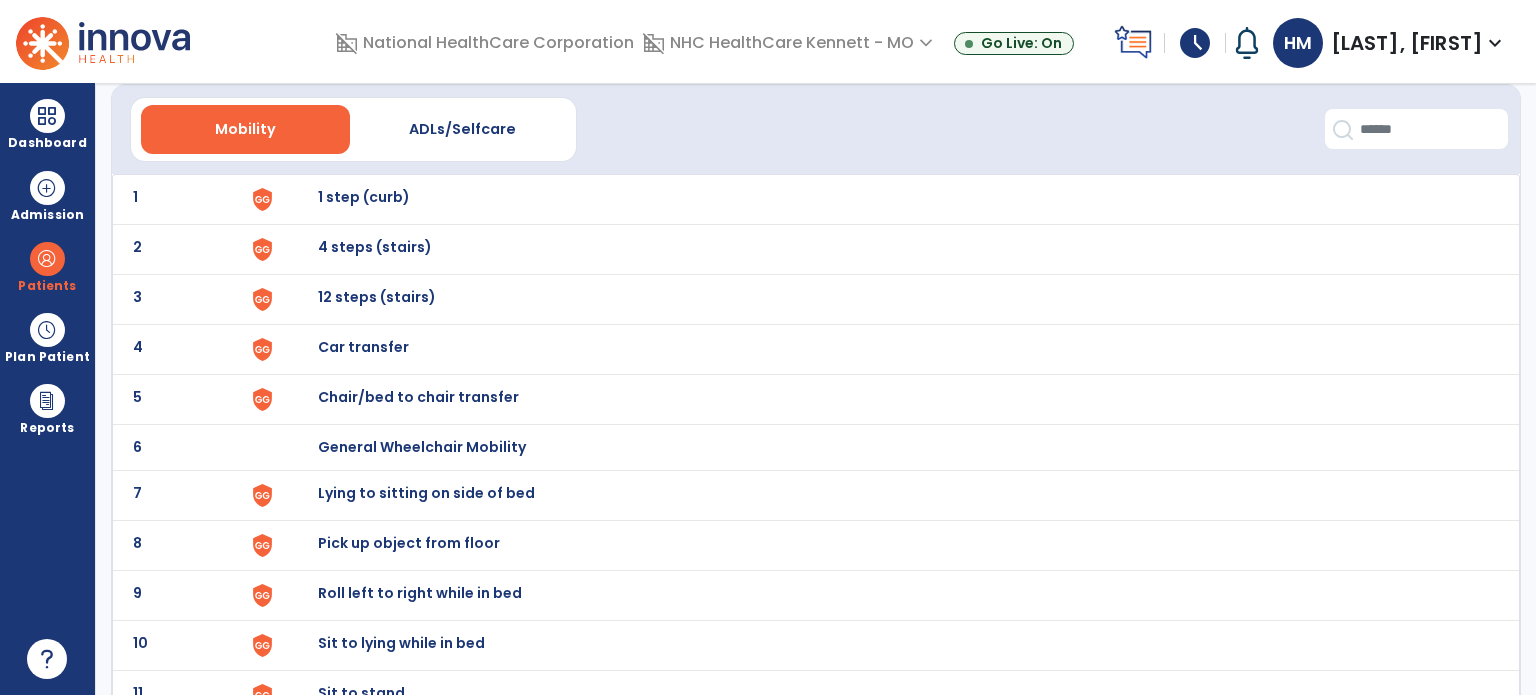 scroll, scrollTop: 100, scrollLeft: 0, axis: vertical 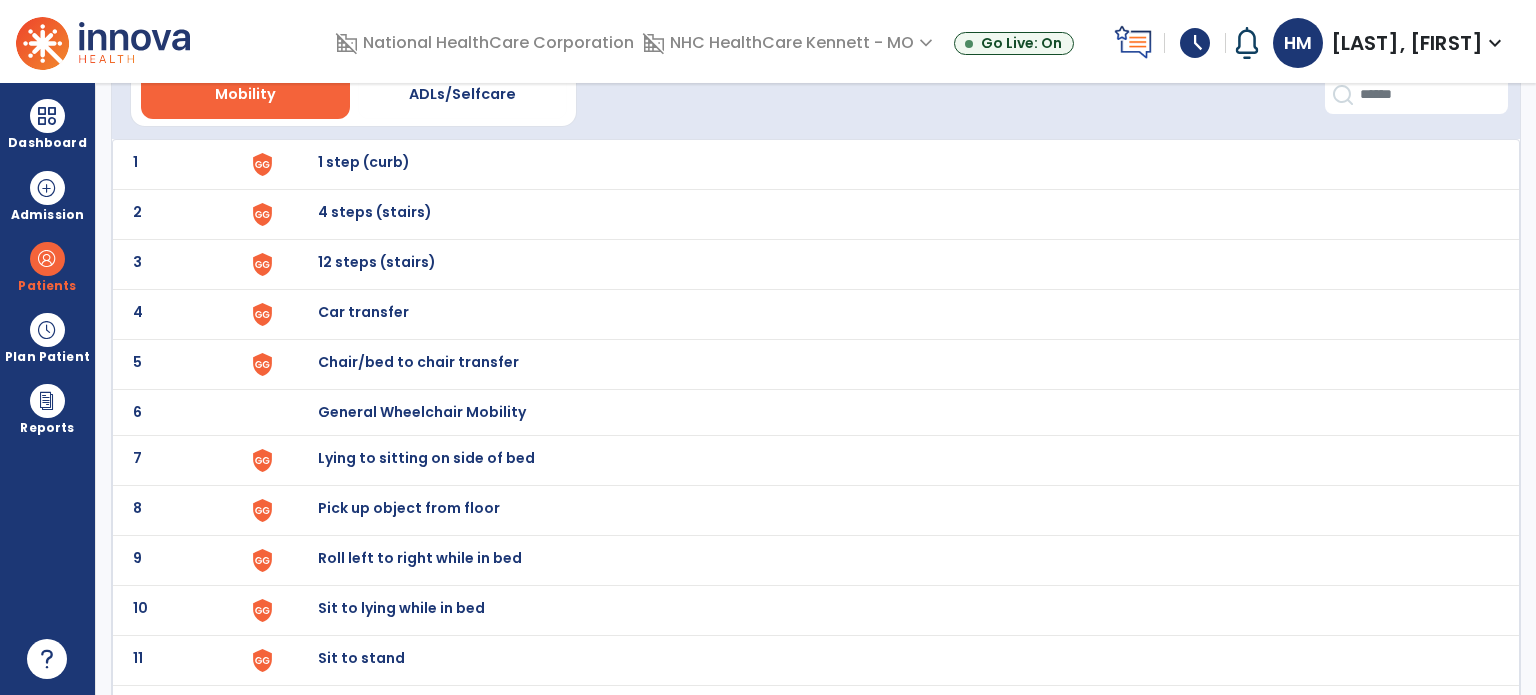 click on "Chair/bed to chair transfer" at bounding box center (364, 162) 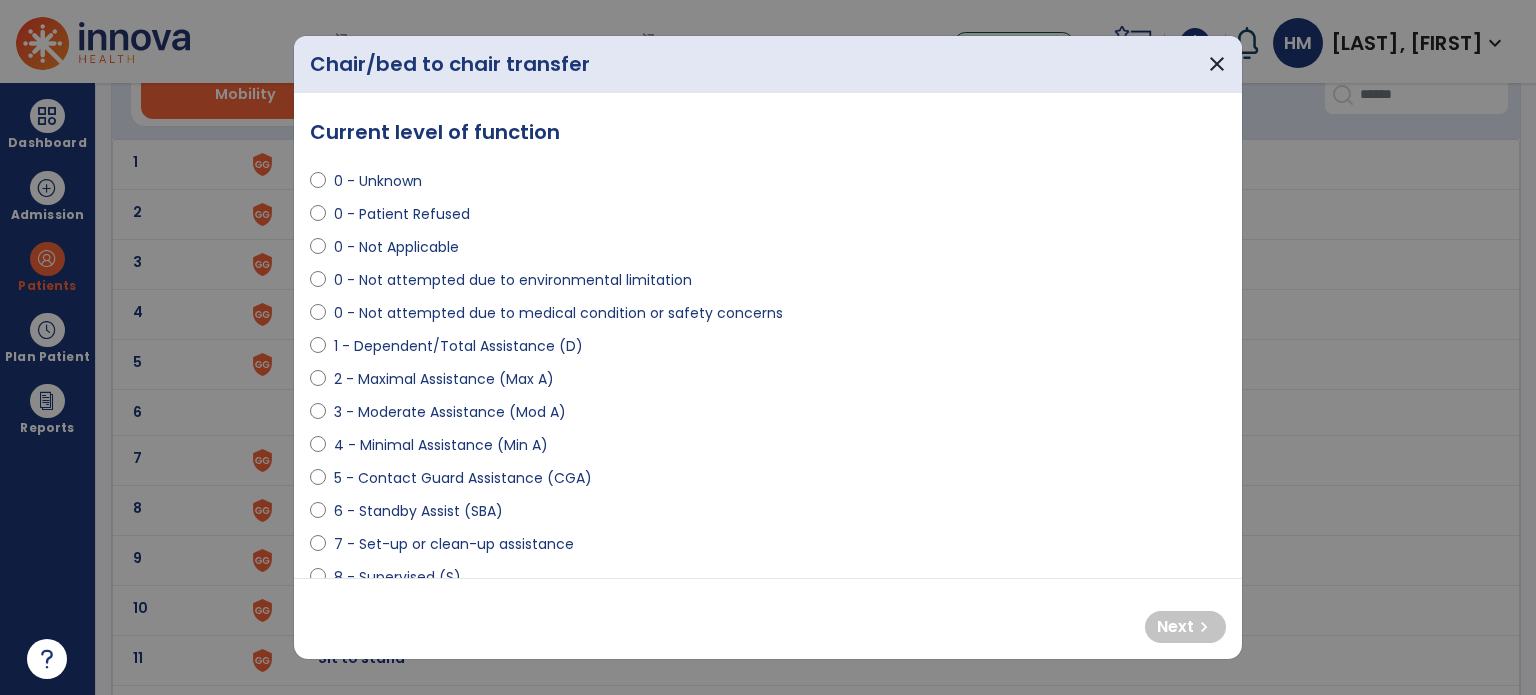 click on "1 - Dependent/Total Assistance (D)" at bounding box center (458, 346) 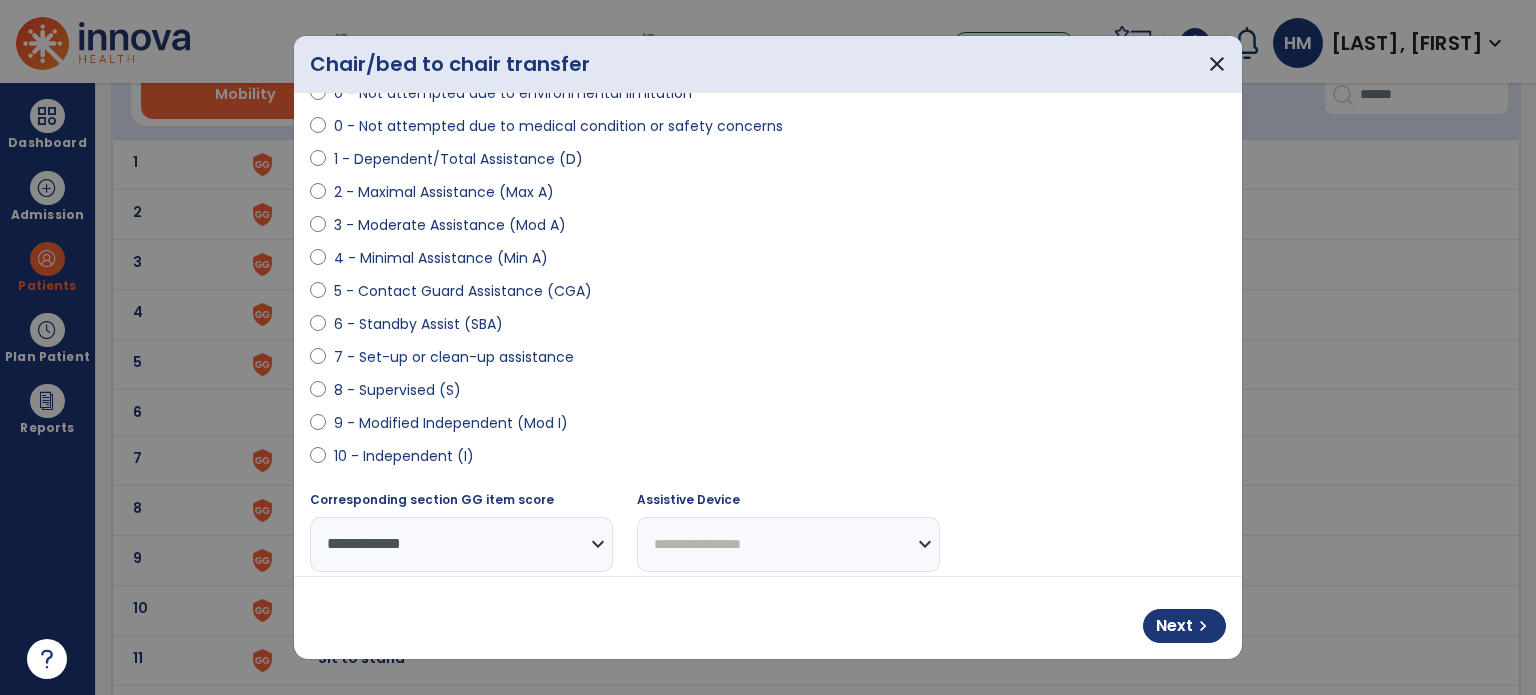 scroll, scrollTop: 200, scrollLeft: 0, axis: vertical 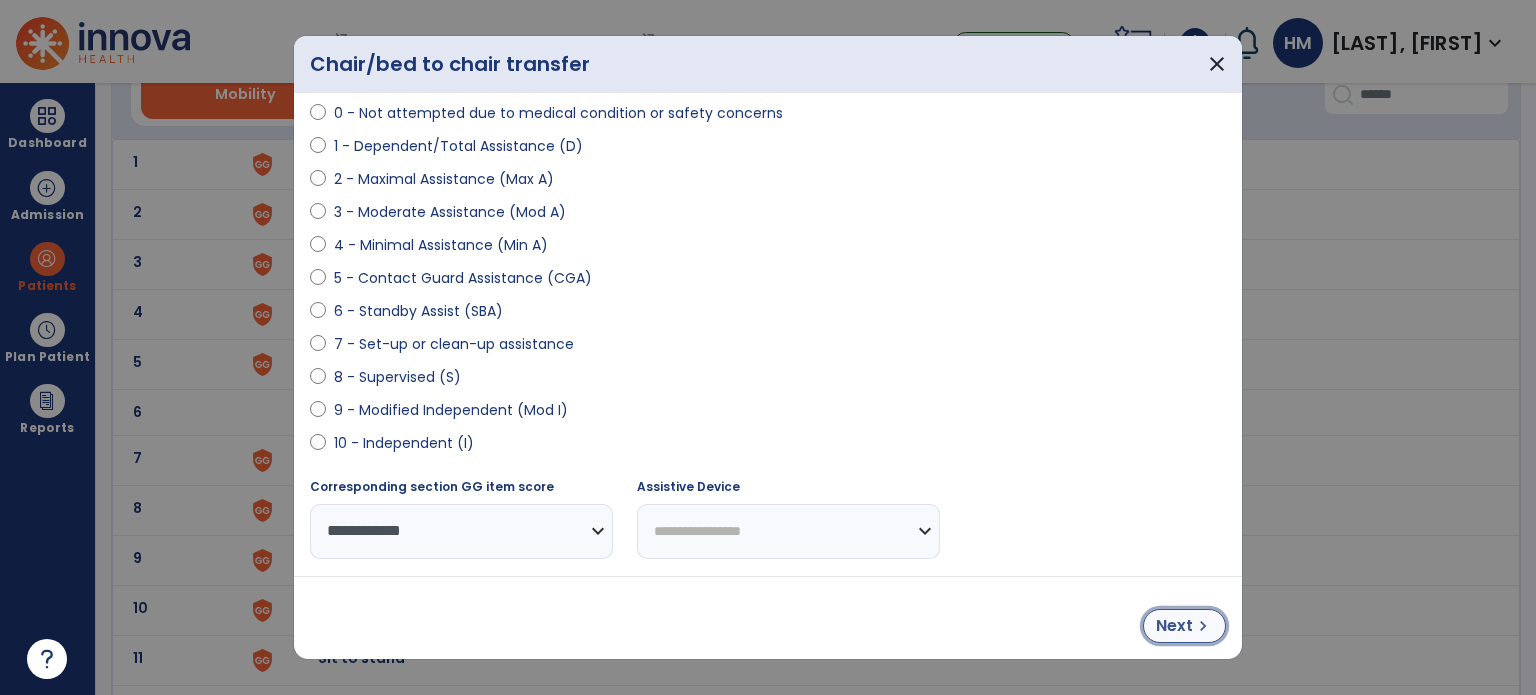 click on "Next" at bounding box center [1174, 626] 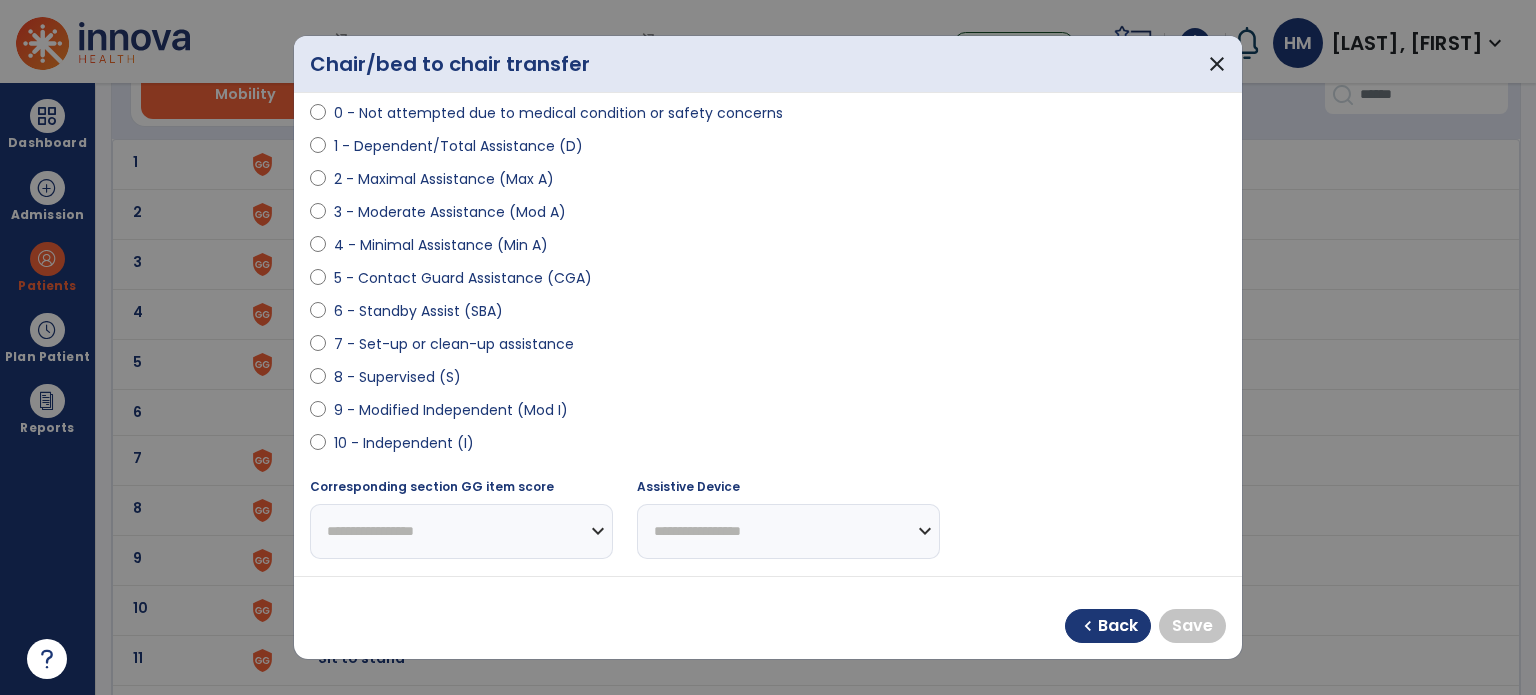 click on "9 - Modified Independent (Mod I)" at bounding box center [451, 410] 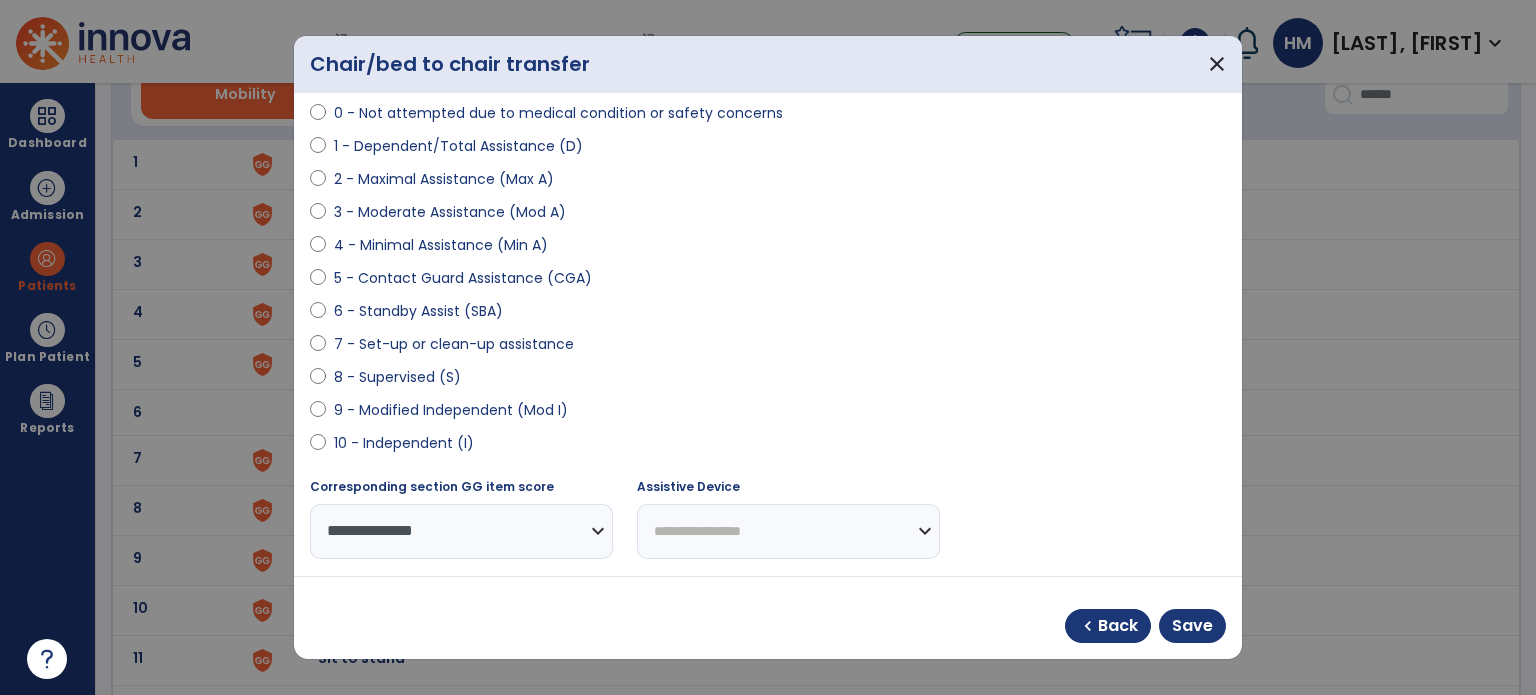 click on "**********" at bounding box center (788, 531) 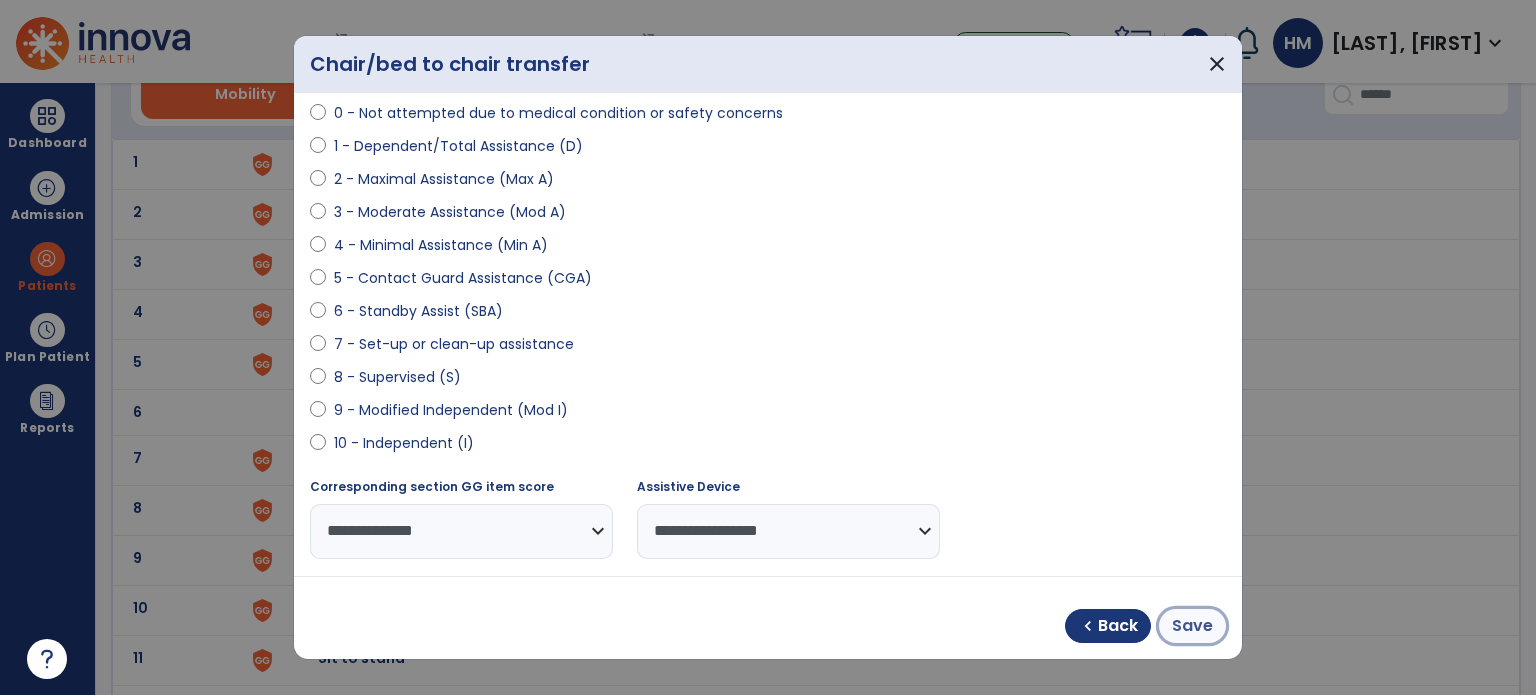 click on "Save" at bounding box center (1192, 626) 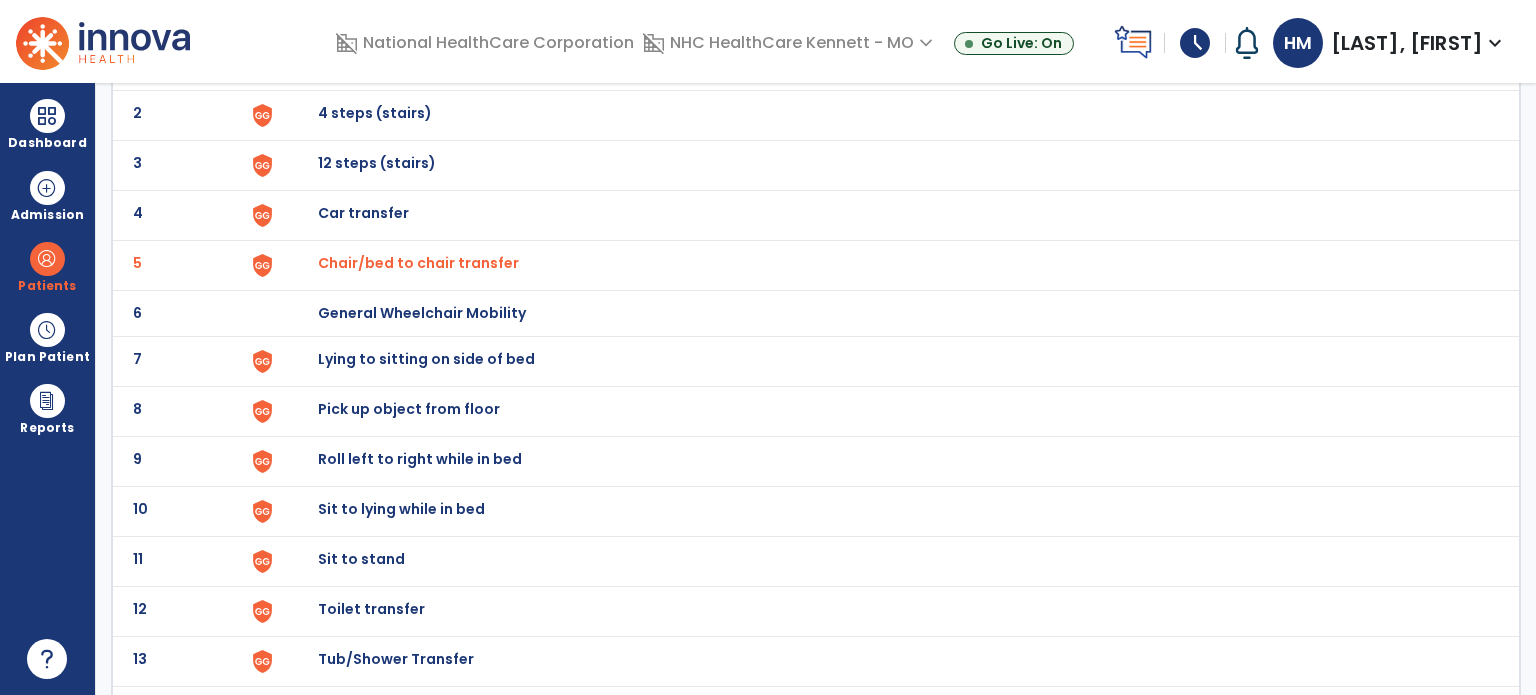 scroll, scrollTop: 200, scrollLeft: 0, axis: vertical 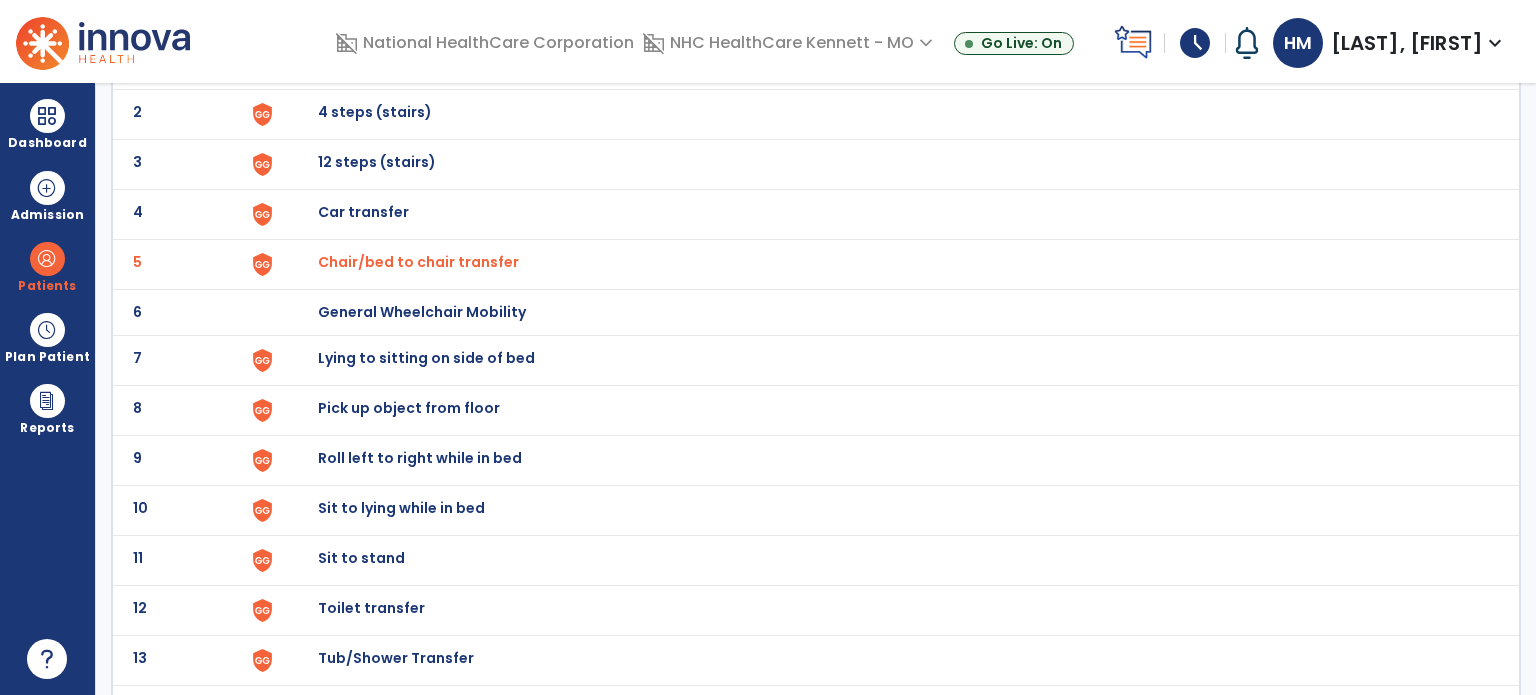 click on "Lying to sitting on side of bed" at bounding box center (364, 62) 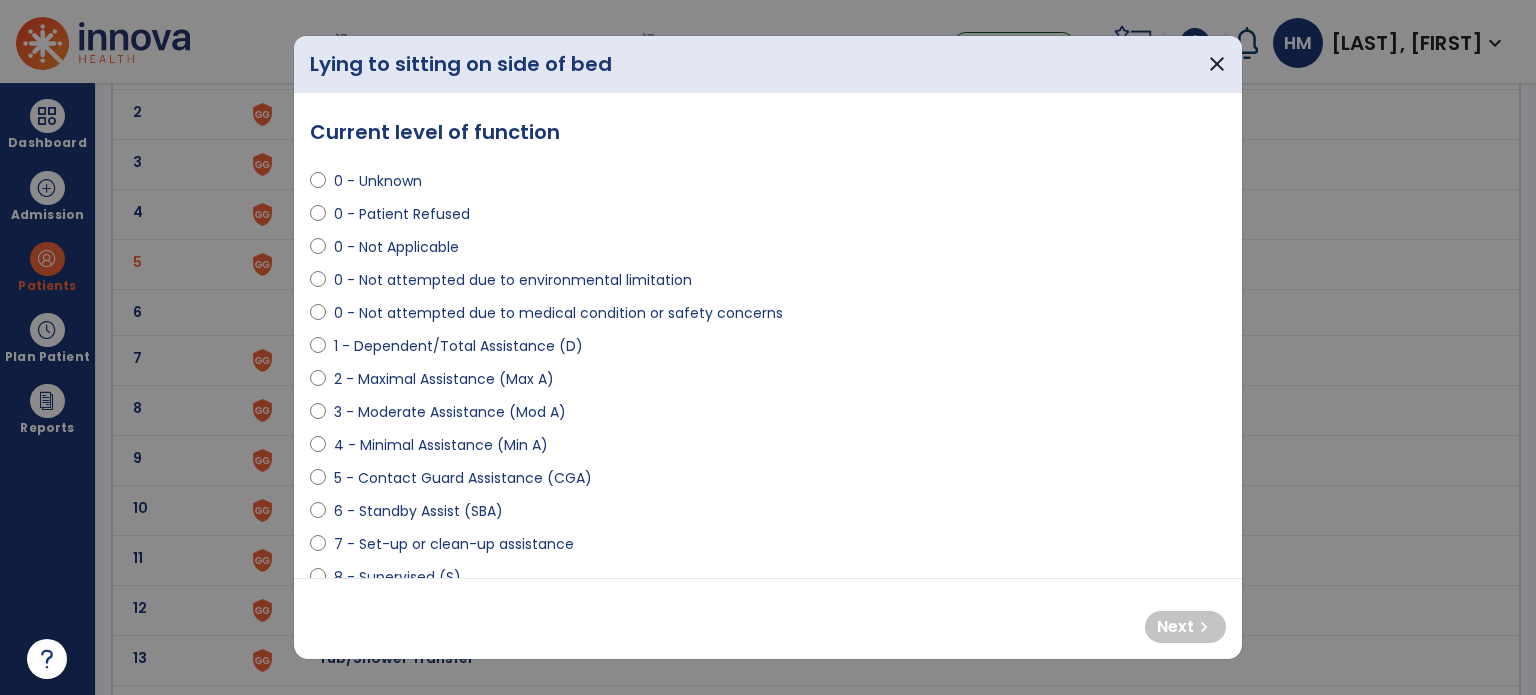 select on "**********" 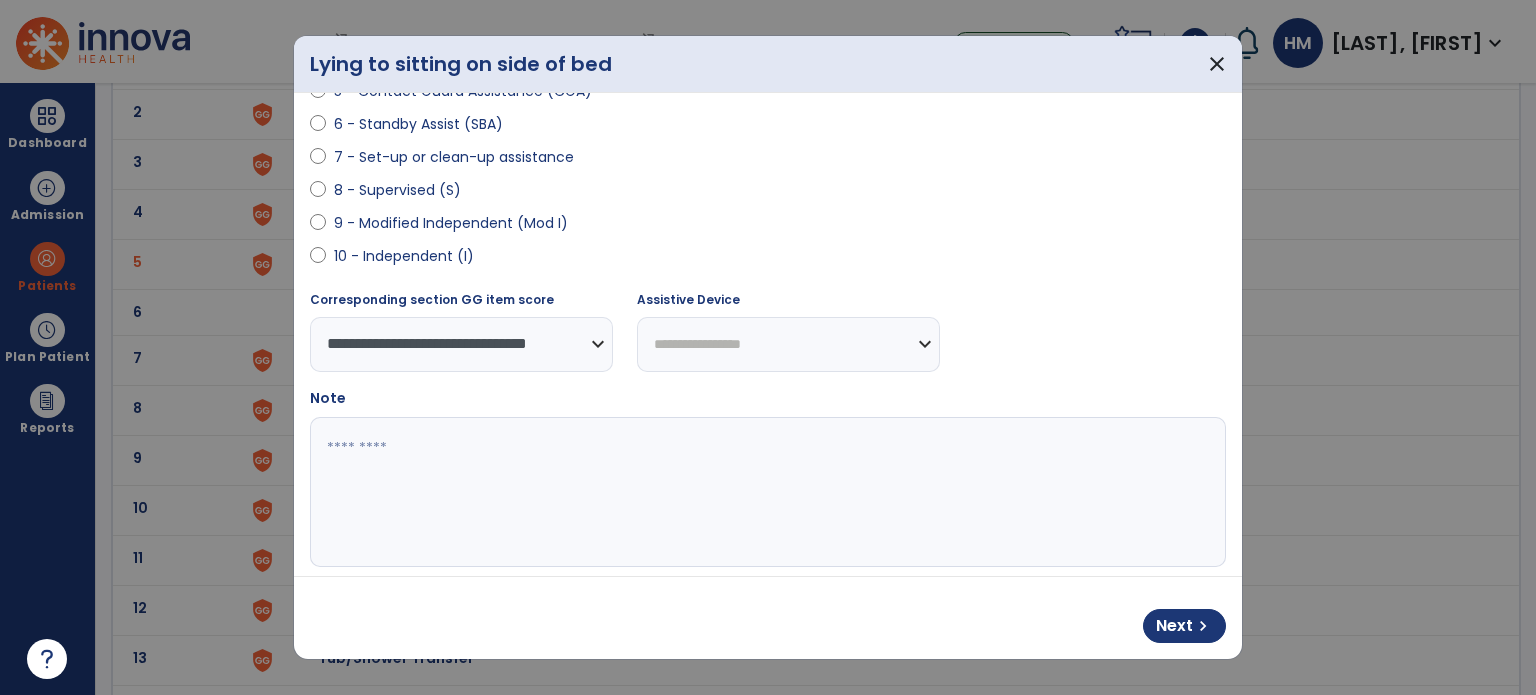 scroll, scrollTop: 400, scrollLeft: 0, axis: vertical 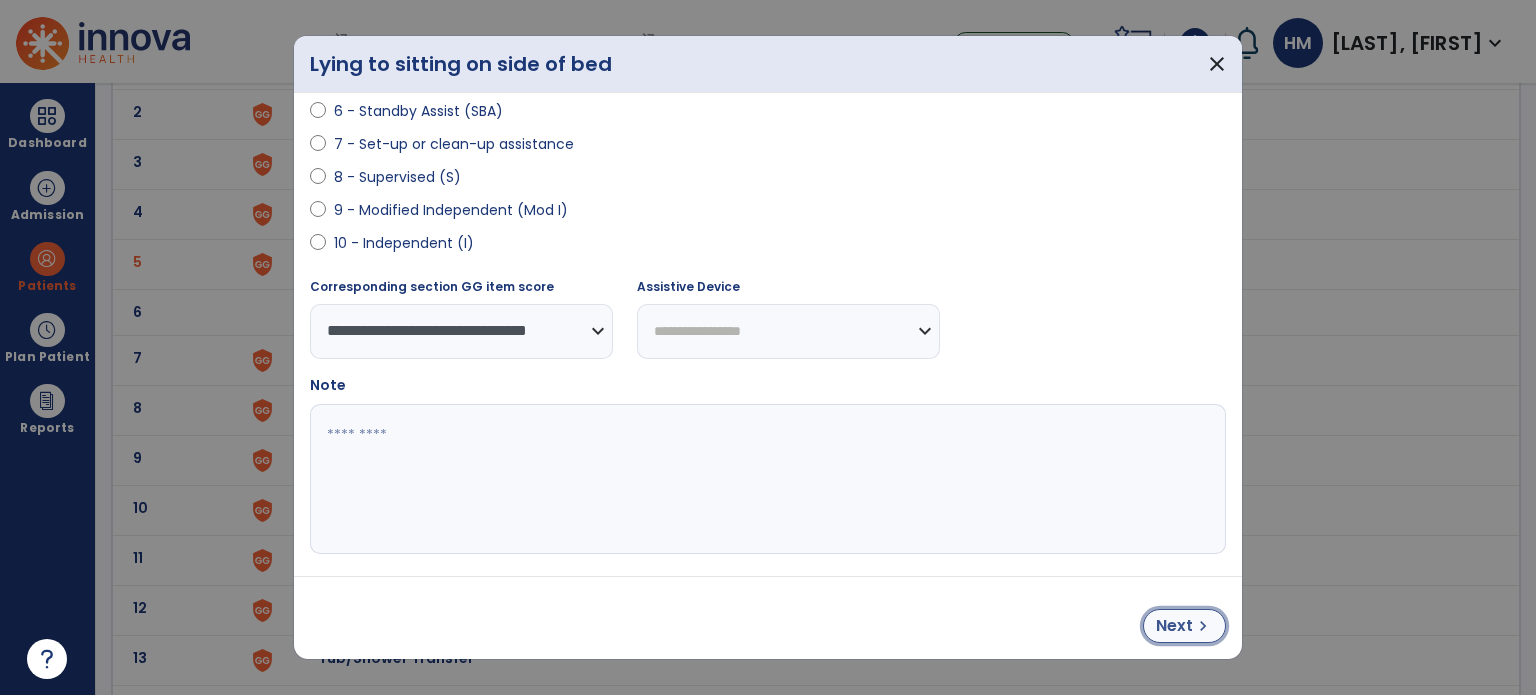 click on "chevron_right" at bounding box center (1203, 626) 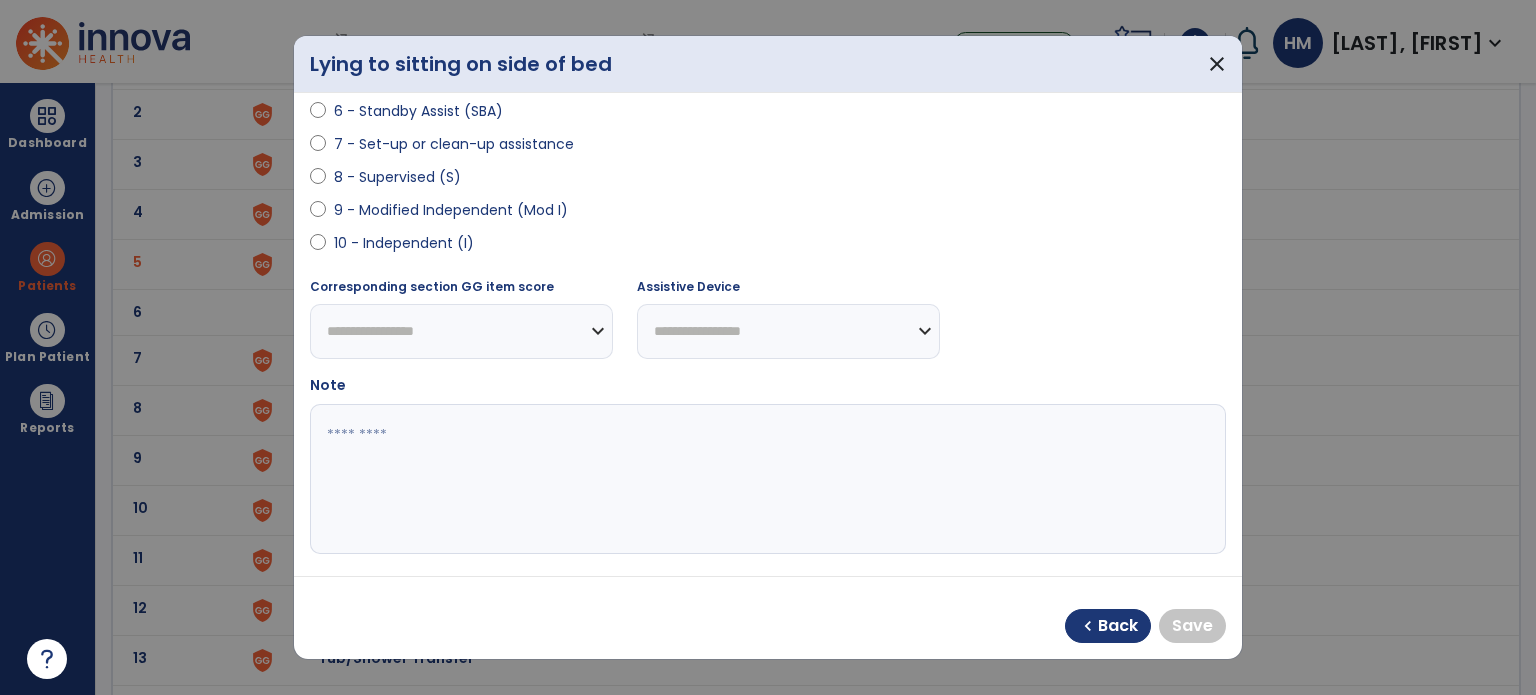 select on "**********" 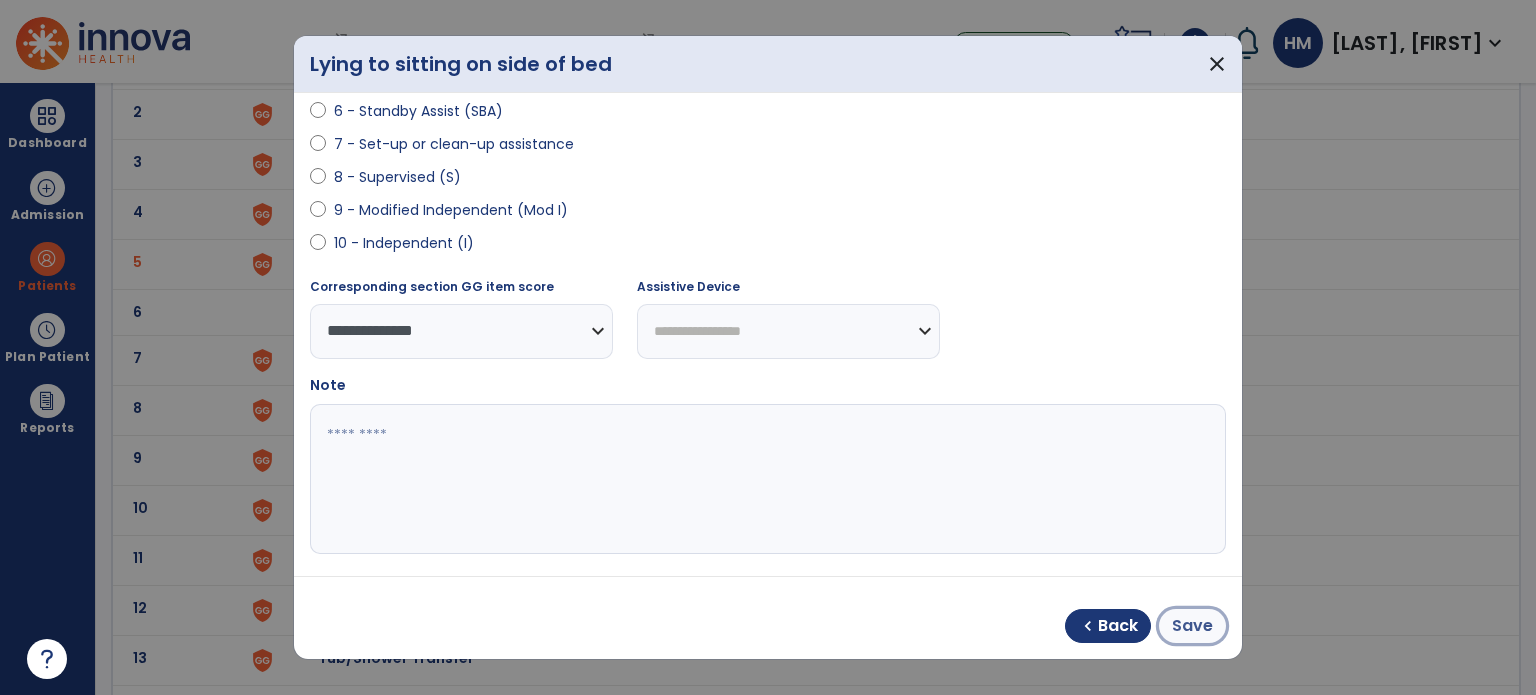 click on "Save" at bounding box center (1192, 626) 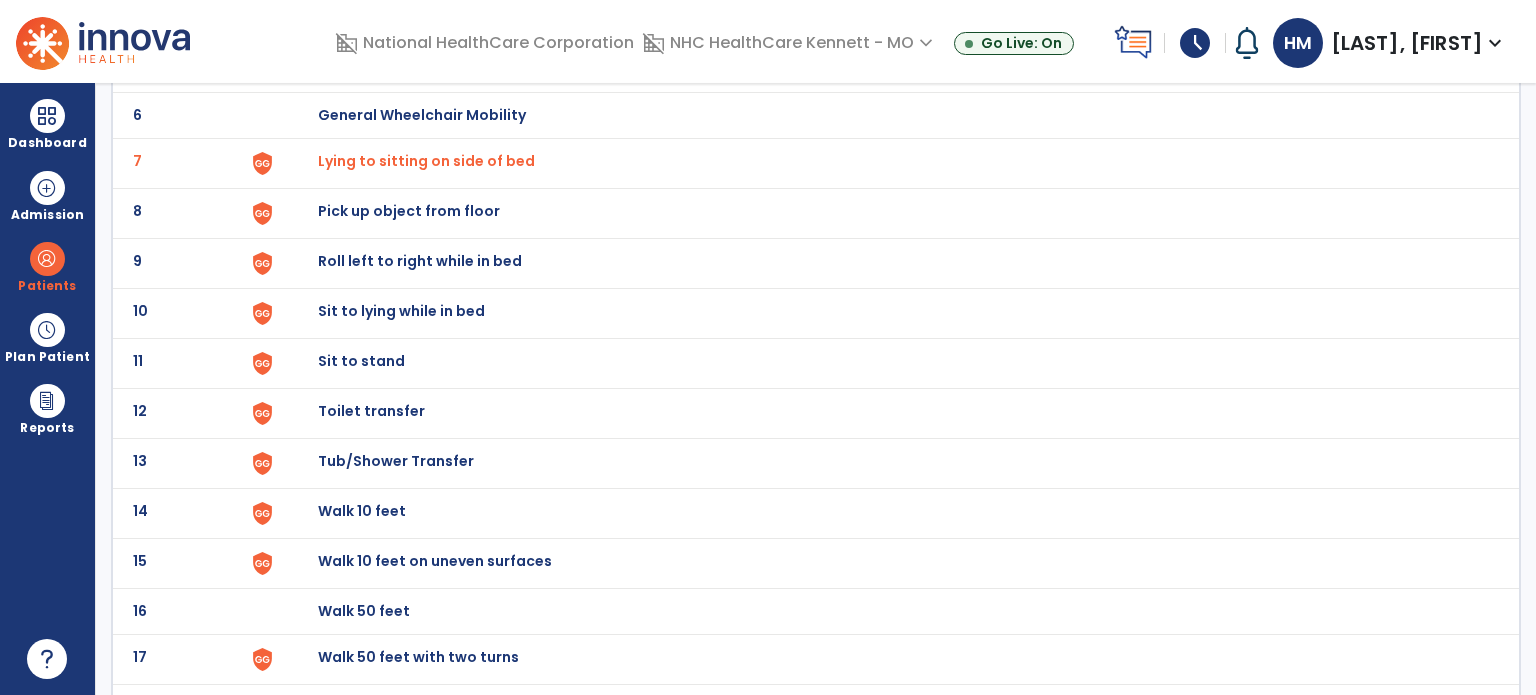 scroll, scrollTop: 400, scrollLeft: 0, axis: vertical 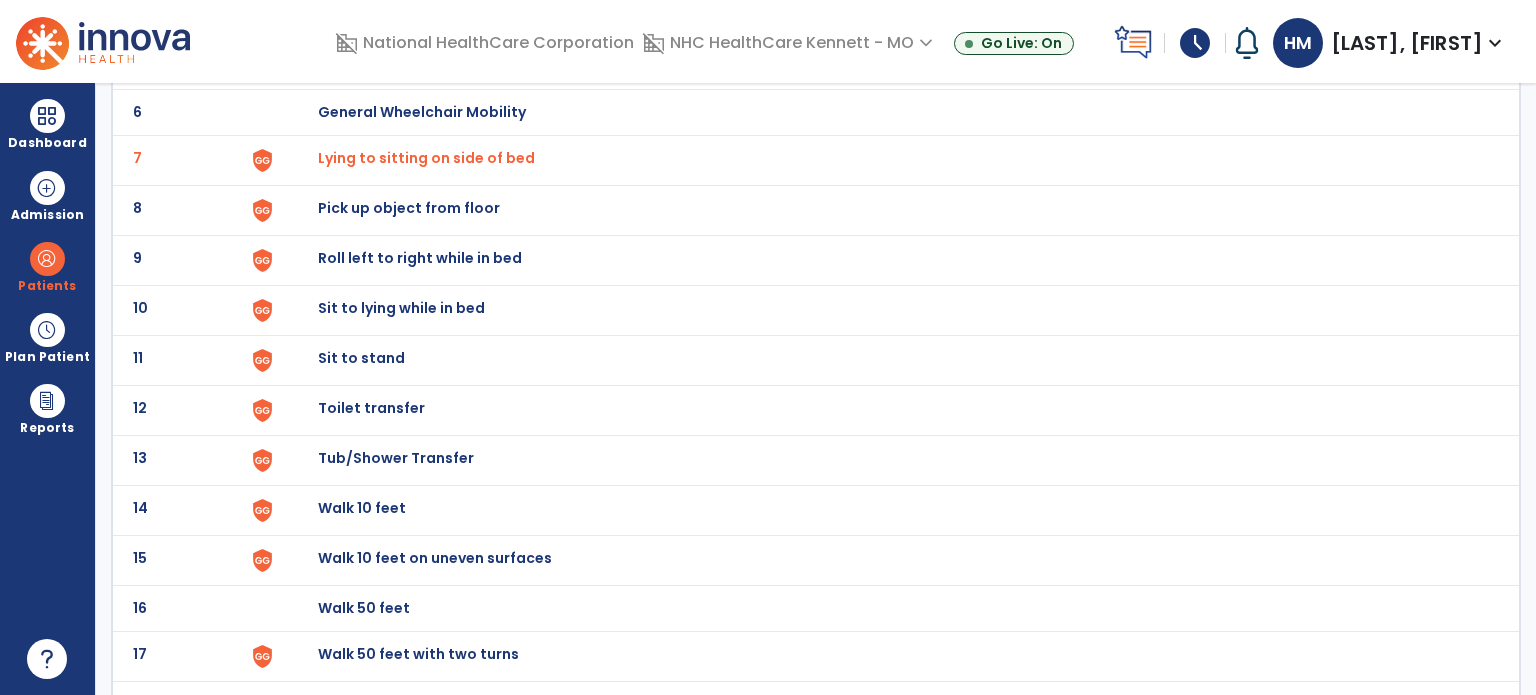 click on "Walk 10 feet" at bounding box center (364, -138) 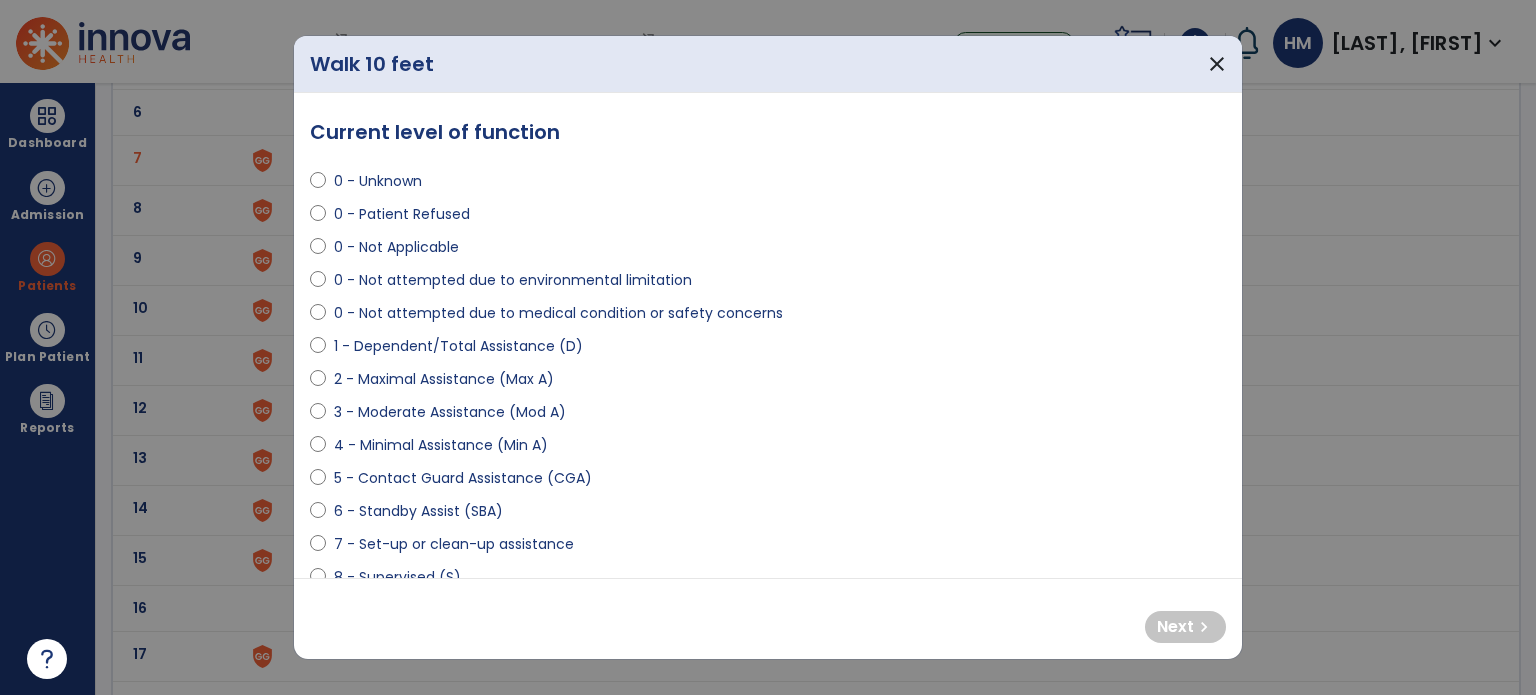 click on "1 - Dependent/Total Assistance (D)" at bounding box center [458, 346] 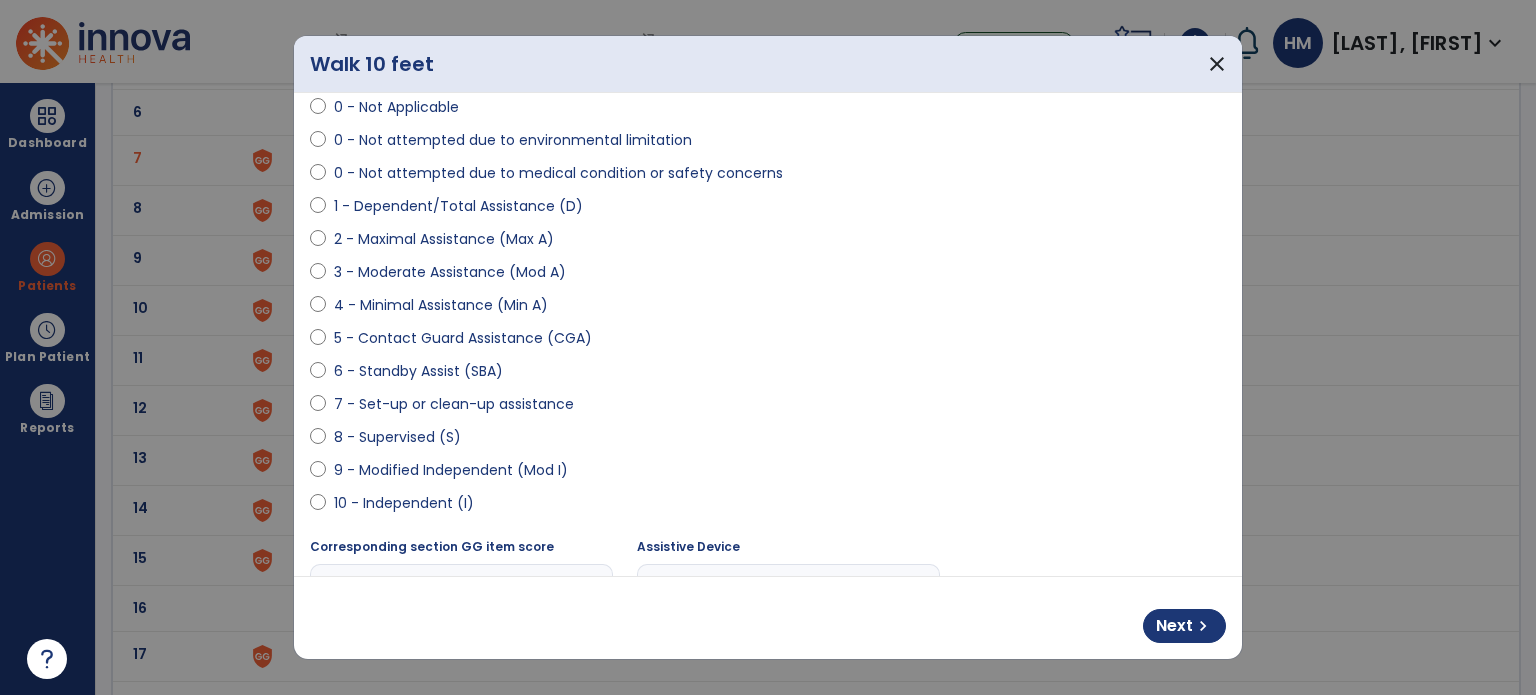 scroll, scrollTop: 400, scrollLeft: 0, axis: vertical 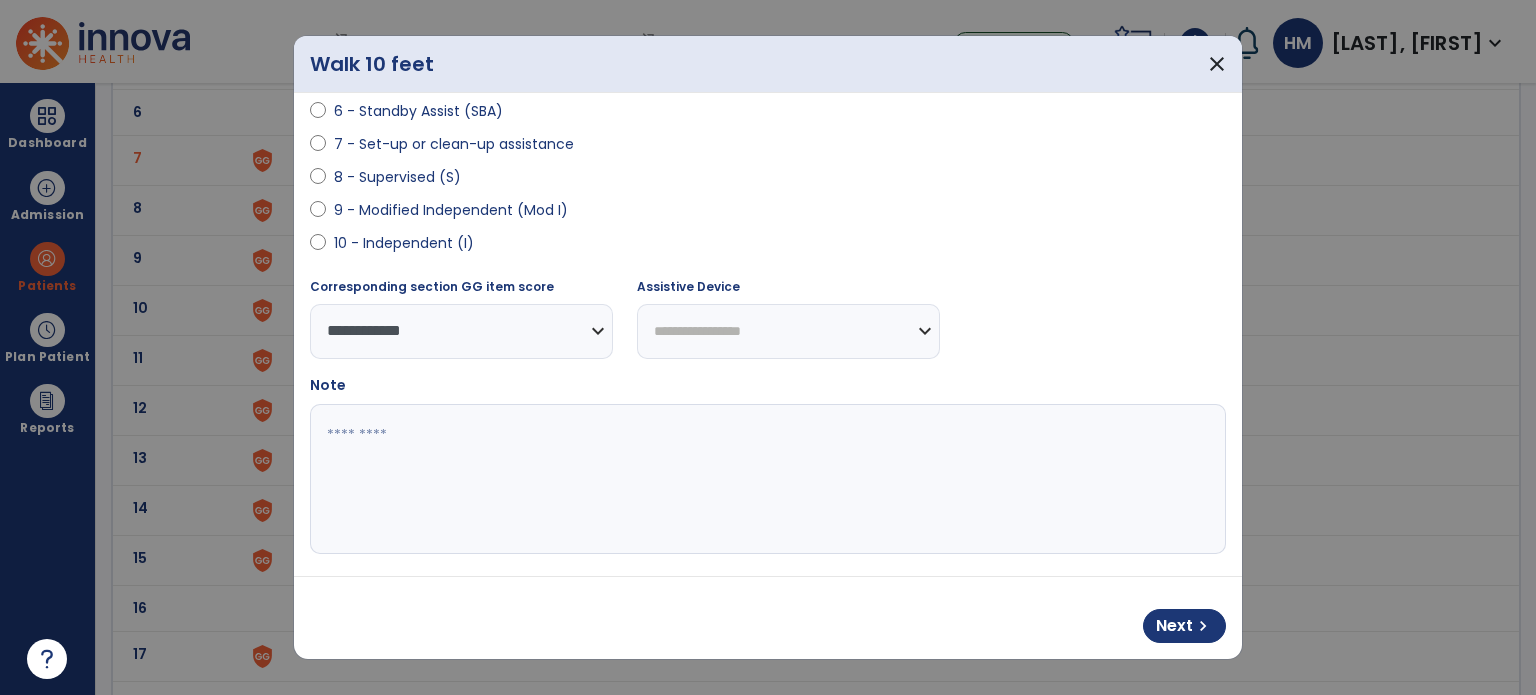 click on "**********" at bounding box center [788, 331] 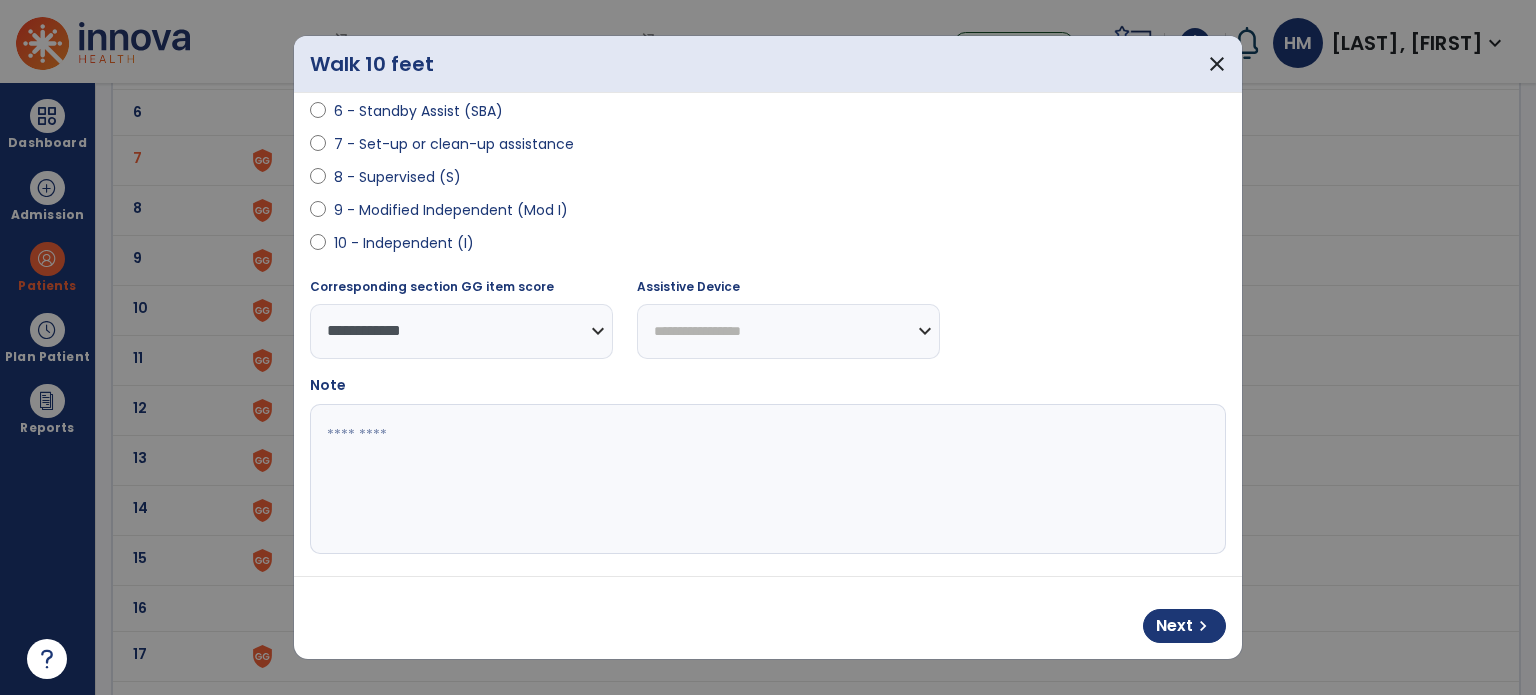 select on "**********" 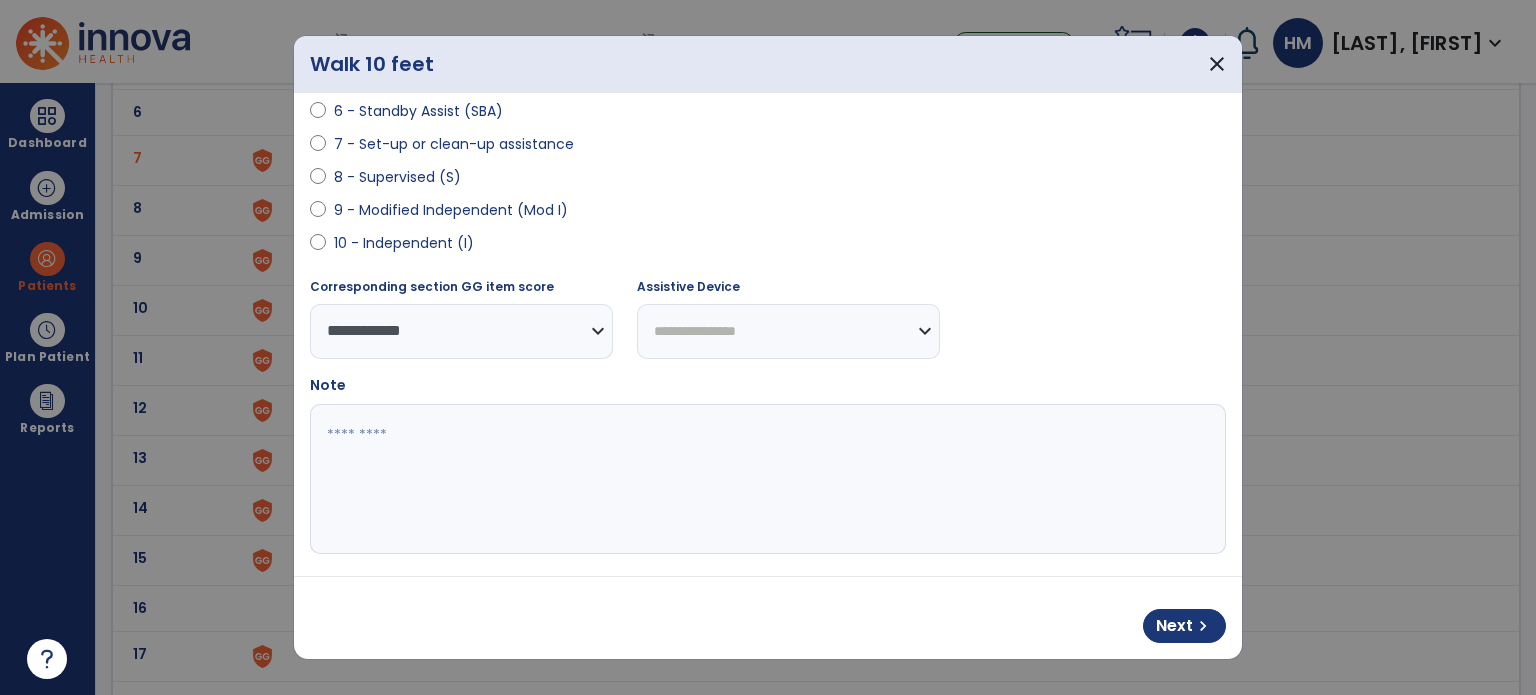 click on "**********" at bounding box center [788, 331] 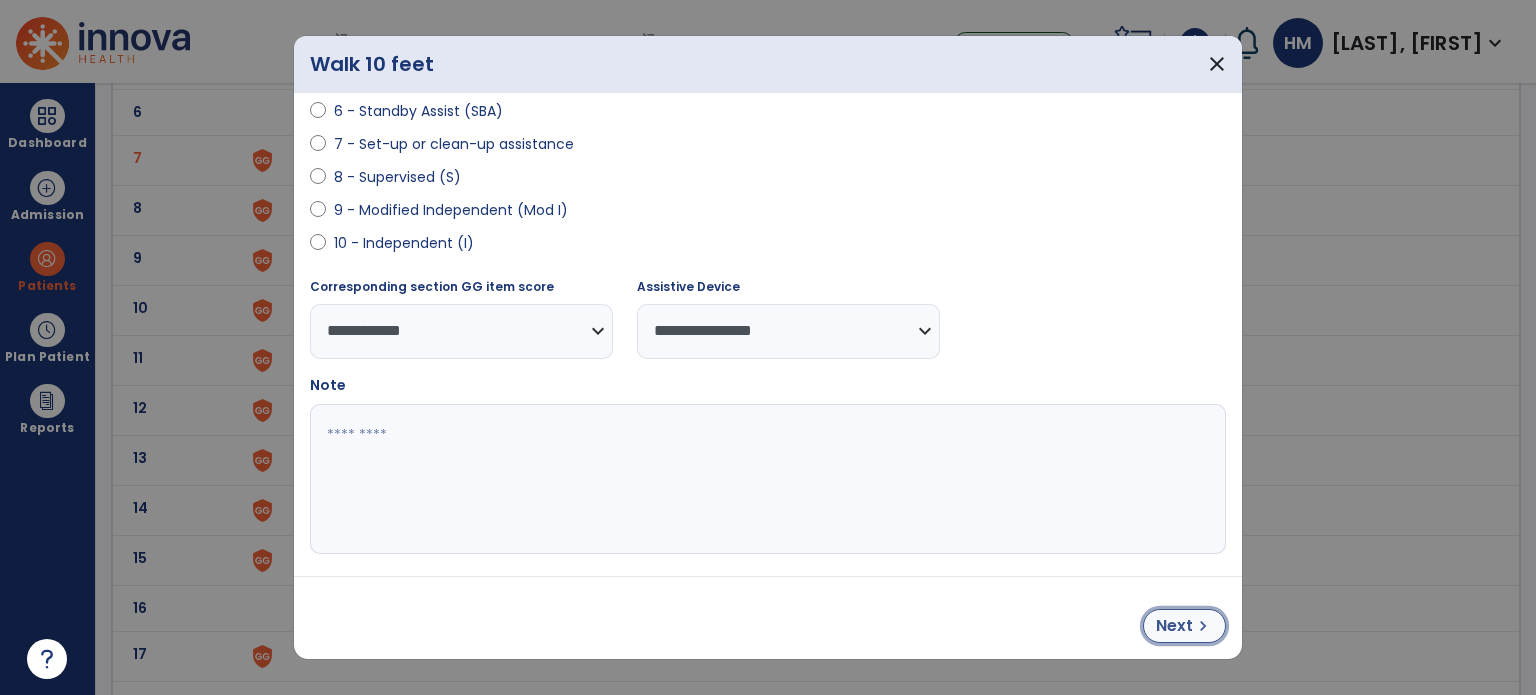 click on "Next" at bounding box center [1174, 626] 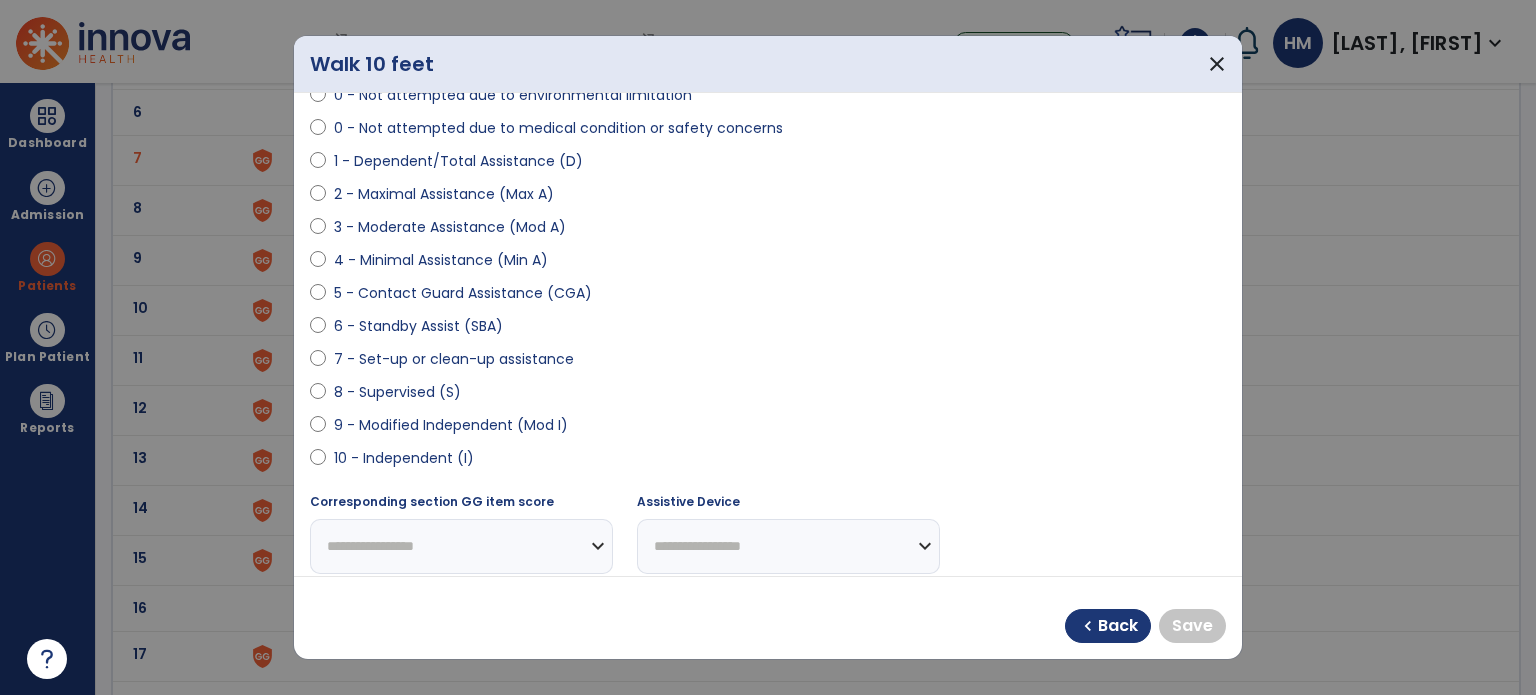 scroll, scrollTop: 100, scrollLeft: 0, axis: vertical 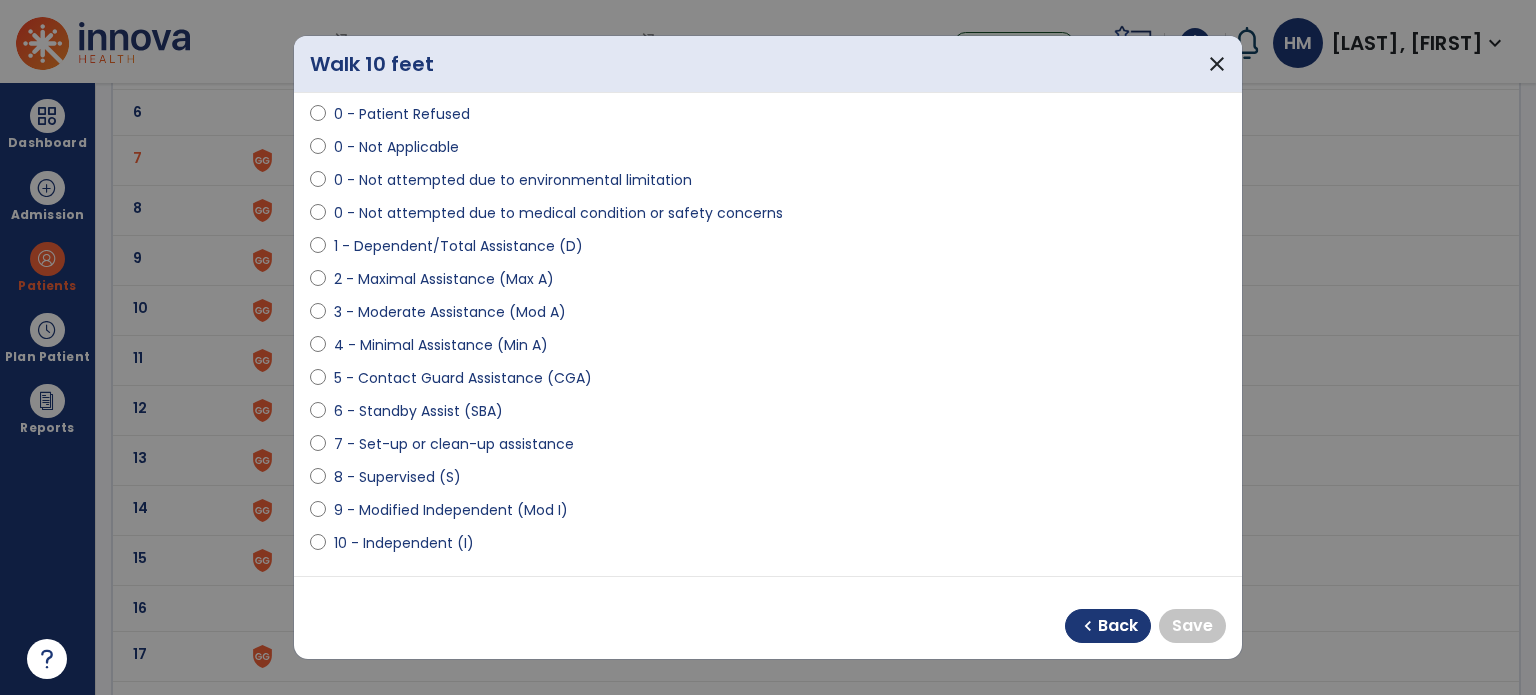 select on "**********" 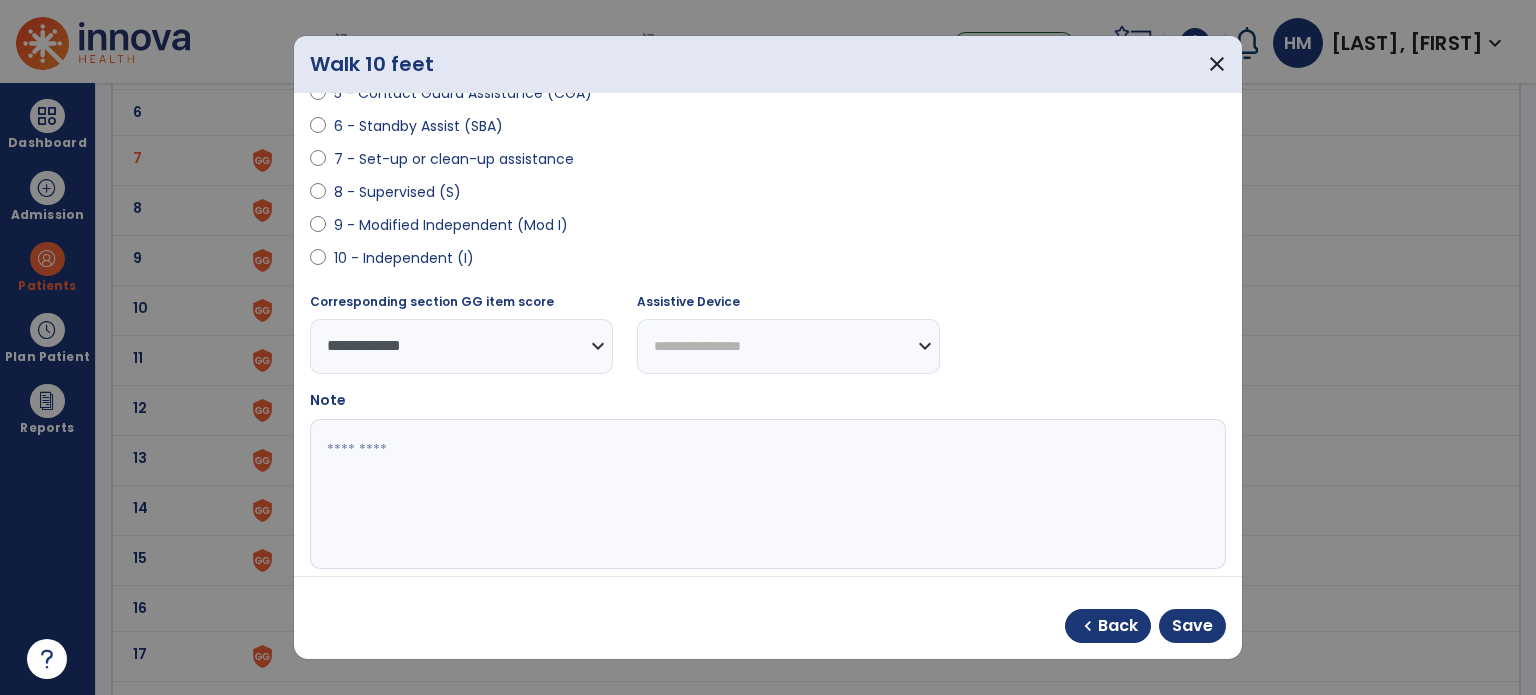 scroll, scrollTop: 408, scrollLeft: 0, axis: vertical 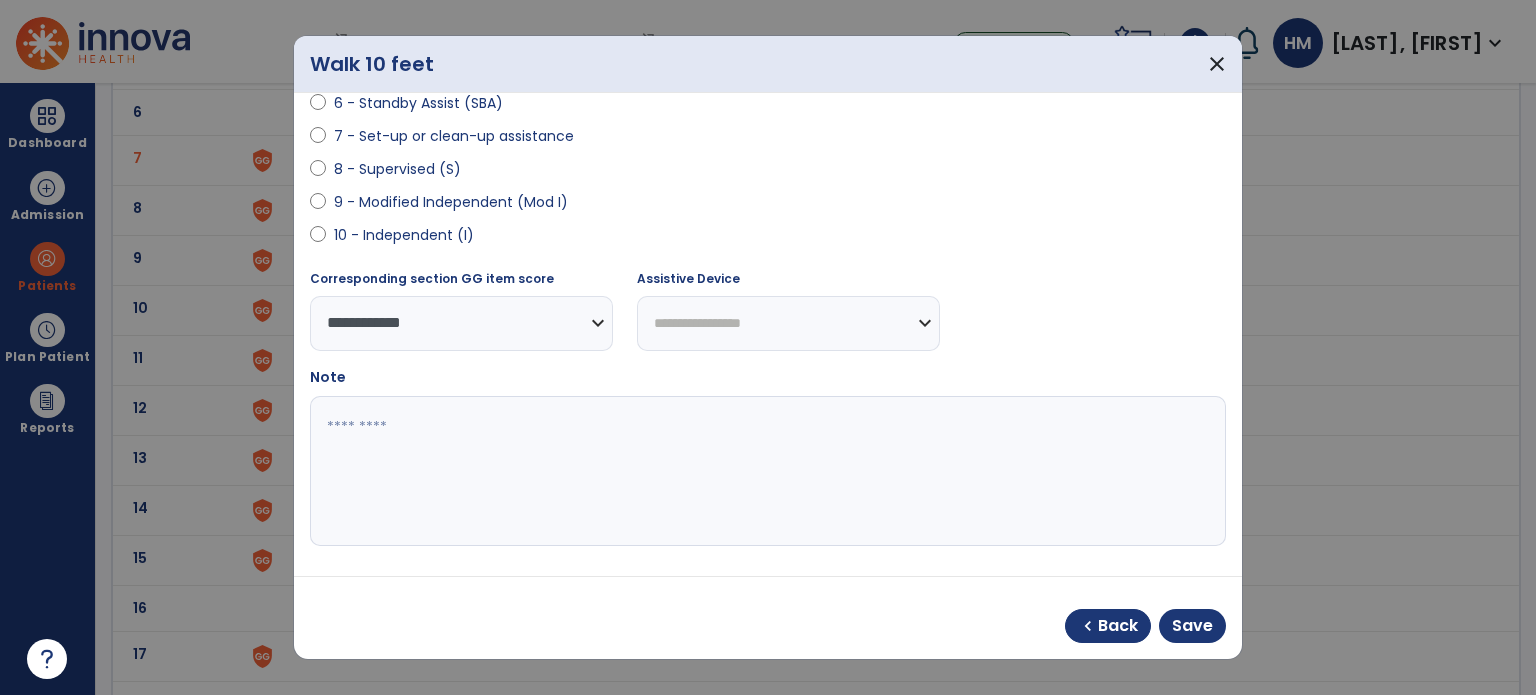 click on "**********" at bounding box center (788, 323) 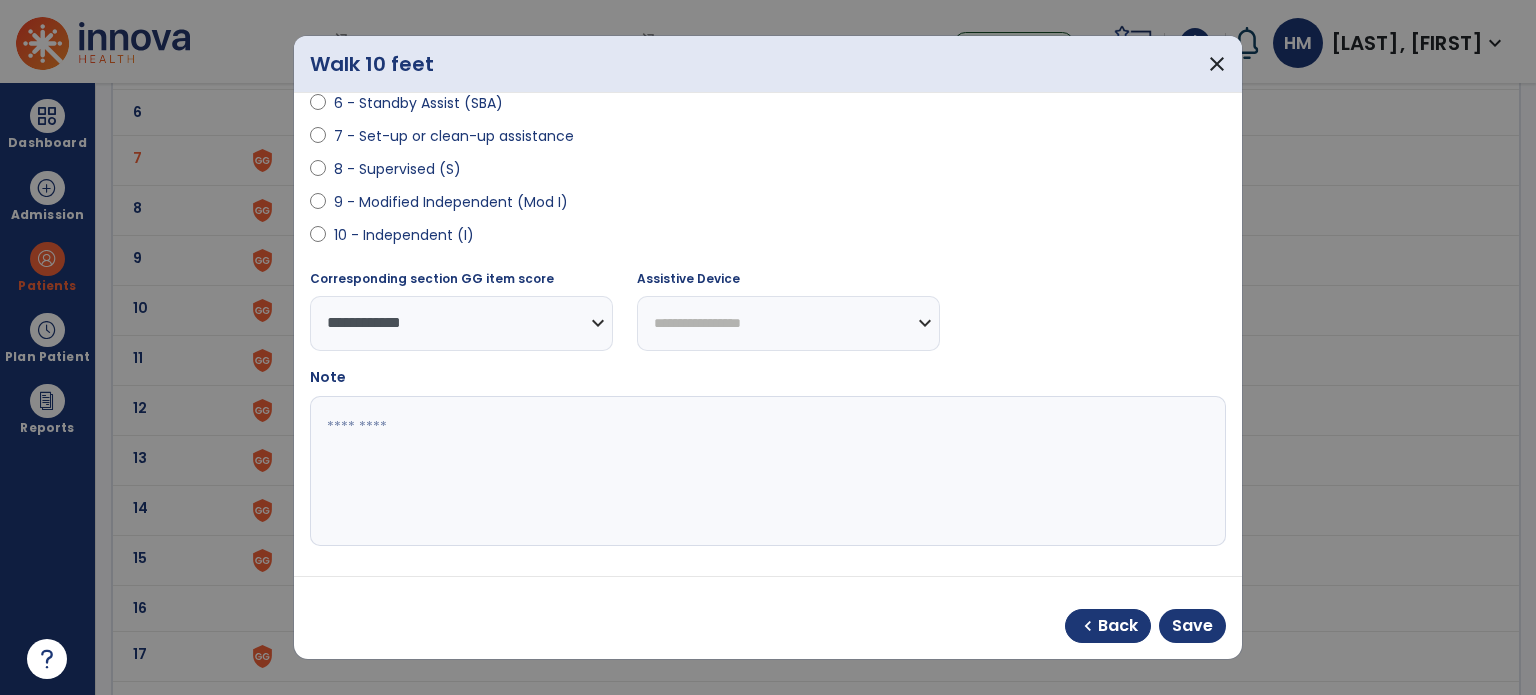 select on "**********" 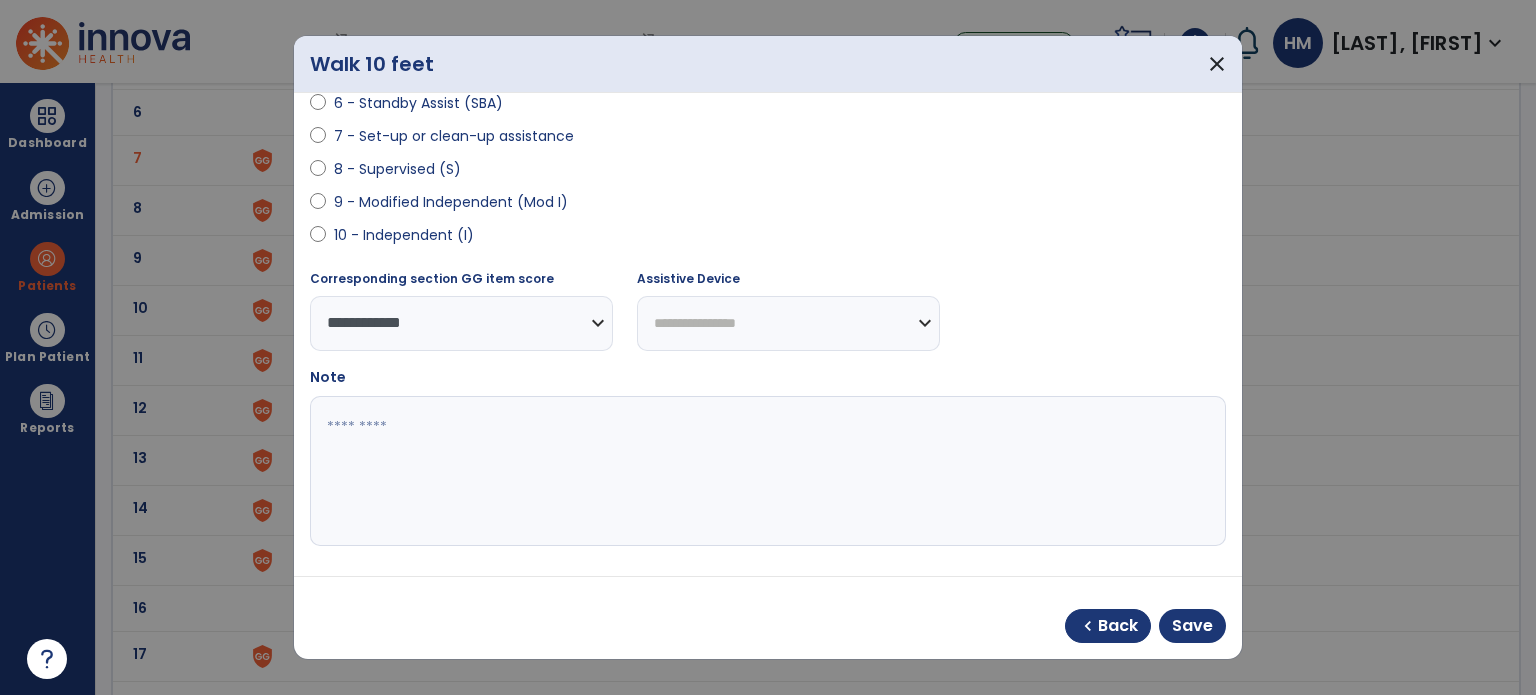 click on "**********" at bounding box center [788, 323] 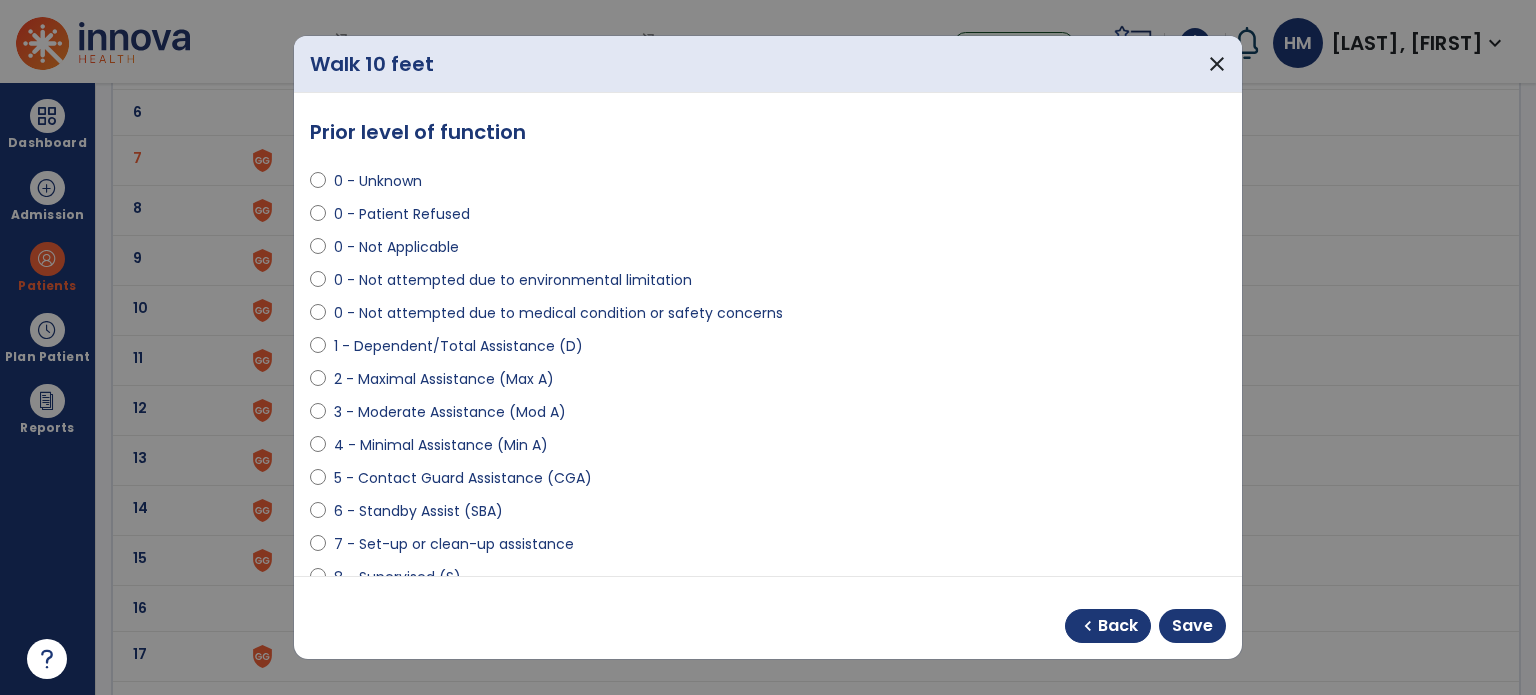 scroll, scrollTop: 200, scrollLeft: 0, axis: vertical 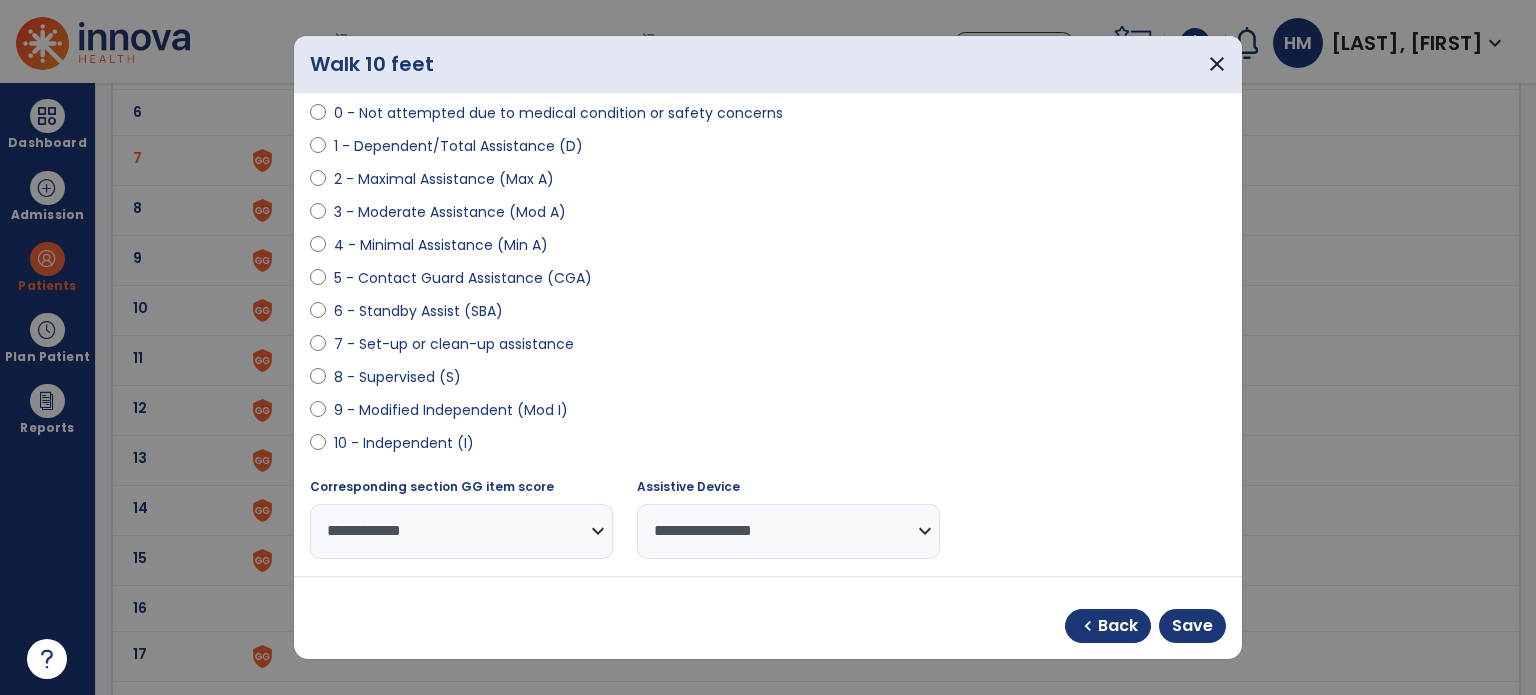 select on "**********" 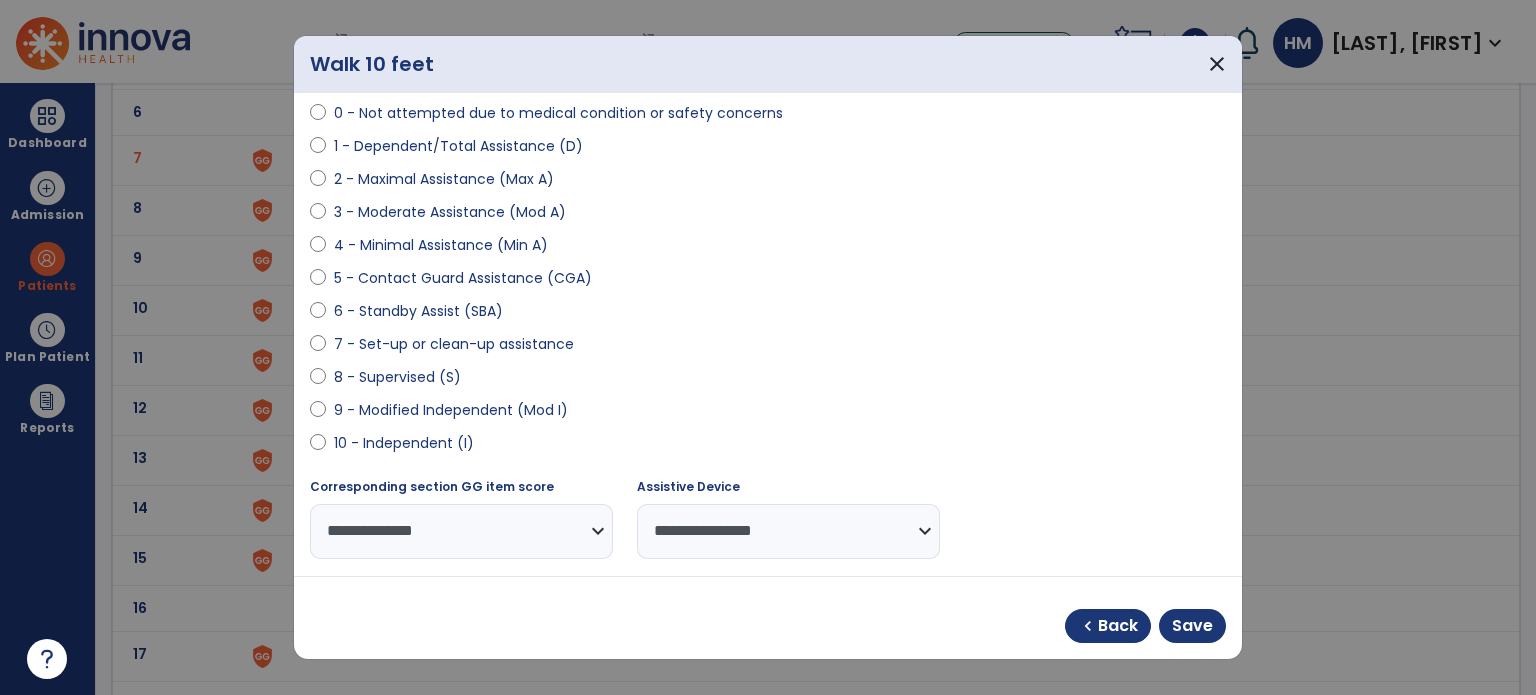 click on "**********" at bounding box center (788, 531) 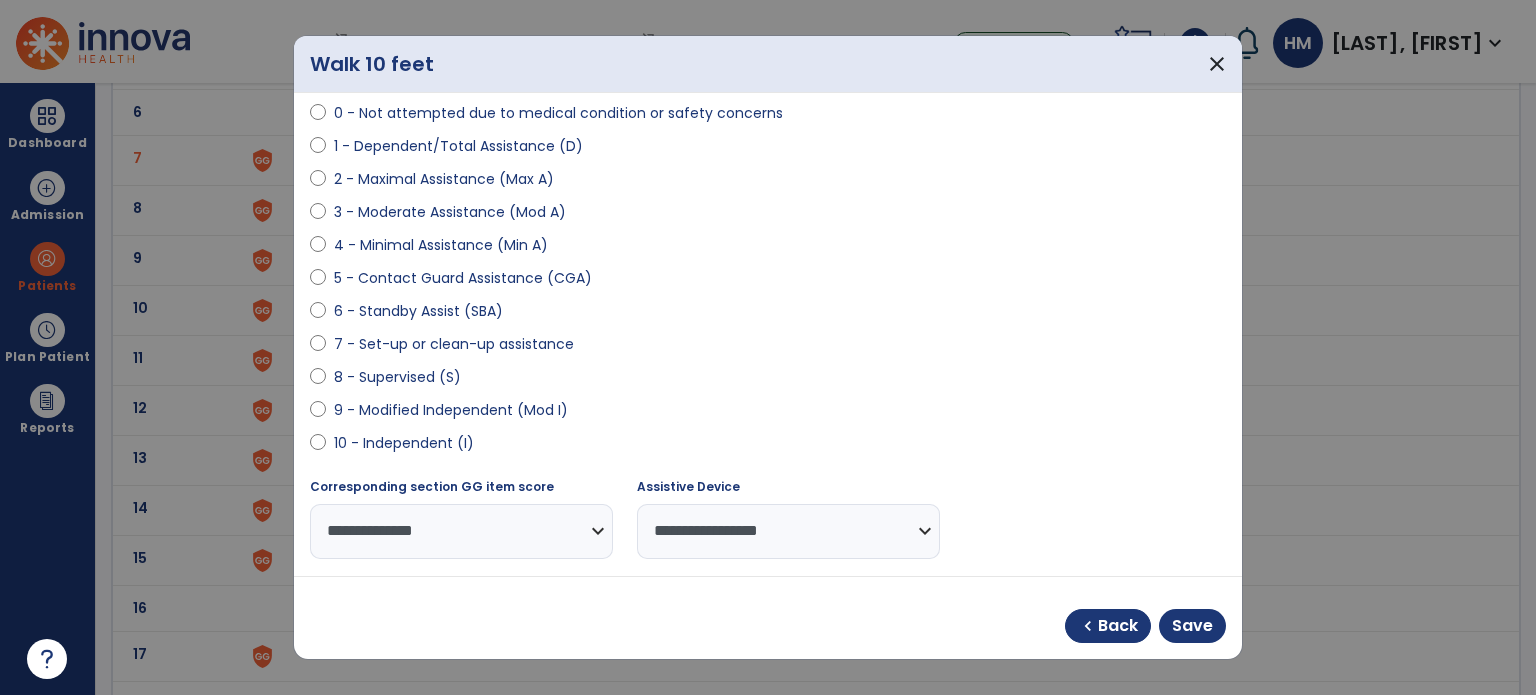 click on "**********" at bounding box center [788, 531] 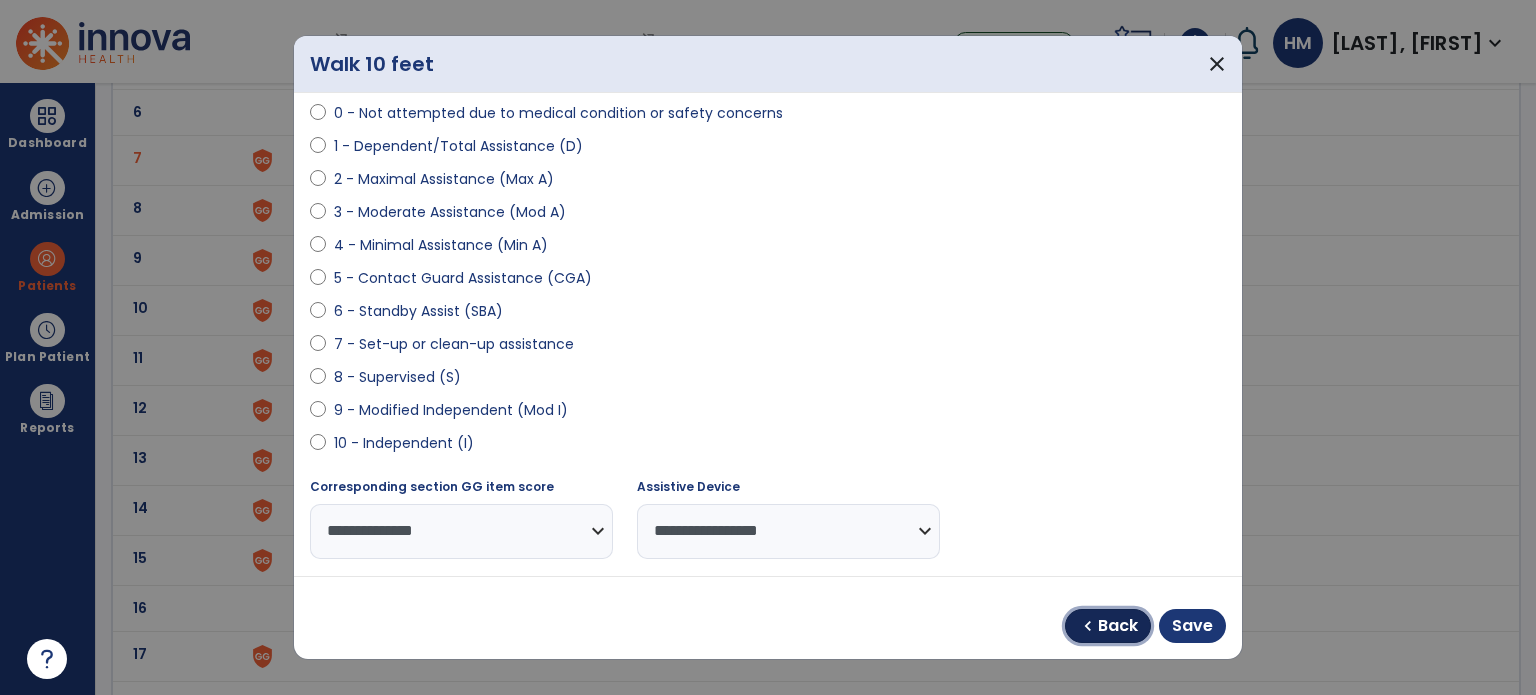 click on "Back" at bounding box center [1118, 626] 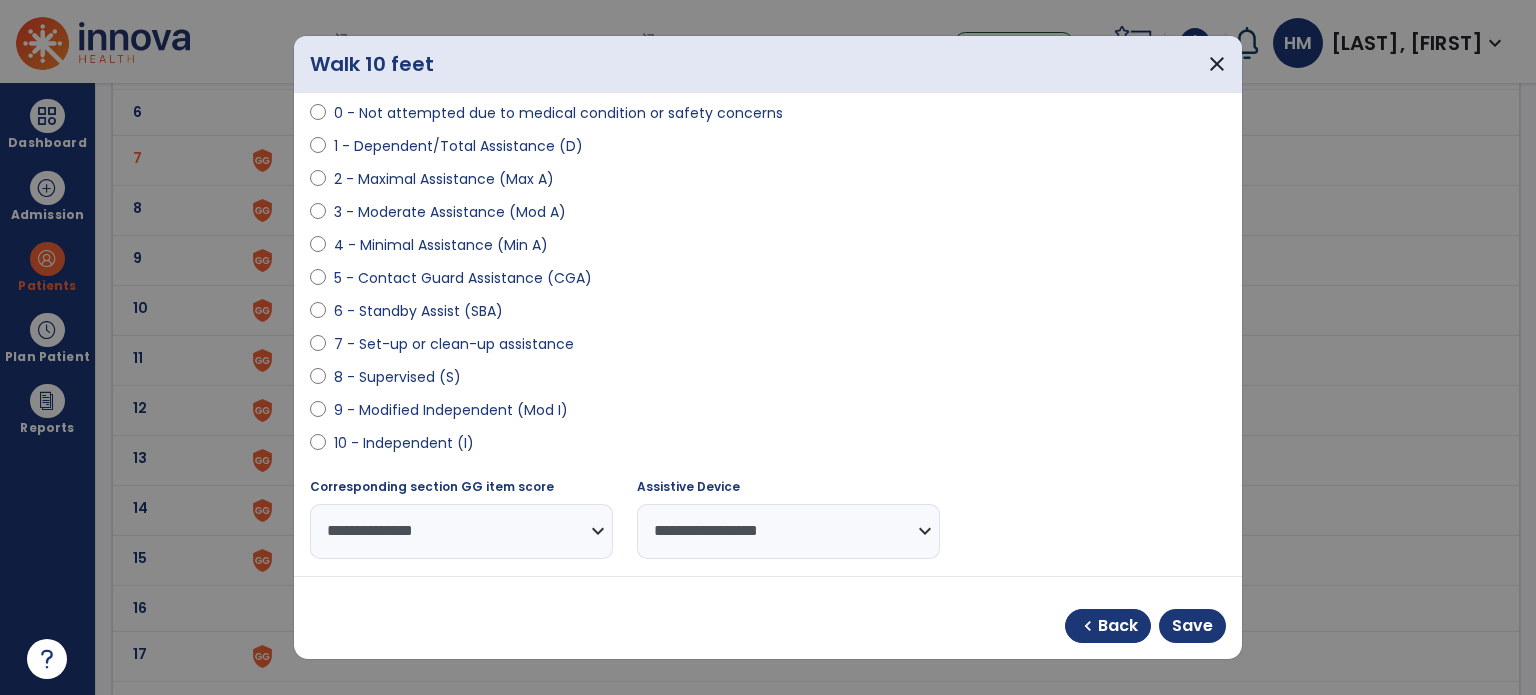 select on "**********" 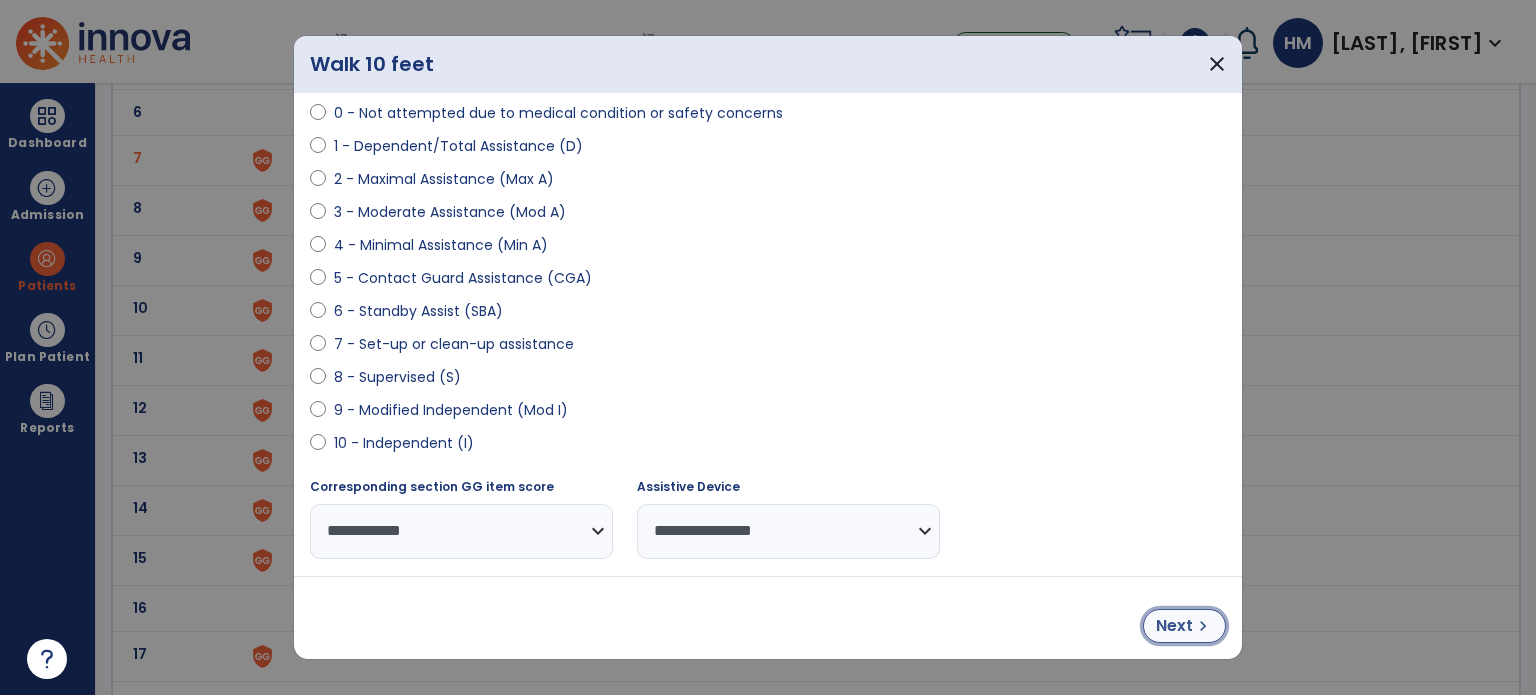 click on "Next  chevron_right" at bounding box center (1184, 626) 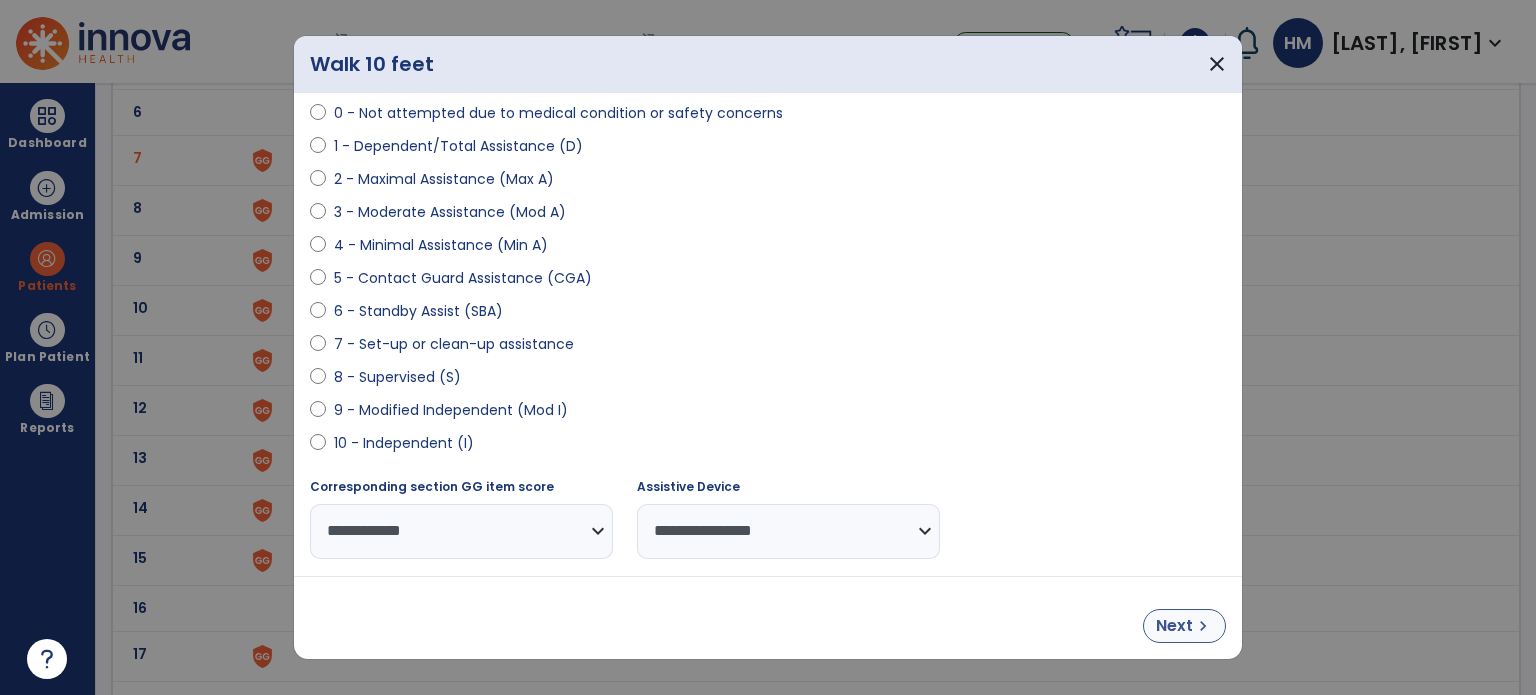 select on "**********" 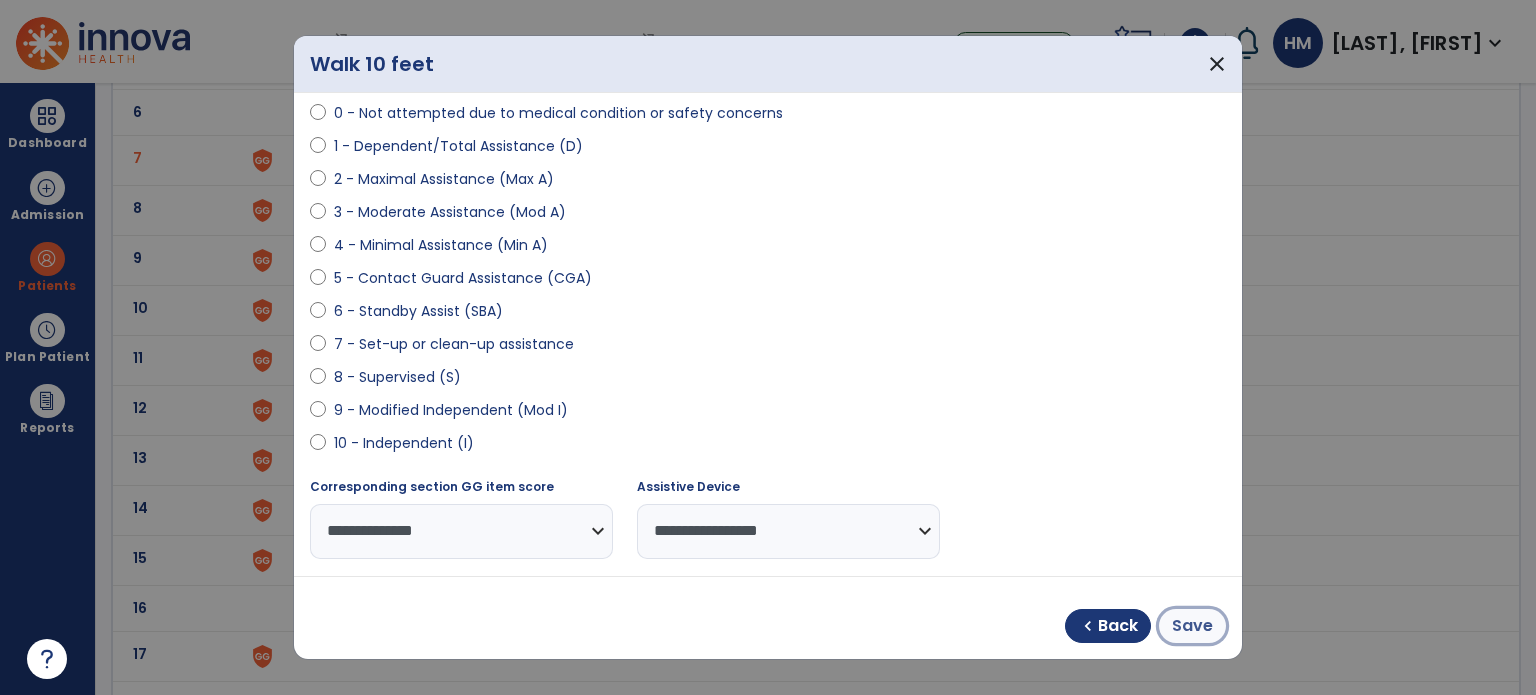 click on "Save" at bounding box center [1192, 626] 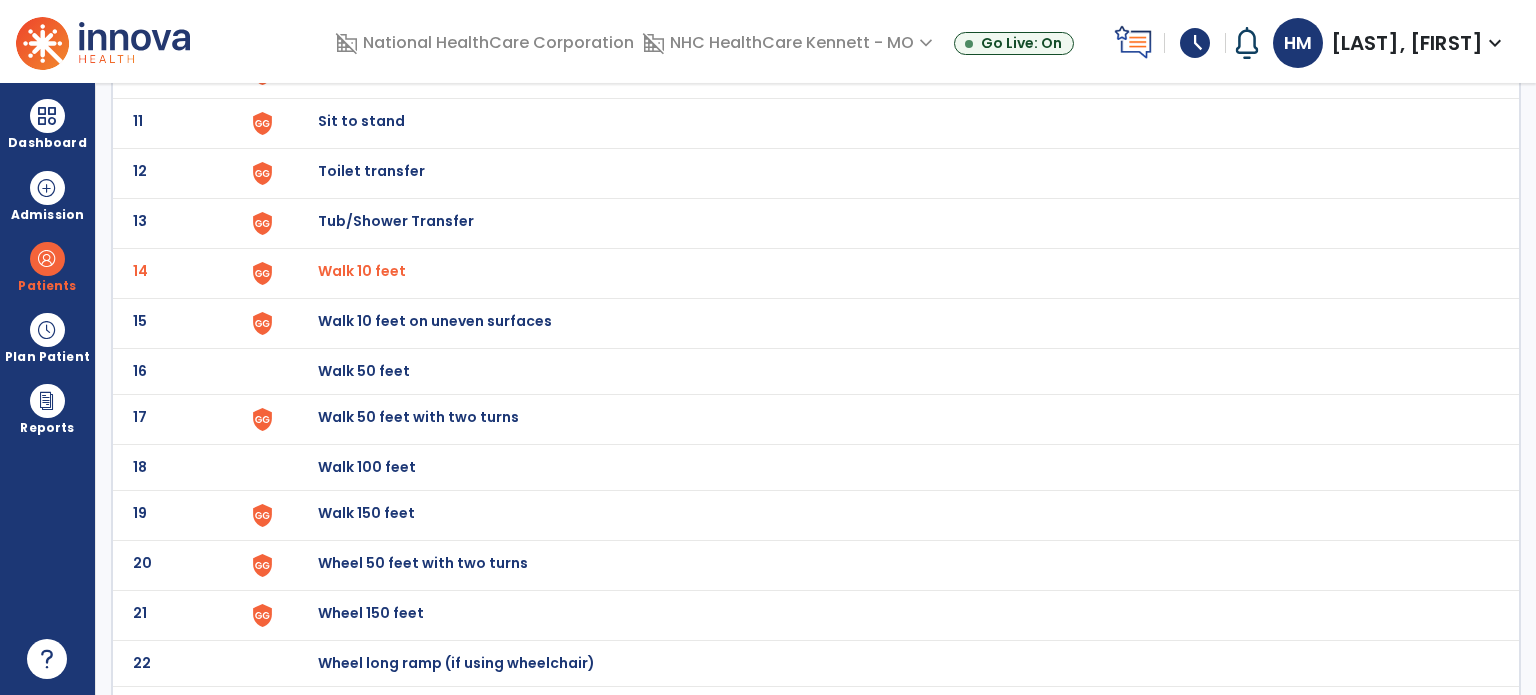 scroll, scrollTop: 670, scrollLeft: 0, axis: vertical 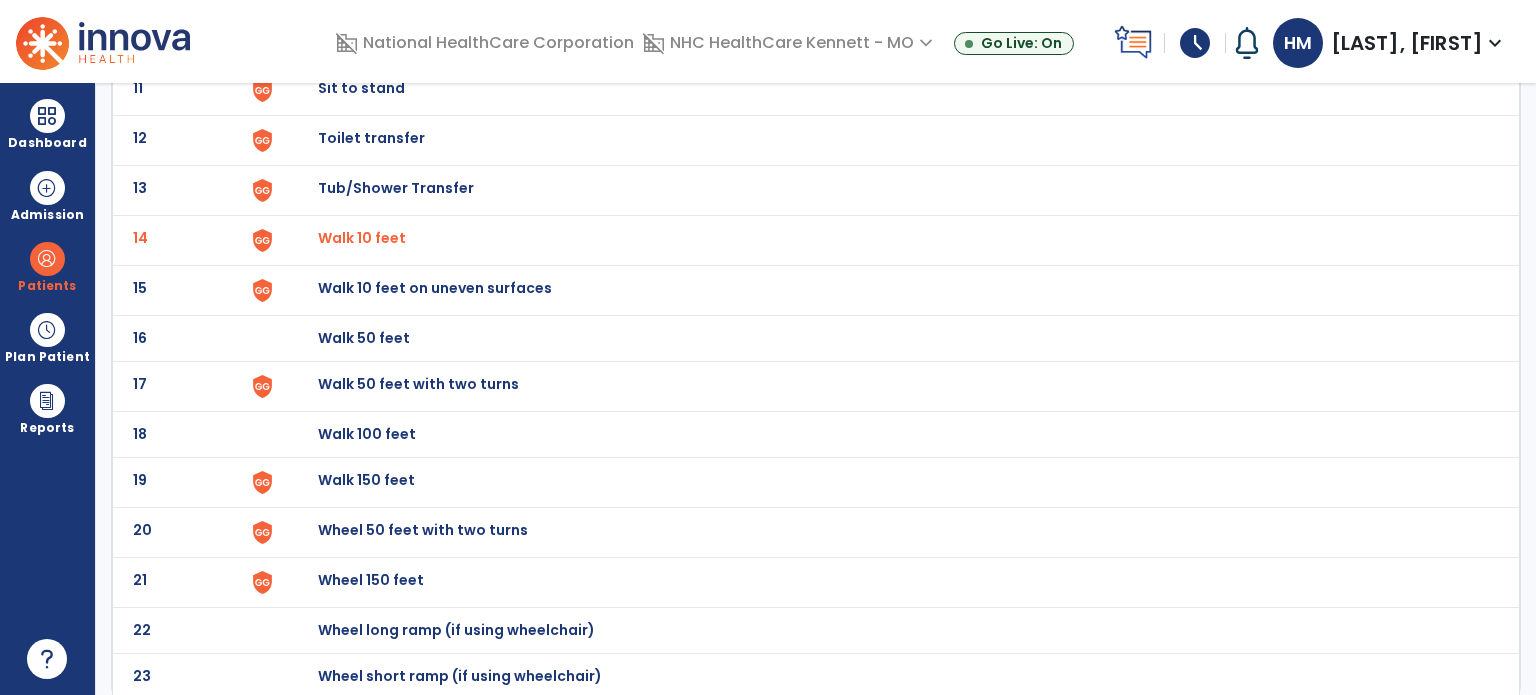 click on "Walk 150 feet" at bounding box center (364, -408) 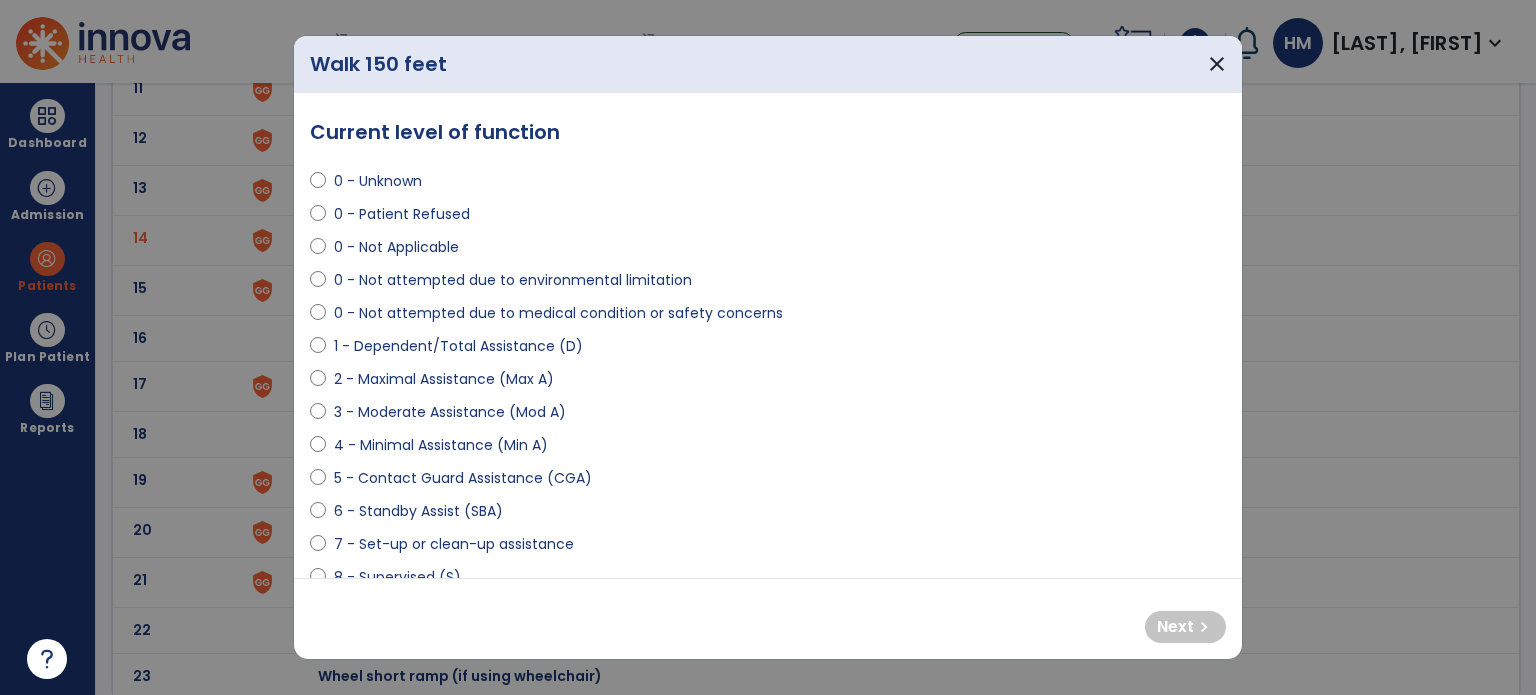 select on "**********" 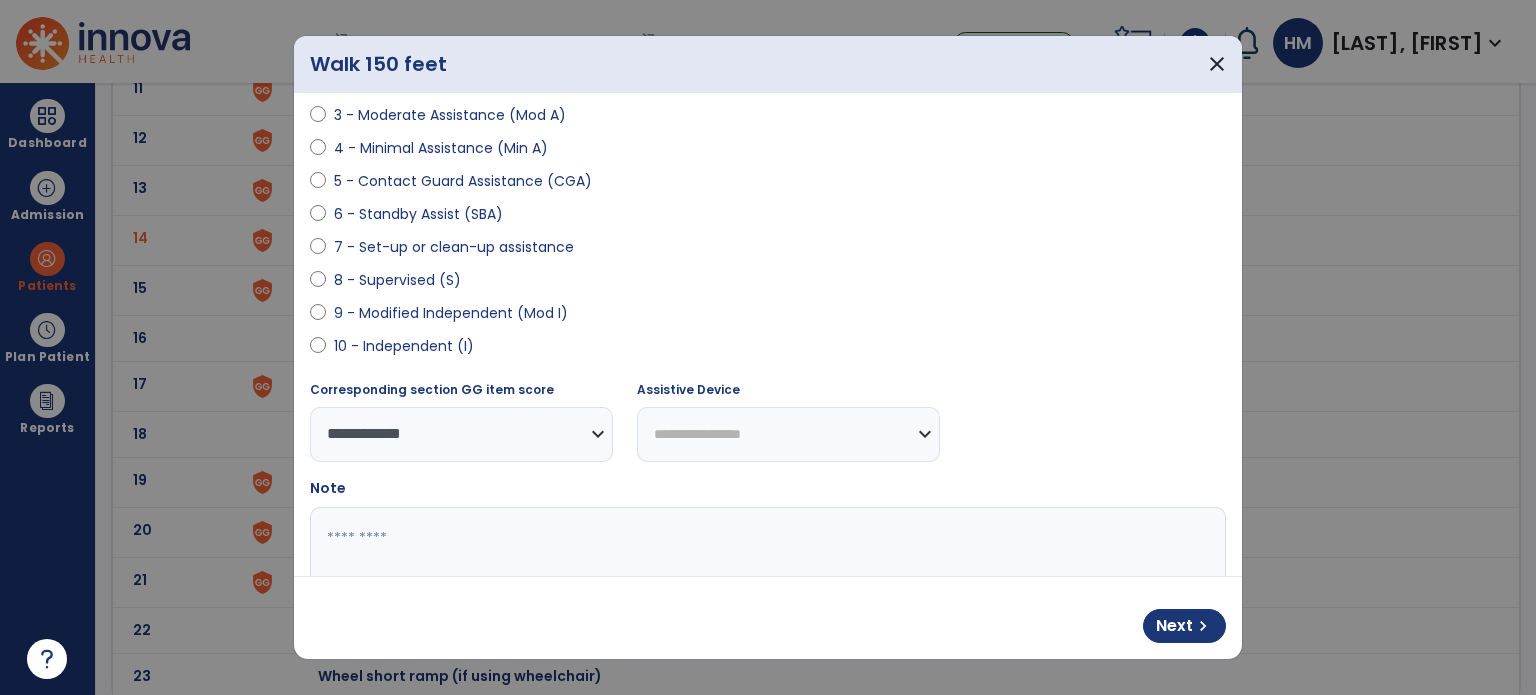 scroll, scrollTop: 408, scrollLeft: 0, axis: vertical 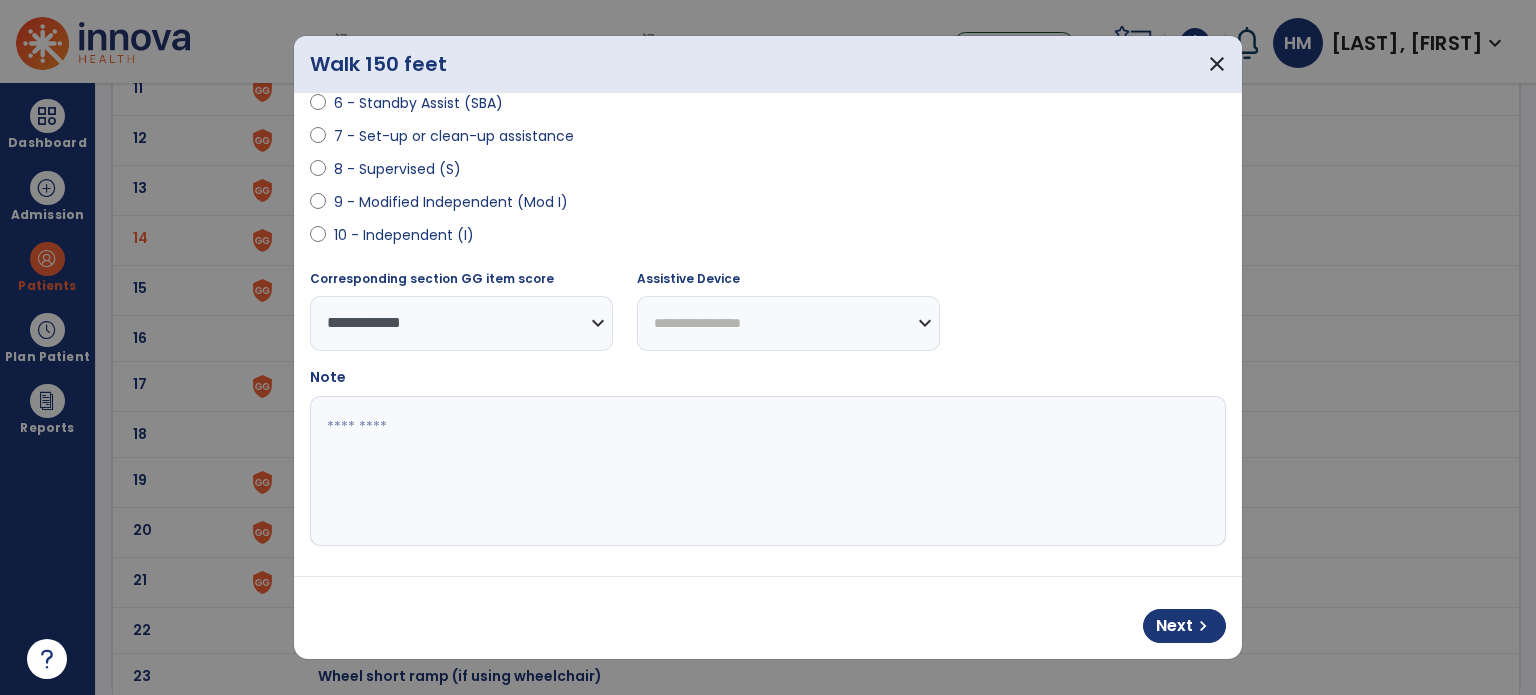 click on "**********" at bounding box center [788, 323] 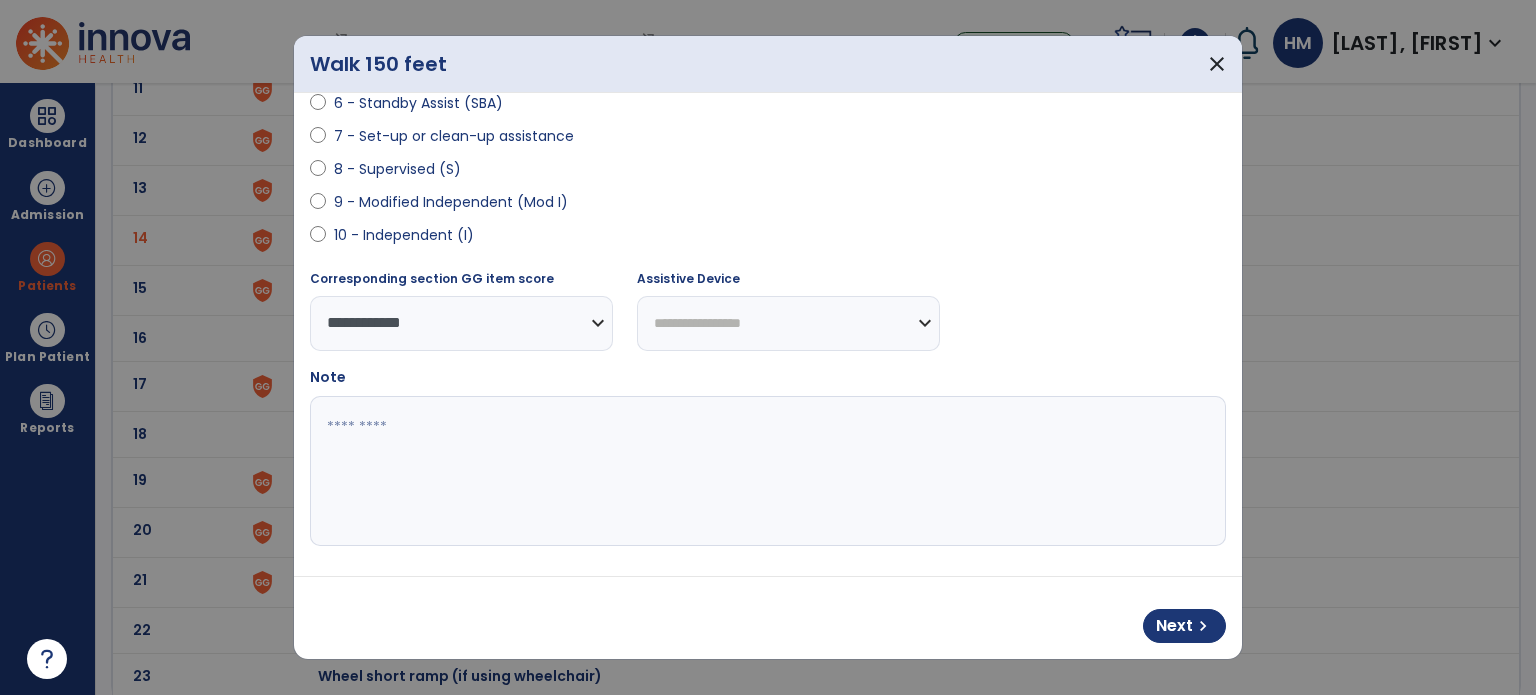 select on "**********" 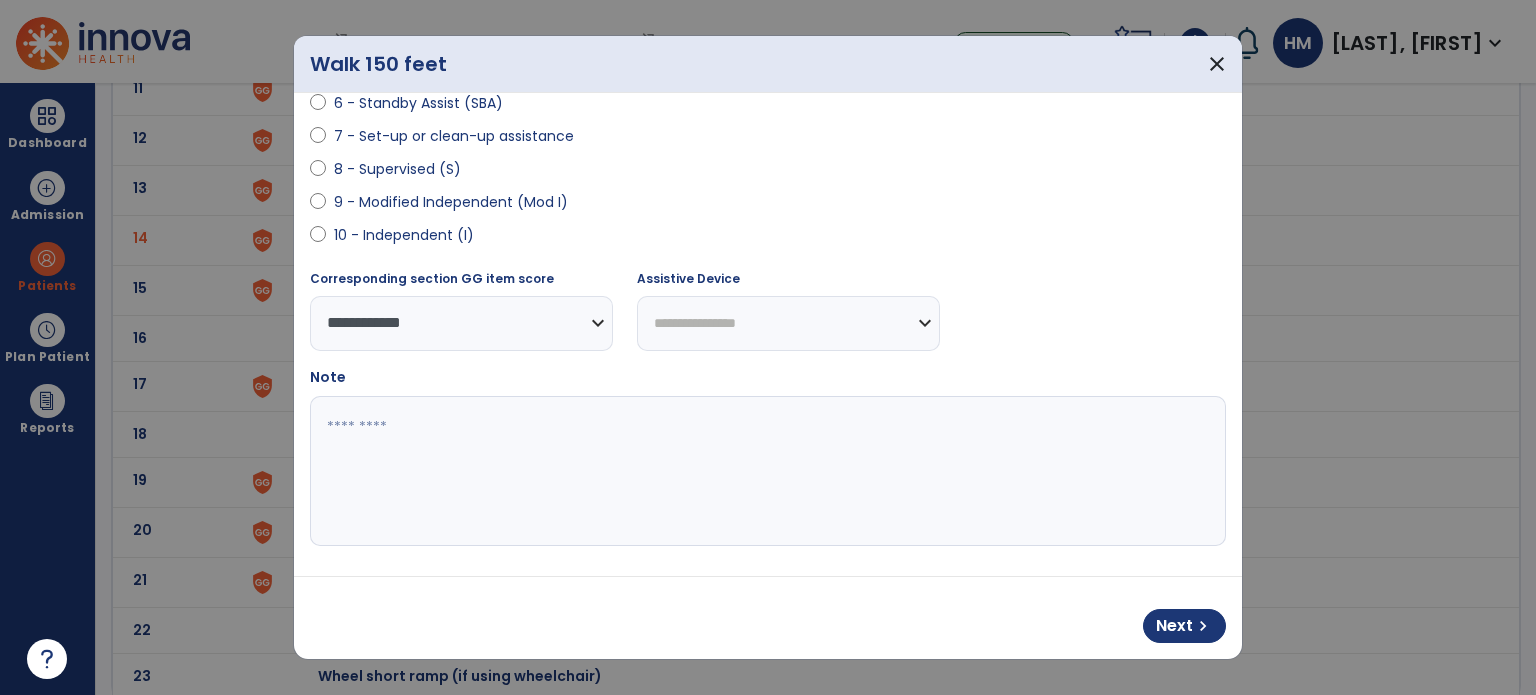 click on "**********" at bounding box center [788, 323] 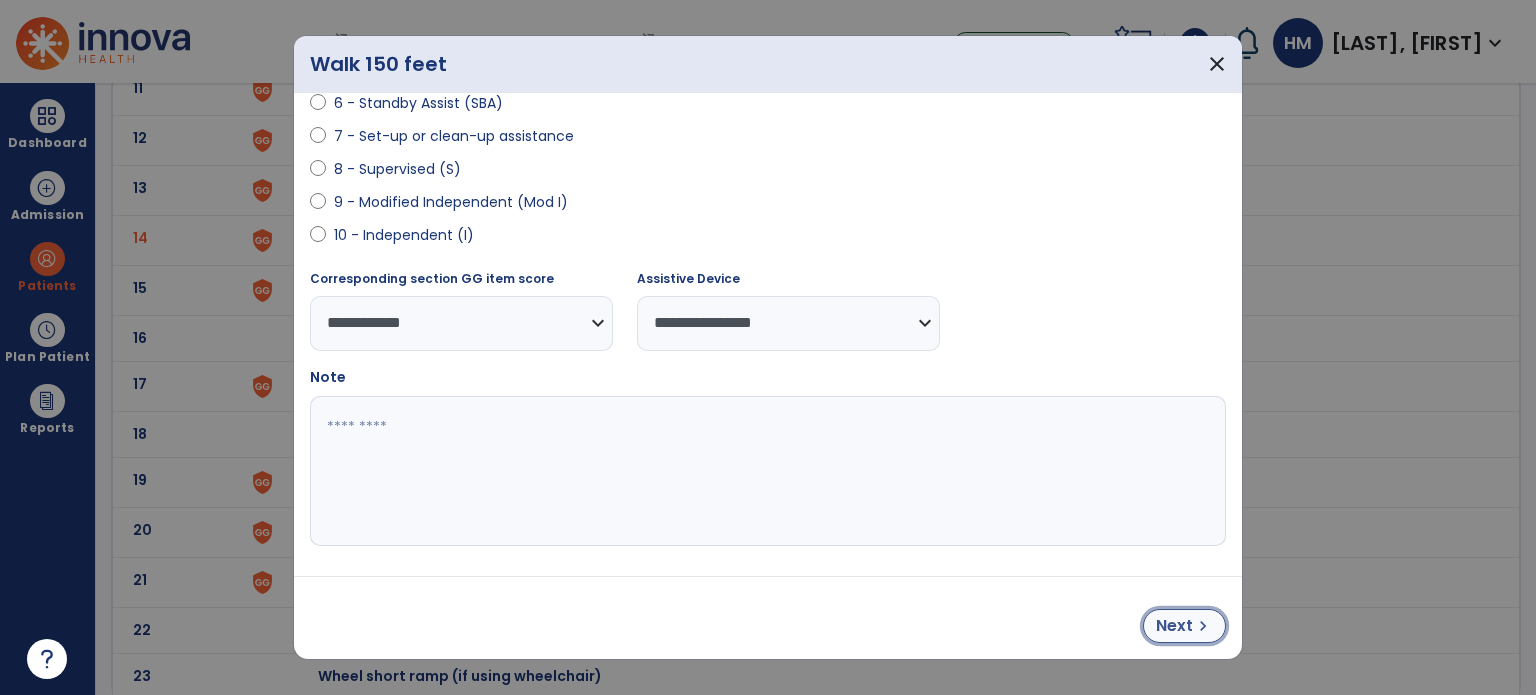 click on "Next  chevron_right" at bounding box center (1184, 626) 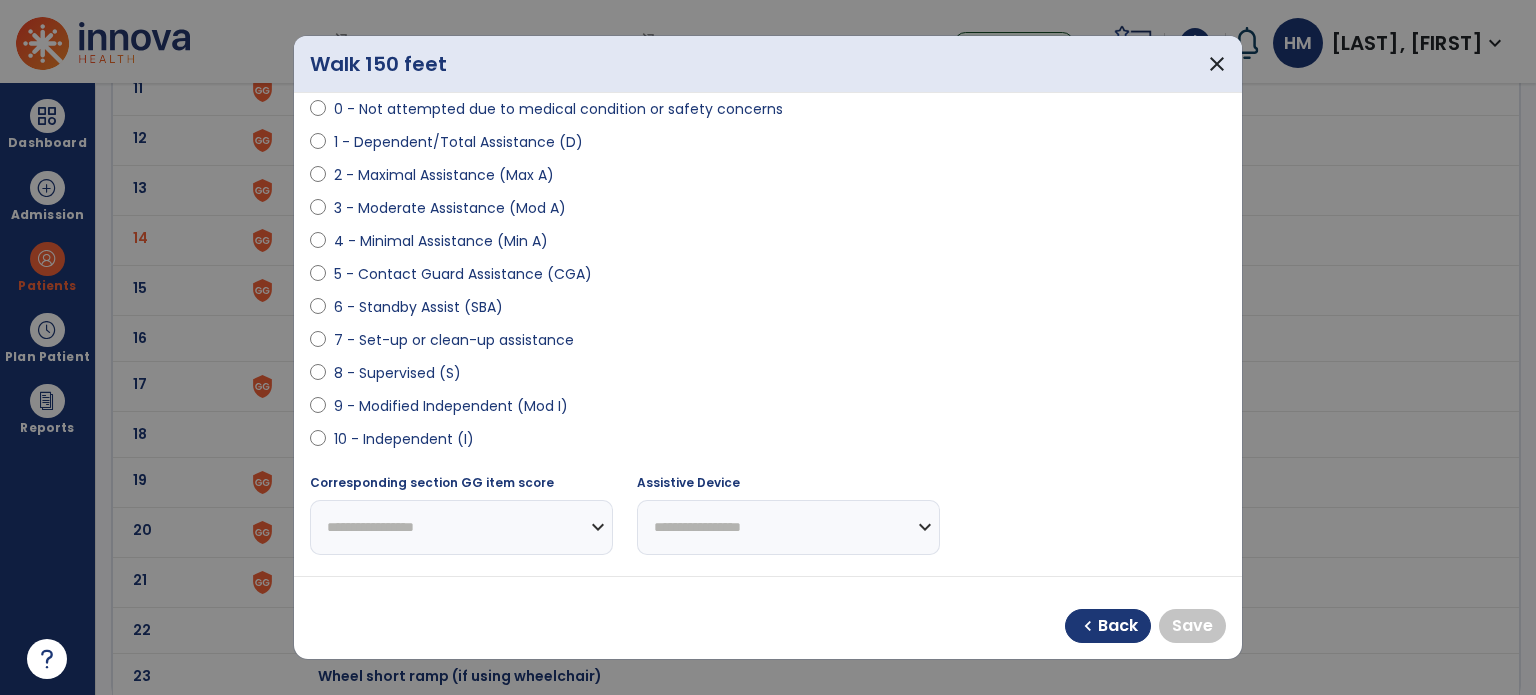 scroll, scrollTop: 208, scrollLeft: 0, axis: vertical 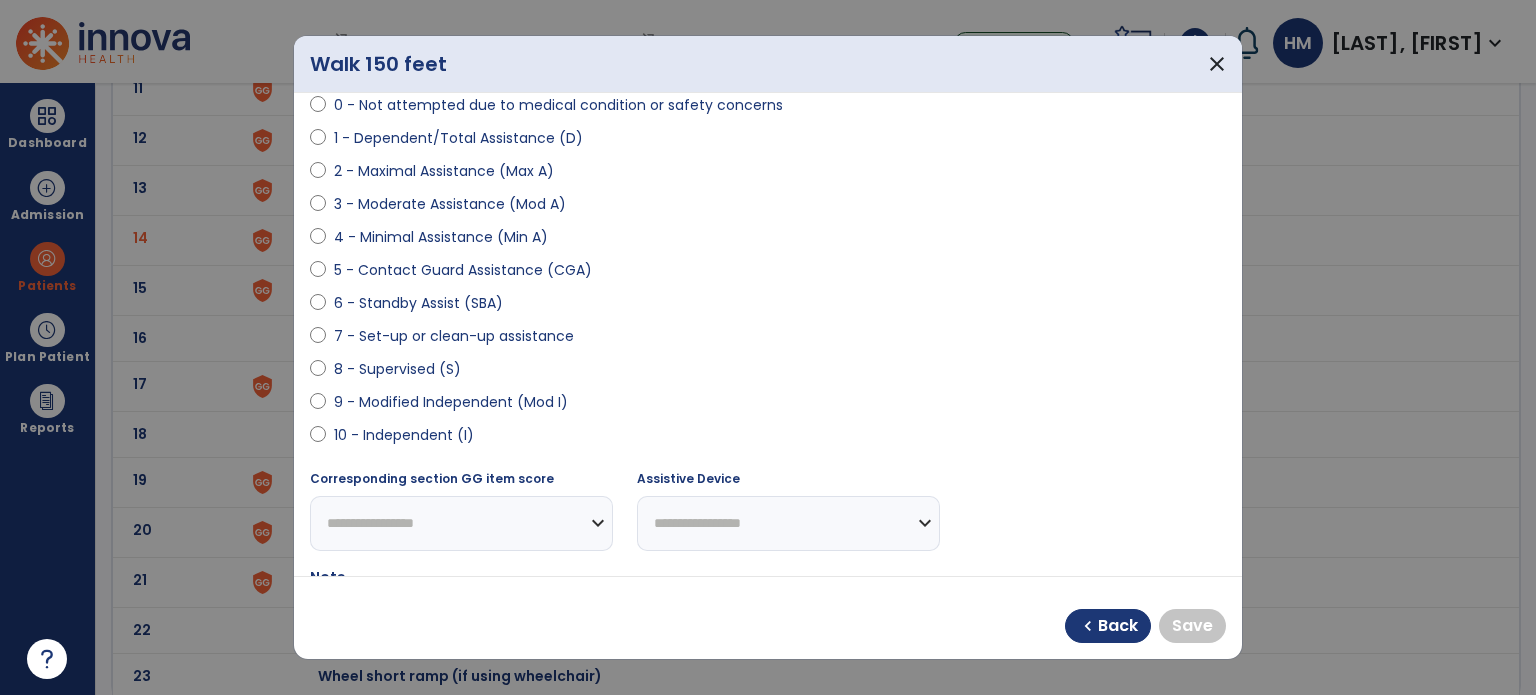 select on "**********" 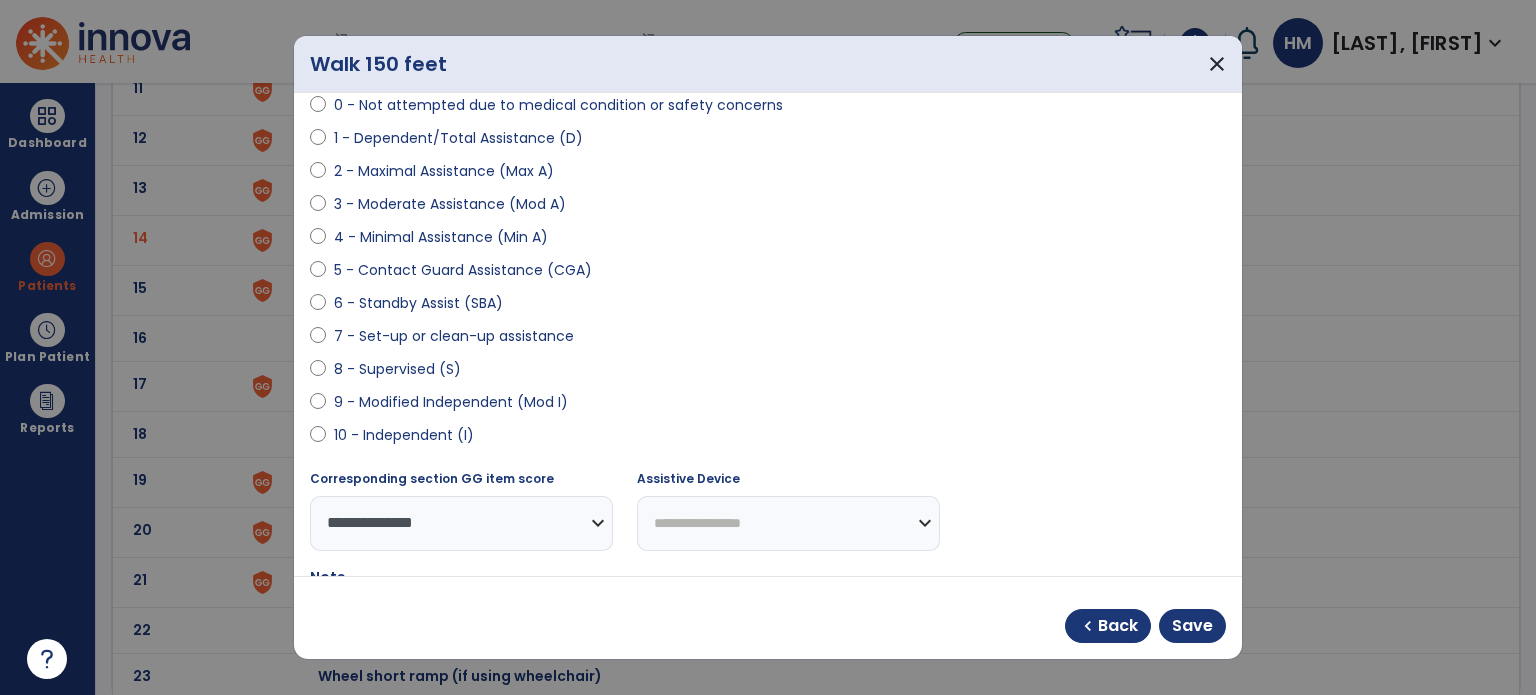 click on "**********" at bounding box center [788, 523] 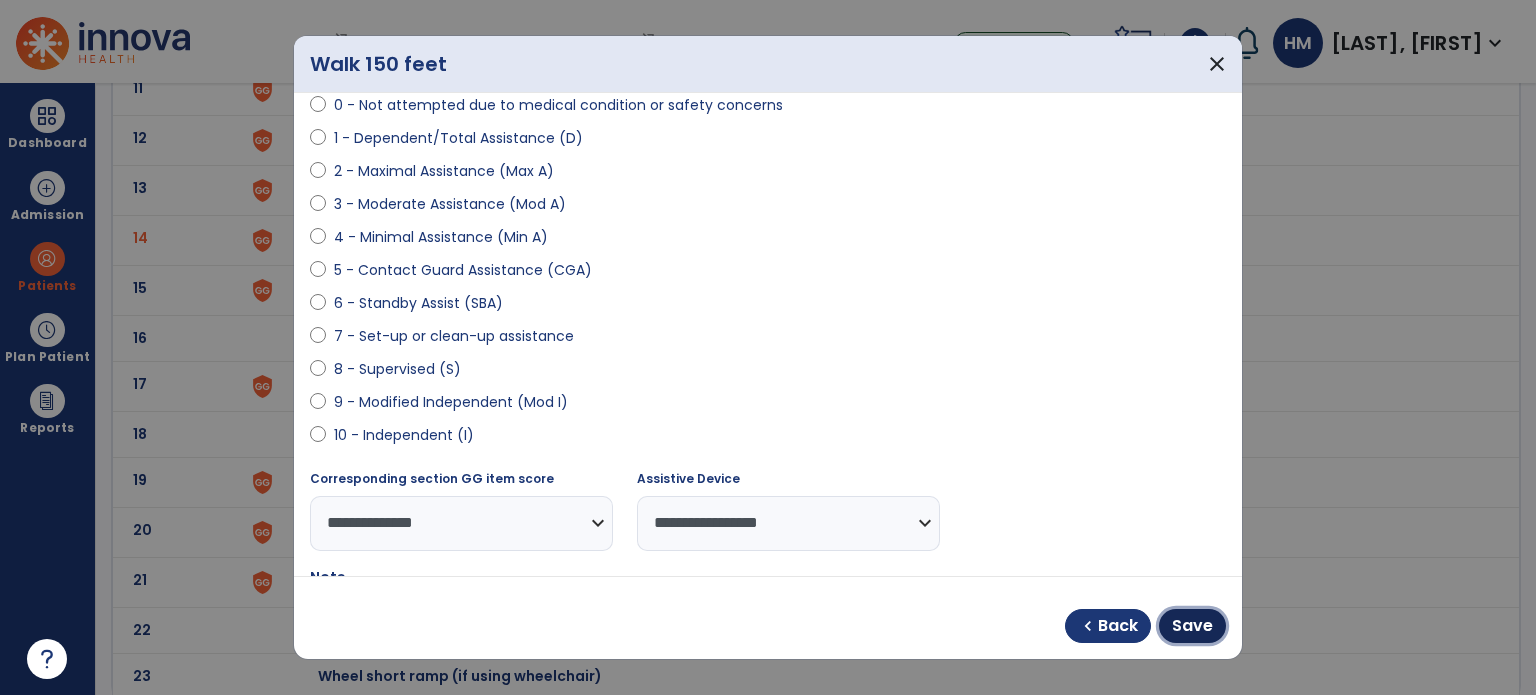 click on "Save" at bounding box center [1192, 626] 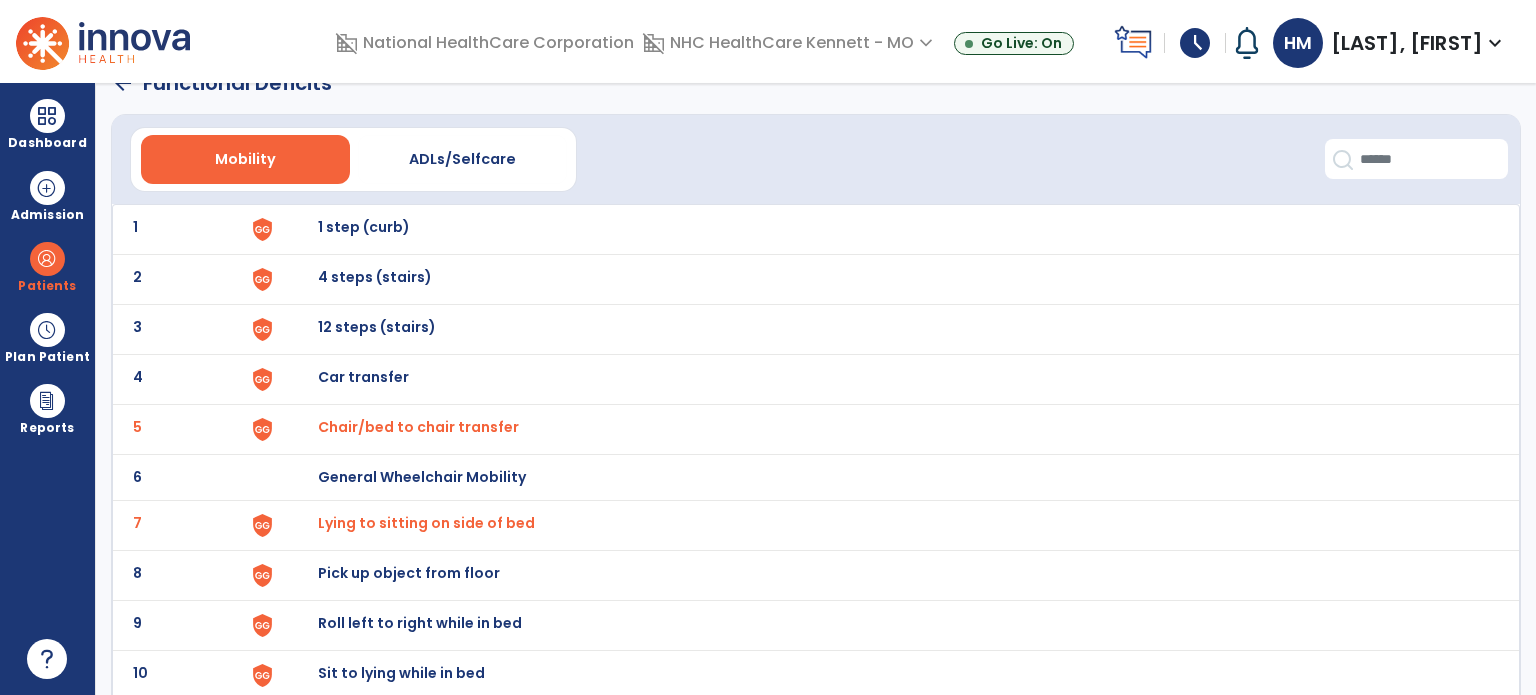scroll, scrollTop: 0, scrollLeft: 0, axis: both 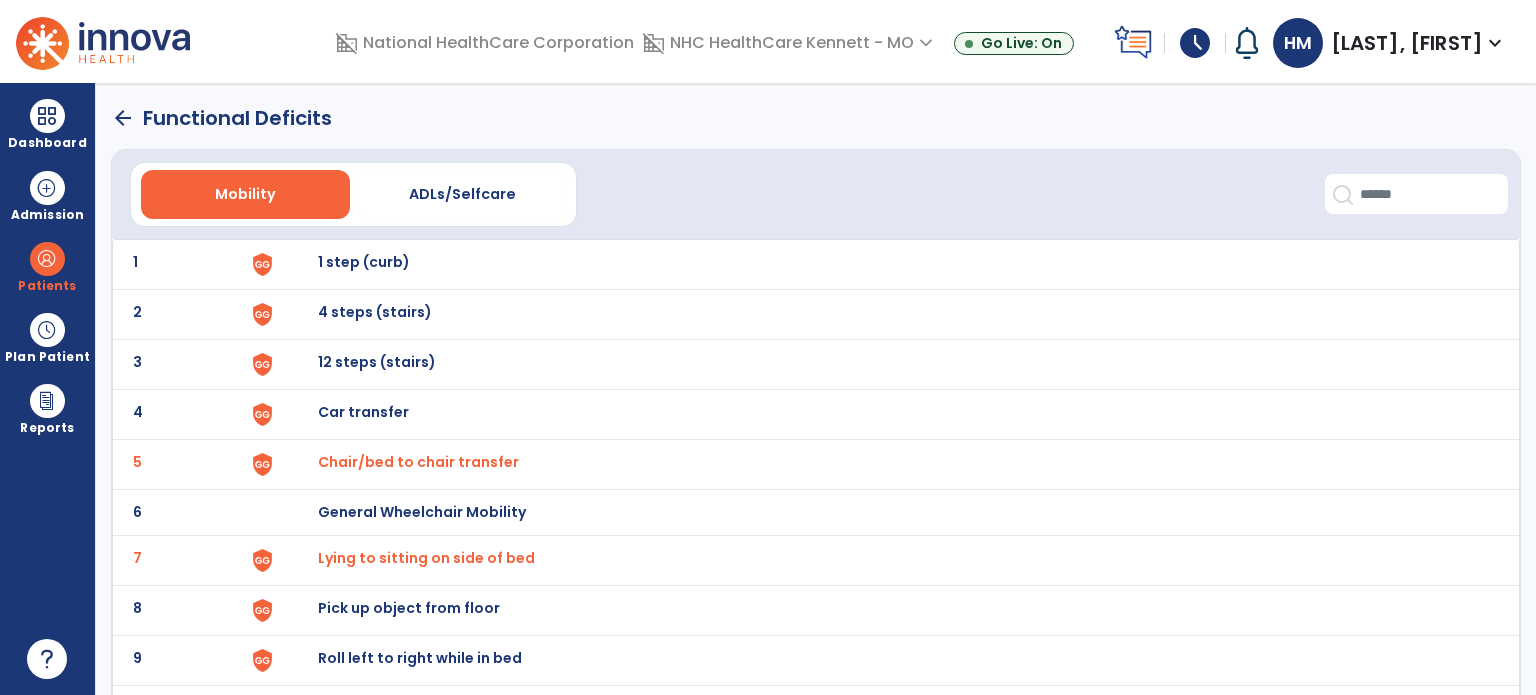 click on "arrow_back" 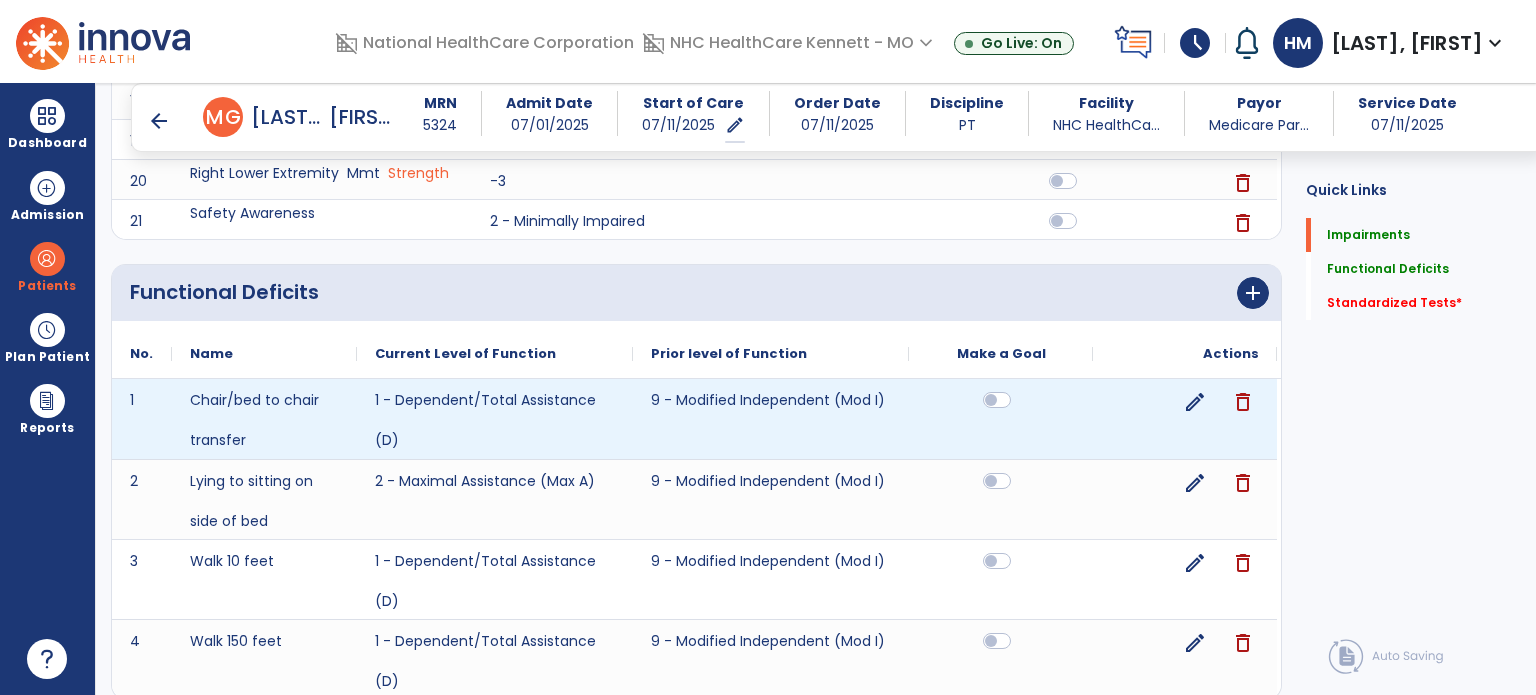 scroll, scrollTop: 1120, scrollLeft: 0, axis: vertical 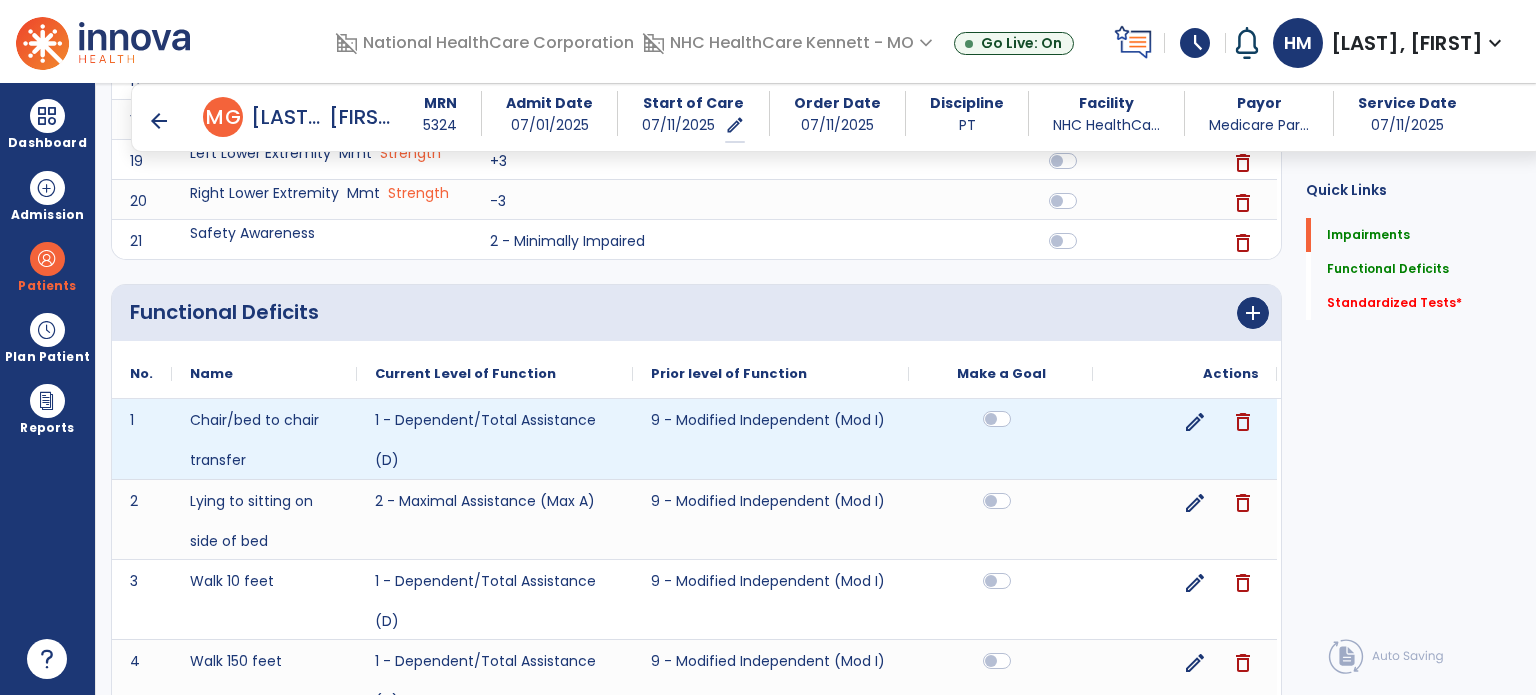 click 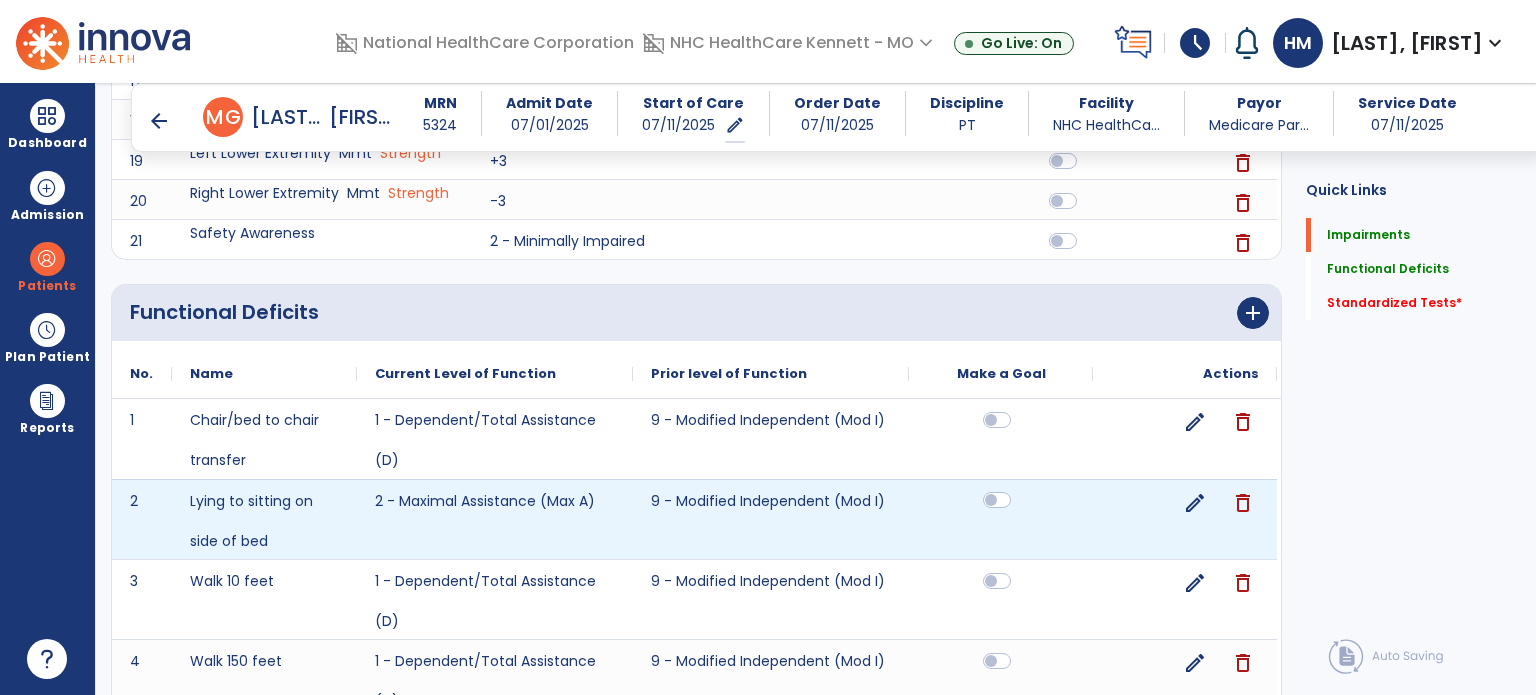 click 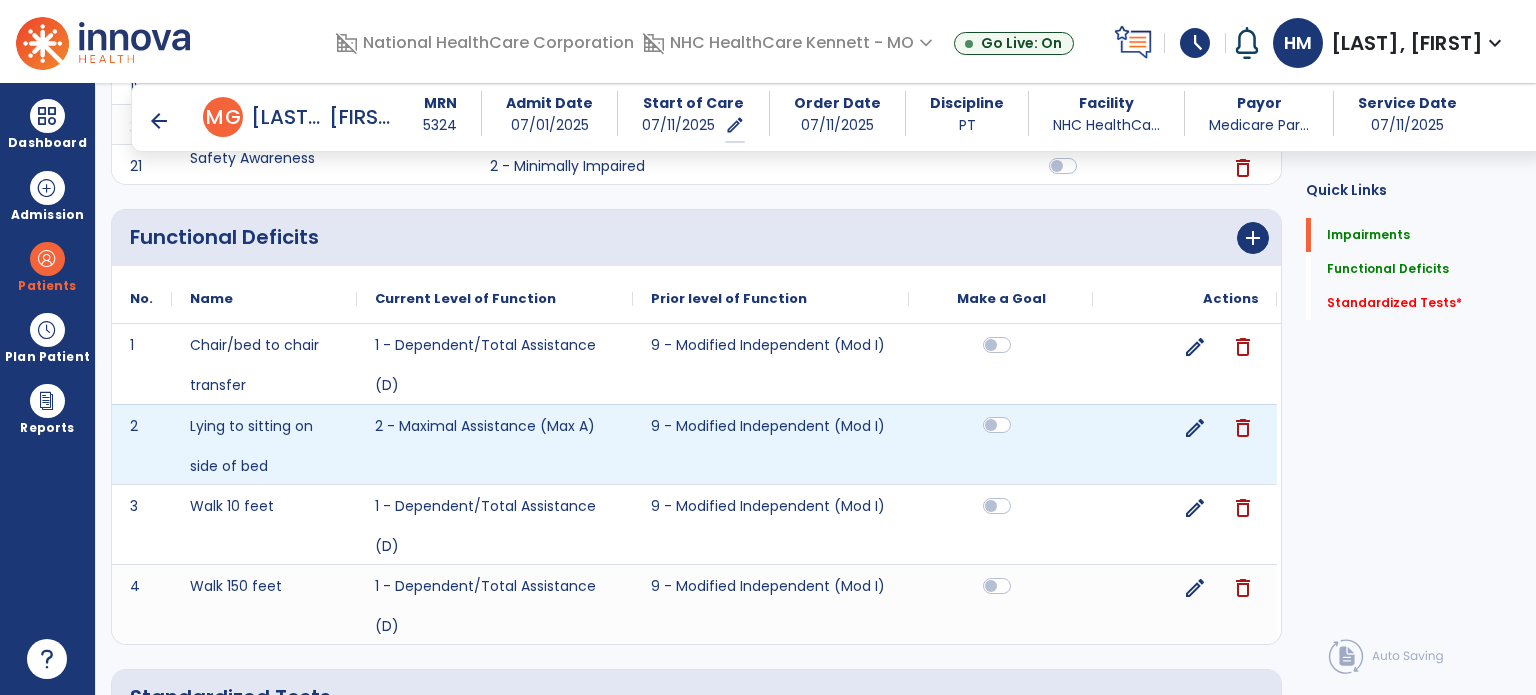 scroll, scrollTop: 1220, scrollLeft: 0, axis: vertical 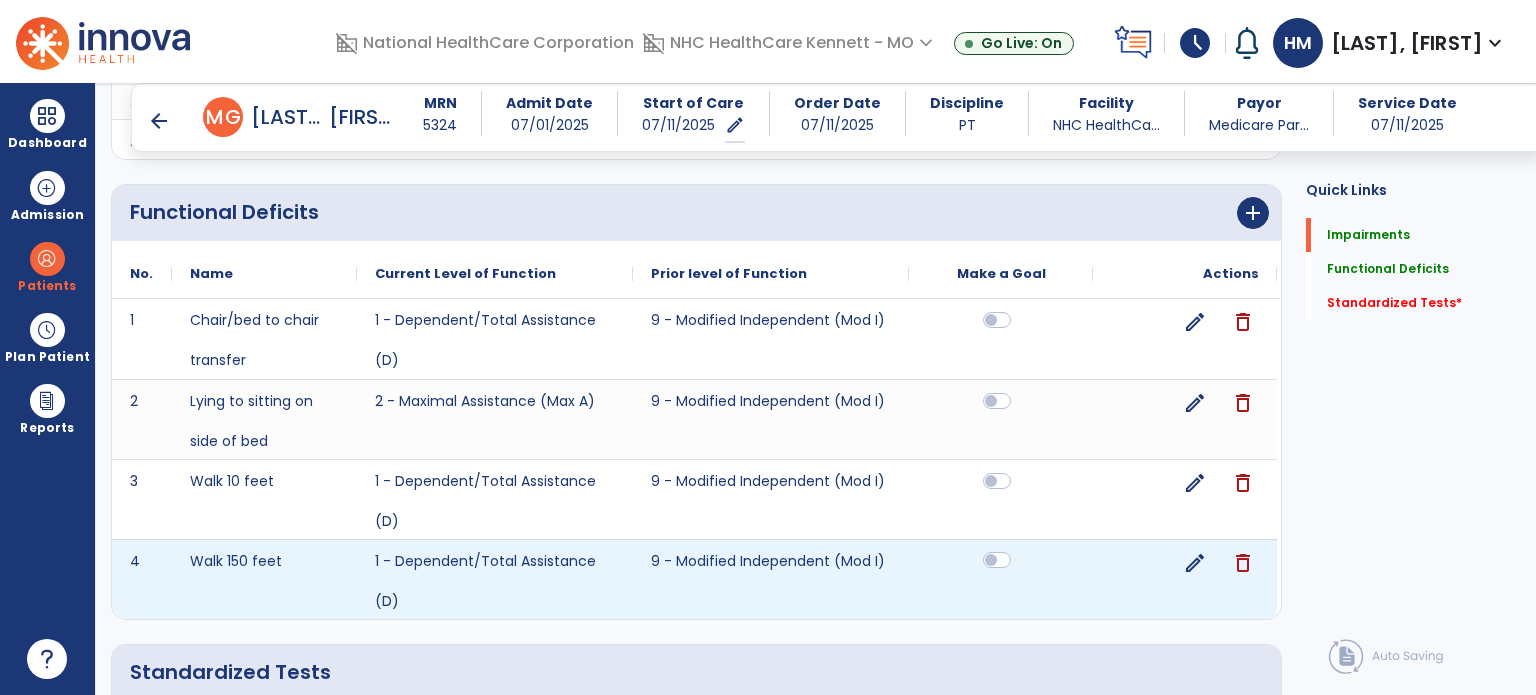 click 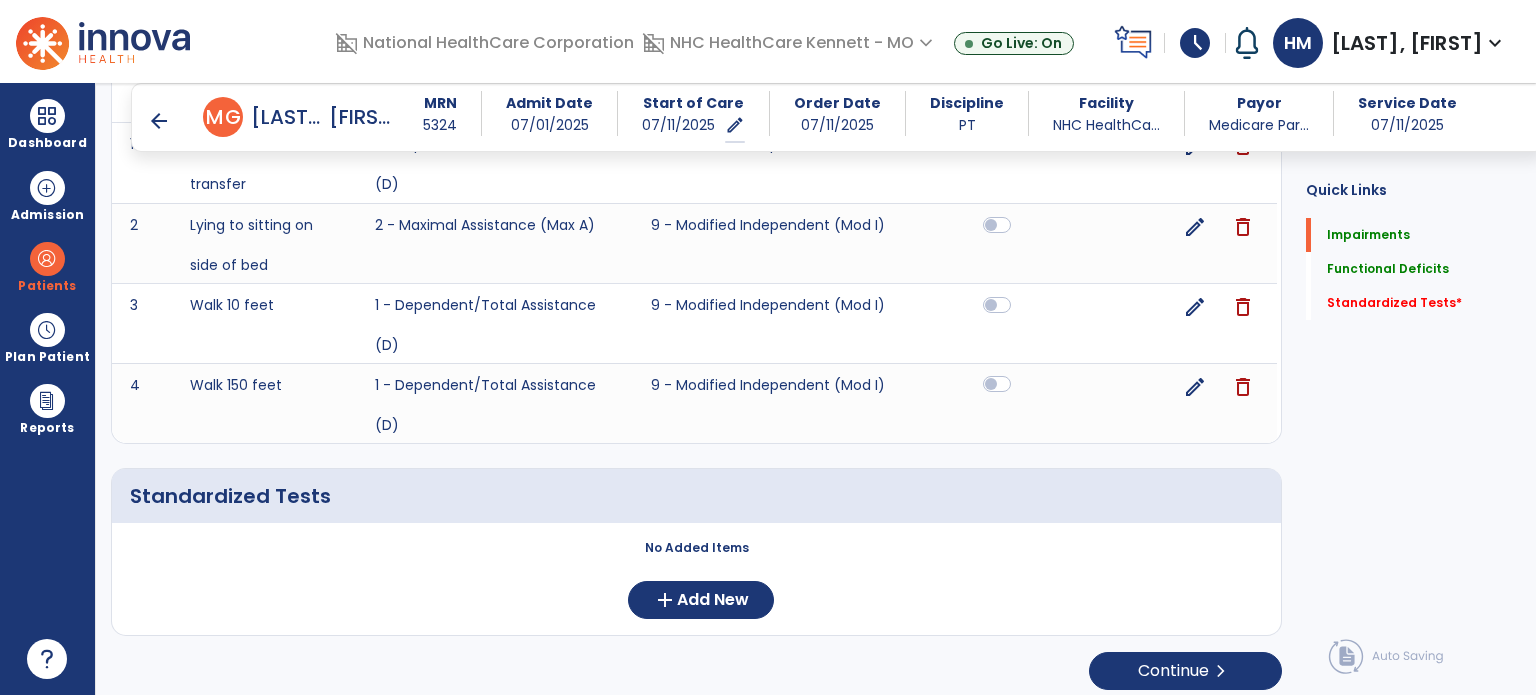 scroll, scrollTop: 1404, scrollLeft: 0, axis: vertical 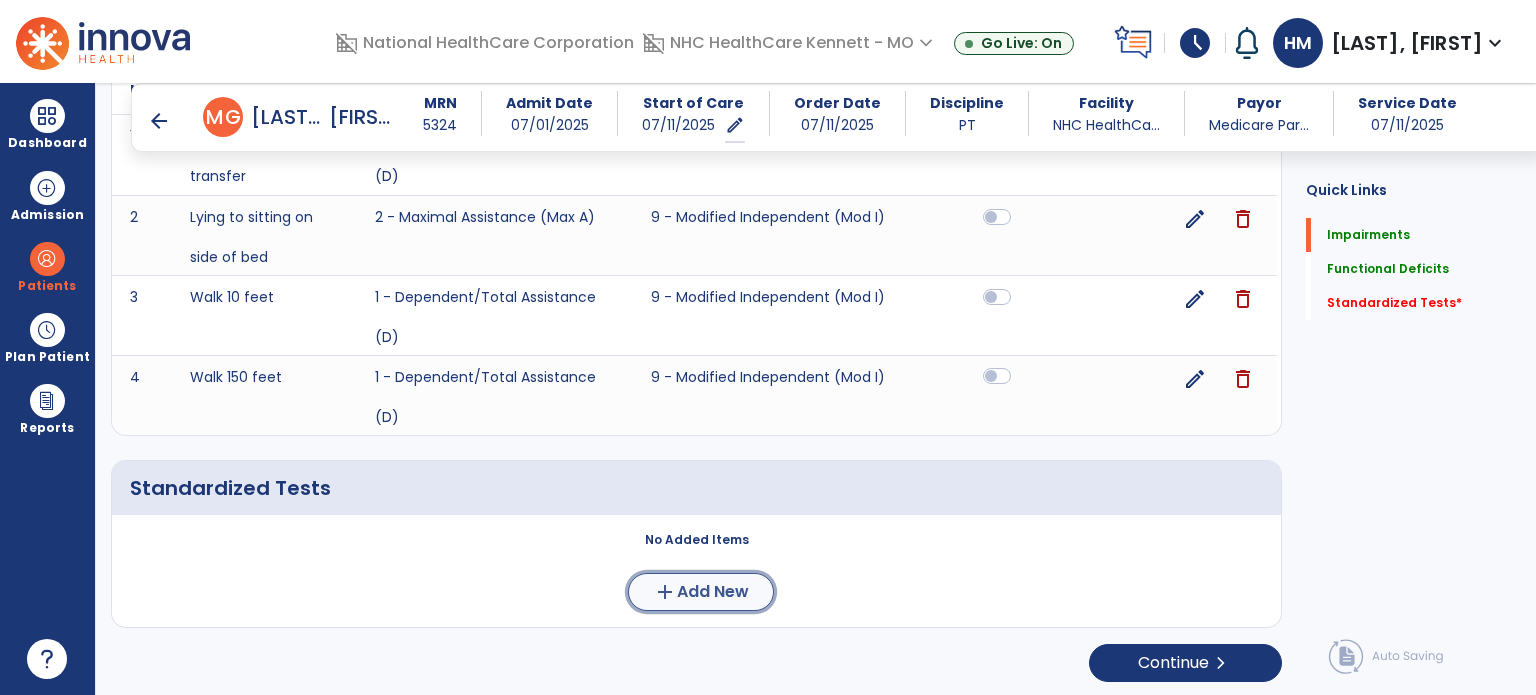 click on "Add New" 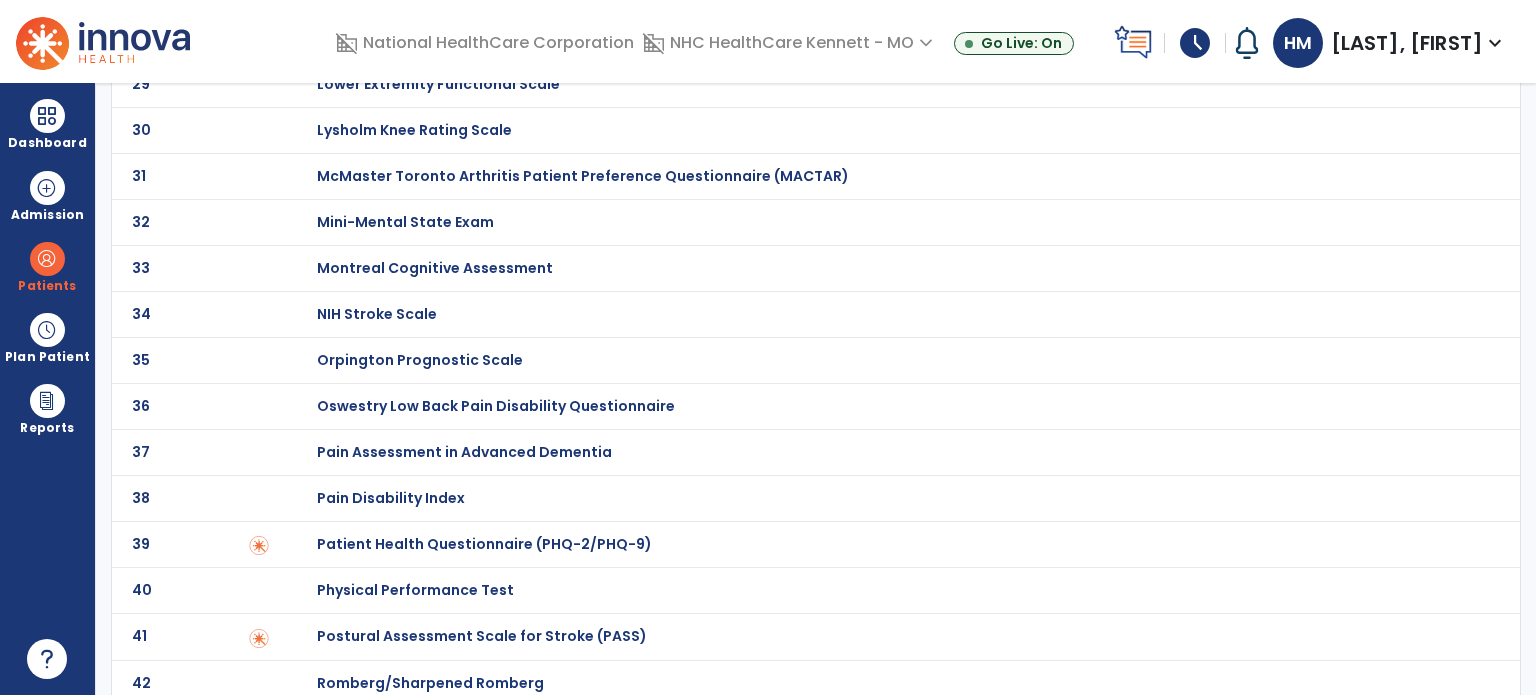 scroll, scrollTop: 0, scrollLeft: 0, axis: both 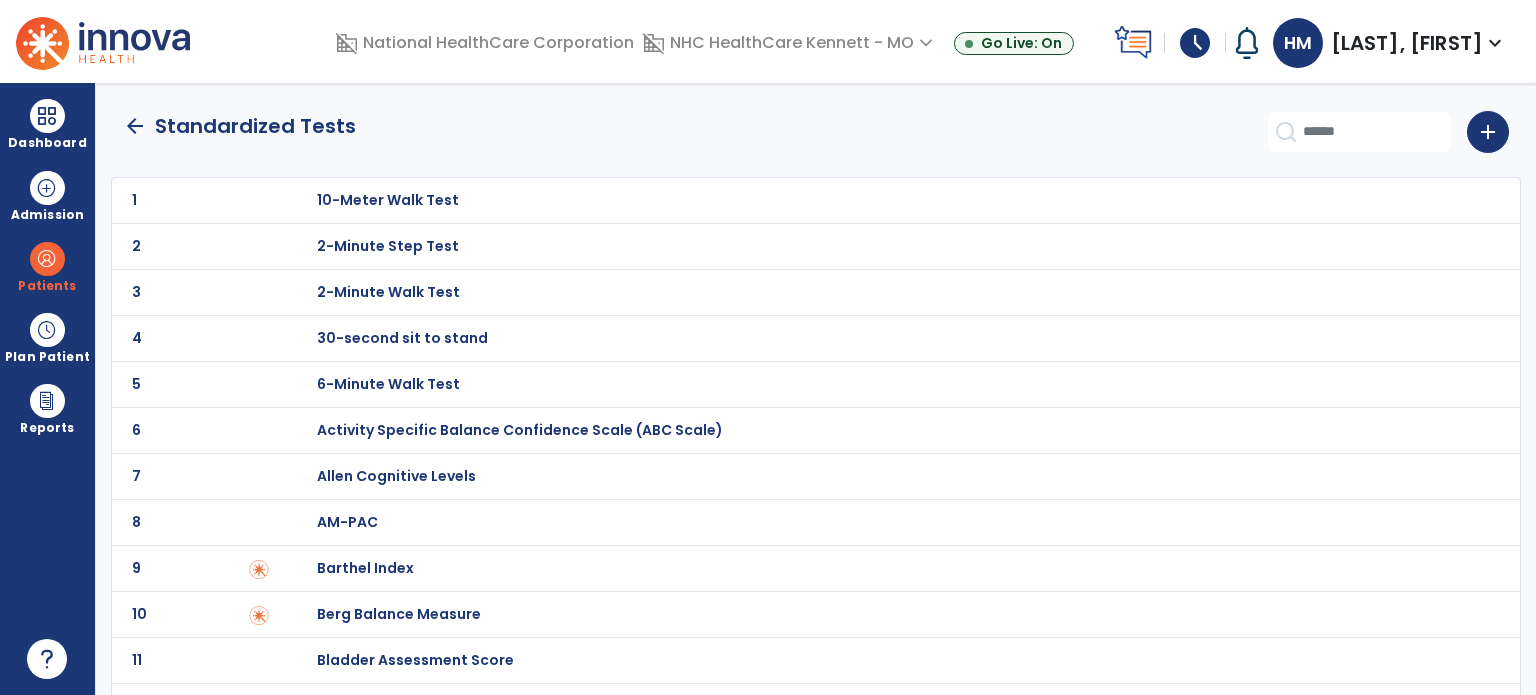 click on "30-second sit to stand" at bounding box center (388, 200) 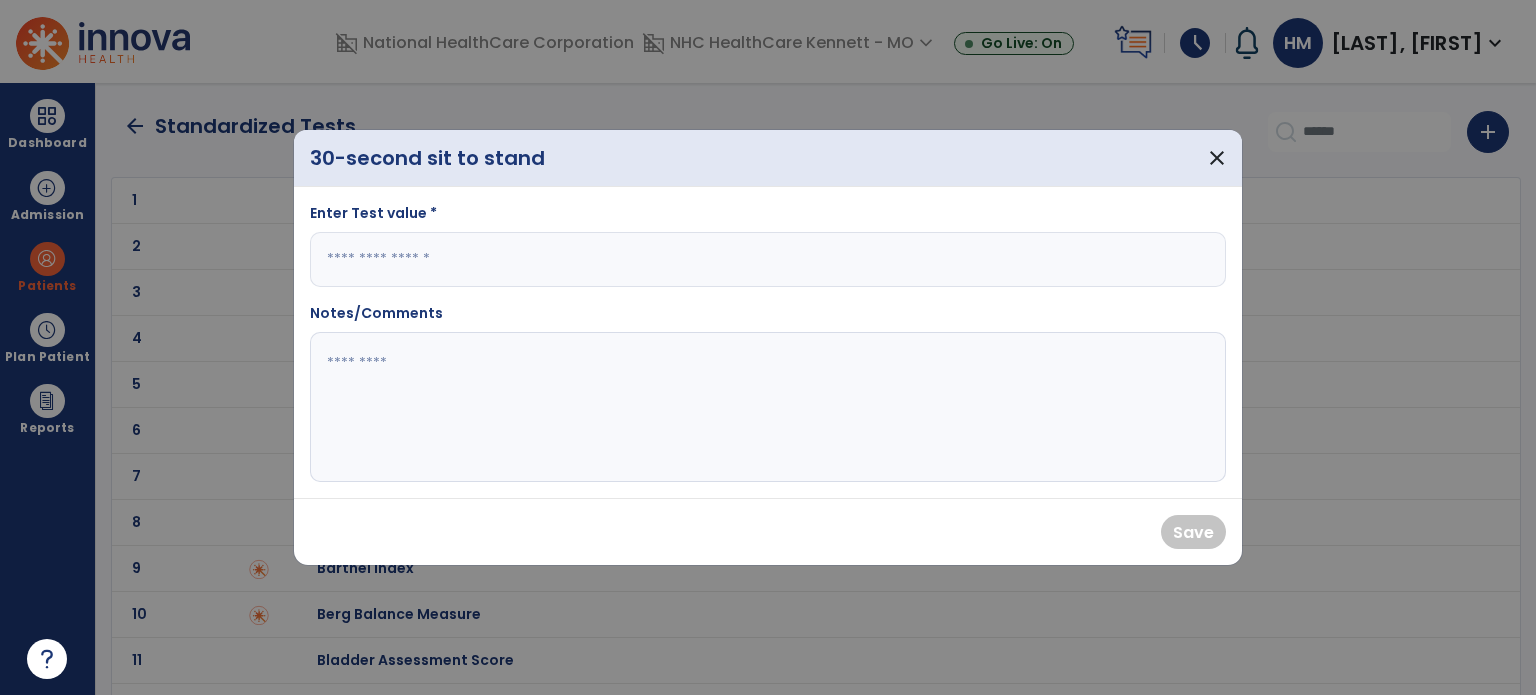 click at bounding box center (768, 259) 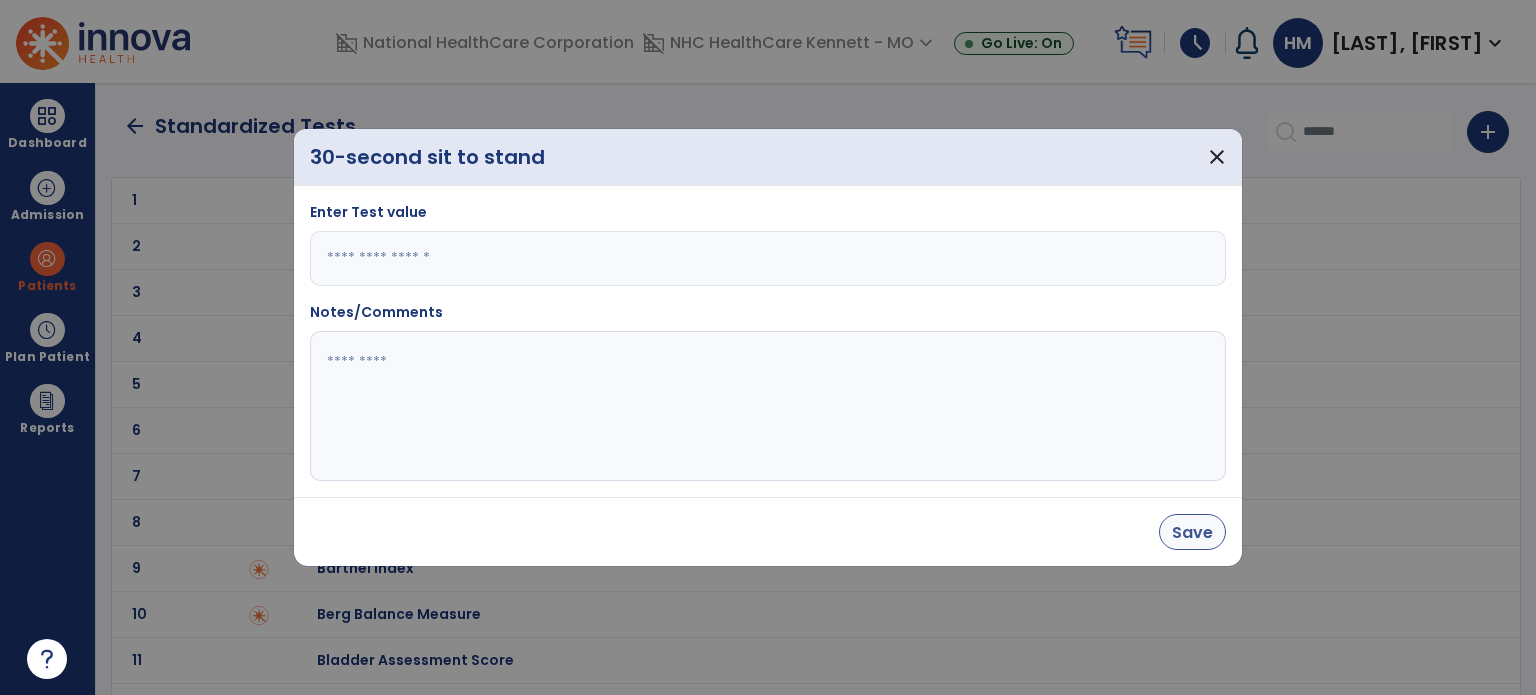type on "*" 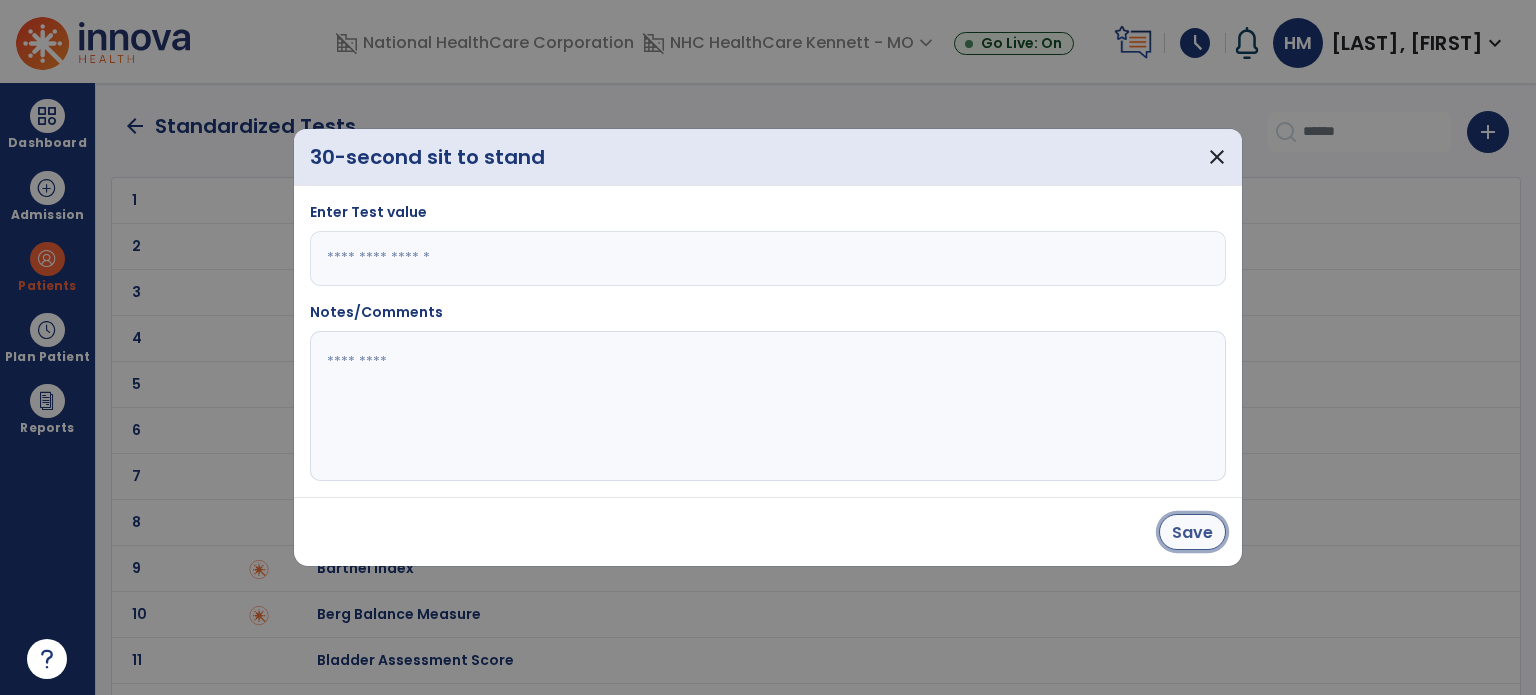click on "Save" at bounding box center [1192, 532] 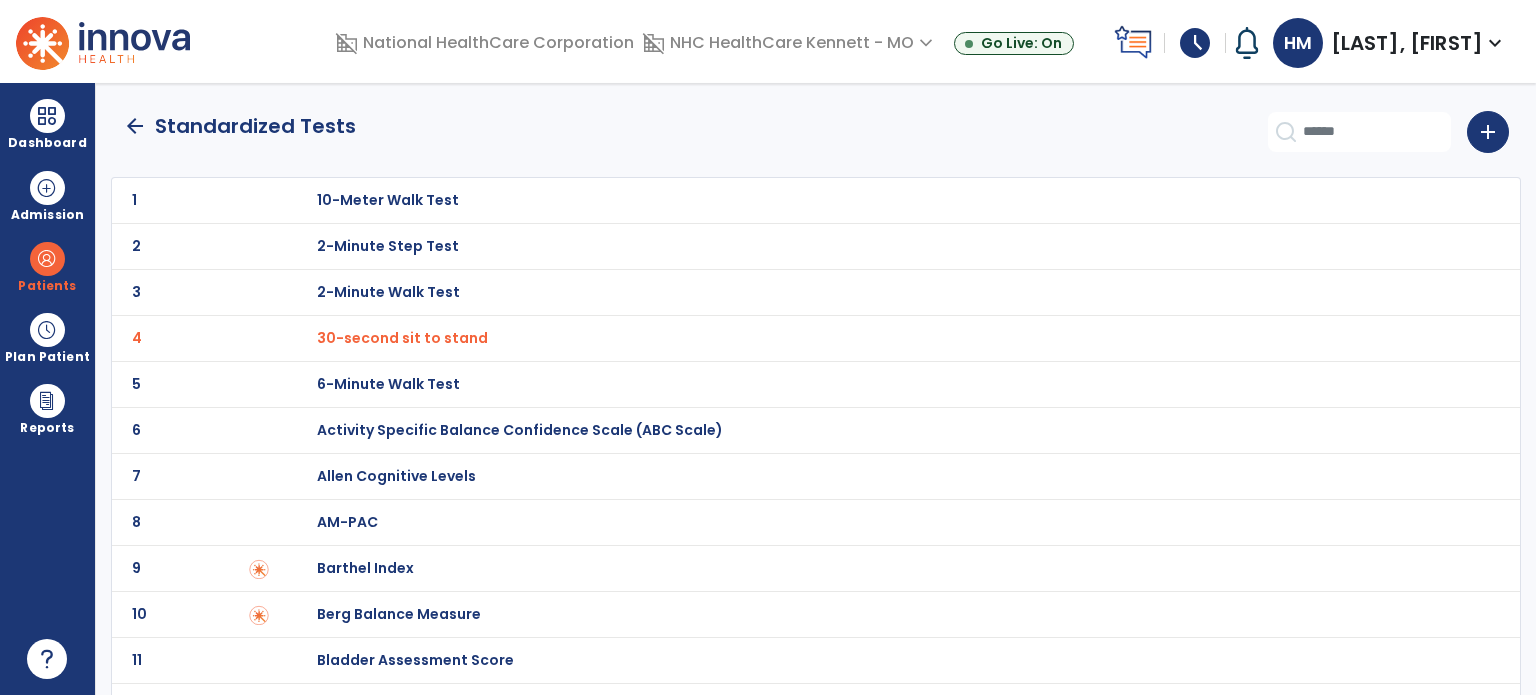 click on "arrow_back" 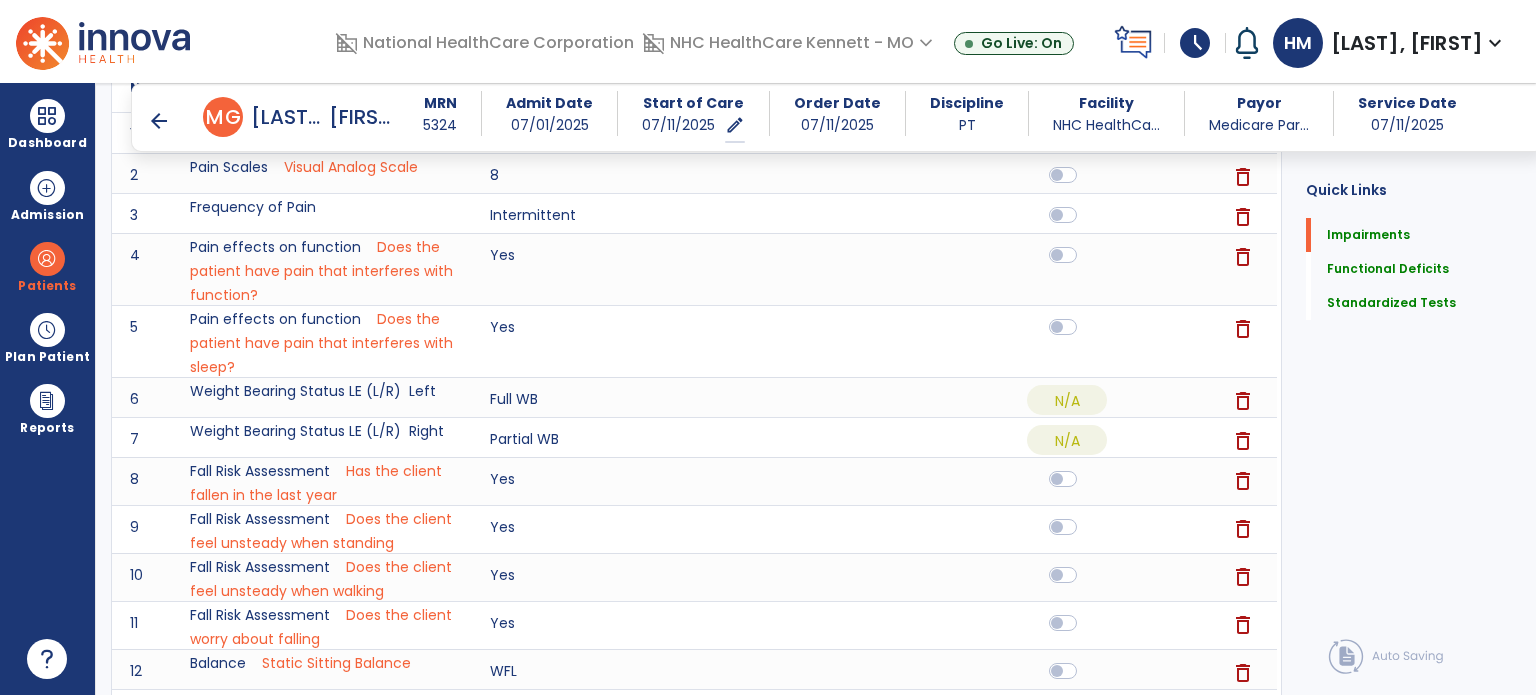 scroll, scrollTop: 0, scrollLeft: 0, axis: both 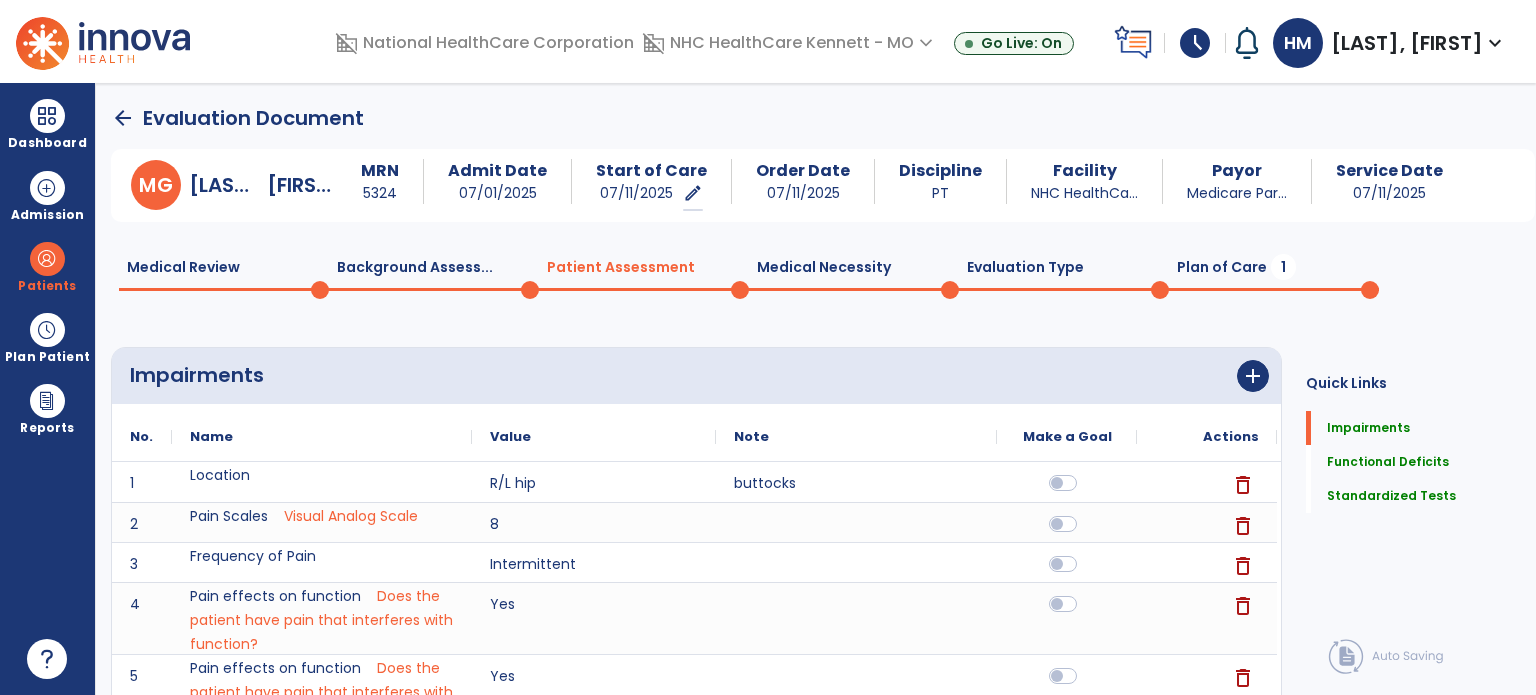 click on "1" 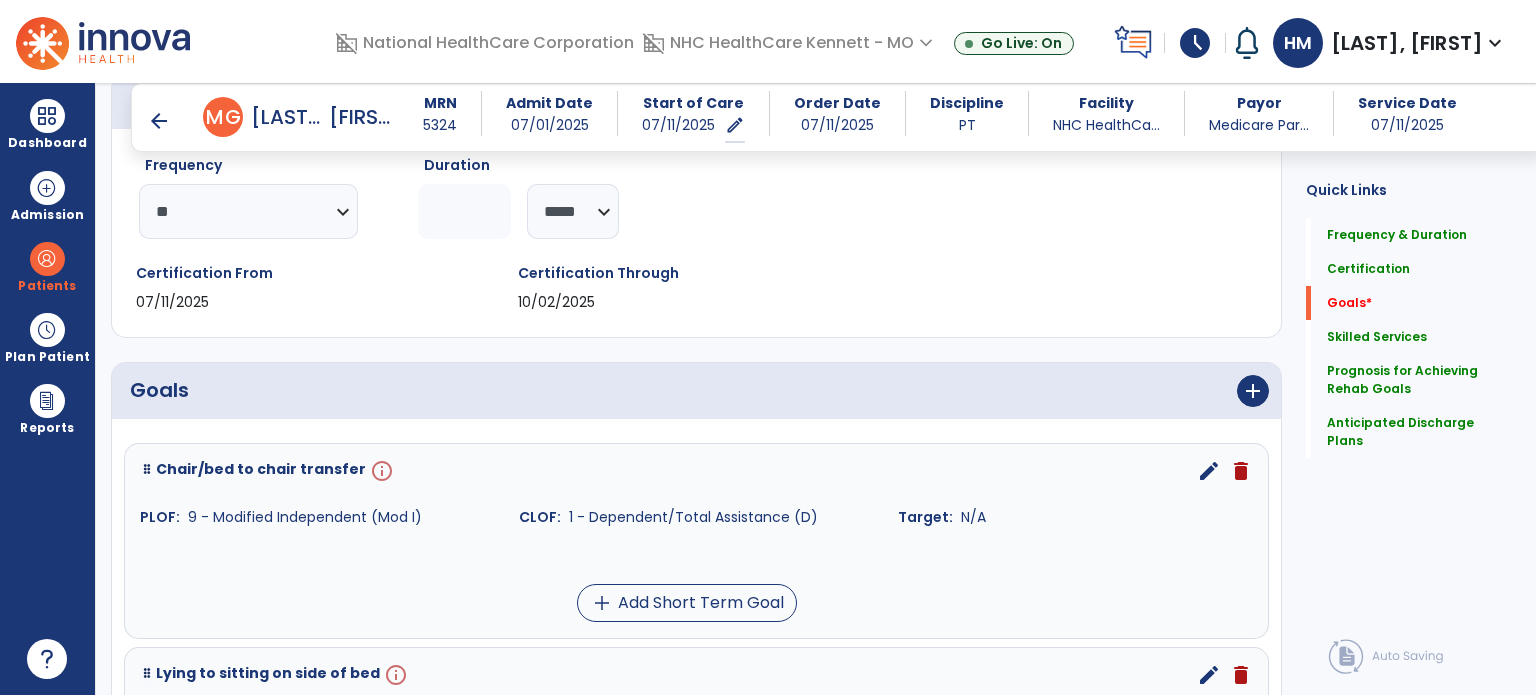scroll, scrollTop: 300, scrollLeft: 0, axis: vertical 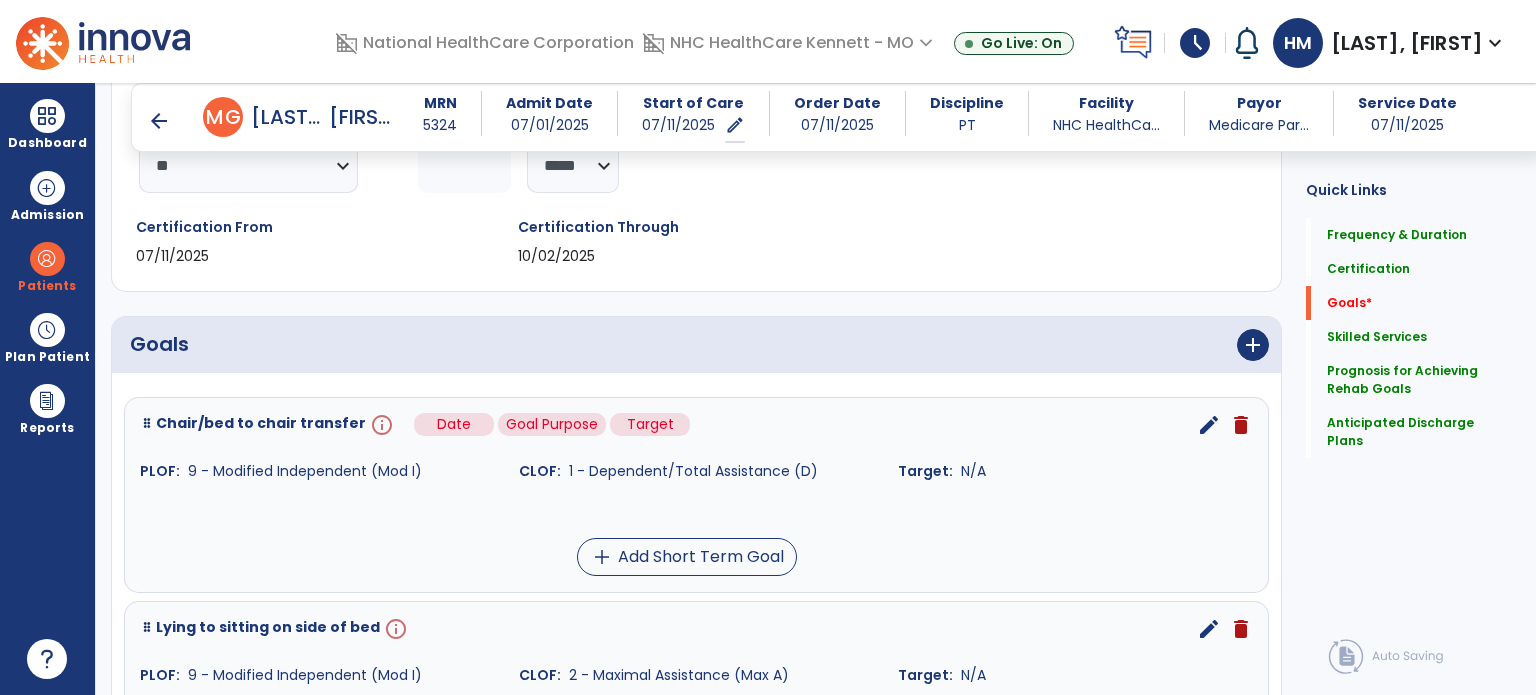 click on "info" at bounding box center [380, 425] 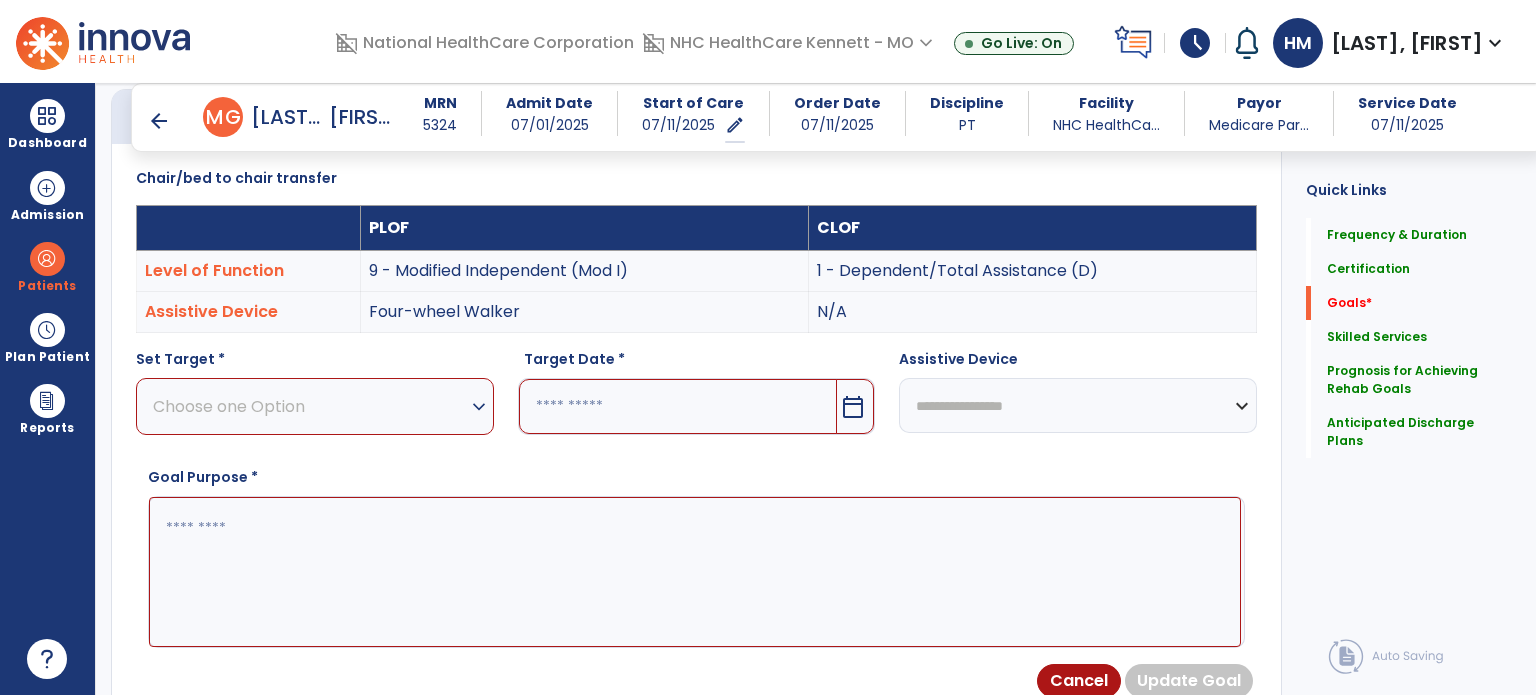 scroll, scrollTop: 534, scrollLeft: 0, axis: vertical 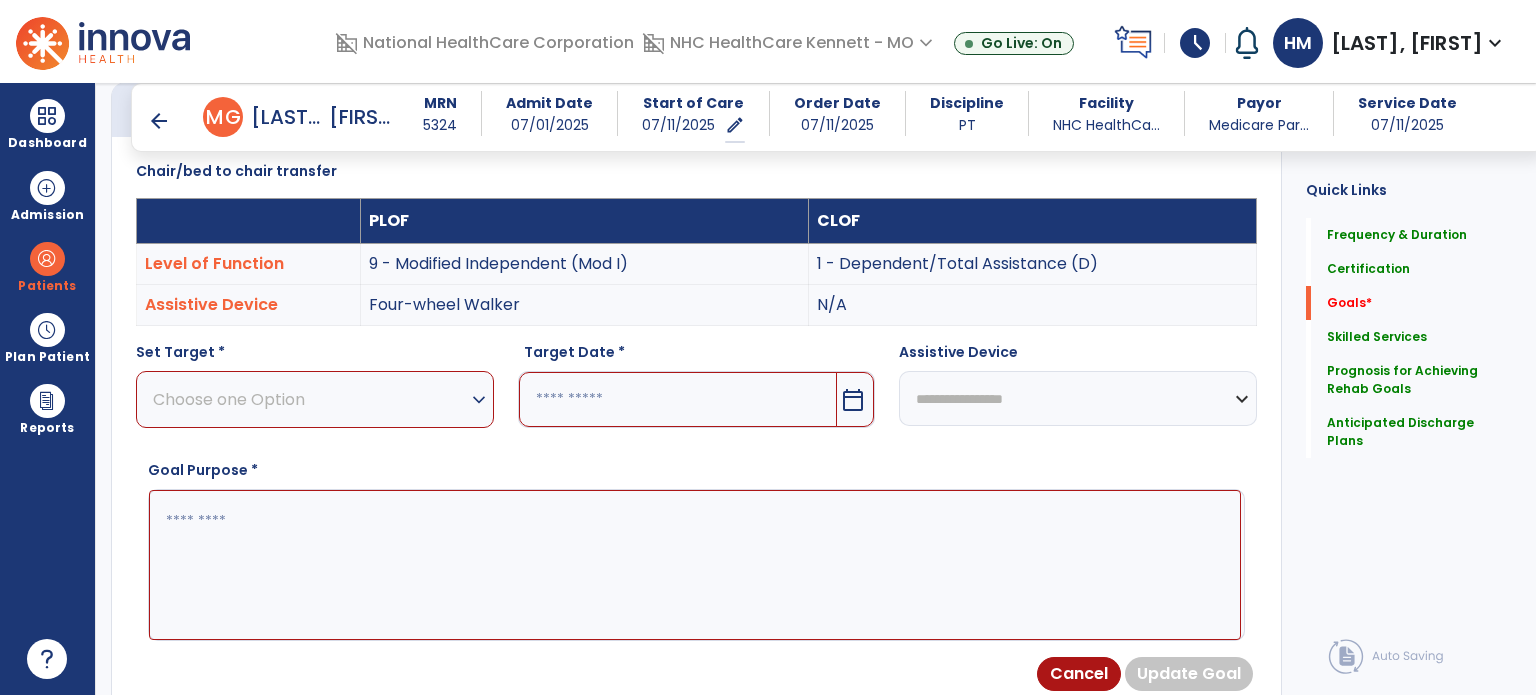 click on "Choose one Option" at bounding box center (310, 399) 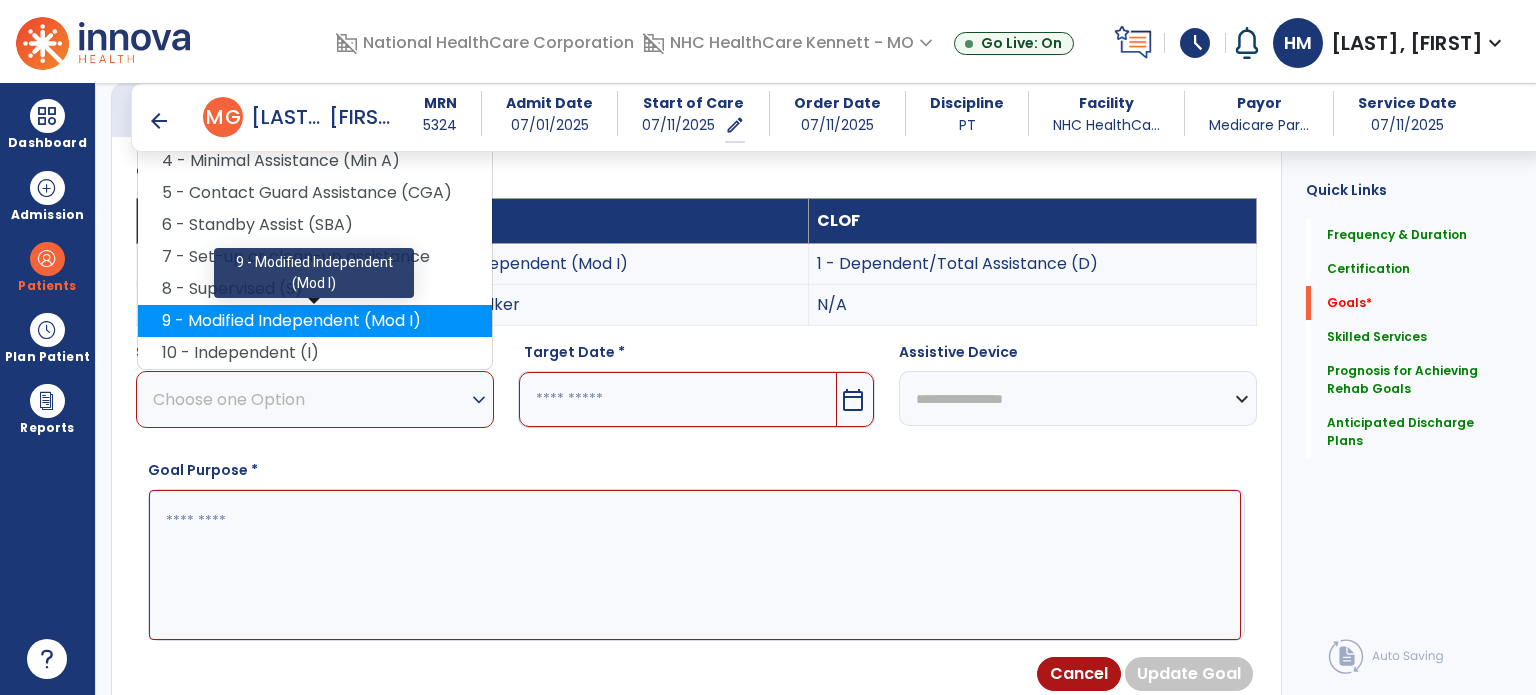 click on "9 - Modified Independent (Mod I)" at bounding box center [315, 321] 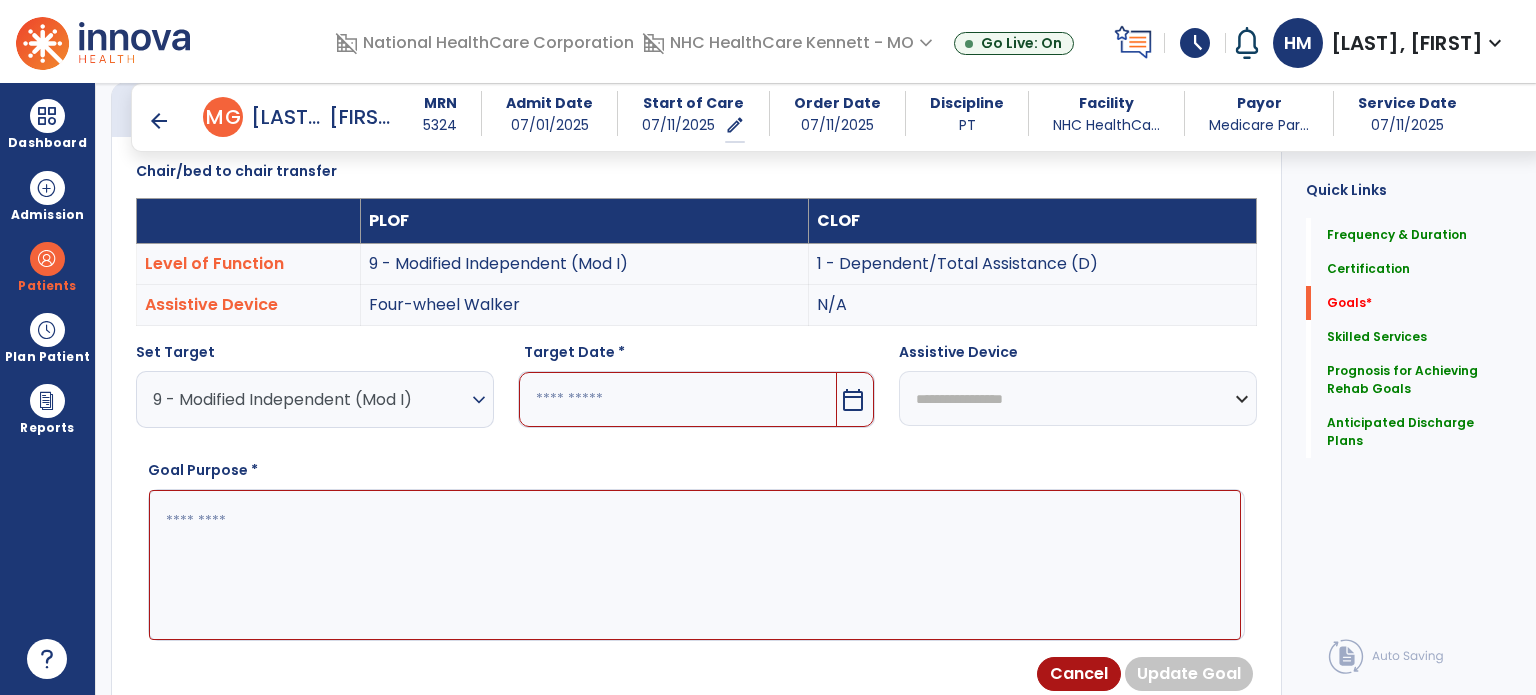 click at bounding box center [678, 399] 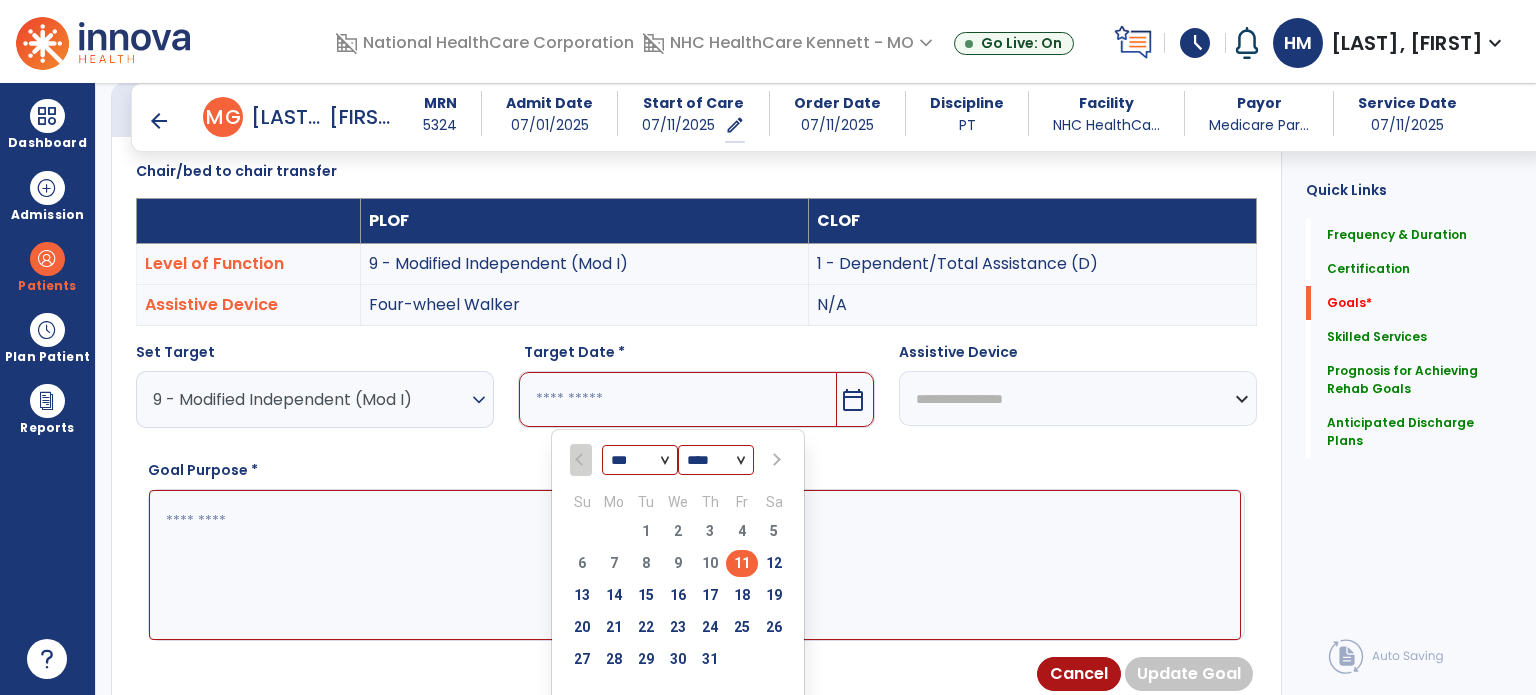 click at bounding box center [774, 460] 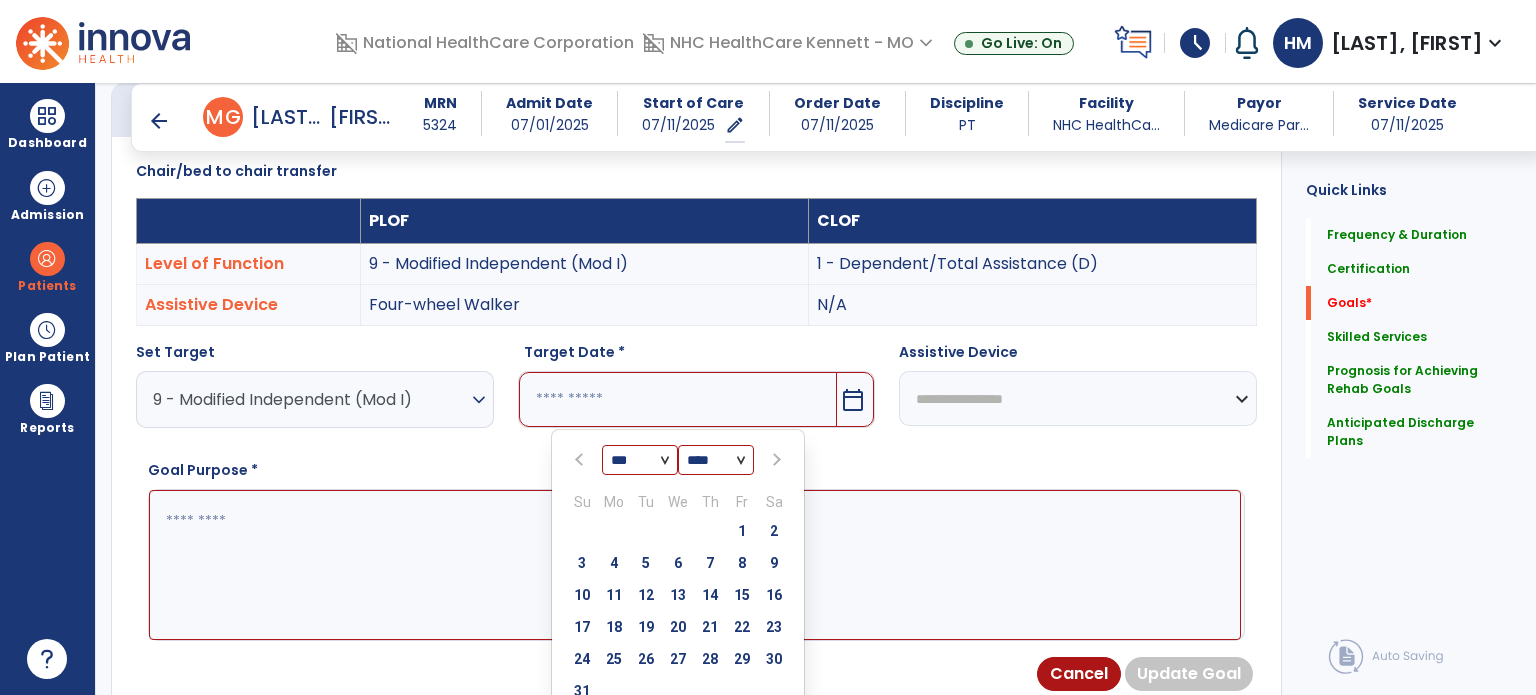 click at bounding box center (774, 460) 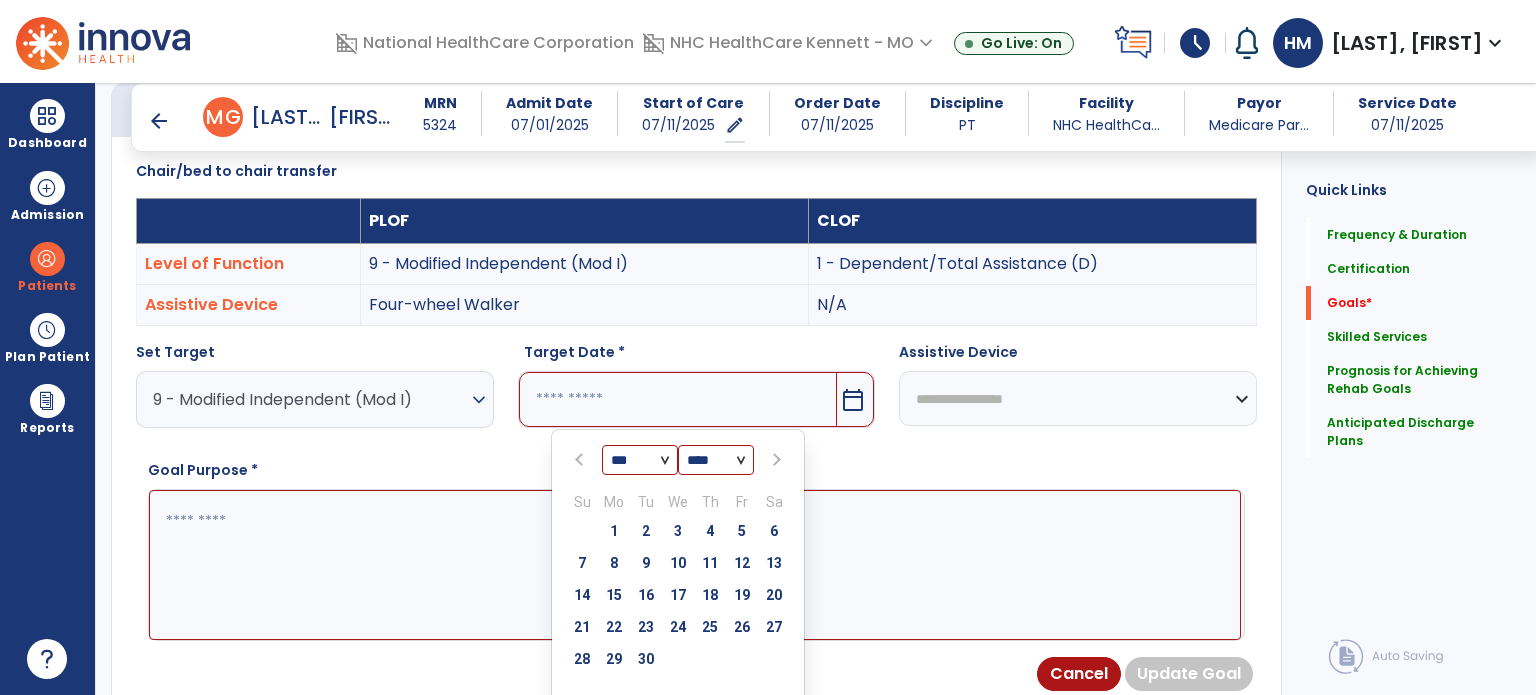 click at bounding box center [774, 460] 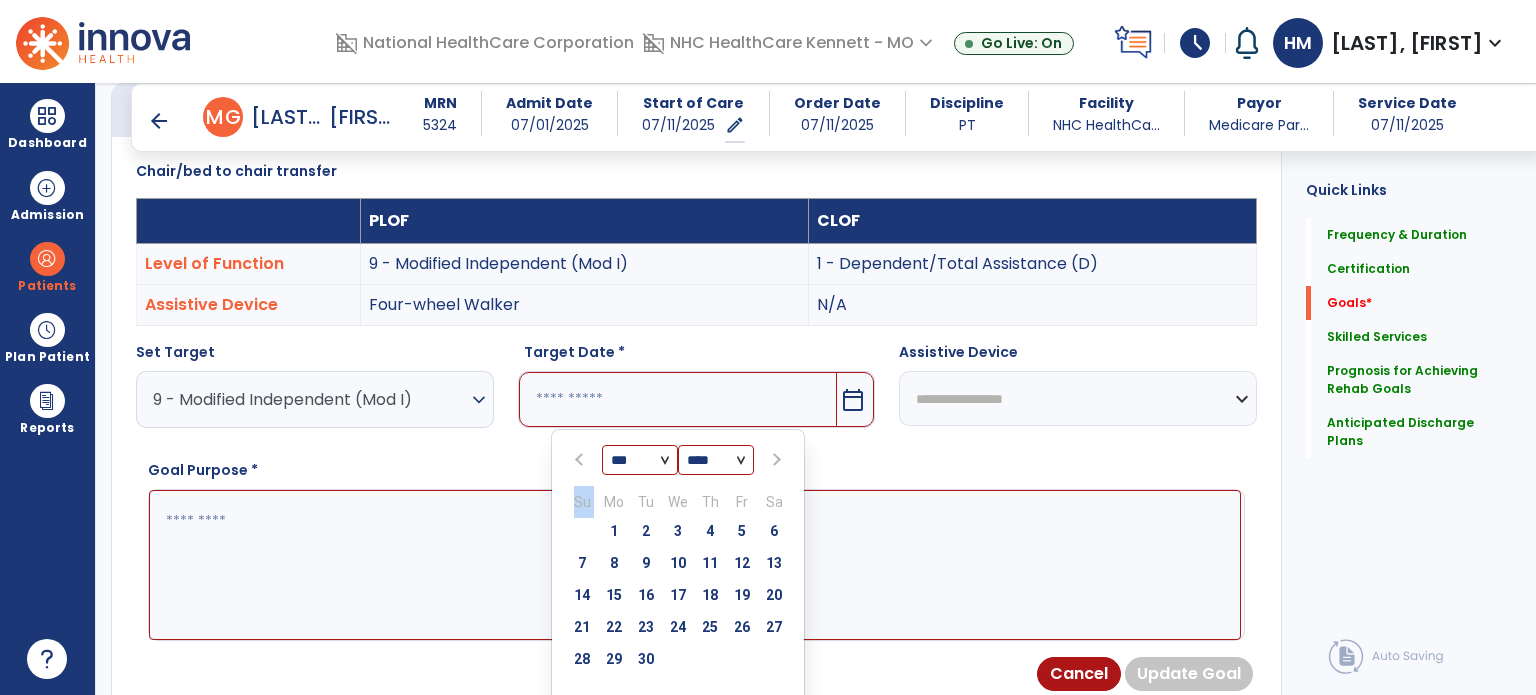 click at bounding box center [774, 460] 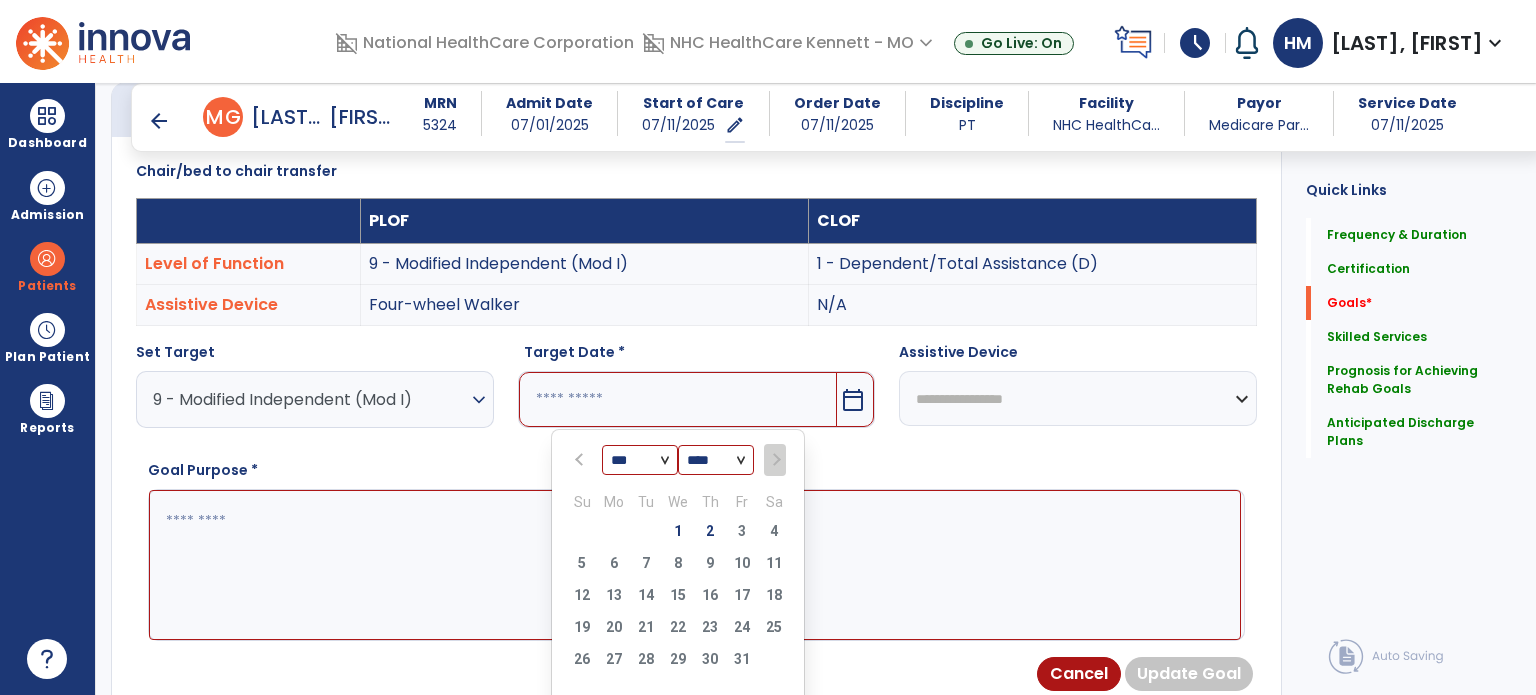 click on "28   29   30   1   2   3   4" at bounding box center (678, 534) 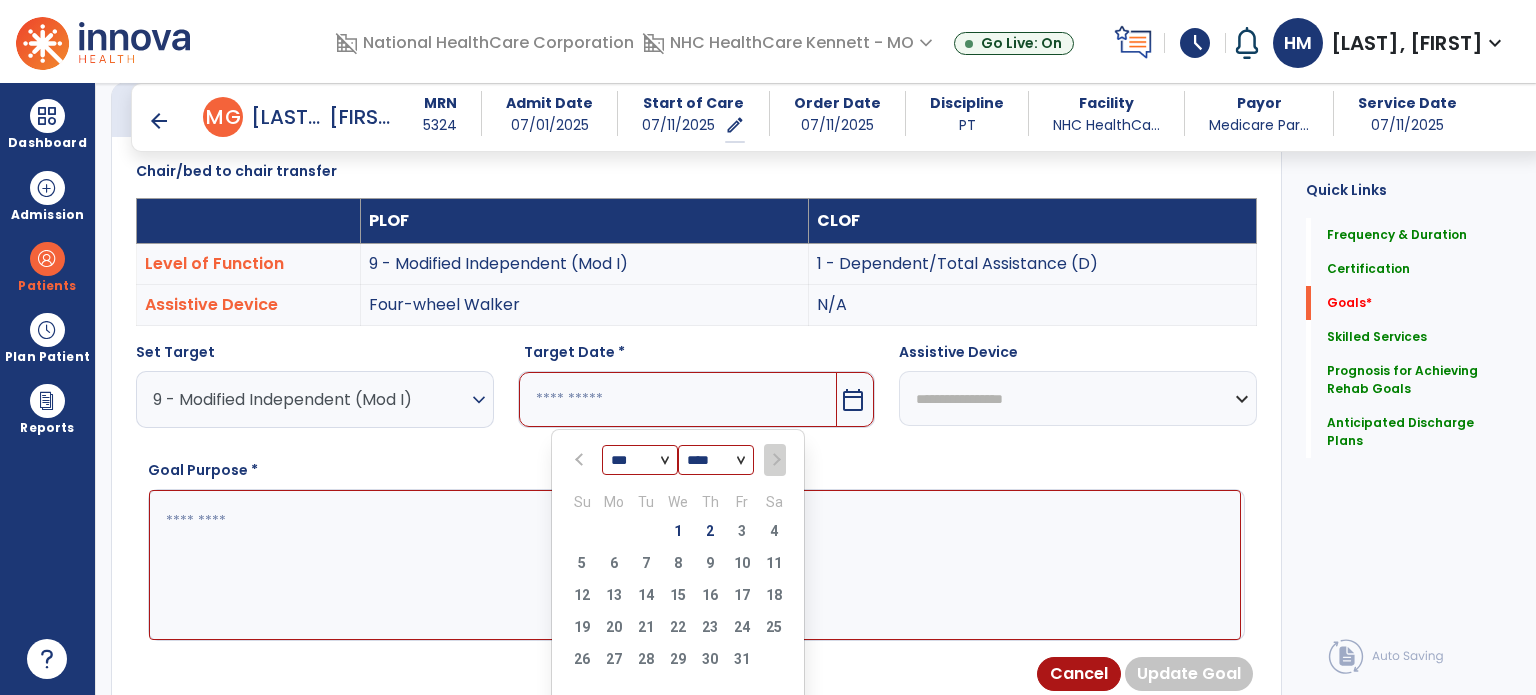 click on "28   29   30   1   2   3   4" at bounding box center [678, 534] 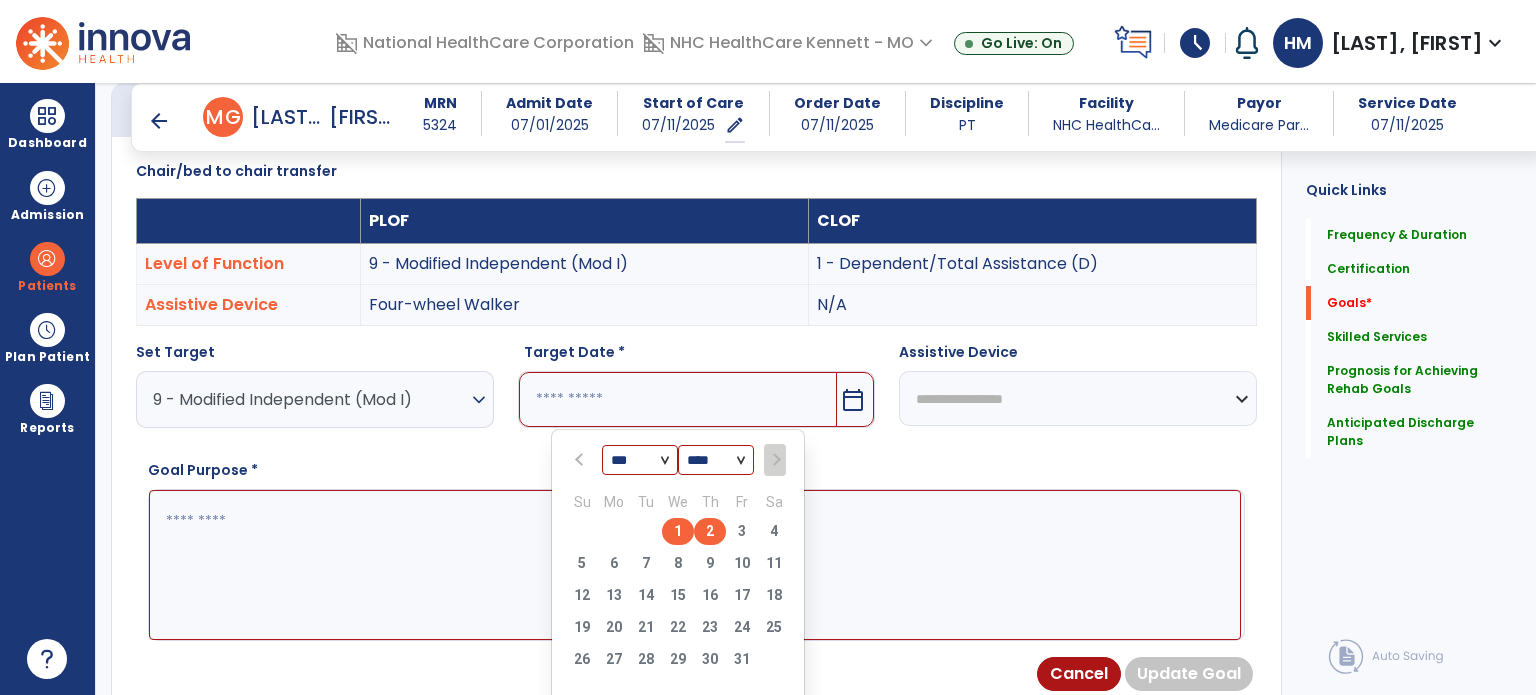 click on "2" at bounding box center (710, 531) 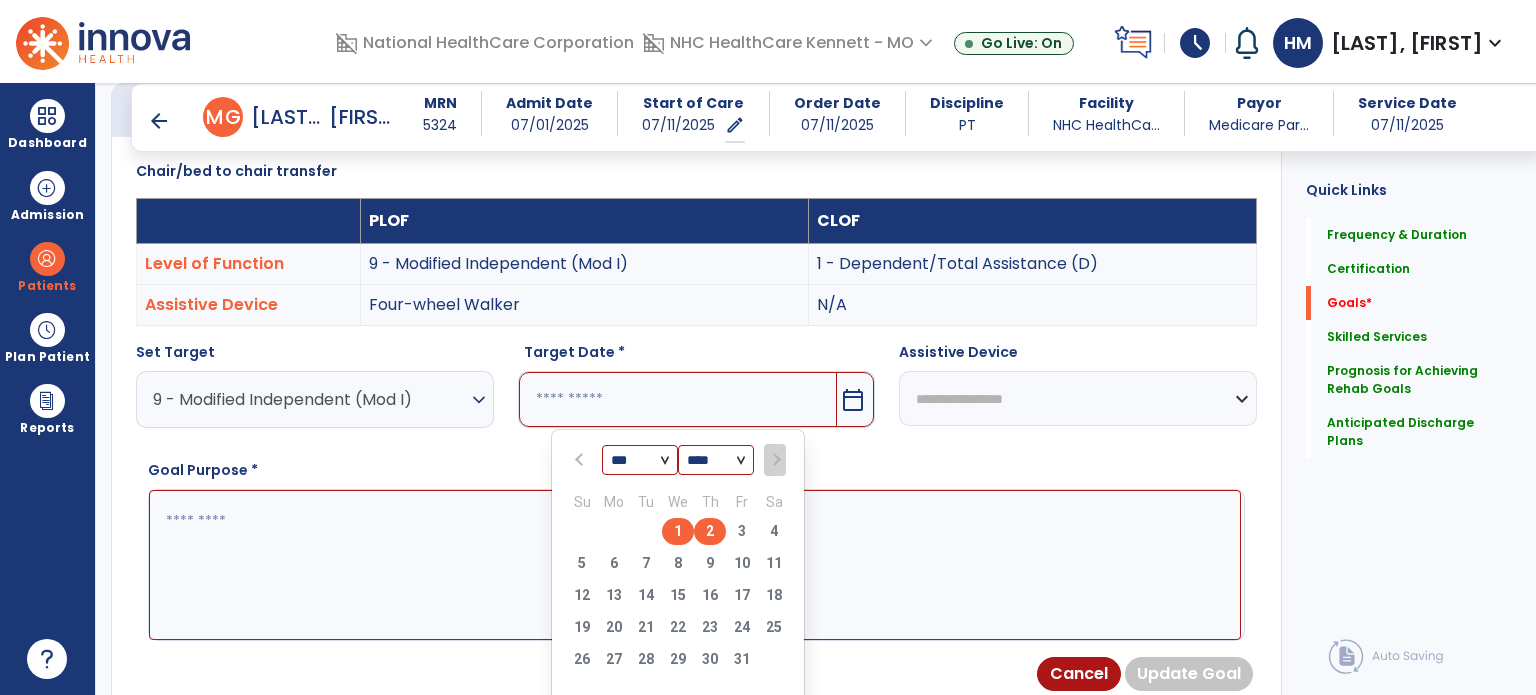 type on "*********" 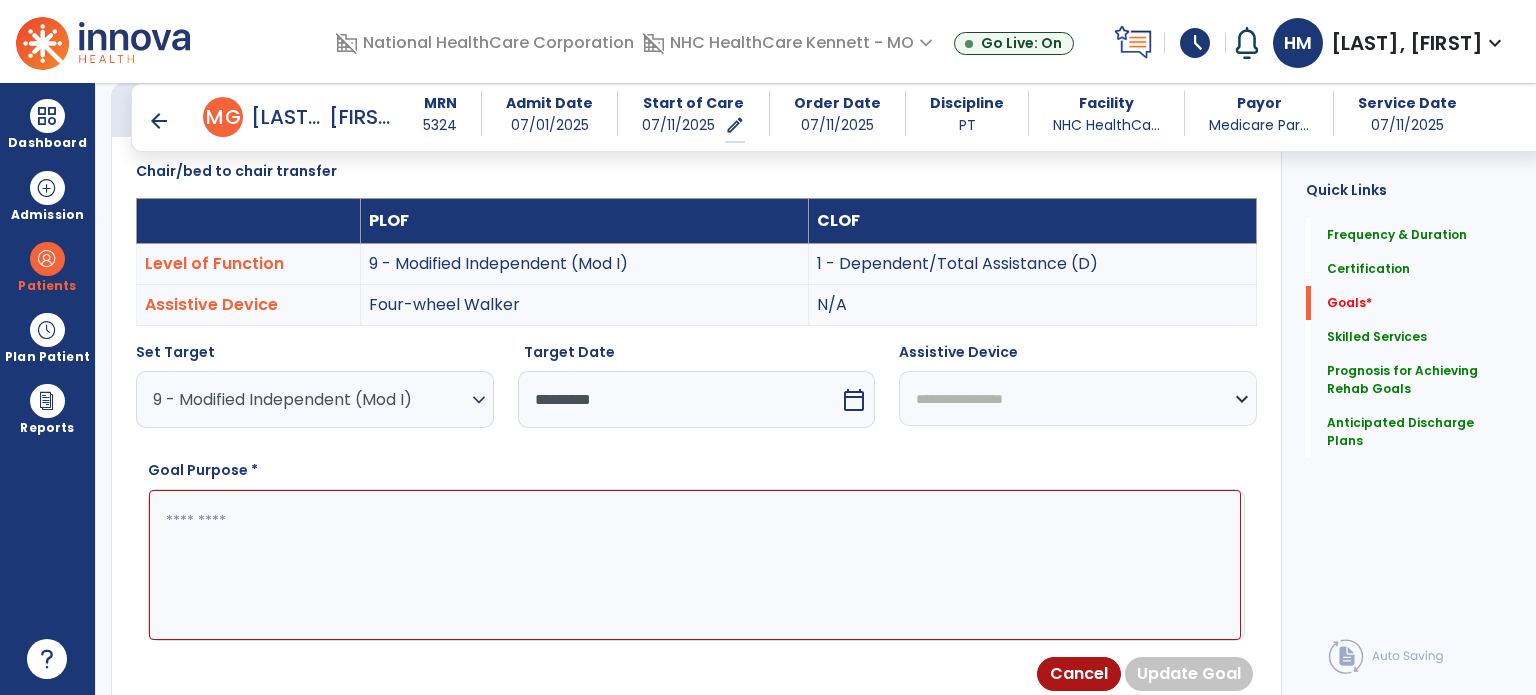click on "**********" at bounding box center (1078, 398) 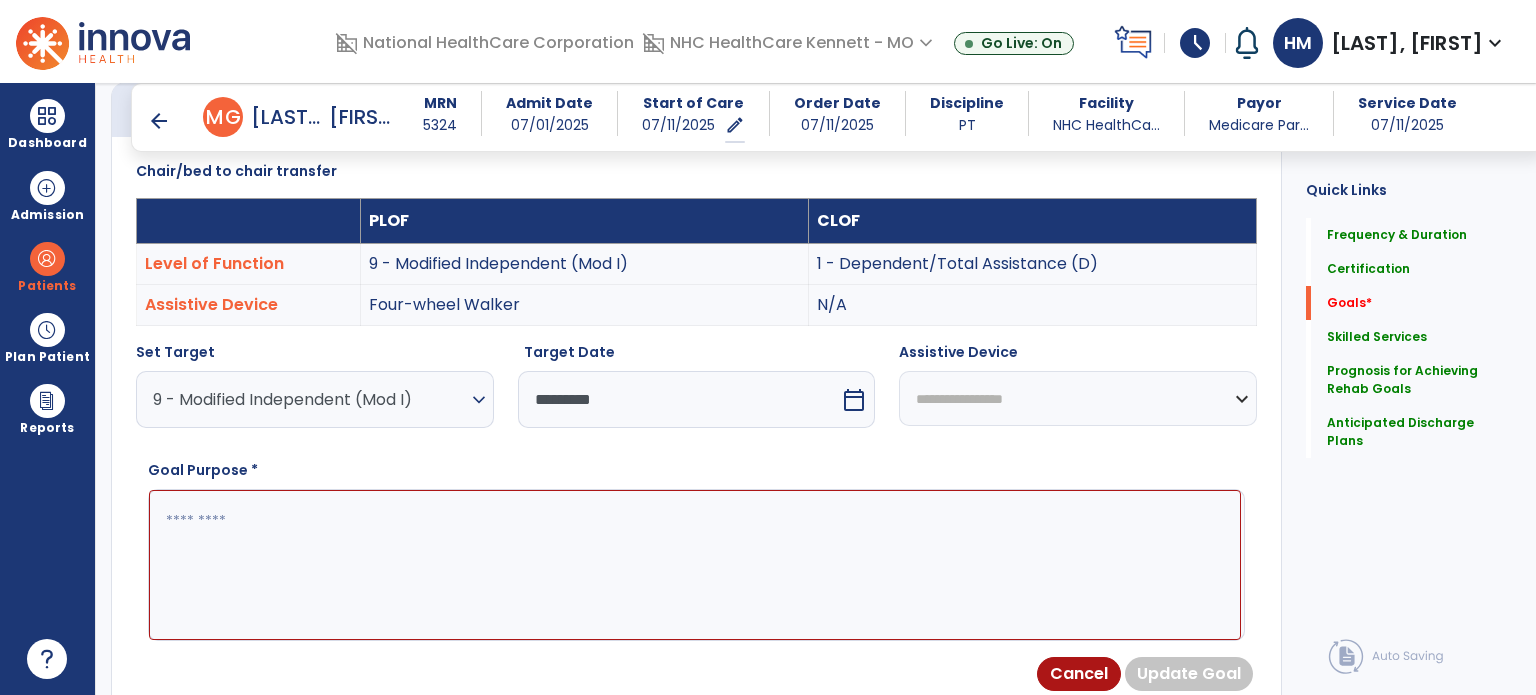 select on "**********" 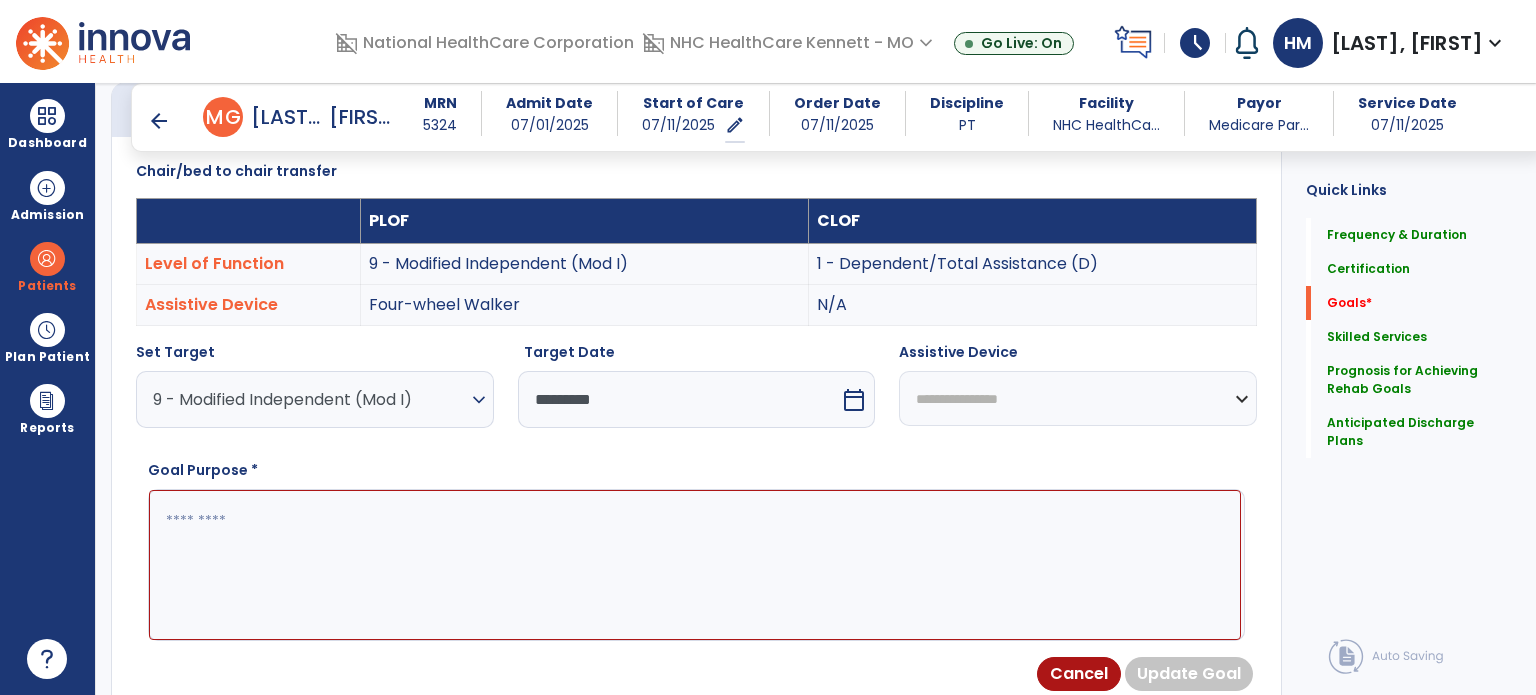 click on "**********" at bounding box center (1078, 398) 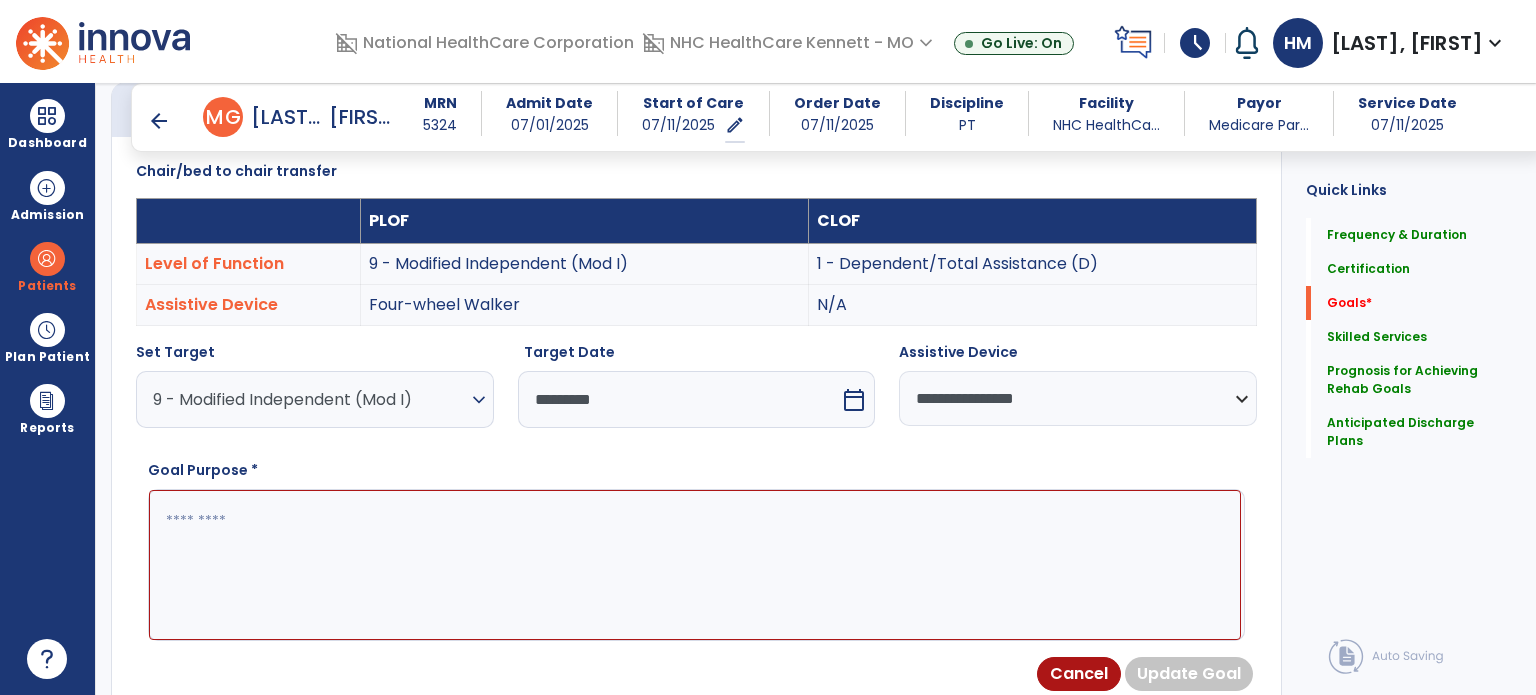 click at bounding box center (695, 565) 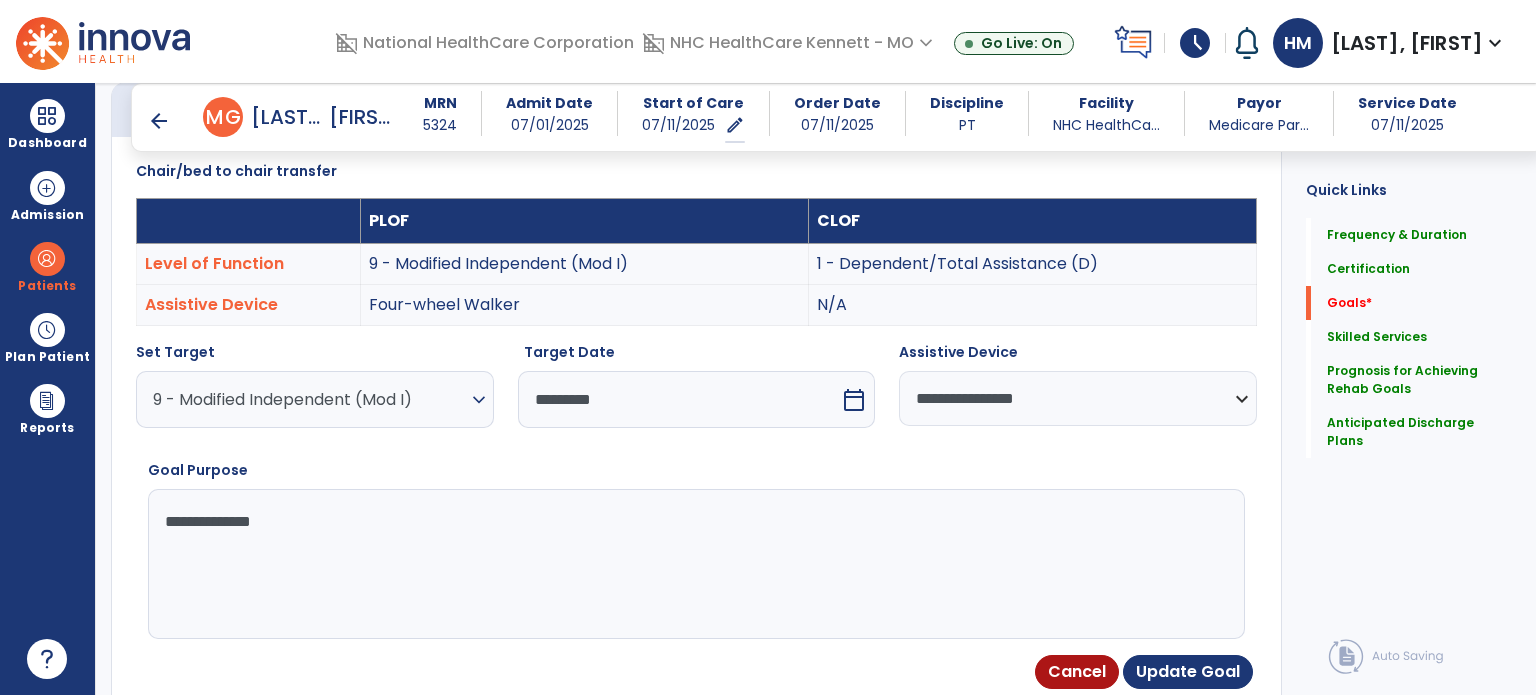 drag, startPoint x: 265, startPoint y: 527, endPoint x: 90, endPoint y: 556, distance: 177.38658 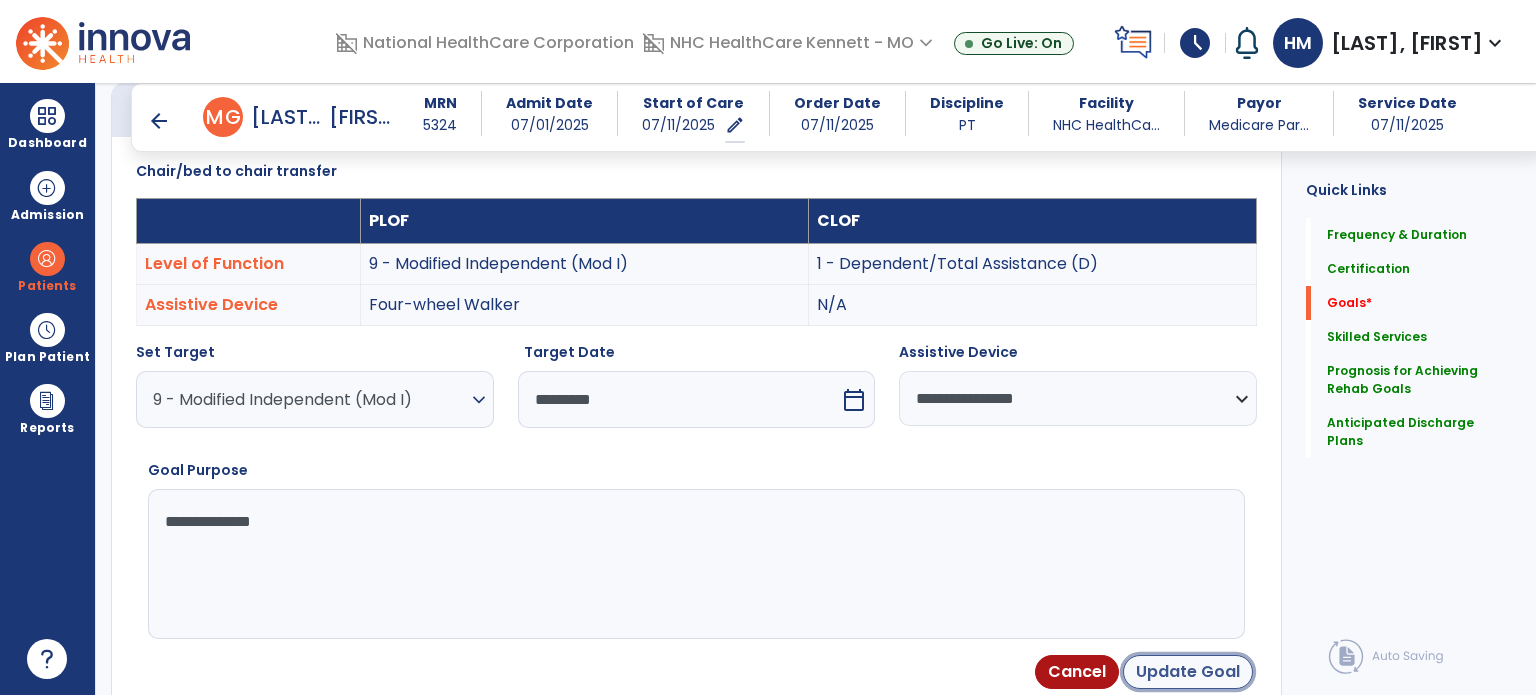 click on "Update Goal" at bounding box center [1188, 672] 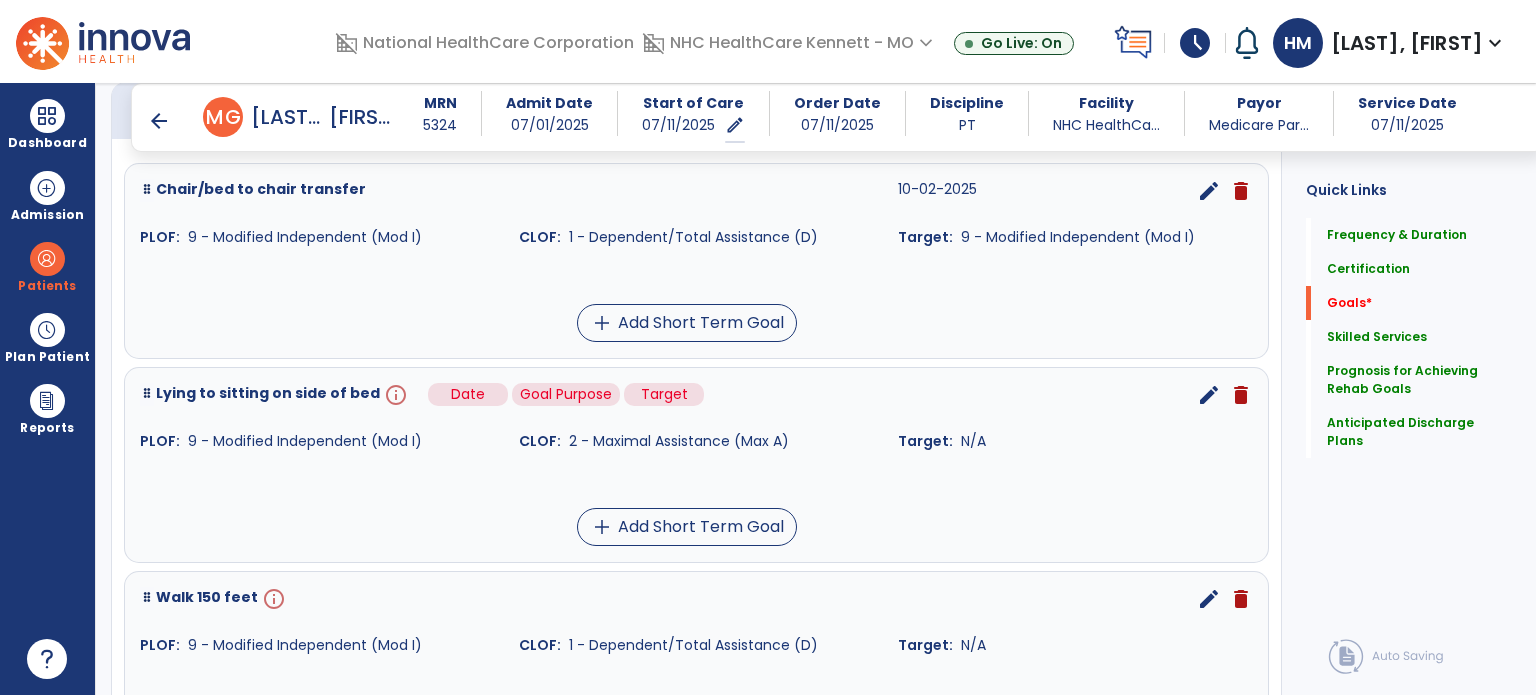 click on "info" at bounding box center [394, 395] 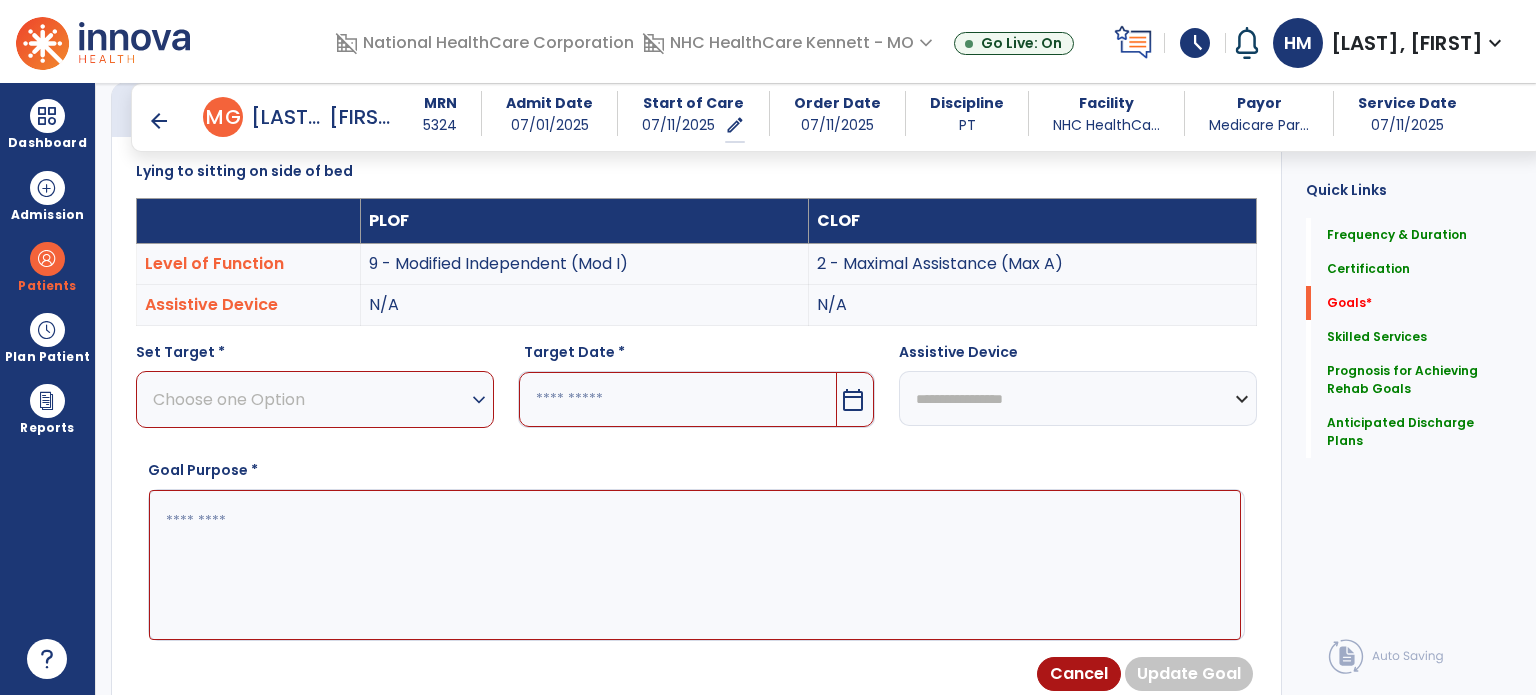 click on "Choose one Option" at bounding box center (310, 399) 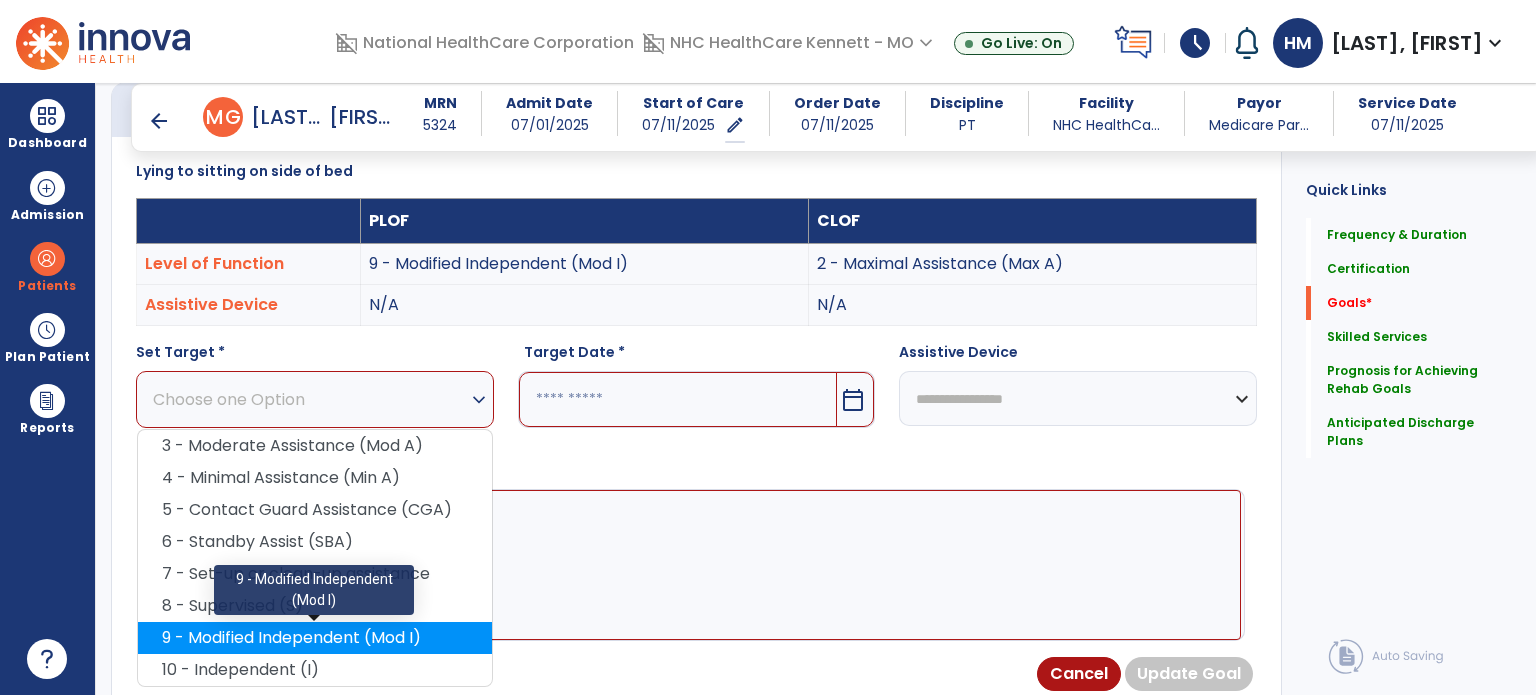click on "9 - Modified Independent (Mod I)" at bounding box center (315, 638) 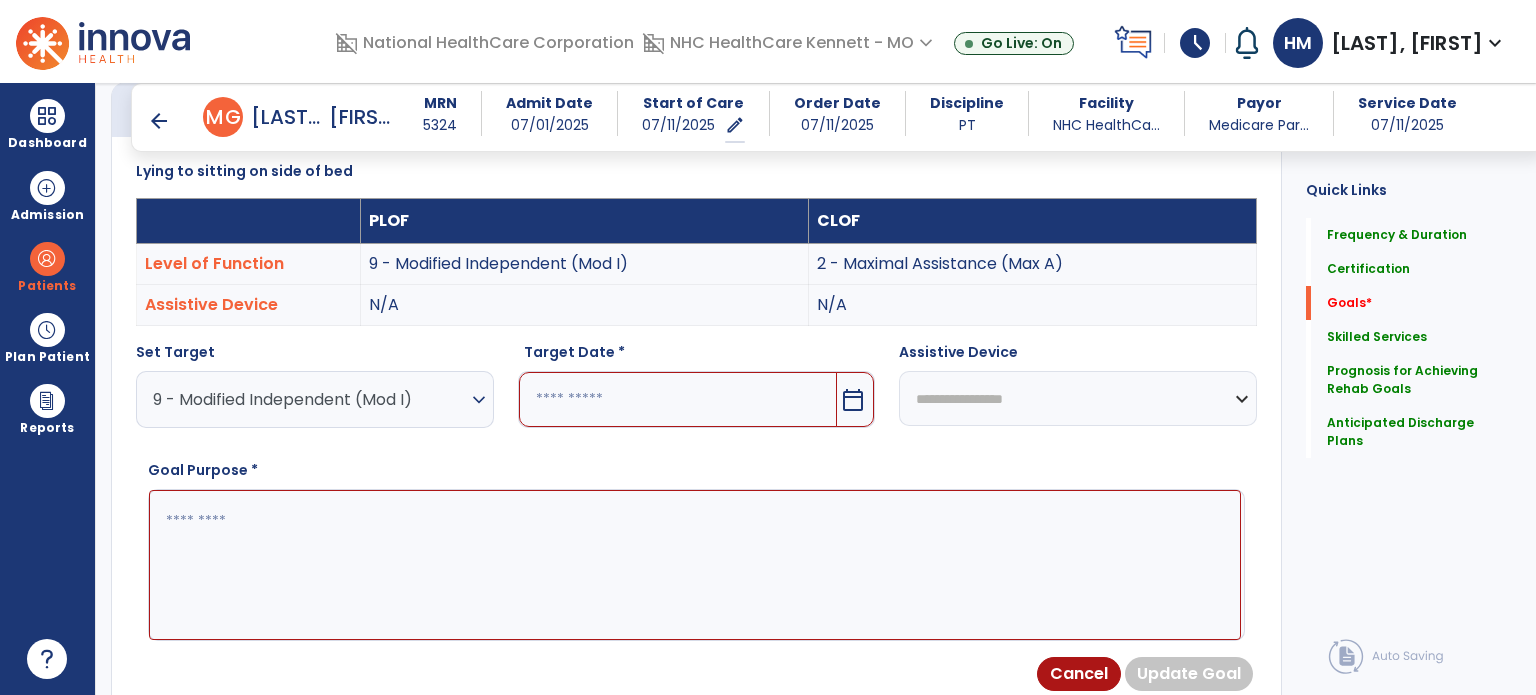click at bounding box center [678, 399] 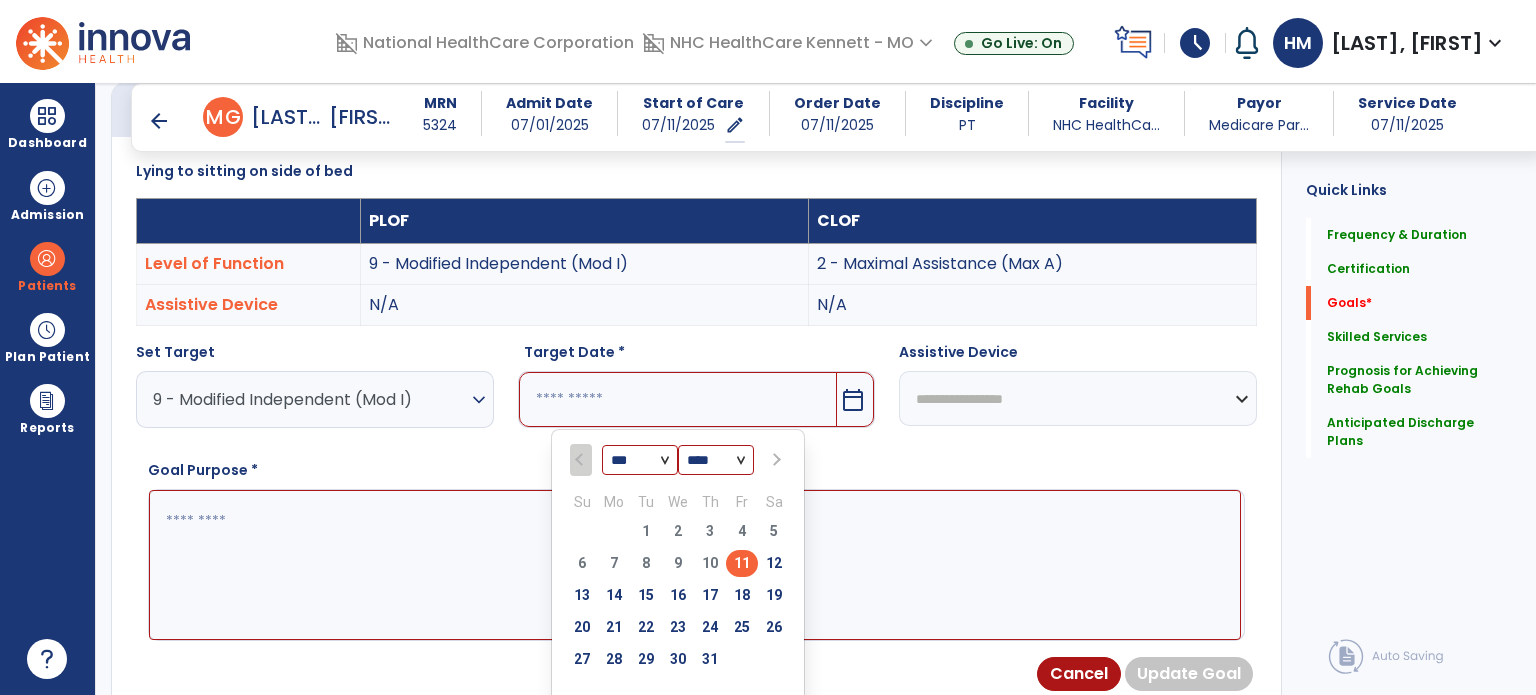 click at bounding box center [774, 460] 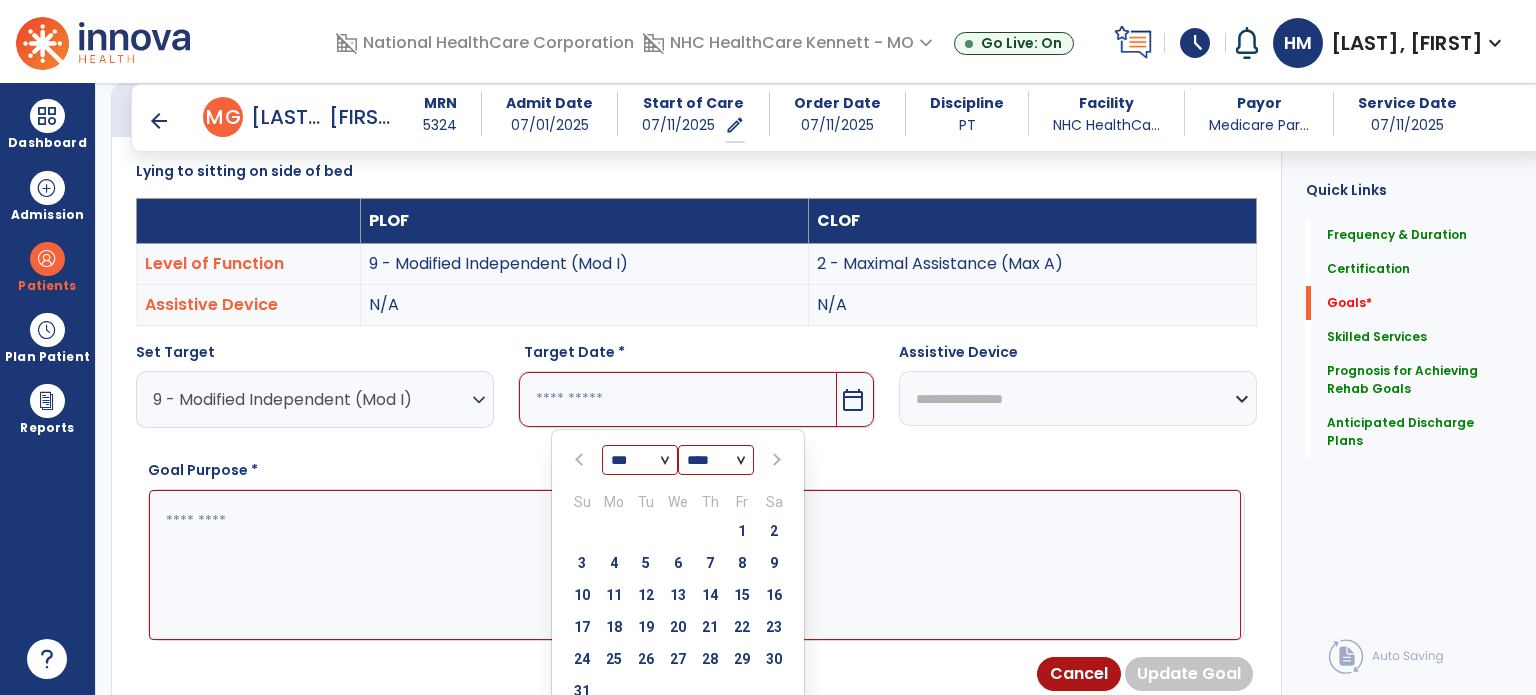 click at bounding box center [774, 460] 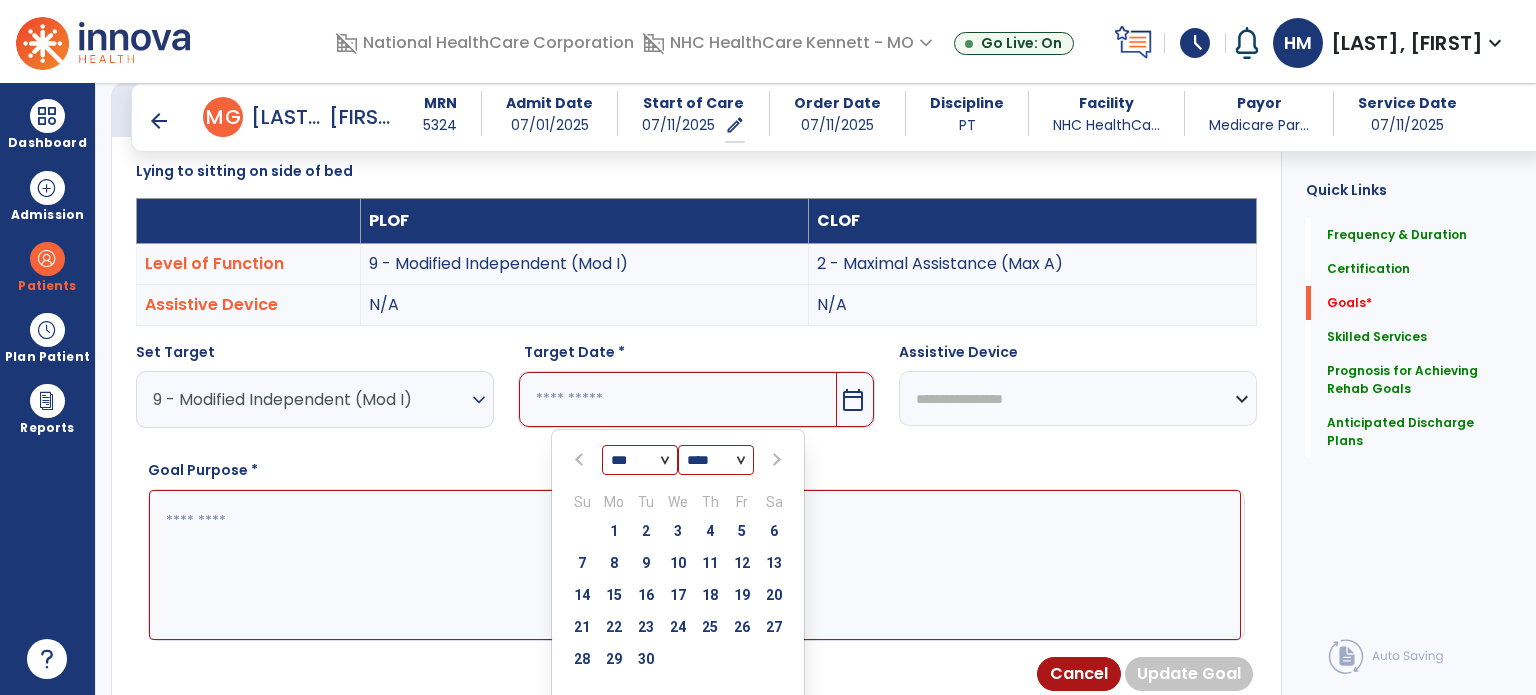 click at bounding box center (774, 460) 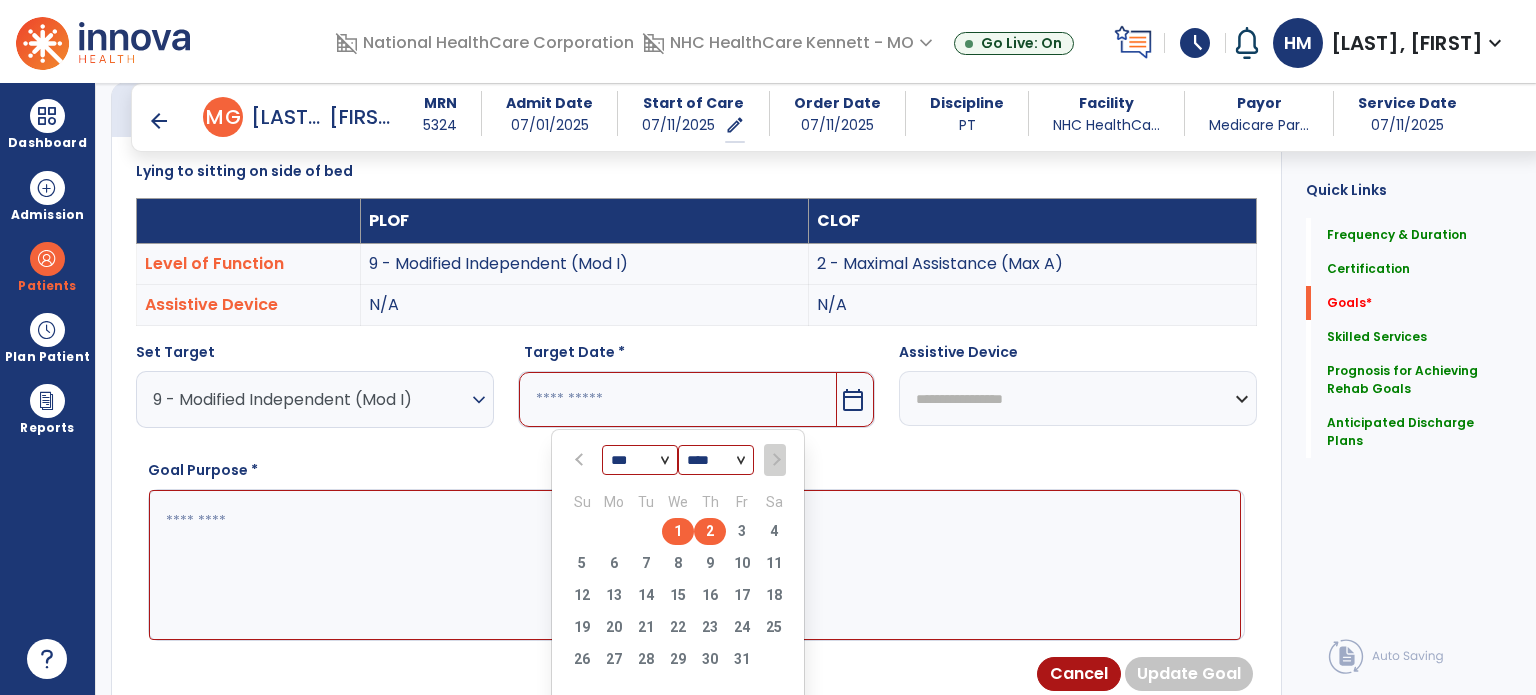 click on "2" at bounding box center [710, 531] 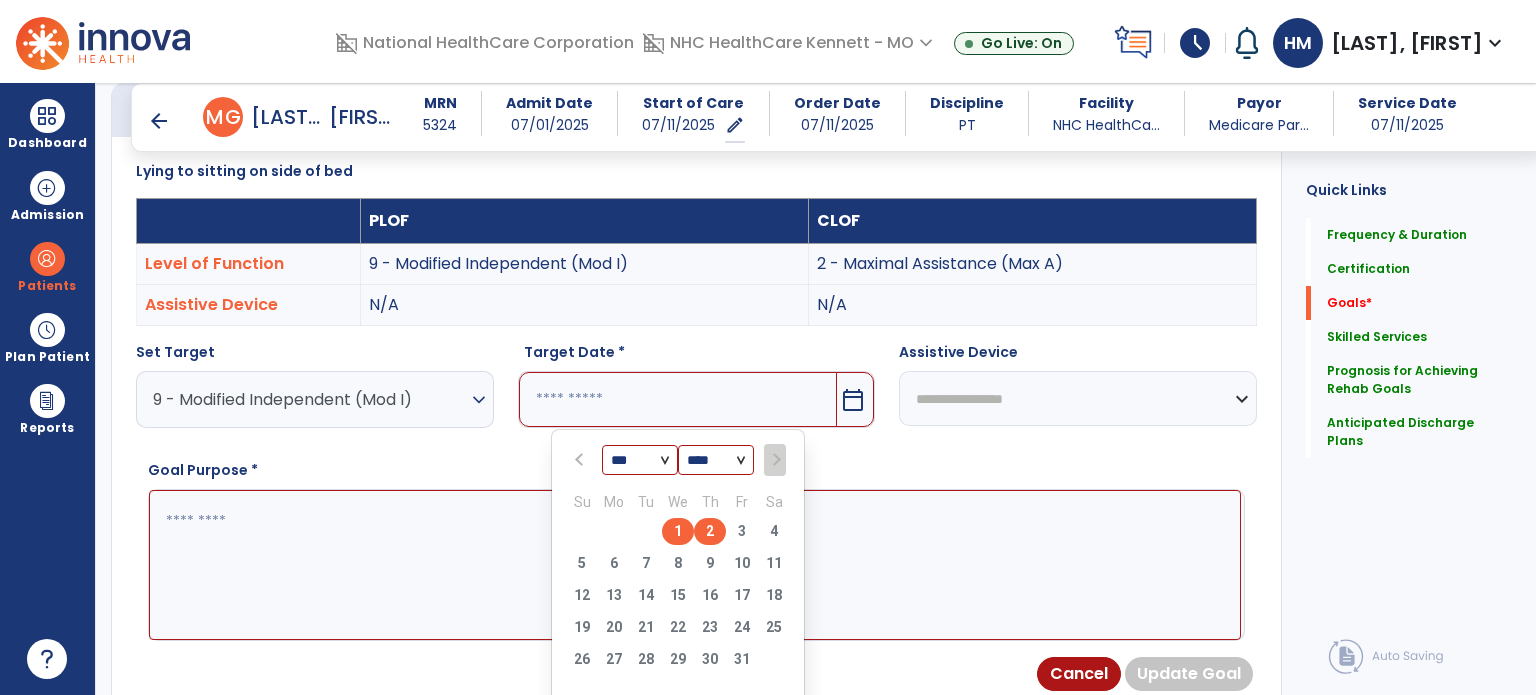 type on "*********" 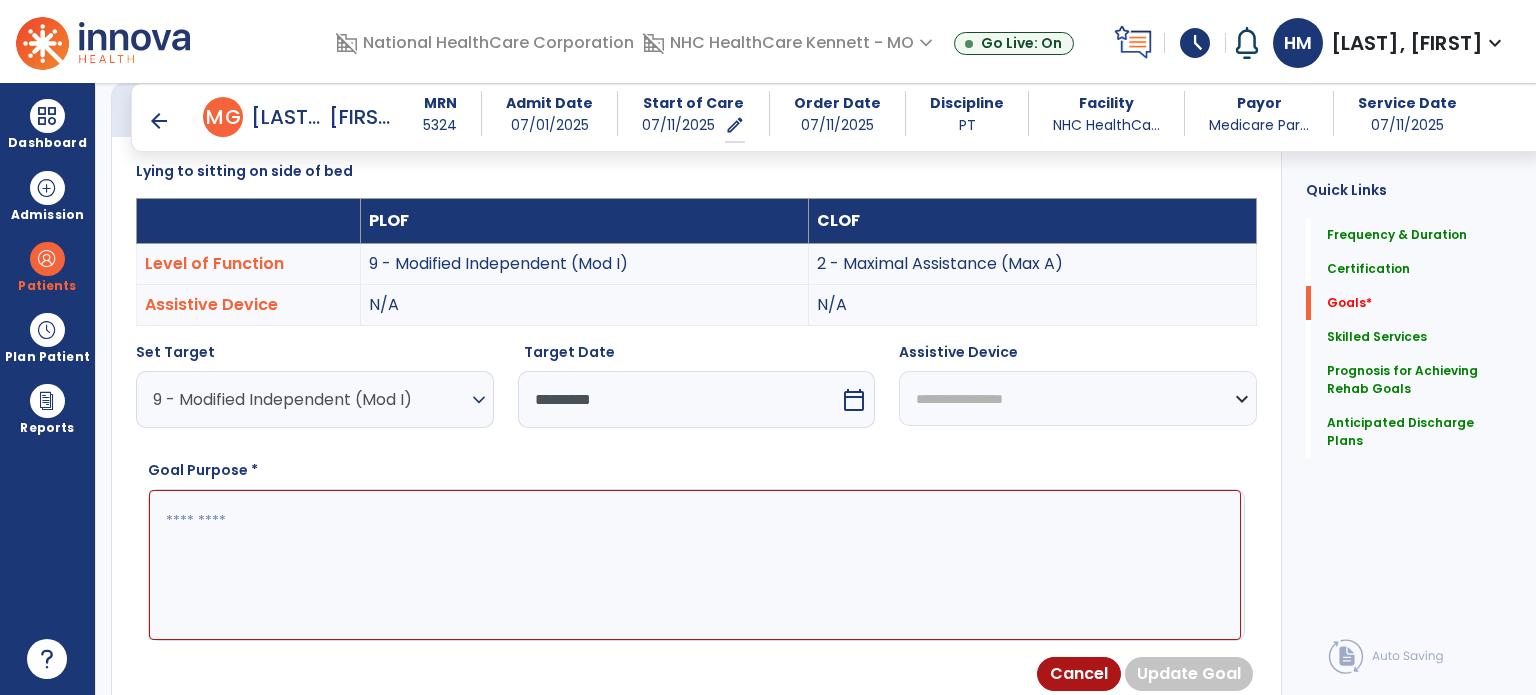 click at bounding box center (695, 565) 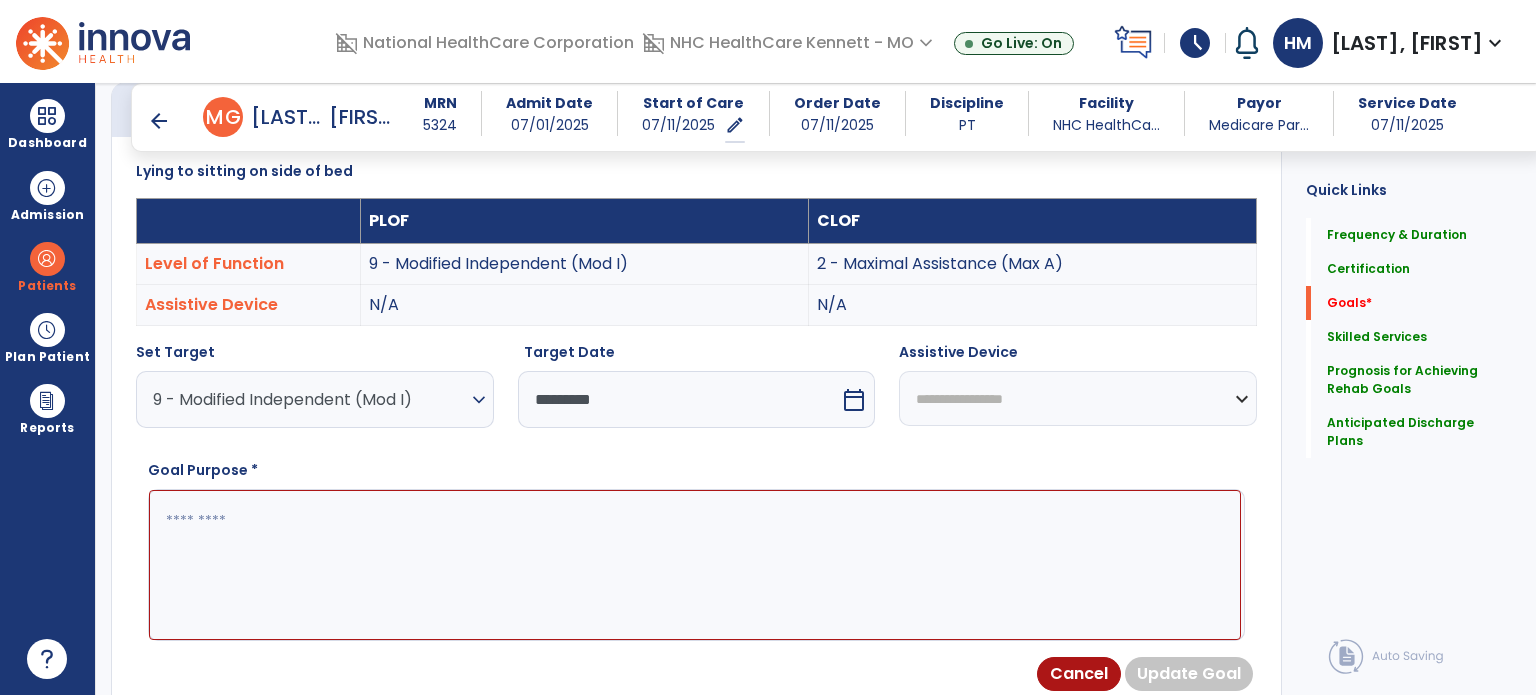 paste on "**********" 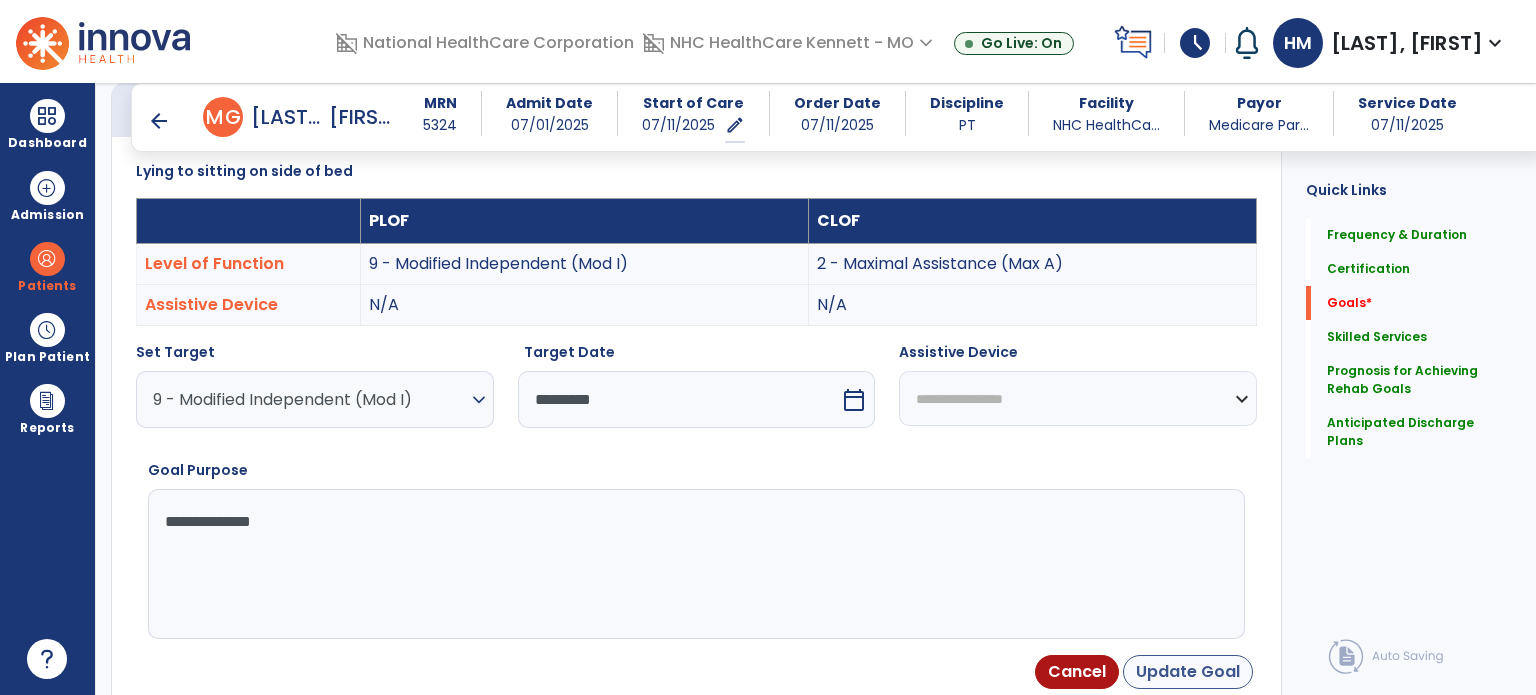 type on "**********" 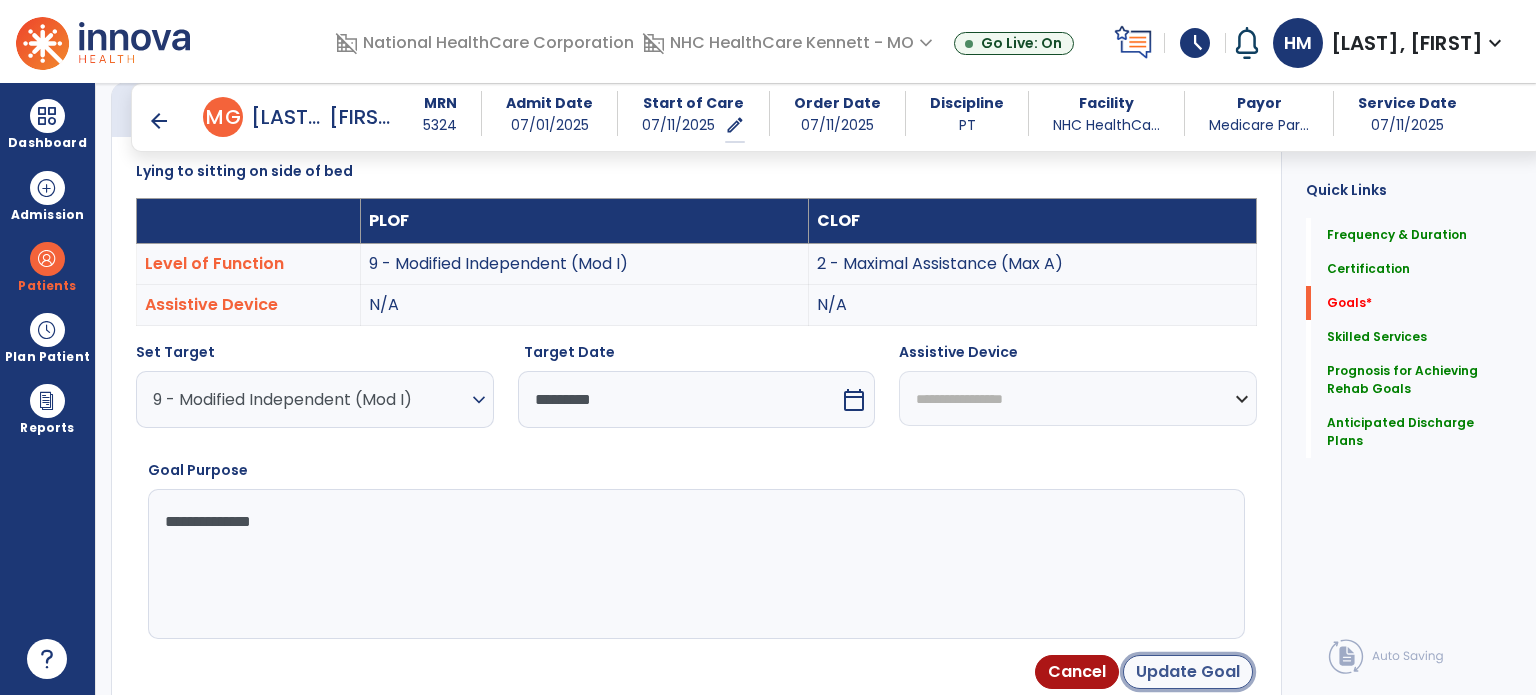 click on "Update Goal" at bounding box center [1188, 672] 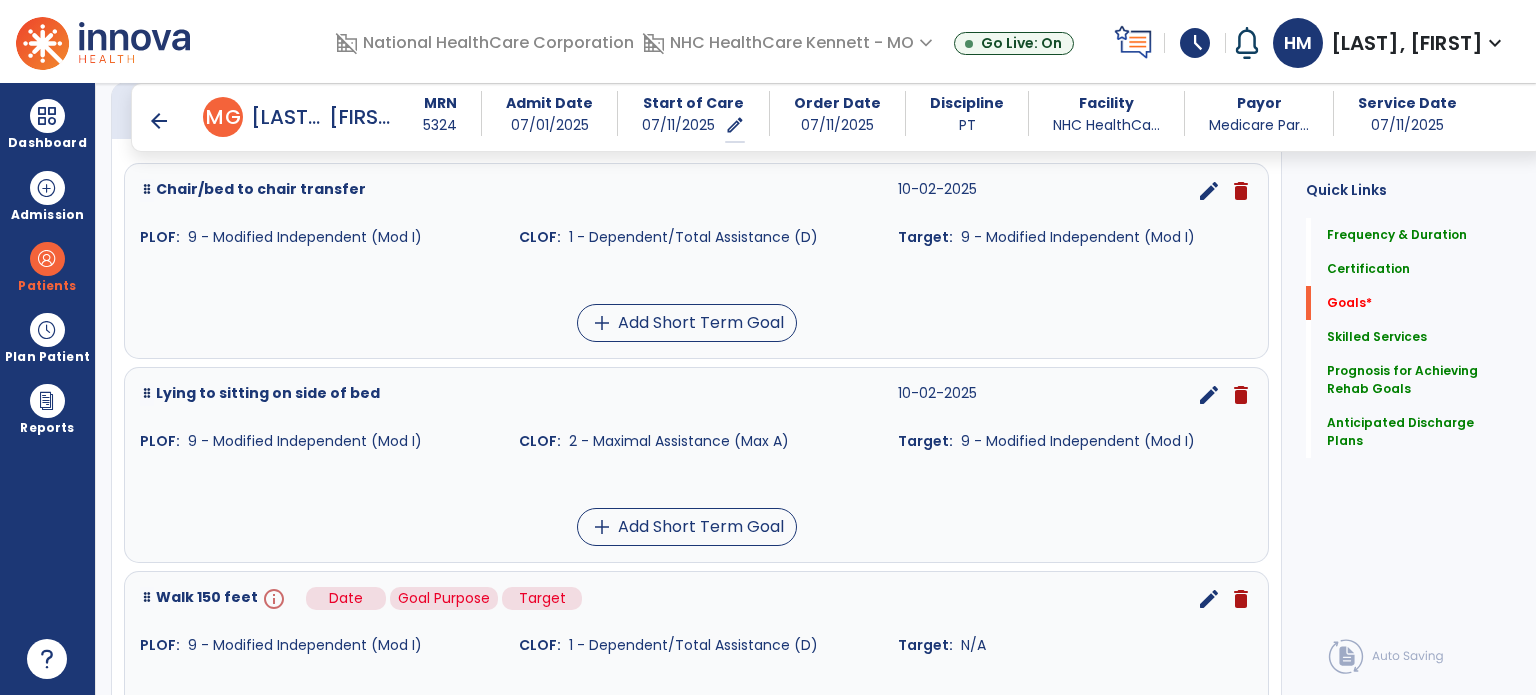 click on "info" at bounding box center [272, 599] 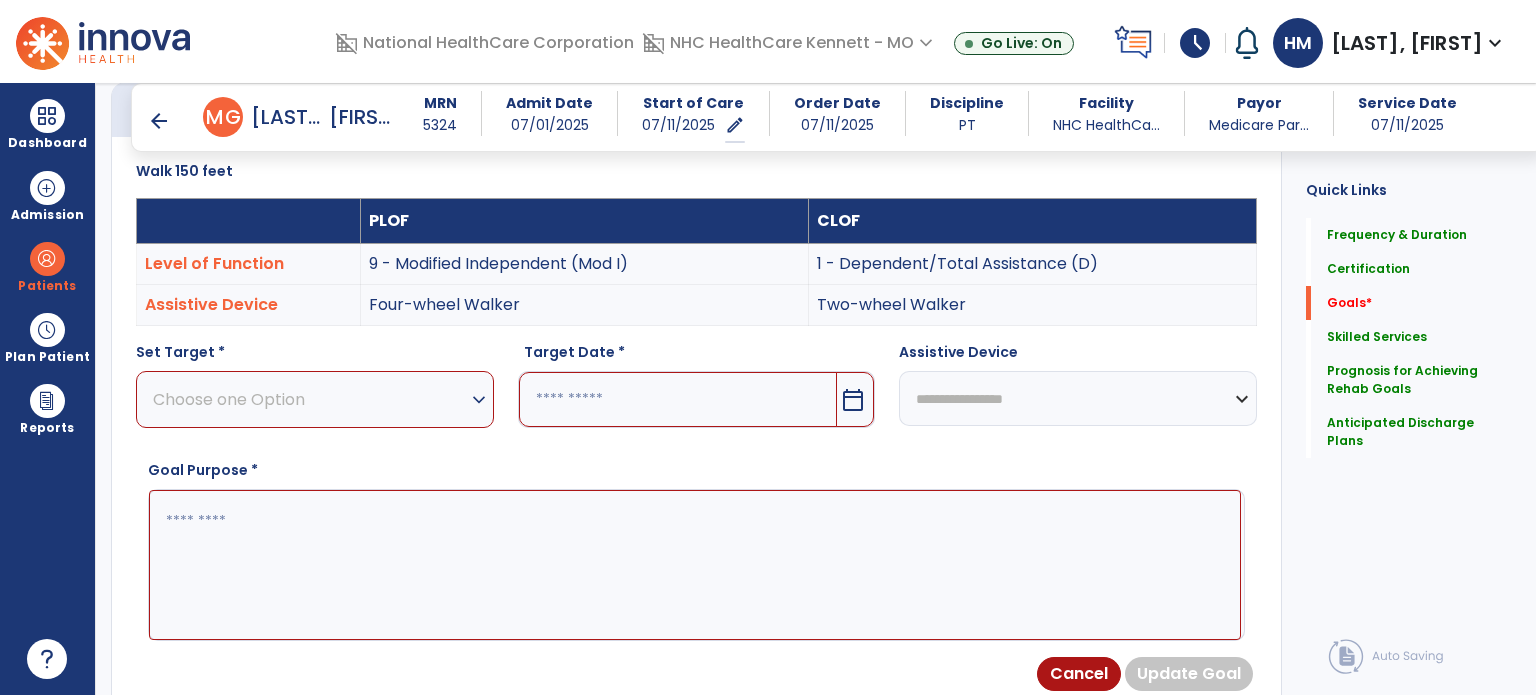 click on "Choose one Option" at bounding box center (310, 399) 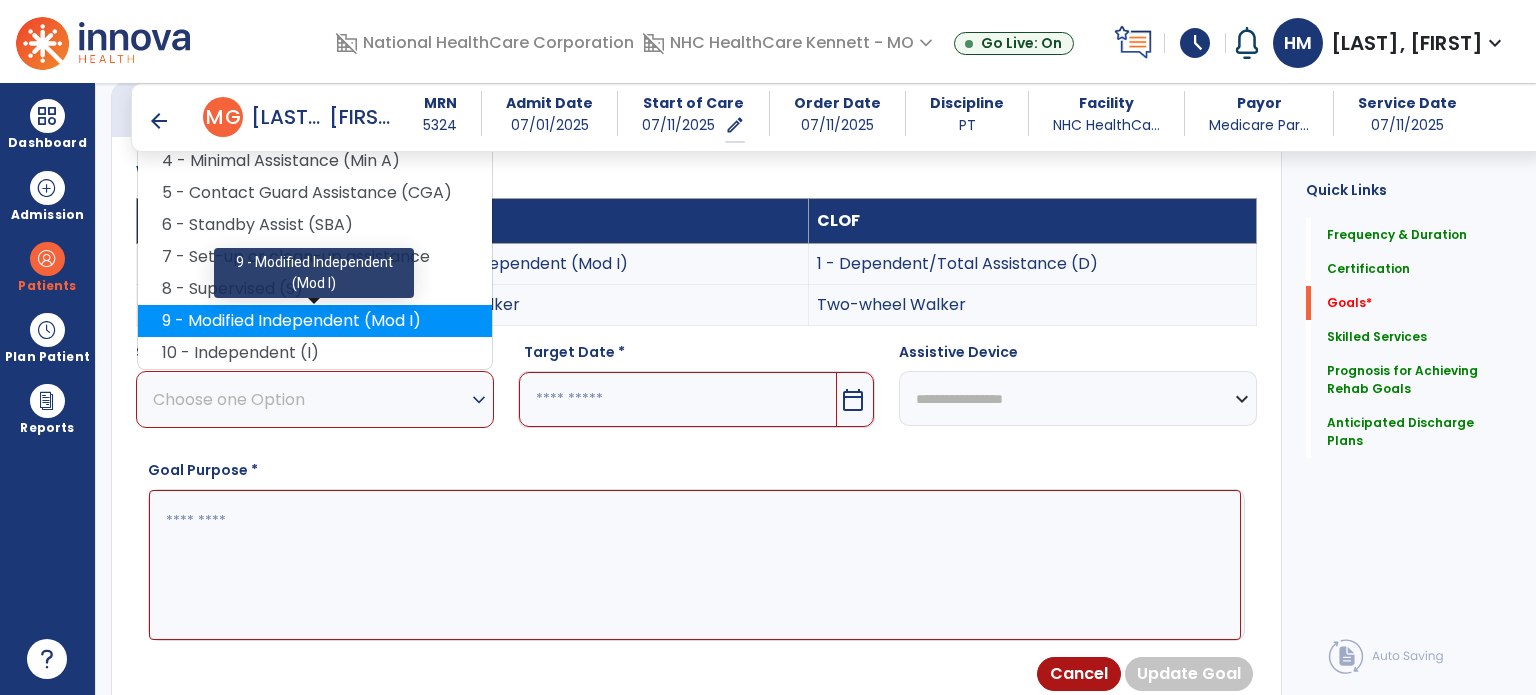 click on "9 - Modified Independent (Mod I)" at bounding box center [315, 321] 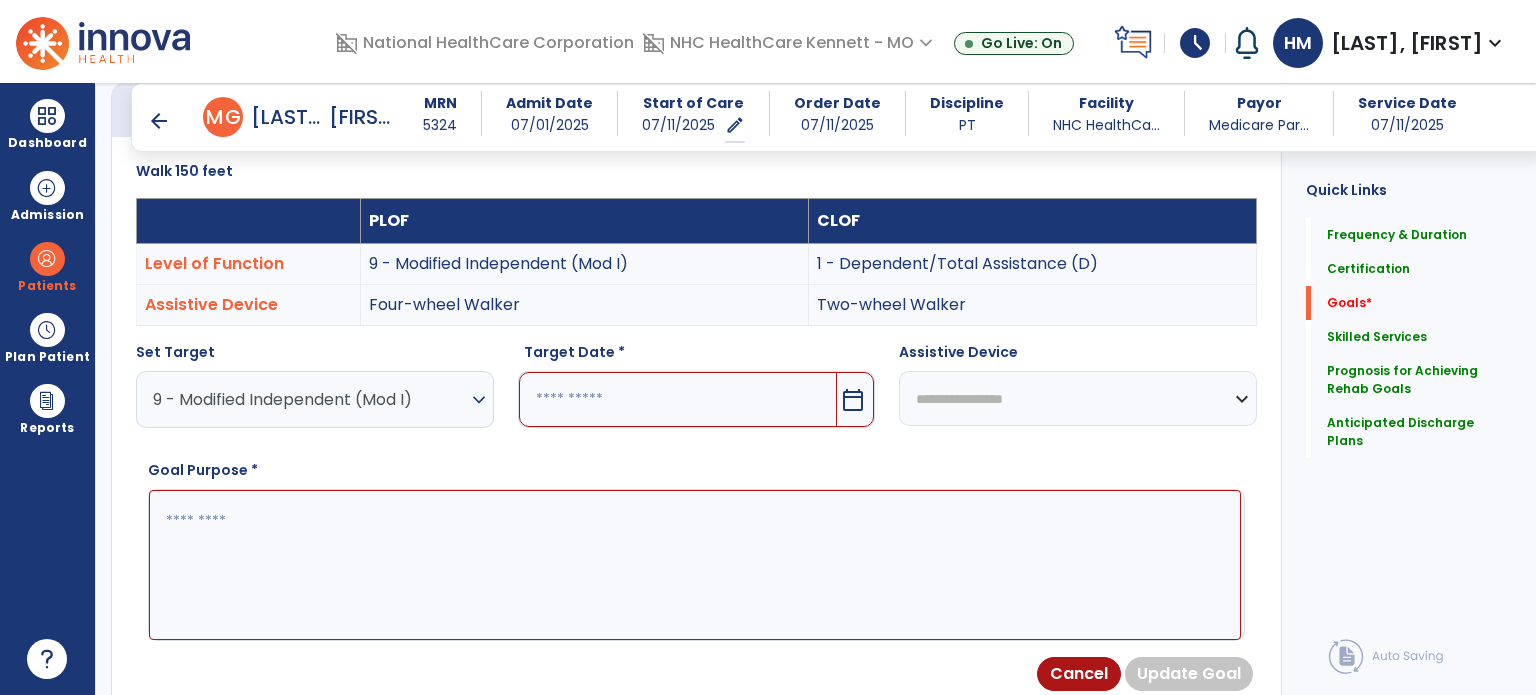 click at bounding box center [678, 399] 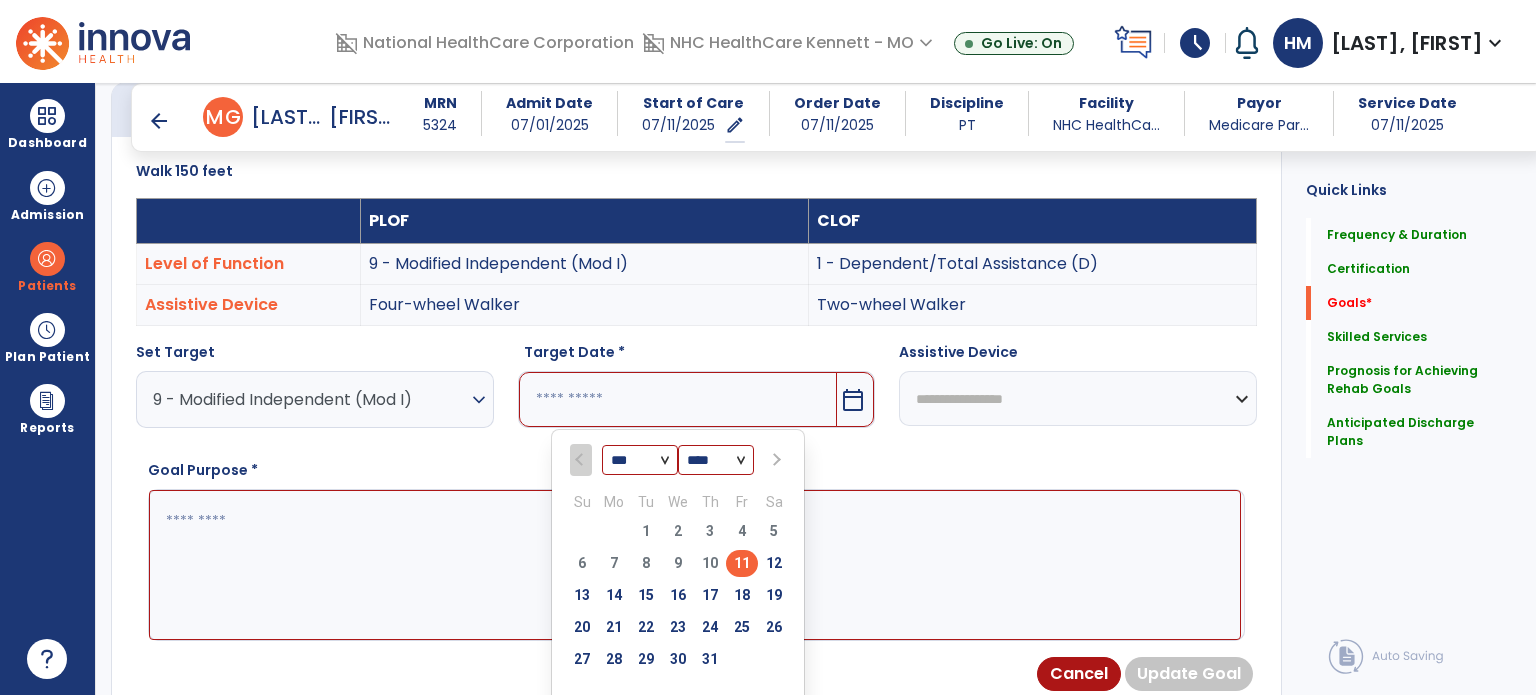 click at bounding box center [774, 460] 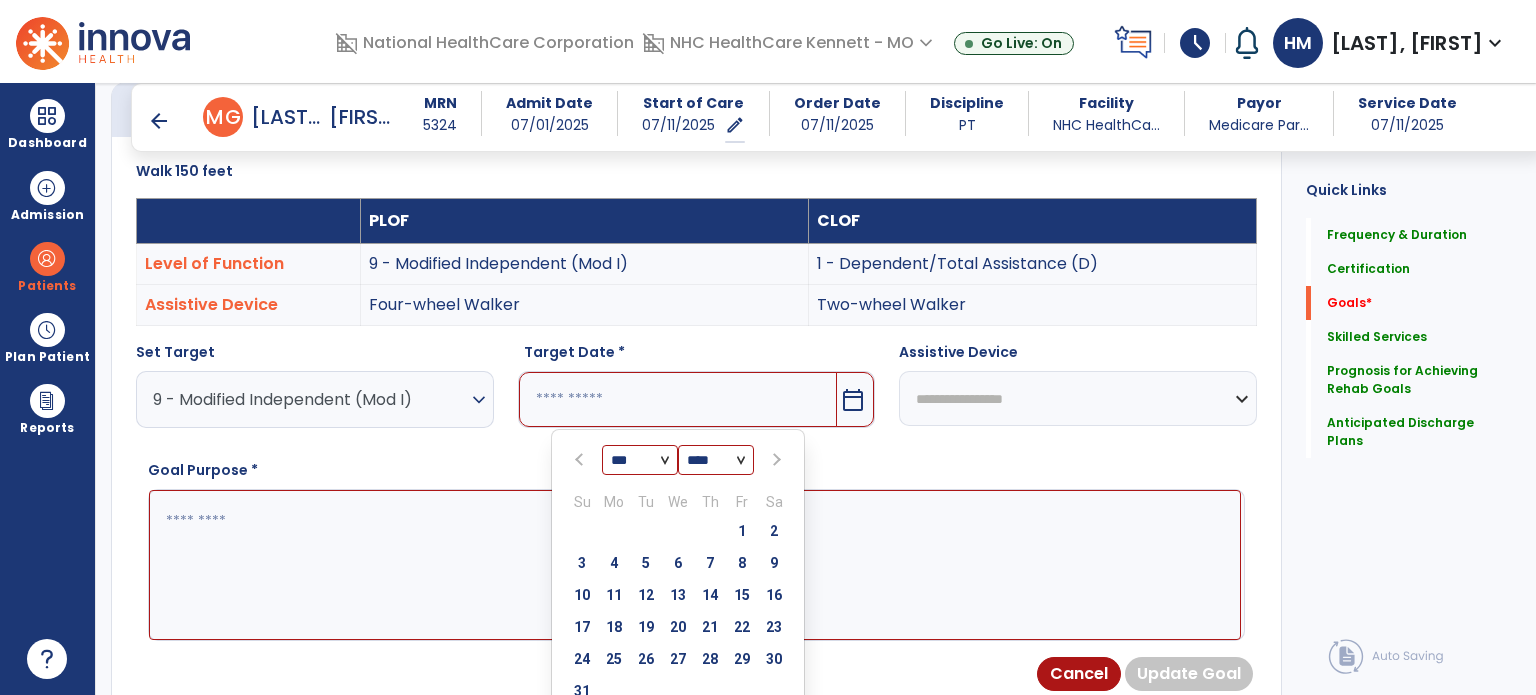 click at bounding box center [774, 460] 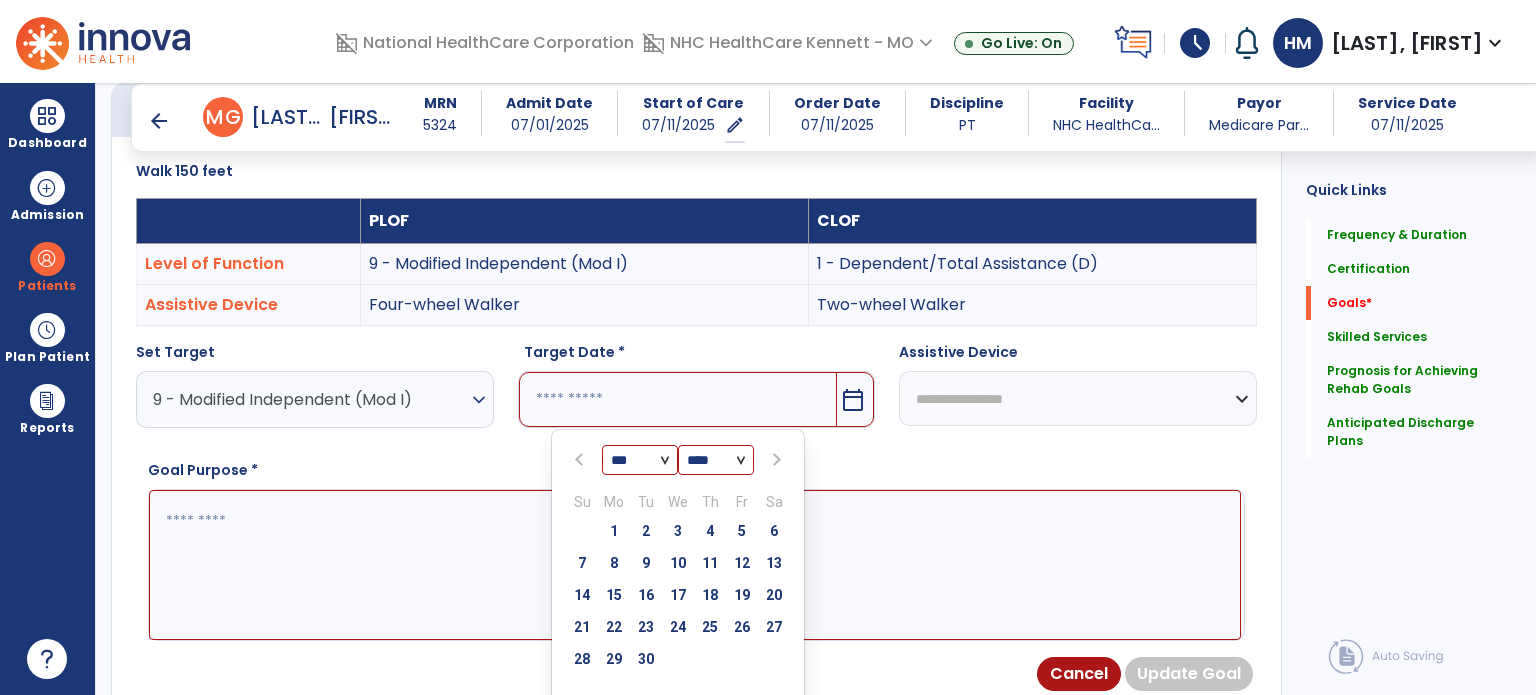 click at bounding box center [774, 460] 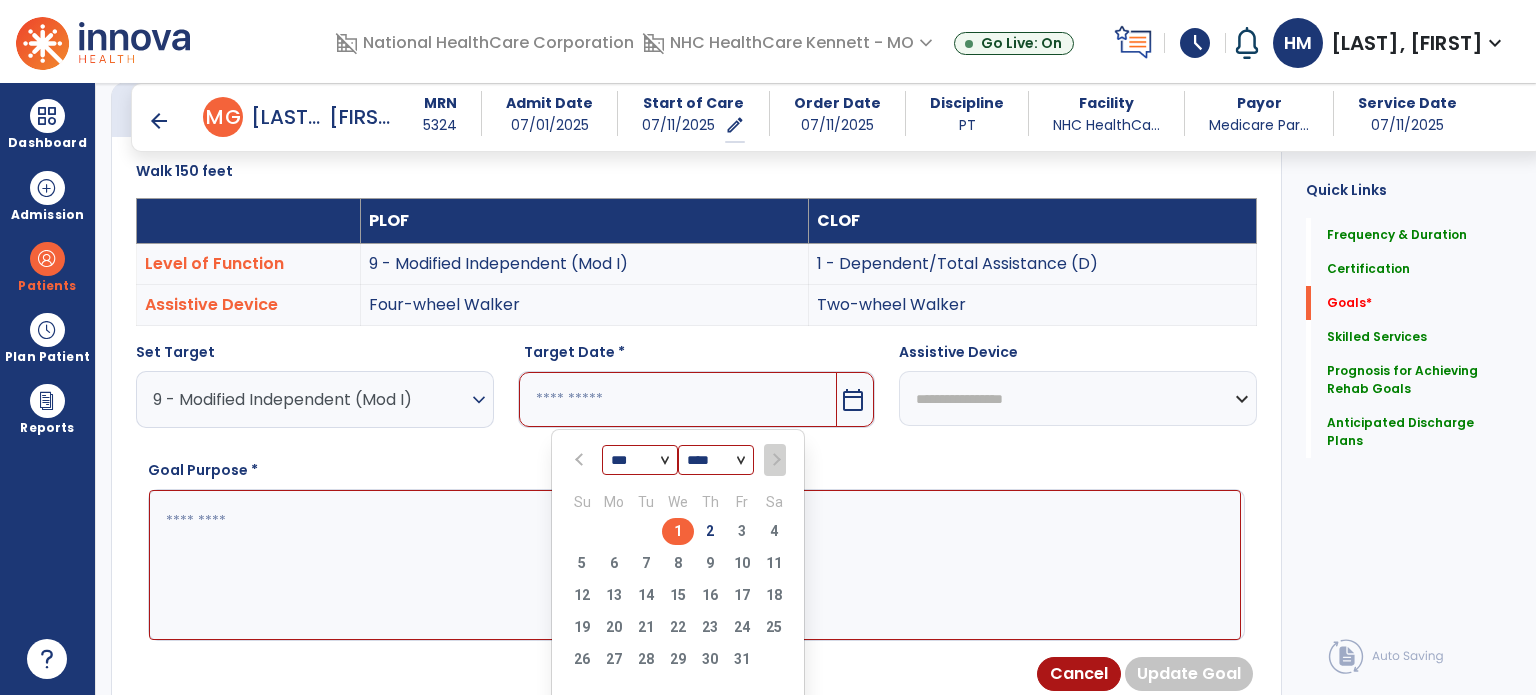 drag, startPoint x: 709, startPoint y: 523, endPoint x: 748, endPoint y: 475, distance: 61.846584 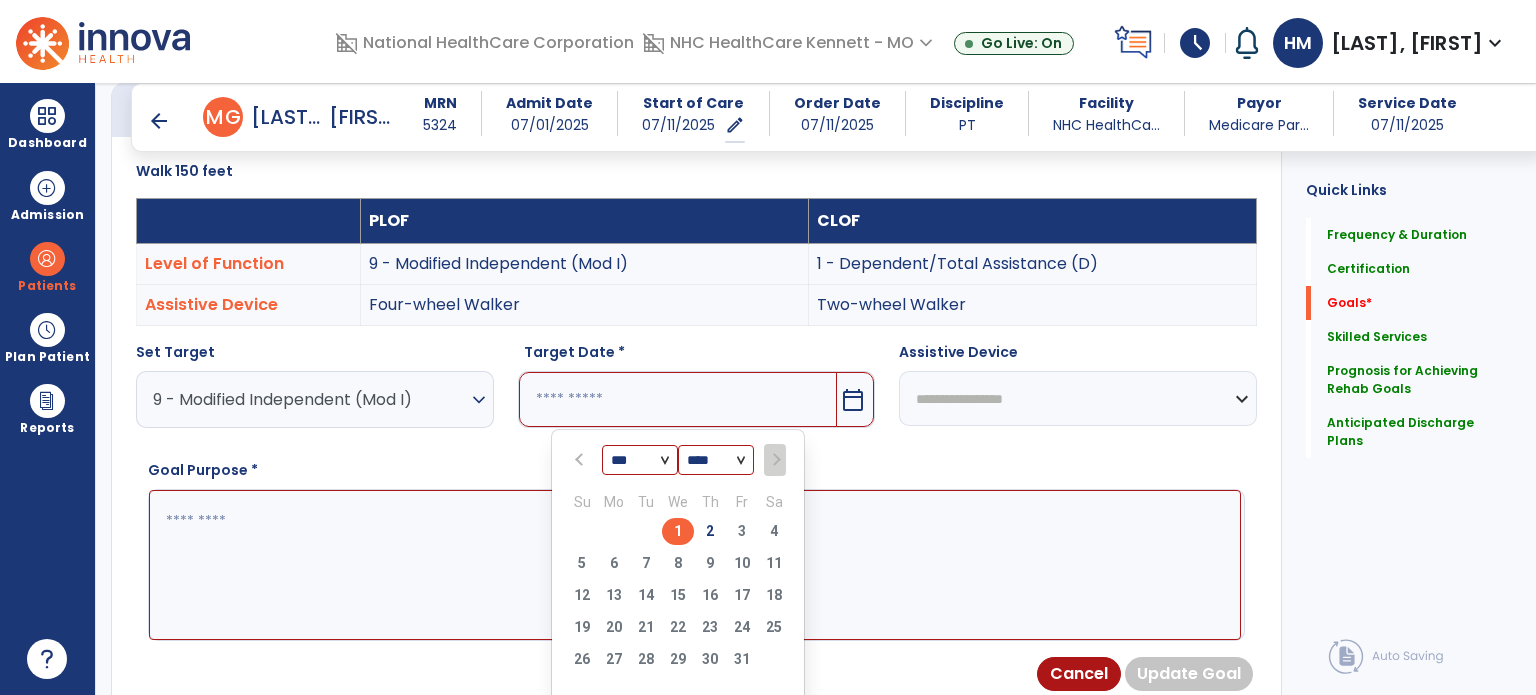 type on "*********" 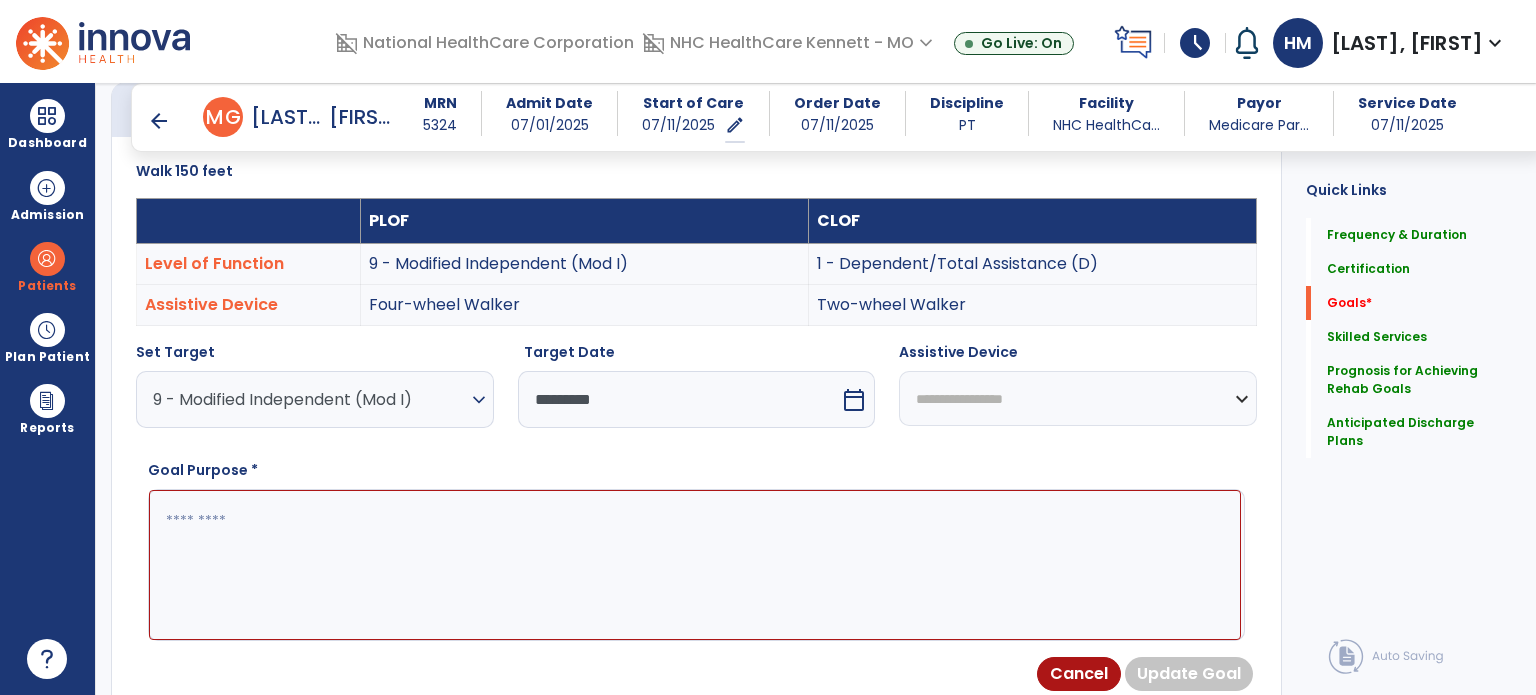 click on "**********" at bounding box center (1078, 398) 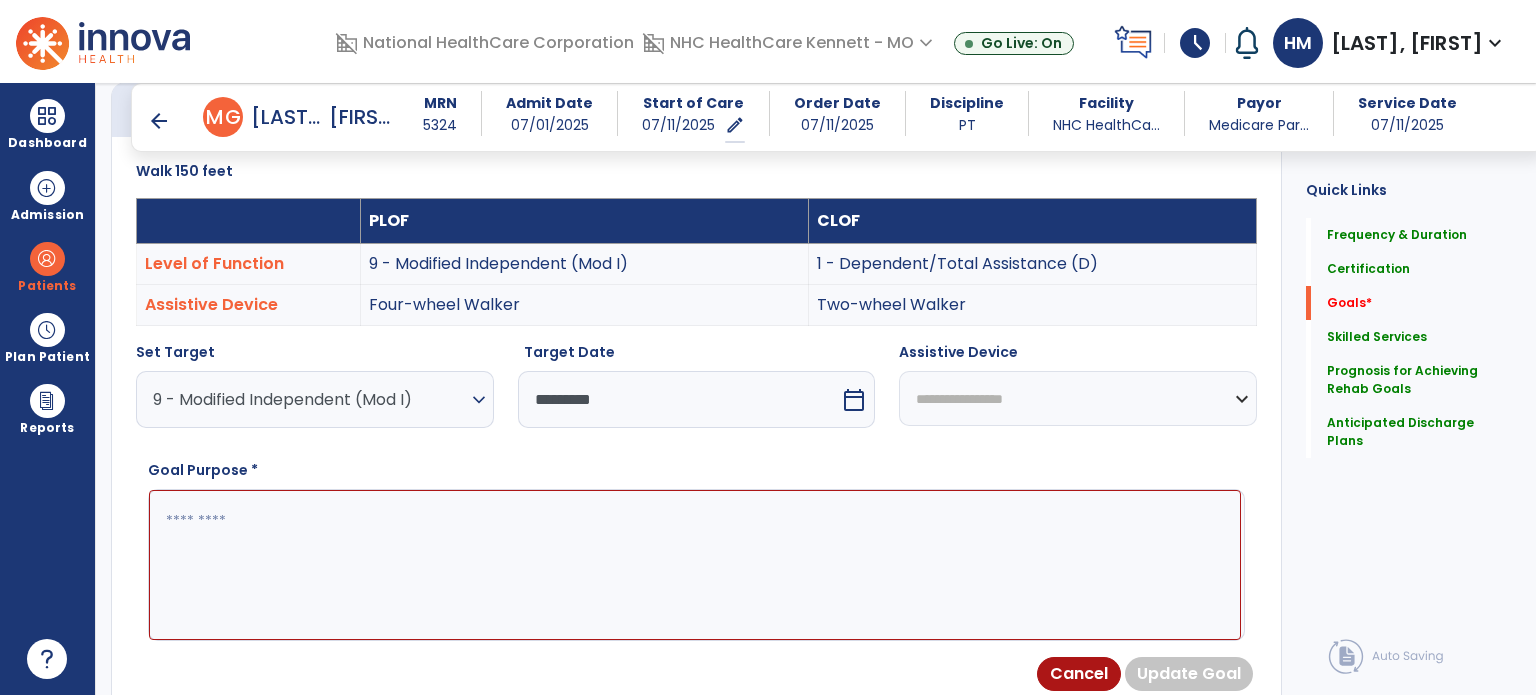 select on "**********" 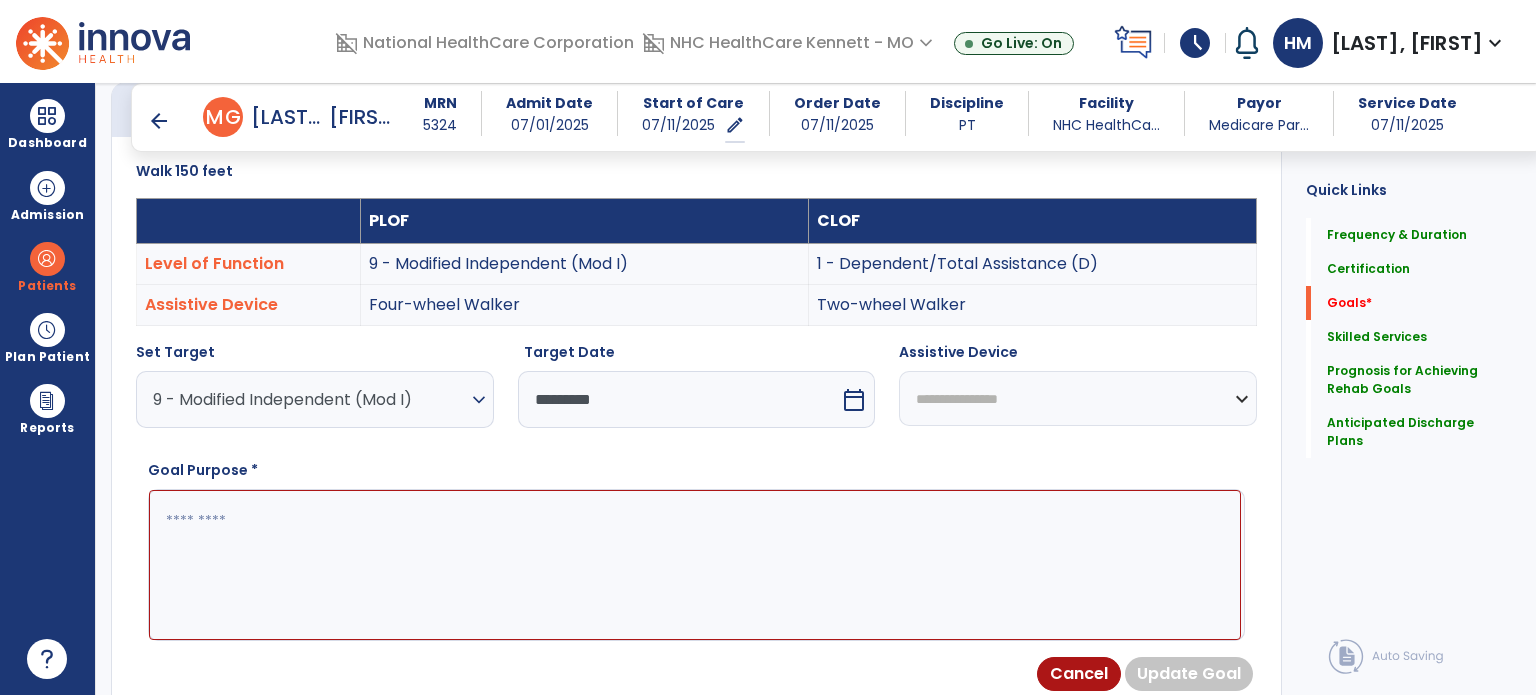click on "**********" at bounding box center [1078, 398] 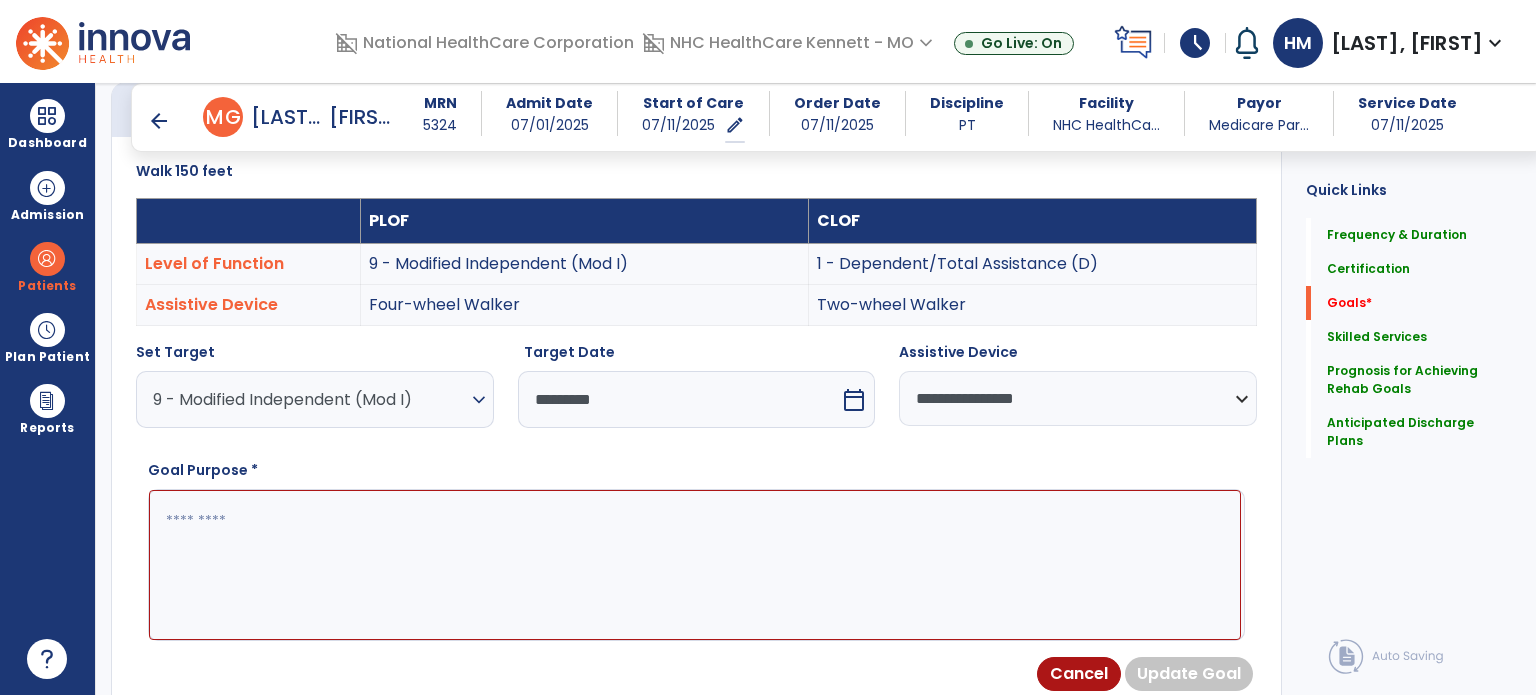 click at bounding box center (695, 565) 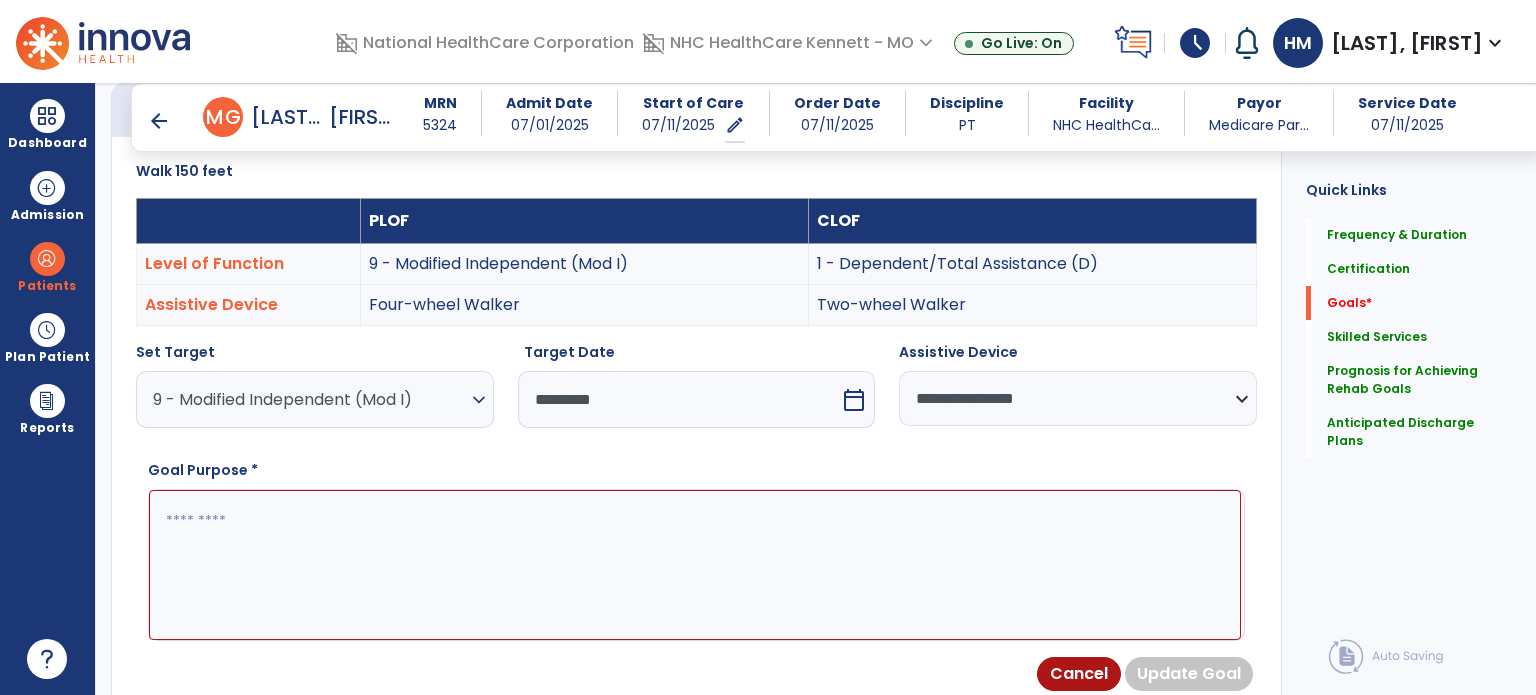 paste on "**********" 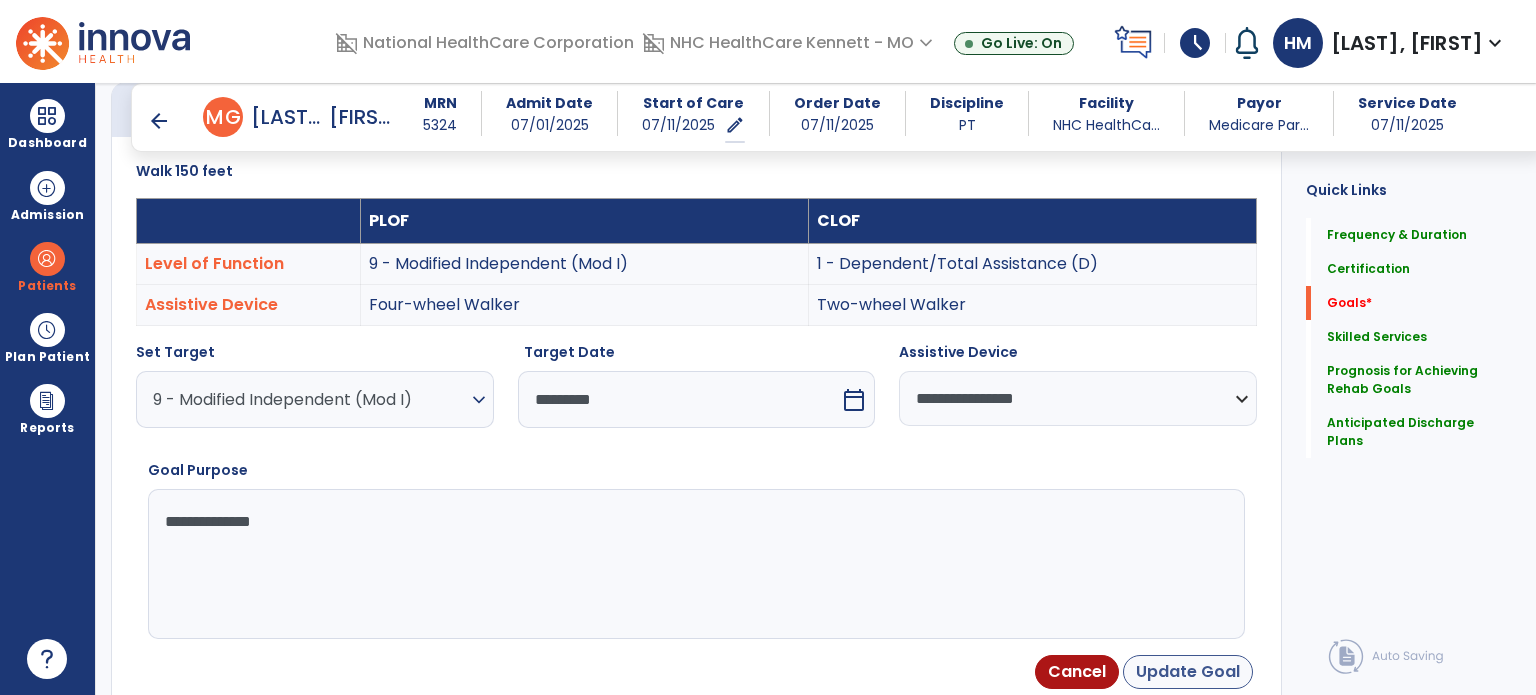 type on "**********" 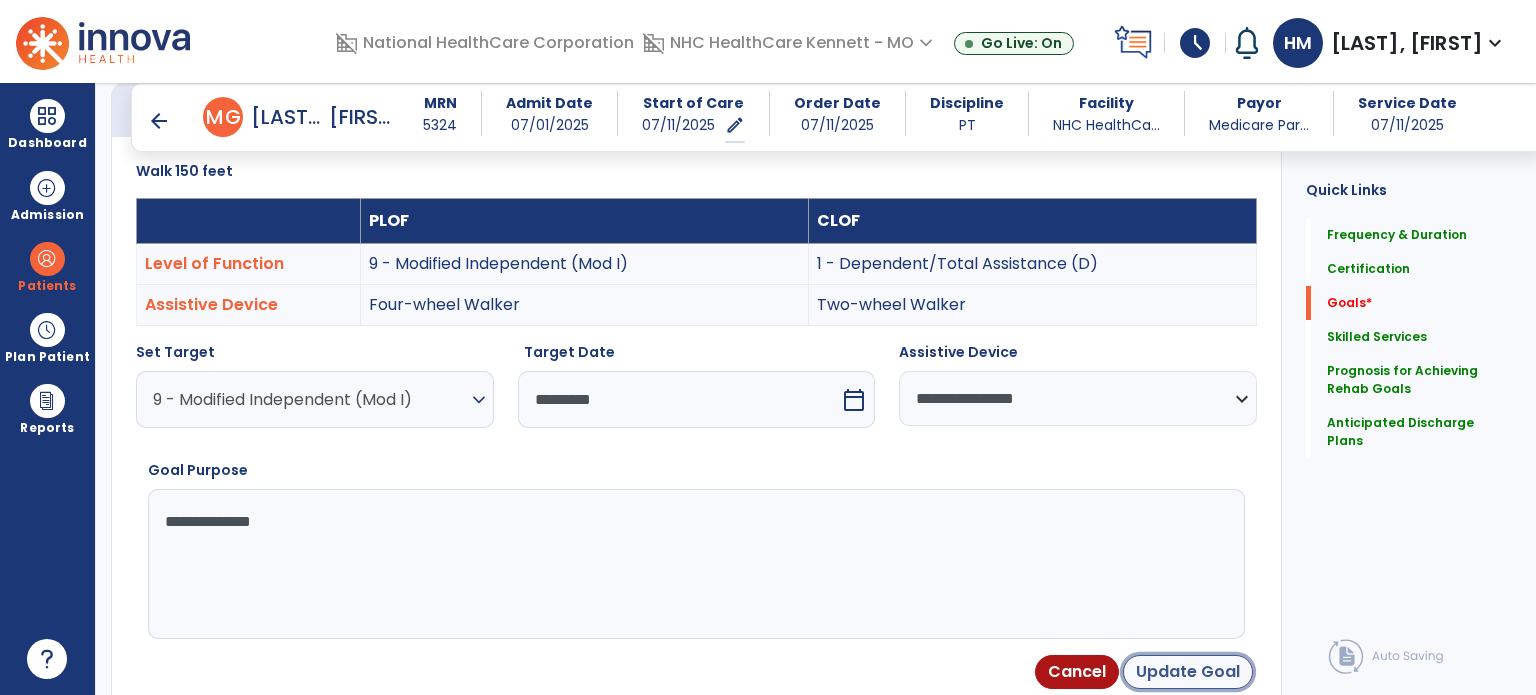 click on "Update Goal" at bounding box center [1188, 672] 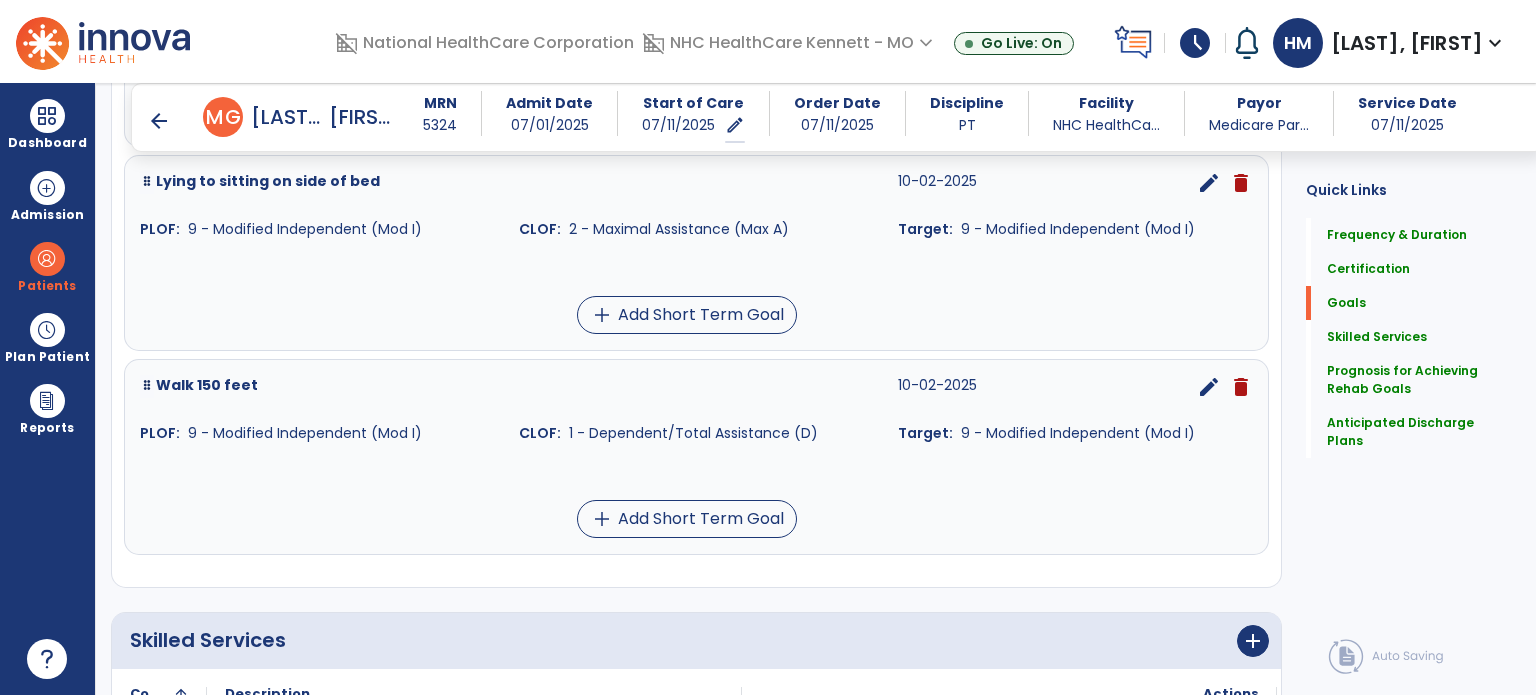 scroll, scrollTop: 834, scrollLeft: 0, axis: vertical 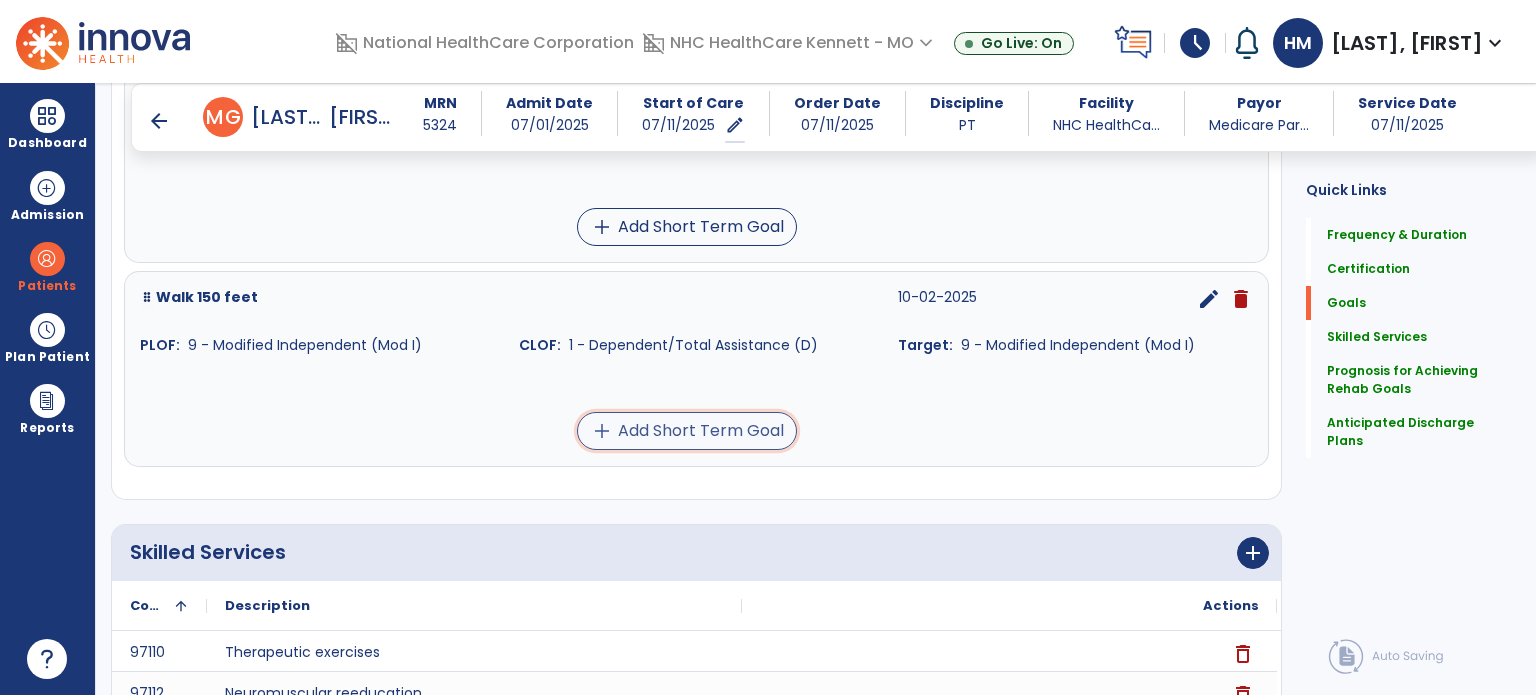 click on "add  Add Short Term Goal" at bounding box center [687, 431] 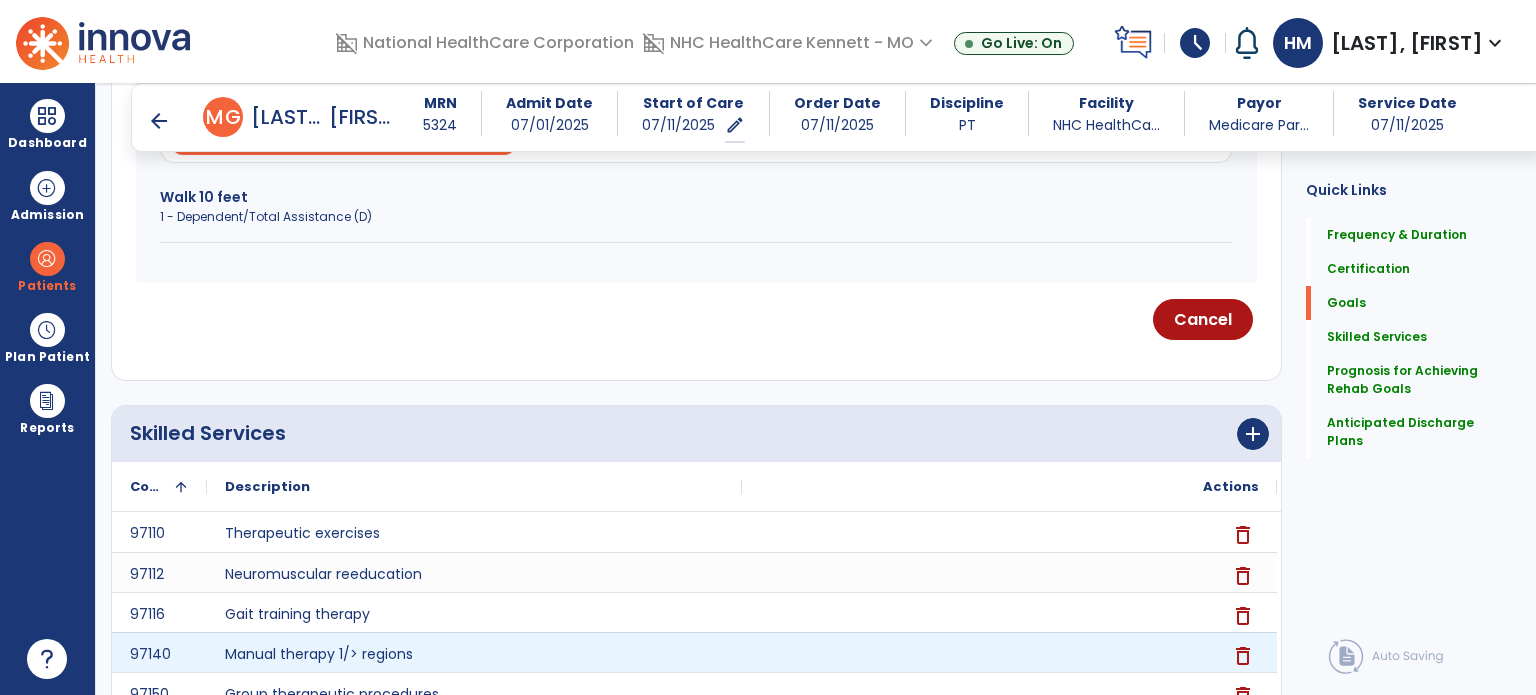 scroll, scrollTop: 507, scrollLeft: 0, axis: vertical 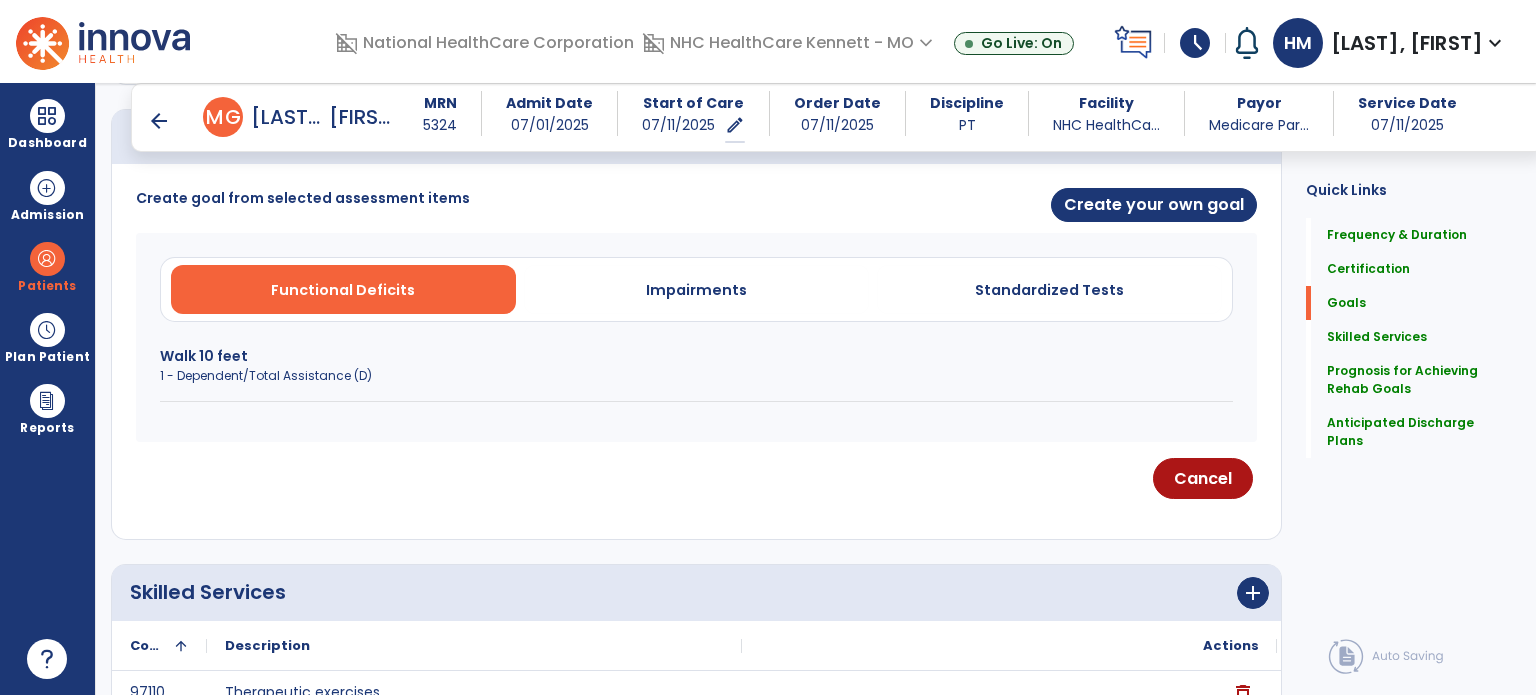 click on "1 - Dependent/Total Assistance (D)" at bounding box center [696, 376] 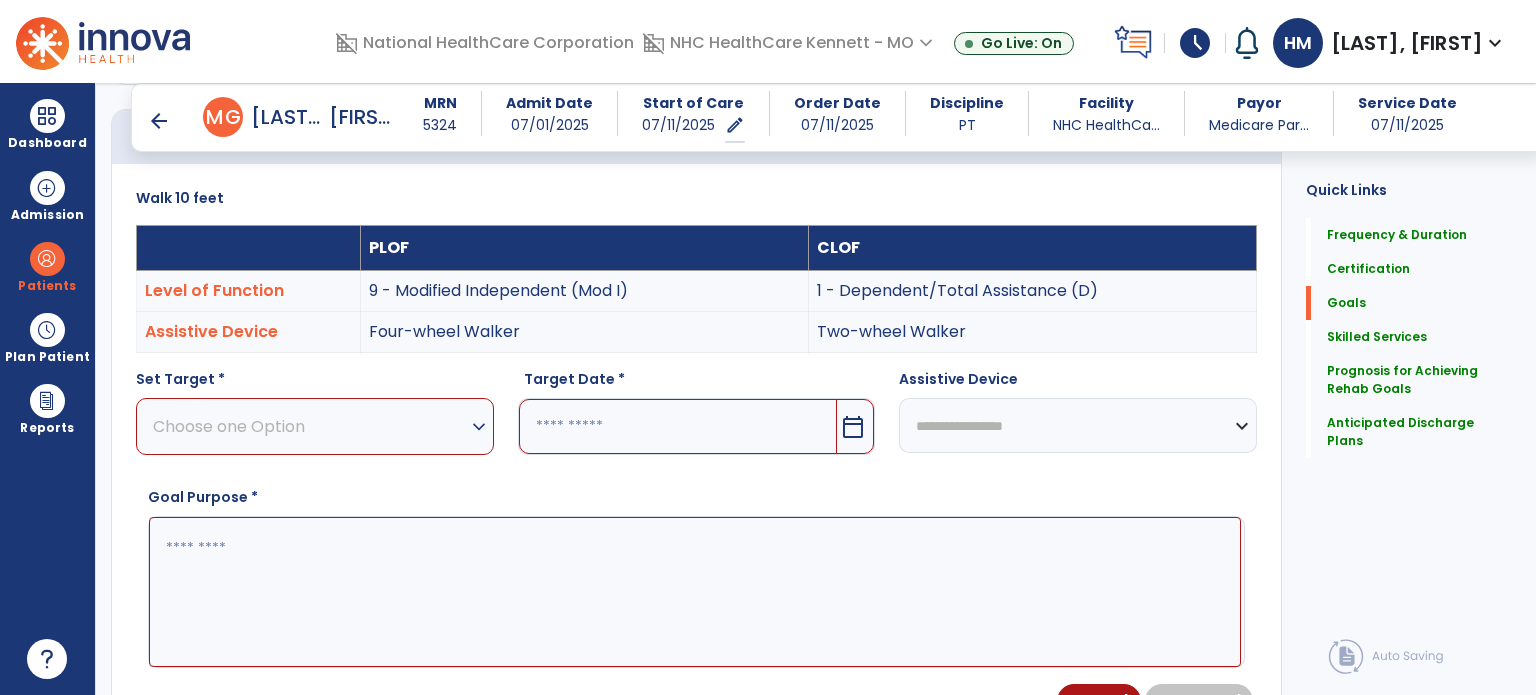 click on "expand_more" at bounding box center (479, 427) 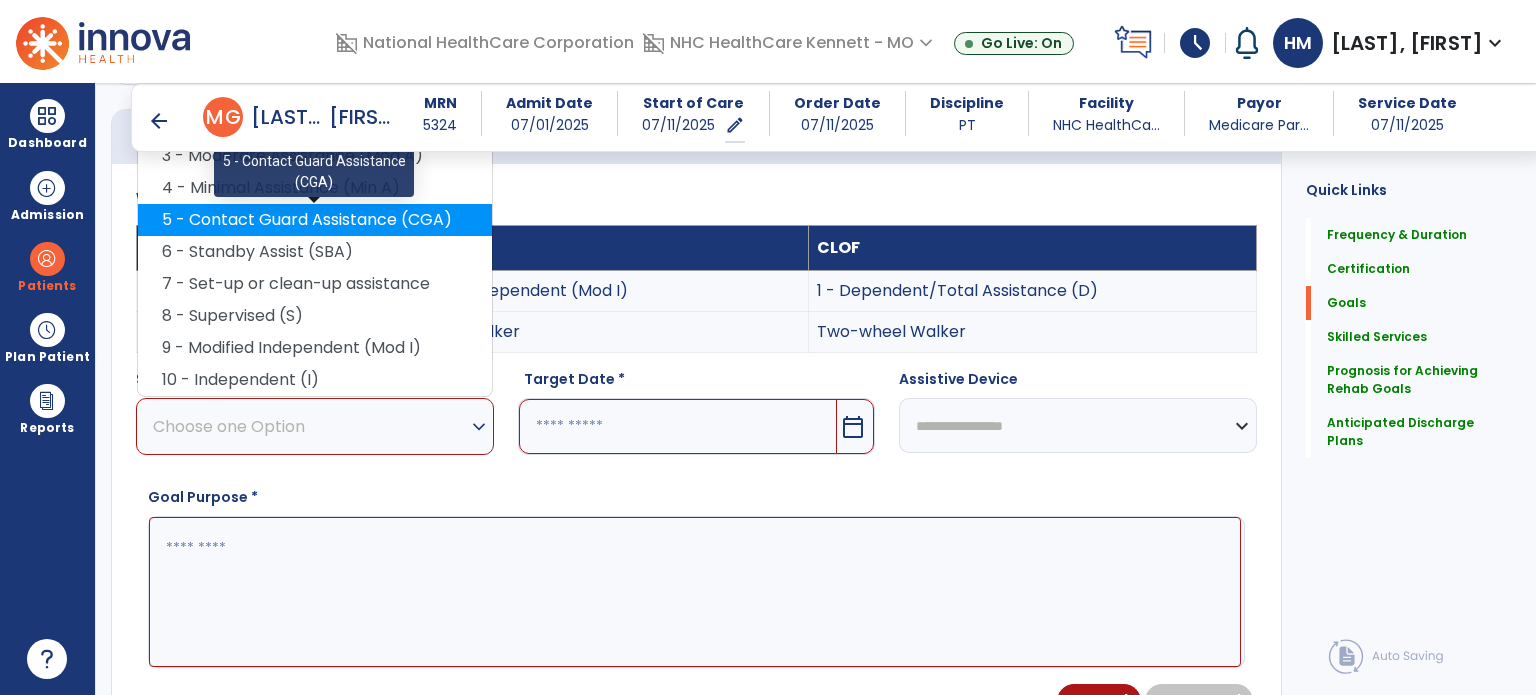 click on "5 - Contact Guard Assistance (CGA)" at bounding box center [315, 220] 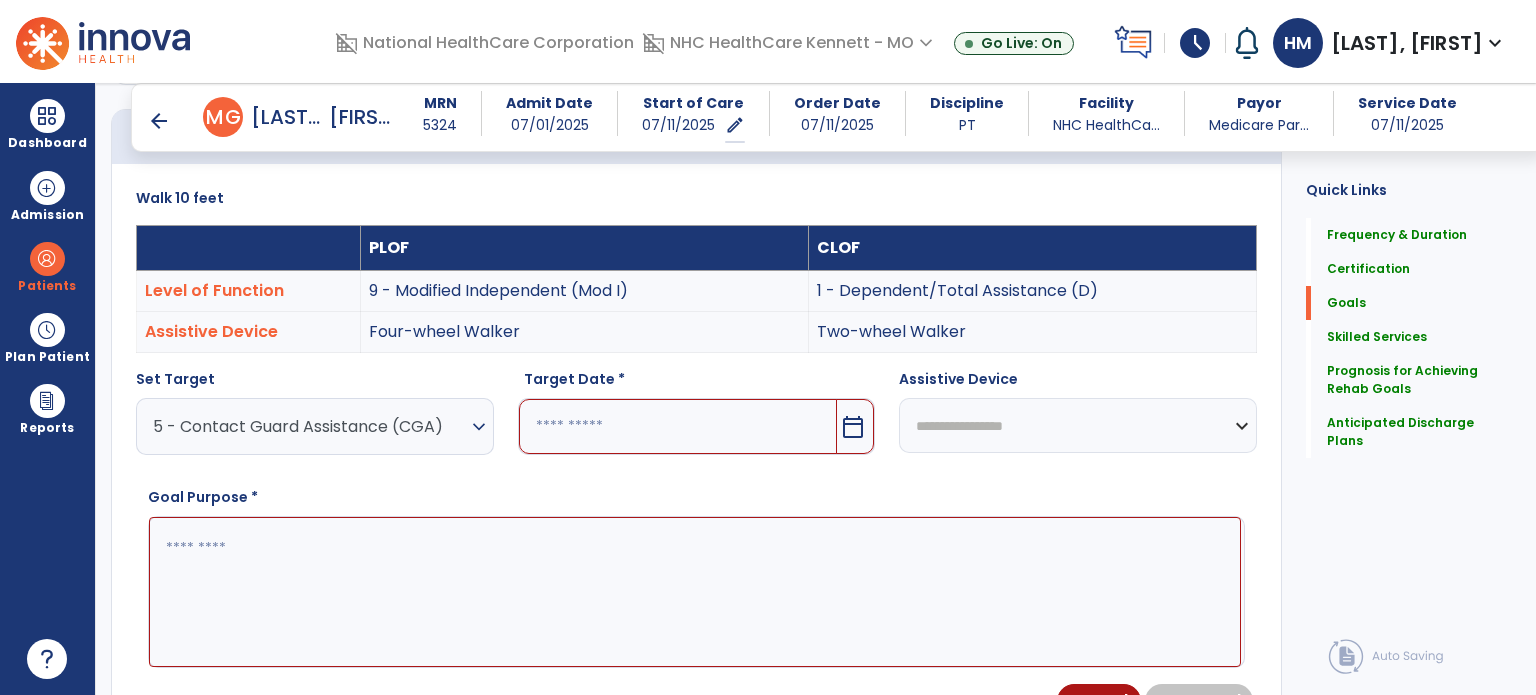 click at bounding box center (678, 426) 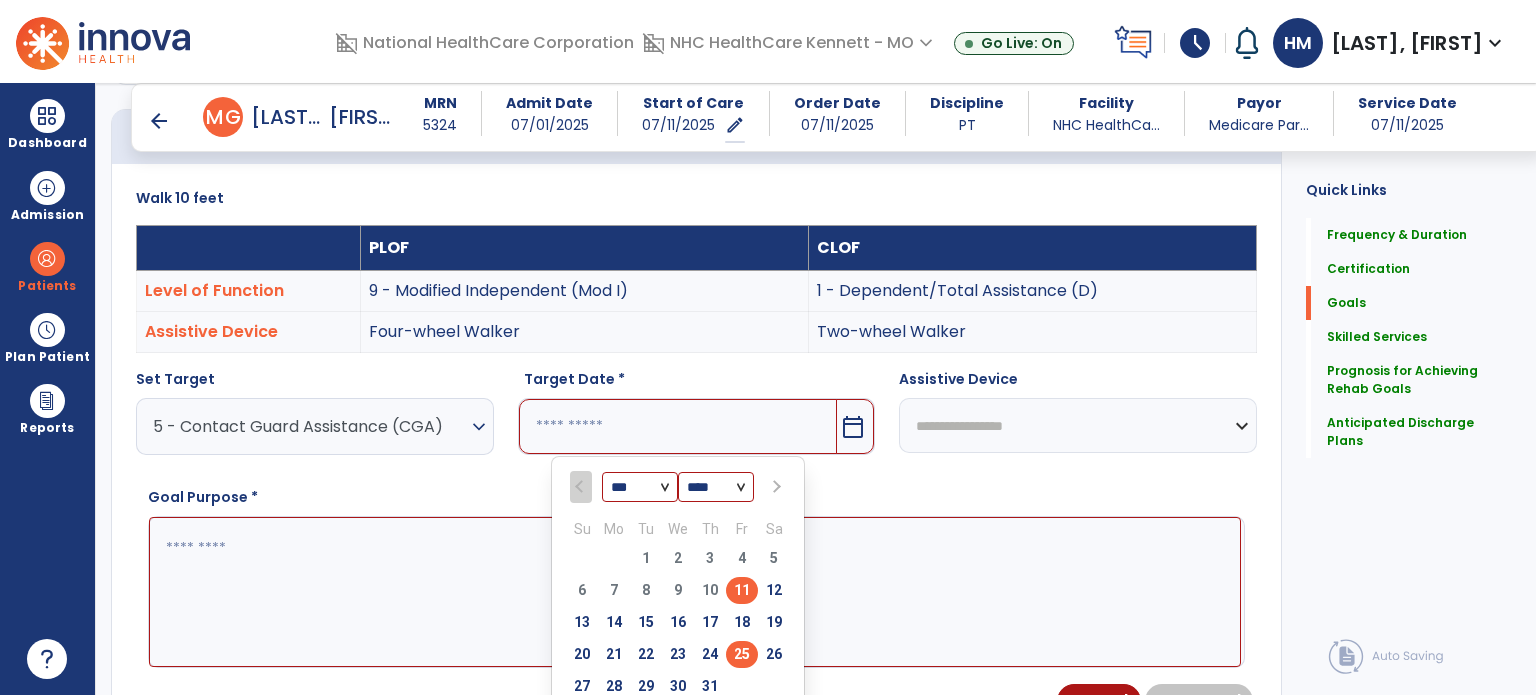 click on "25" at bounding box center (742, 654) 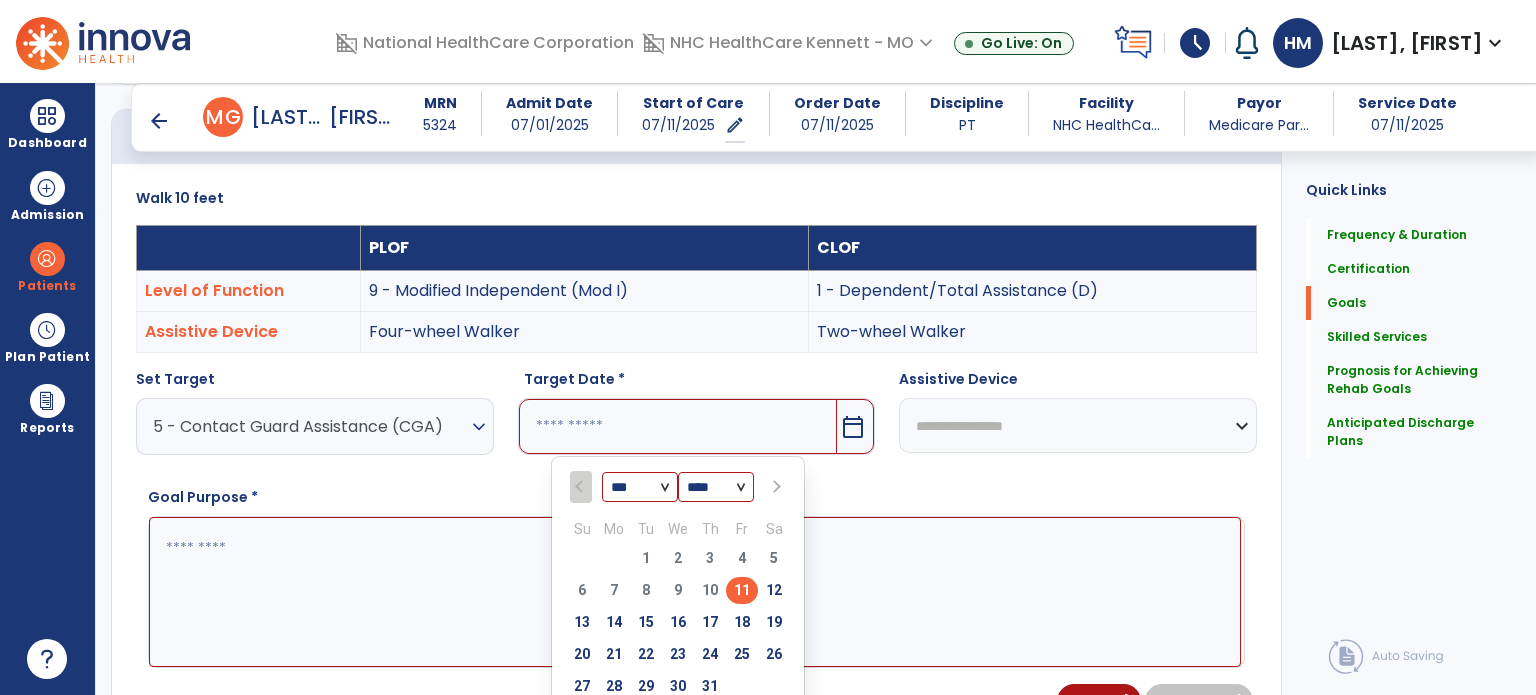 type on "*********" 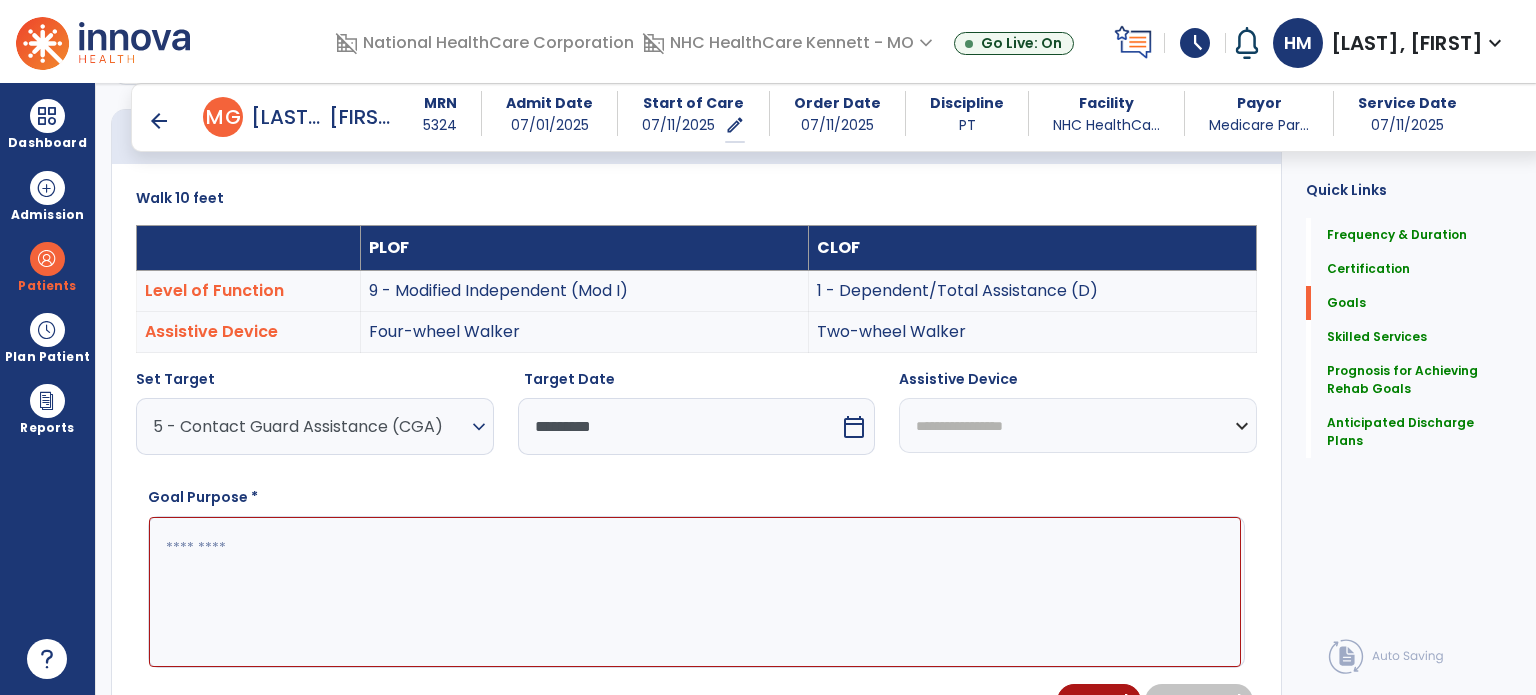 click on "**********" at bounding box center (1078, 425) 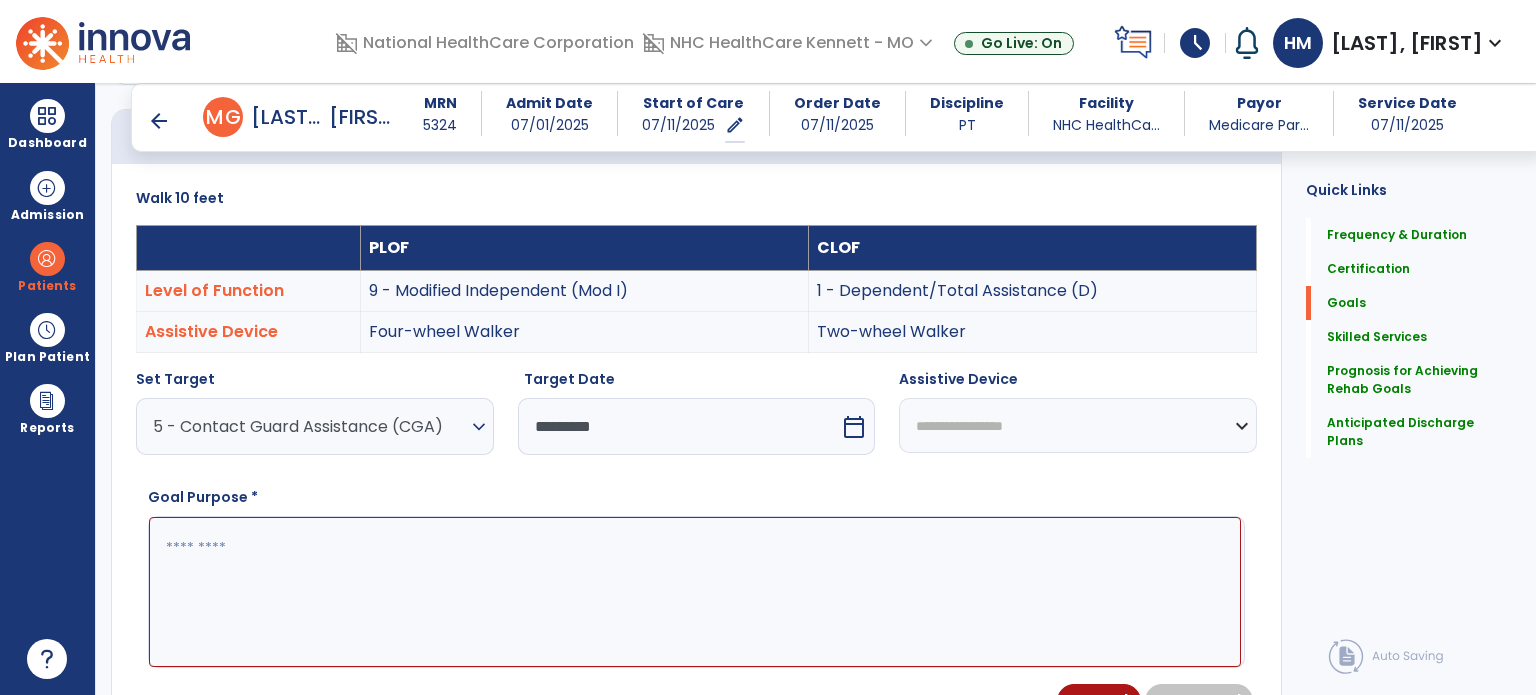 select on "**********" 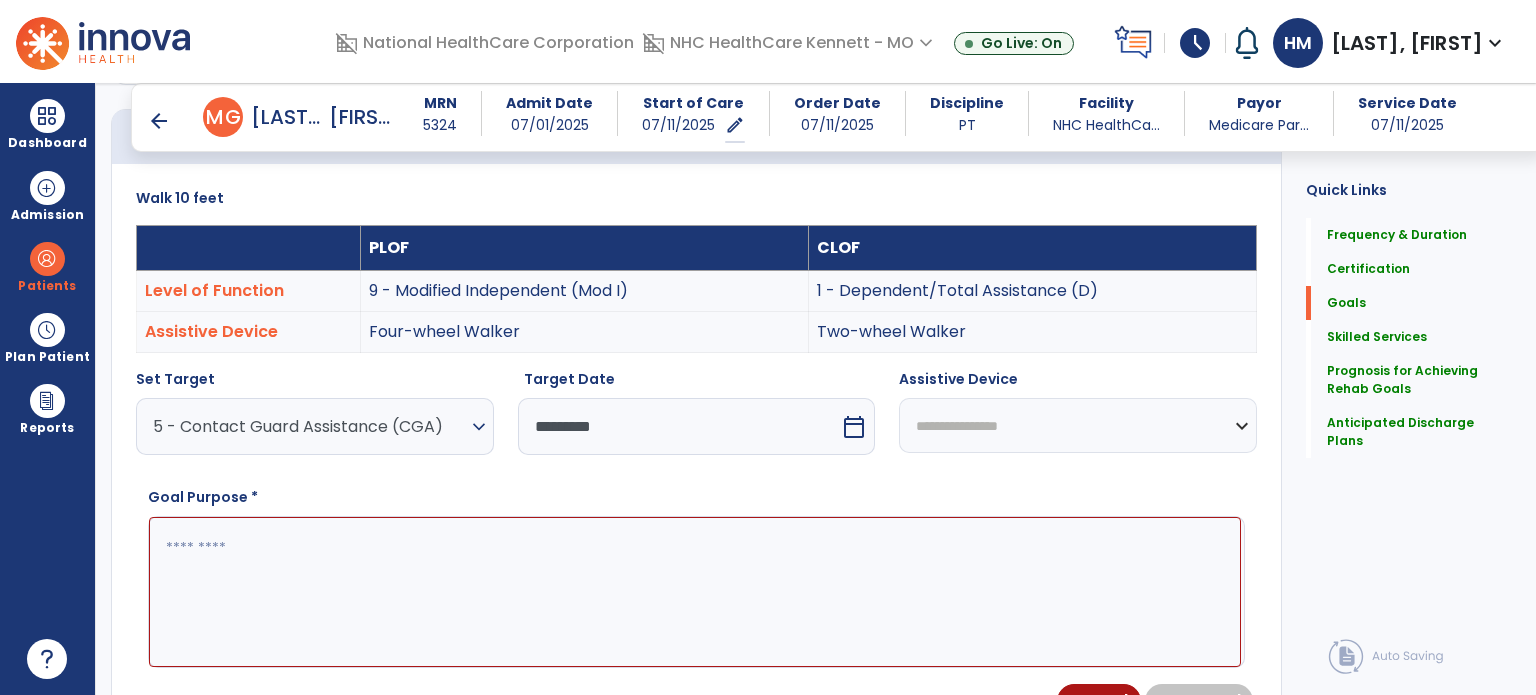 click on "**********" at bounding box center [1078, 425] 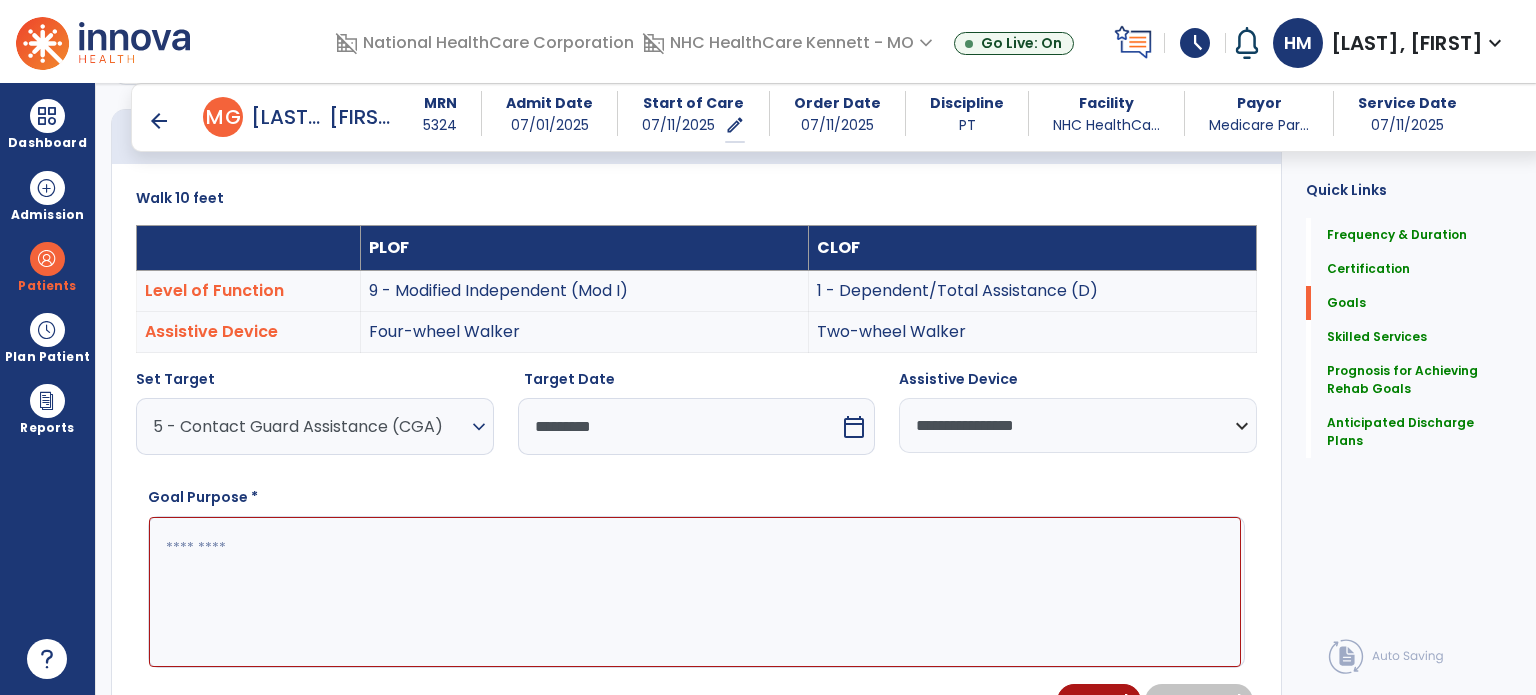 click at bounding box center (695, 592) 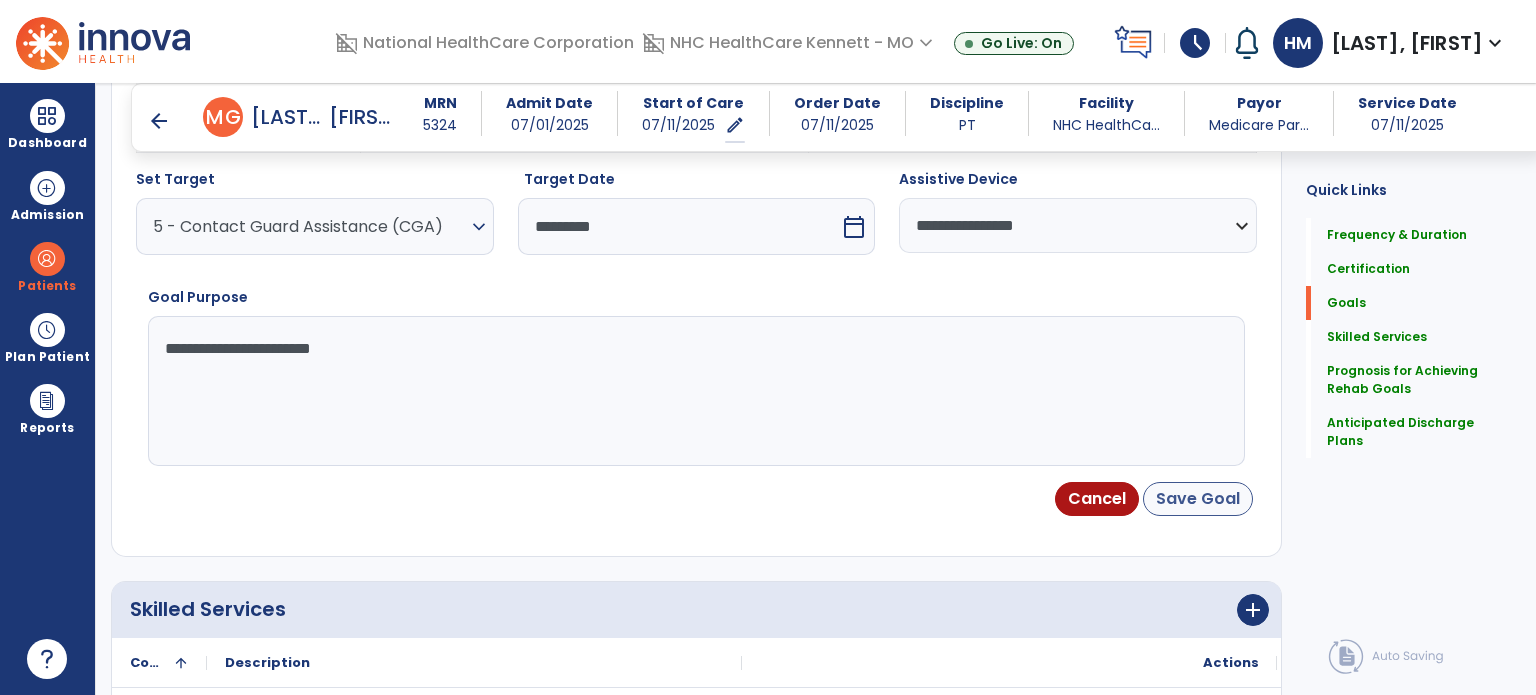 type on "**********" 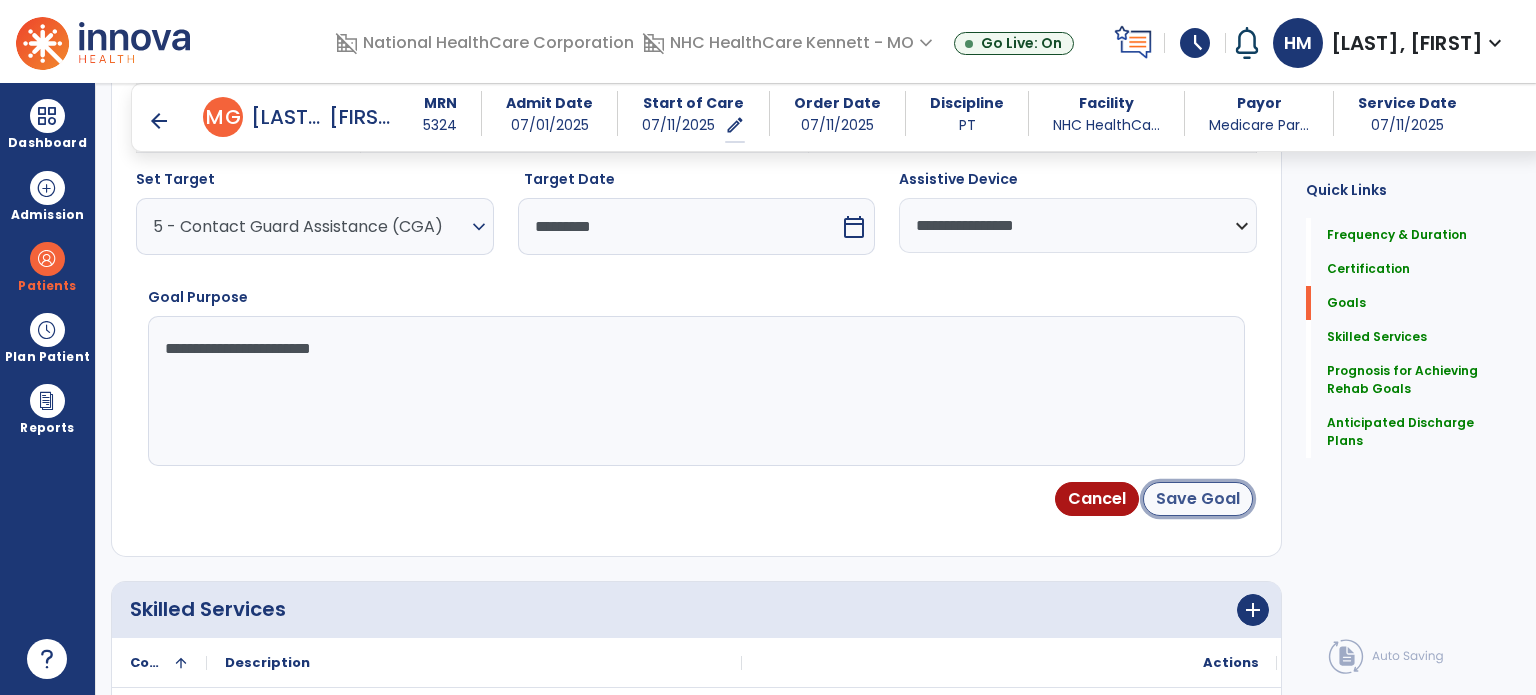 click on "Save Goal" at bounding box center (1198, 499) 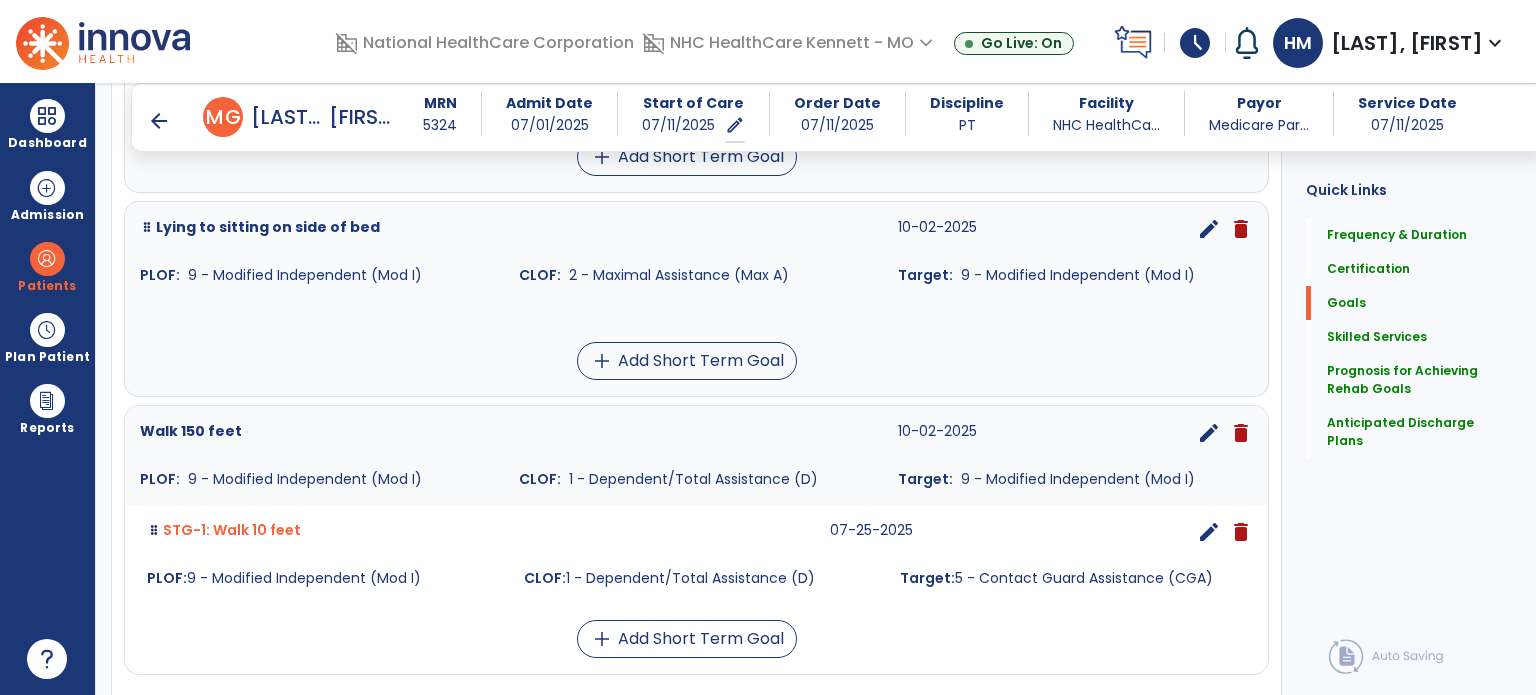 scroll, scrollTop: 500, scrollLeft: 0, axis: vertical 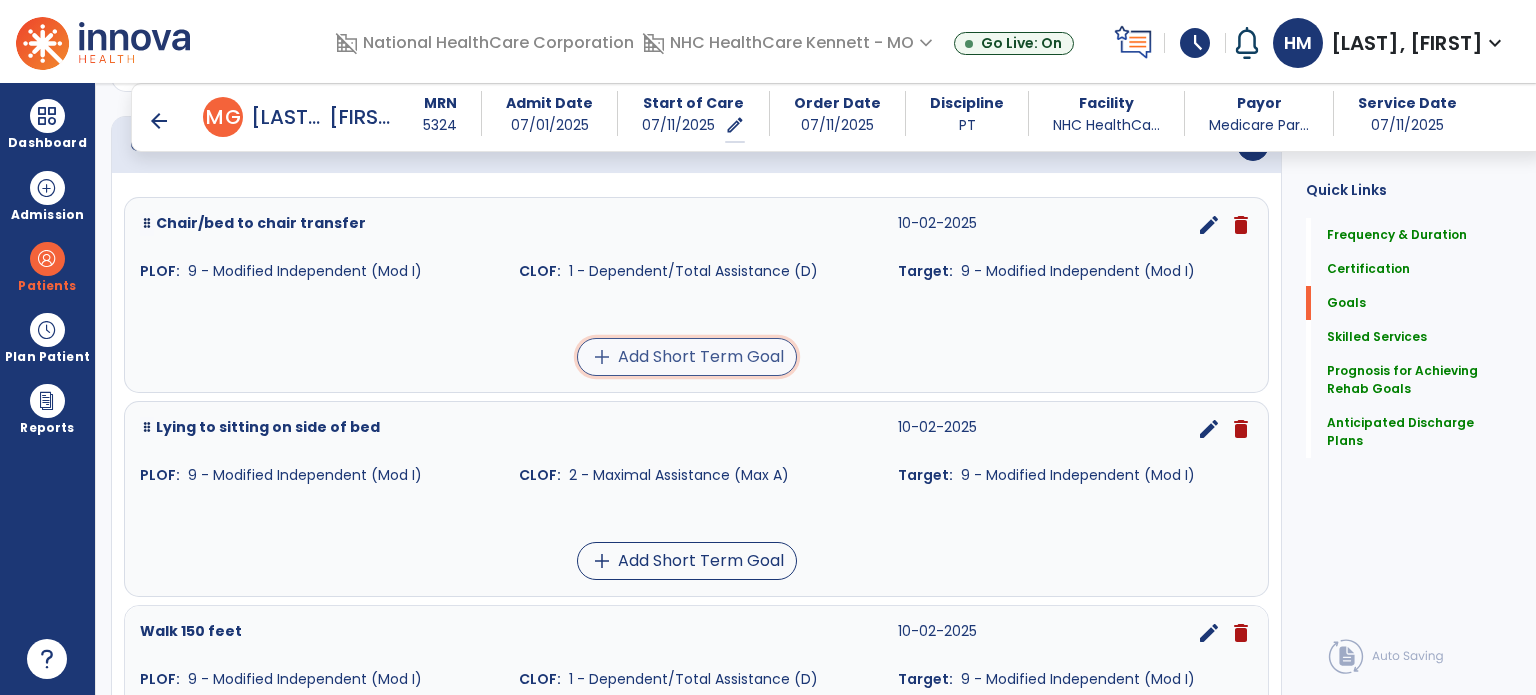 click on "add  Add Short Term Goal" at bounding box center [687, 357] 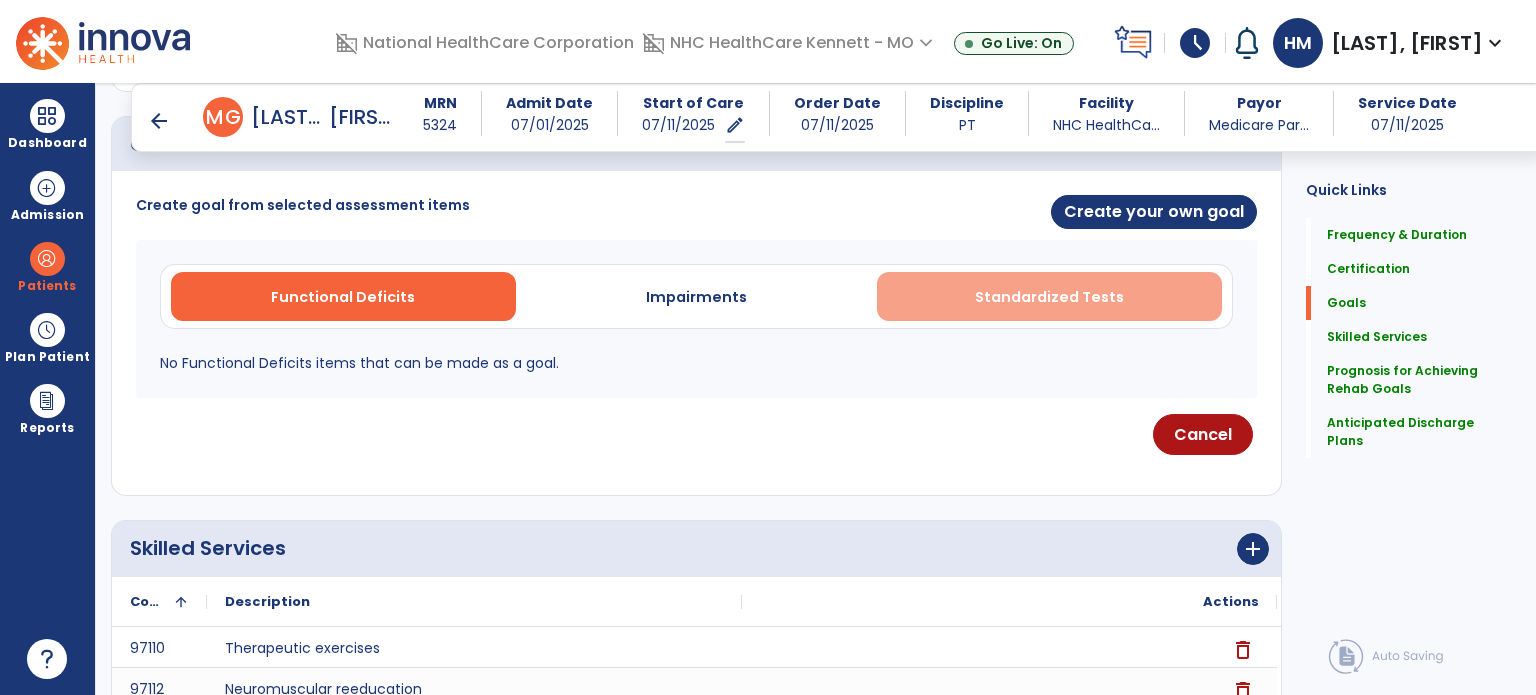 click on "Standardized Tests" at bounding box center (1049, 297) 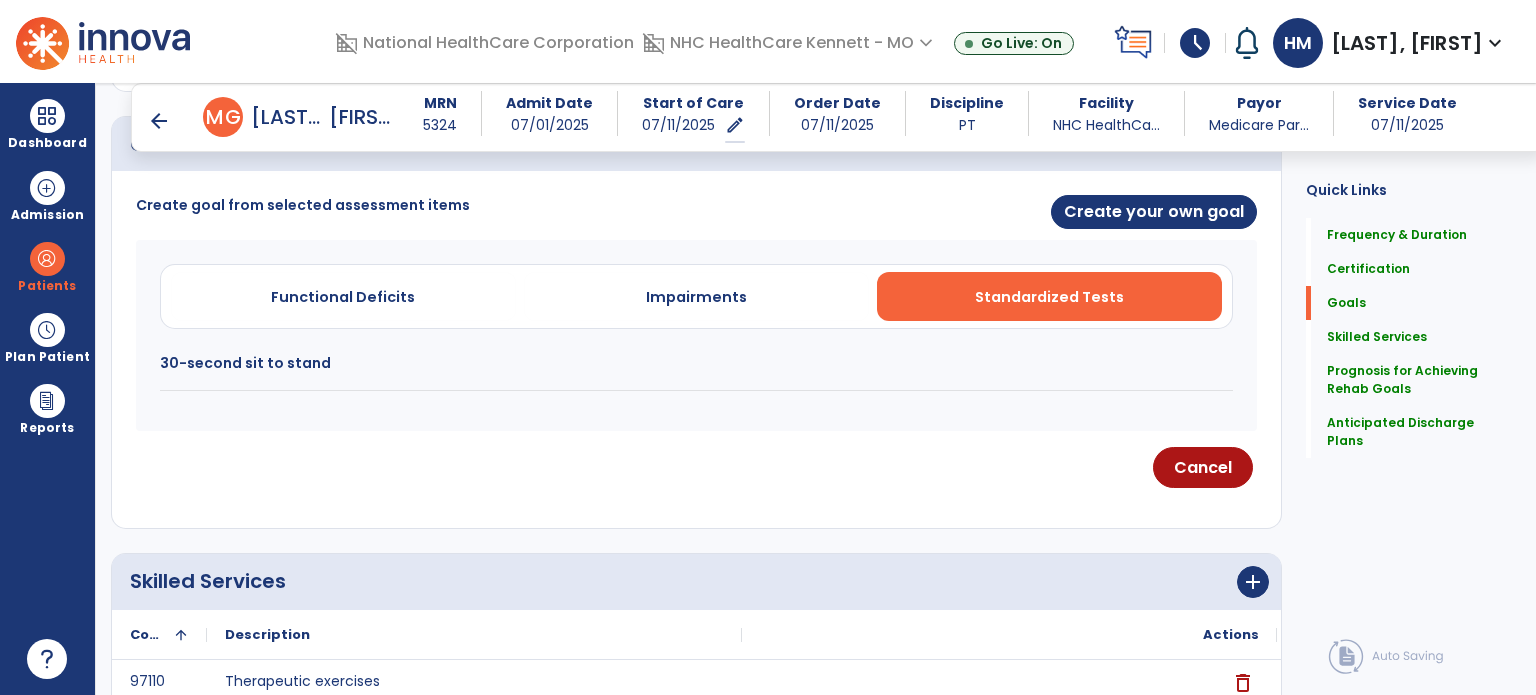 click on "30-second sit to stand" at bounding box center [696, 372] 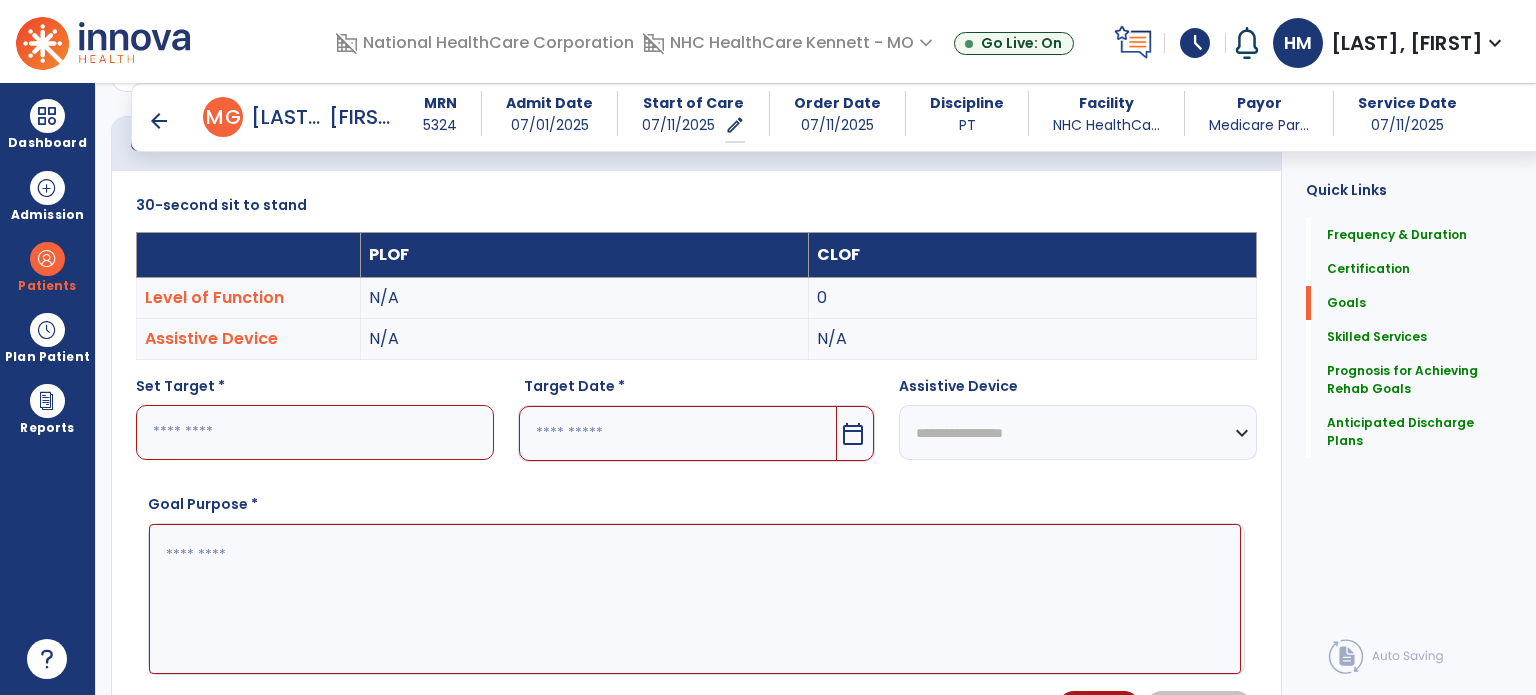 click at bounding box center [315, 432] 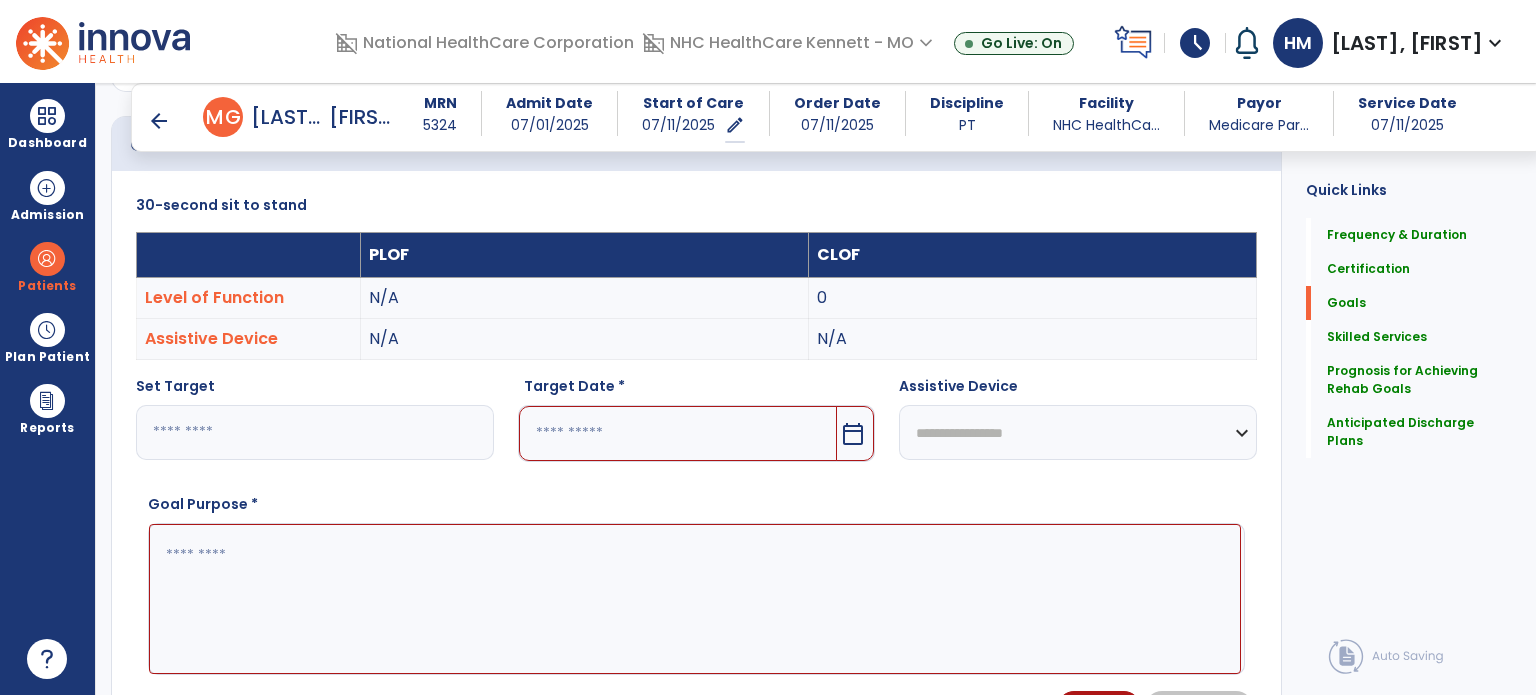 type on "*" 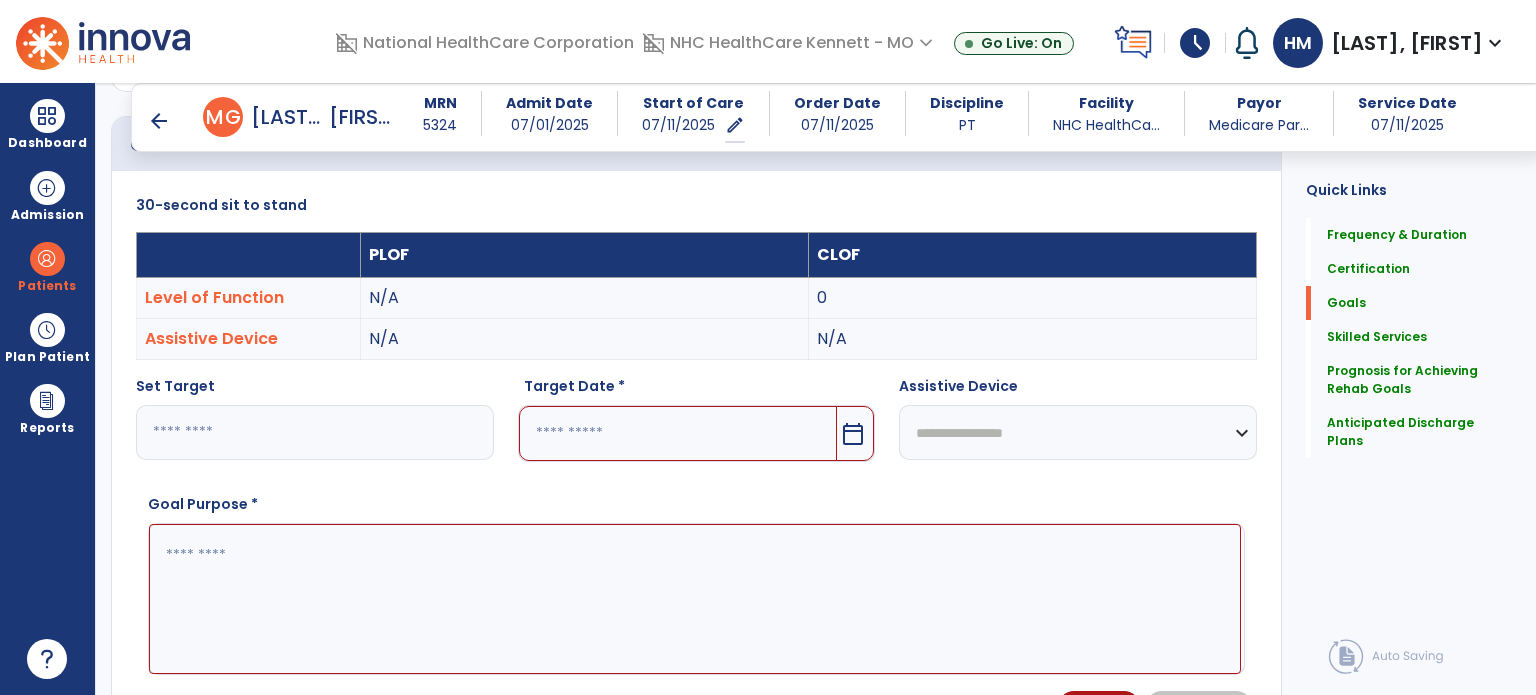 click at bounding box center (678, 433) 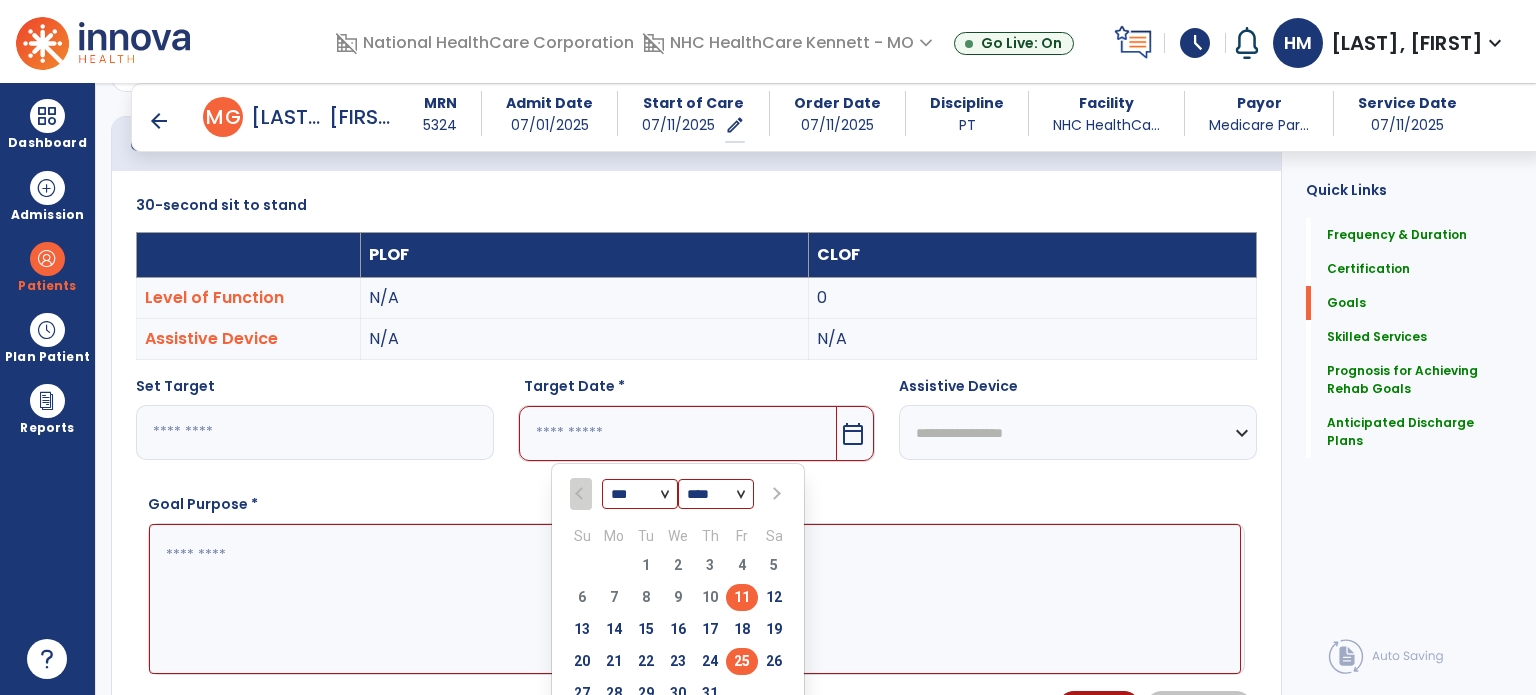 click on "25" at bounding box center [742, 661] 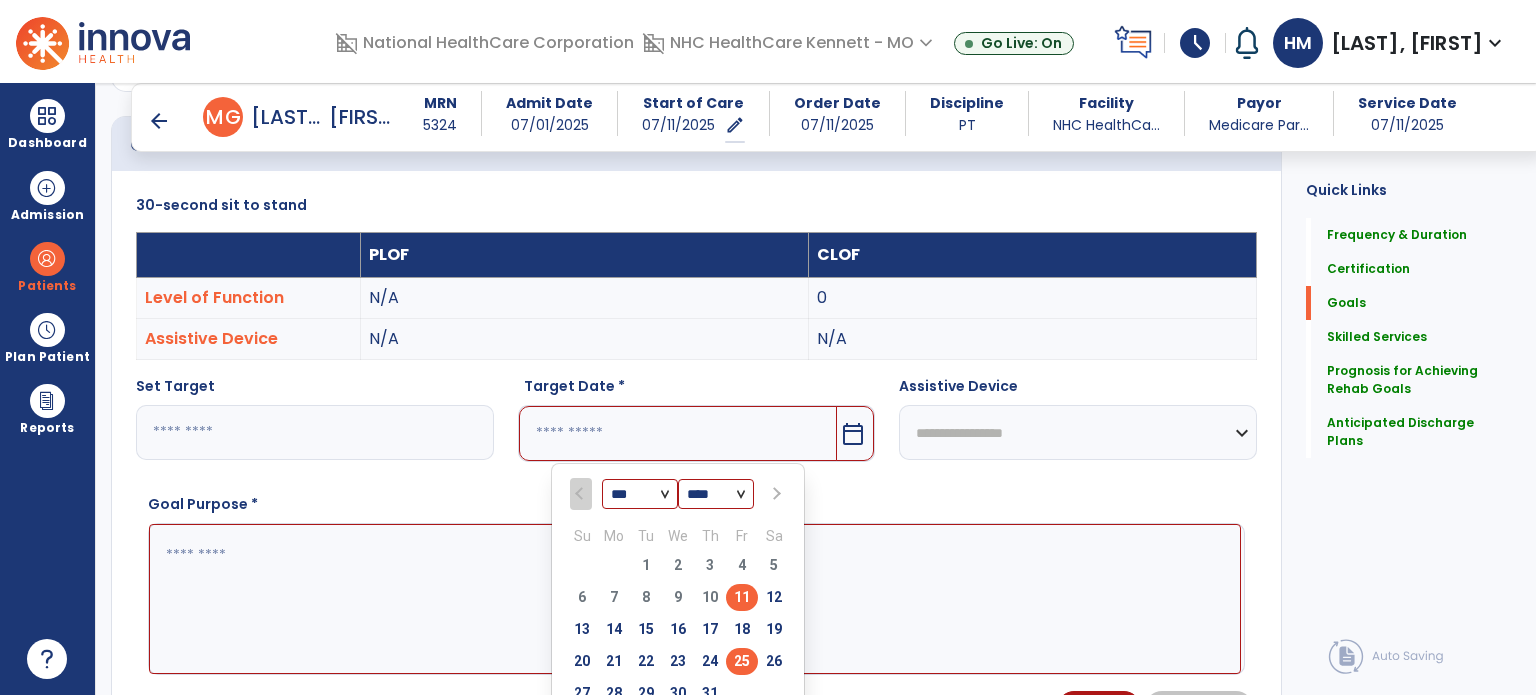 type on "*********" 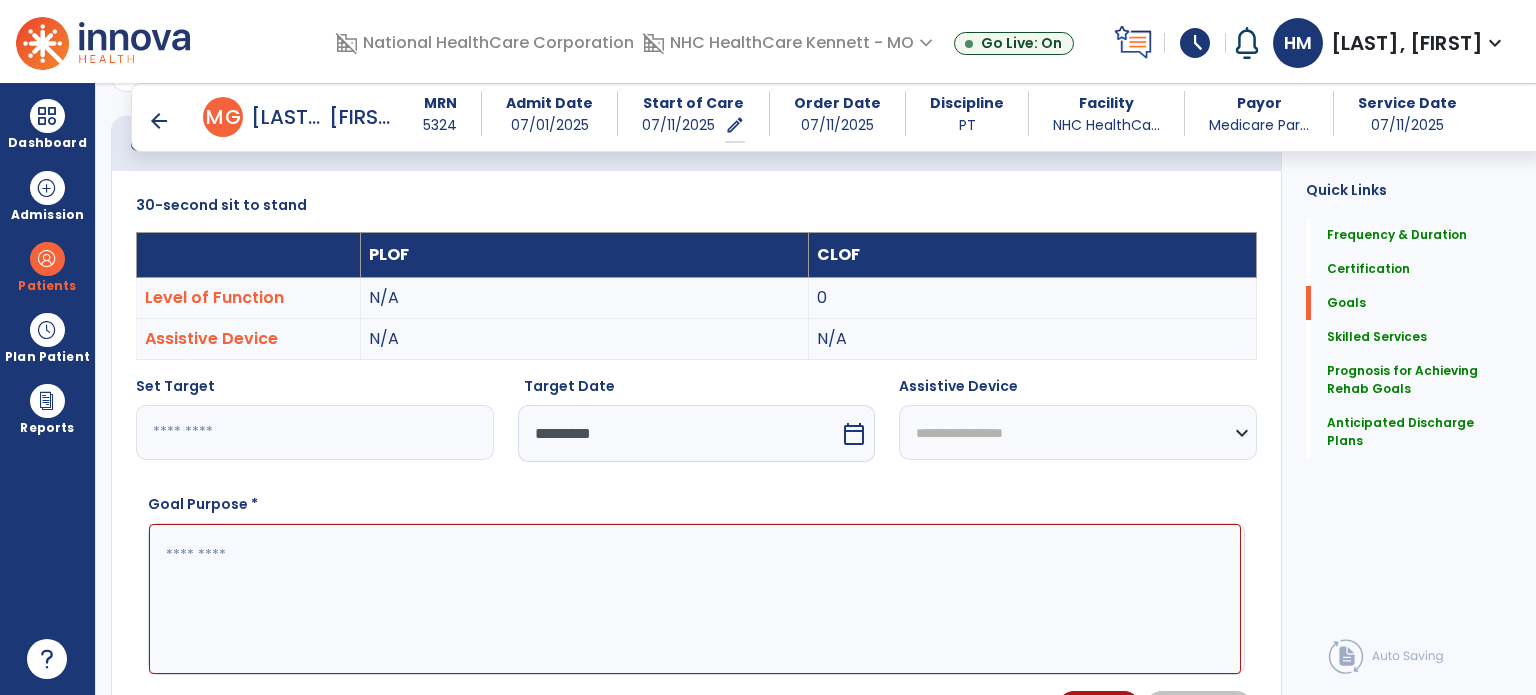 click on "**********" at bounding box center (1078, 432) 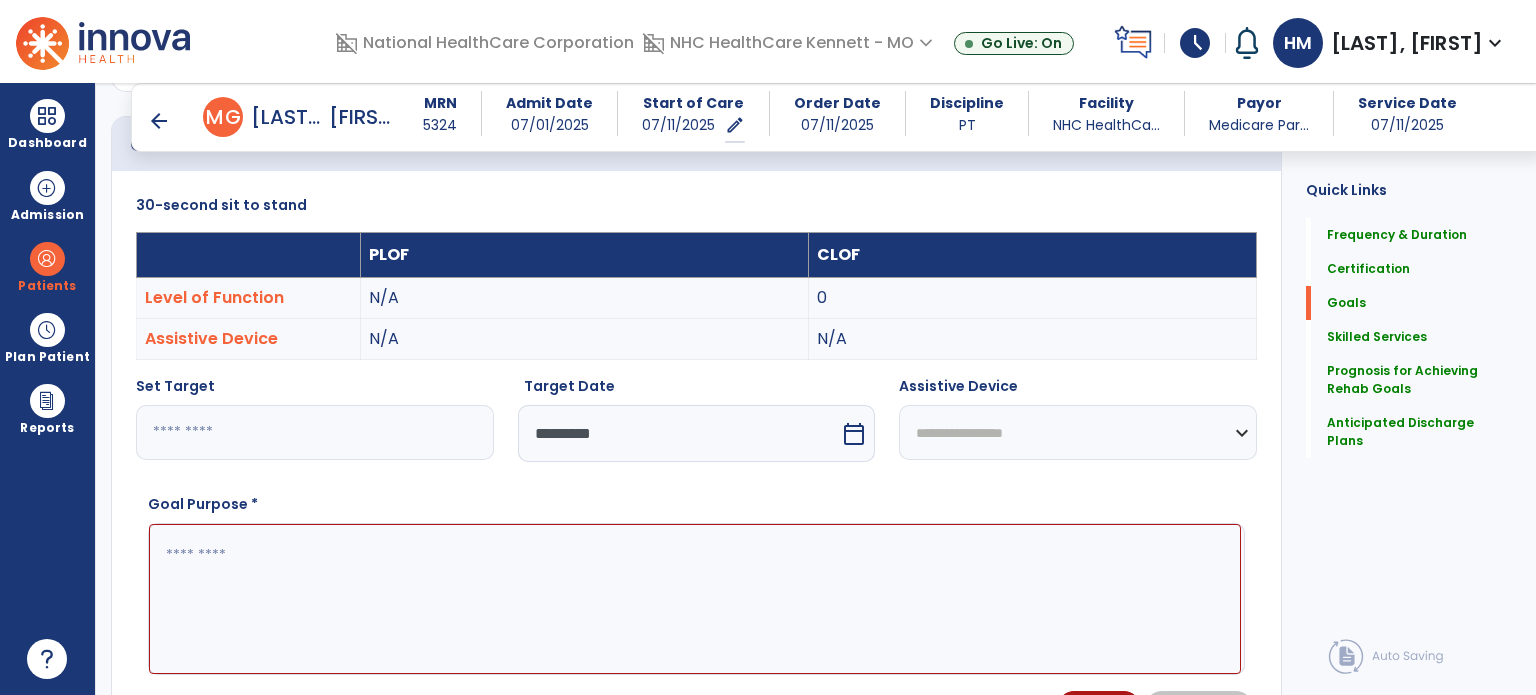 select on "**********" 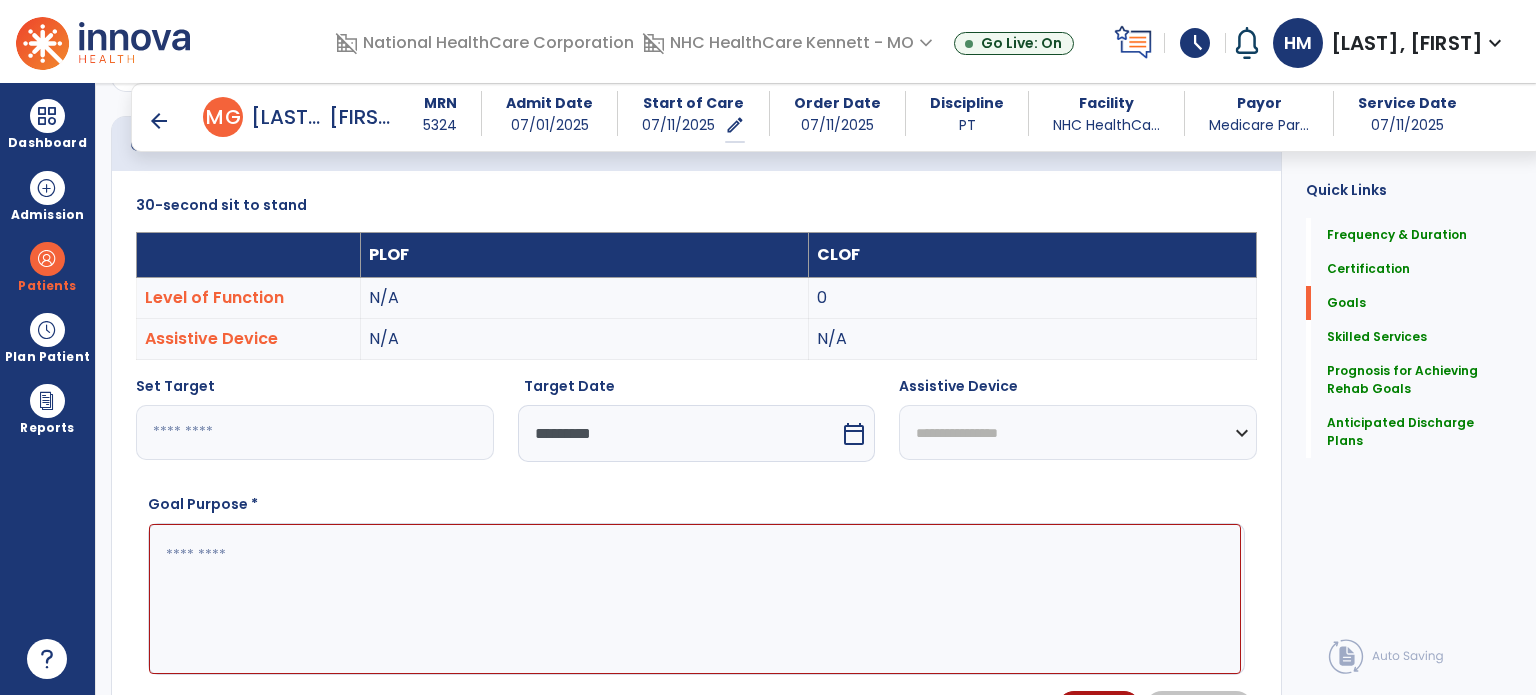 click on "**********" at bounding box center (1078, 432) 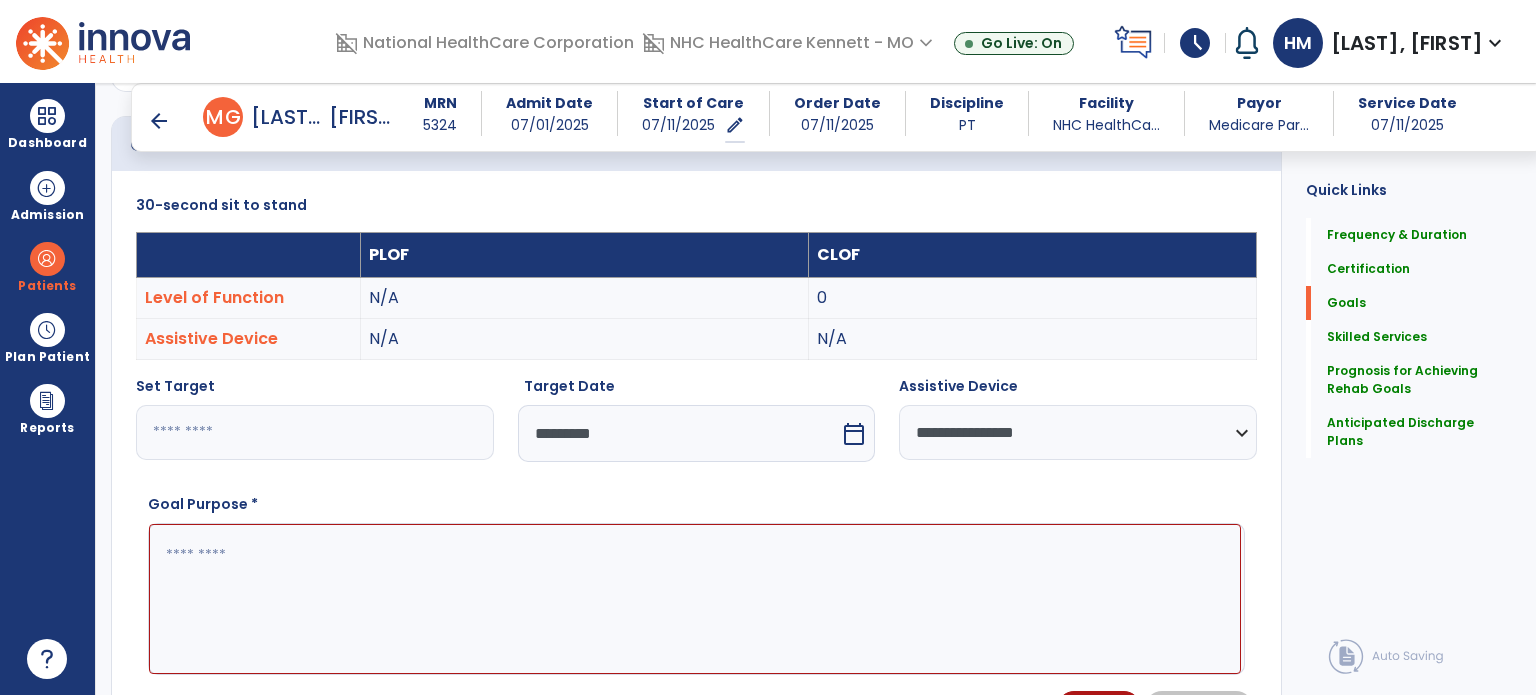 click at bounding box center (695, 599) 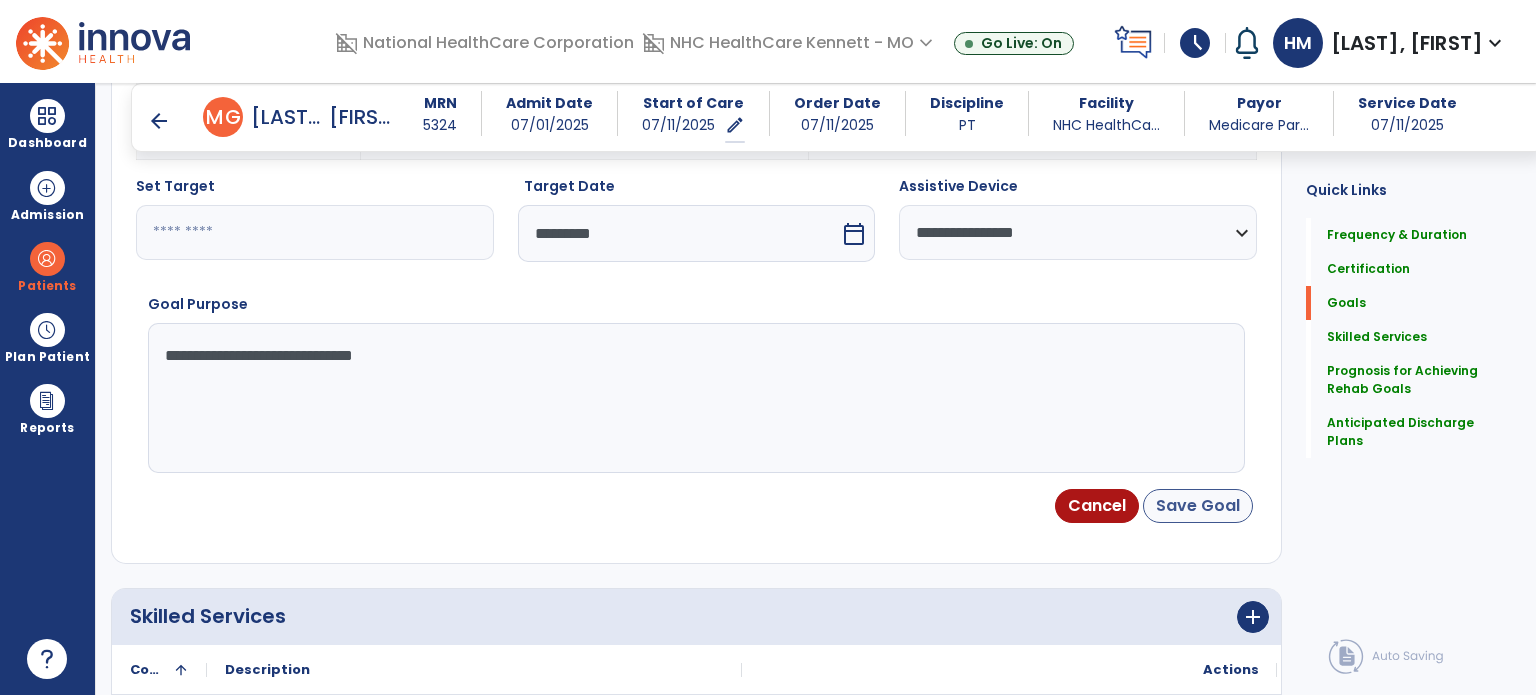 type on "**********" 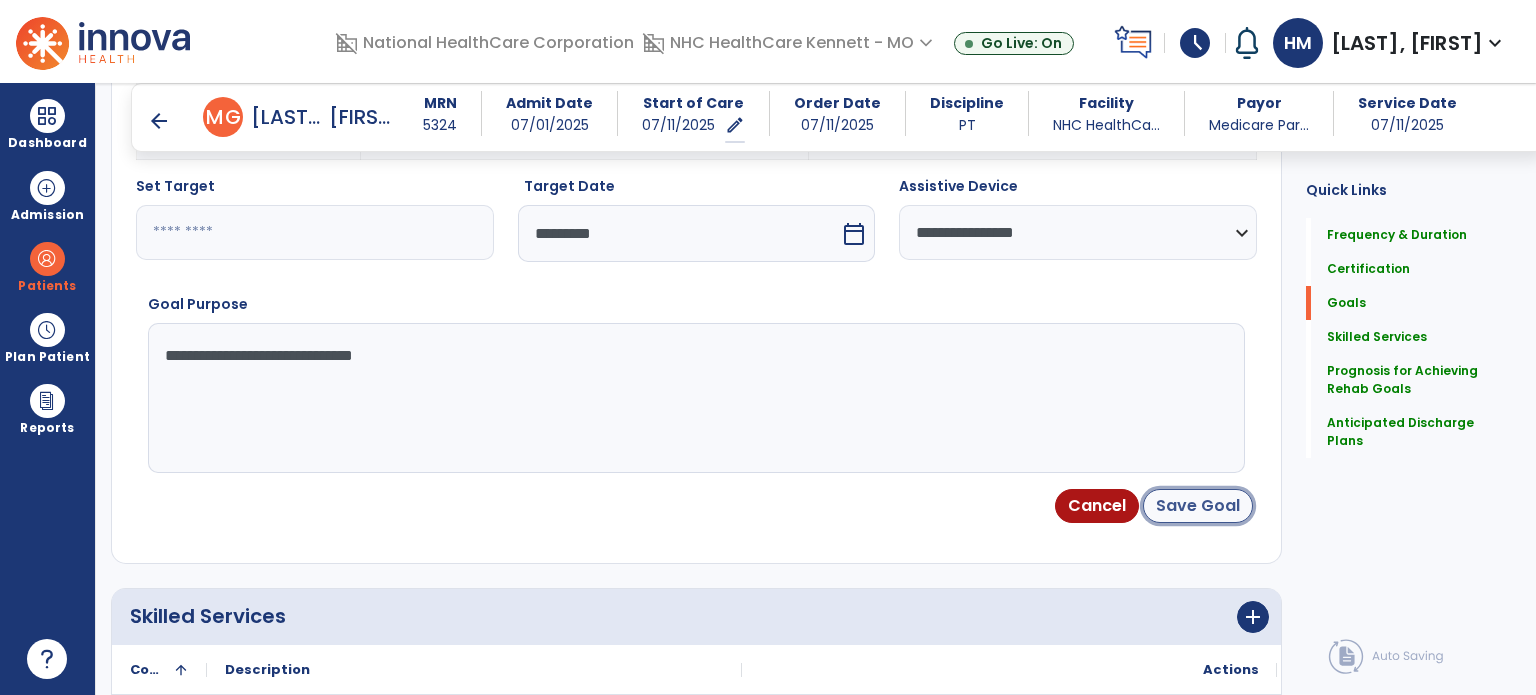 click on "Save Goal" at bounding box center (1198, 506) 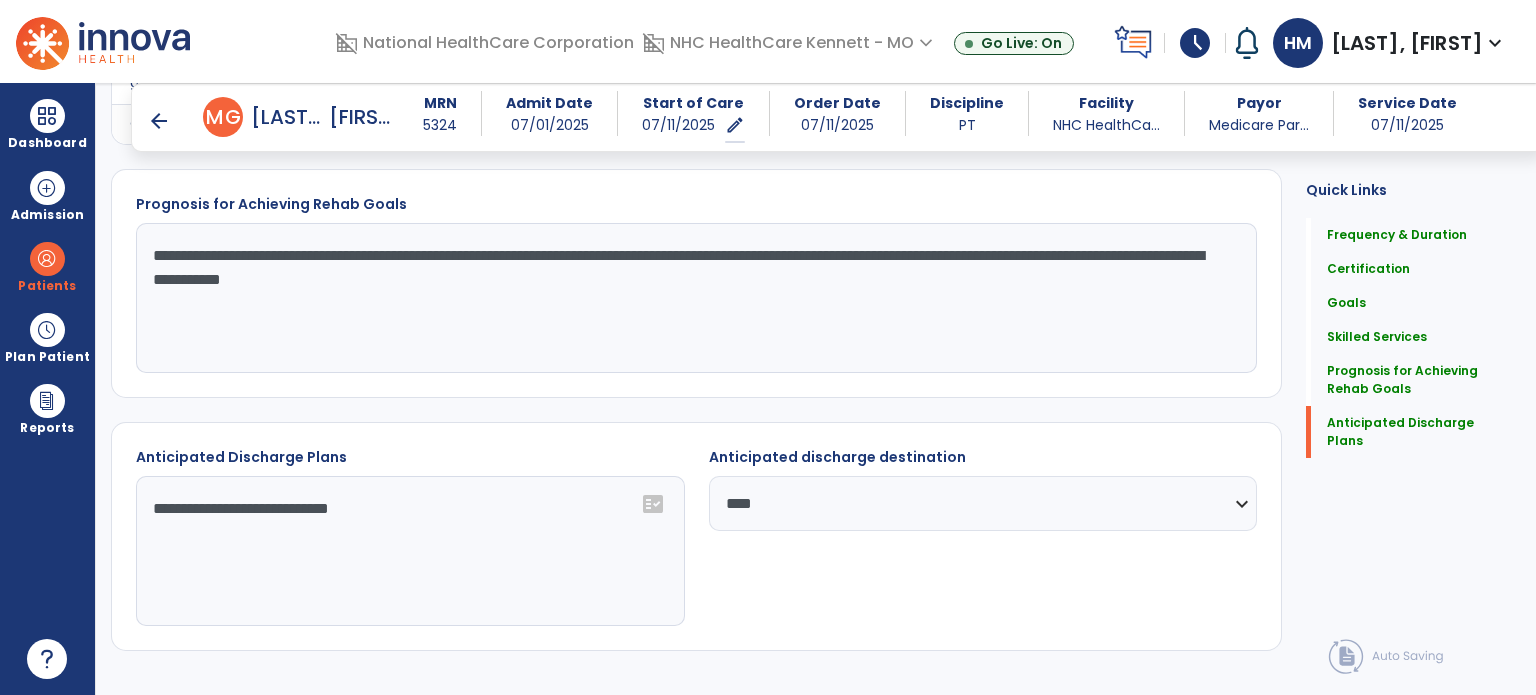 scroll, scrollTop: 1918, scrollLeft: 0, axis: vertical 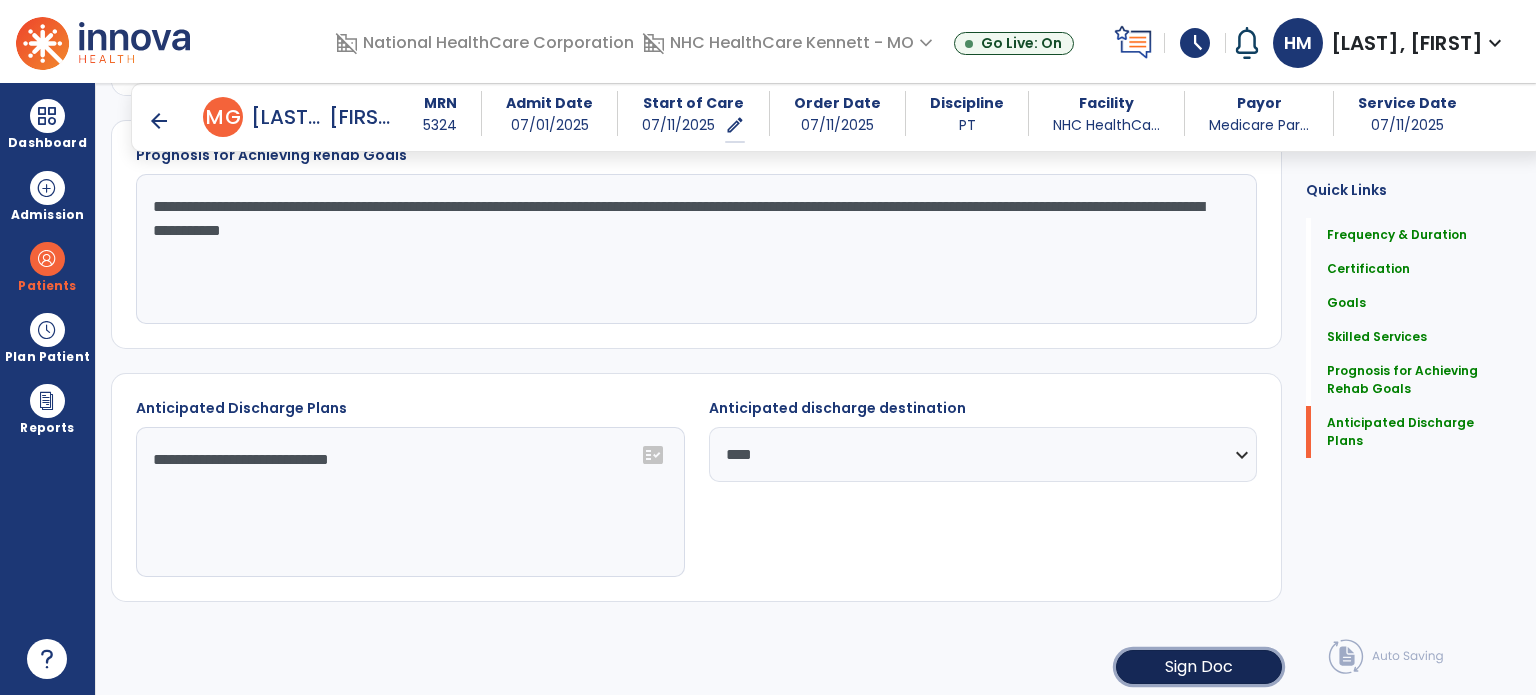 click on "Sign Doc" 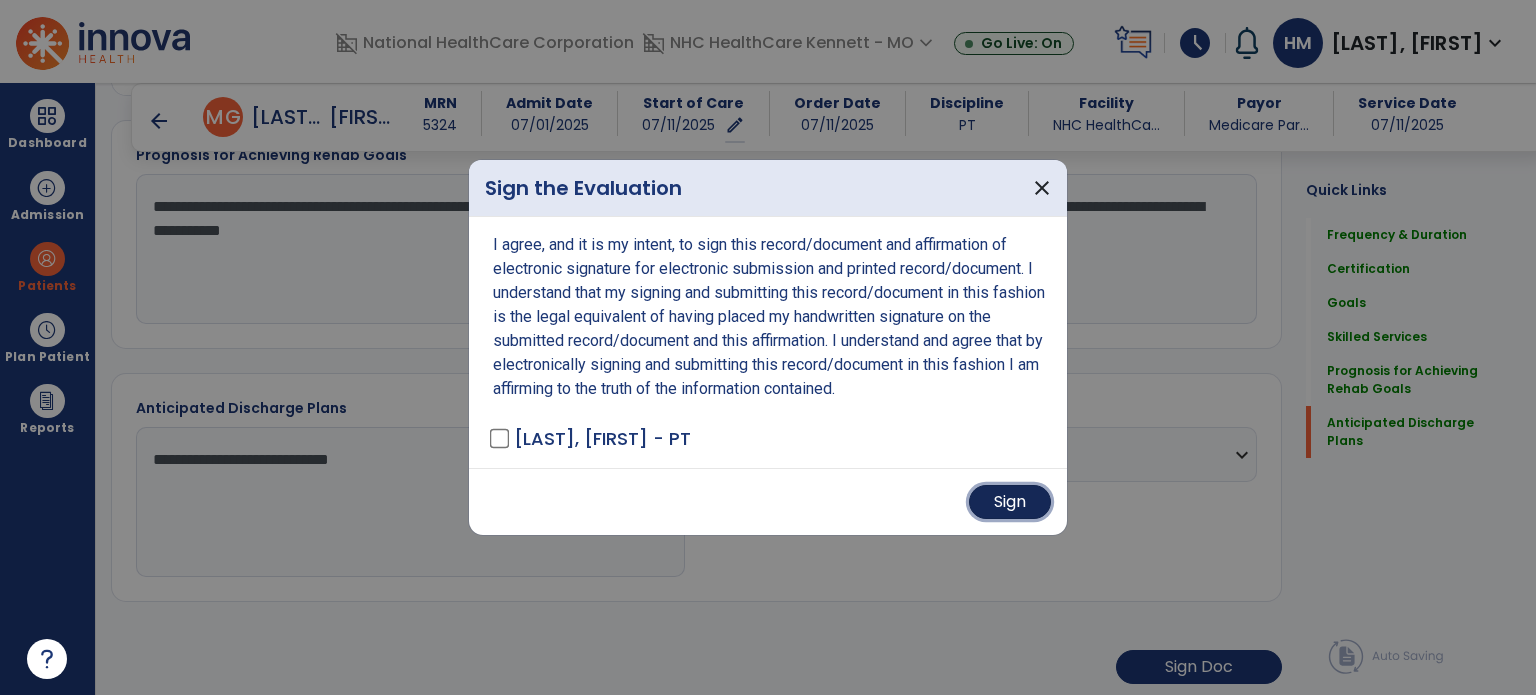 click on "Sign" at bounding box center [1010, 502] 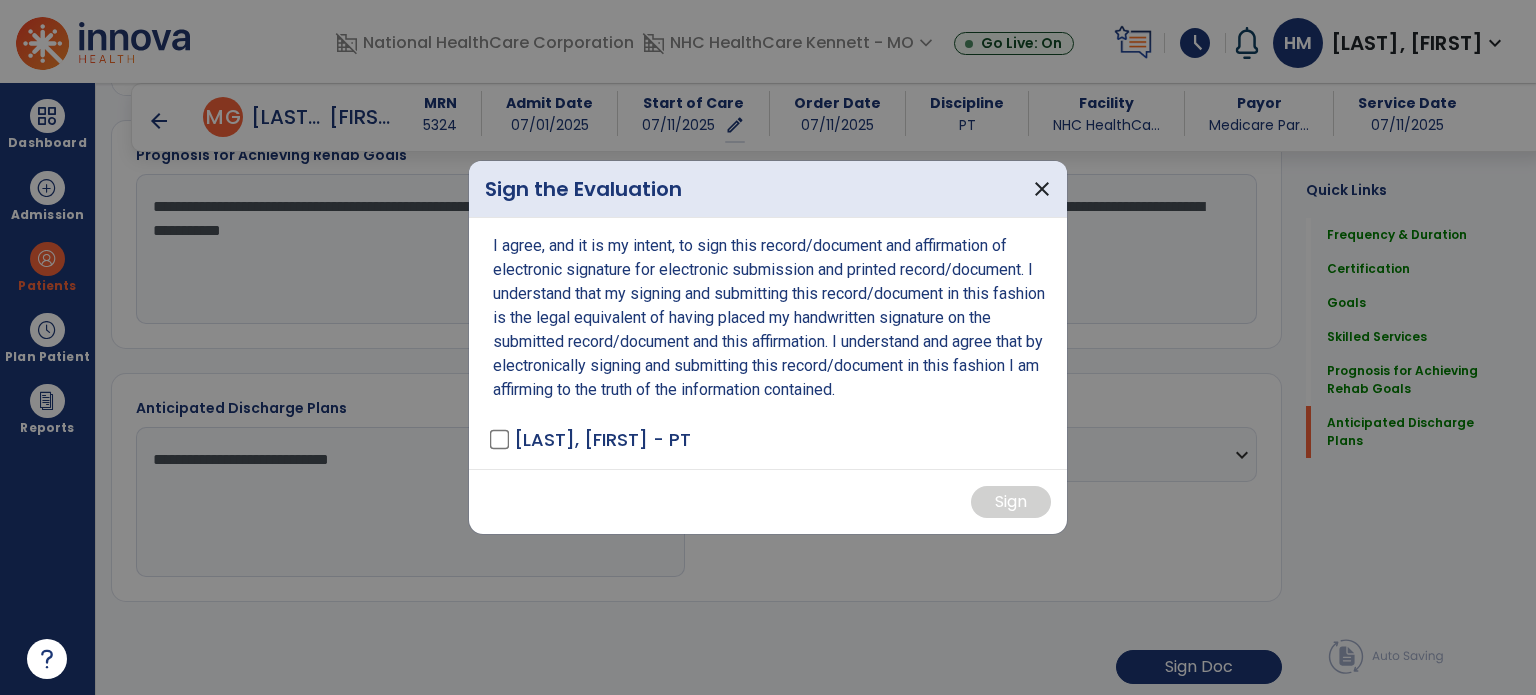 scroll, scrollTop: 1916, scrollLeft: 0, axis: vertical 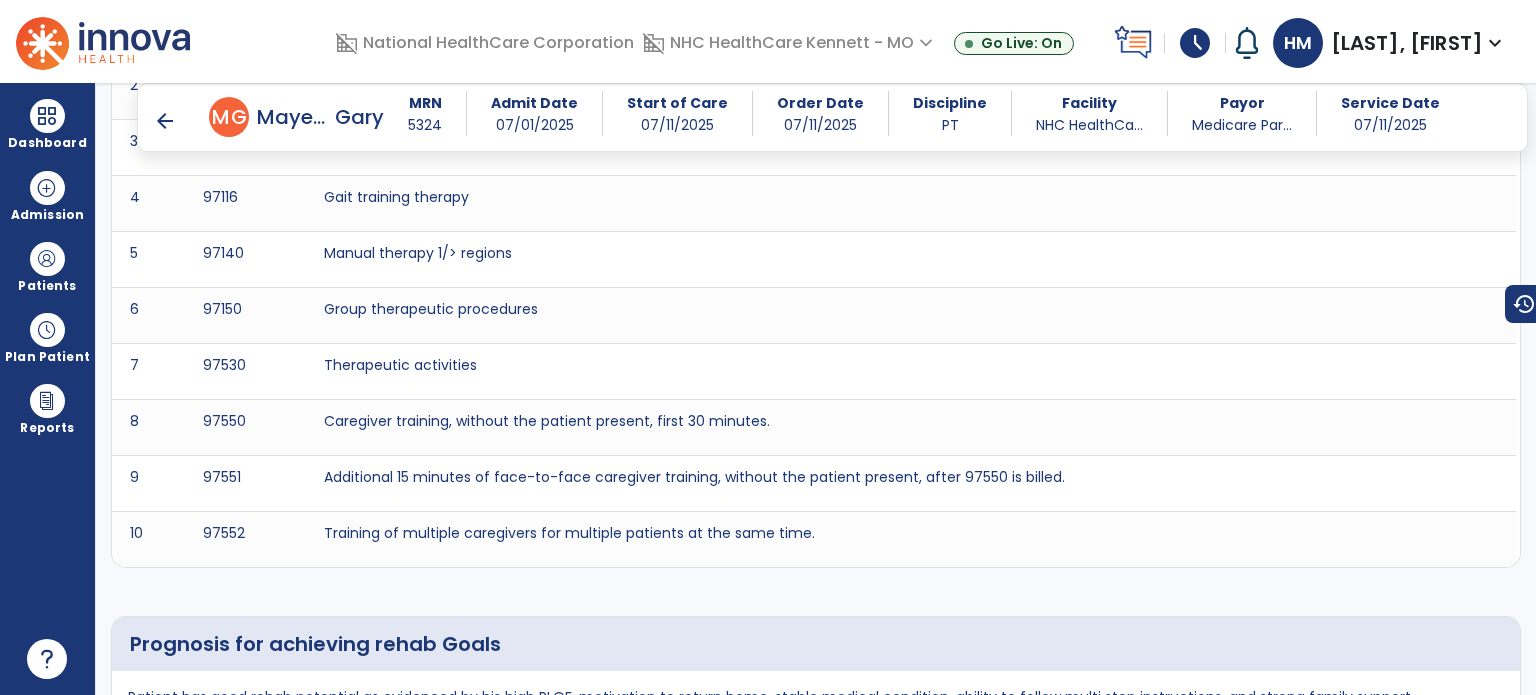 click on "arrow_back" at bounding box center (165, 121) 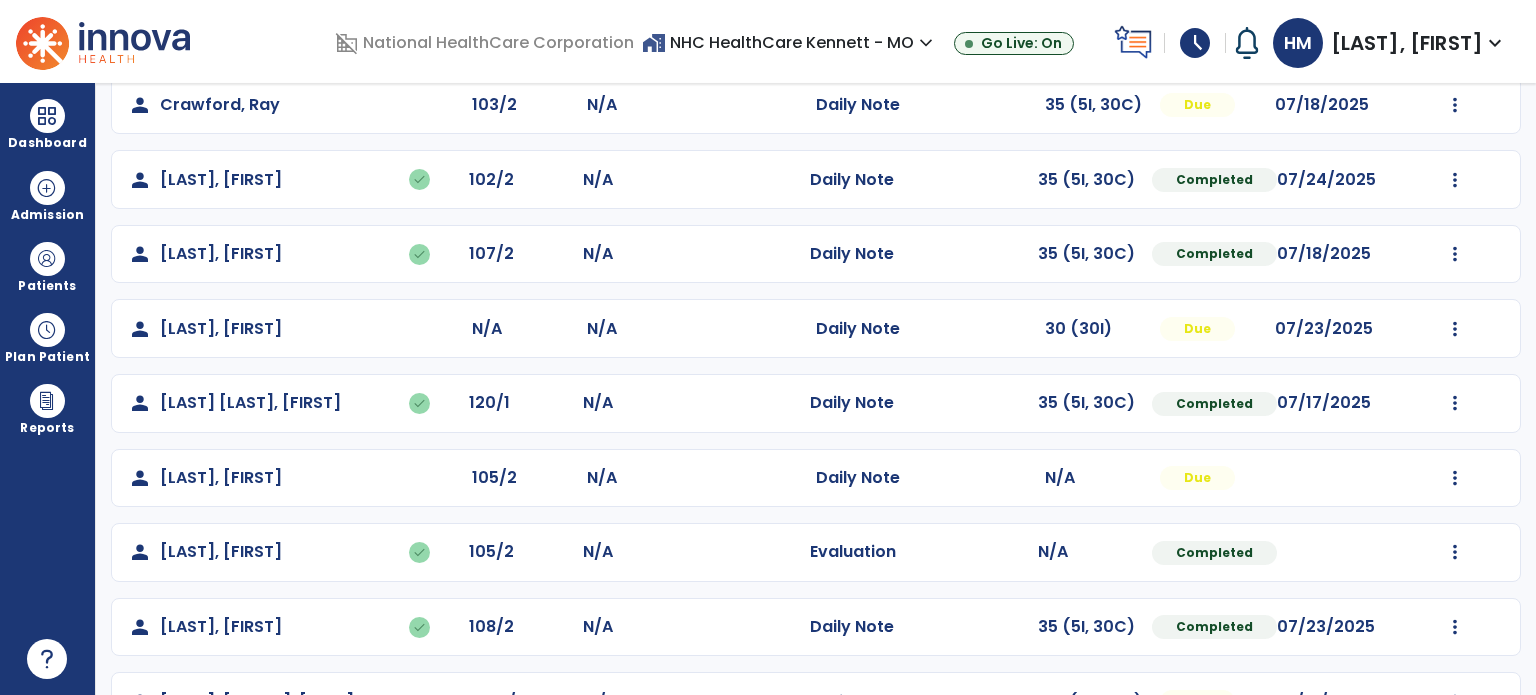 scroll, scrollTop: 200, scrollLeft: 0, axis: vertical 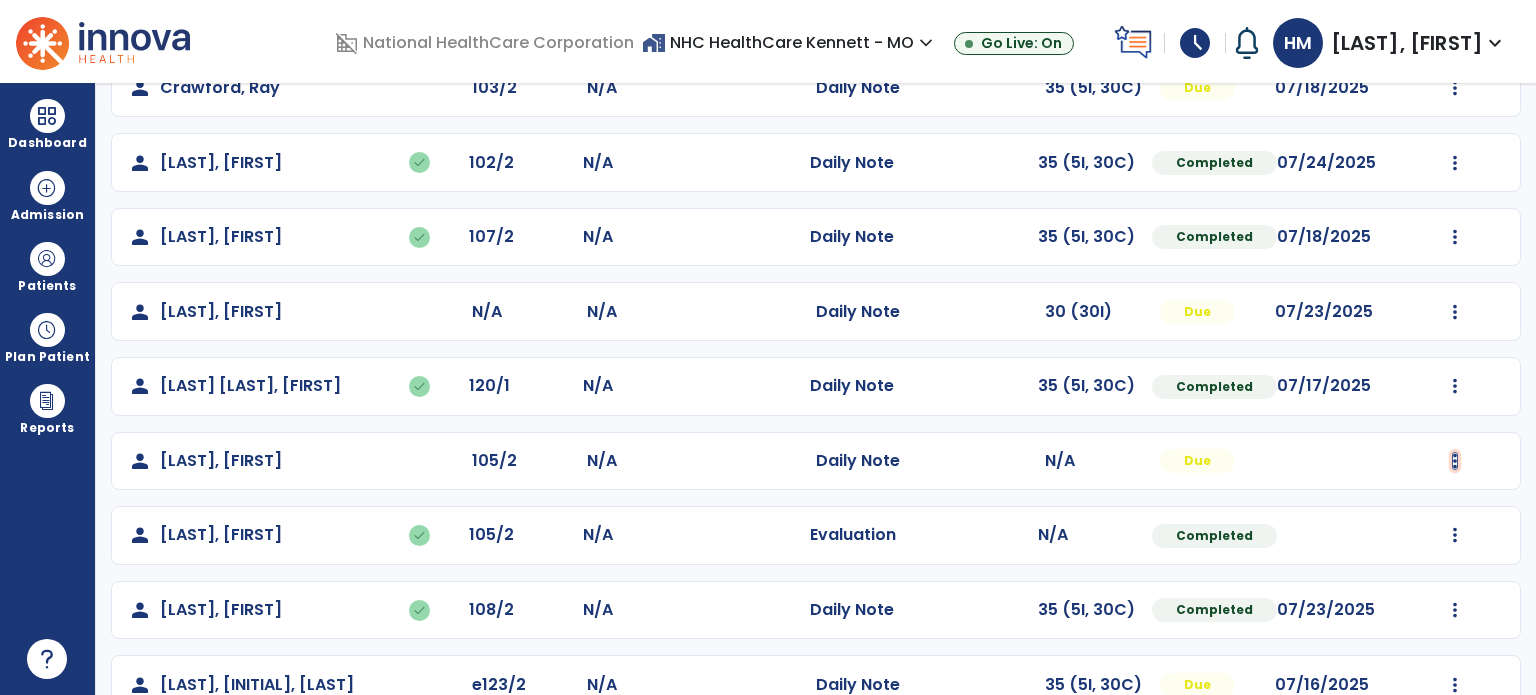 click at bounding box center [1455, 88] 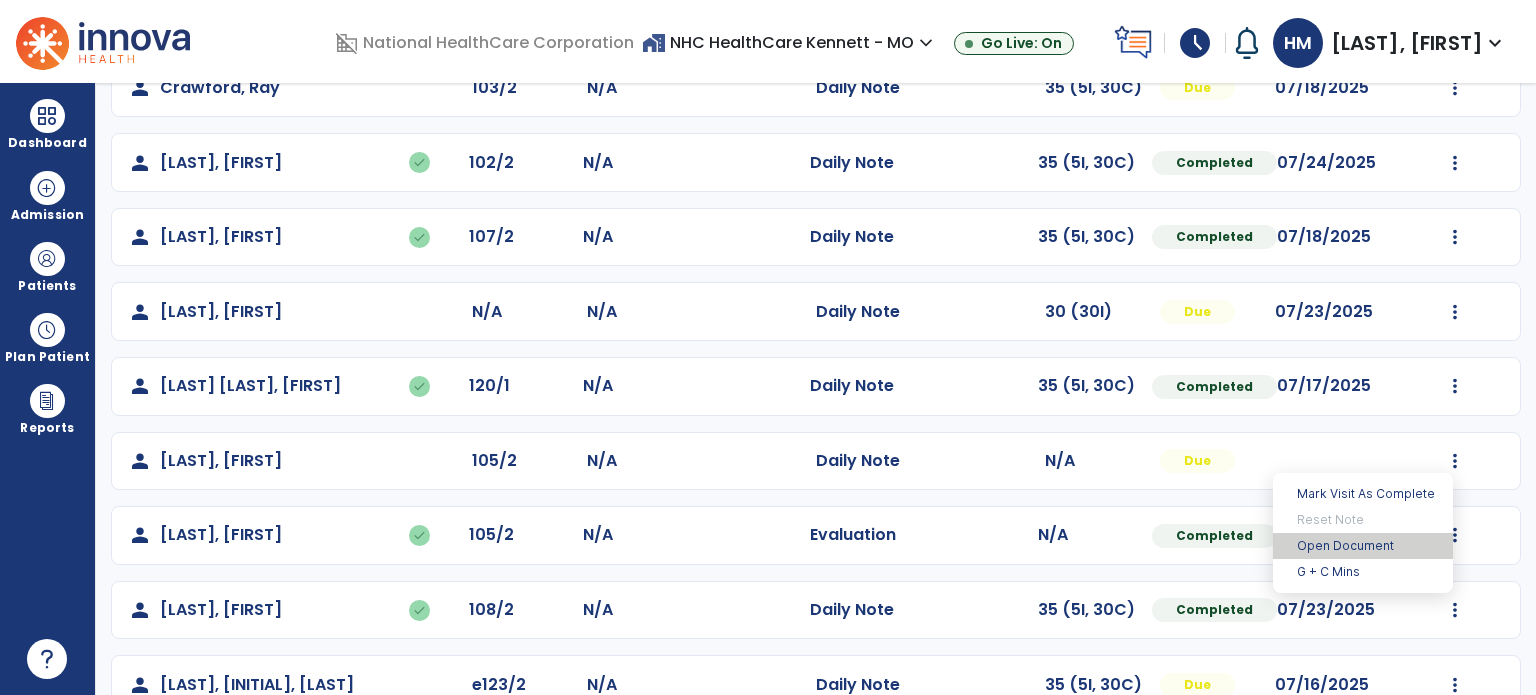 click on "Open Document" at bounding box center [1363, 546] 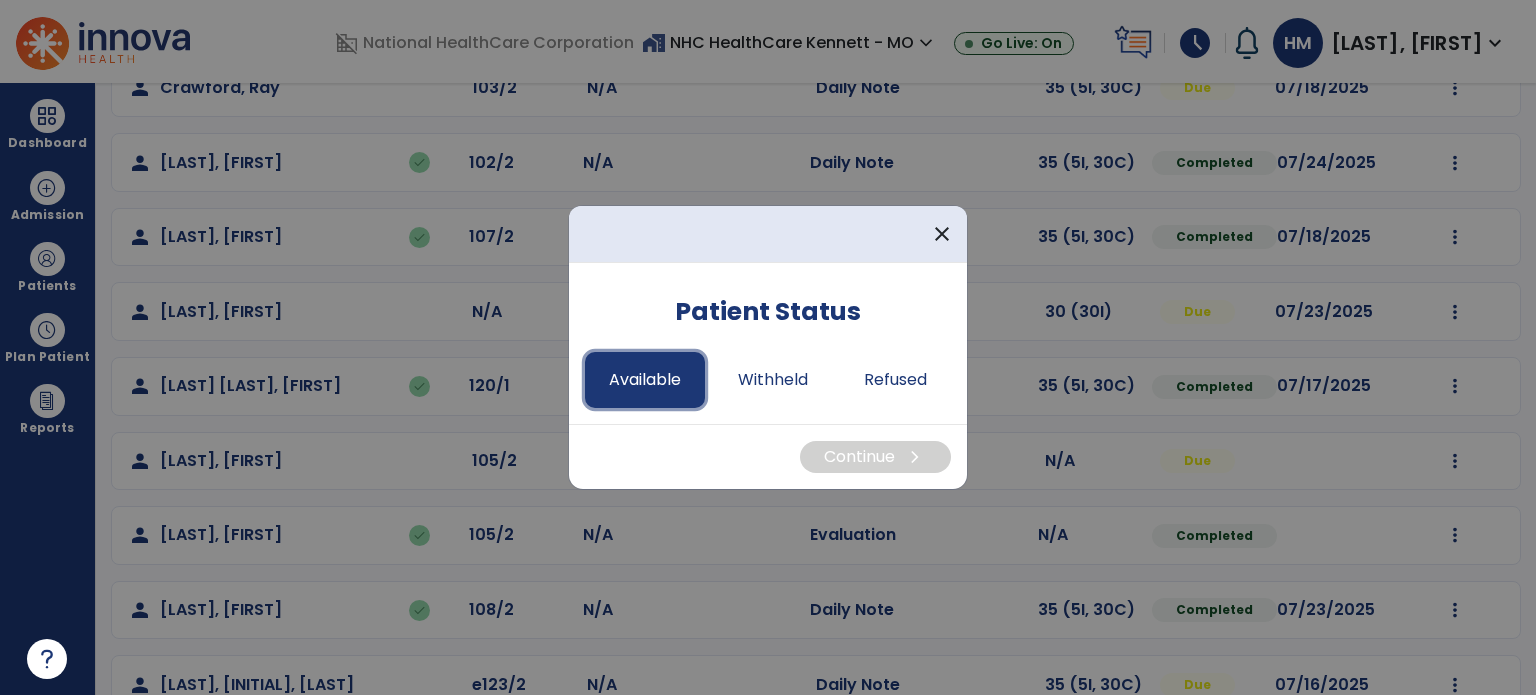 click on "Available" at bounding box center (645, 380) 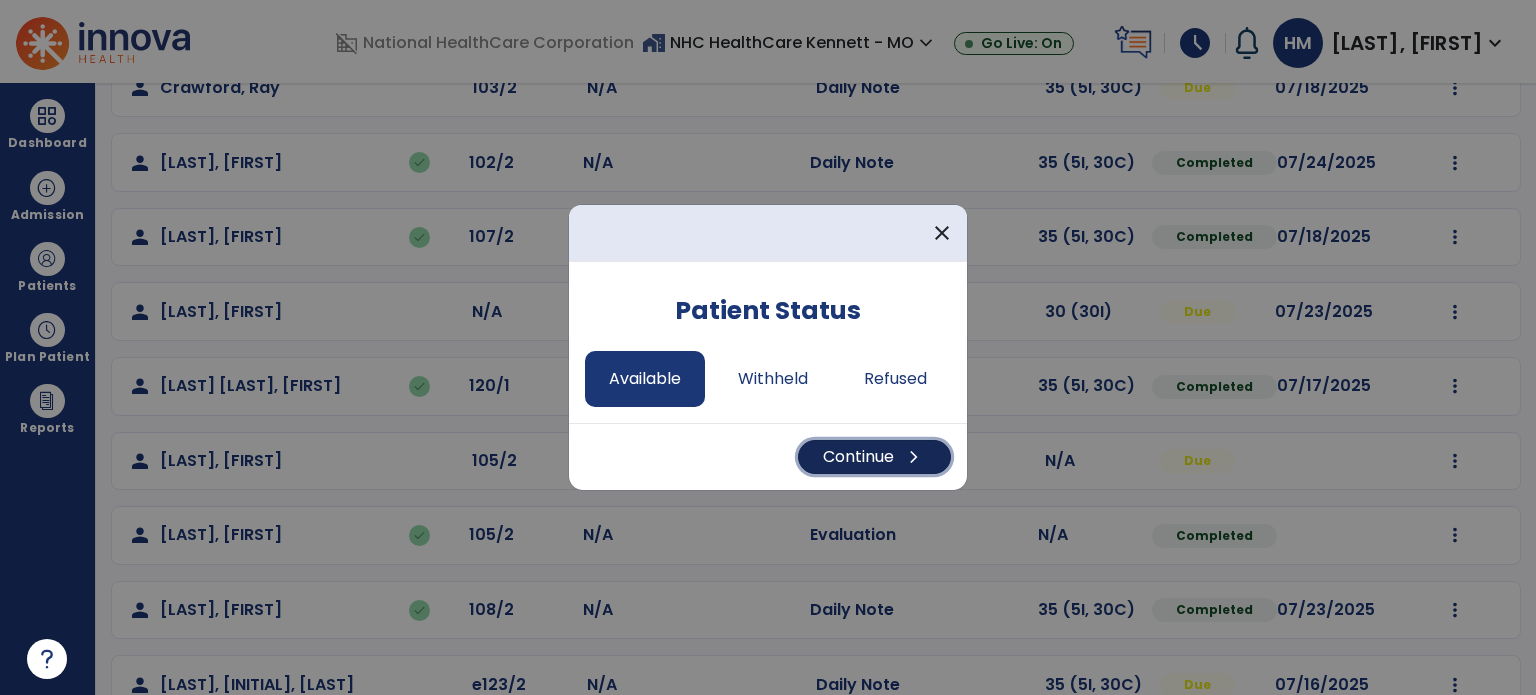 click on "Continue   chevron_right" at bounding box center [874, 457] 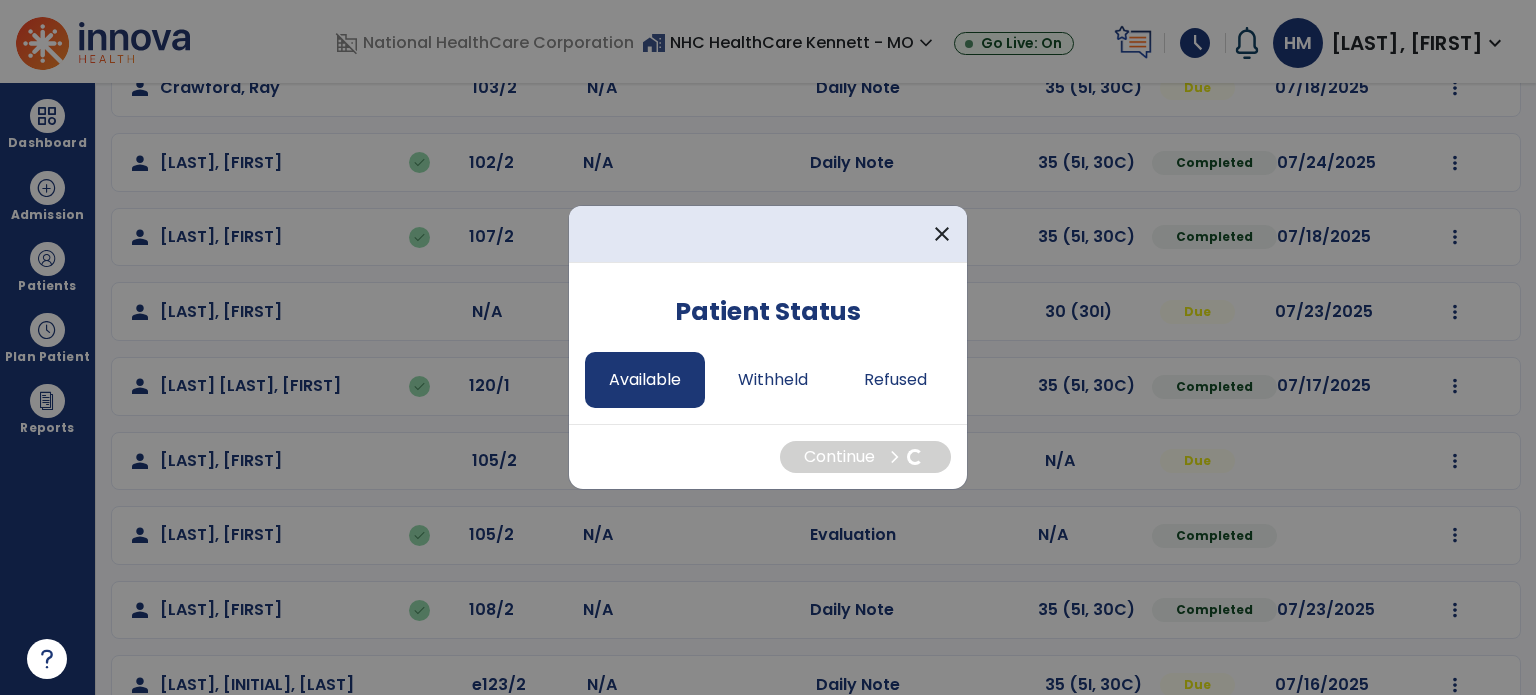 select on "*" 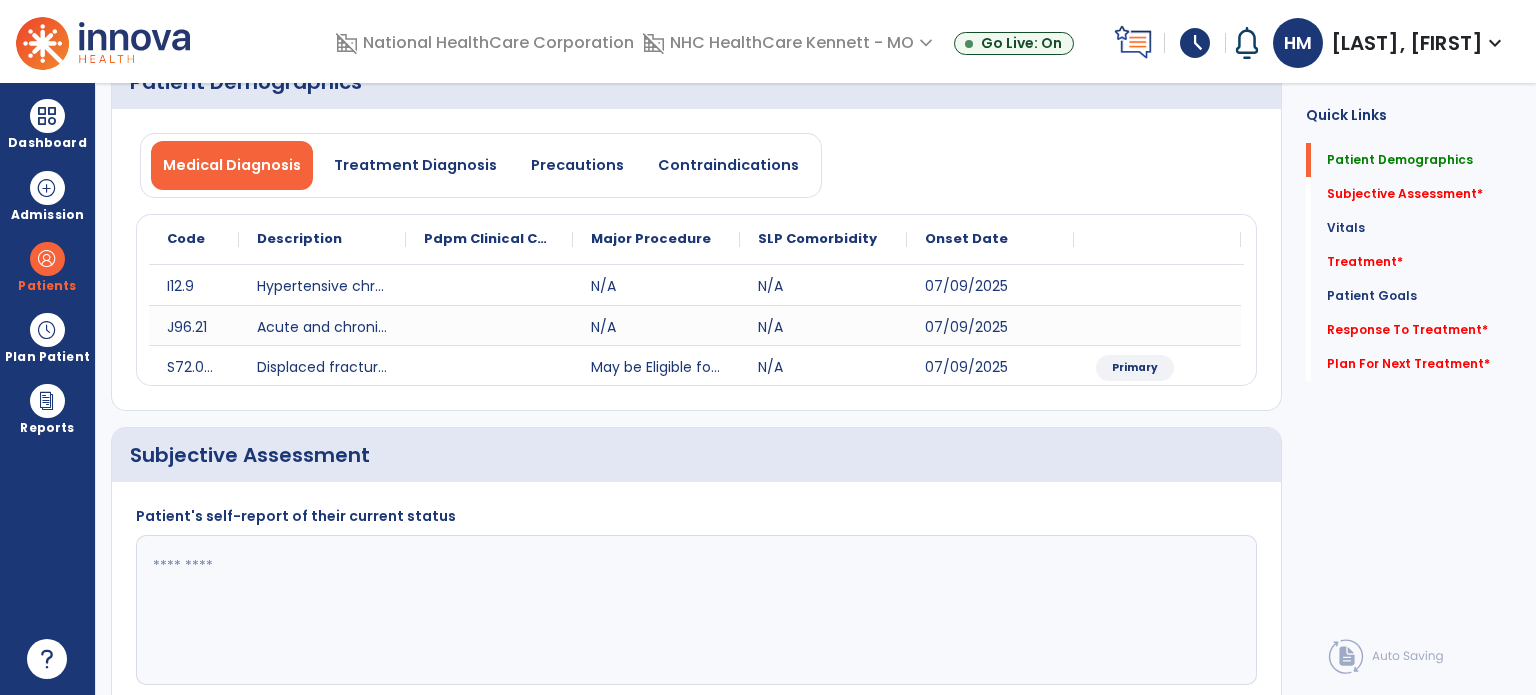 click 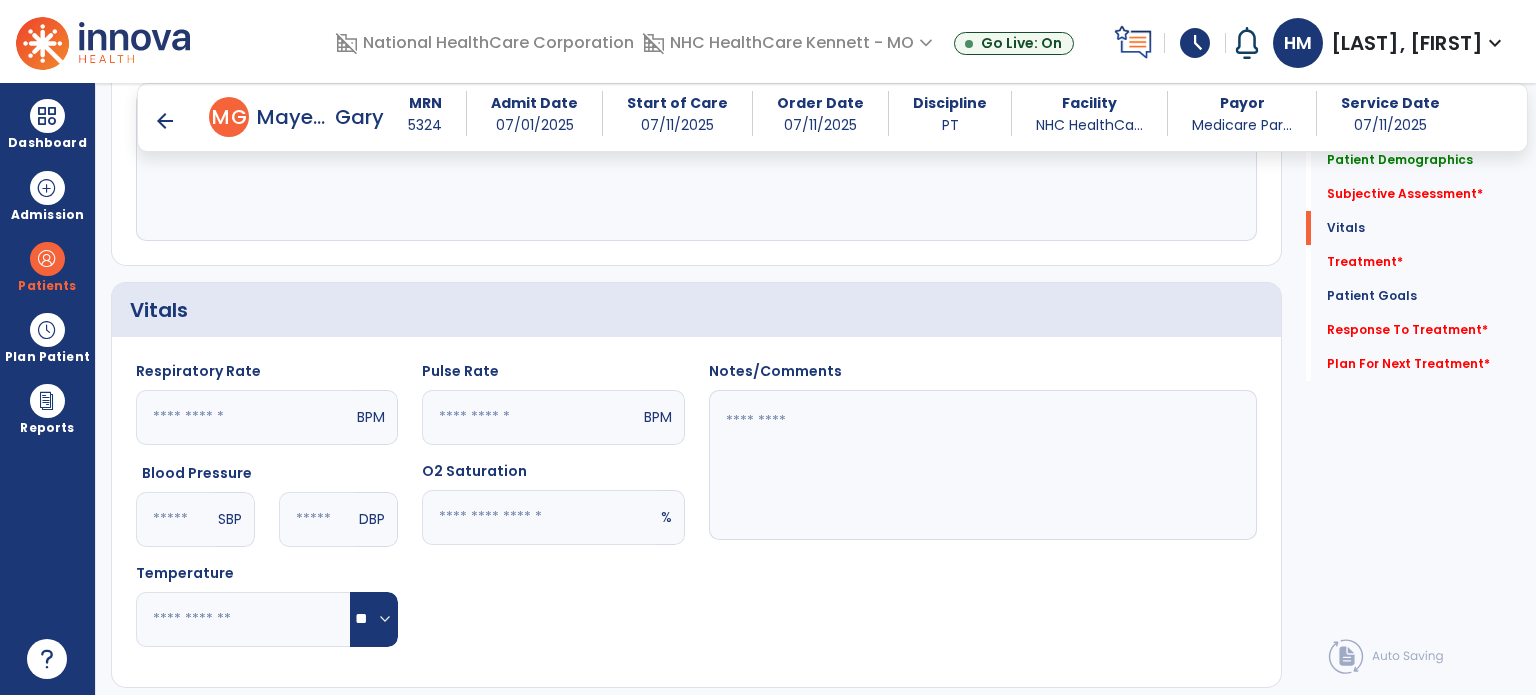 scroll, scrollTop: 900, scrollLeft: 0, axis: vertical 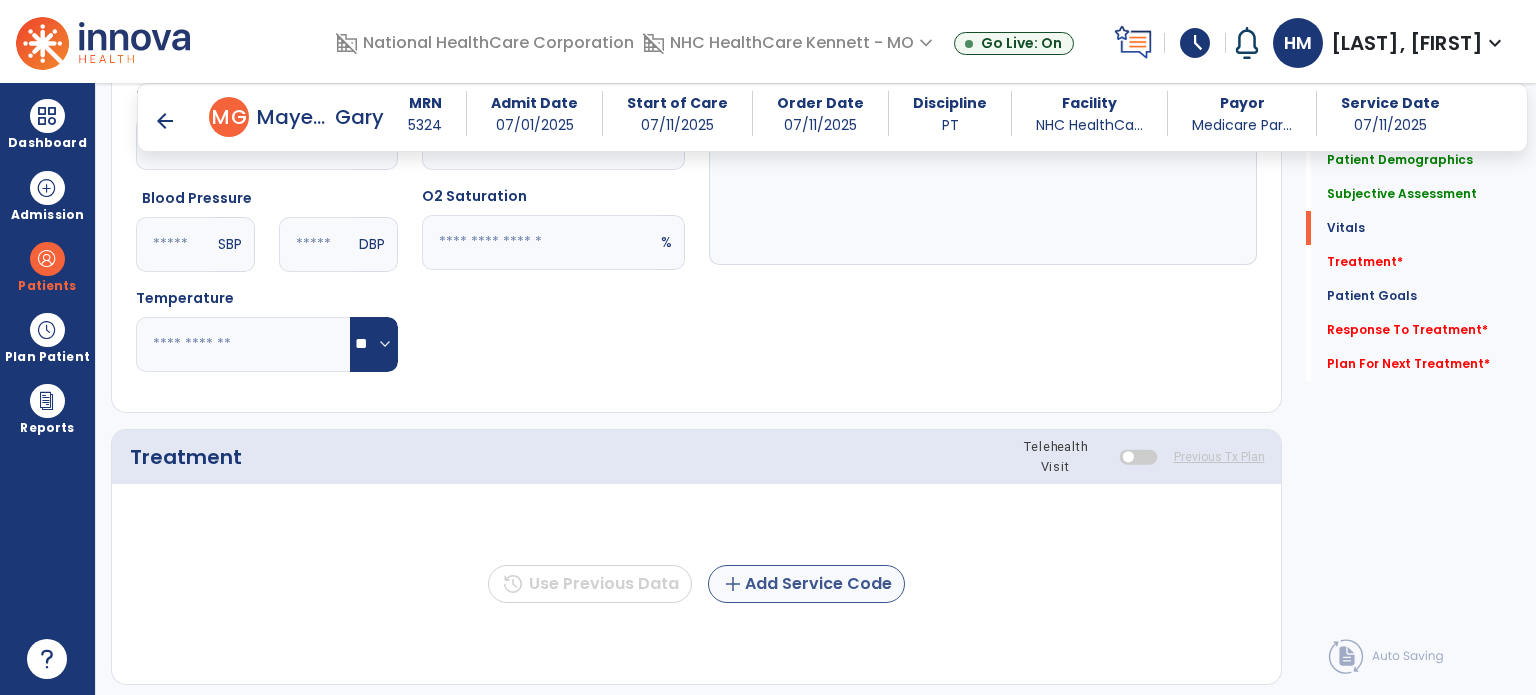 type on "**********" 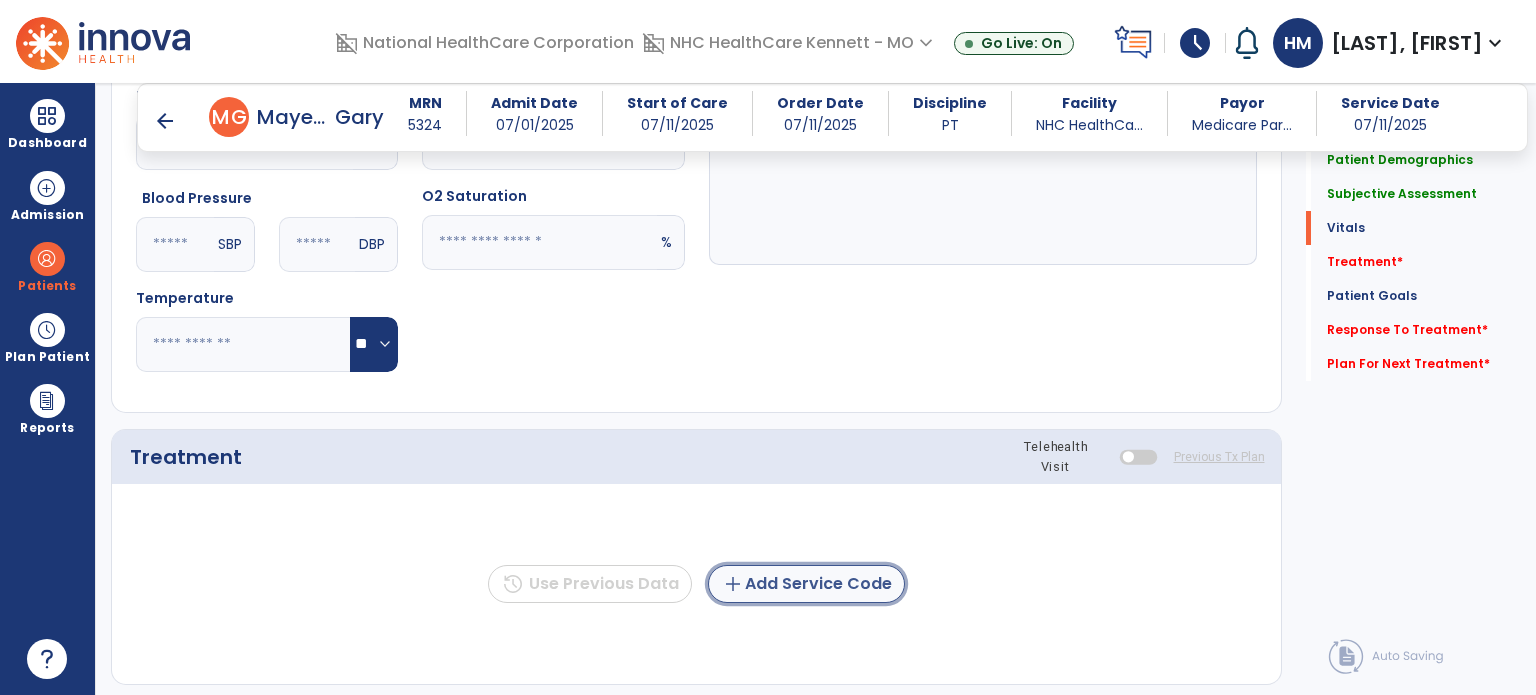 click on "add  Add Service Code" 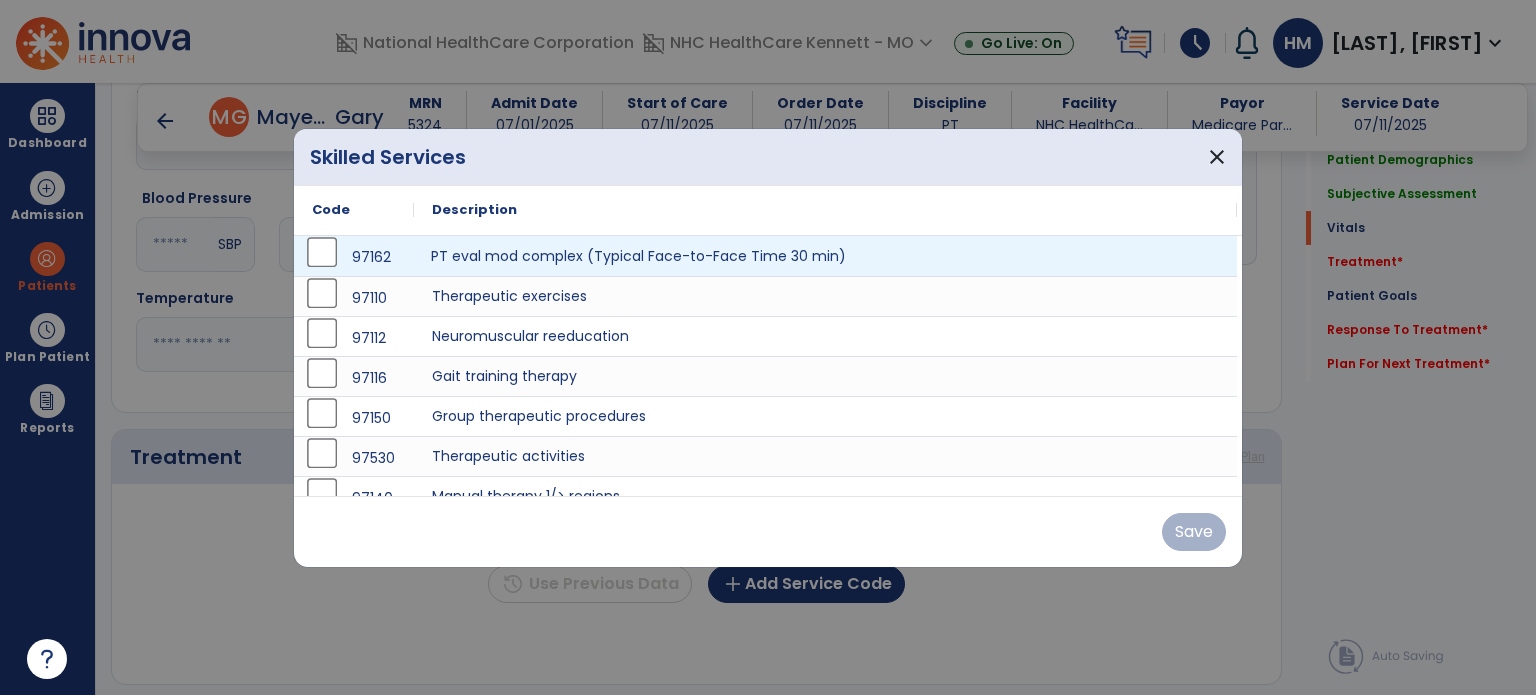 click on "PT eval mod complex (Typical Face-to-Face Time 30 min)" at bounding box center (825, 256) 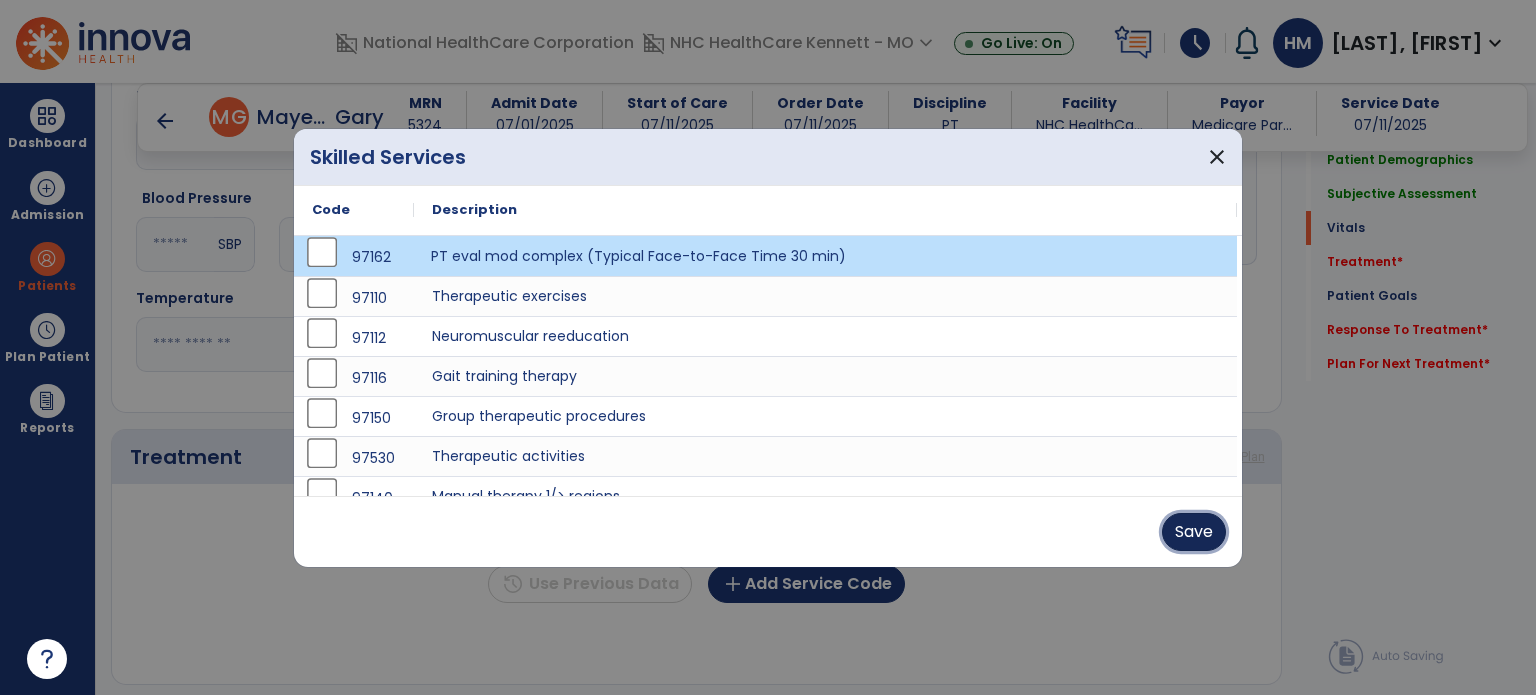 click on "Save" at bounding box center (1194, 532) 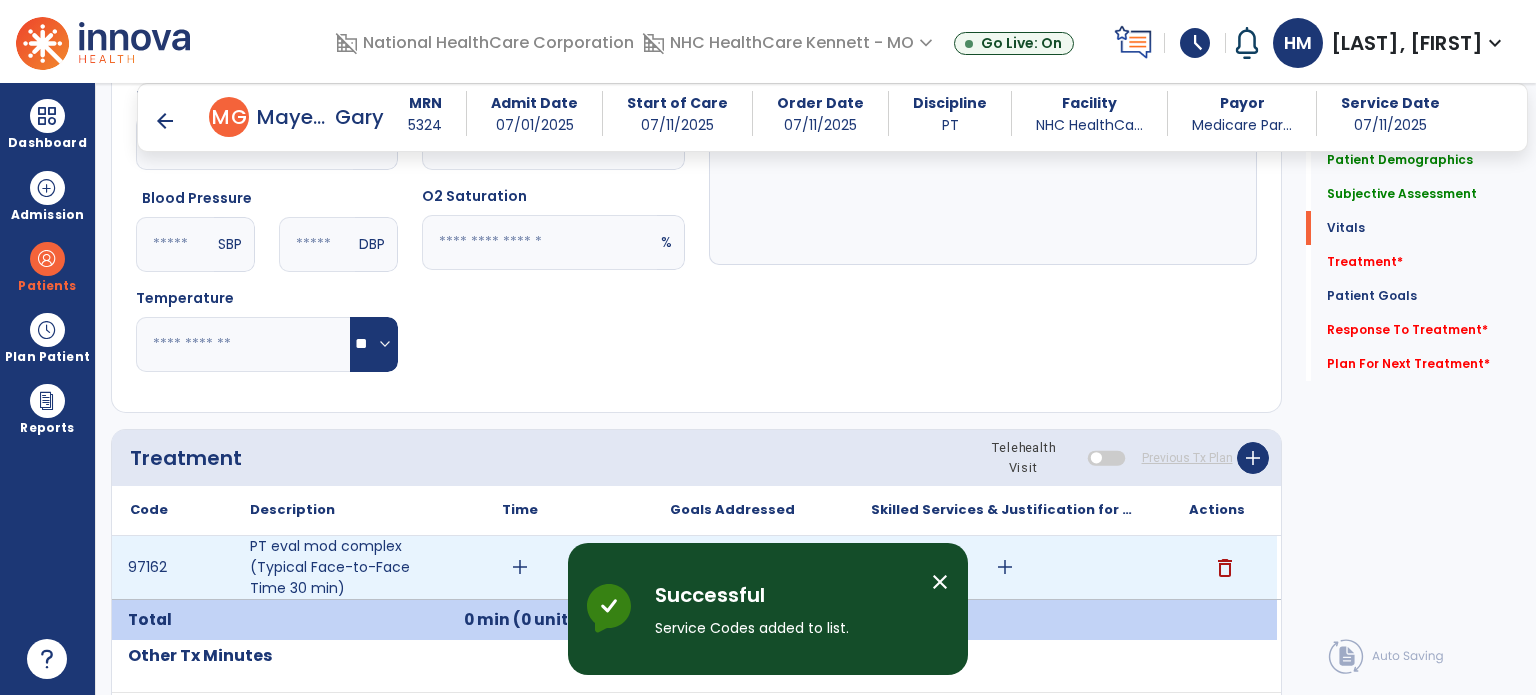 click on "add" at bounding box center (1005, 567) 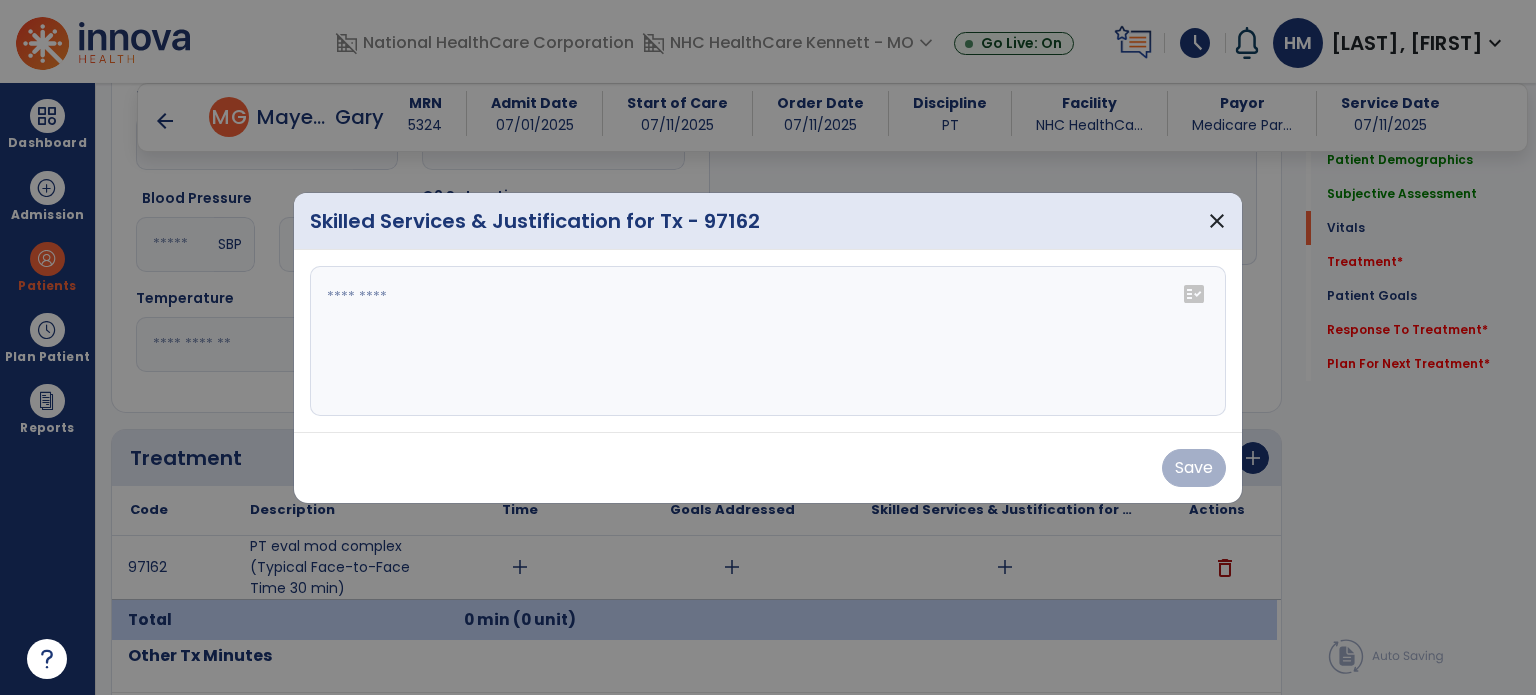 click at bounding box center [768, 341] 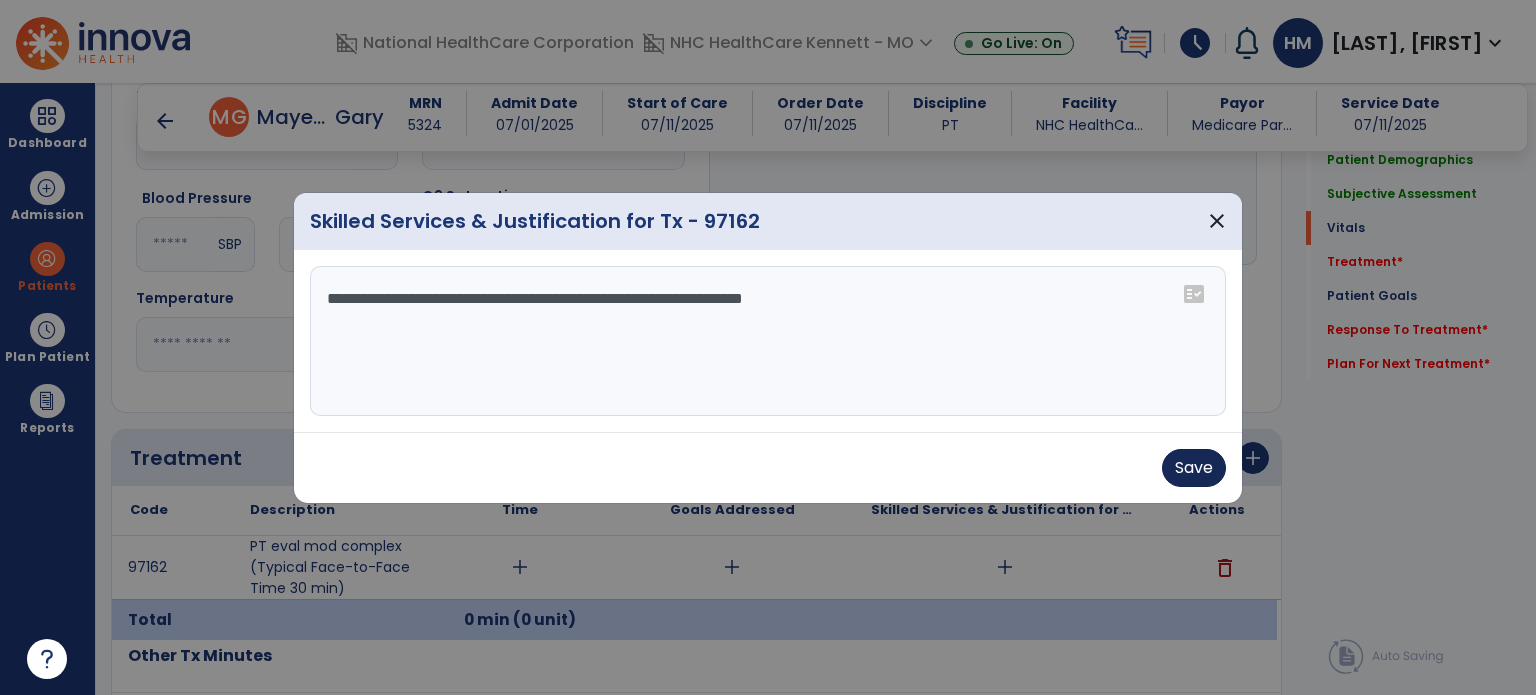 type on "**********" 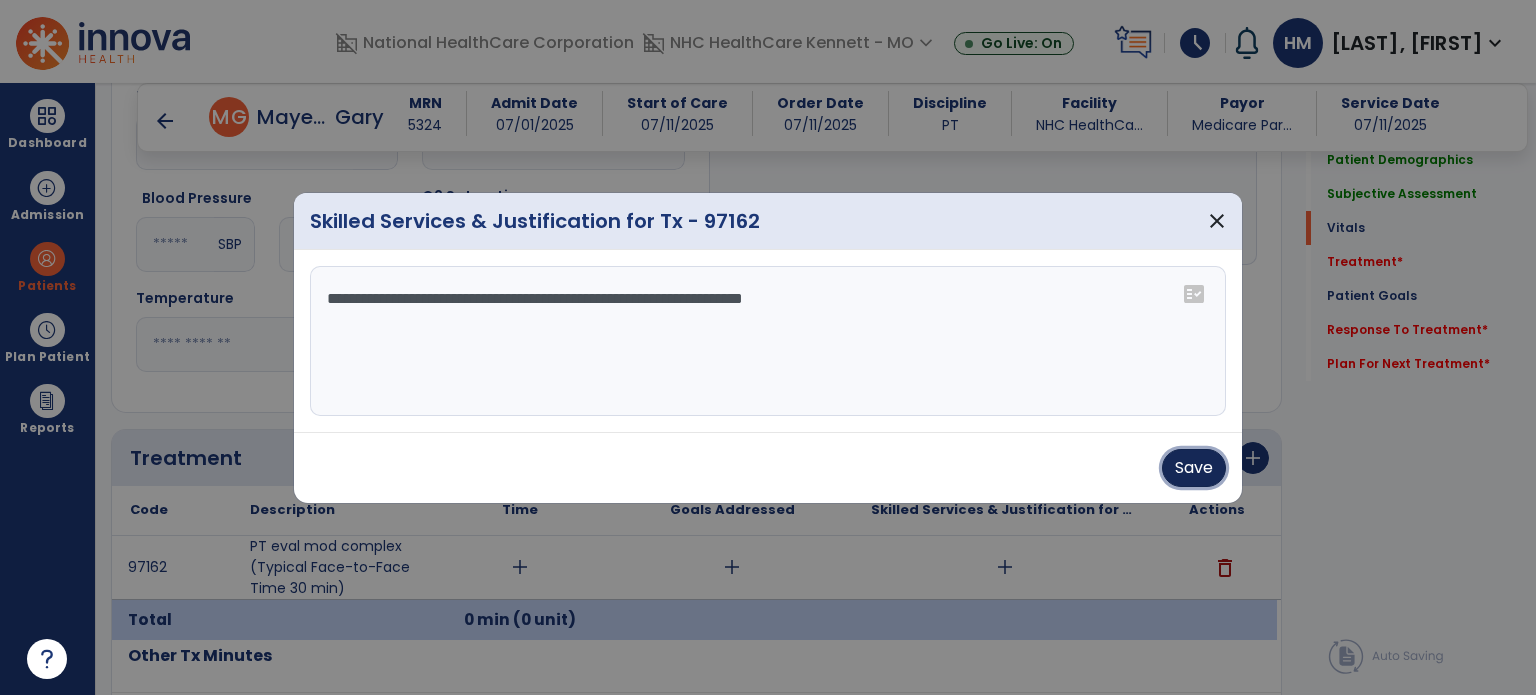 click on "Save" at bounding box center [1194, 468] 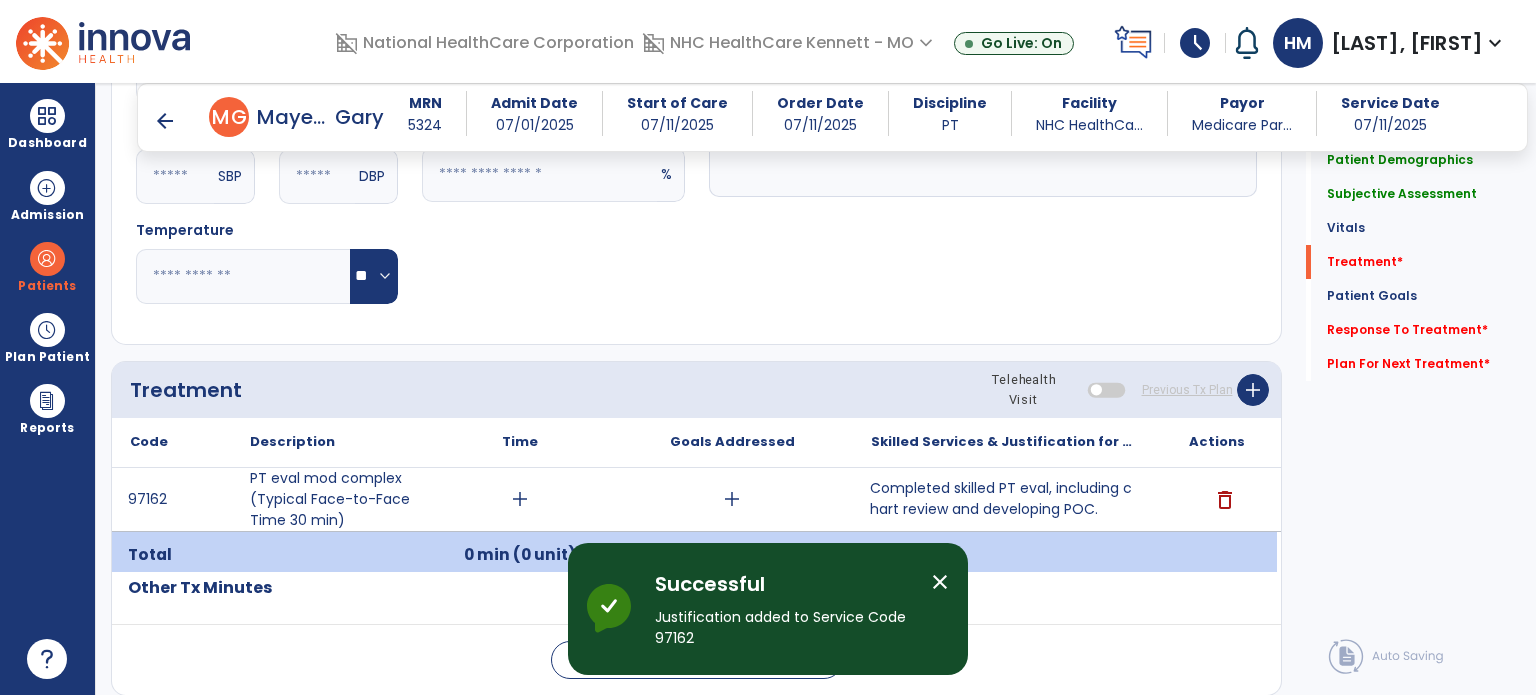 scroll, scrollTop: 1000, scrollLeft: 0, axis: vertical 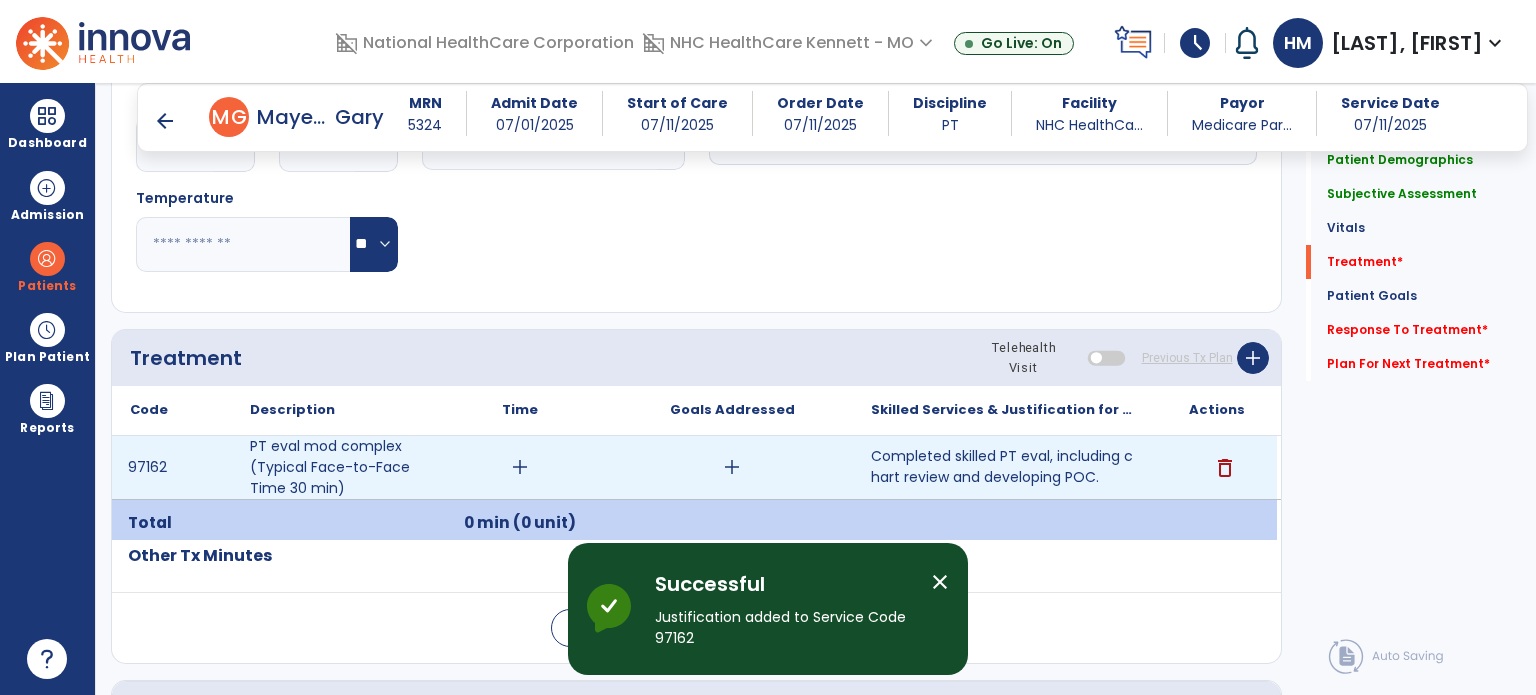 click on "add" at bounding box center (520, 467) 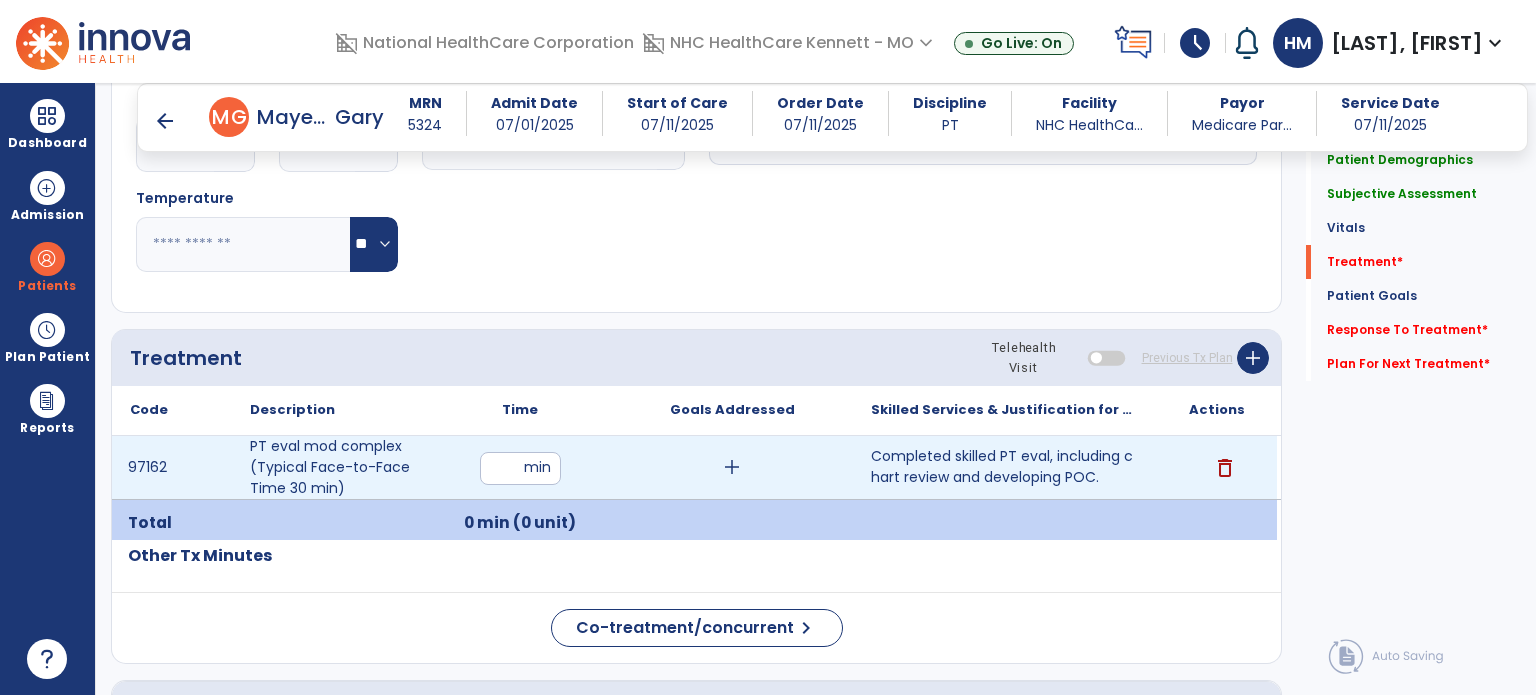 type on "**" 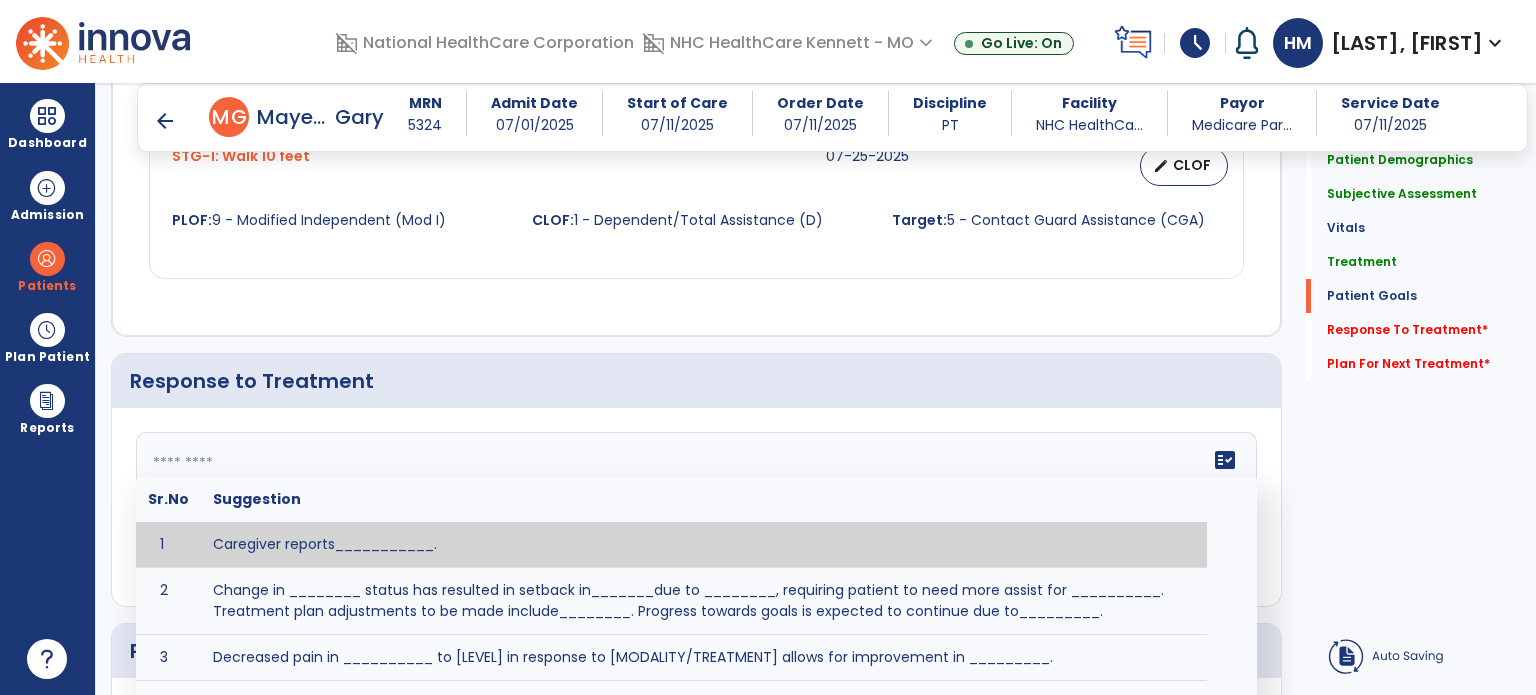 click on "fact_check  Sr.No Suggestion 1 Caregiver reports___________. 2 Change in ________ status has resulted in setback in_______due to ________, requiring patient to need more assist for __________.   Treatment plan adjustments to be made include________.  Progress towards goals is expected to continue due to_________. 3 Decreased pain in __________ to [LEVEL] in response to [MODALITY/TREATMENT] allows for improvement in _________. 4 Functional gains in _______ have impacted the patient's ability to perform_________ with a reduction in assist levels to_________. 5 Functional progress this week has been significant due to__________. 6 Gains in ________ have improved the patient's ability to perform ______with decreased levels of assist to___________. 7 Improvement in ________allows patient to tolerate higher levels of challenges in_________. 8 Pain in [AREA] has decreased to [LEVEL] in response to [TREATMENT/MODALITY], allowing fore ease in completing__________. 9 10 11 12 13 14 15 16 17 18 19 20 21" 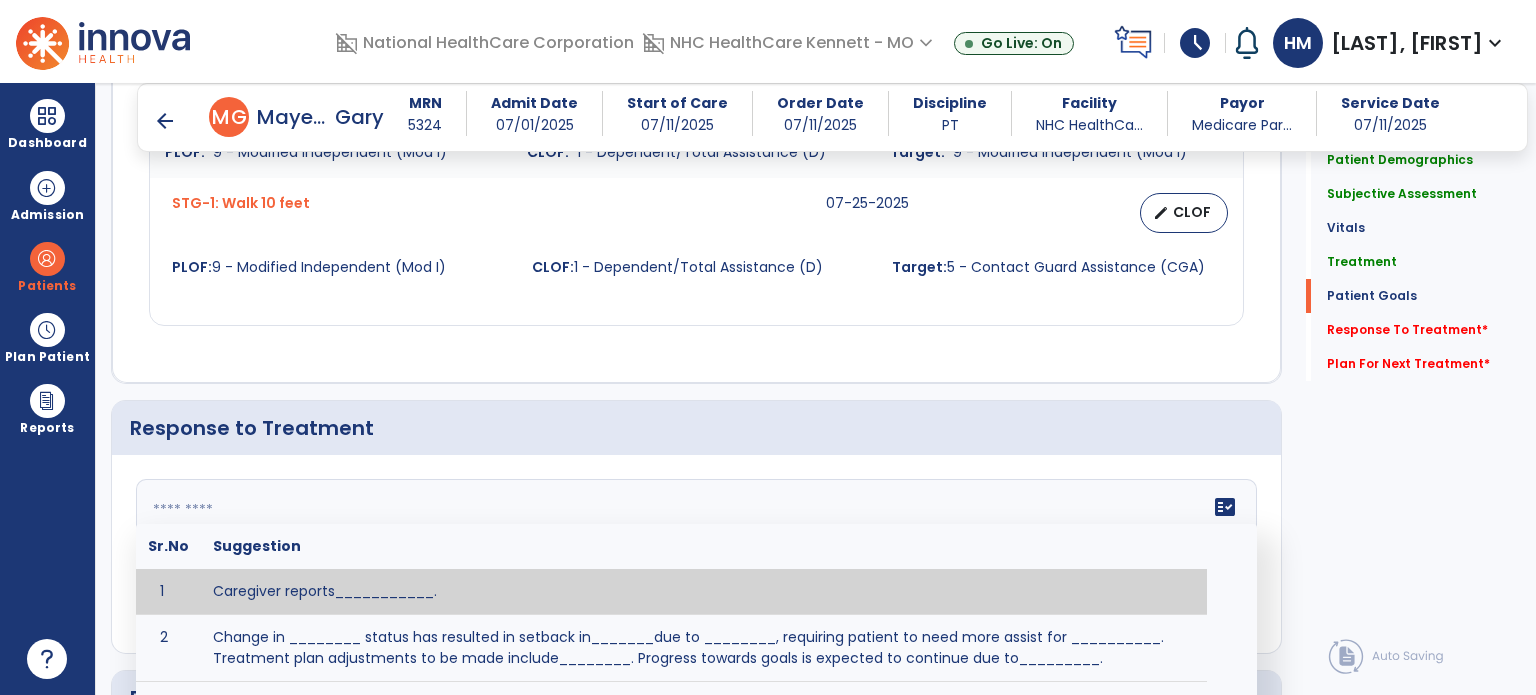 scroll, scrollTop: 2200, scrollLeft: 0, axis: vertical 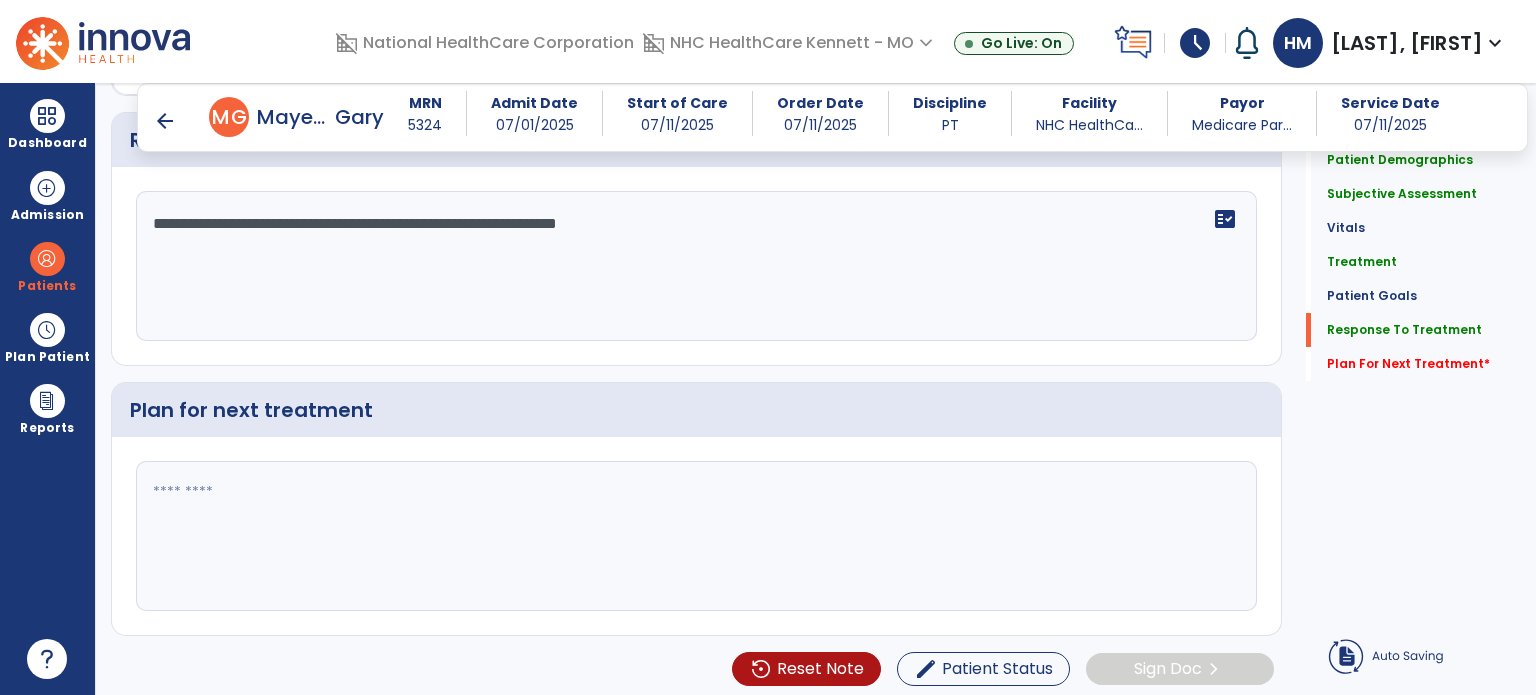 type on "**********" 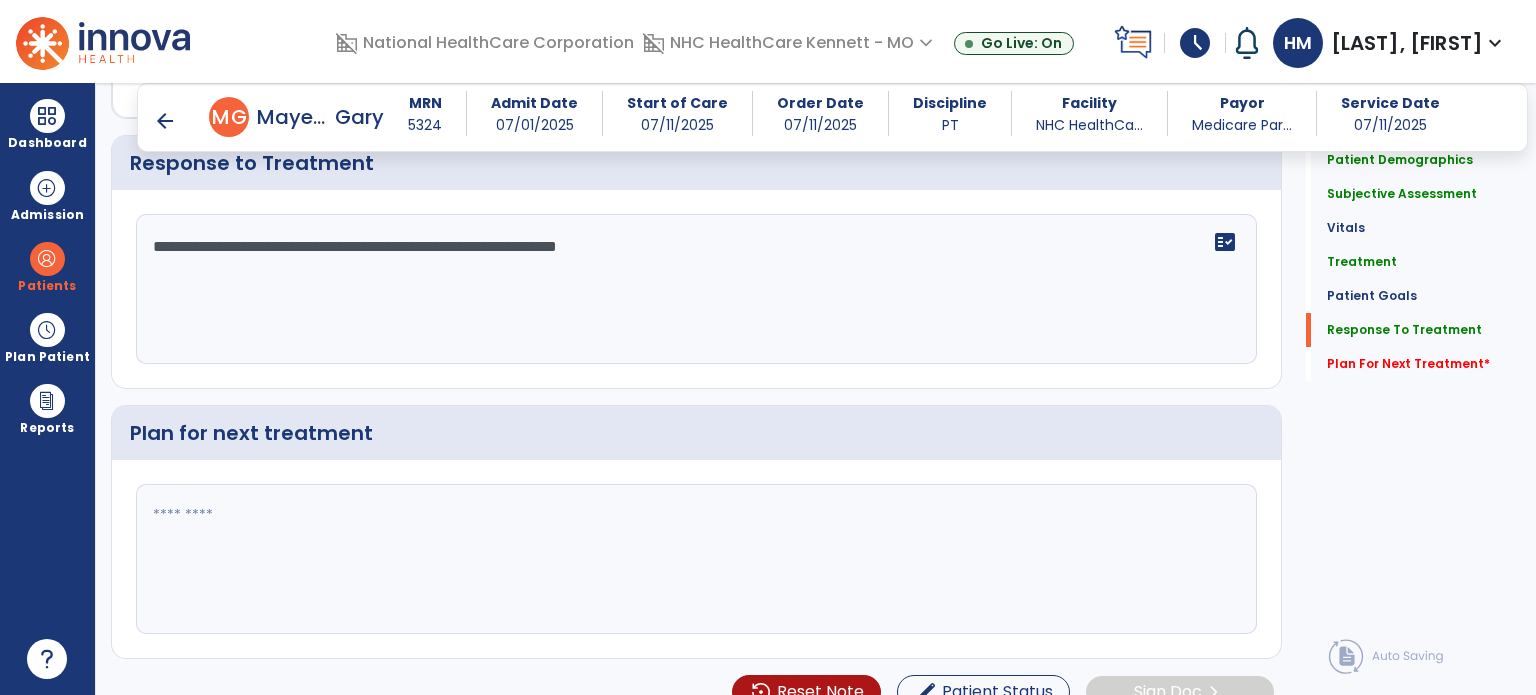 scroll, scrollTop: 2464, scrollLeft: 0, axis: vertical 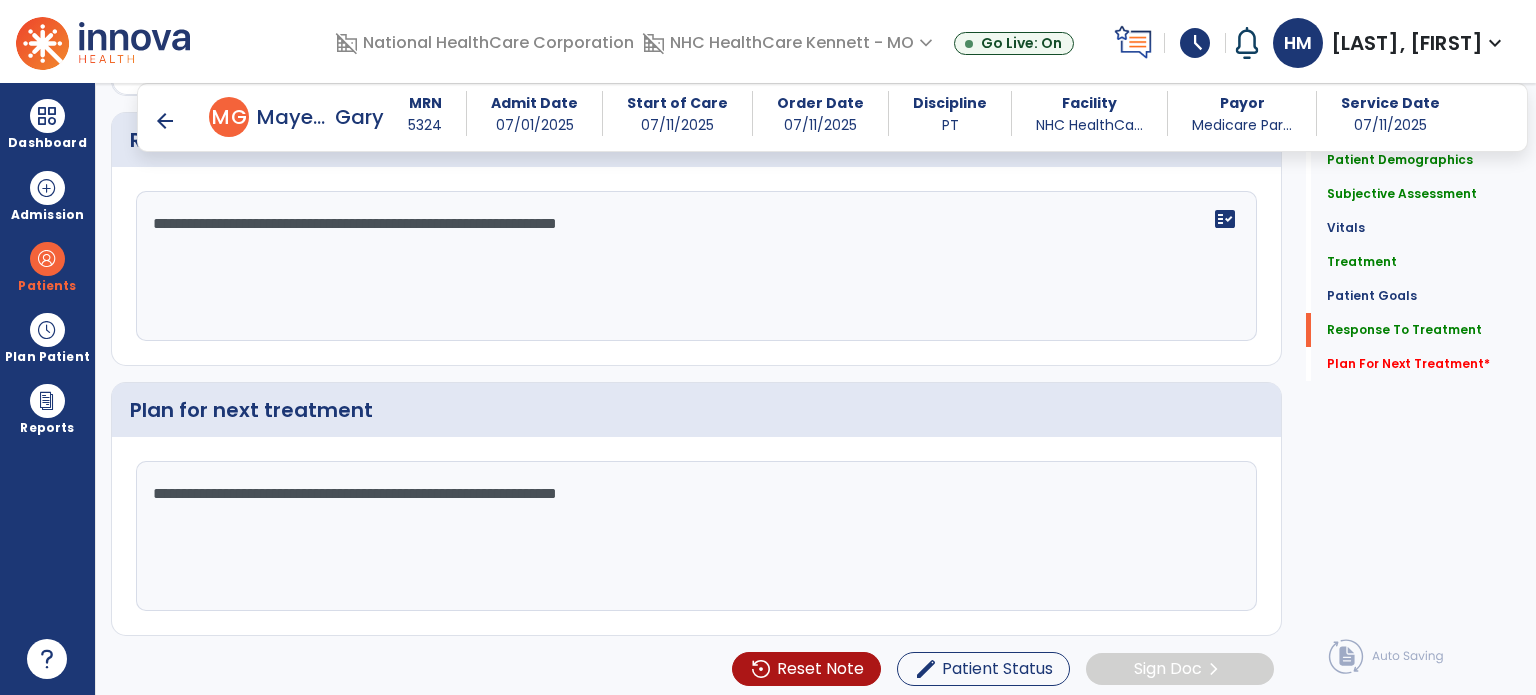 type on "**********" 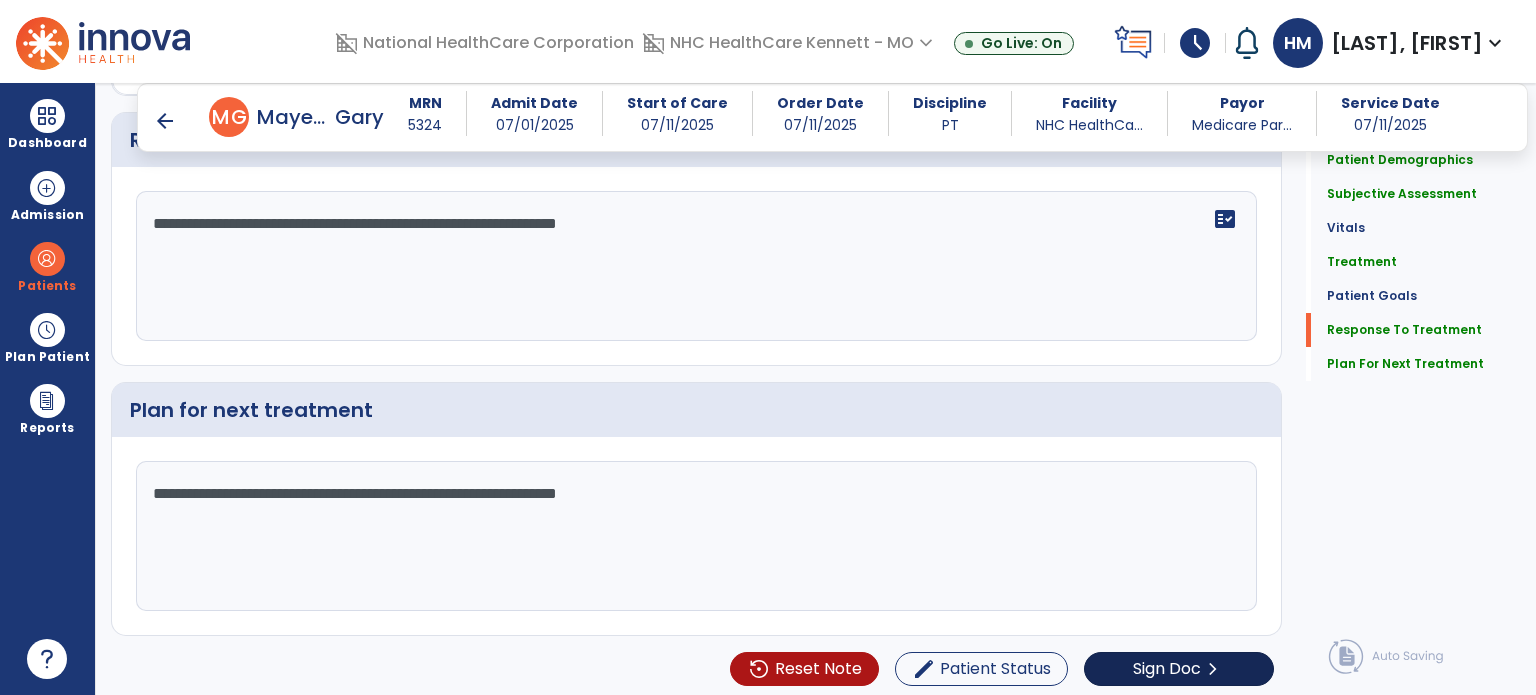 scroll, scrollTop: 2464, scrollLeft: 0, axis: vertical 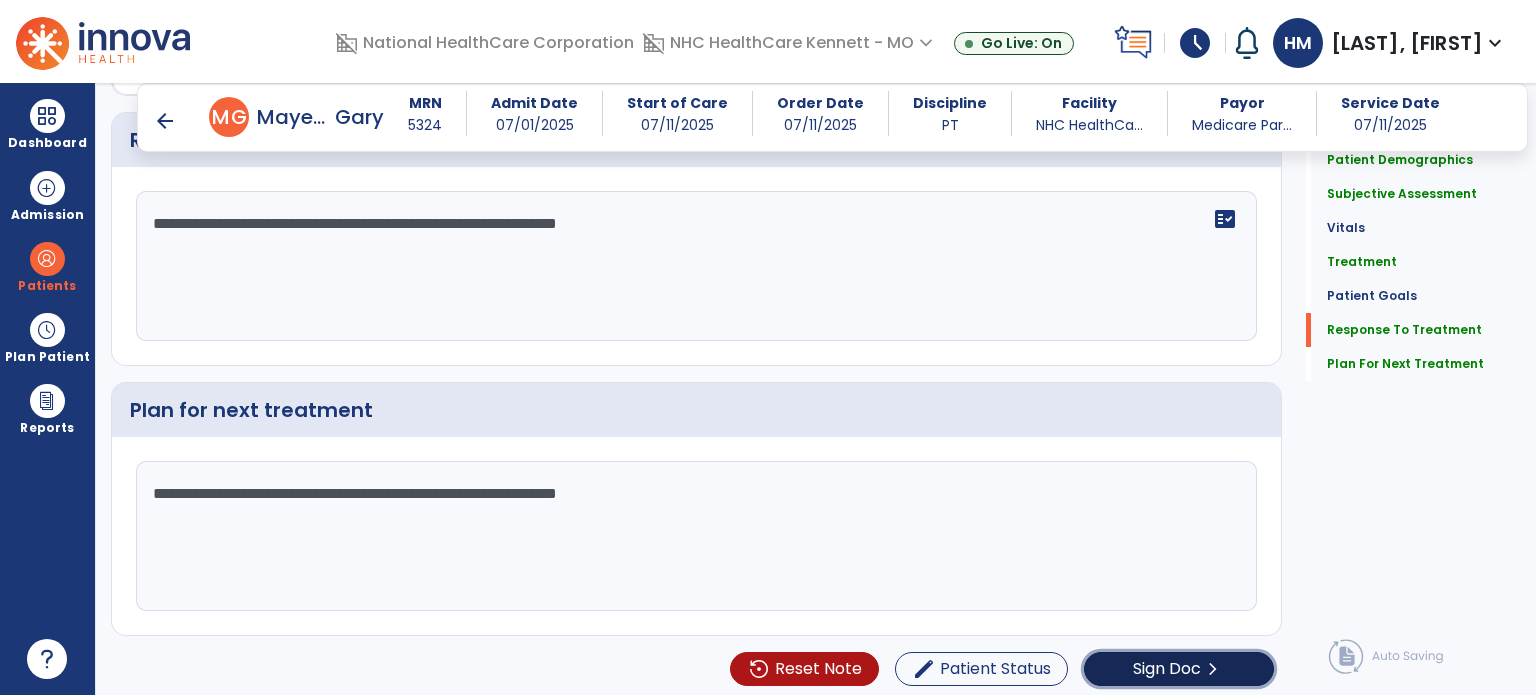 click on "chevron_right" 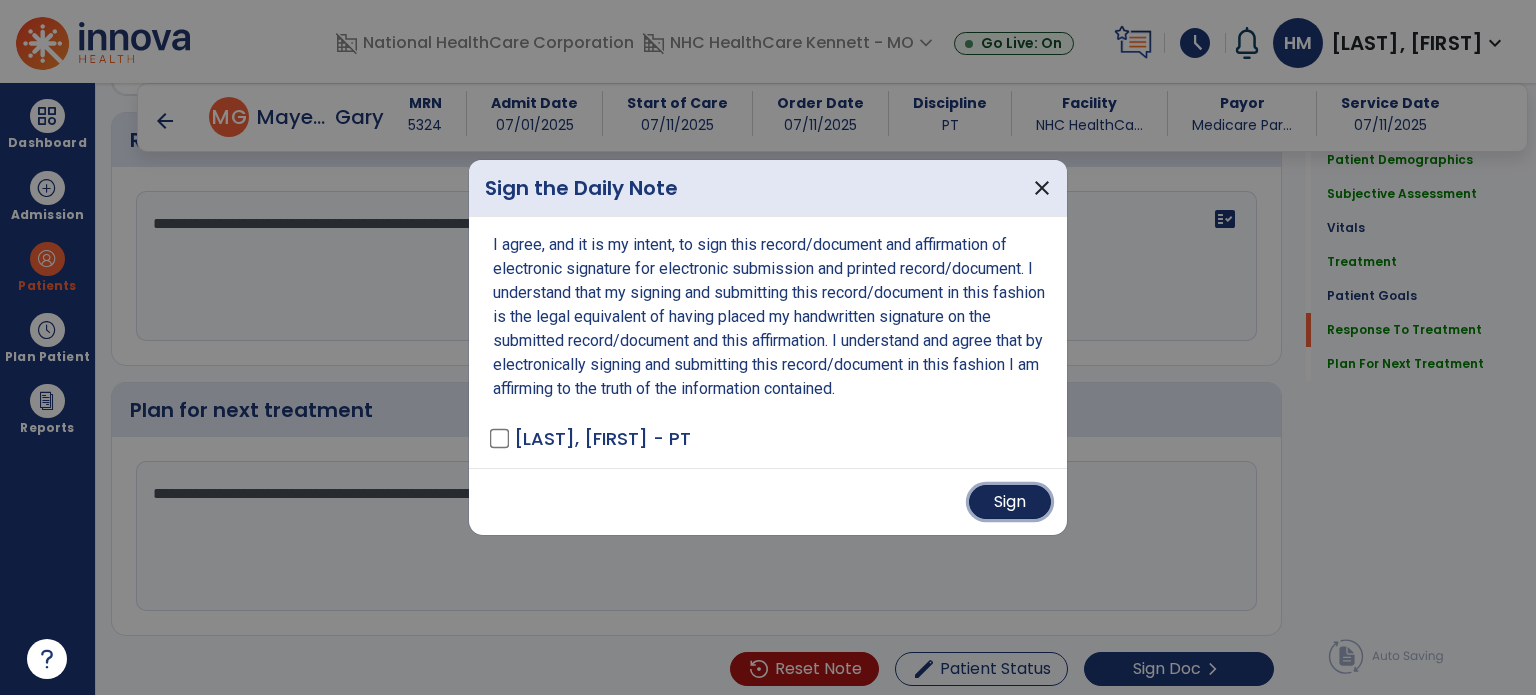 click on "Sign" at bounding box center (1010, 502) 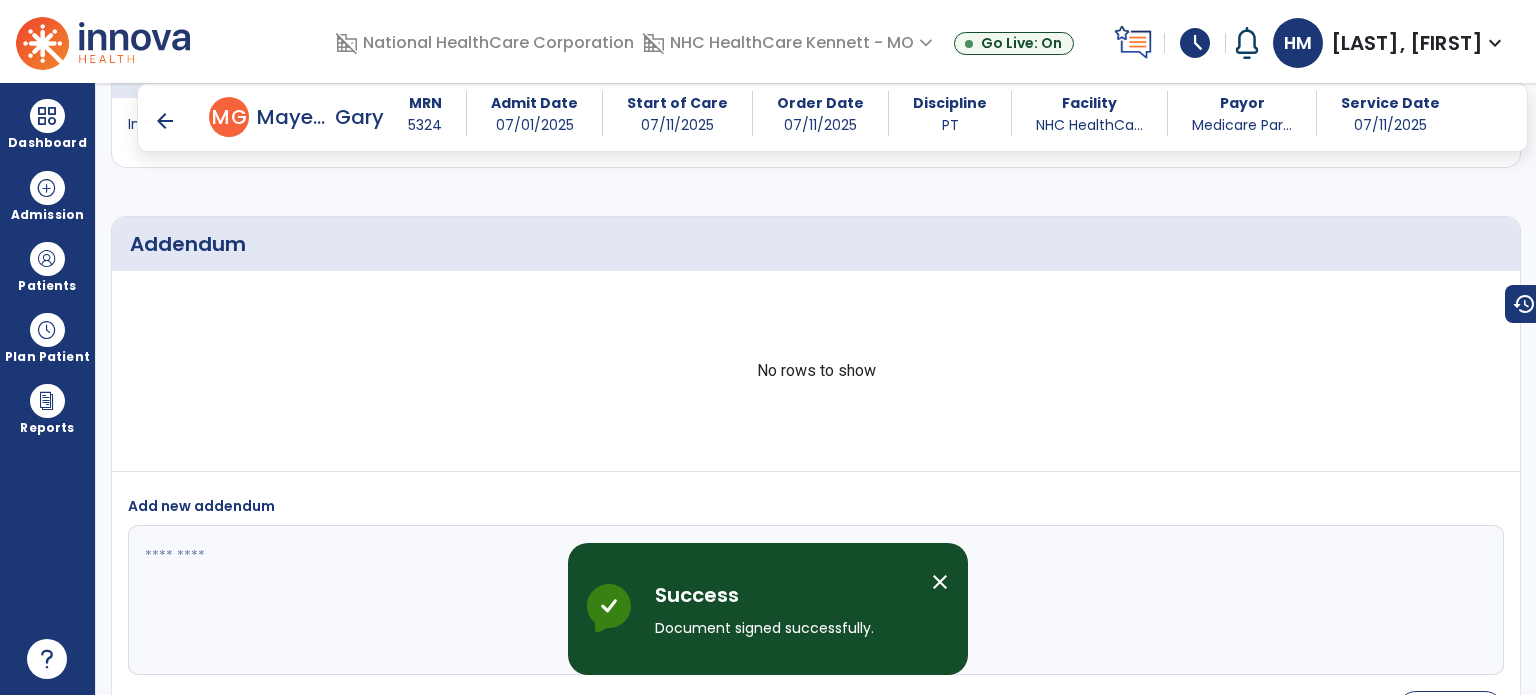 scroll, scrollTop: 3541, scrollLeft: 0, axis: vertical 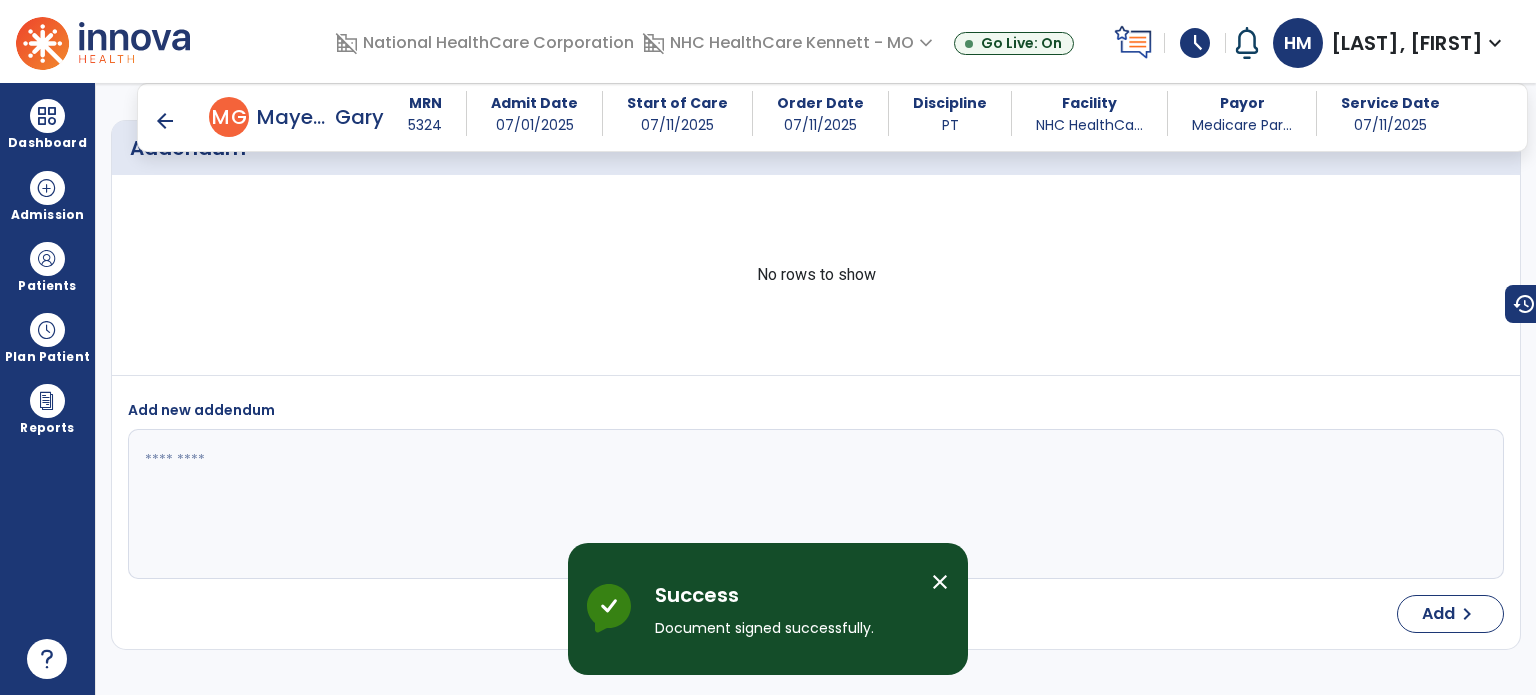 click on "arrow_back" at bounding box center [165, 121] 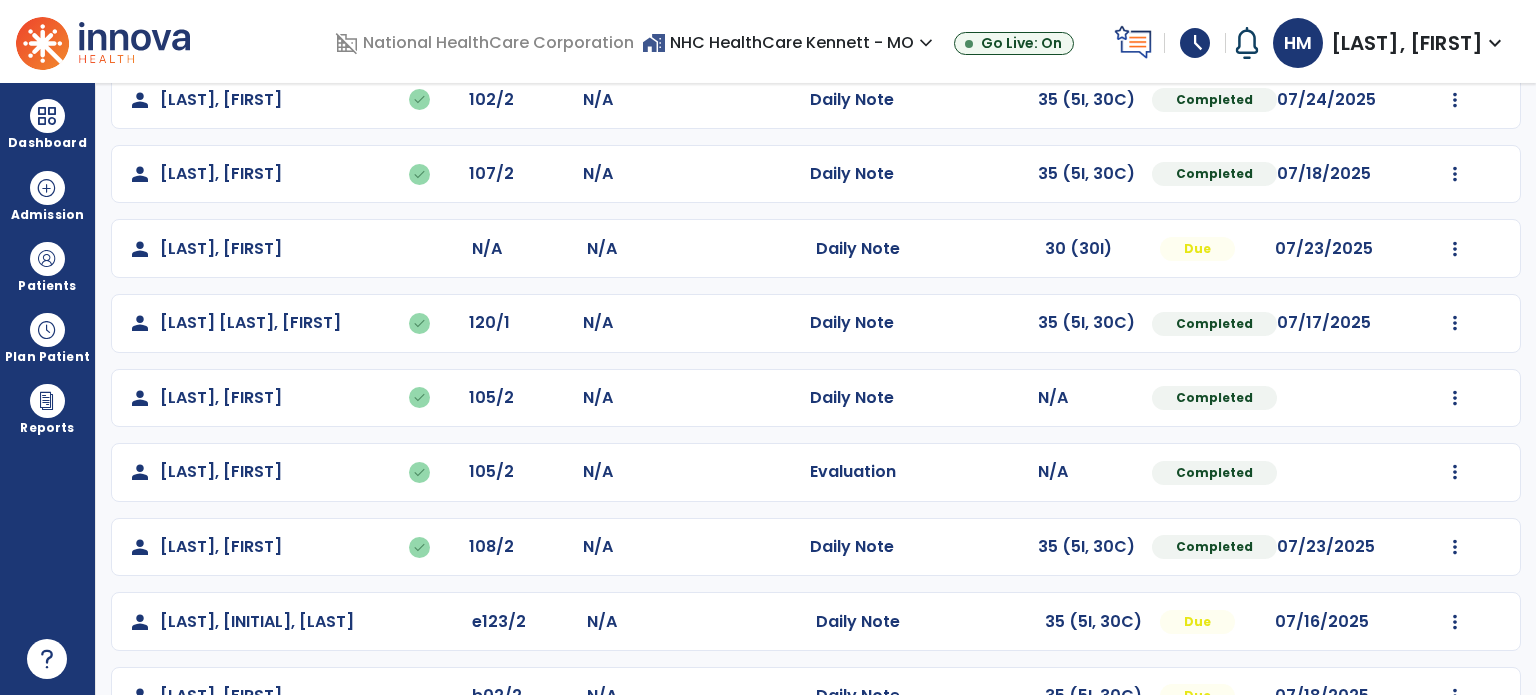 scroll, scrollTop: 319, scrollLeft: 0, axis: vertical 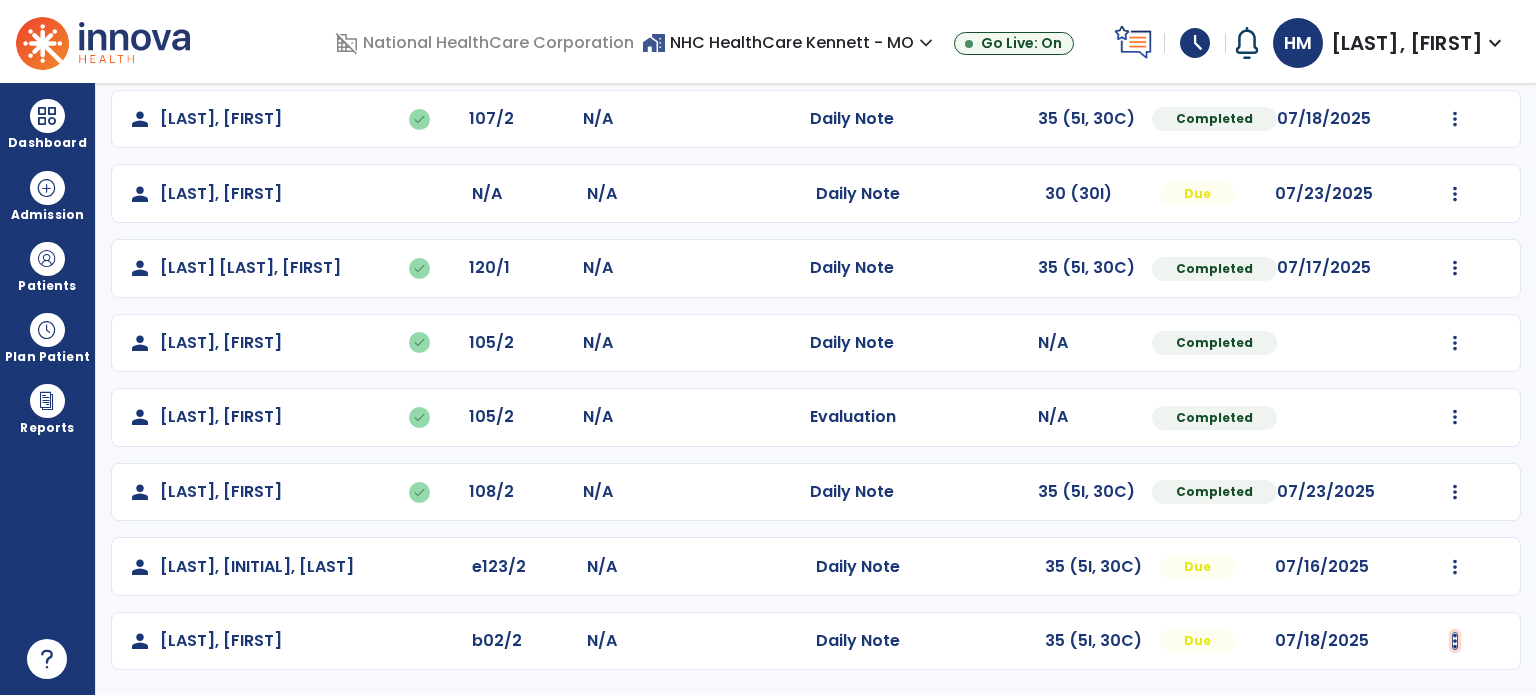 click at bounding box center (1455, -30) 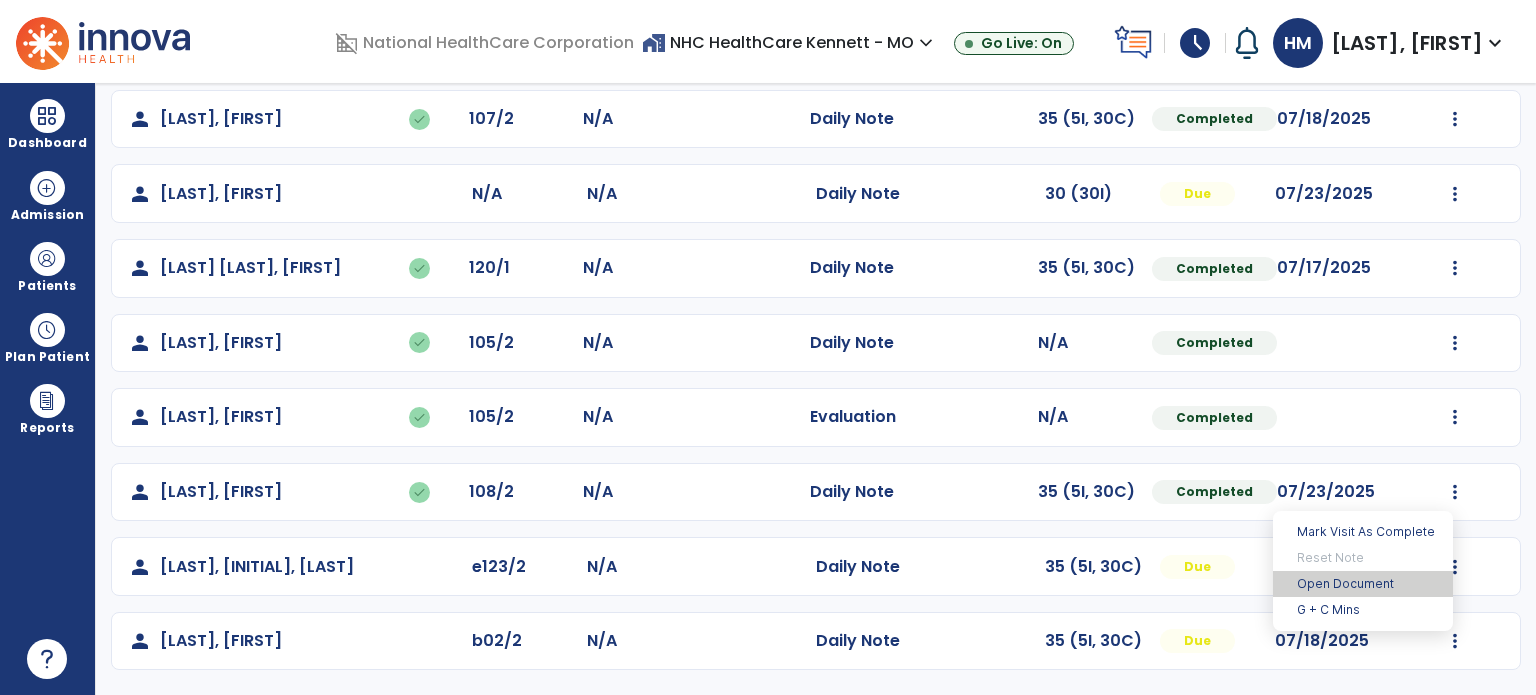 click on "Open Document" at bounding box center (1363, 584) 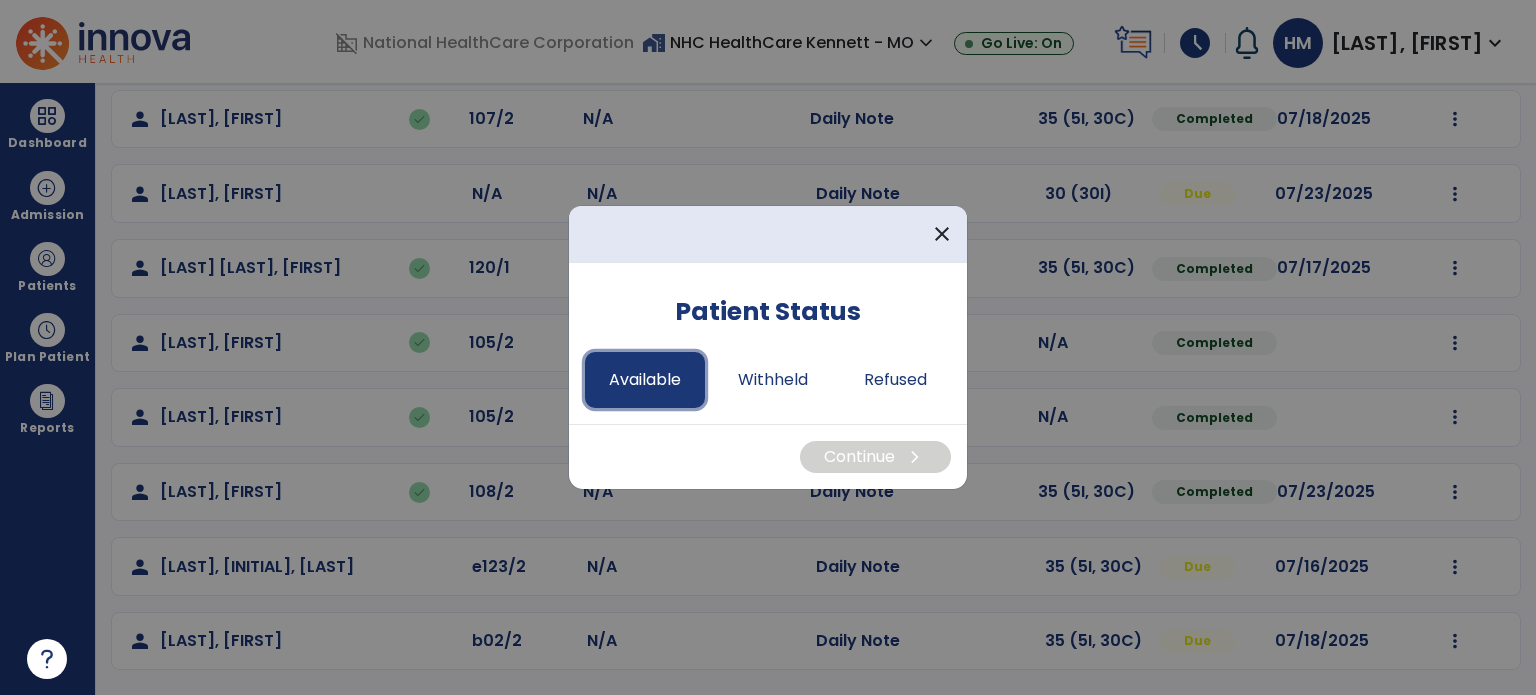 click on "Available" at bounding box center [645, 380] 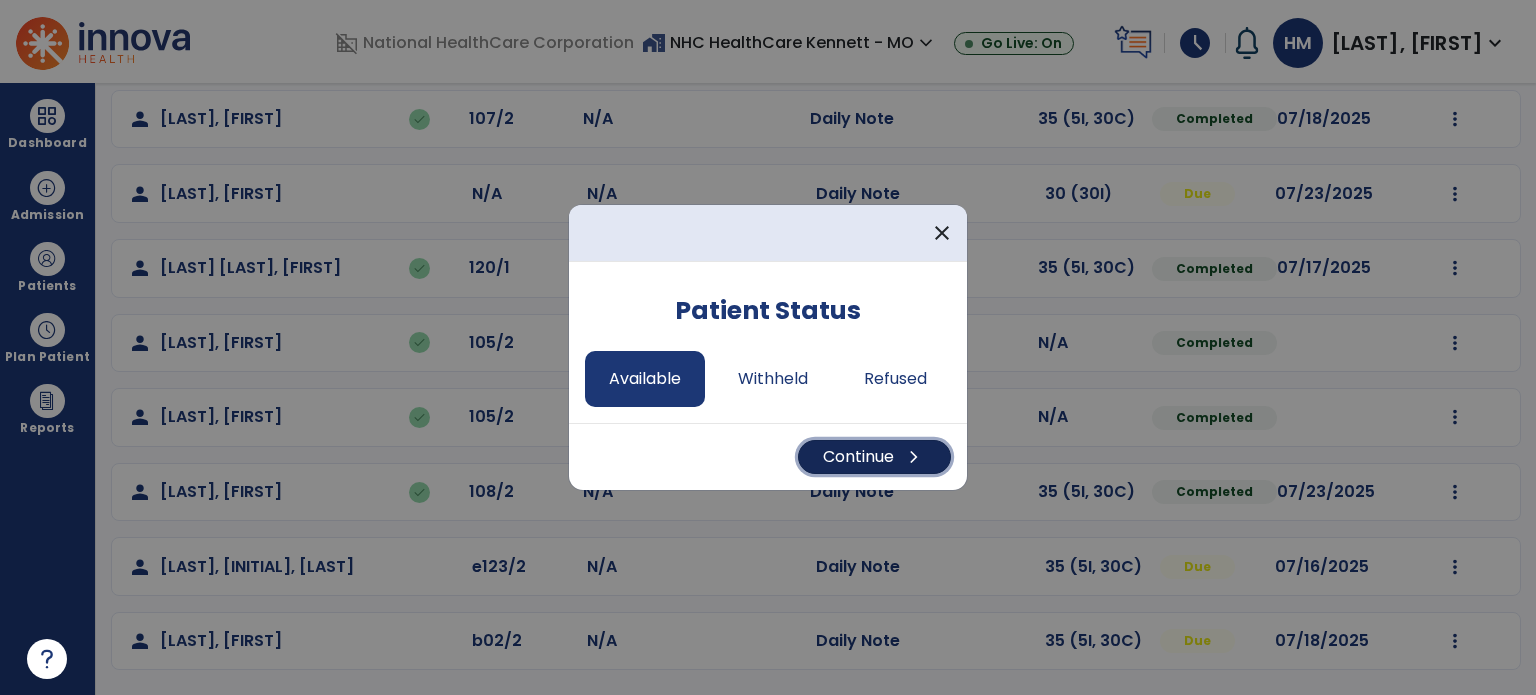 click on "Continue   chevron_right" at bounding box center [874, 457] 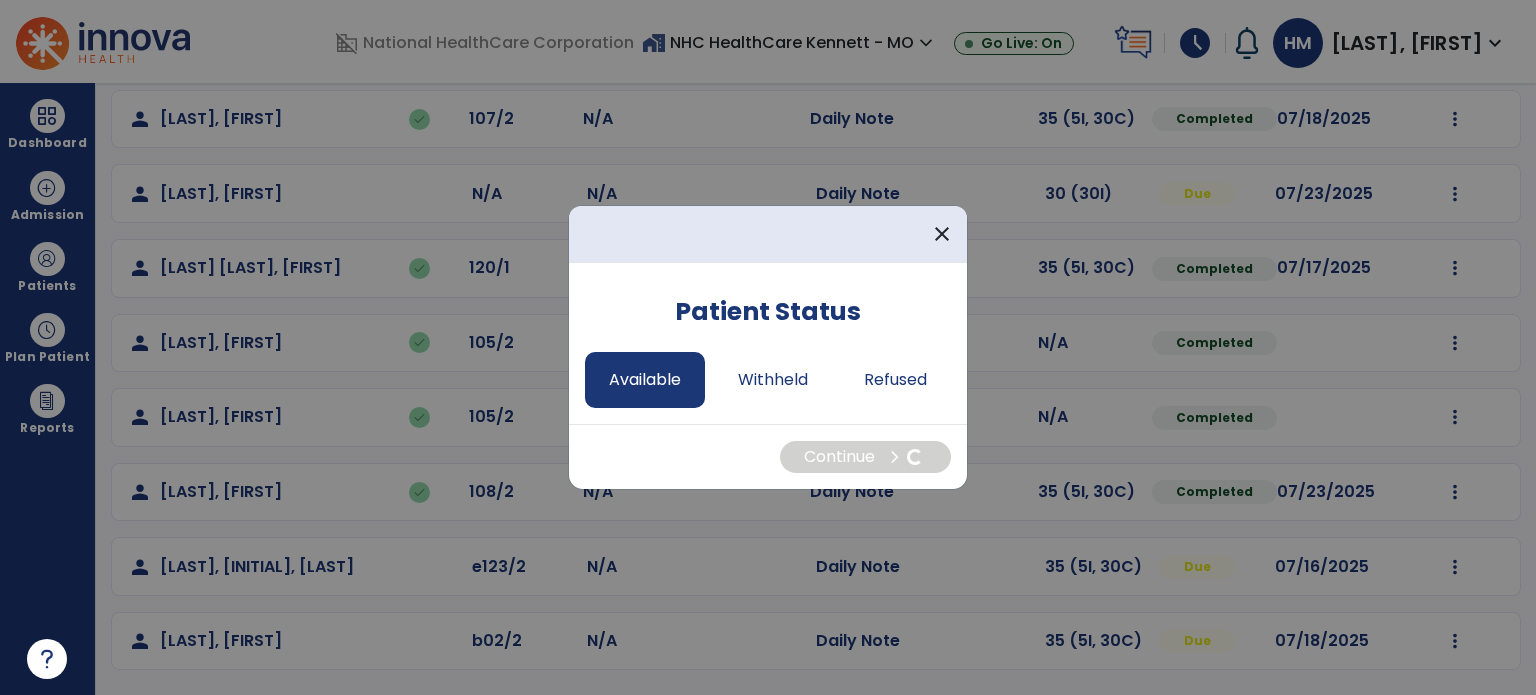 select on "*" 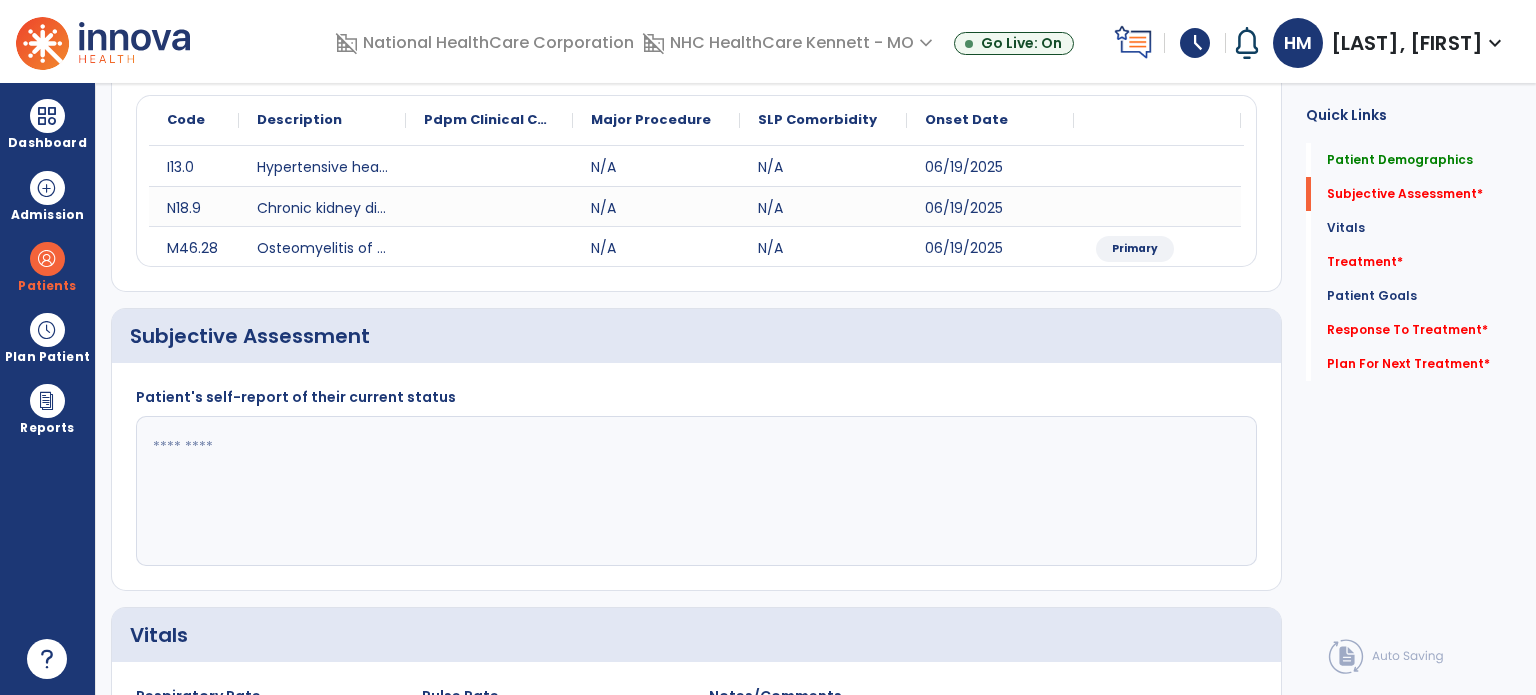 click 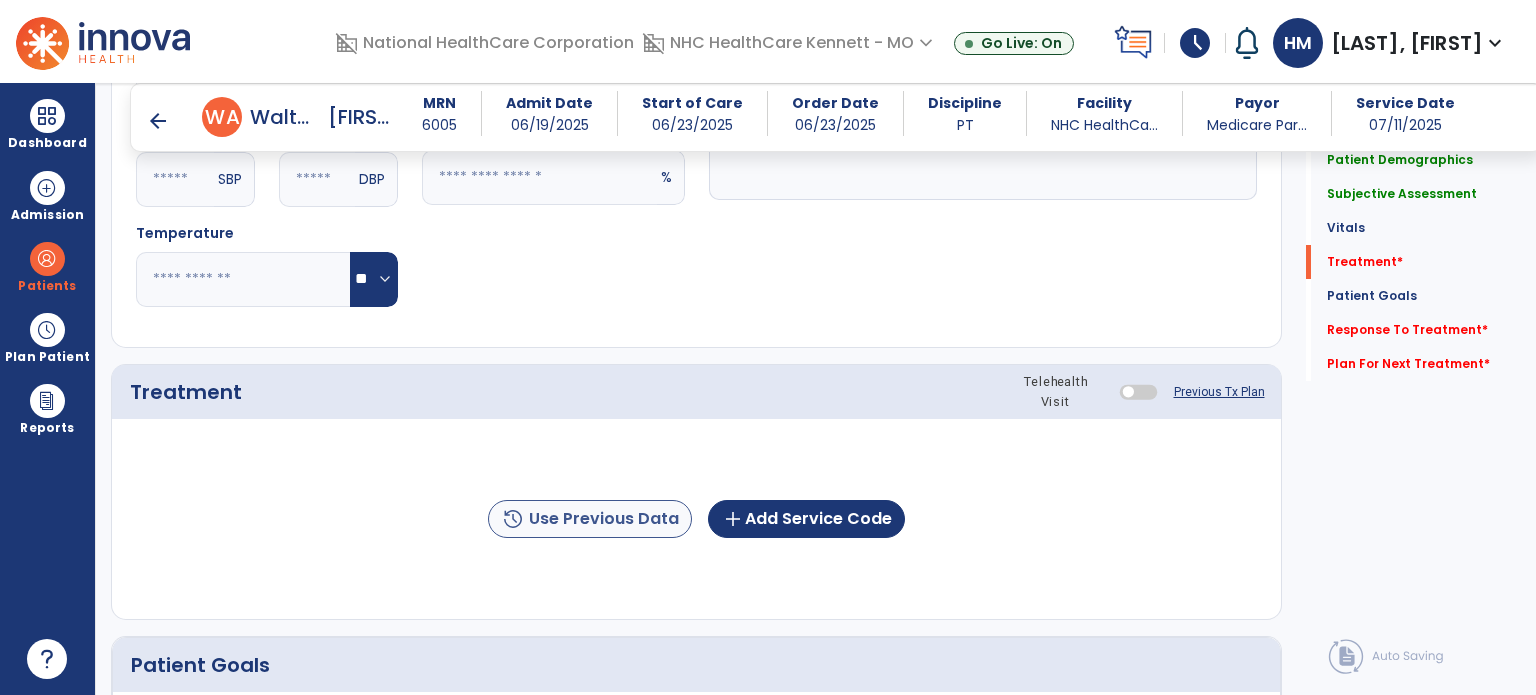 scroll, scrollTop: 1019, scrollLeft: 0, axis: vertical 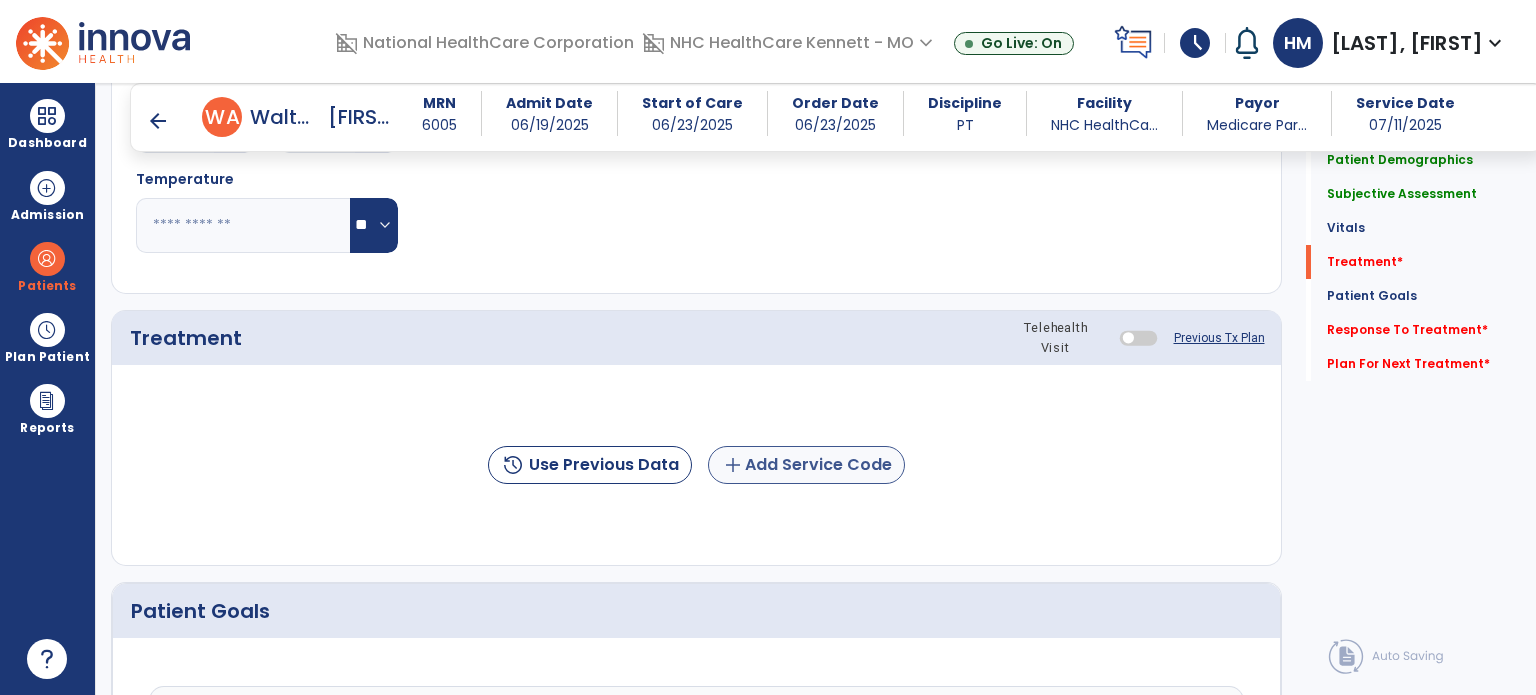 type on "**********" 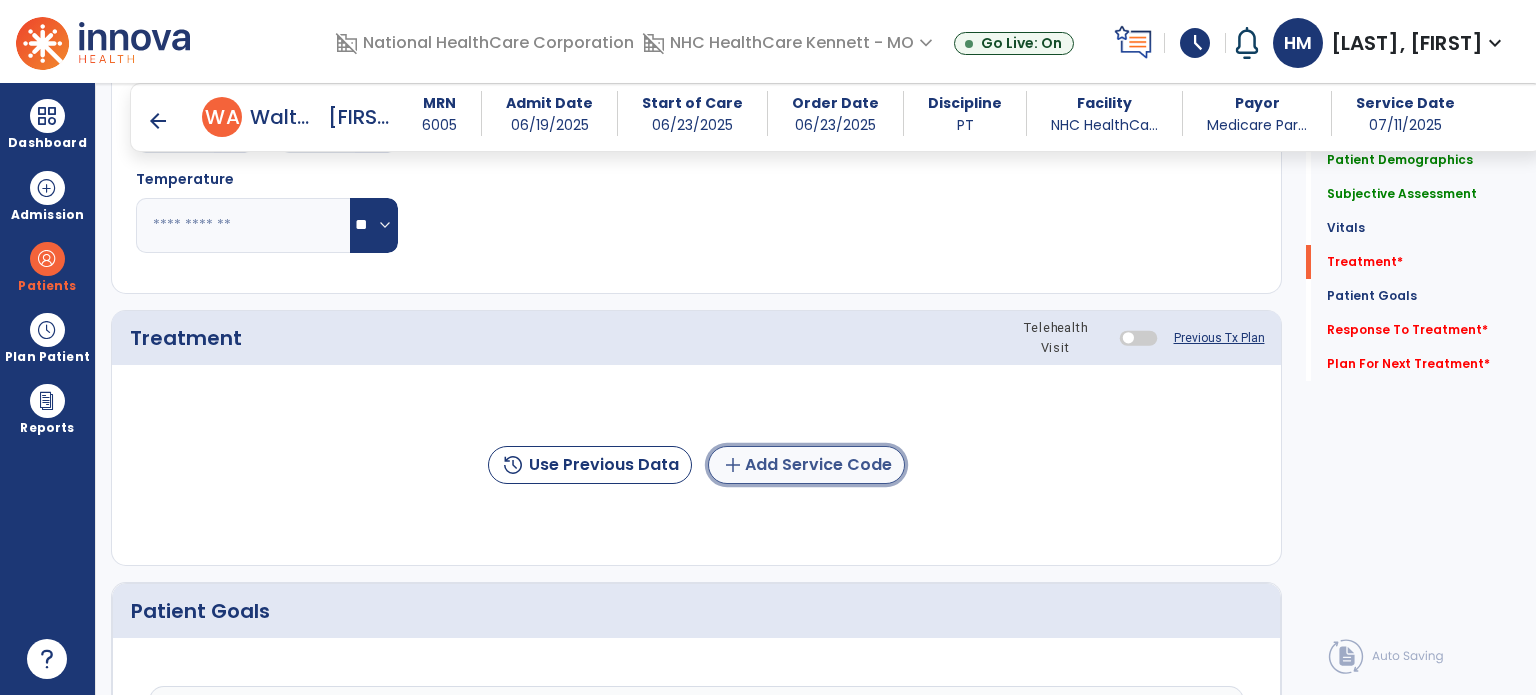 click on "add  Add Service Code" 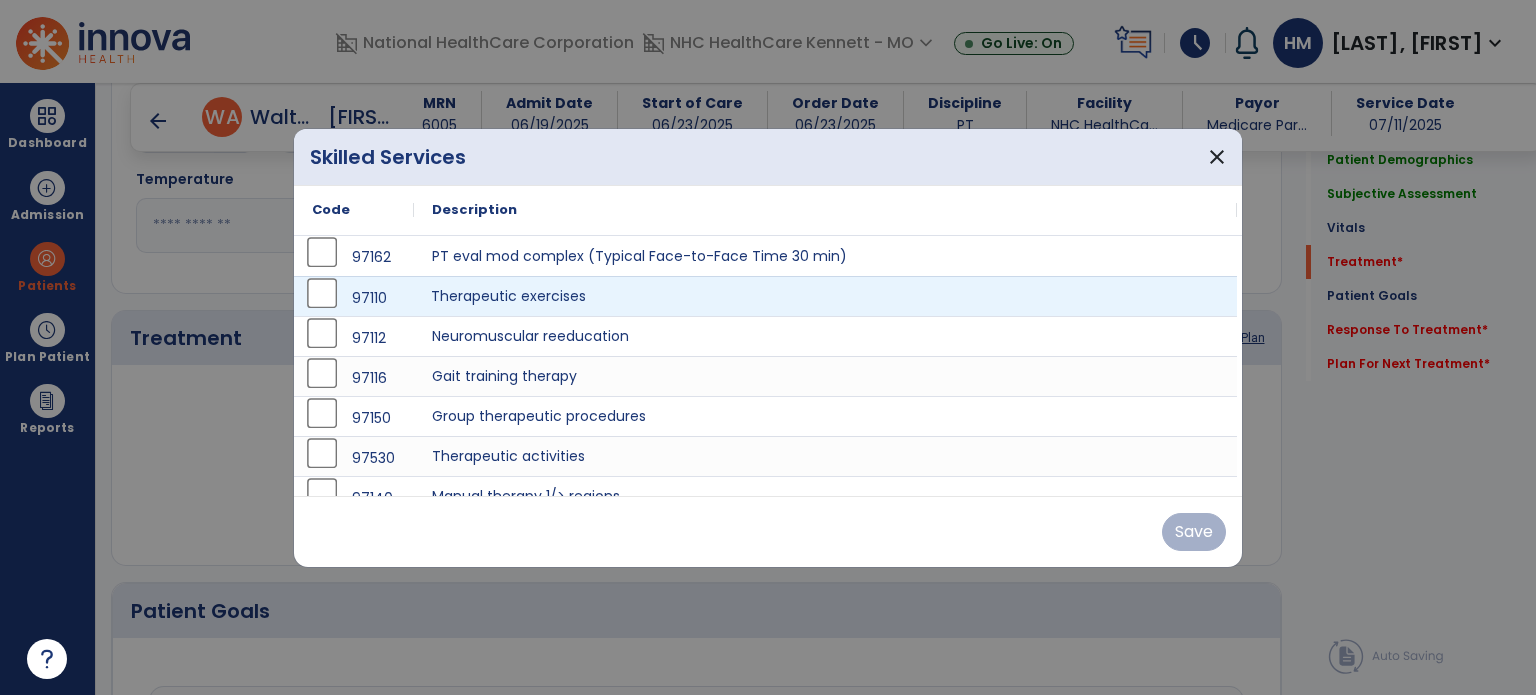 click on "Therapeutic exercises" at bounding box center [825, 296] 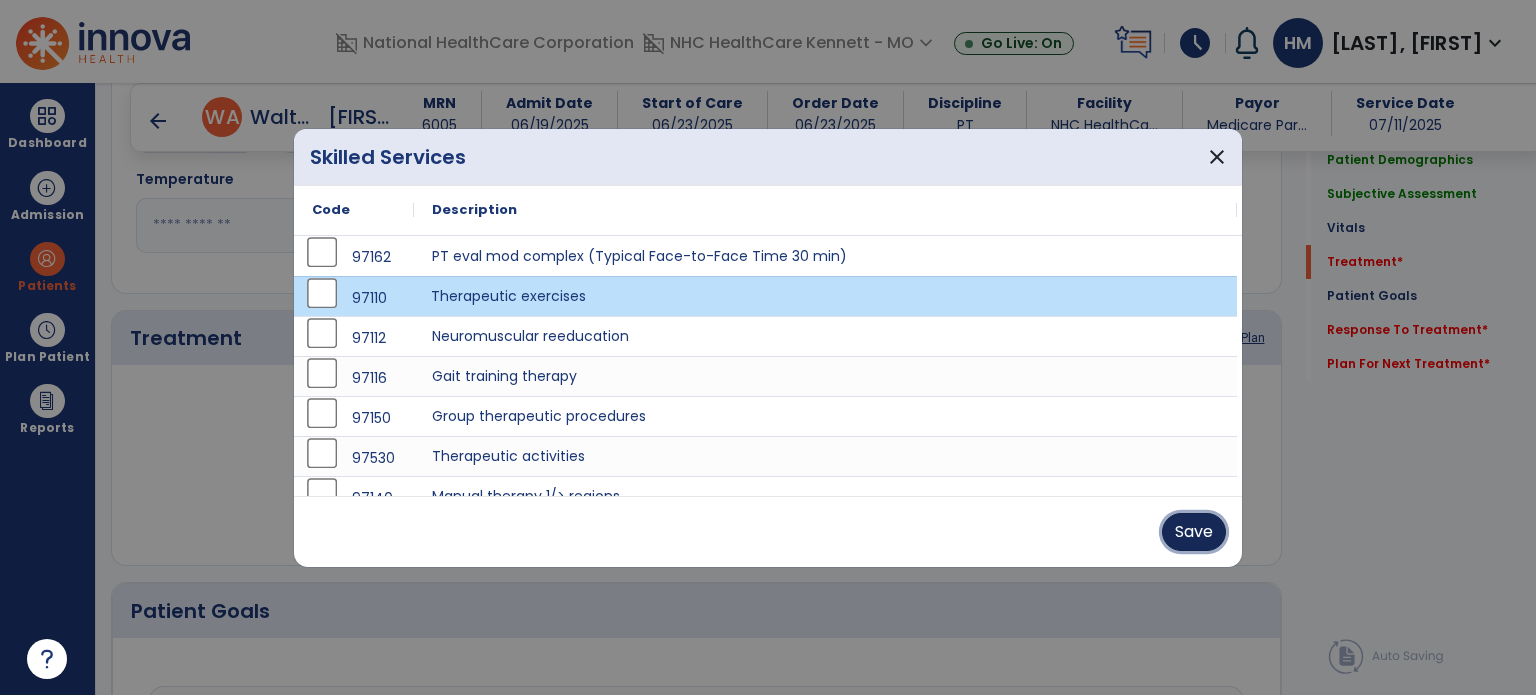 click on "Save" at bounding box center [1194, 532] 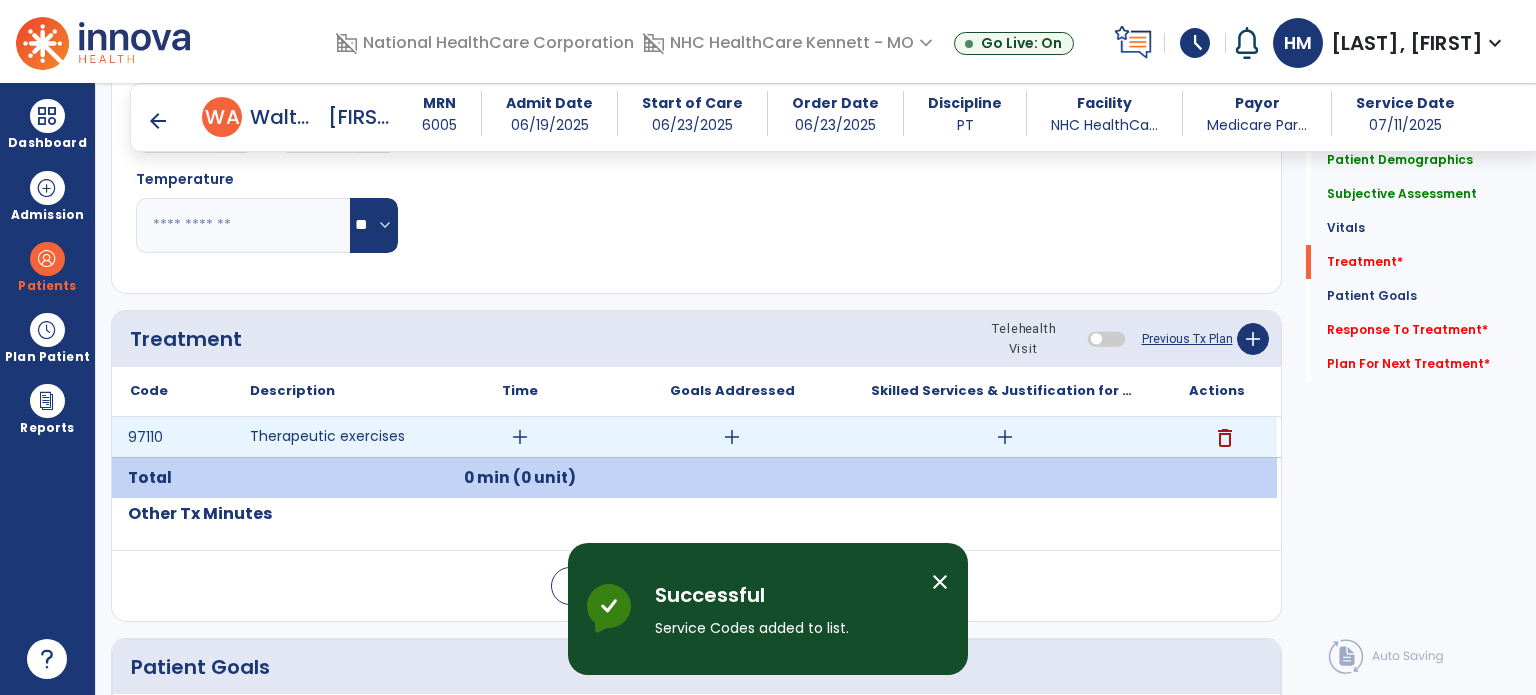 click on "add" at bounding box center [520, 437] 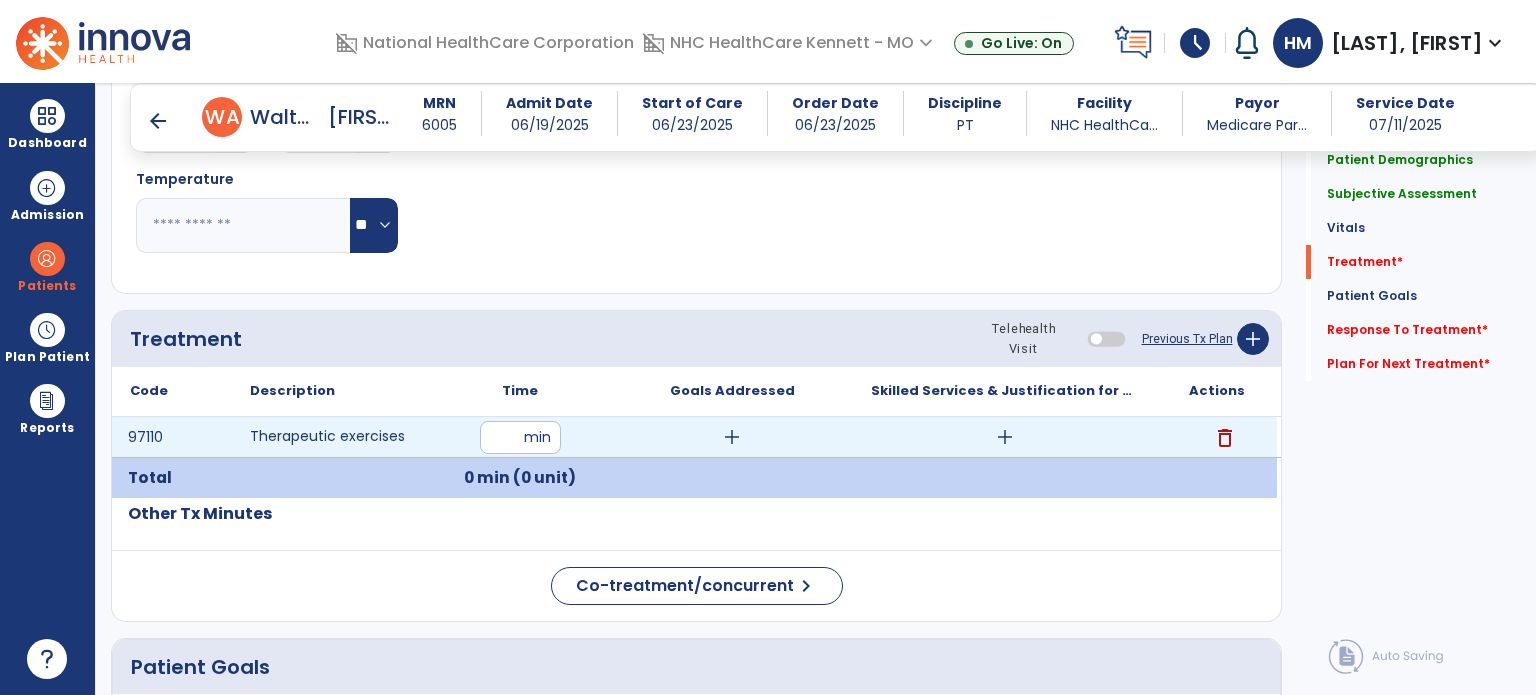 type on "**" 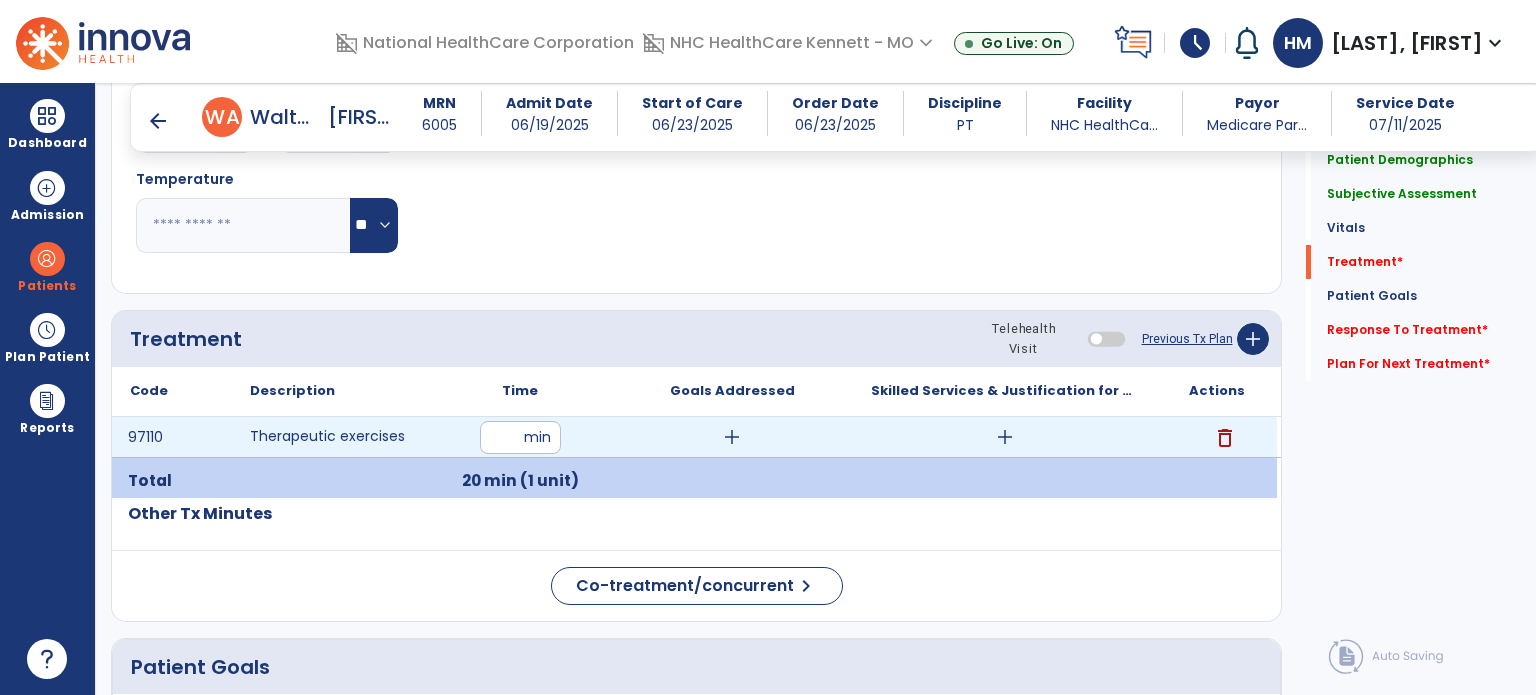 click on "add" at bounding box center (1005, 437) 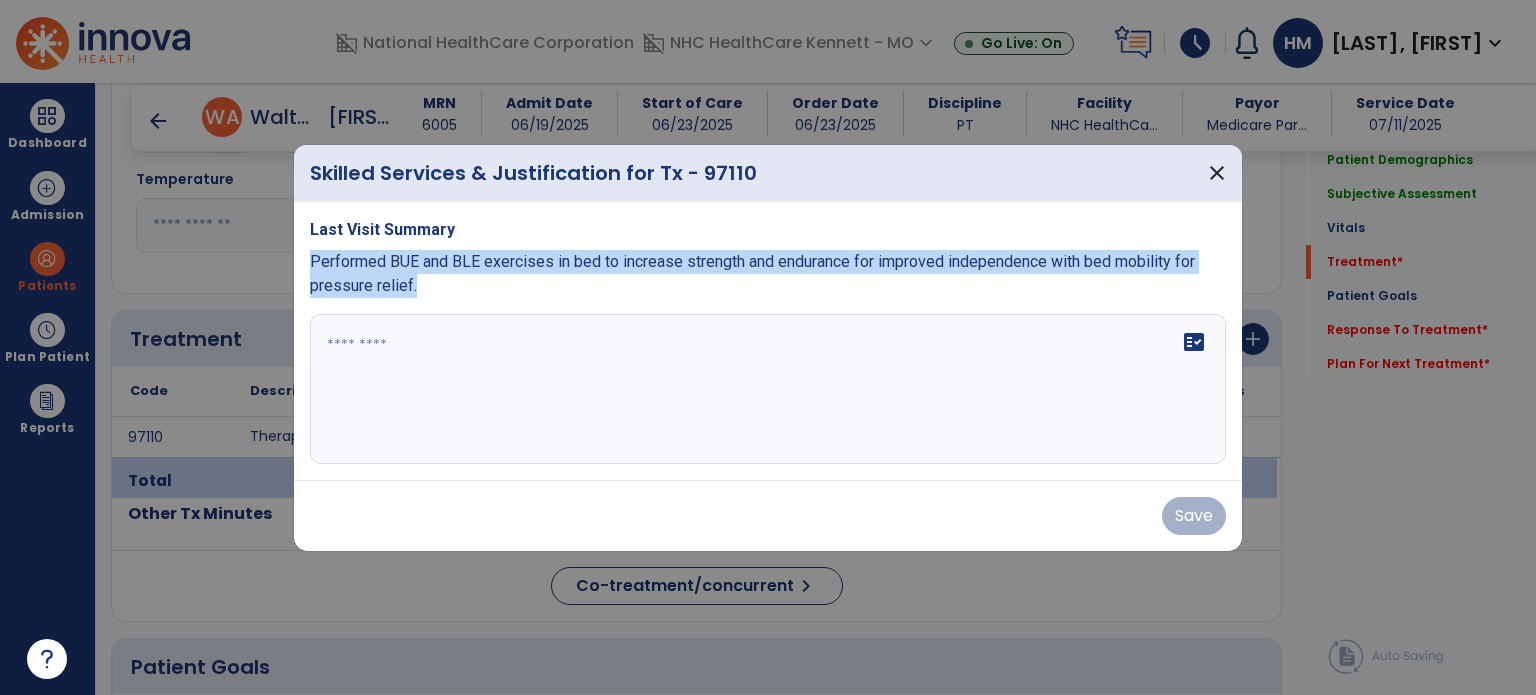 drag, startPoint x: 311, startPoint y: 263, endPoint x: 431, endPoint y: 302, distance: 126.178444 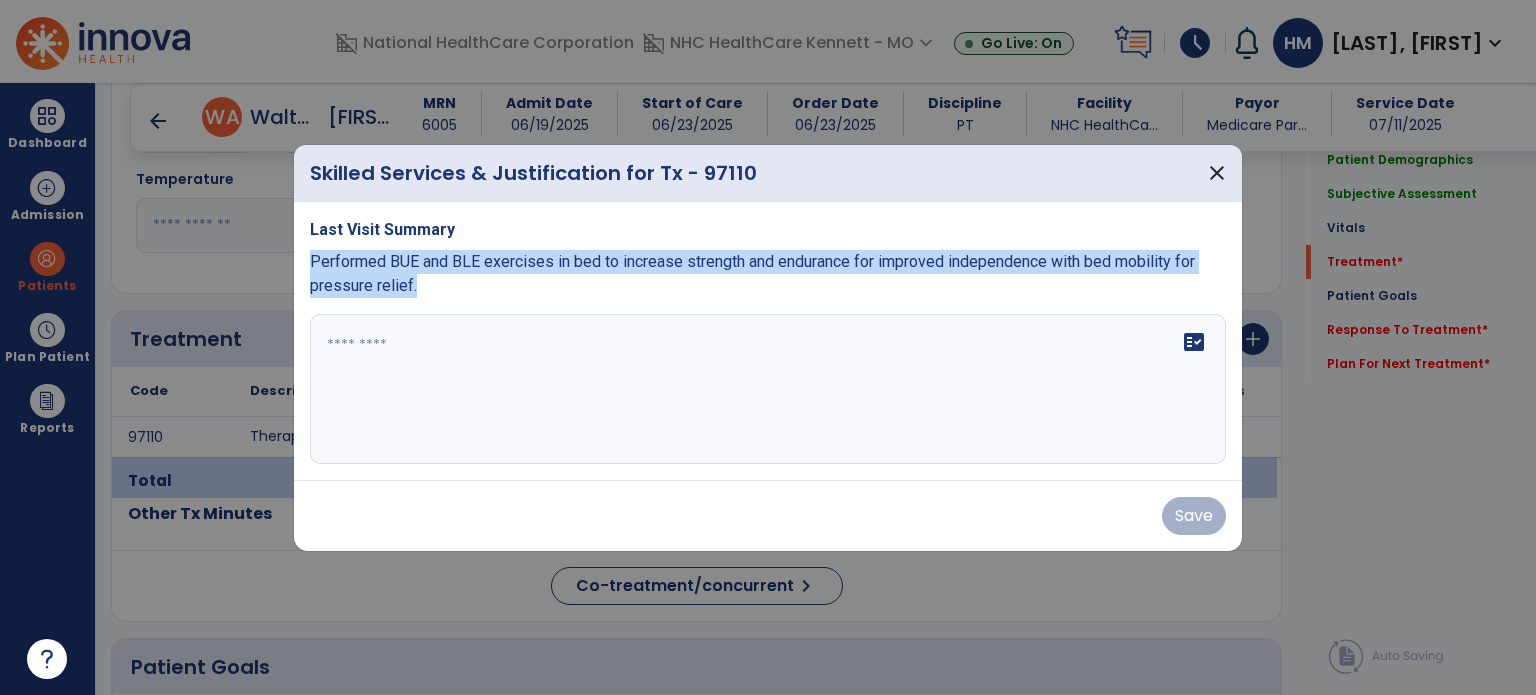 click on "Last Visit Summary Performed BUE and BLE exercises in bed to increase strength and endurance for improved independence with bed mobility for pressure relief.
fact_check" at bounding box center (768, 341) 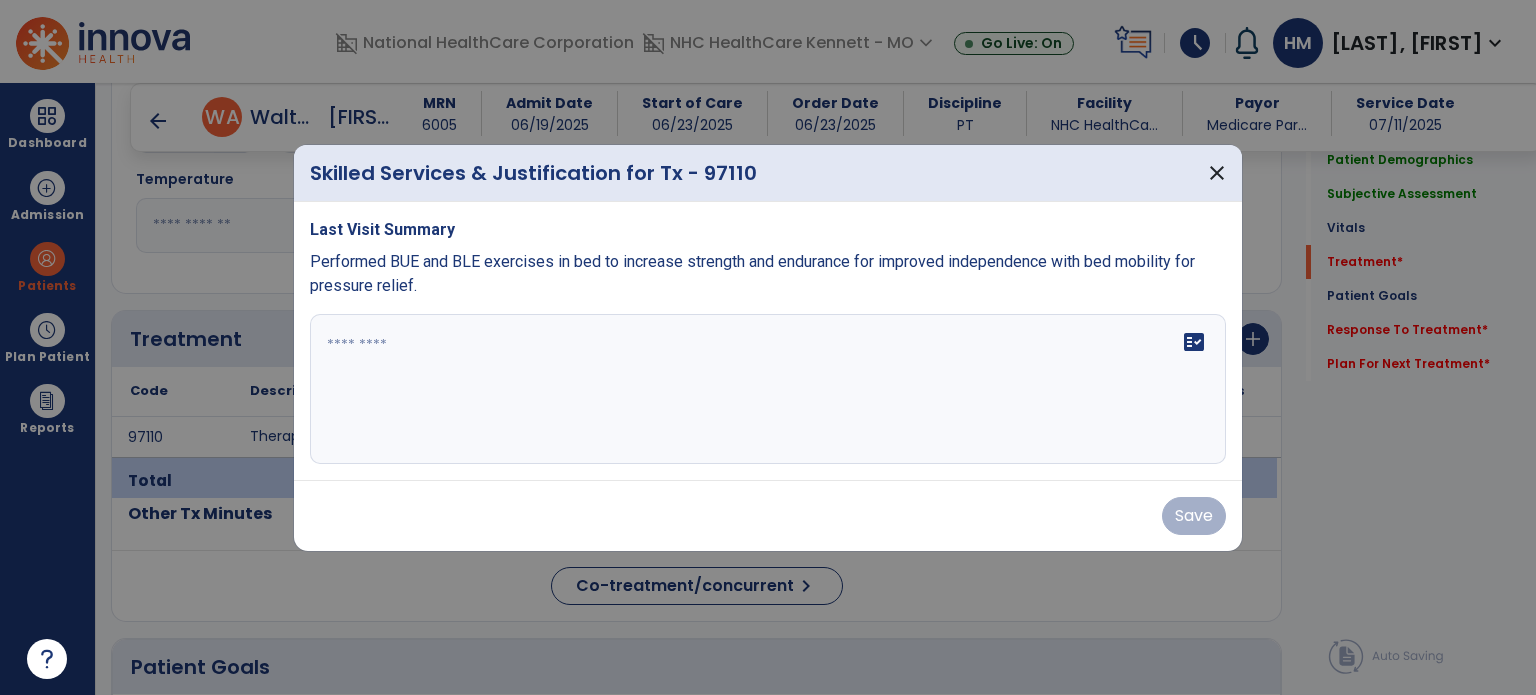 click at bounding box center [768, 389] 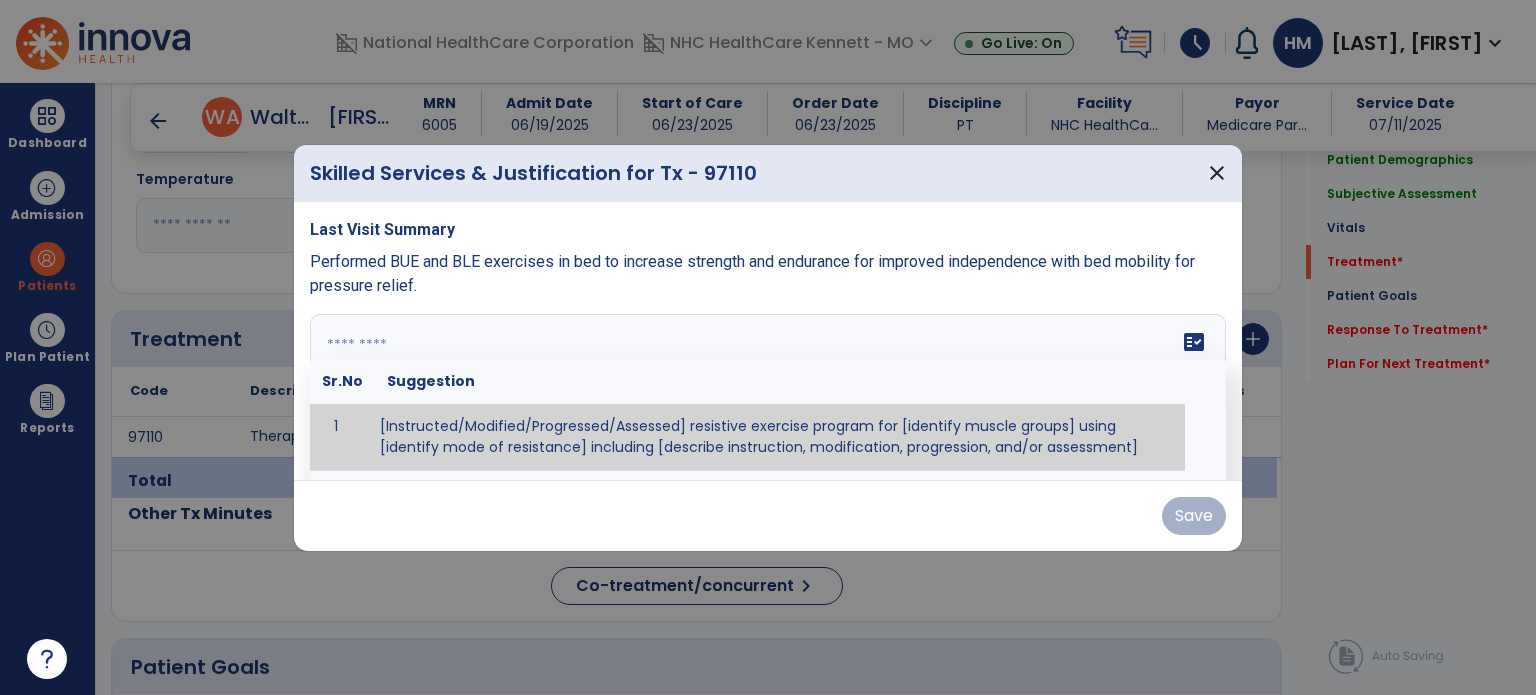 paste on "**********" 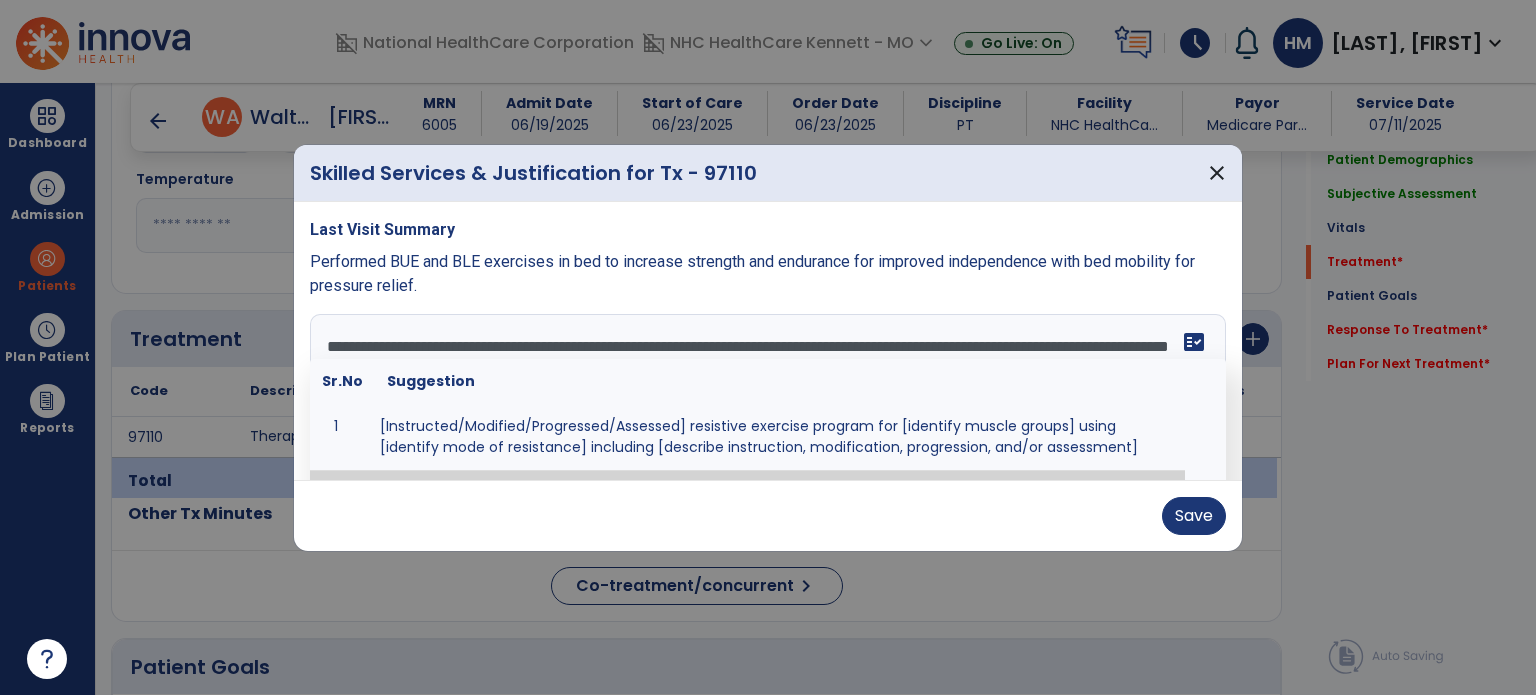 type on "**********" 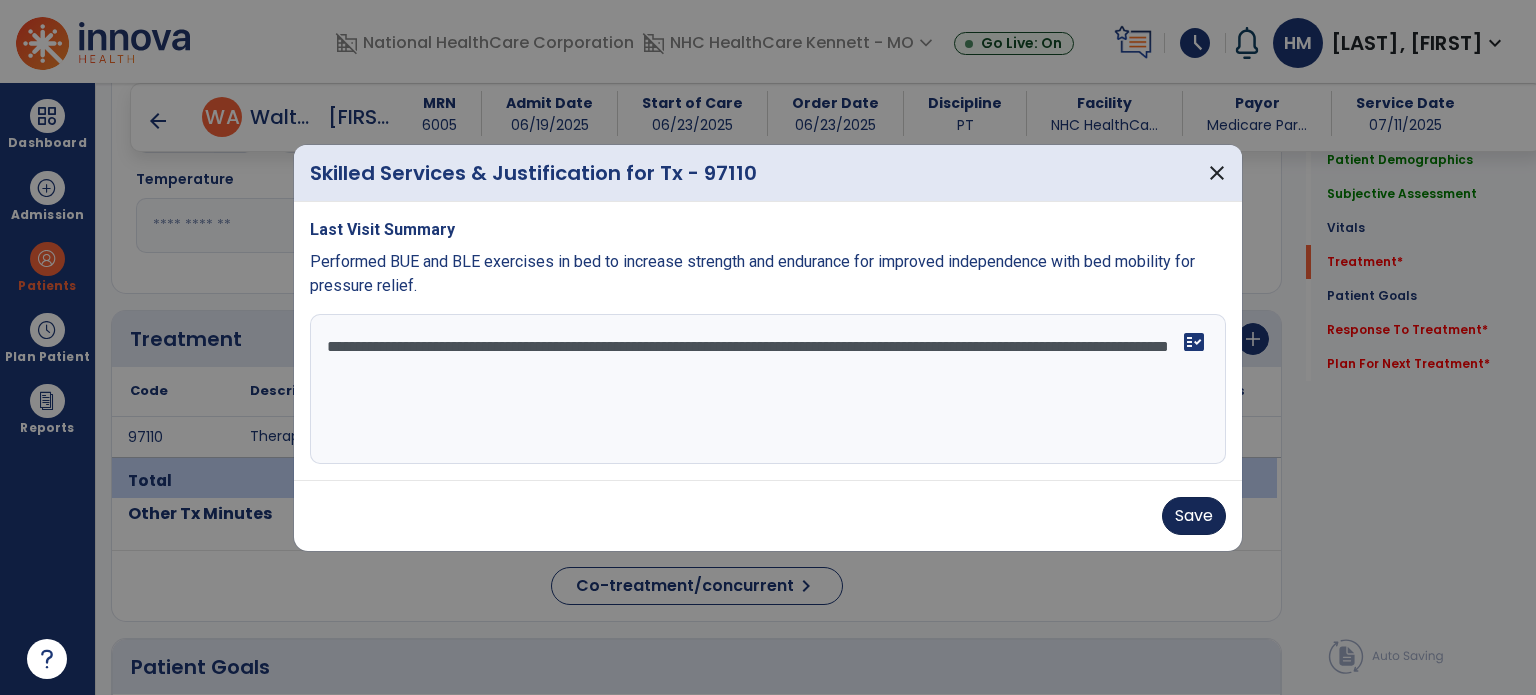 drag, startPoint x: 1185, startPoint y: 493, endPoint x: 1192, endPoint y: 502, distance: 11.401754 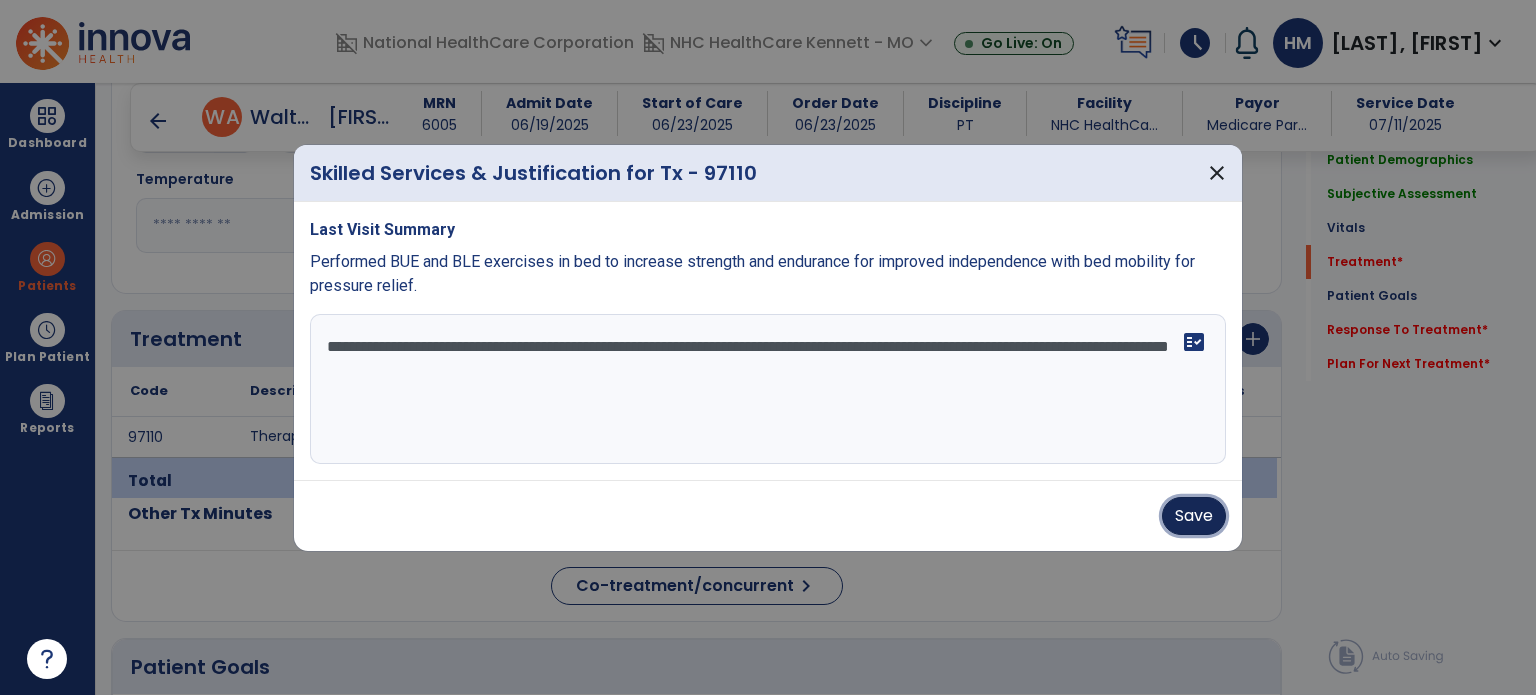 click on "Save" at bounding box center (1194, 516) 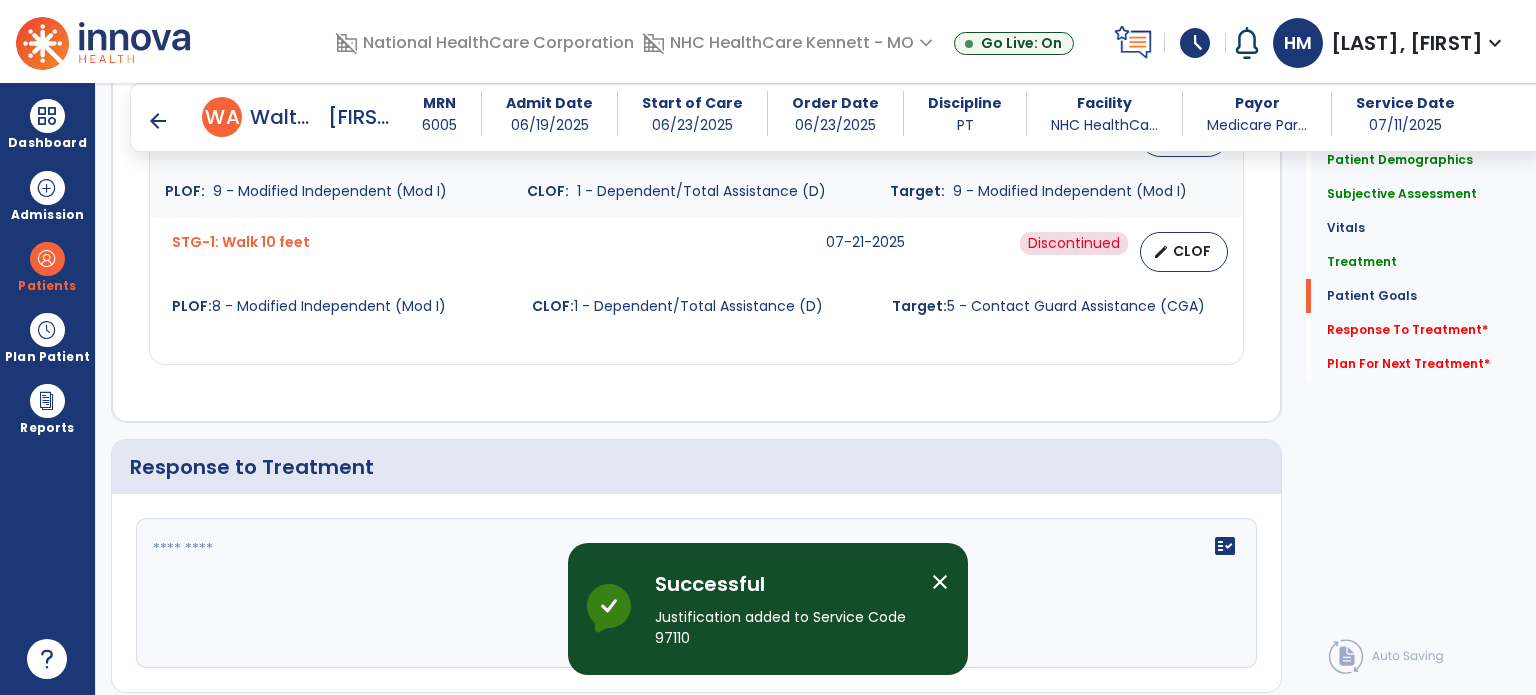 scroll, scrollTop: 2519, scrollLeft: 0, axis: vertical 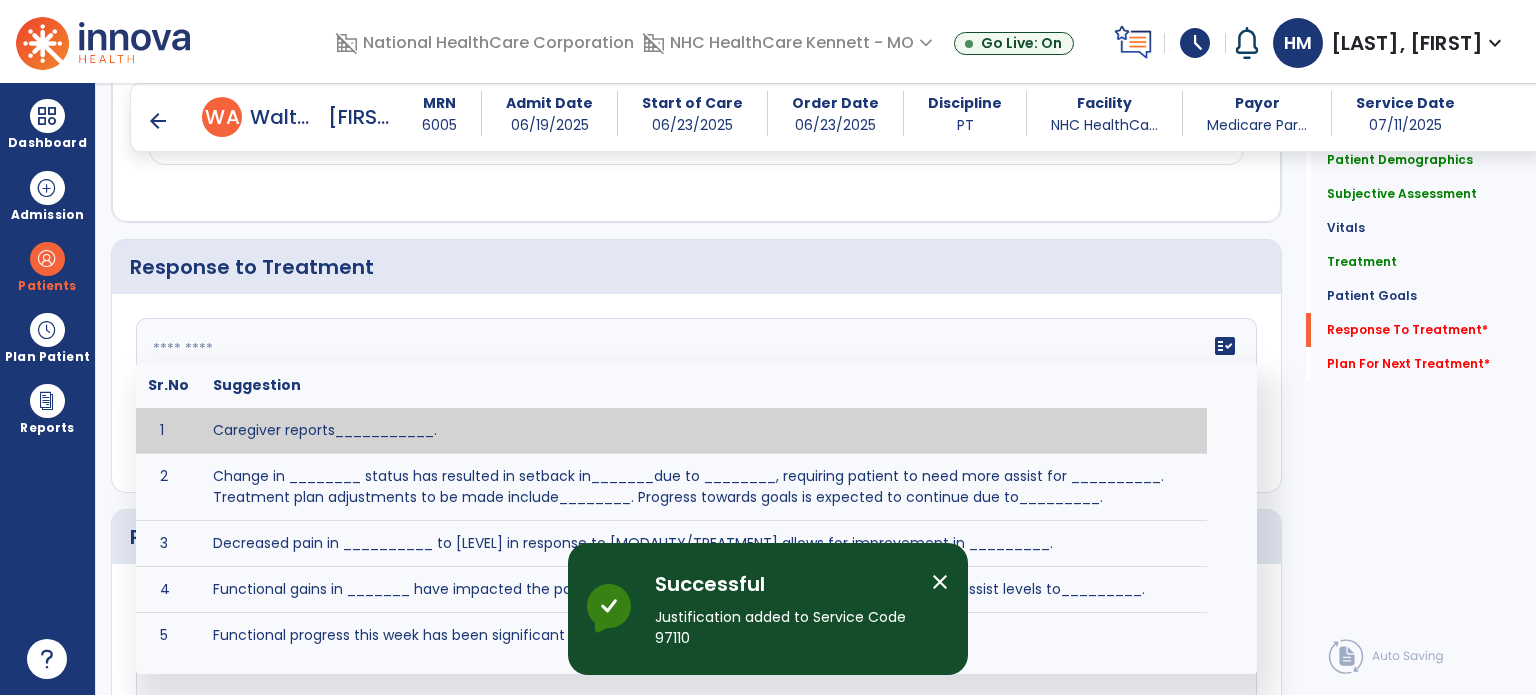 click on "fact_check  Sr.No Suggestion 1 Caregiver reports___________. 2 Change in ________ status has resulted in setback in_______due to ________, requiring patient to need more assist for __________.   Treatment plan adjustments to be made include________.  Progress towards goals is expected to continue due to_________. 3 Decreased pain in __________ to [LEVEL] in response to [MODALITY/TREATMENT] allows for improvement in _________. 4 Functional gains in _______ have impacted the patient's ability to perform_________ with a reduction in assist levels to_________. 5 Functional progress this week has been significant due to__________. 6 Gains in ________ have improved the patient's ability to perform ______with decreased levels of assist to___________. 7 Improvement in ________allows patient to tolerate higher levels of challenges in_________. 8 Pain in [AREA] has decreased to [LEVEL] in response to [TREATMENT/MODALITY], allowing fore ease in completing__________. 9 10 11 12 13 14 15 16 17 18 19 20 21" 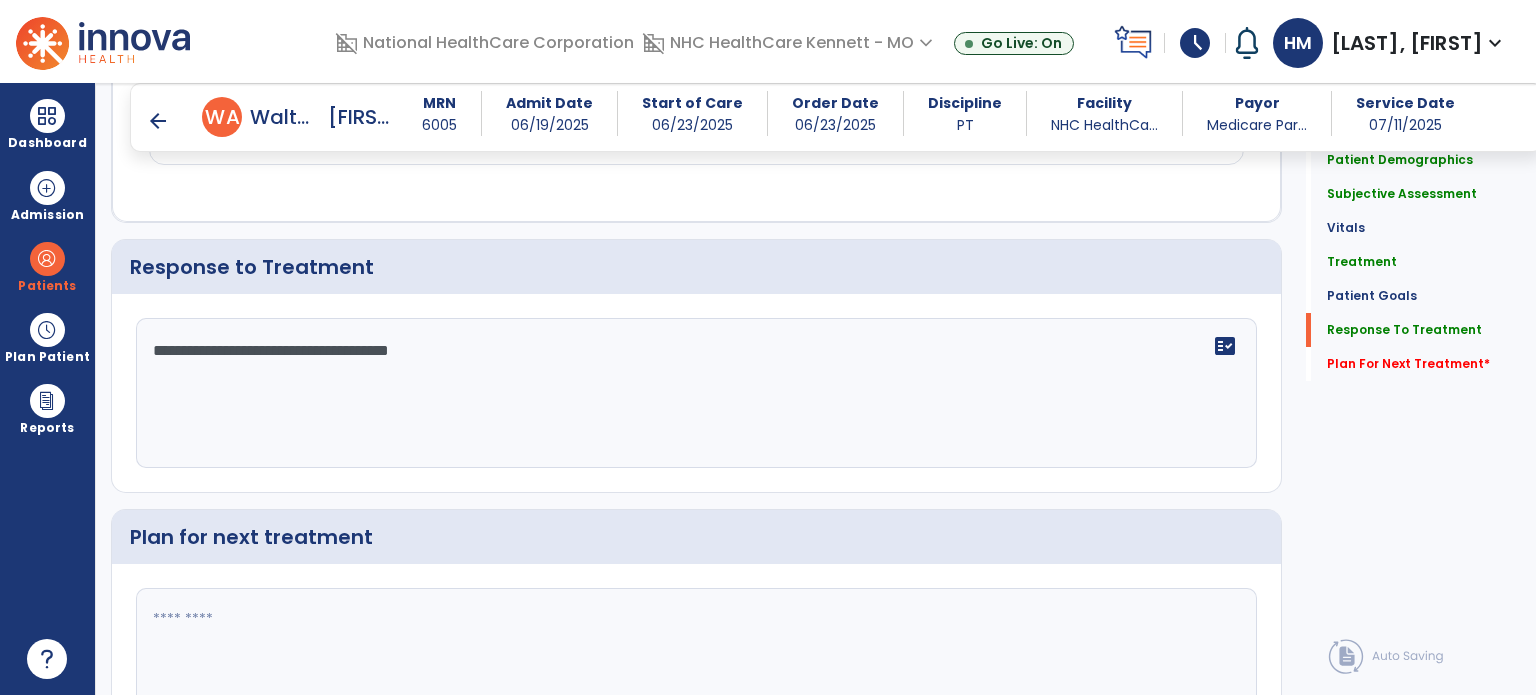 scroll, scrollTop: 2519, scrollLeft: 0, axis: vertical 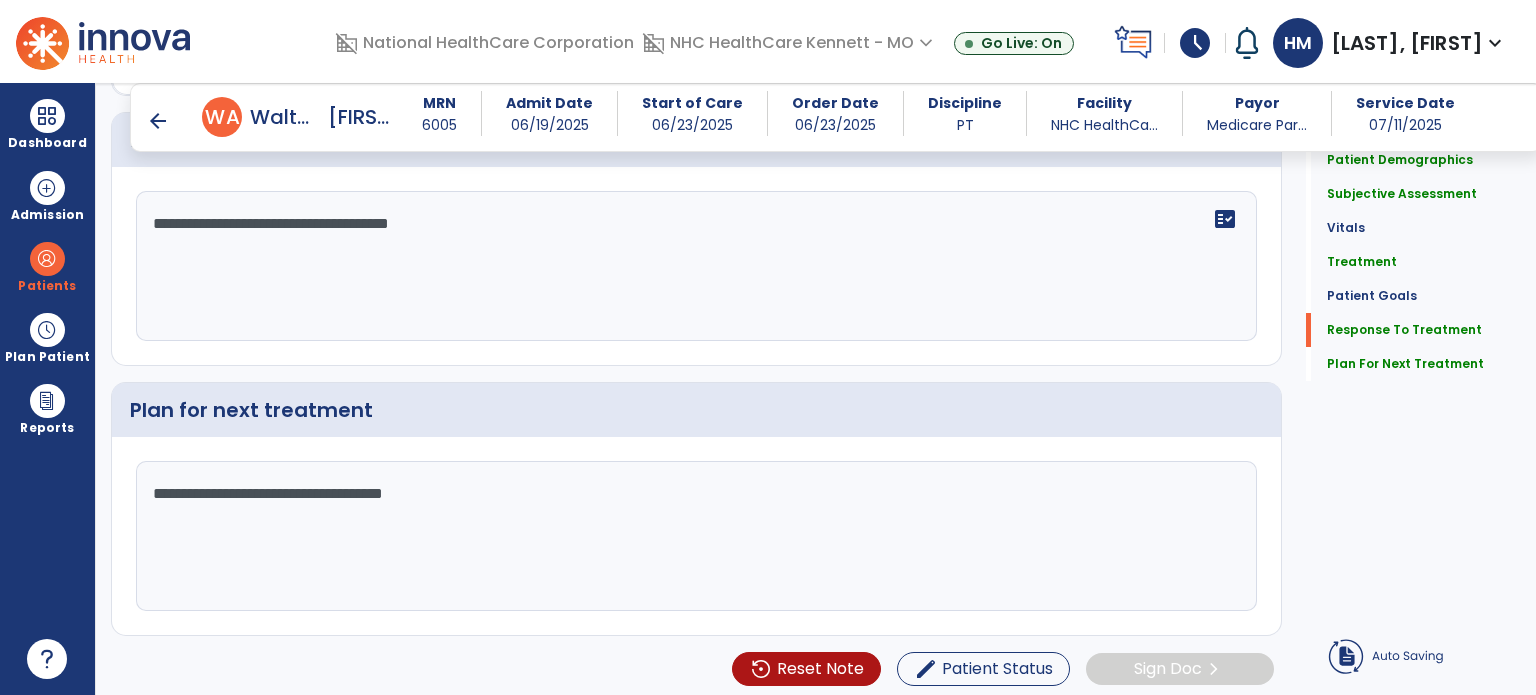 type on "**********" 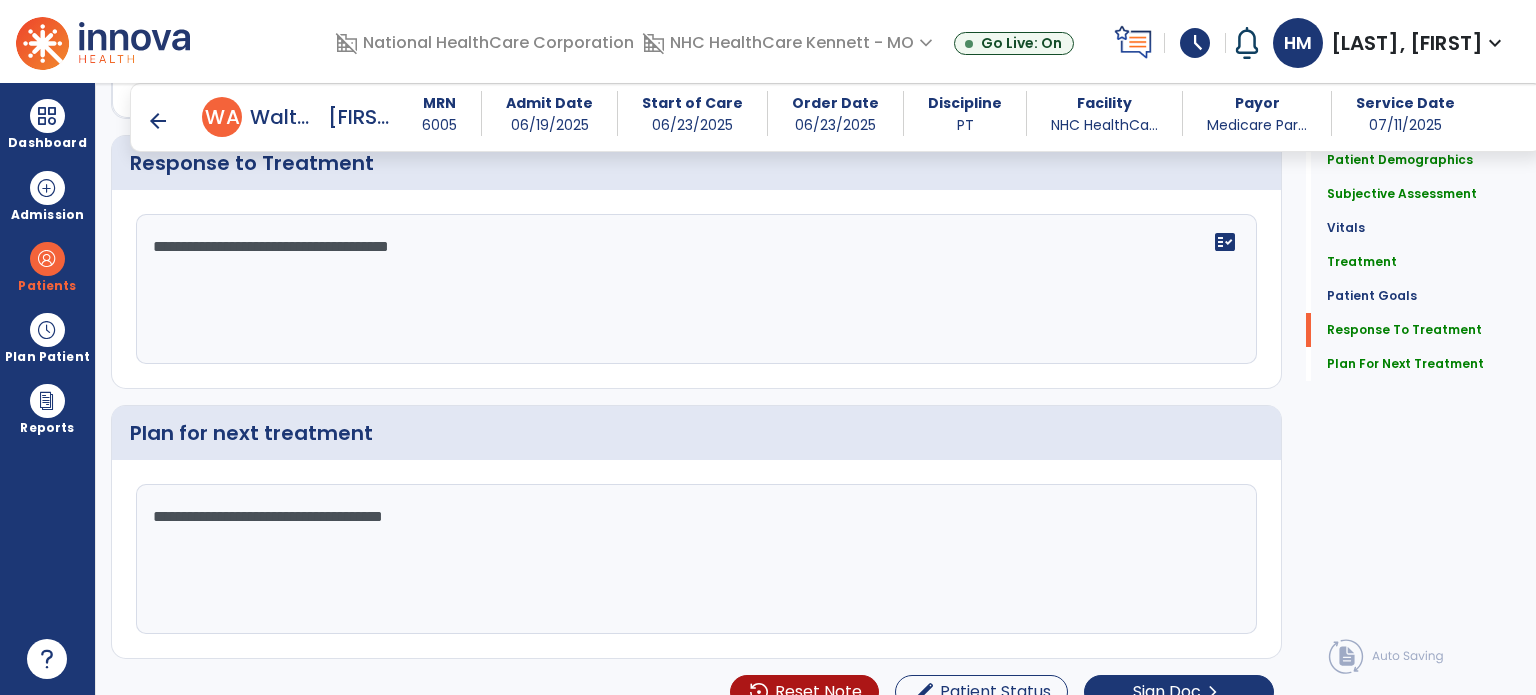 scroll, scrollTop: 2646, scrollLeft: 0, axis: vertical 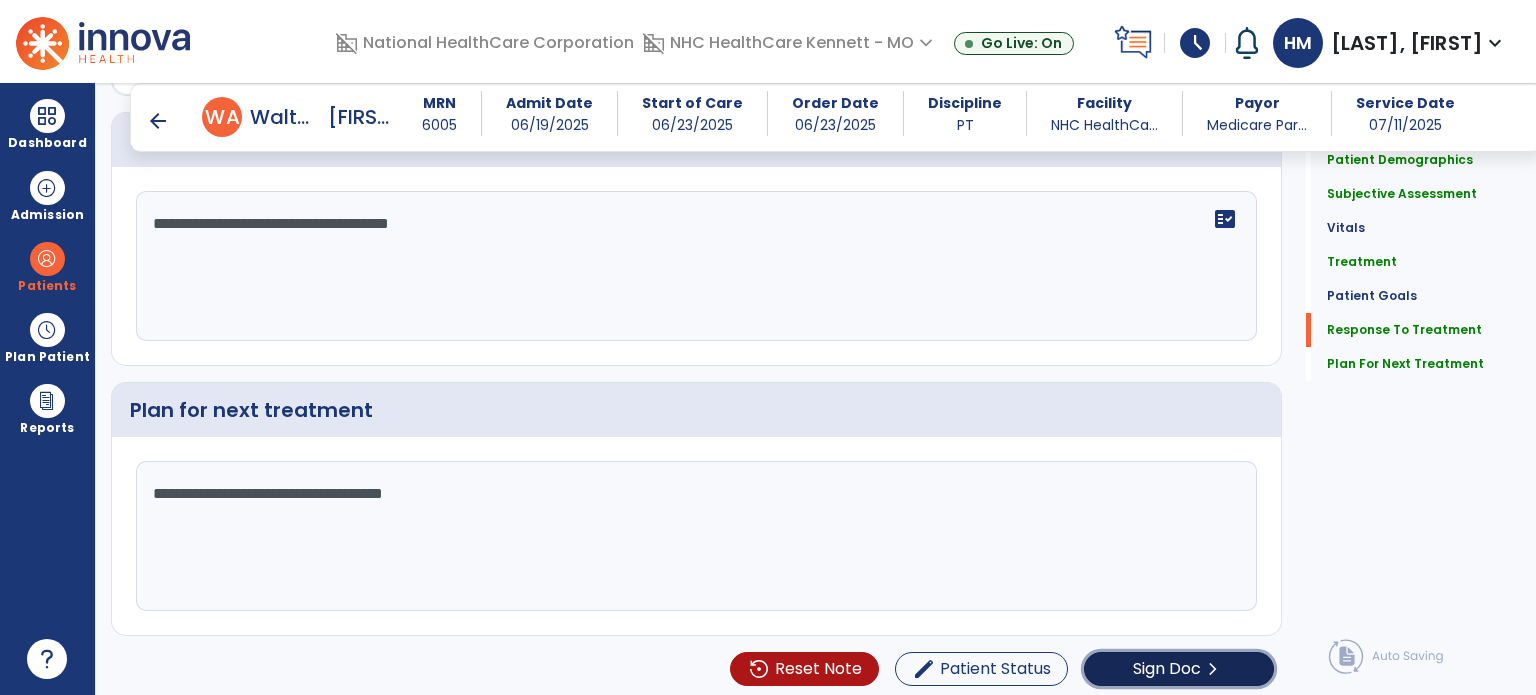 click on "Sign Doc  chevron_right" 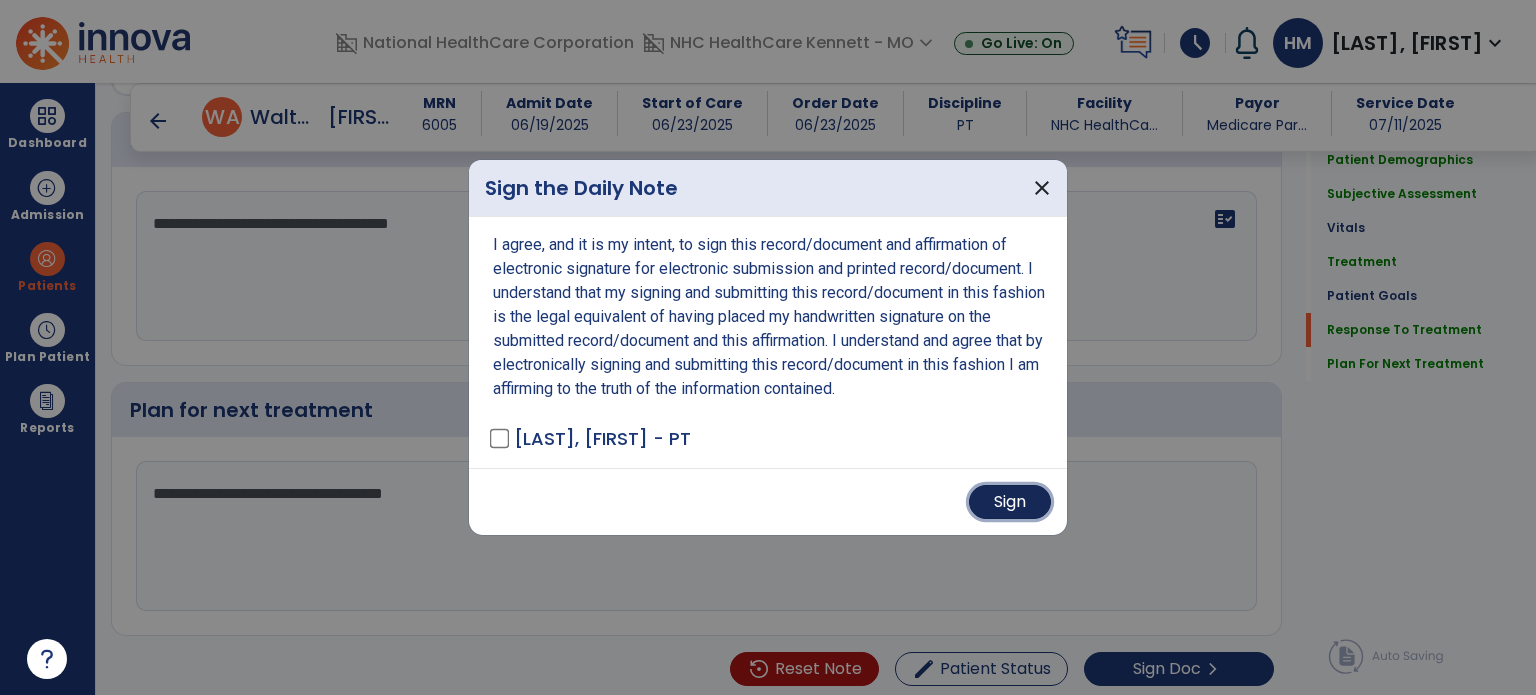 click on "Sign" at bounding box center [1010, 502] 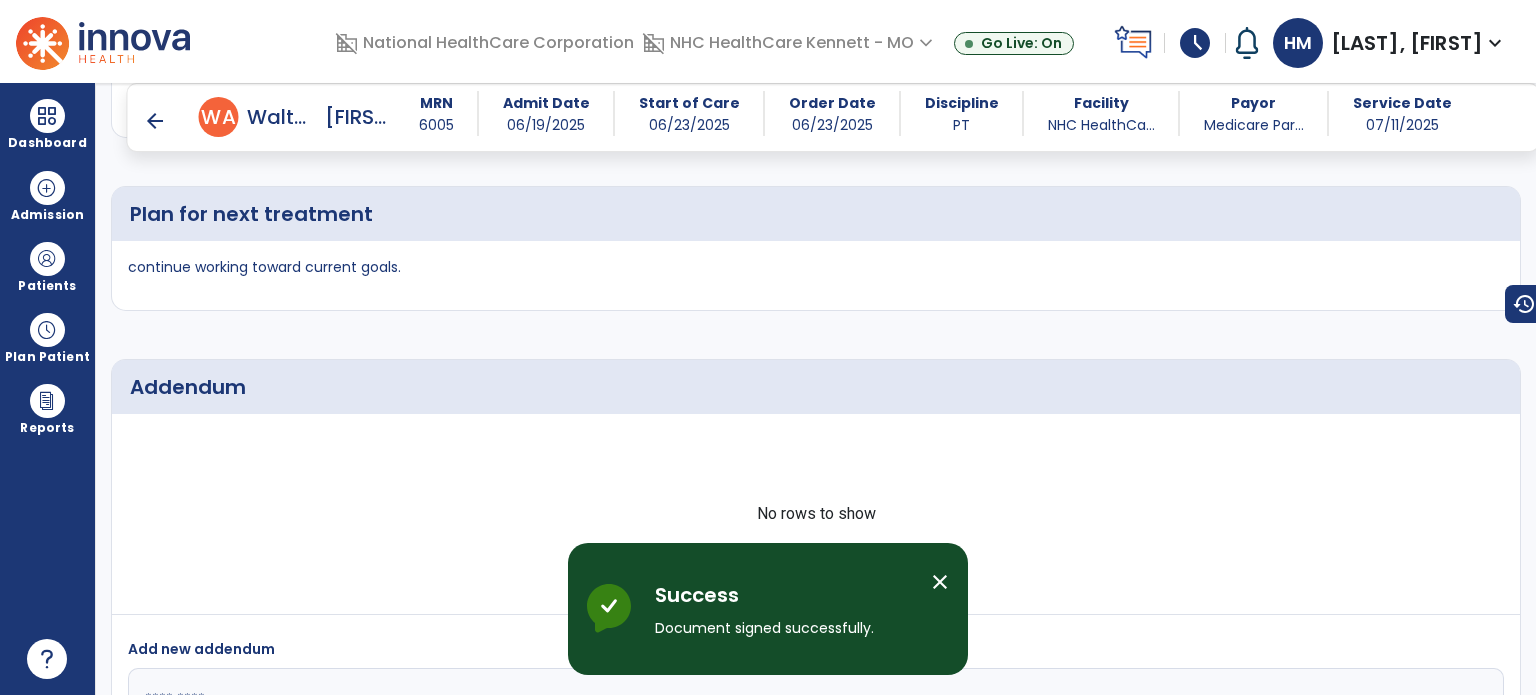 scroll, scrollTop: 3752, scrollLeft: 0, axis: vertical 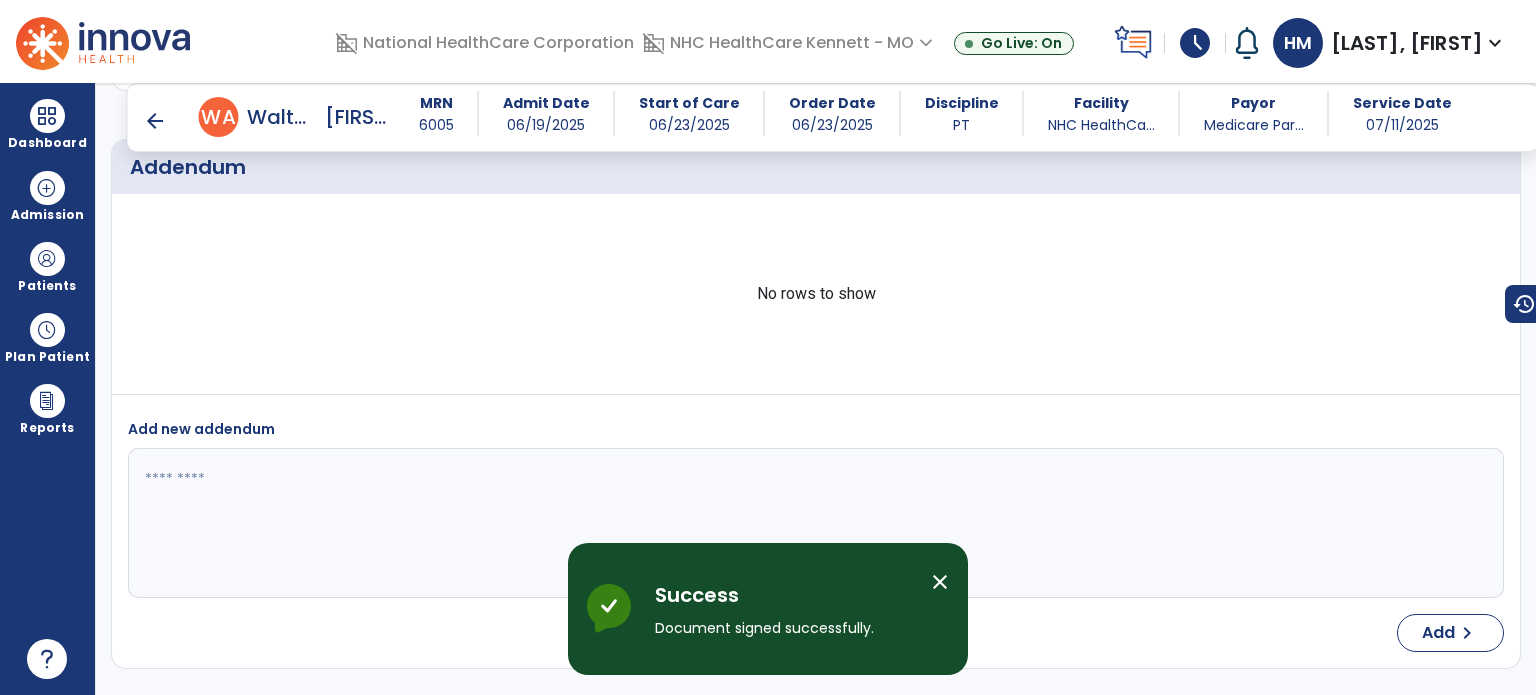 click on "arrow_back" at bounding box center (155, 121) 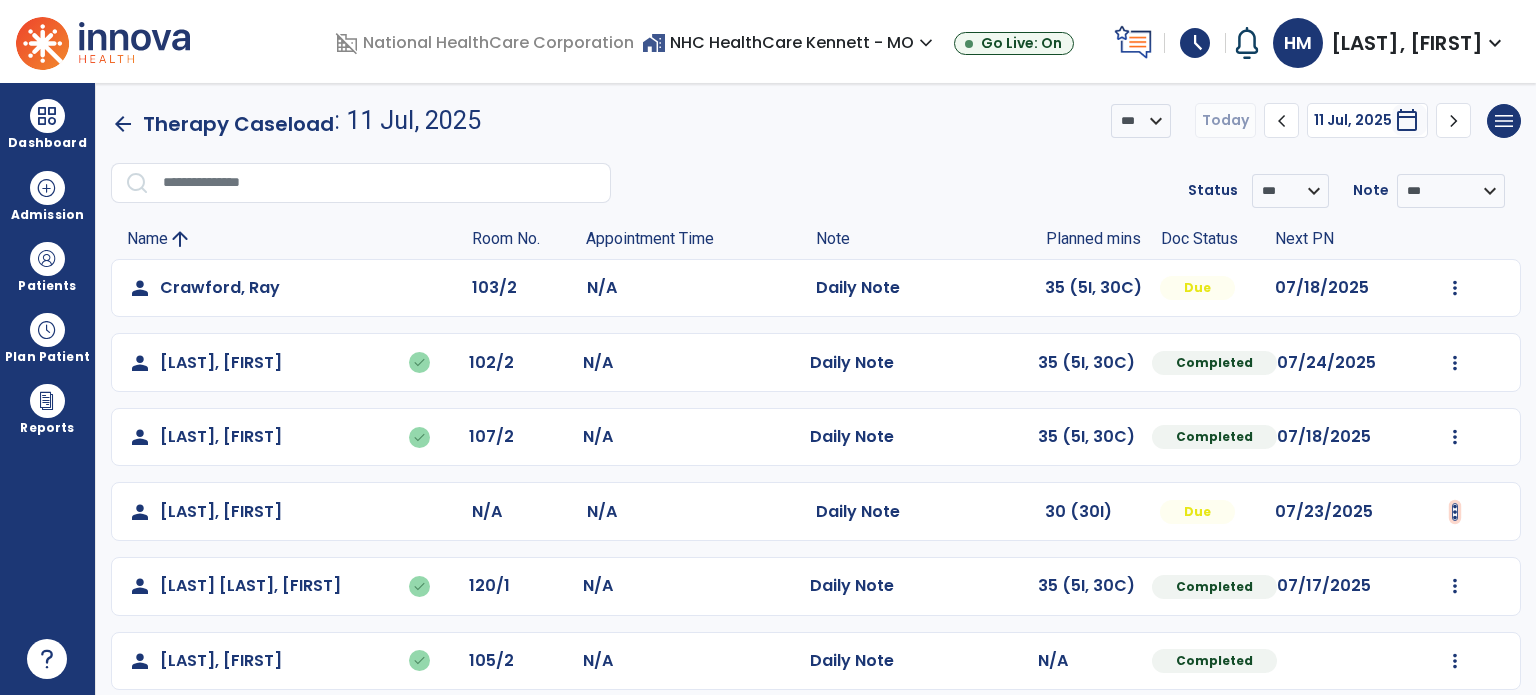 click at bounding box center [1455, 288] 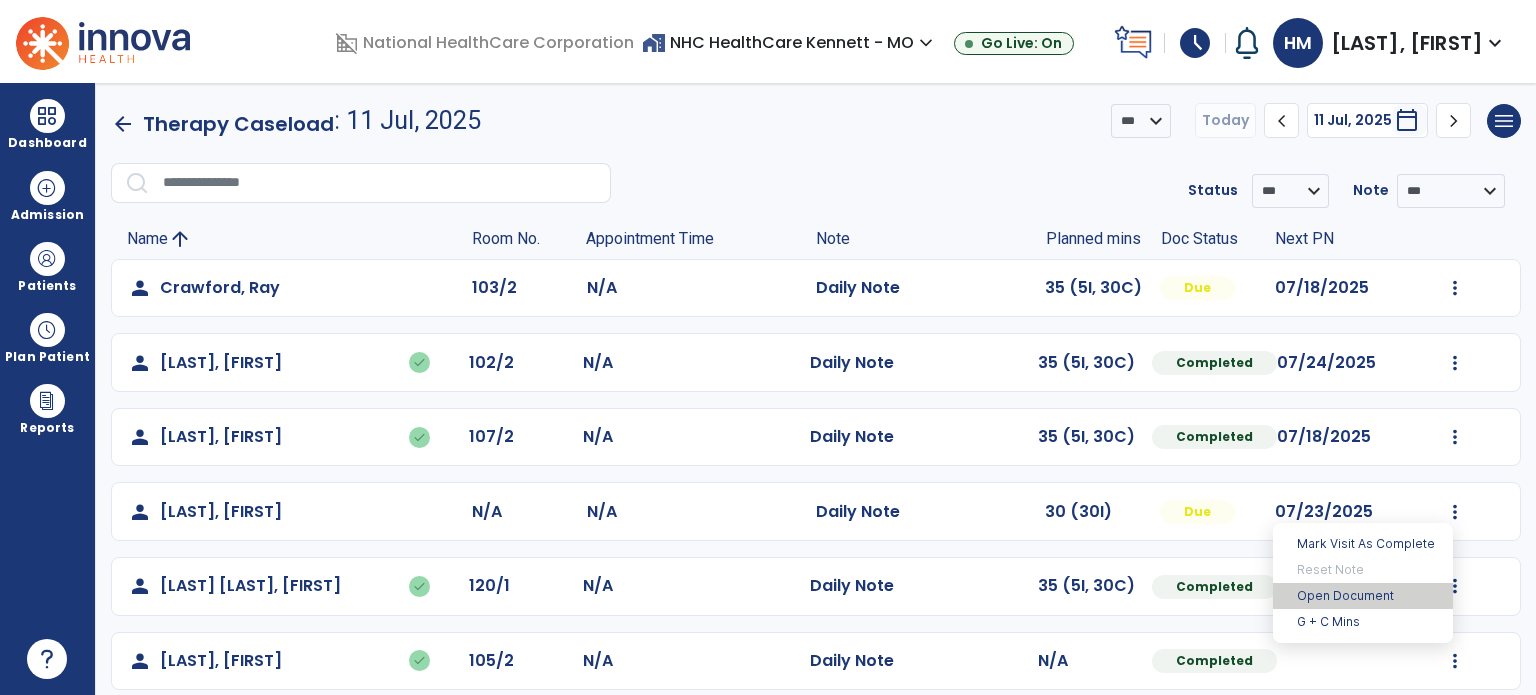 click on "Open Document" at bounding box center (1363, 596) 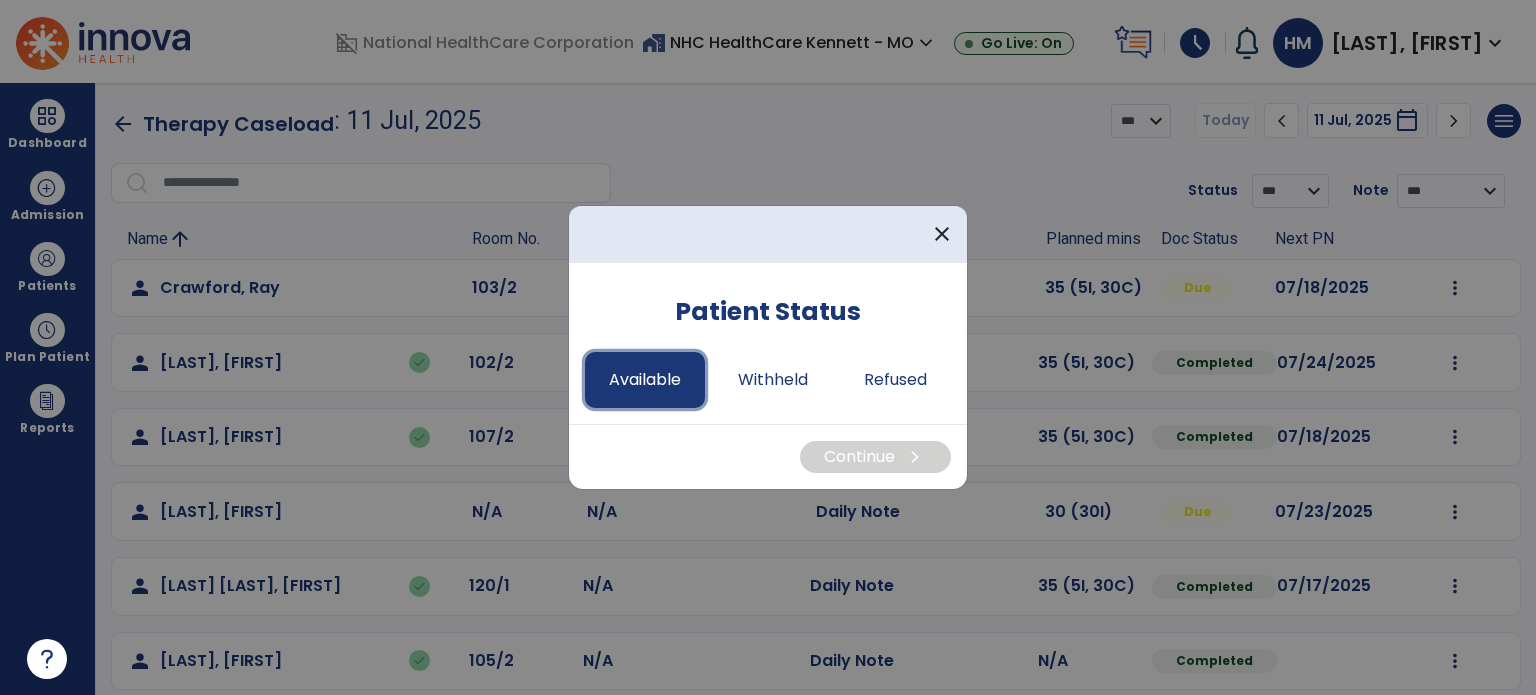 click on "Available" at bounding box center [645, 380] 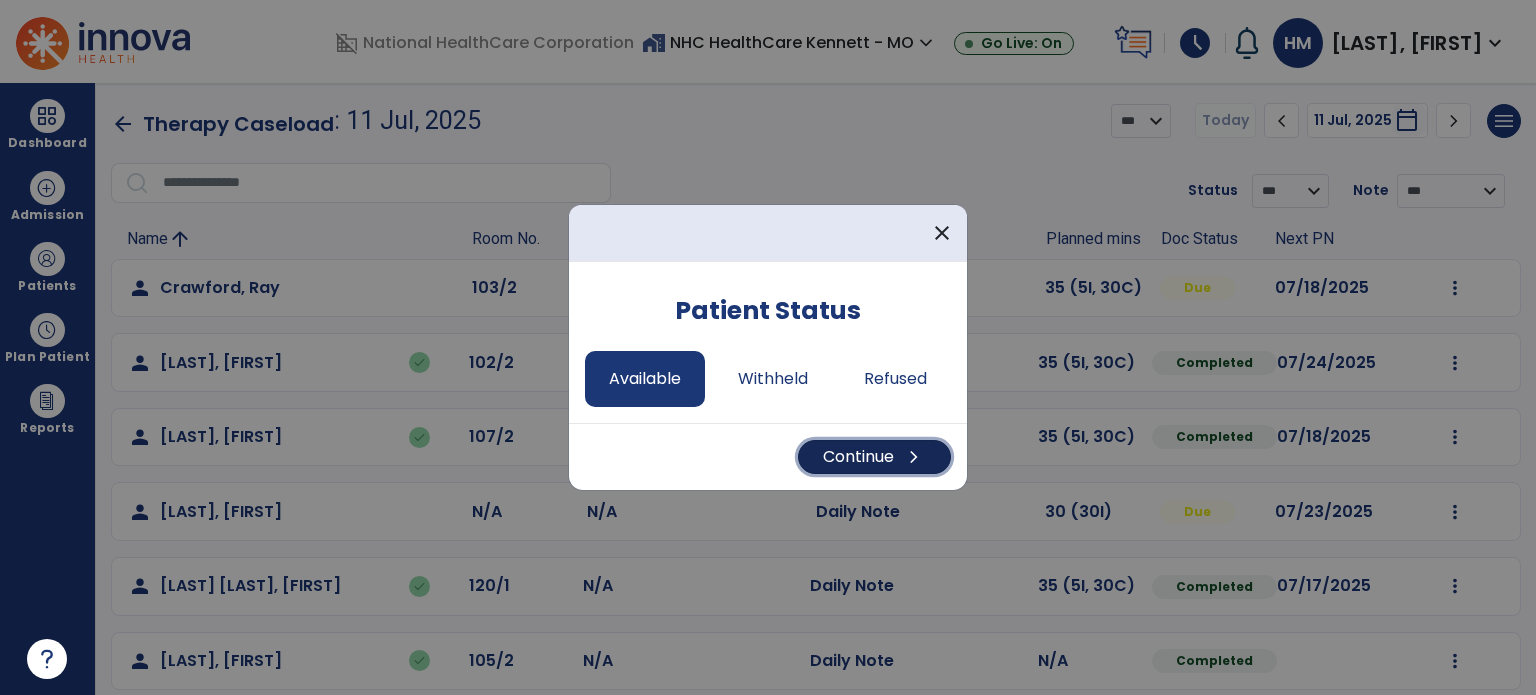 click on "Continue   chevron_right" at bounding box center [874, 457] 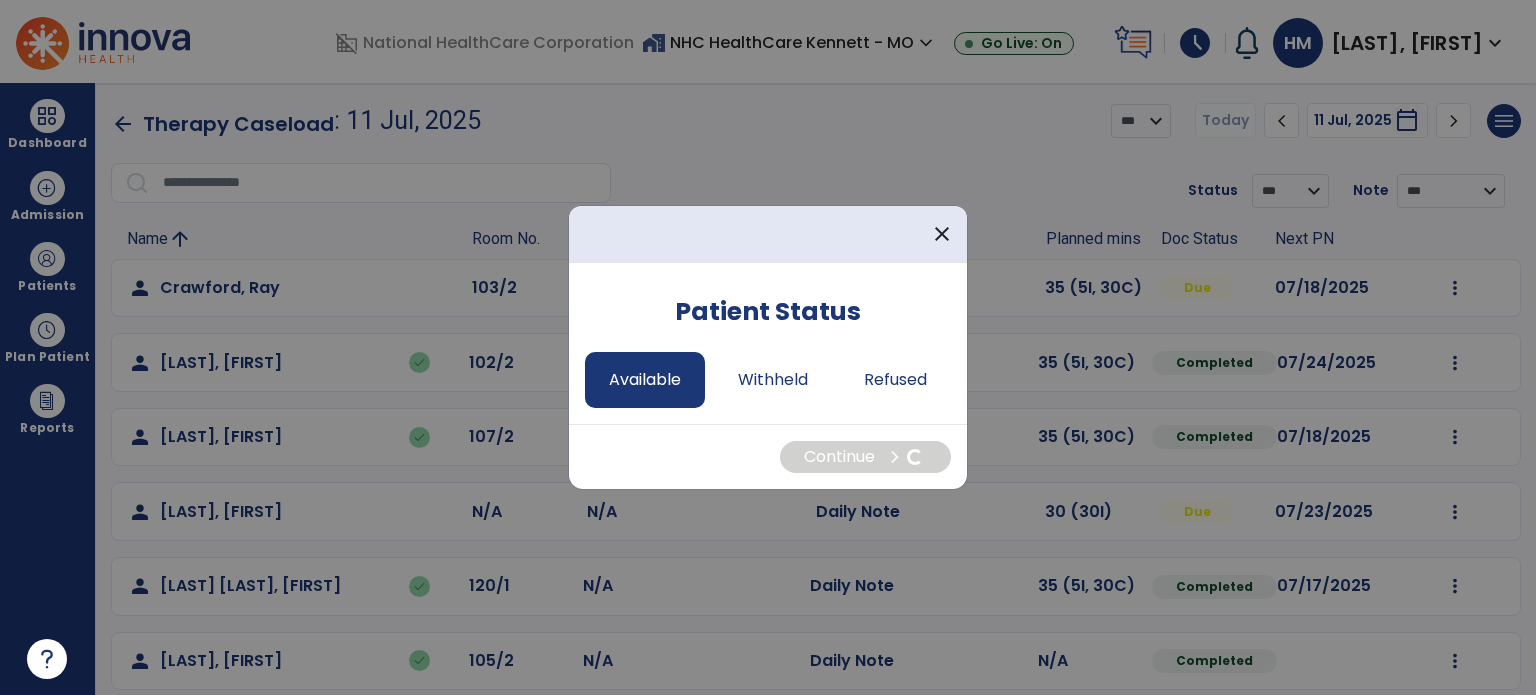 select on "*" 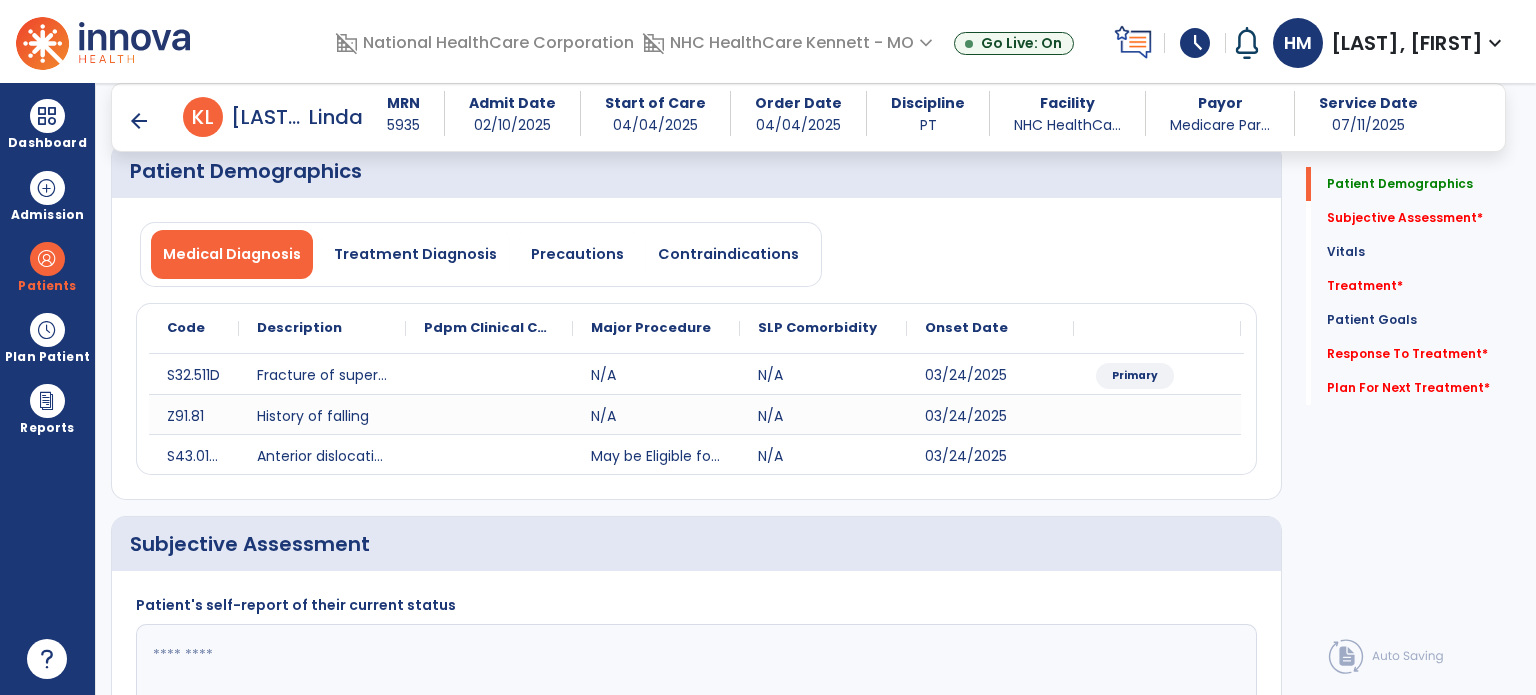scroll, scrollTop: 300, scrollLeft: 0, axis: vertical 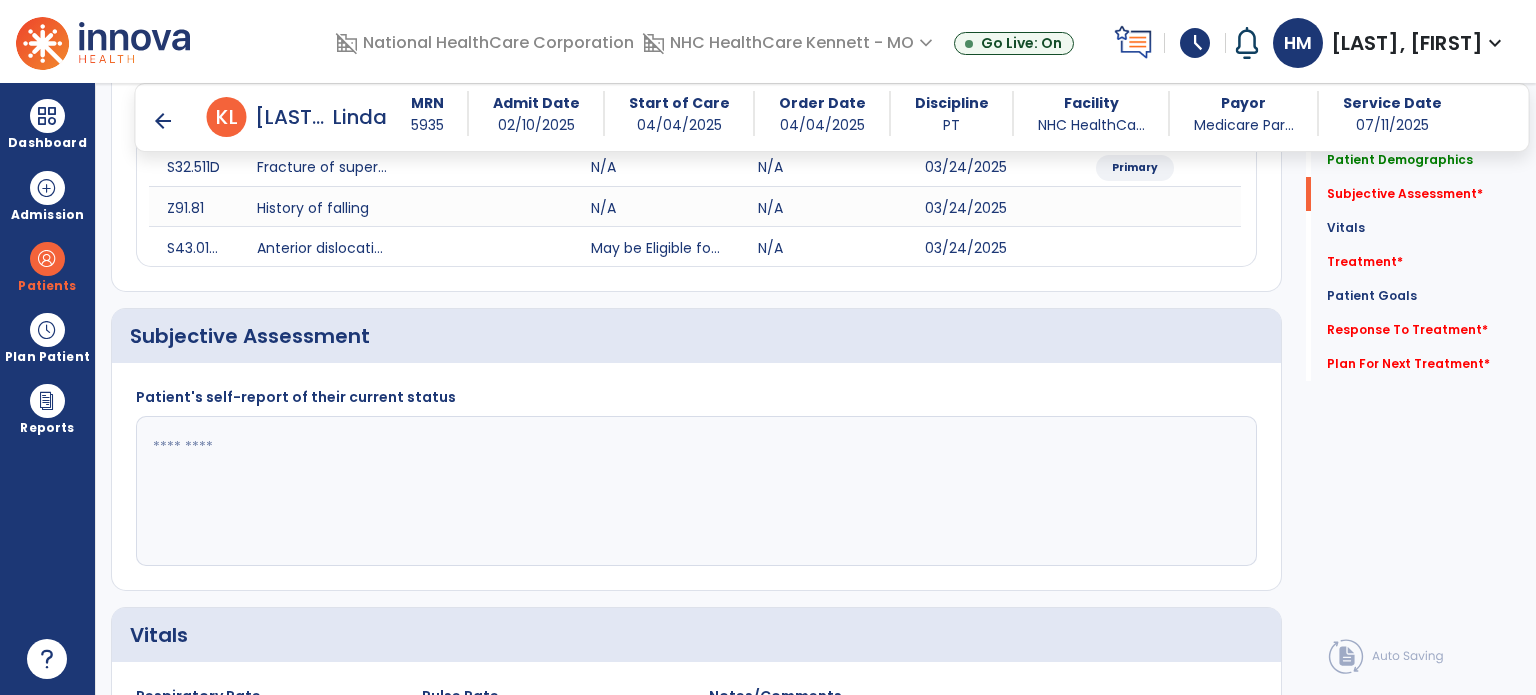 click 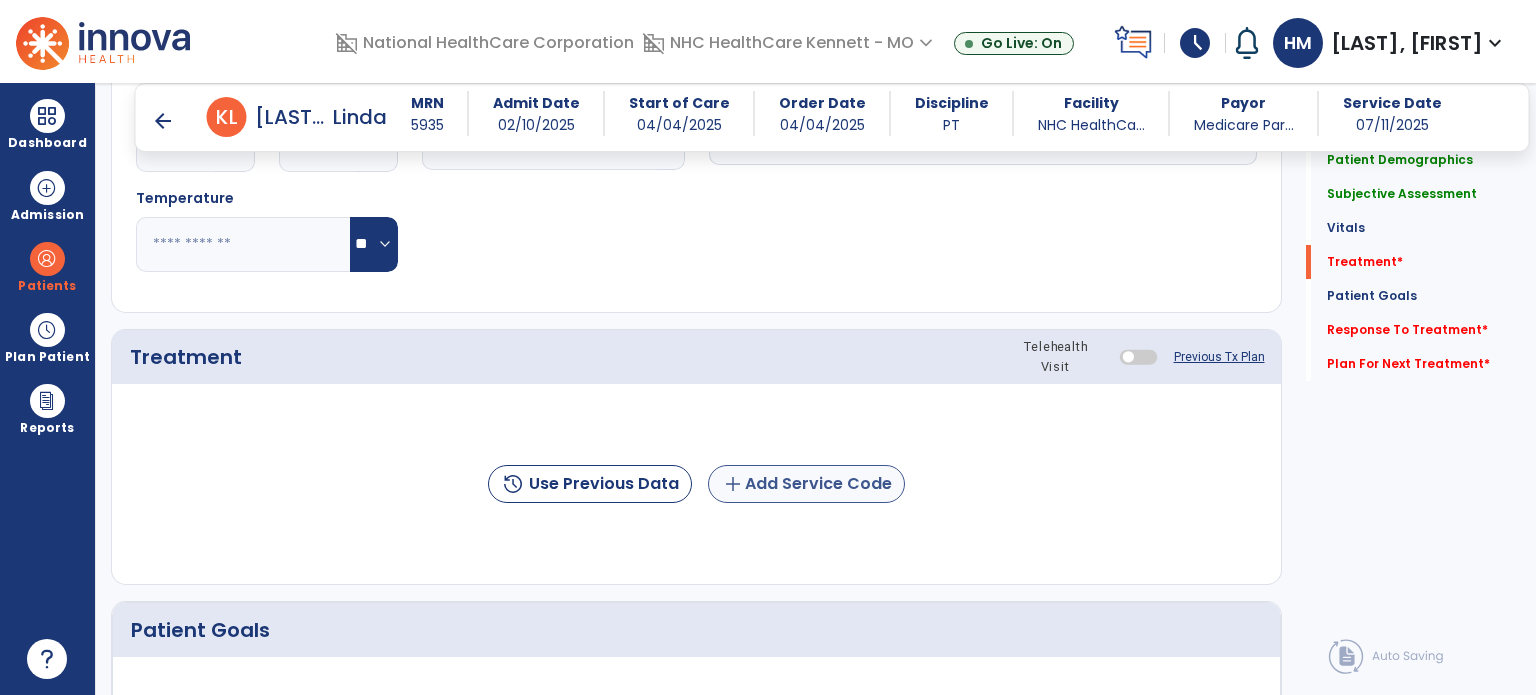 type on "**********" 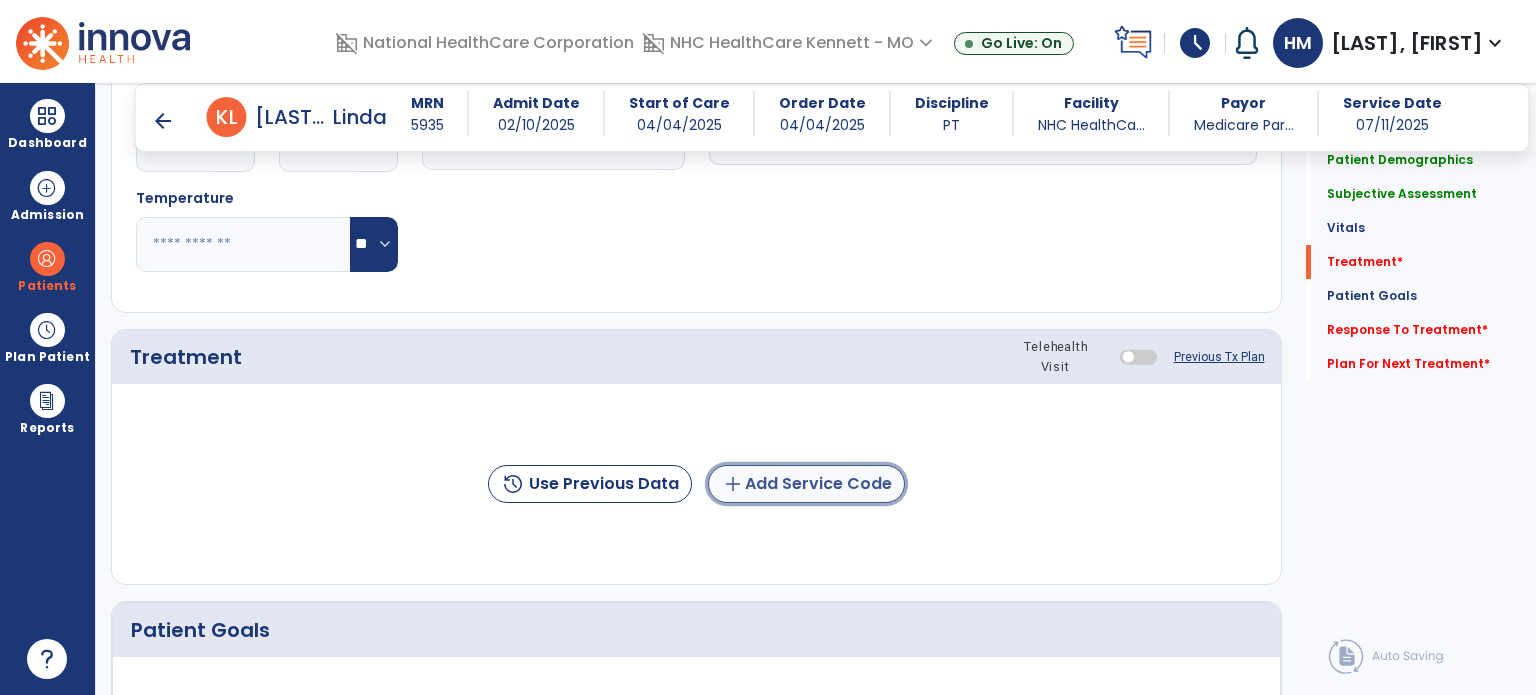 click on "history  Use Previous Data  add  Add Service Code" 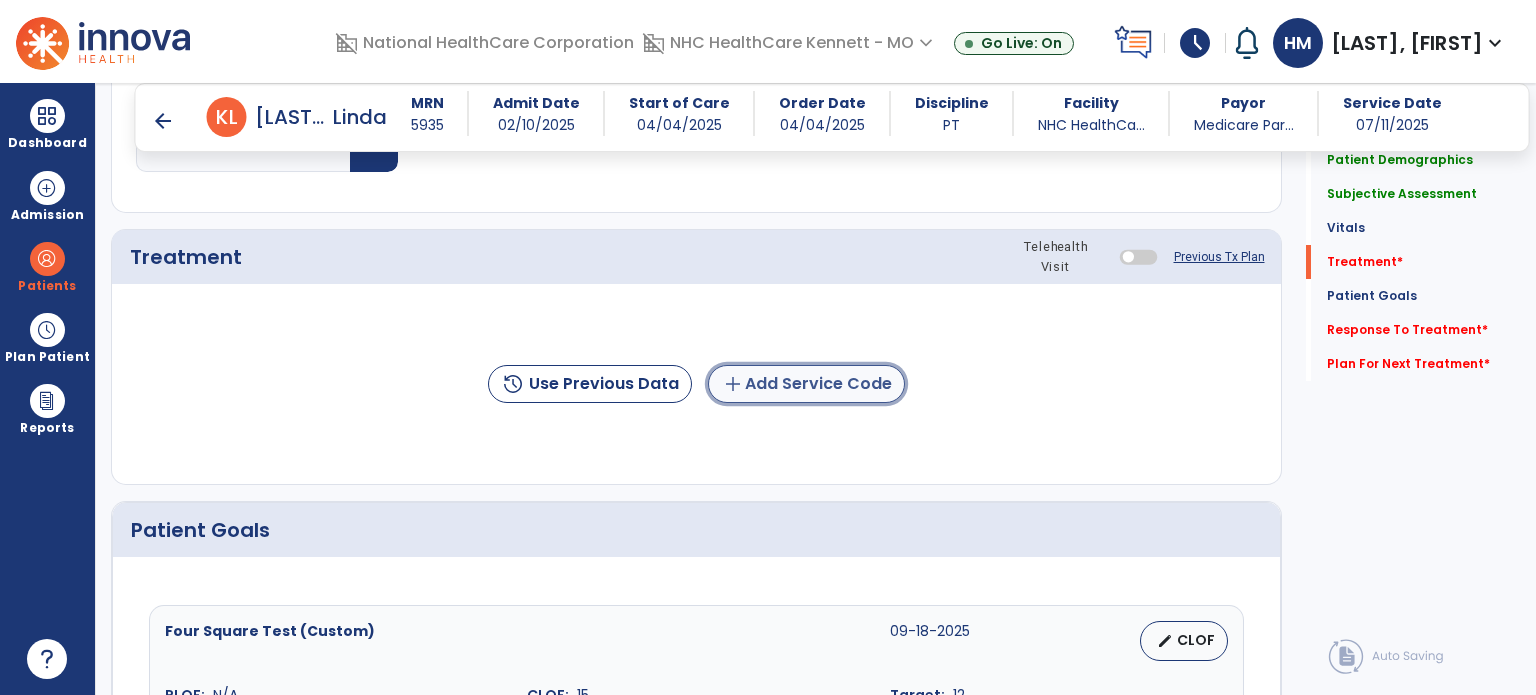 click on "add  Add Service Code" 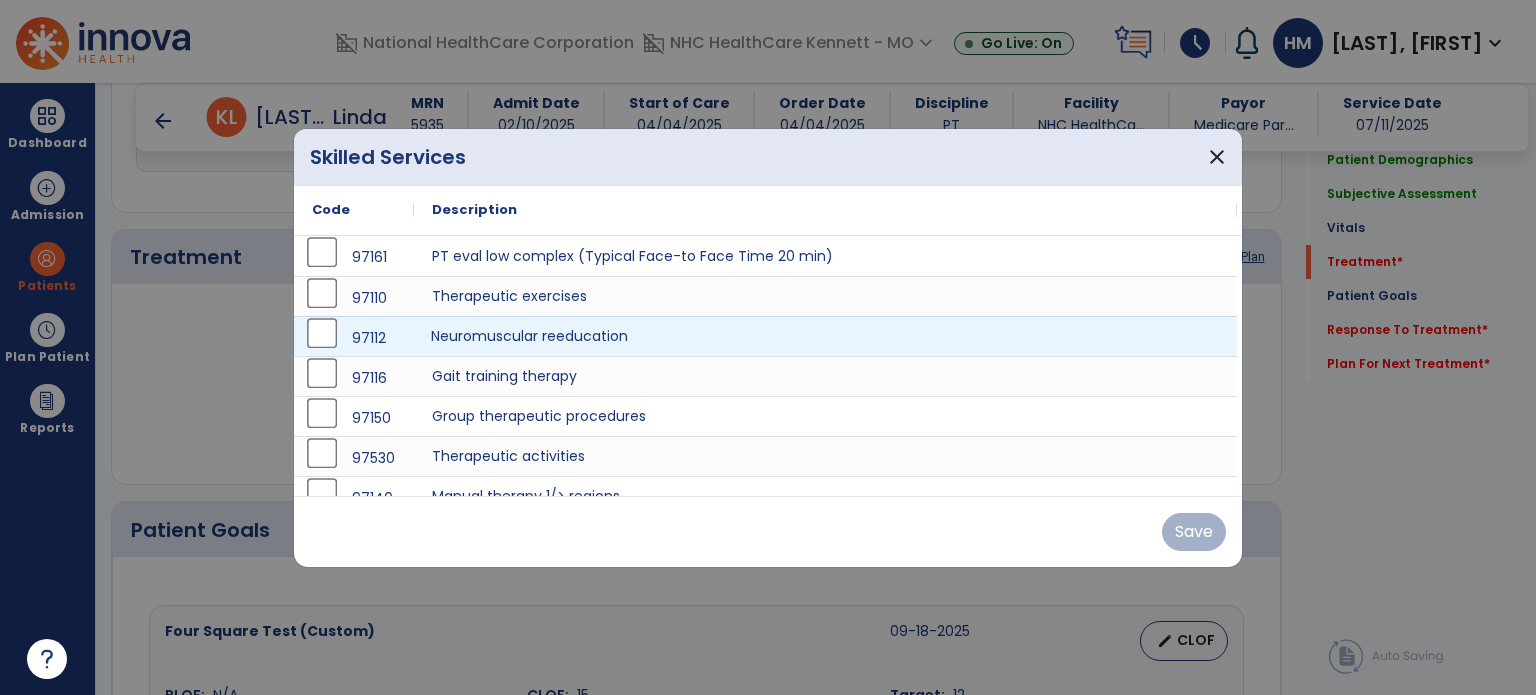 click on "Neuromuscular reeducation" at bounding box center [825, 336] 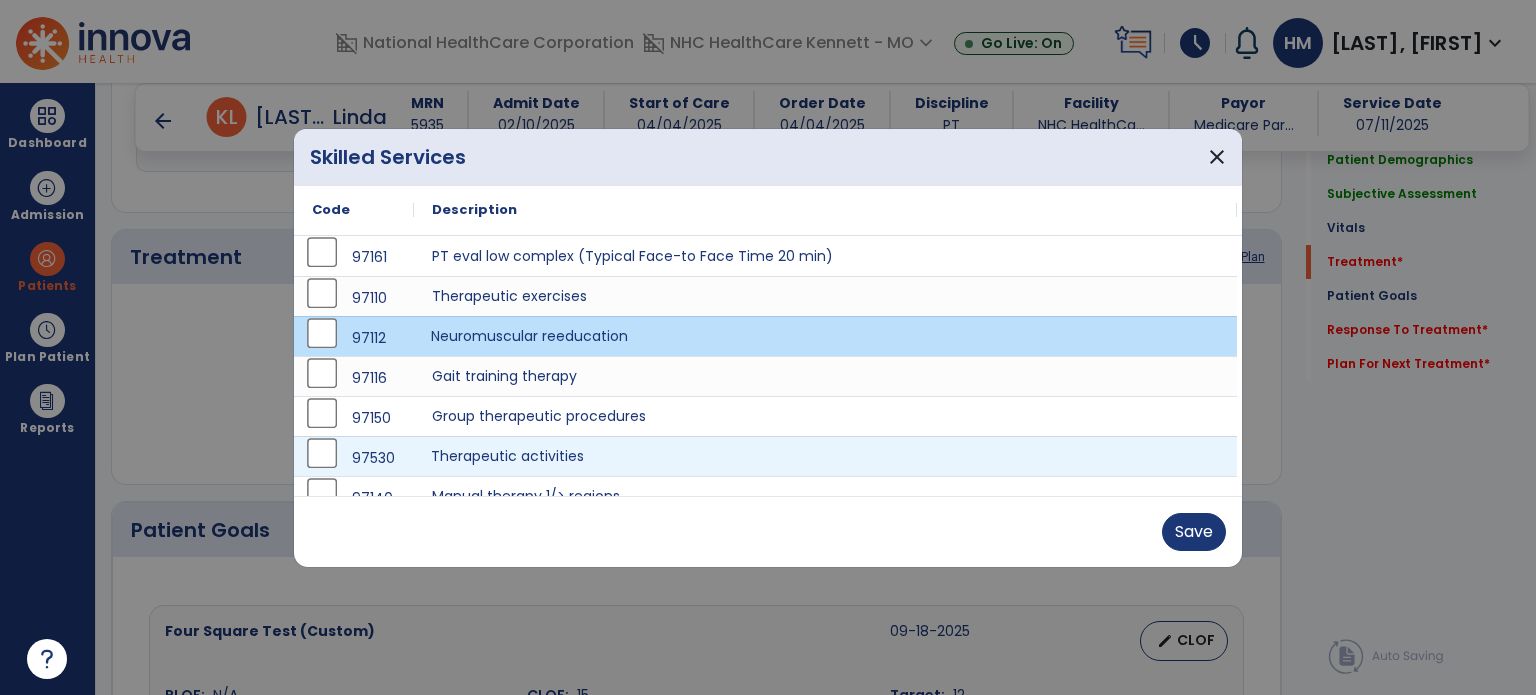 click on "Therapeutic activities" at bounding box center [825, 456] 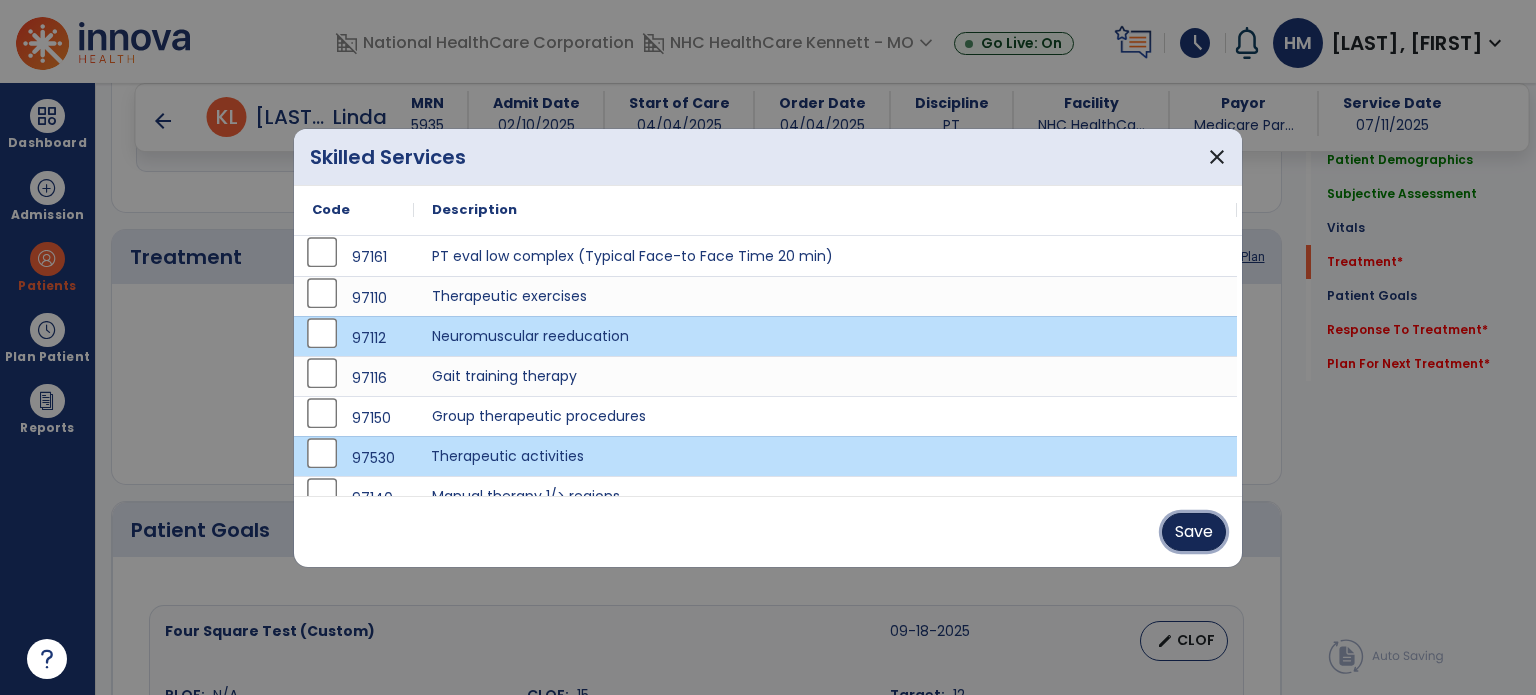 click on "Save" at bounding box center [1194, 532] 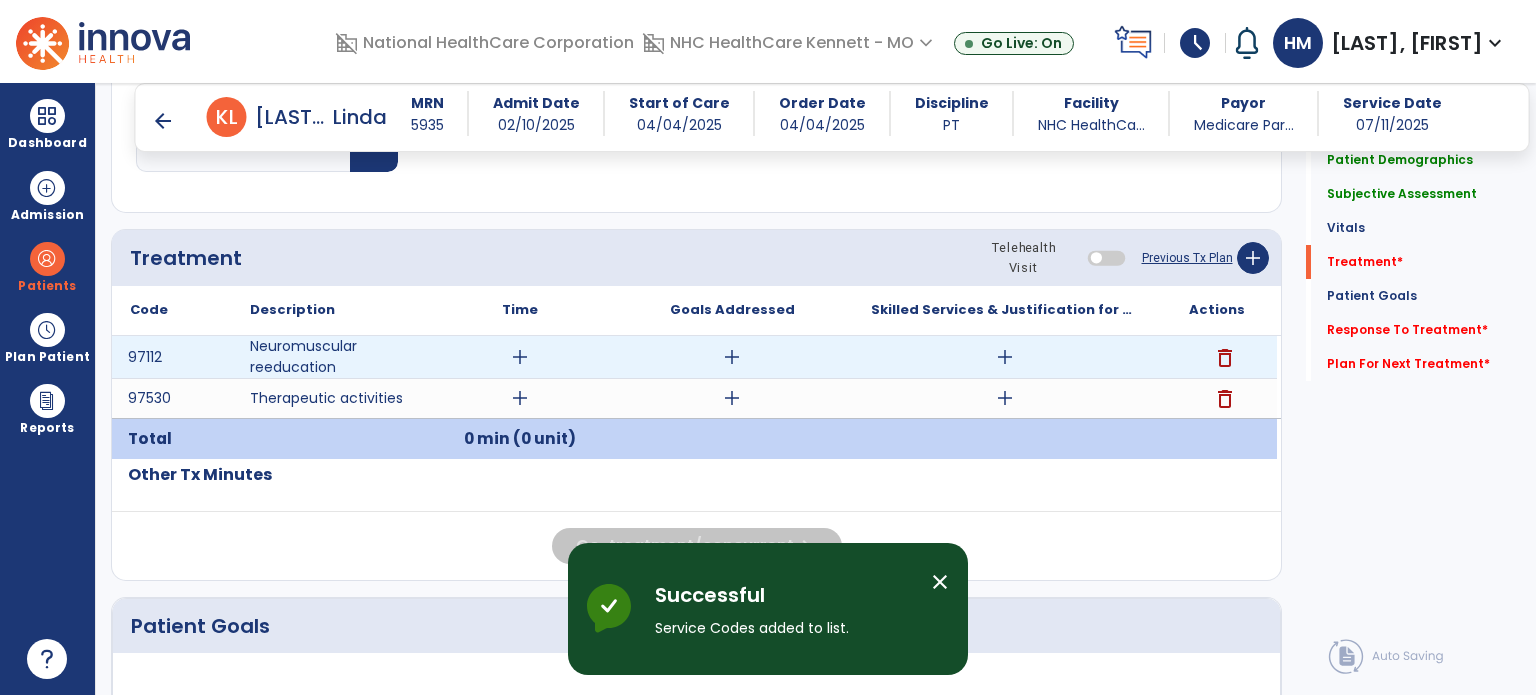 click on "add" at bounding box center (520, 357) 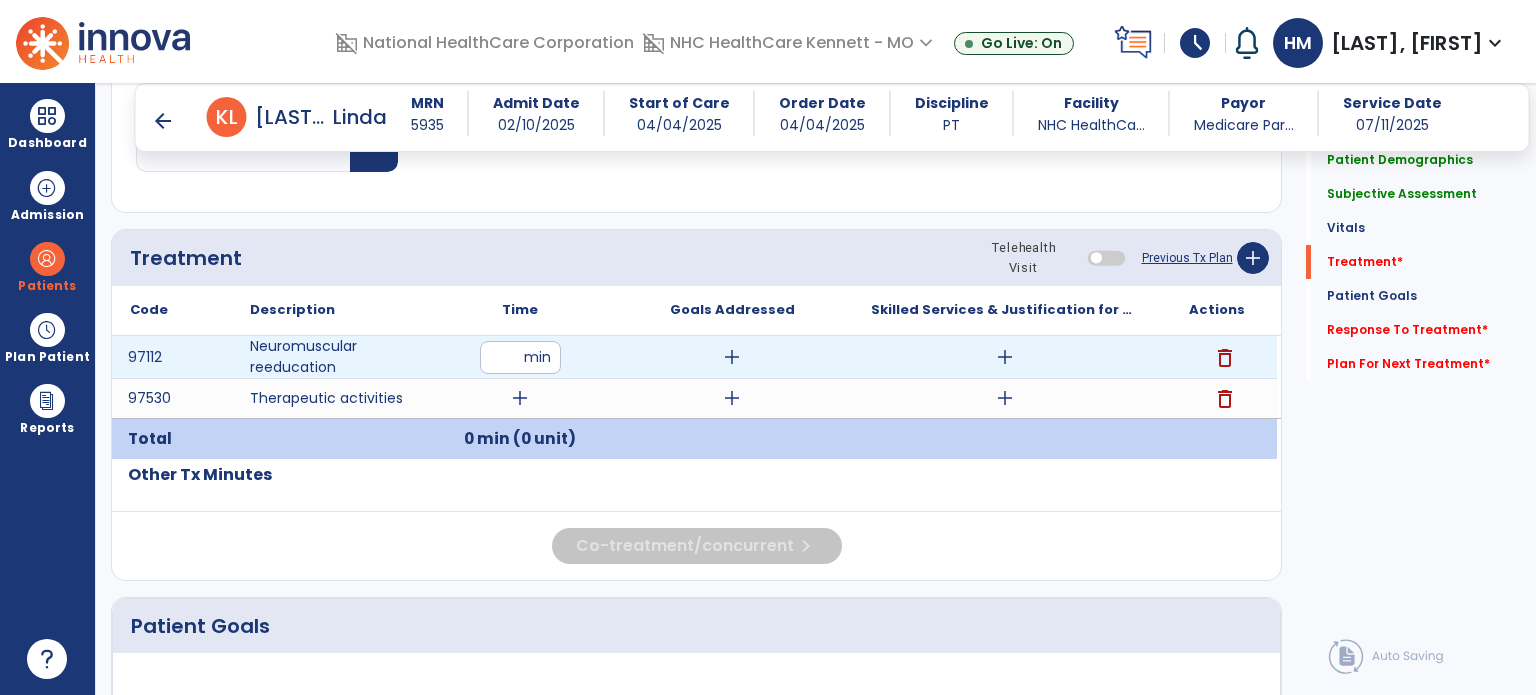 type on "**" 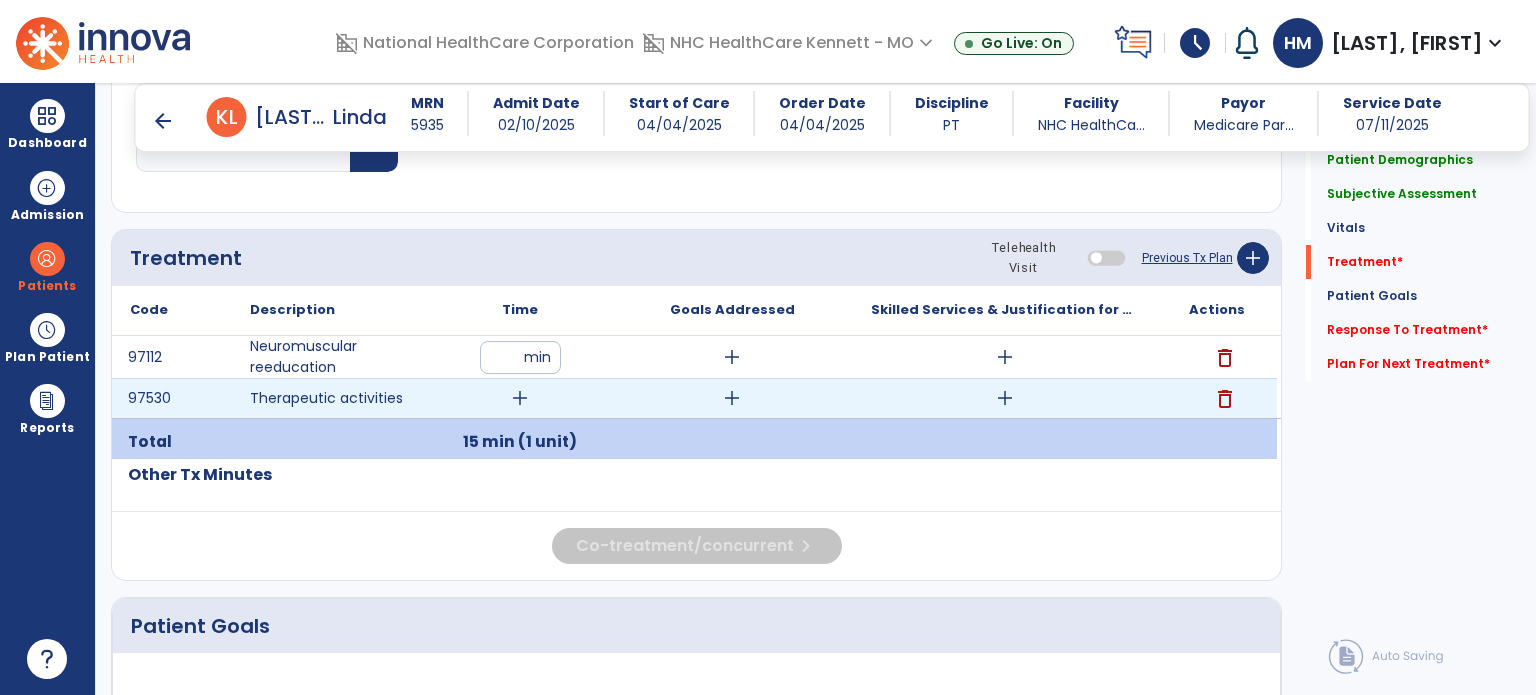 click on "add" at bounding box center (520, 398) 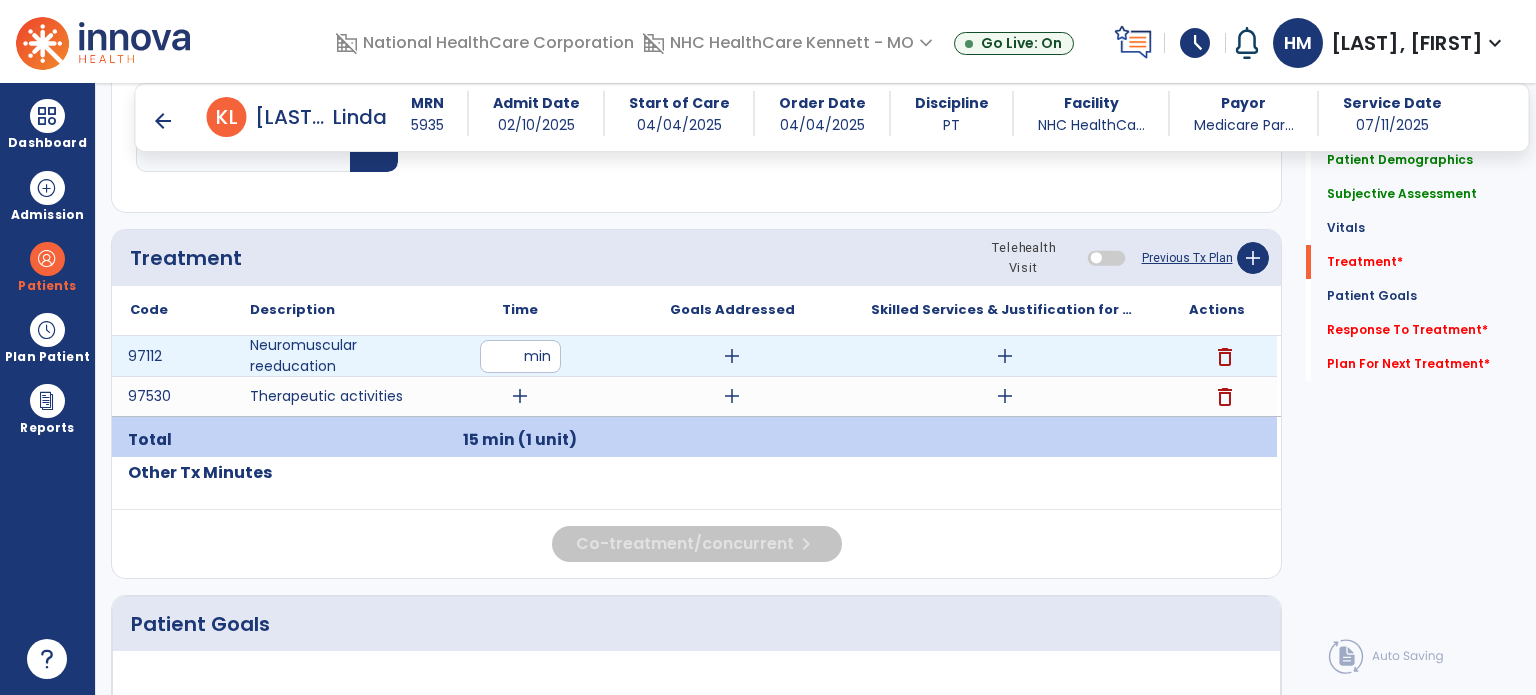 drag, startPoint x: 527, startPoint y: 349, endPoint x: 456, endPoint y: 355, distance: 71.25307 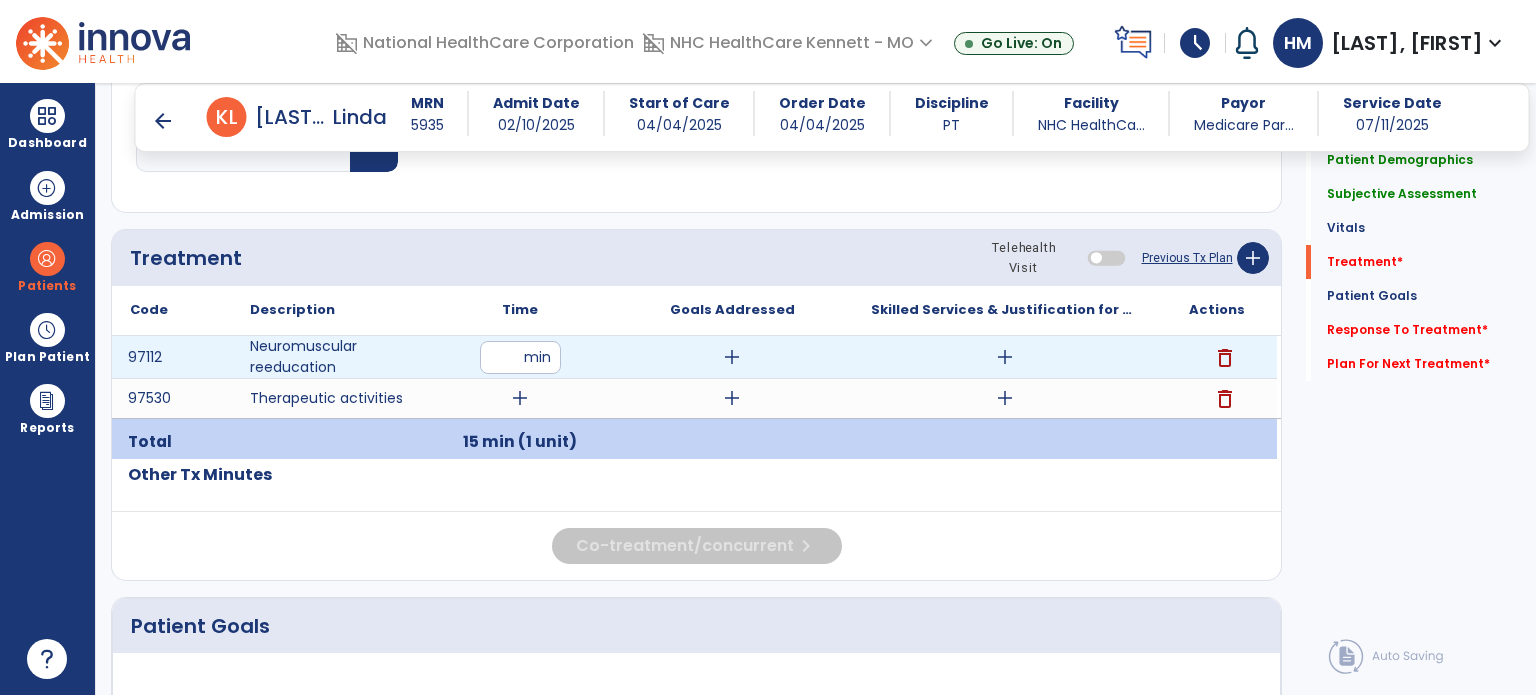 drag, startPoint x: 497, startPoint y: 358, endPoint x: 509, endPoint y: 355, distance: 12.369317 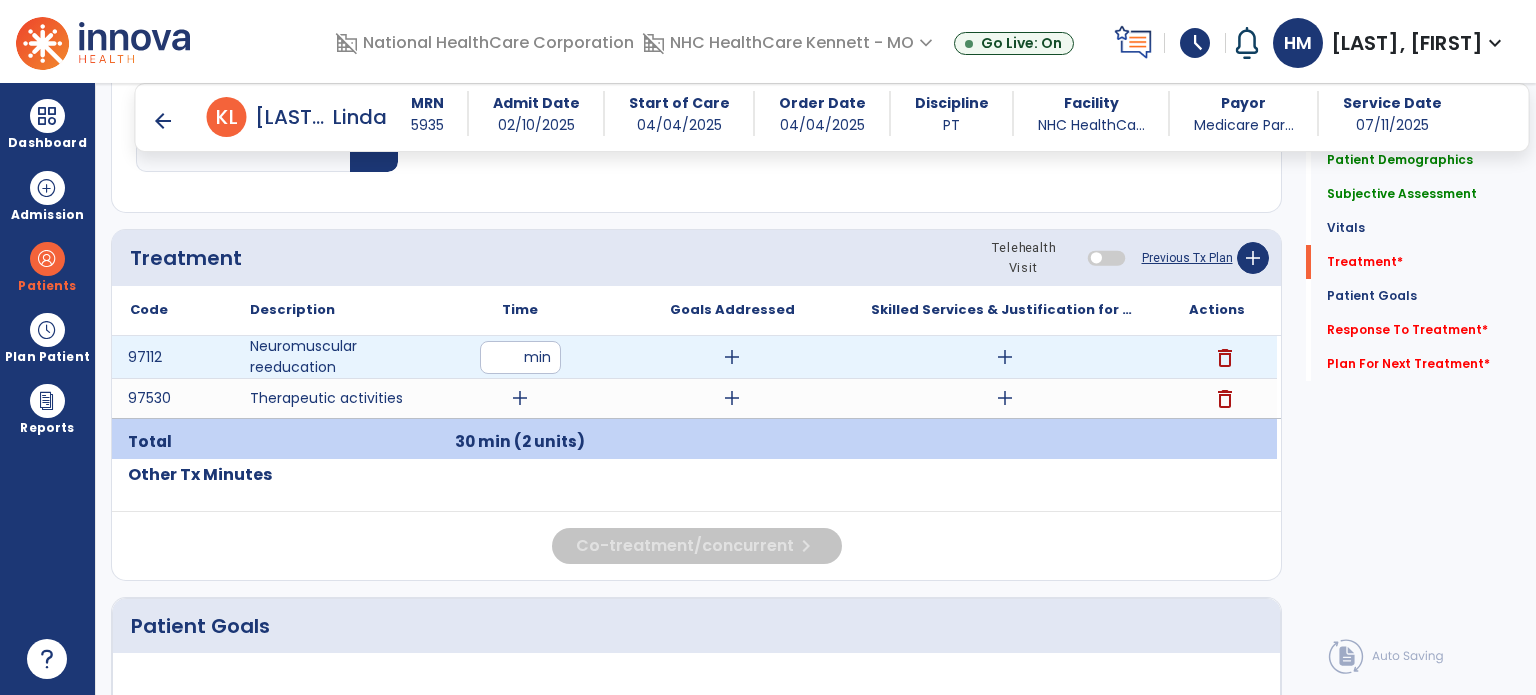click on "add" at bounding box center (1005, 357) 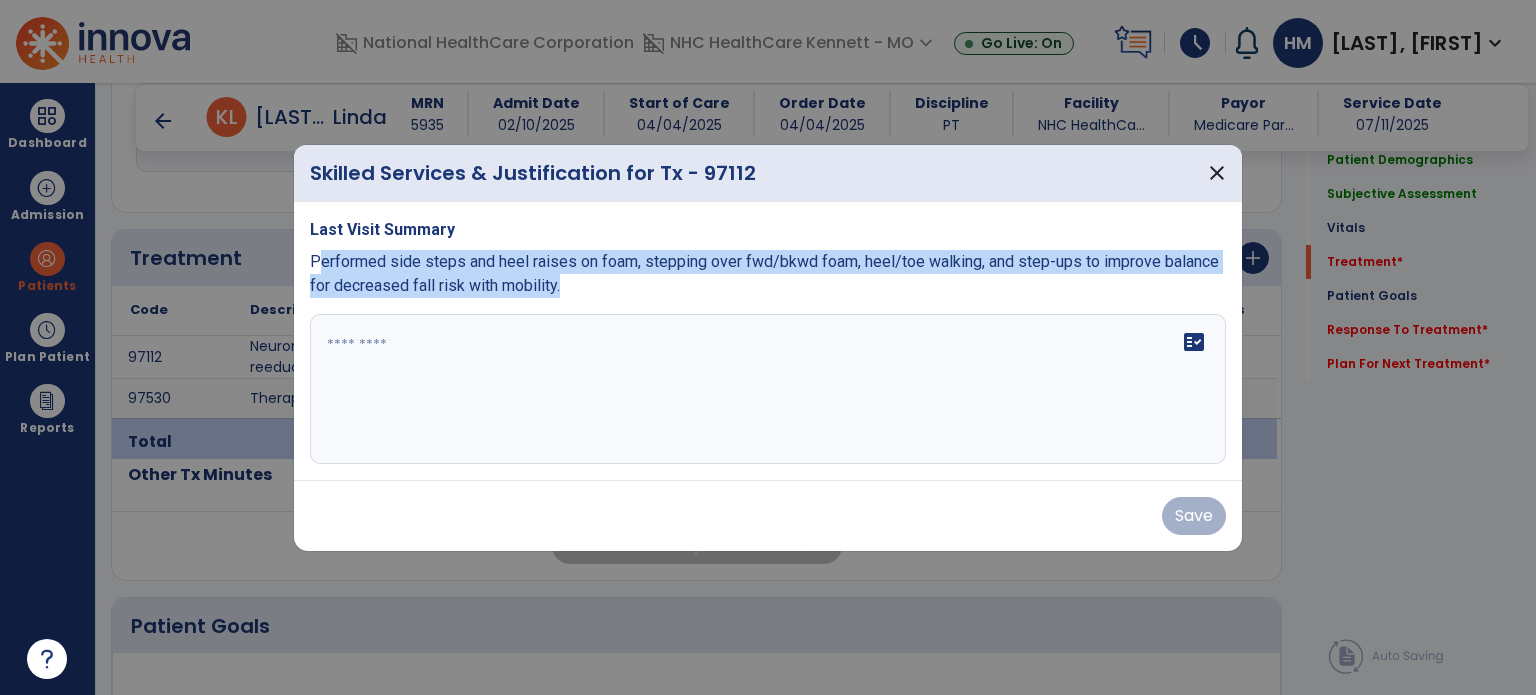 drag, startPoint x: 316, startPoint y: 262, endPoint x: 635, endPoint y: 315, distance: 323.37286 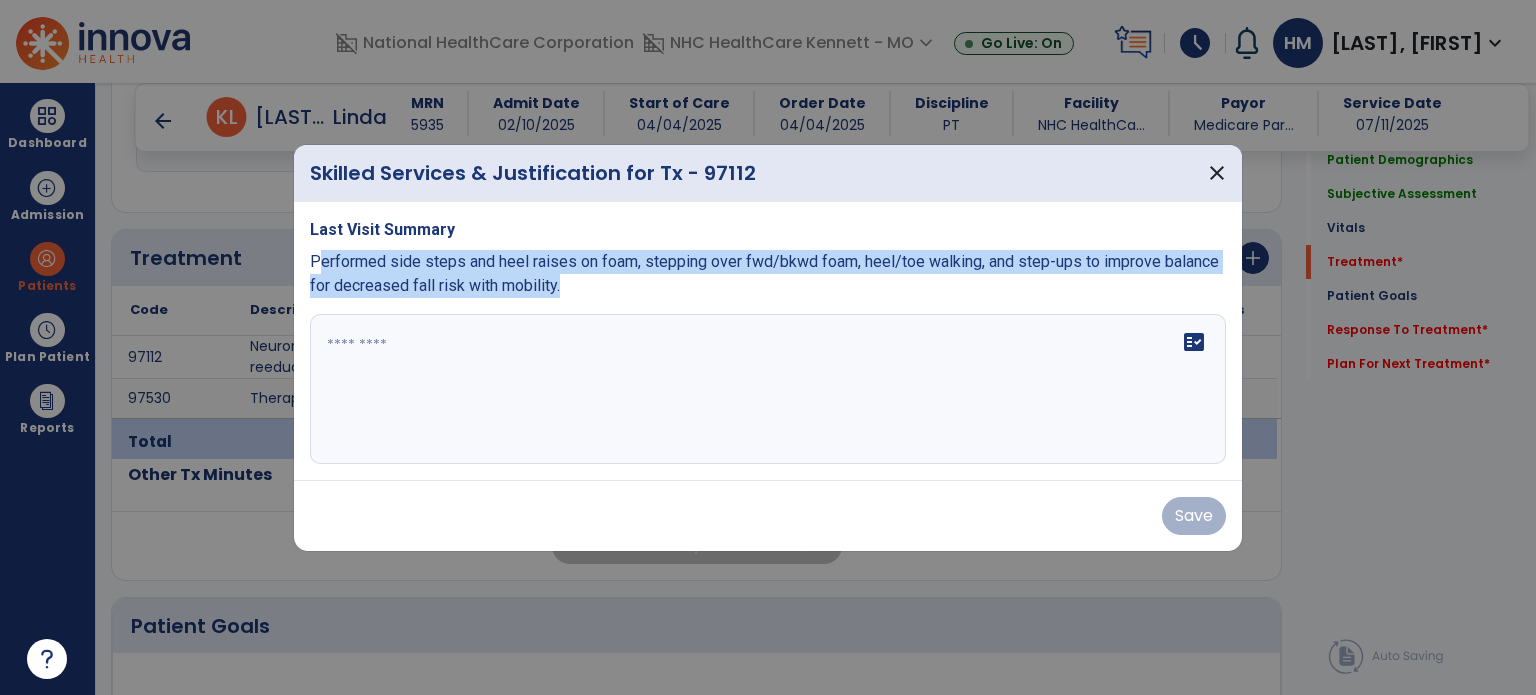 click on "Last Visit Summary Performed side steps and heel raises on foam, stepping over fwd/bkwd foam, heel/toe walking, and step-ups to improve balance for decreased fall risk with mobility.   fact_check" at bounding box center (768, 341) 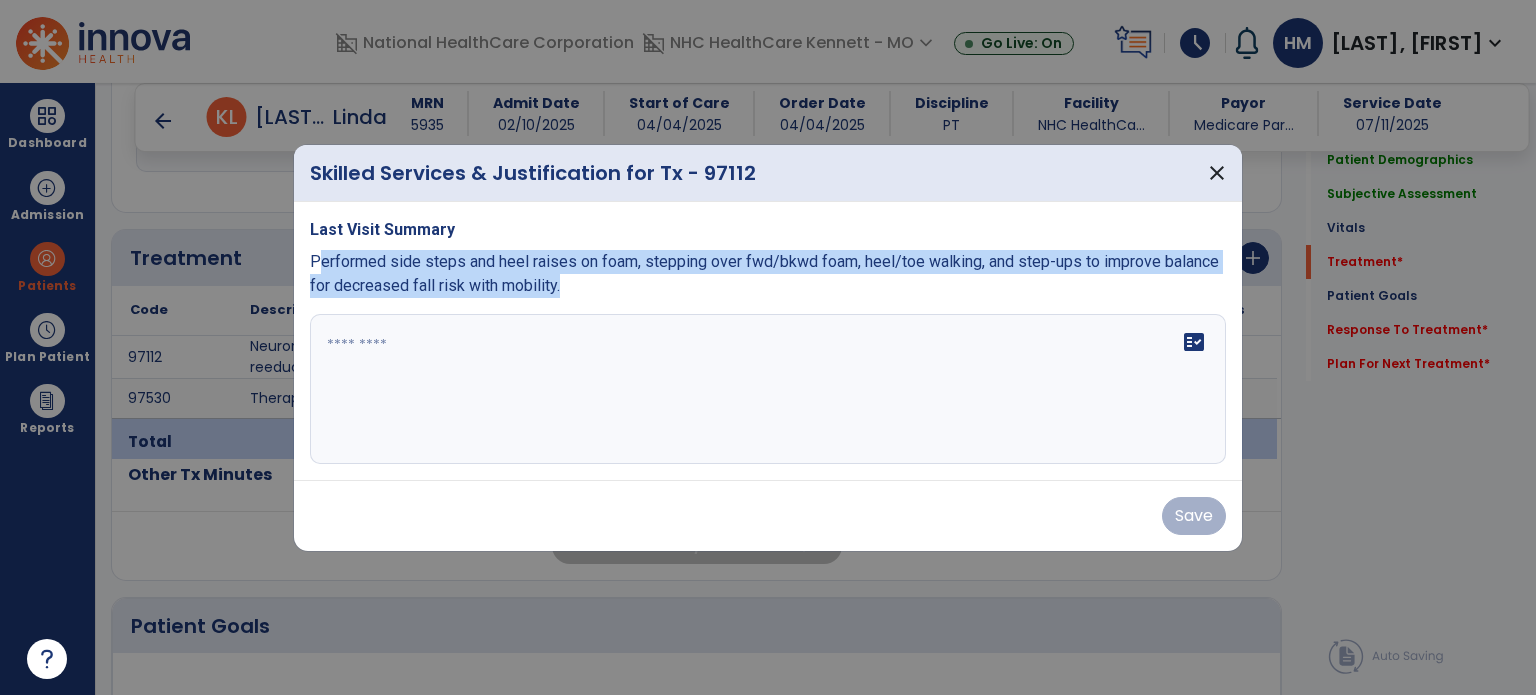 copy on "erformed side steps and heel raises on foam, stepping over fwd/bkwd foam, heel/toe walking, and step-ups to improve balance for decreased fall risk with mobility." 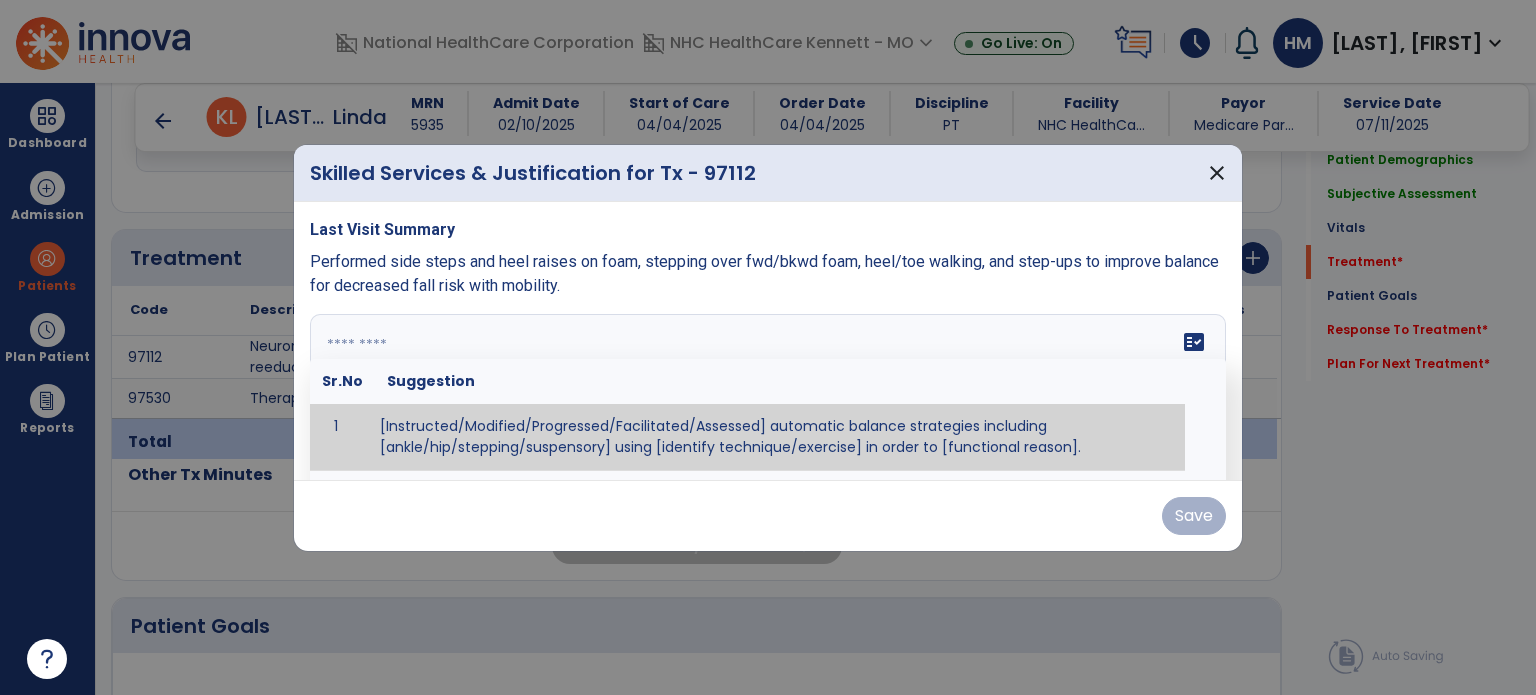 click at bounding box center (766, 389) 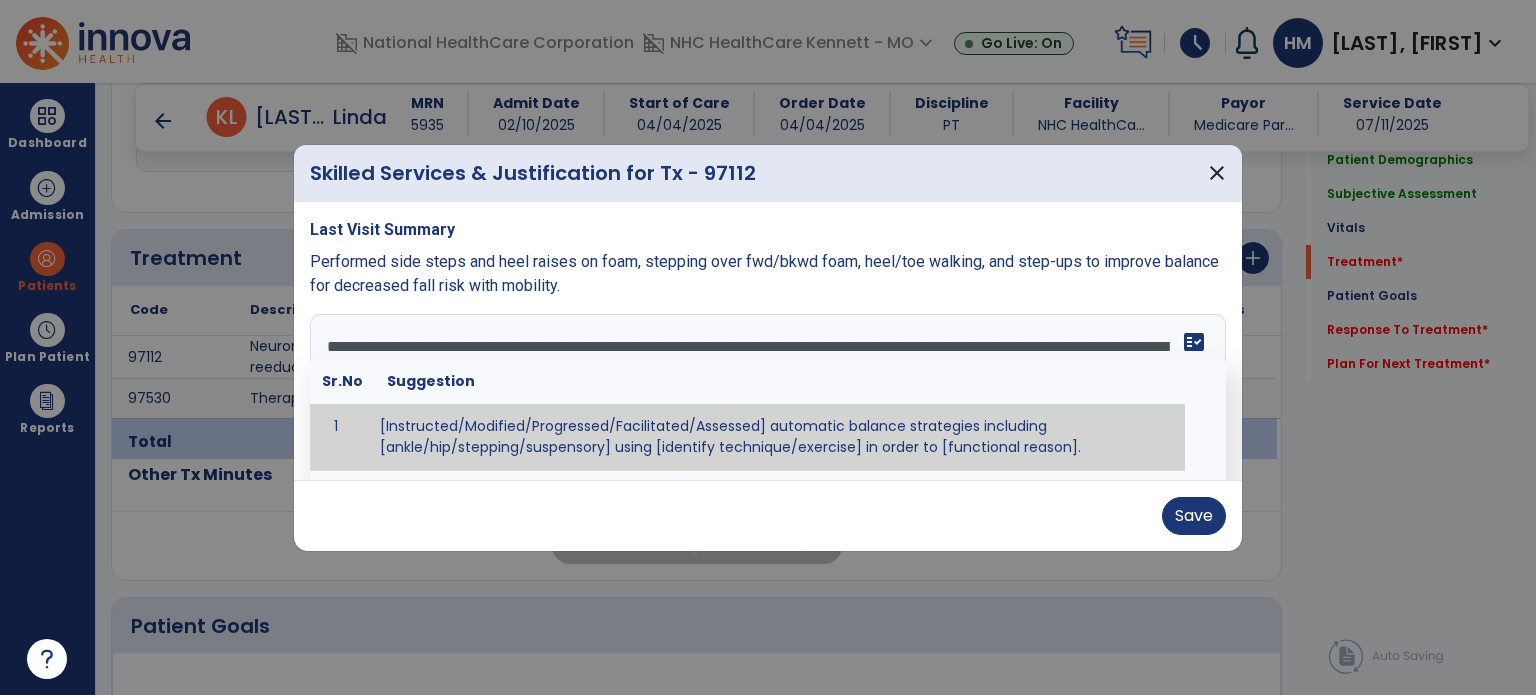 click on "**********" at bounding box center [766, 389] 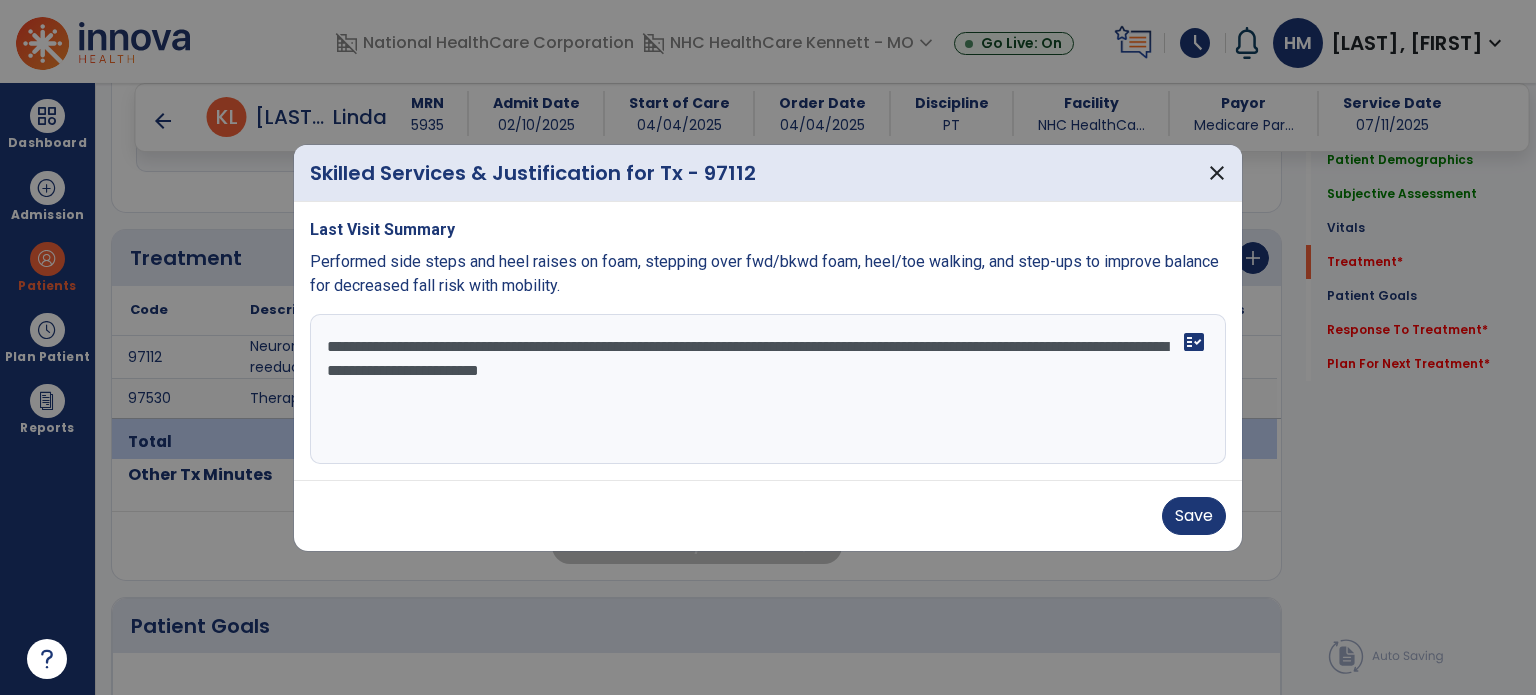 drag, startPoint x: 503, startPoint y: 349, endPoint x: 690, endPoint y: 348, distance: 187.00267 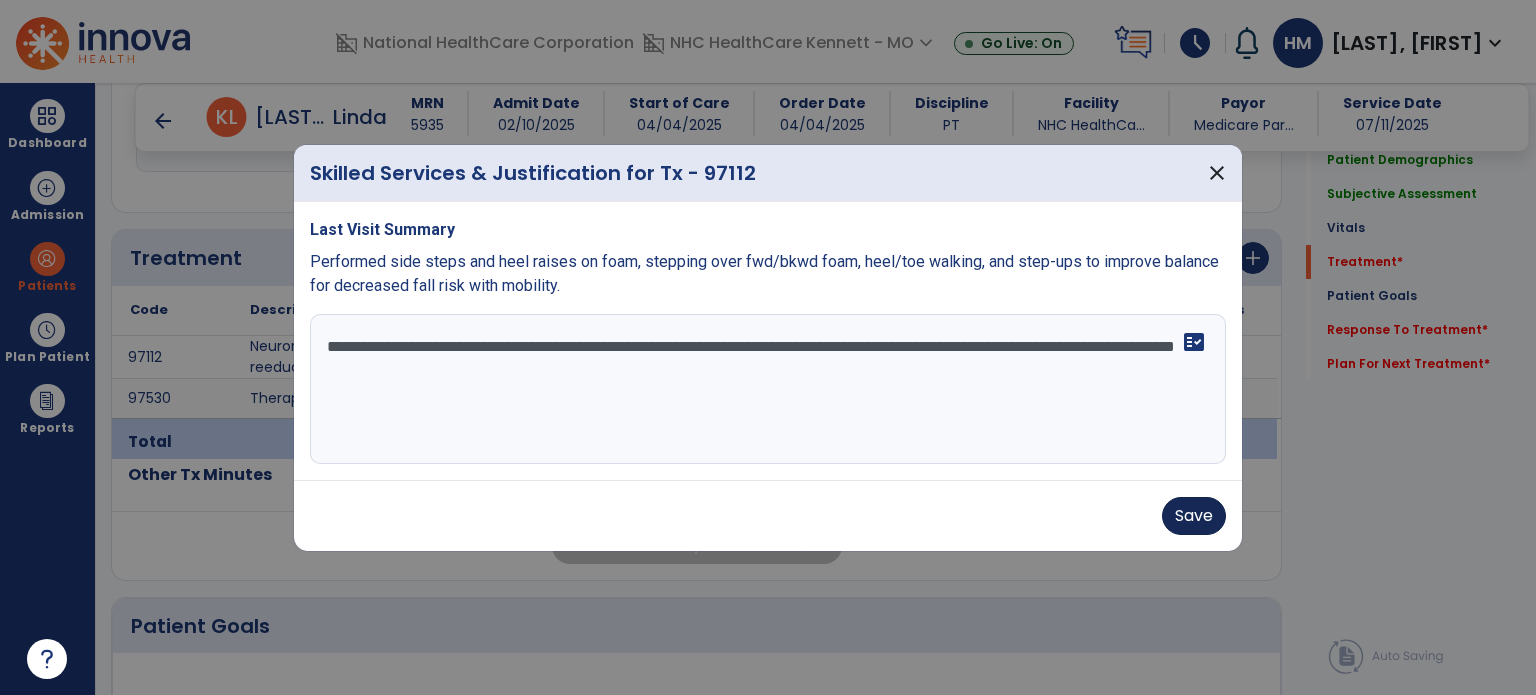 type on "**********" 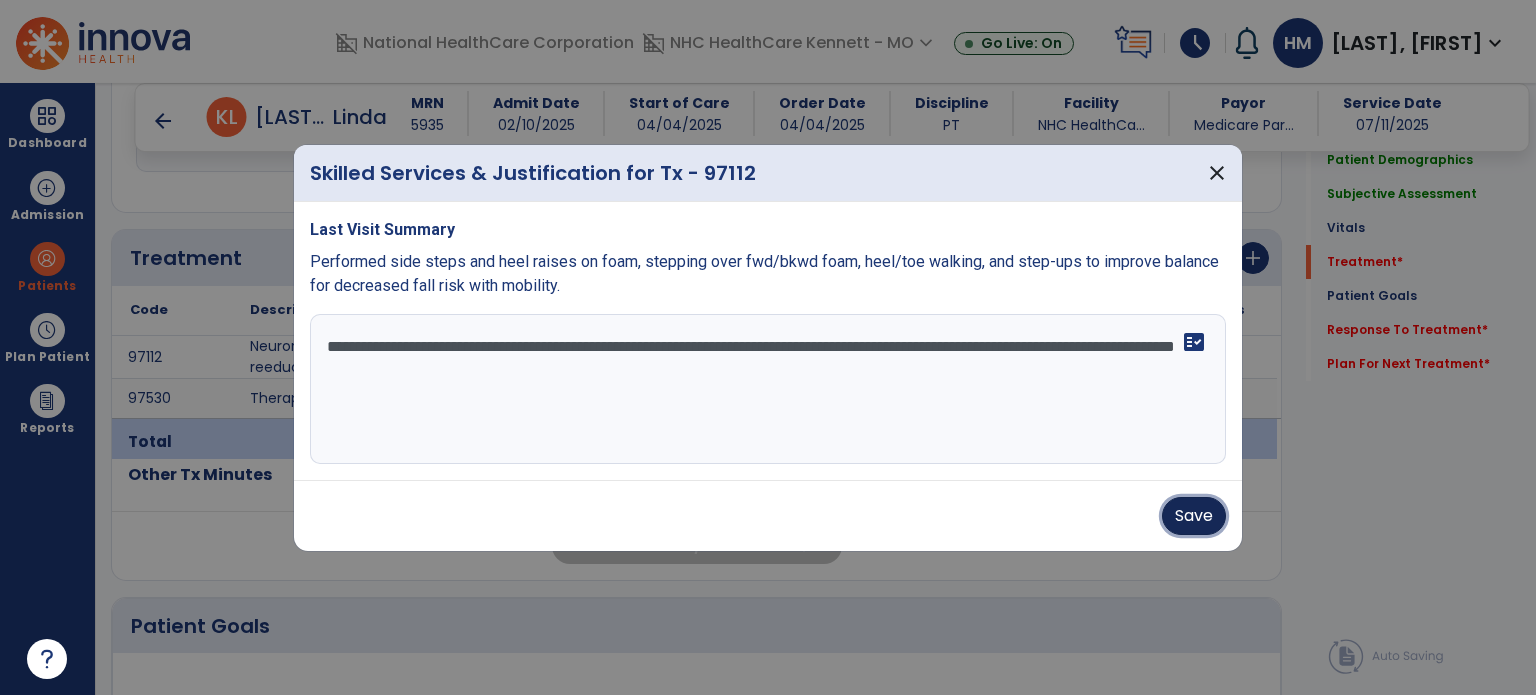 click on "Save" at bounding box center [1194, 516] 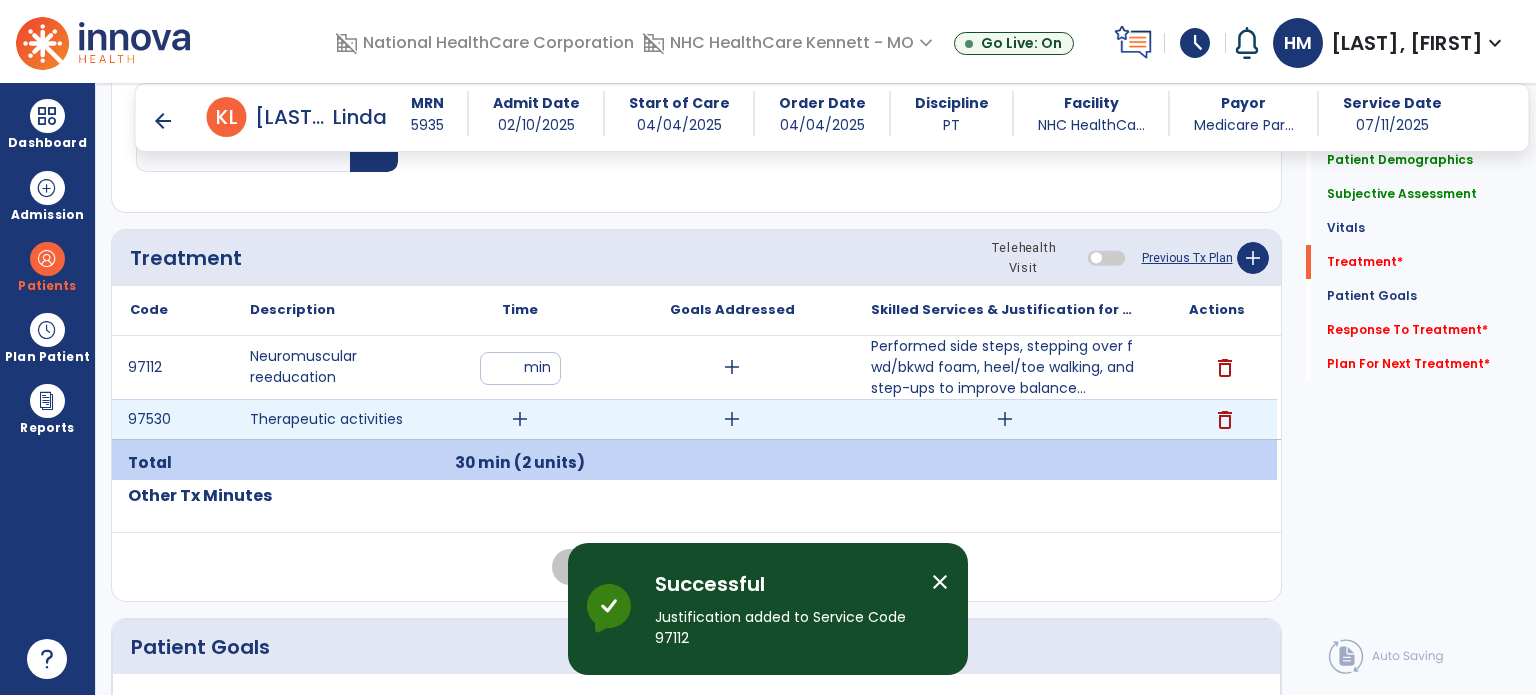click on "delete" at bounding box center [1225, 420] 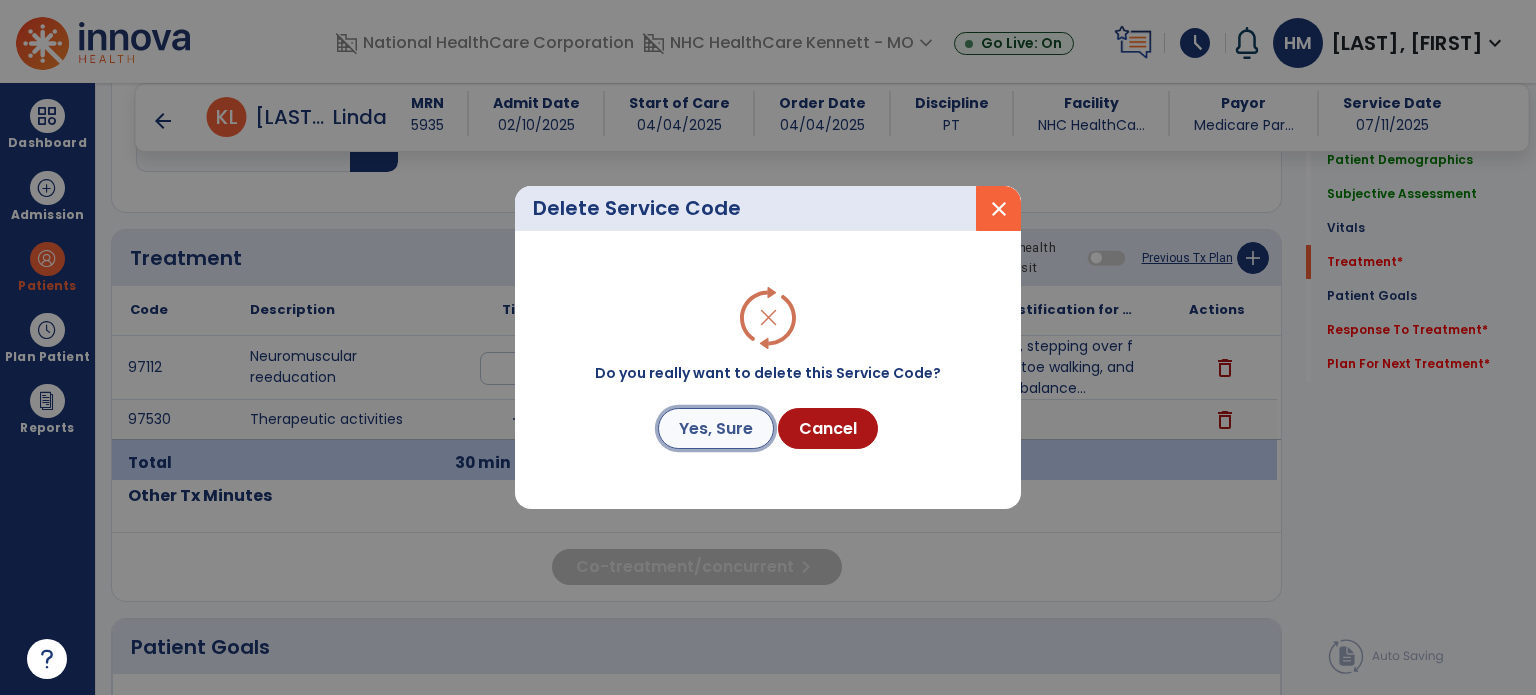 click on "Yes, Sure" at bounding box center (716, 428) 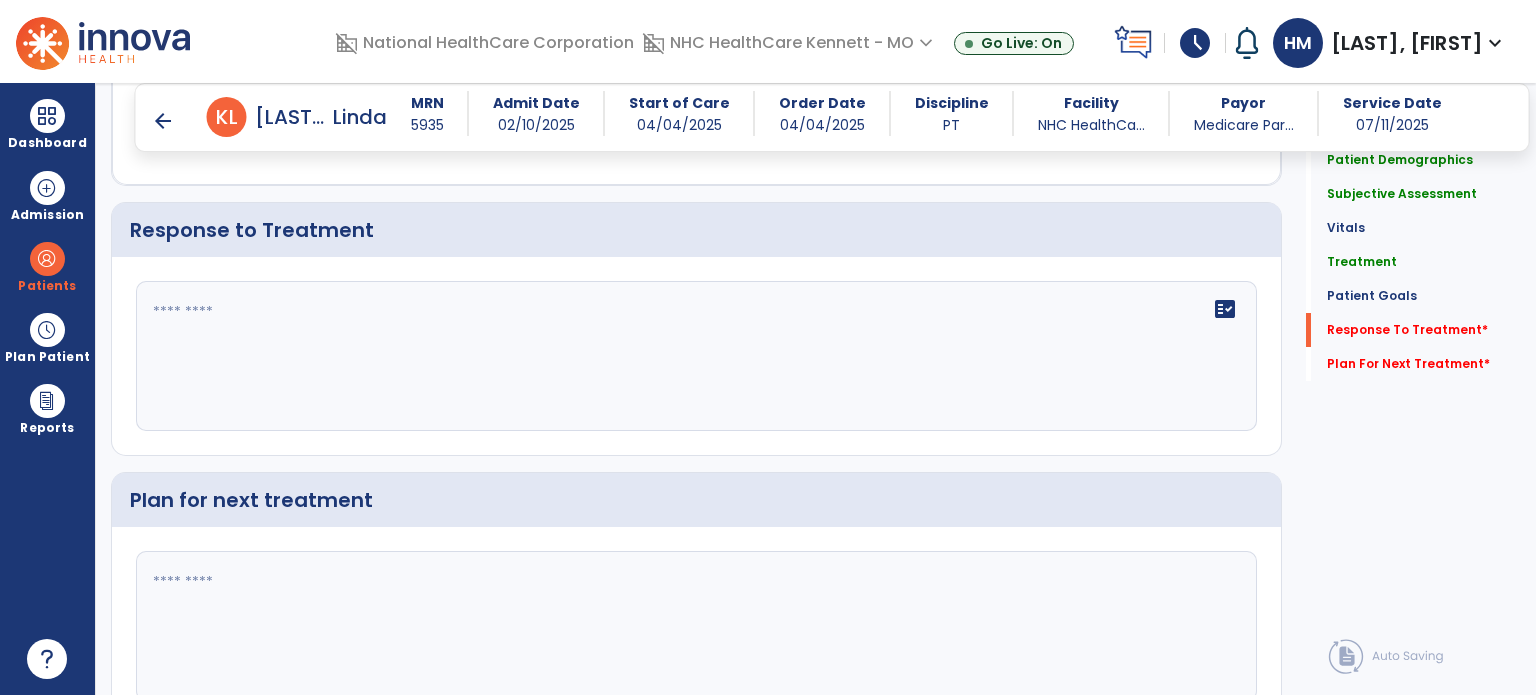 scroll, scrollTop: 2200, scrollLeft: 0, axis: vertical 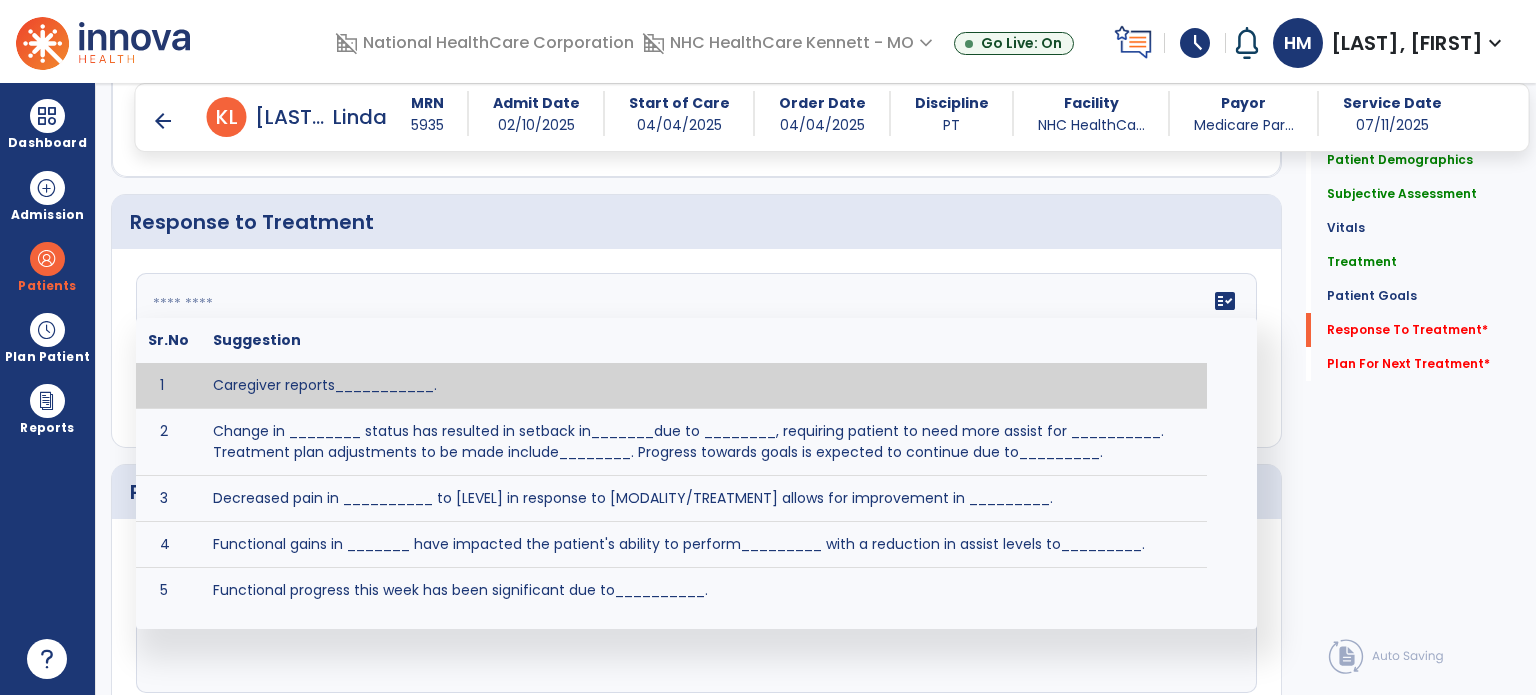 click on "fact_check  Sr.No Suggestion 1 Caregiver reports___________. 2 Change in ________ status has resulted in setback in_______due to ________, requiring patient to need more assist for __________.   Treatment plan adjustments to be made include________.  Progress towards goals is expected to continue due to_________. 3 Decreased pain in __________ to [LEVEL] in response to [MODALITY/TREATMENT] allows for improvement in _________. 4 Functional gains in _______ have impacted the patient's ability to perform_________ with a reduction in assist levels to_________. 5 Functional progress this week has been significant due to__________. 6 Gains in ________ have improved the patient's ability to perform ______with decreased levels of assist to___________. 7 Improvement in ________allows patient to tolerate higher levels of challenges in_________. 8 Pain in [AREA] has decreased to [LEVEL] in response to [TREATMENT/MODALITY], allowing fore ease in completing__________. 9 10 11 12 13 14 15 16 17 18 19 20 21" 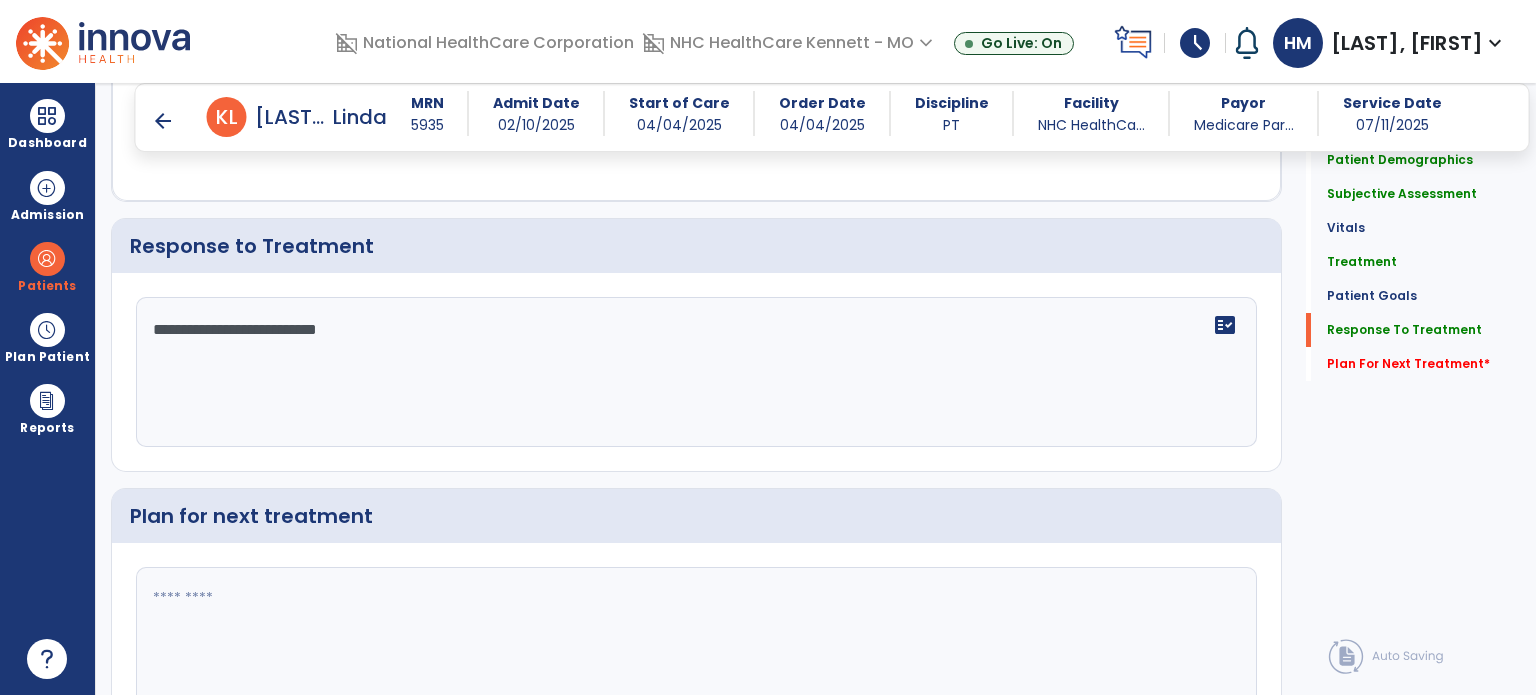 scroll, scrollTop: 2200, scrollLeft: 0, axis: vertical 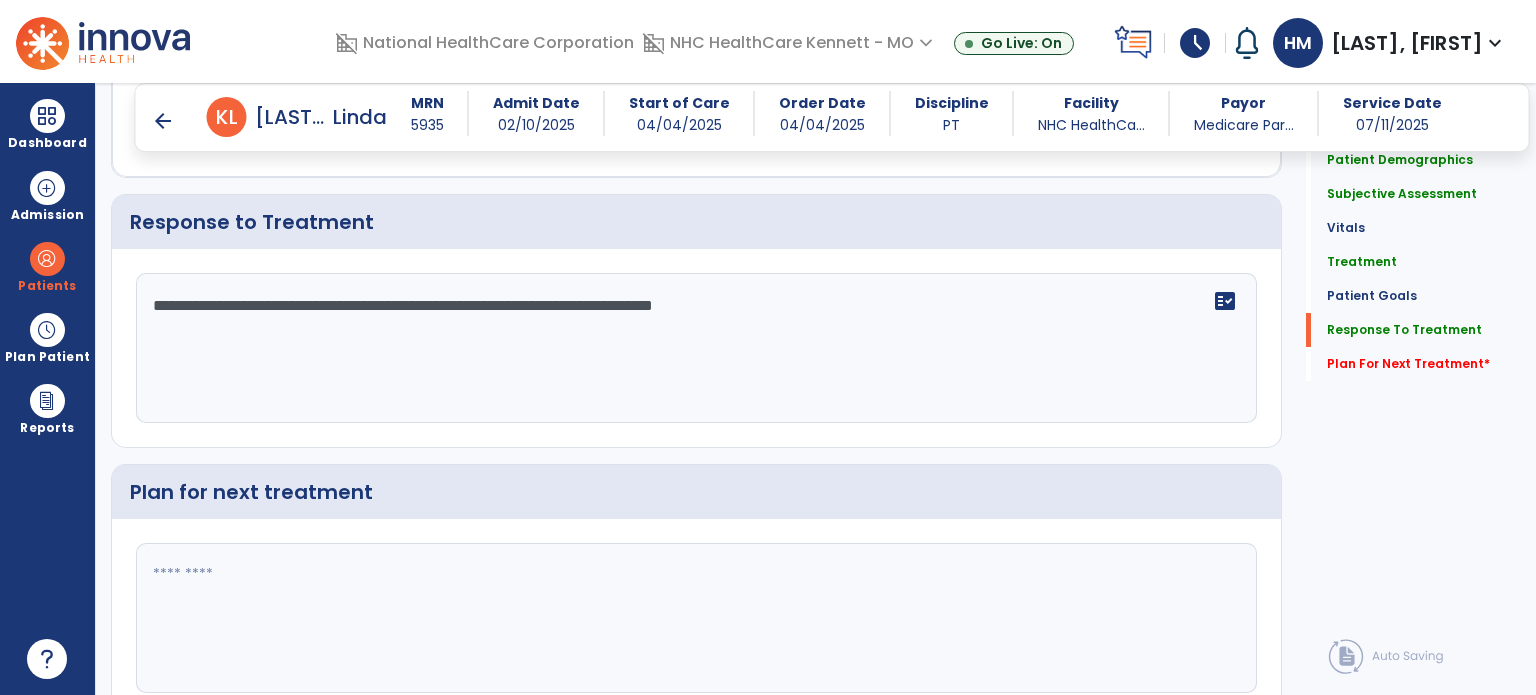 type on "**********" 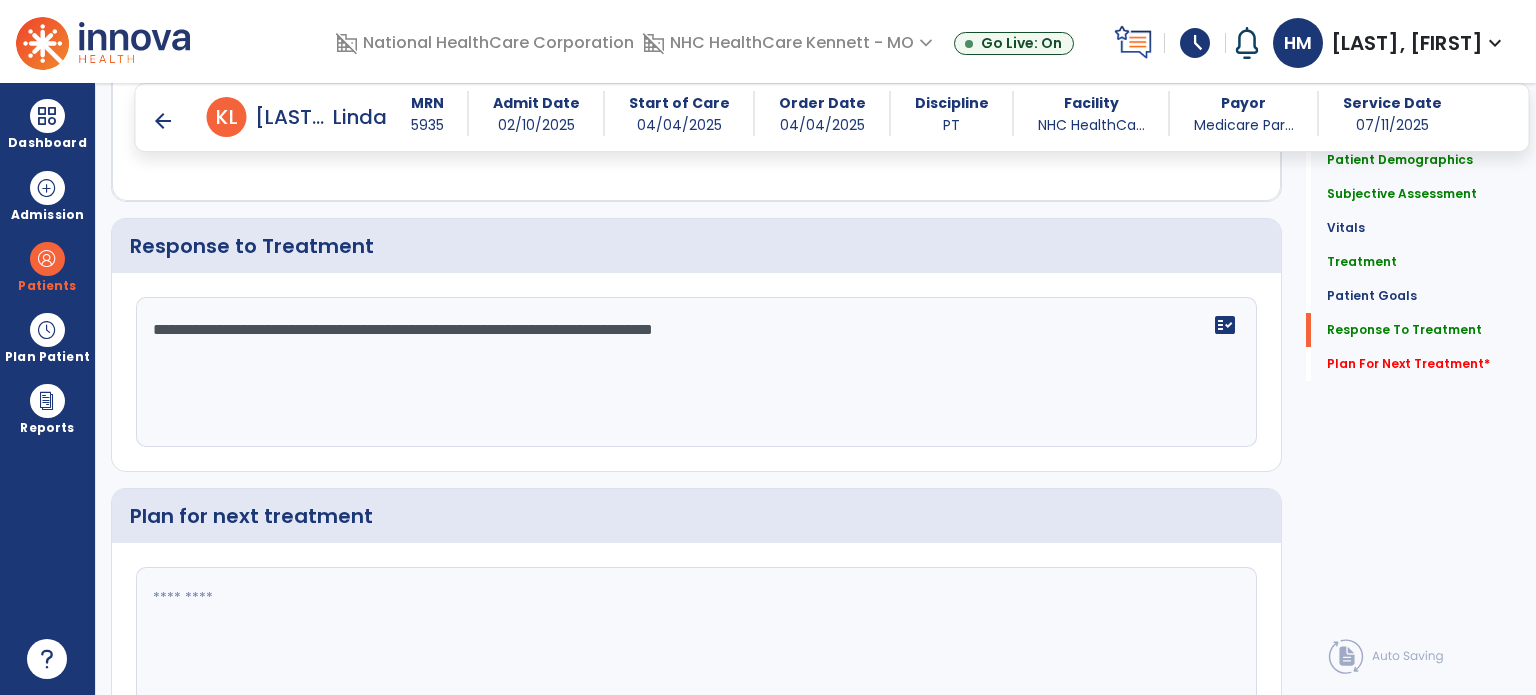 click 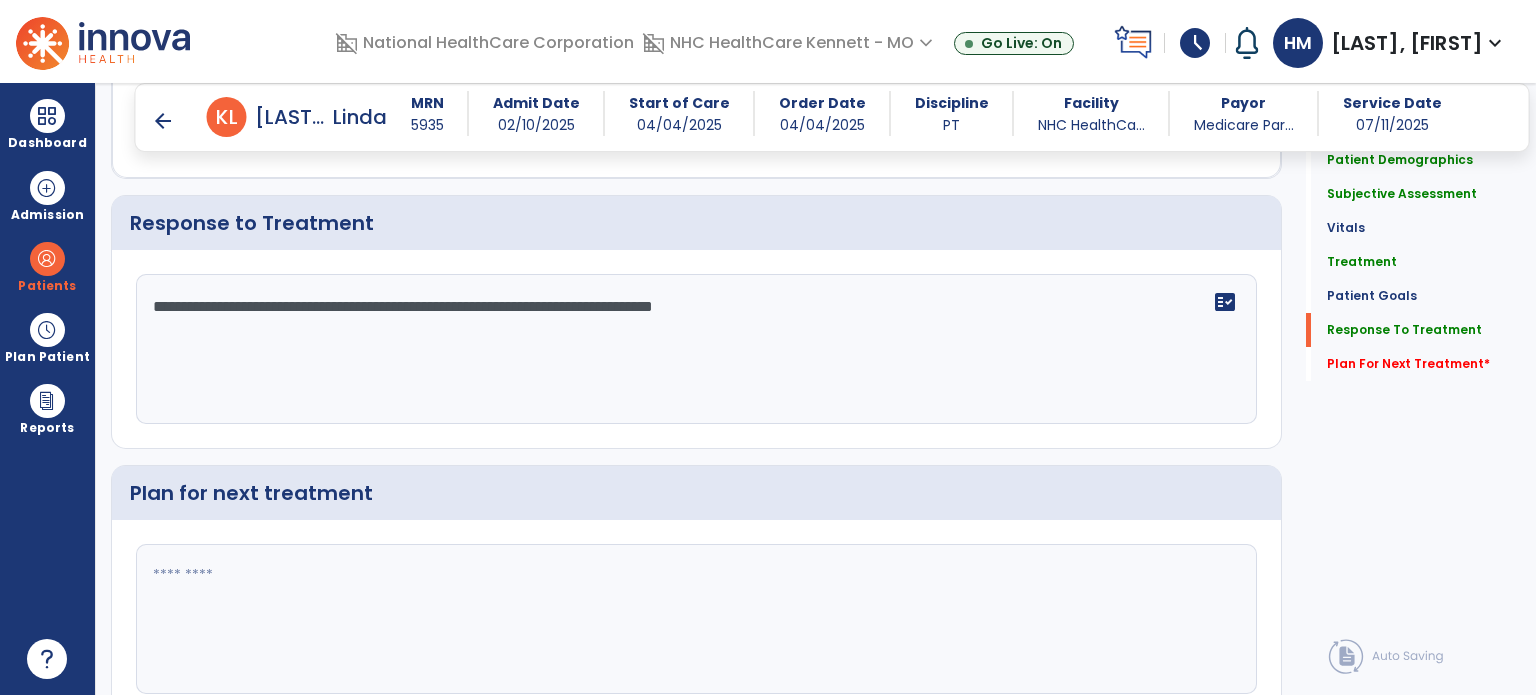 scroll, scrollTop: 2200, scrollLeft: 0, axis: vertical 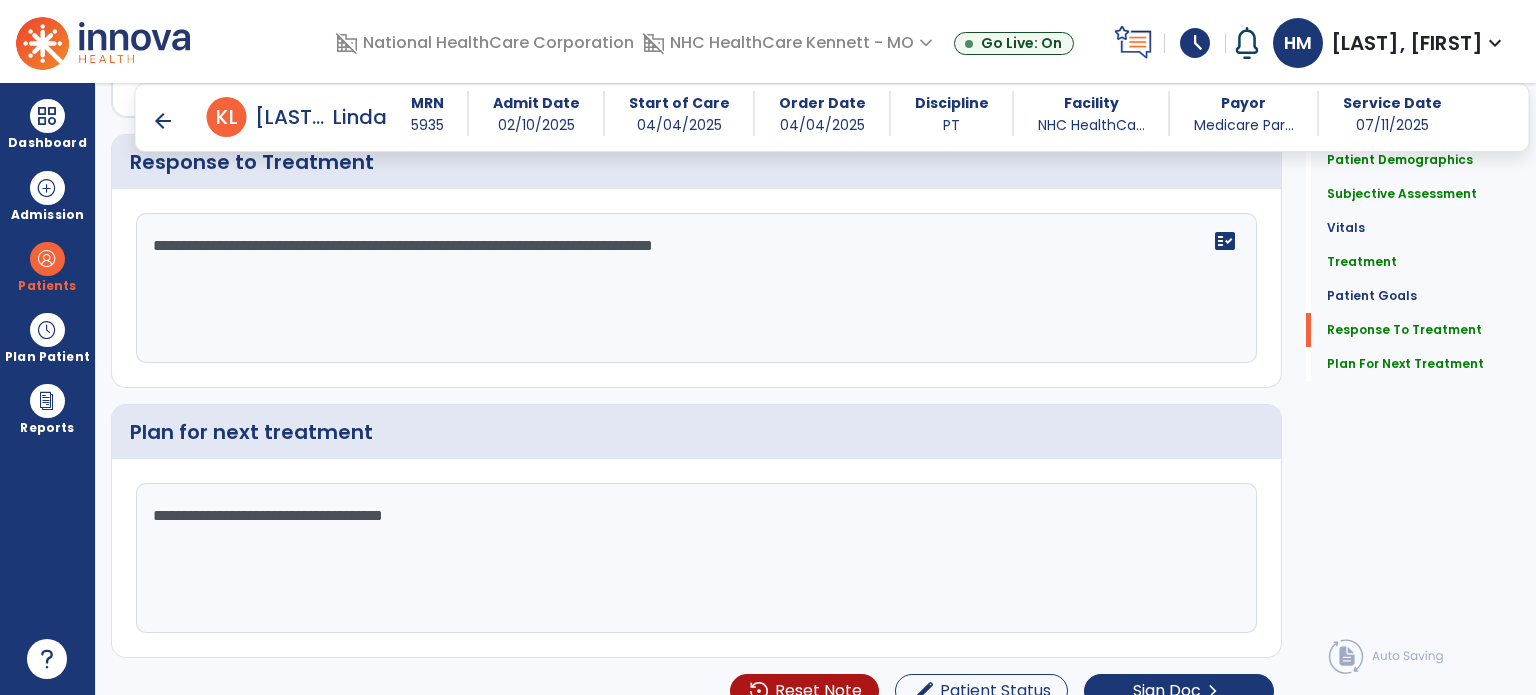type on "**********" 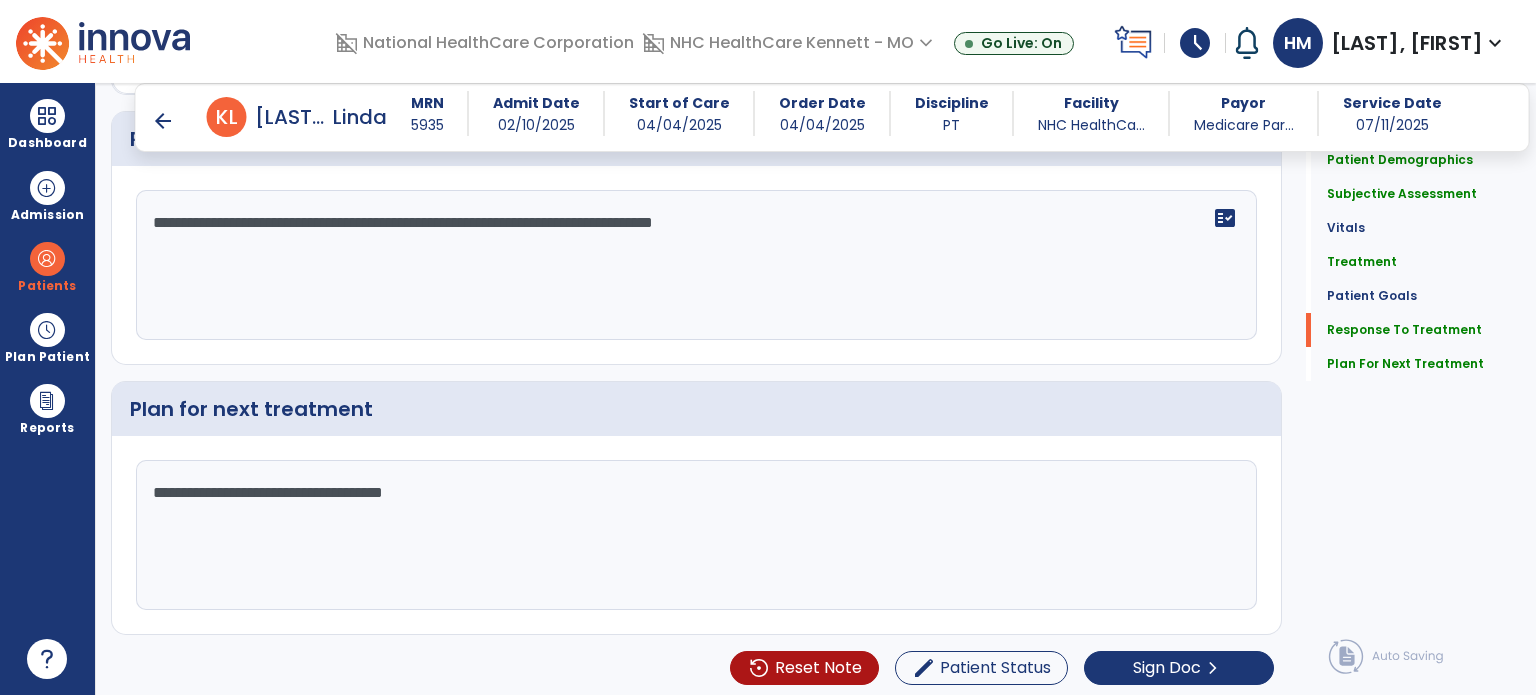 click on "Quick Links  Patient Demographics   Patient Demographics   Subjective Assessment   Subjective Assessment   Vitals   Vitals   Treatment   Treatment   Patient Goals   Patient Goals   Response To Treatment   Response To Treatment   Plan For Next Treatment   Plan For Next Treatment" 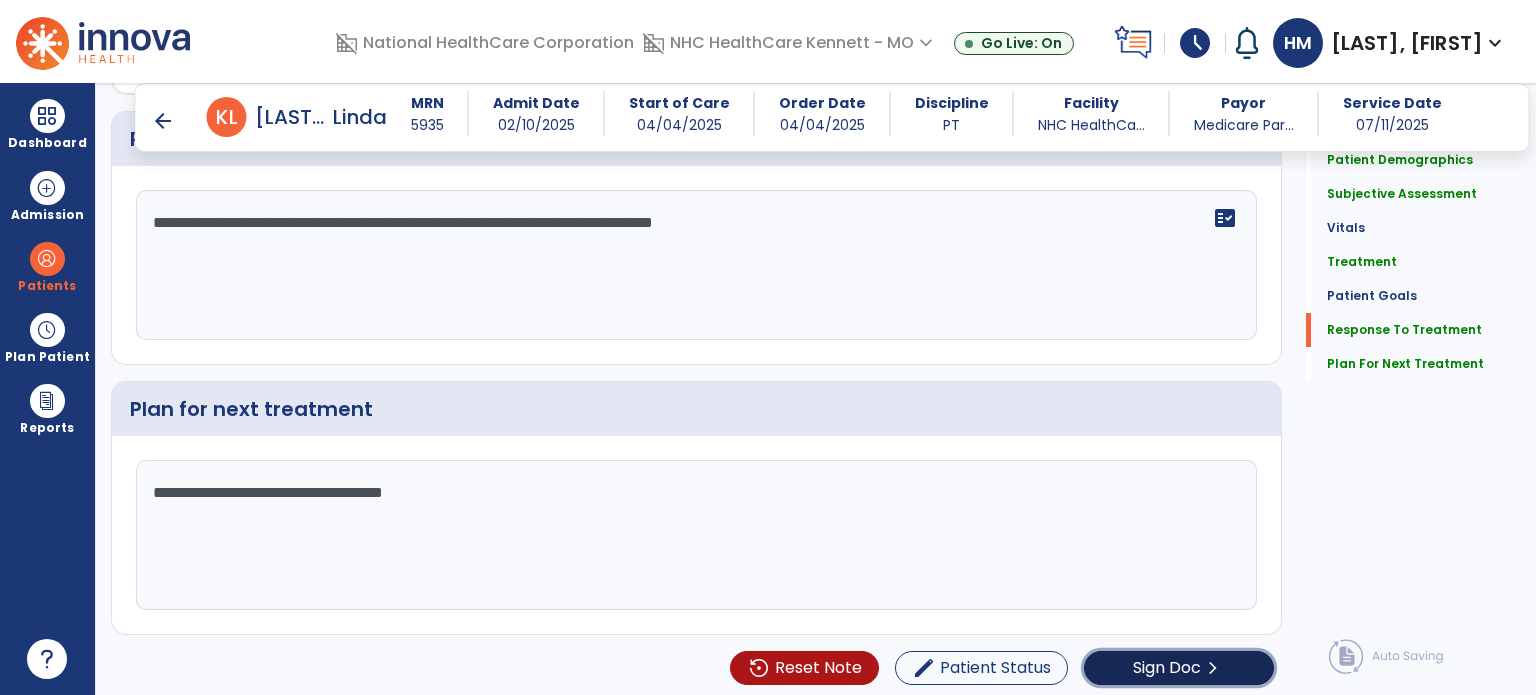 click on "chevron_right" 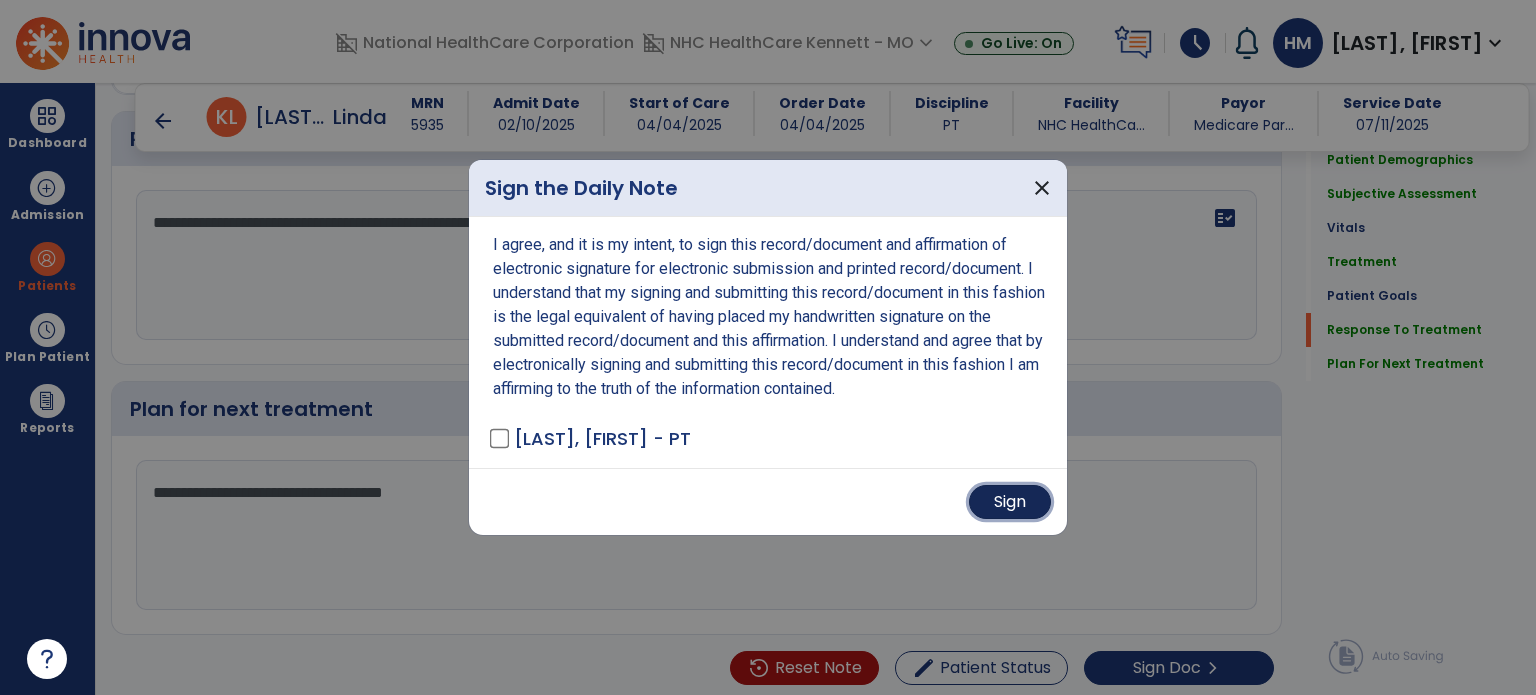 click on "Sign" at bounding box center (1010, 502) 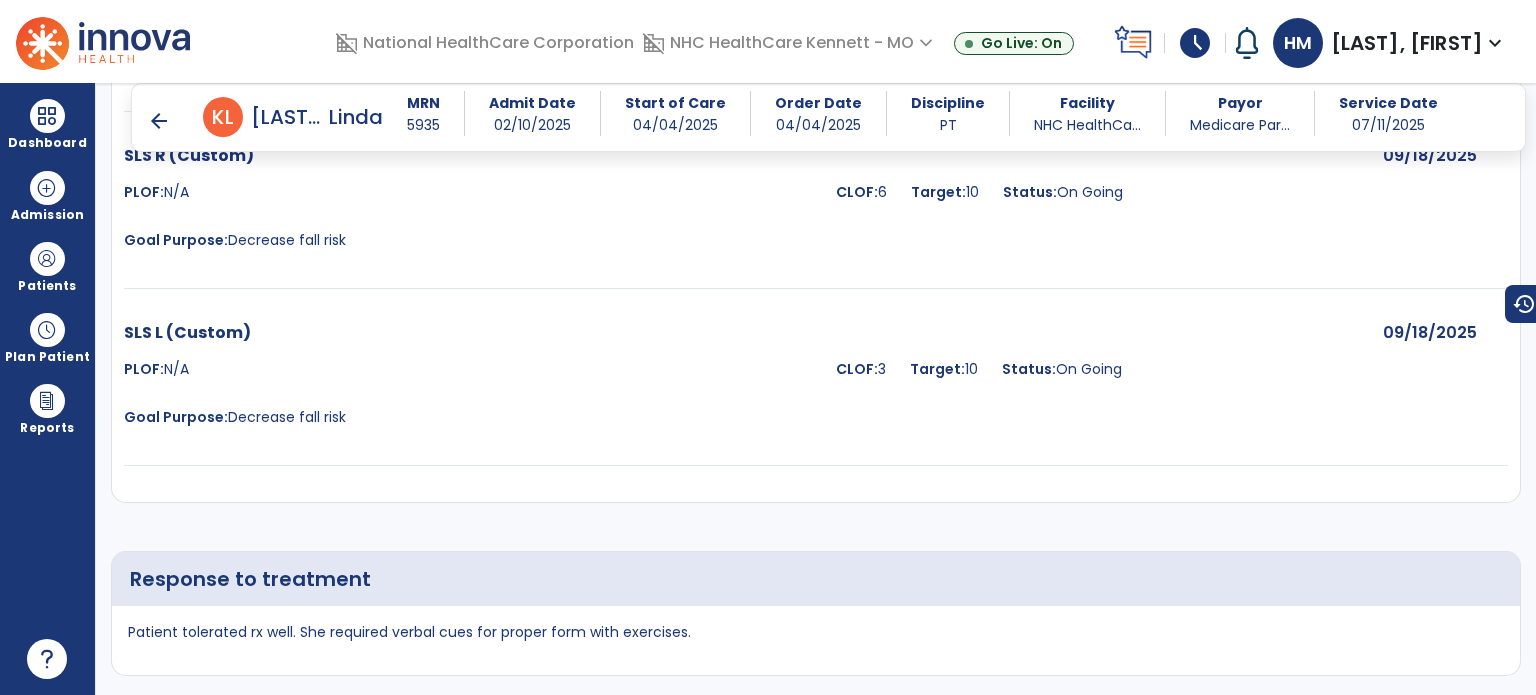 scroll, scrollTop: 2876, scrollLeft: 0, axis: vertical 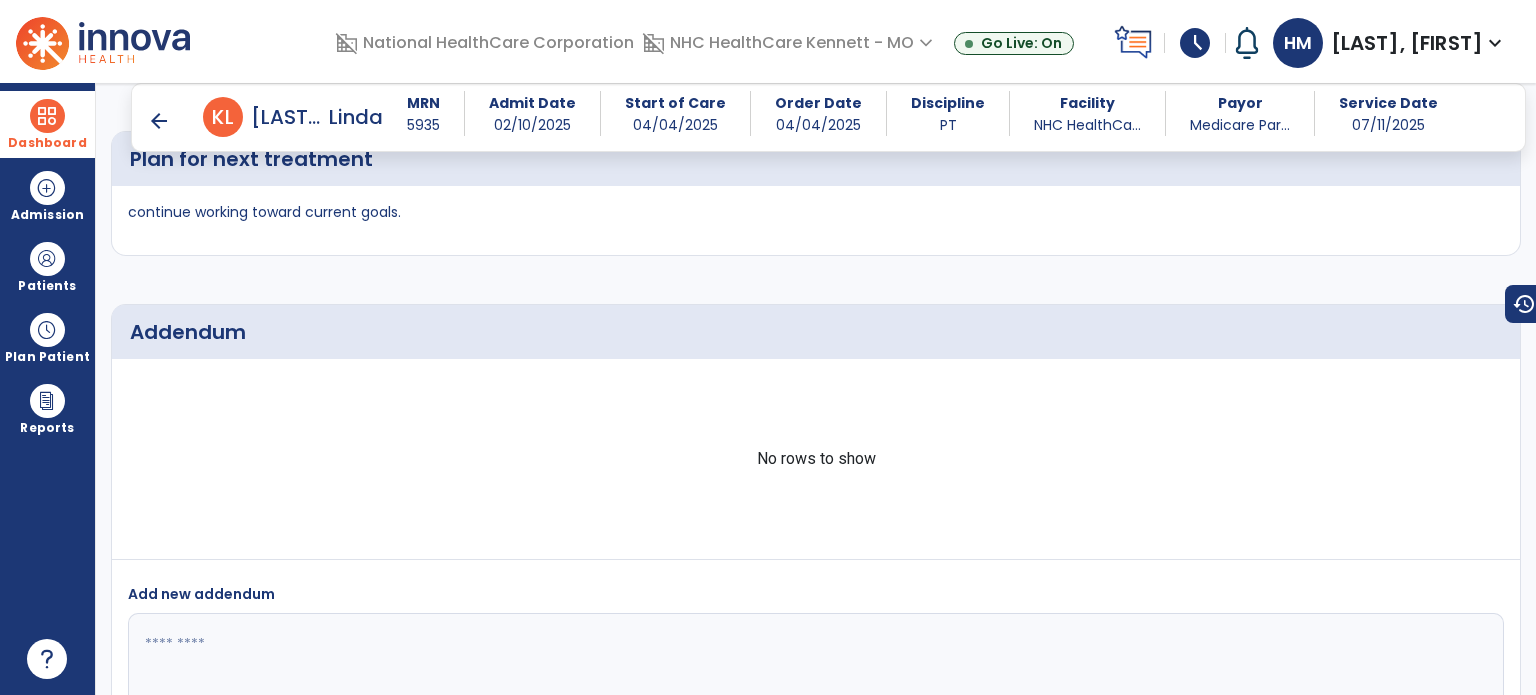 click at bounding box center (47, 116) 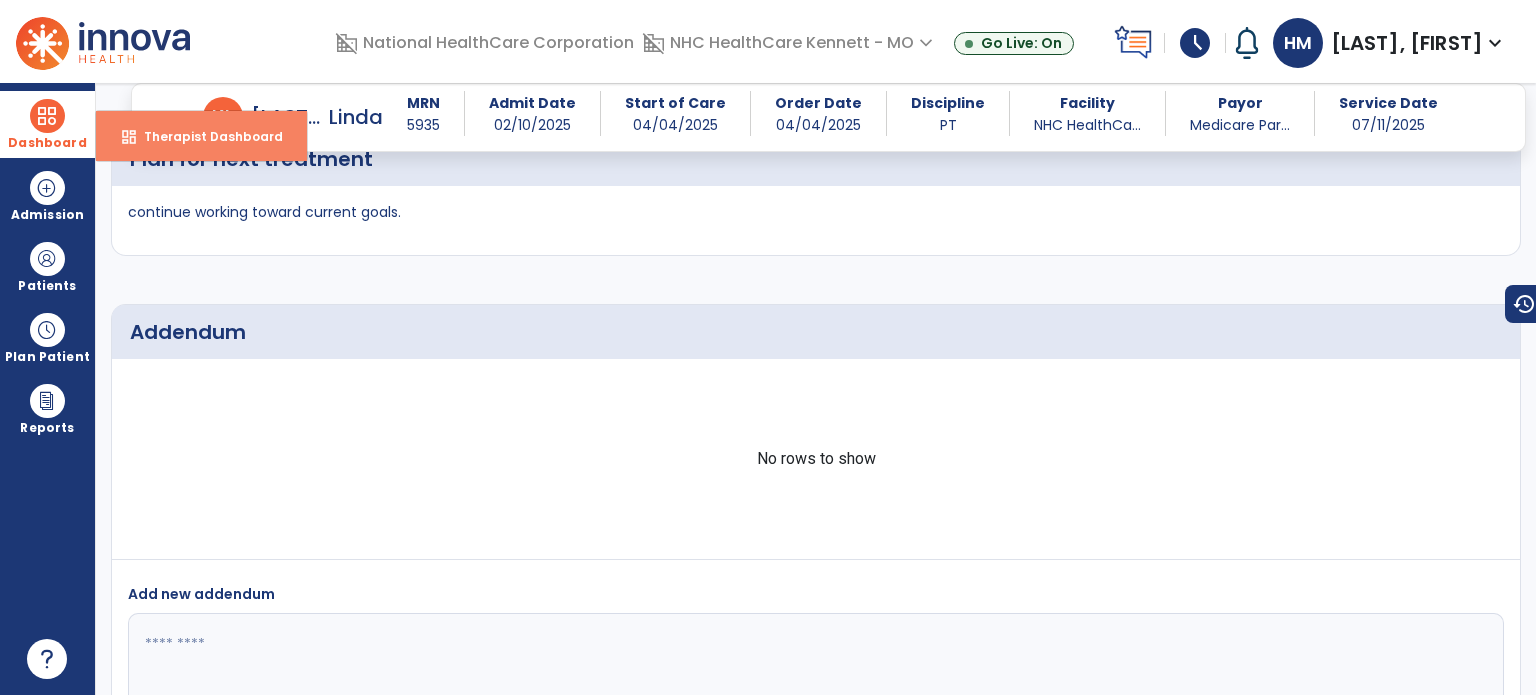 click on "dashboard  Therapist Dashboard" at bounding box center (201, 136) 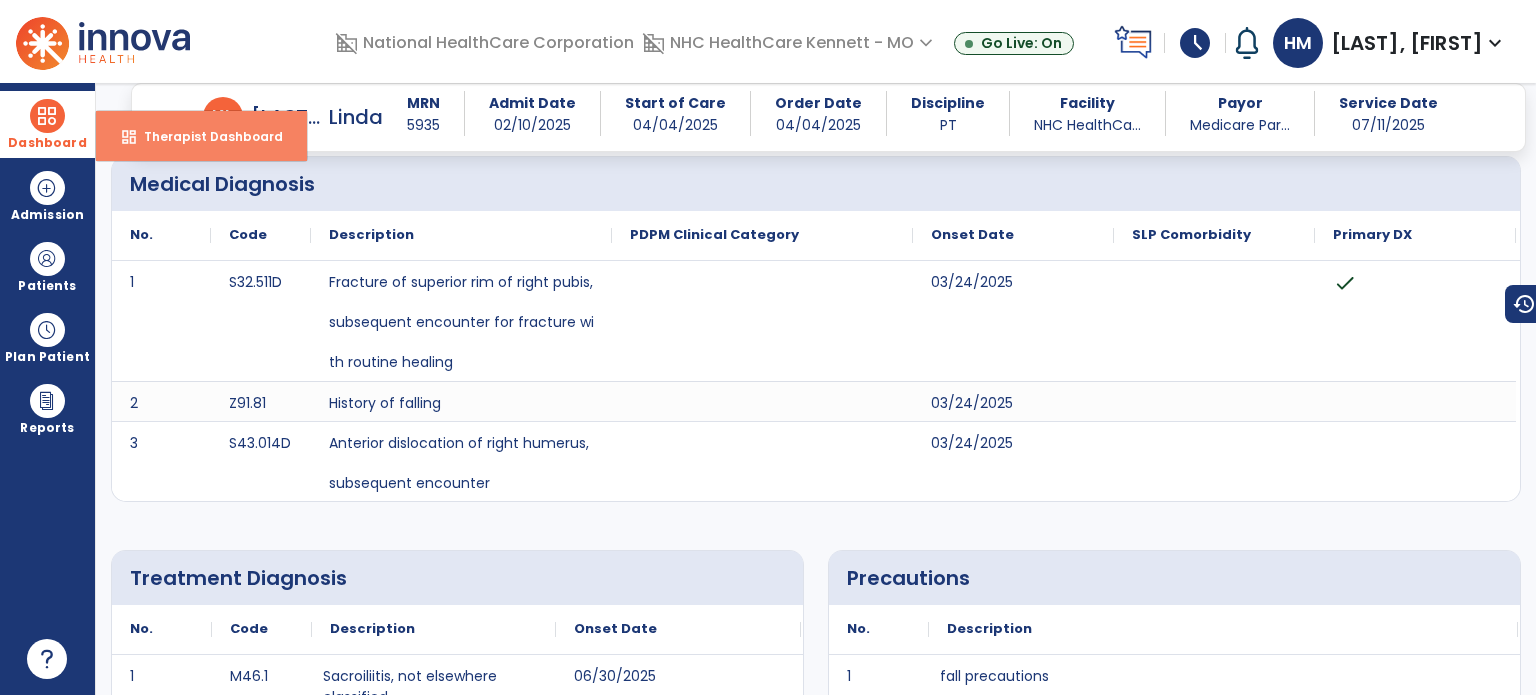select on "****" 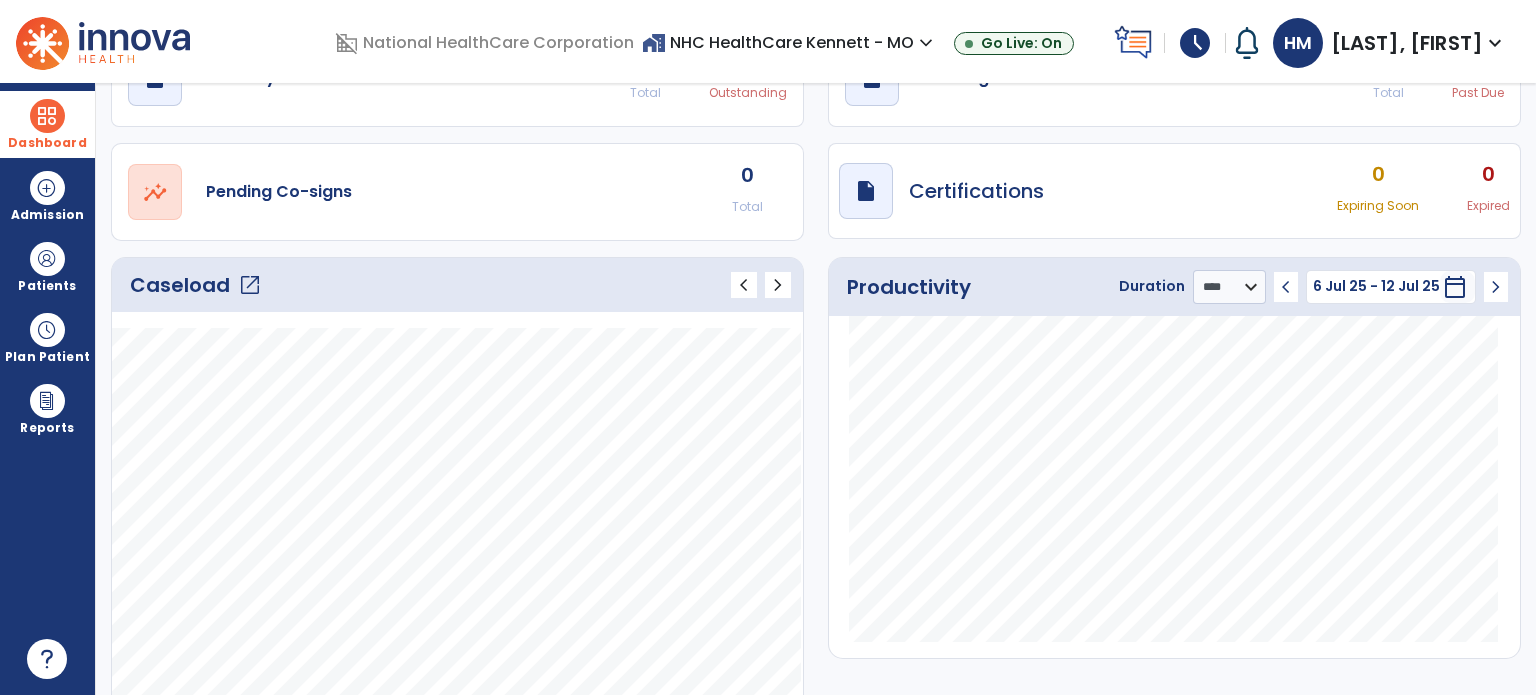 click on "Caseload   open_in_new" 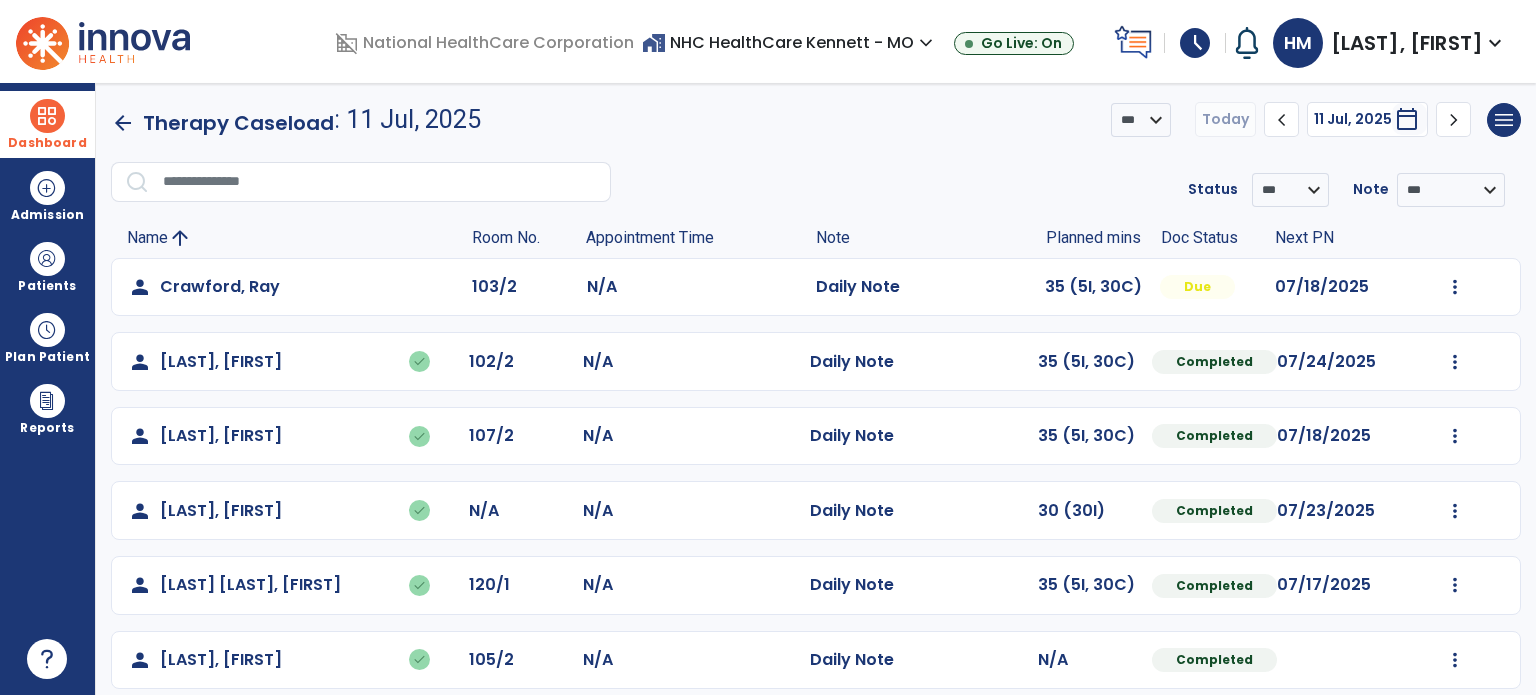 scroll, scrollTop: 0, scrollLeft: 0, axis: both 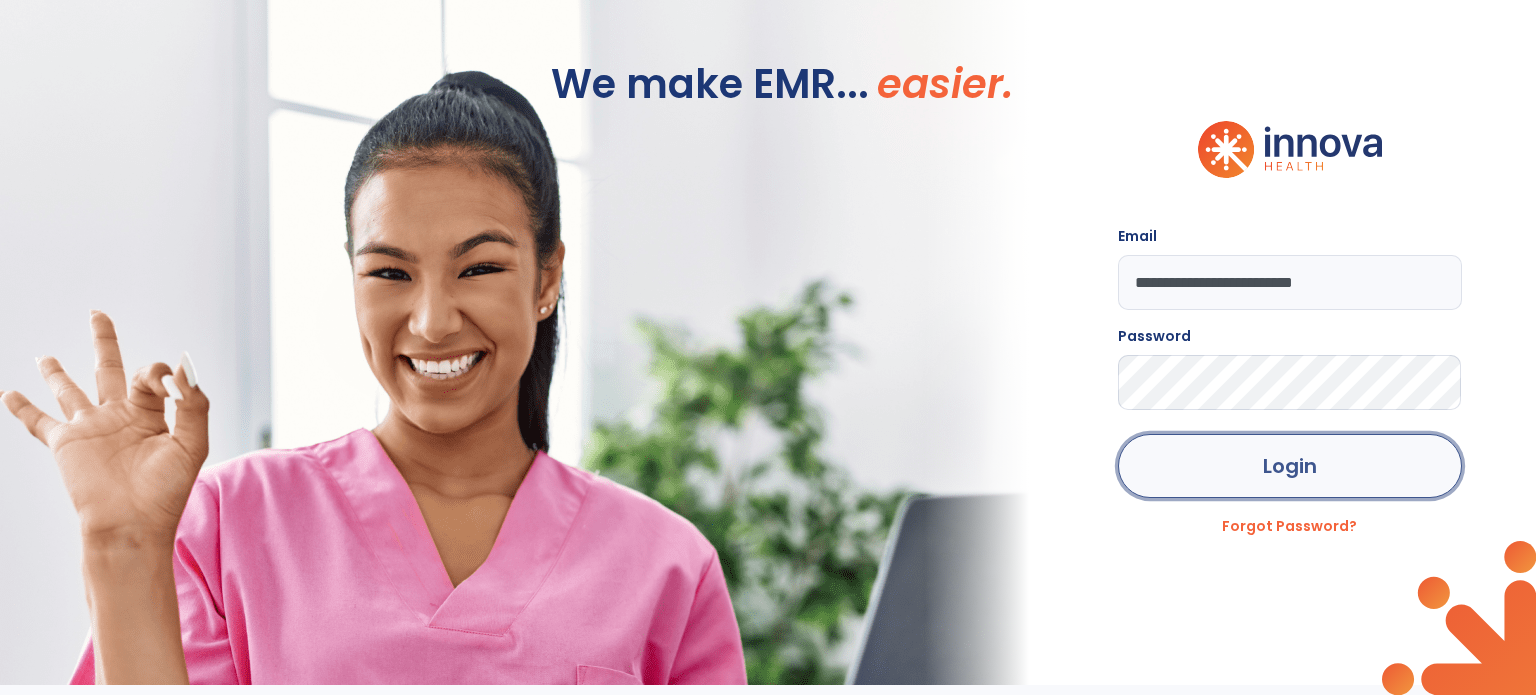 click on "Login" 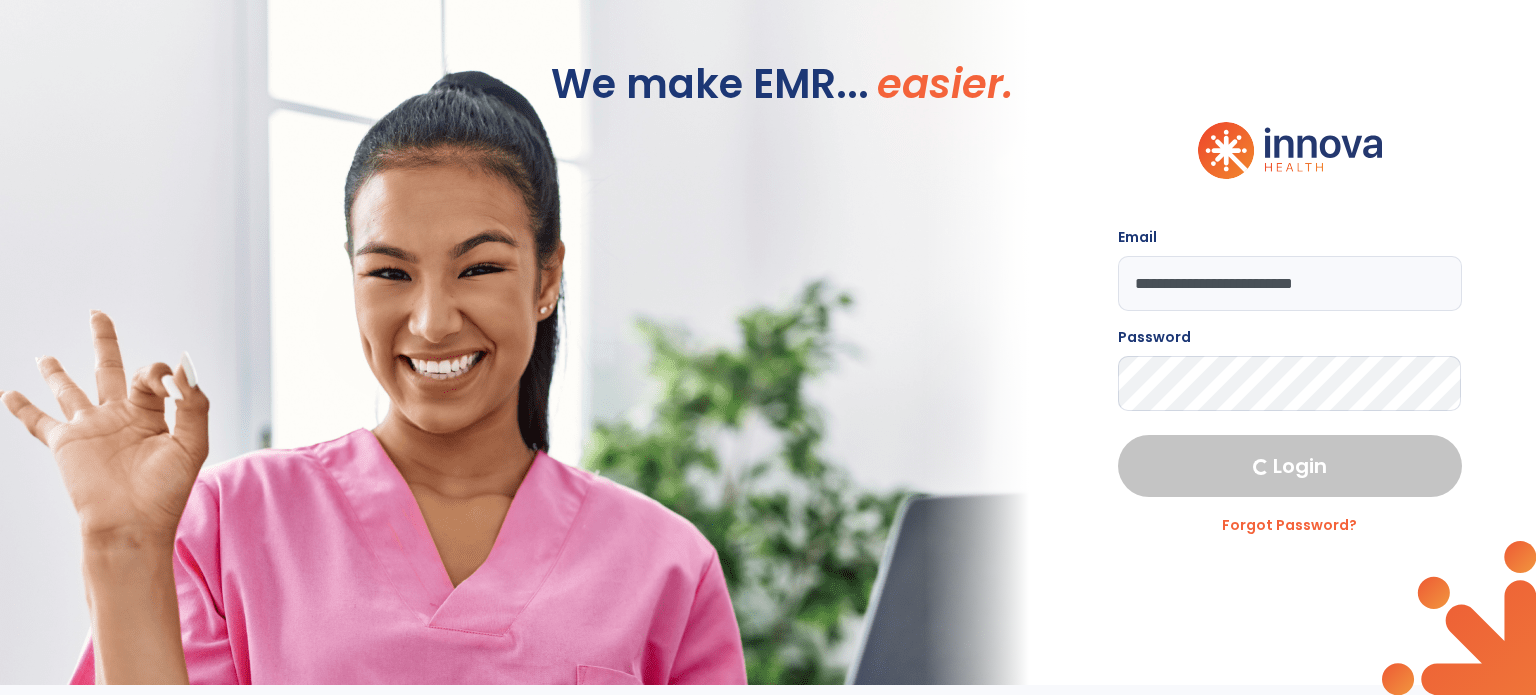 select on "****" 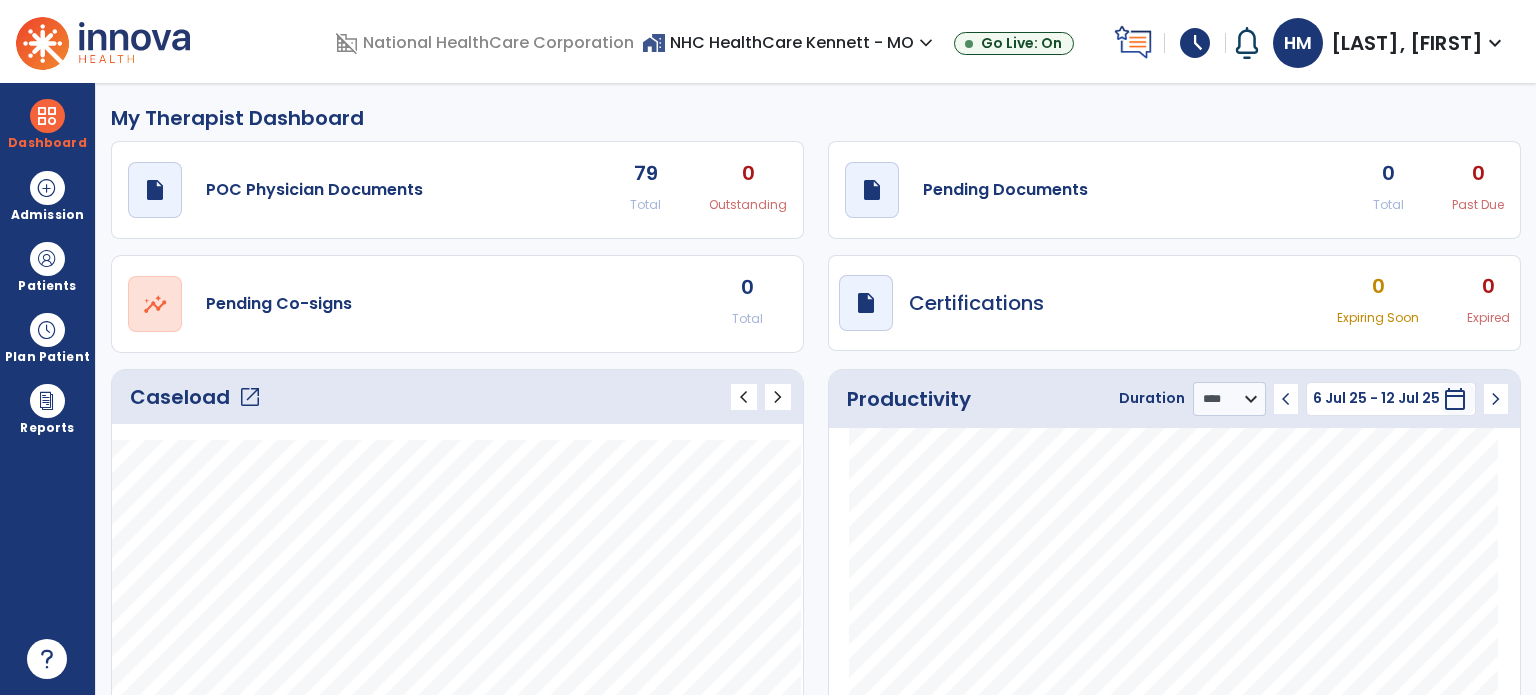 click on "Caseload   open_in_new" 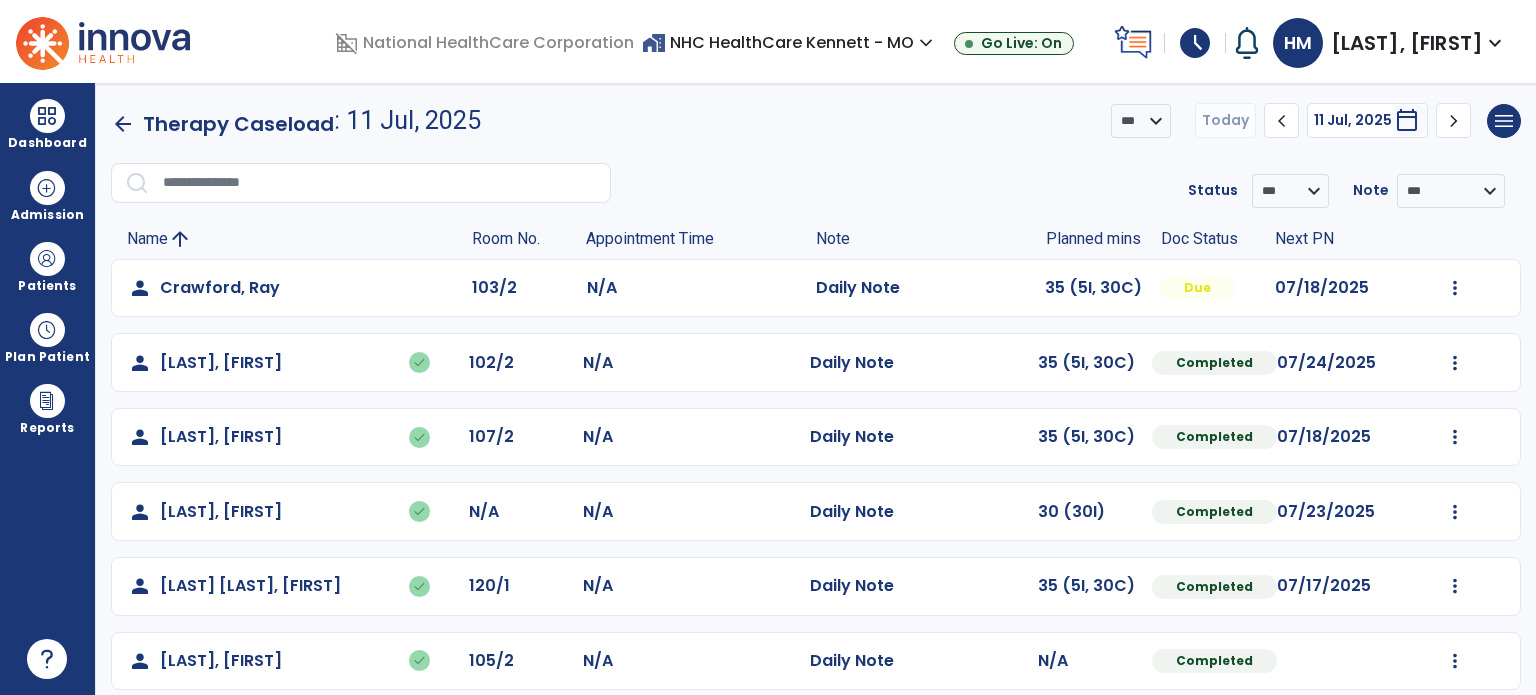 click on "Mark Visit As Complete   Reset Note   Open Document   G + C Mins" 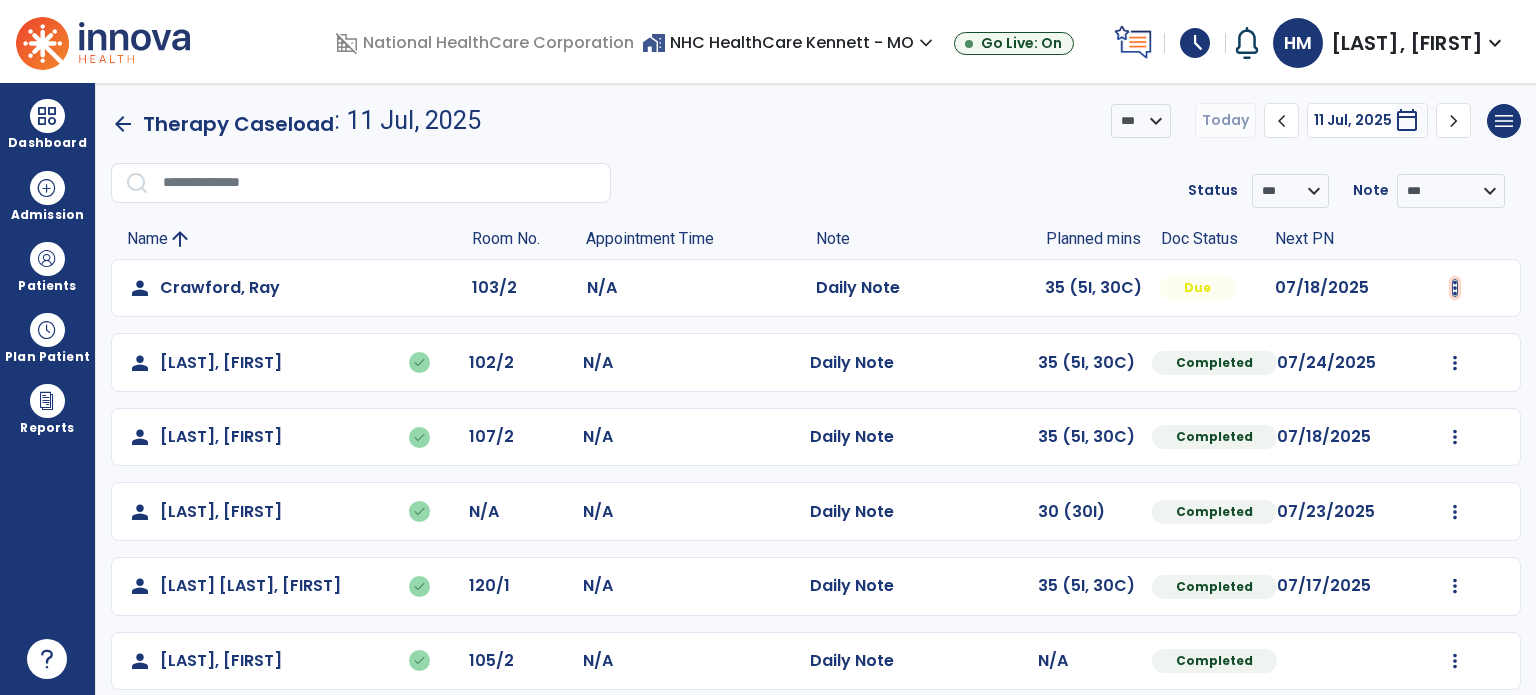 click at bounding box center [1455, 288] 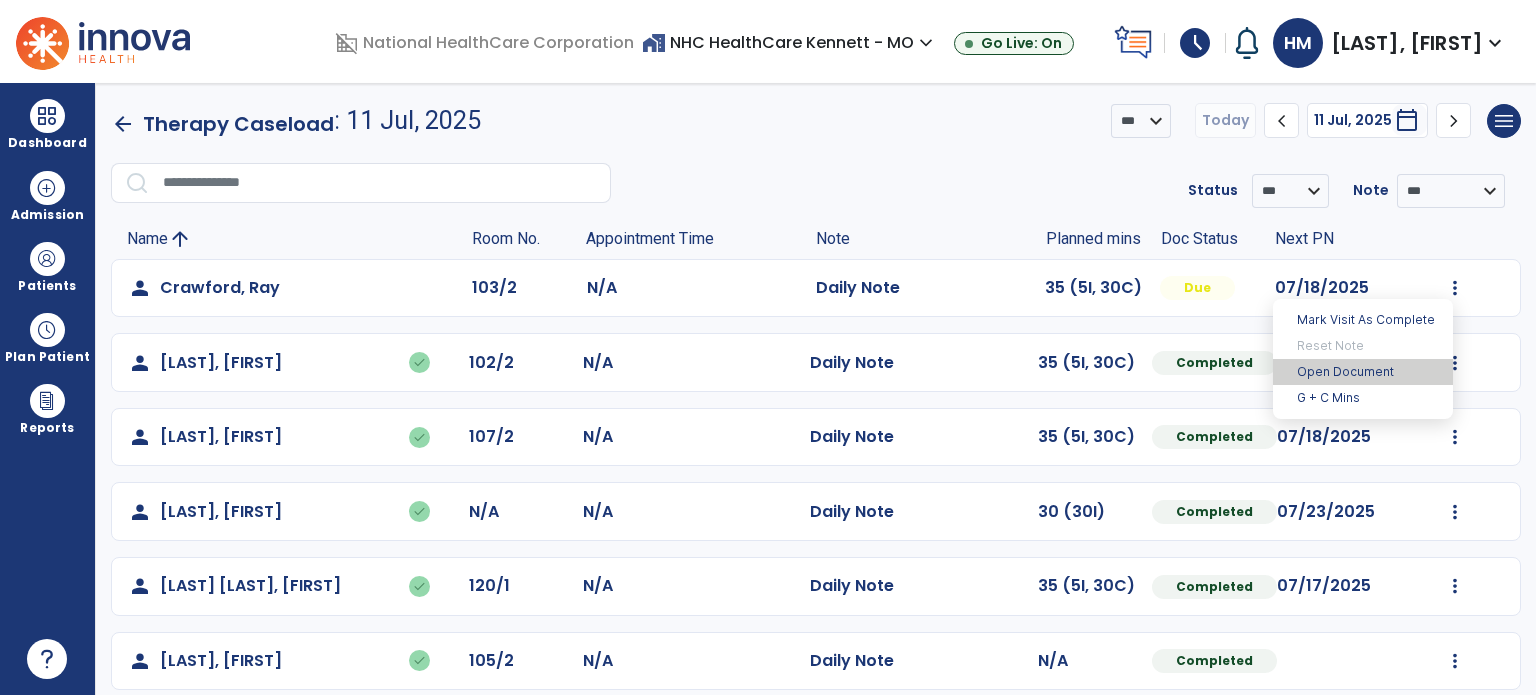 click on "Open Document" at bounding box center (1363, 372) 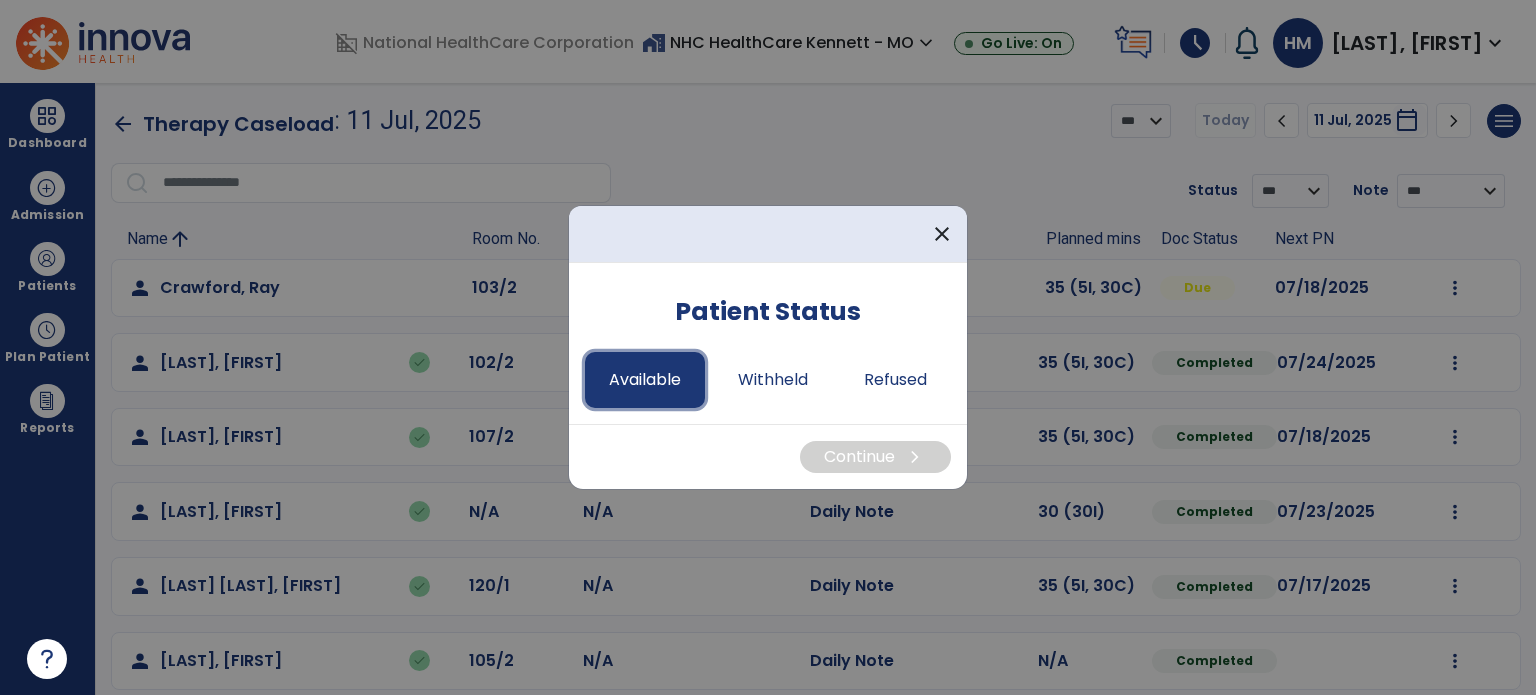 drag, startPoint x: 652, startPoint y: 391, endPoint x: 664, endPoint y: 391, distance: 12 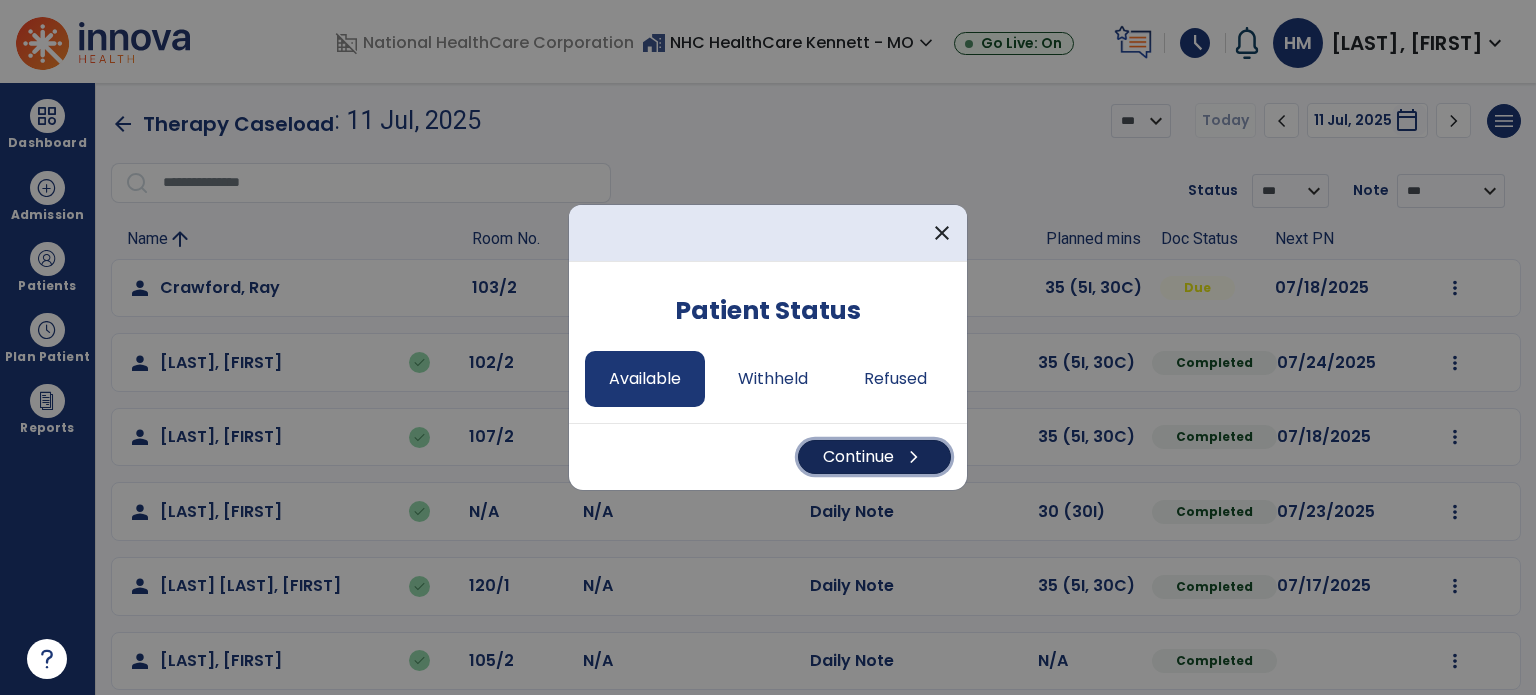 click on "Continue   chevron_right" at bounding box center [874, 457] 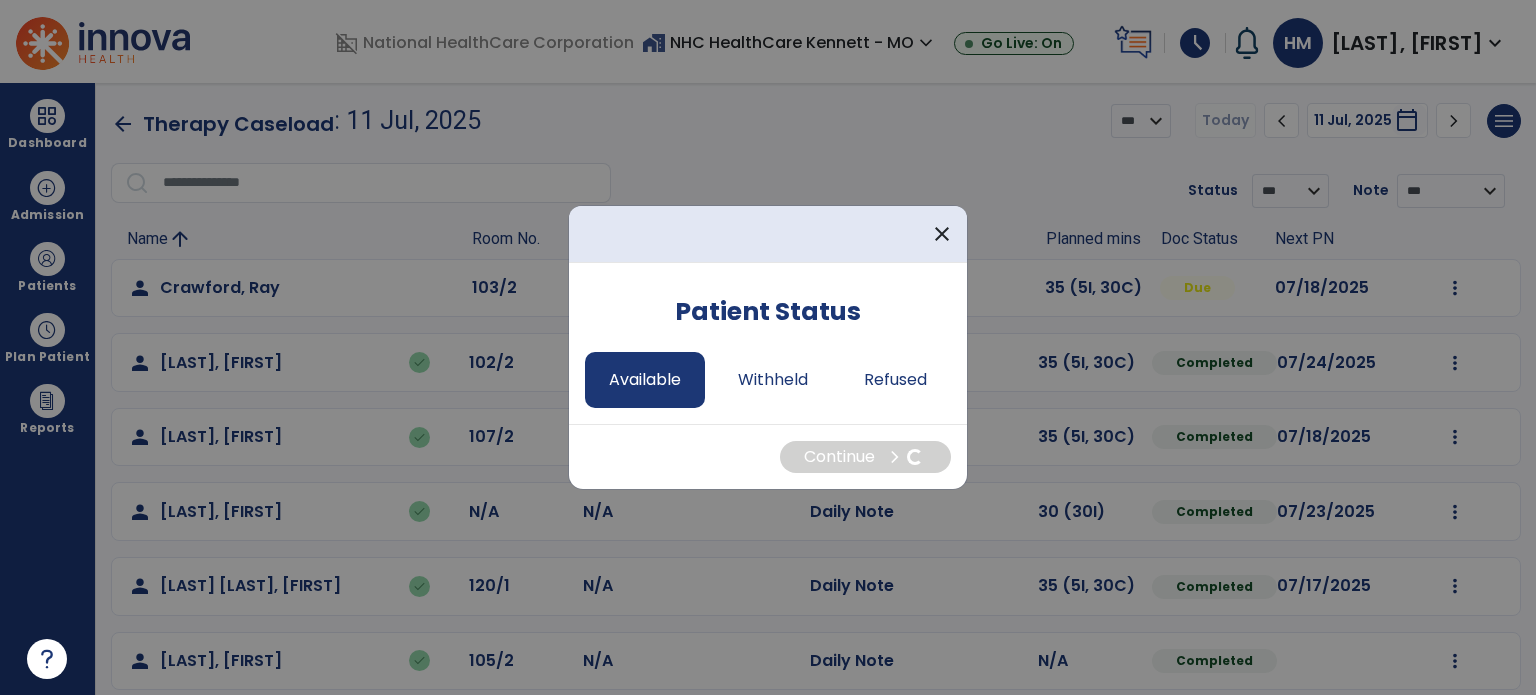 select on "*" 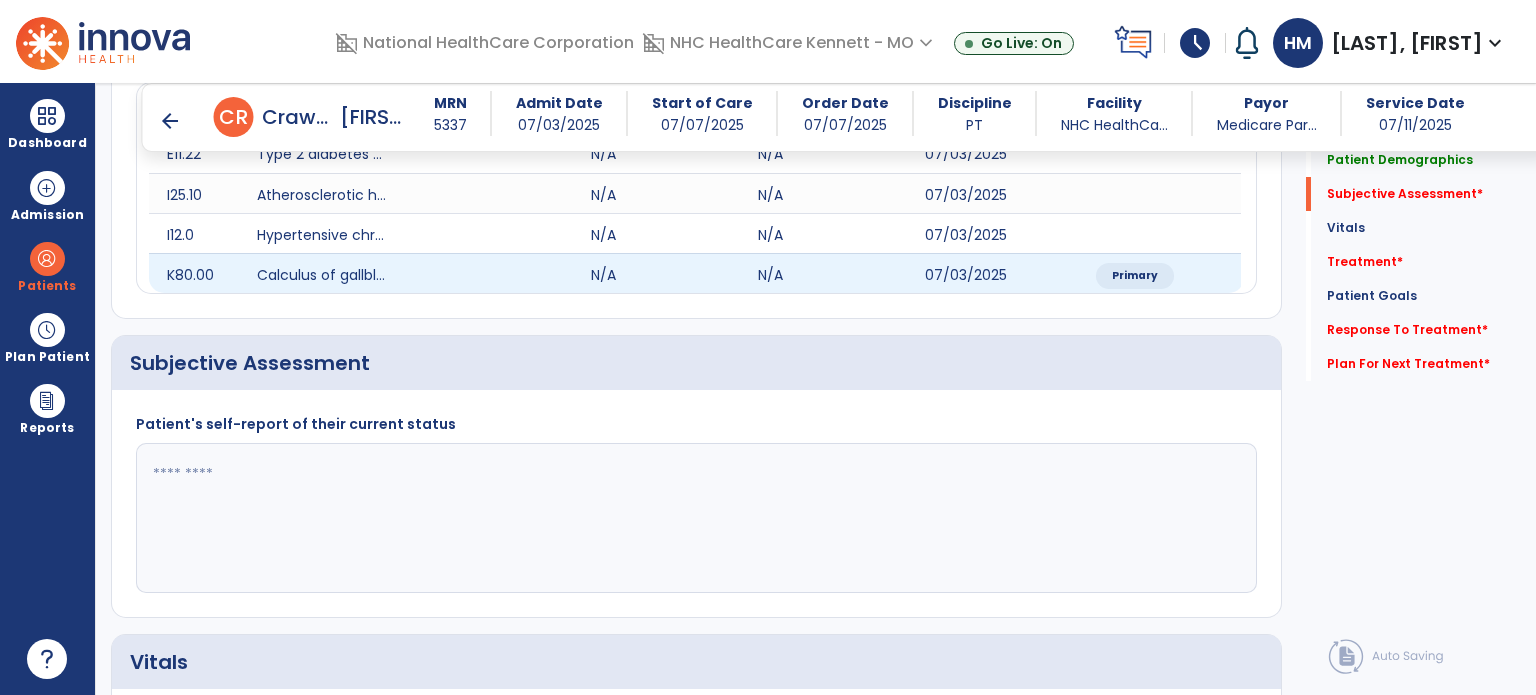 scroll, scrollTop: 400, scrollLeft: 0, axis: vertical 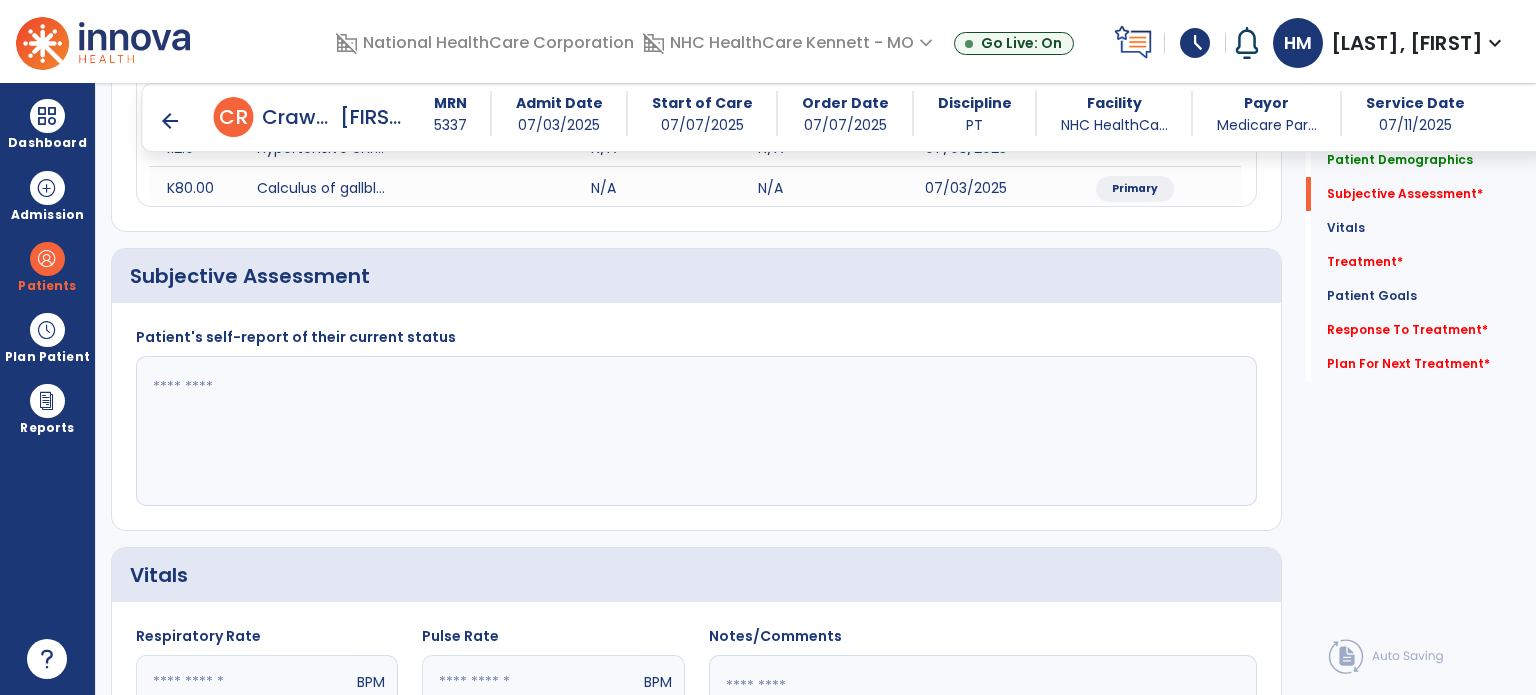 click 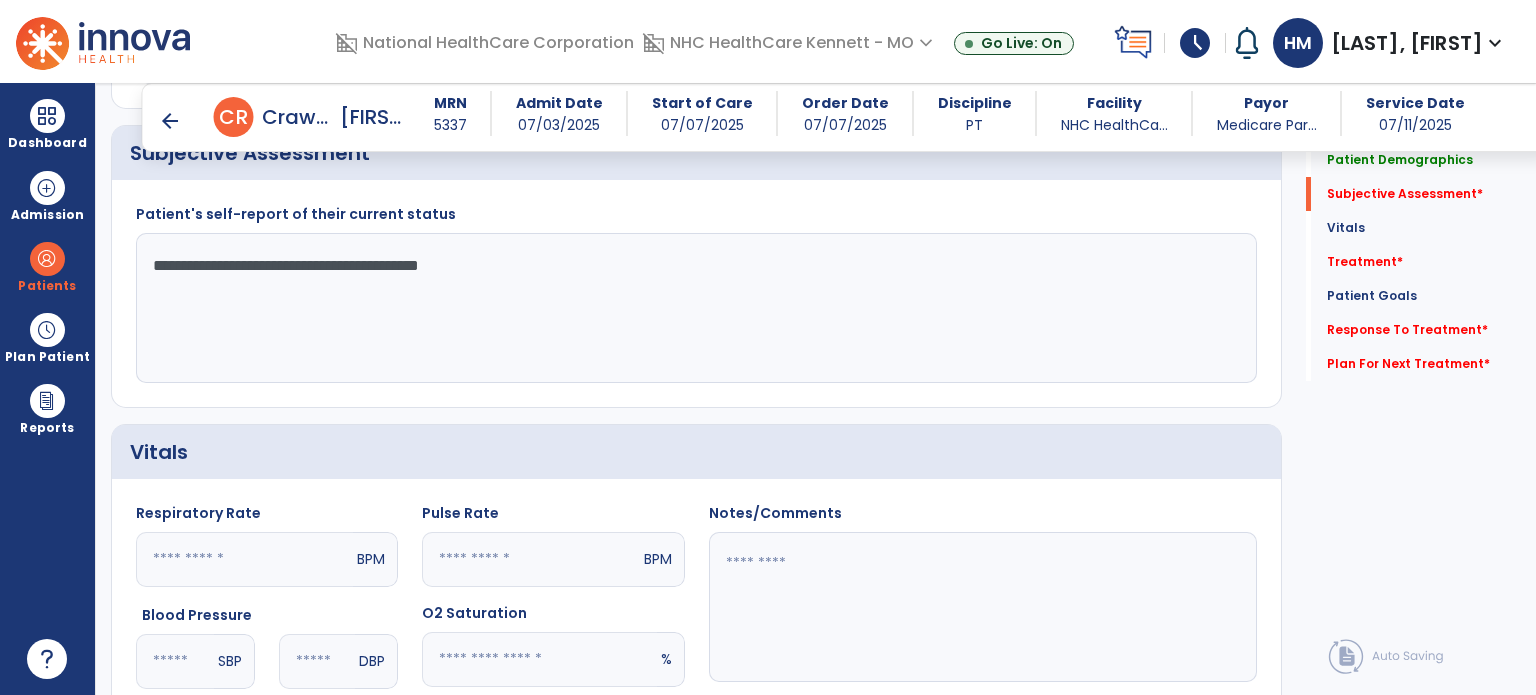 scroll, scrollTop: 1000, scrollLeft: 0, axis: vertical 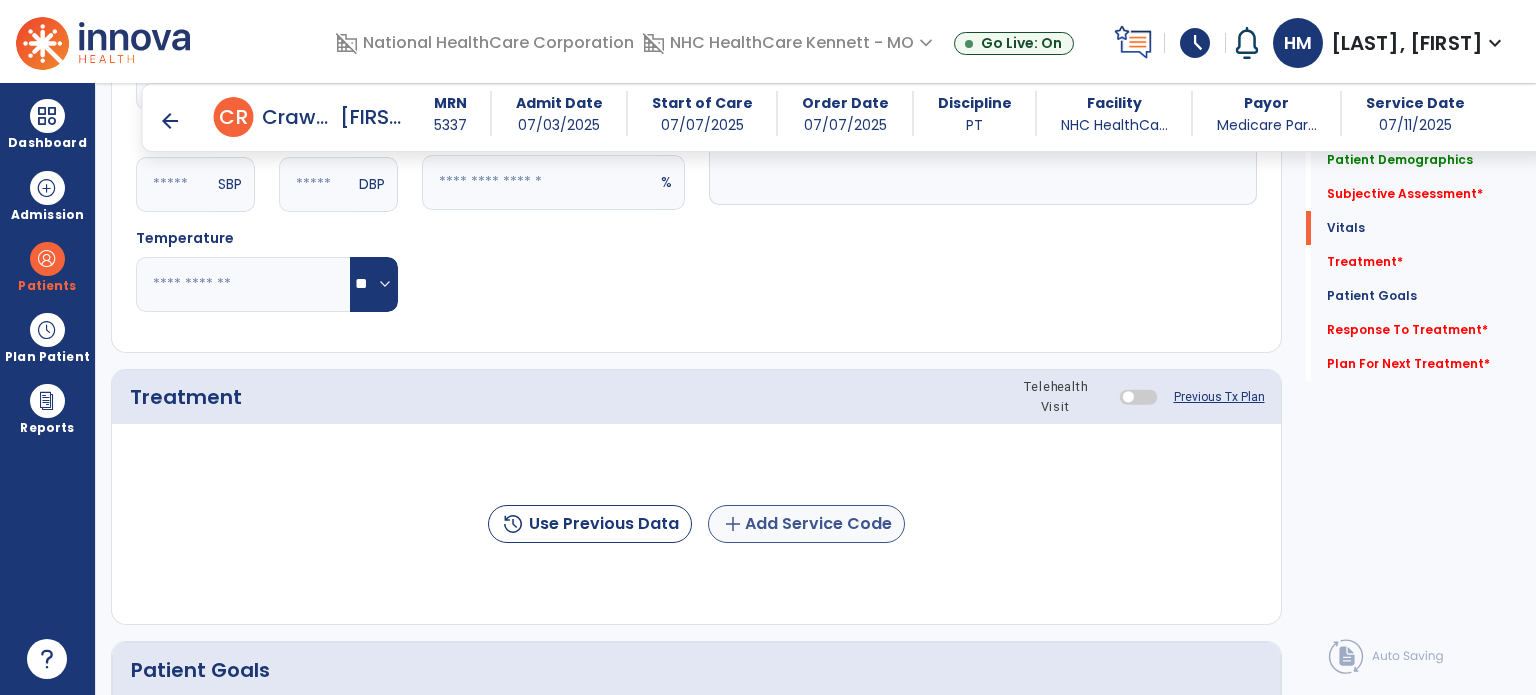 type on "**********" 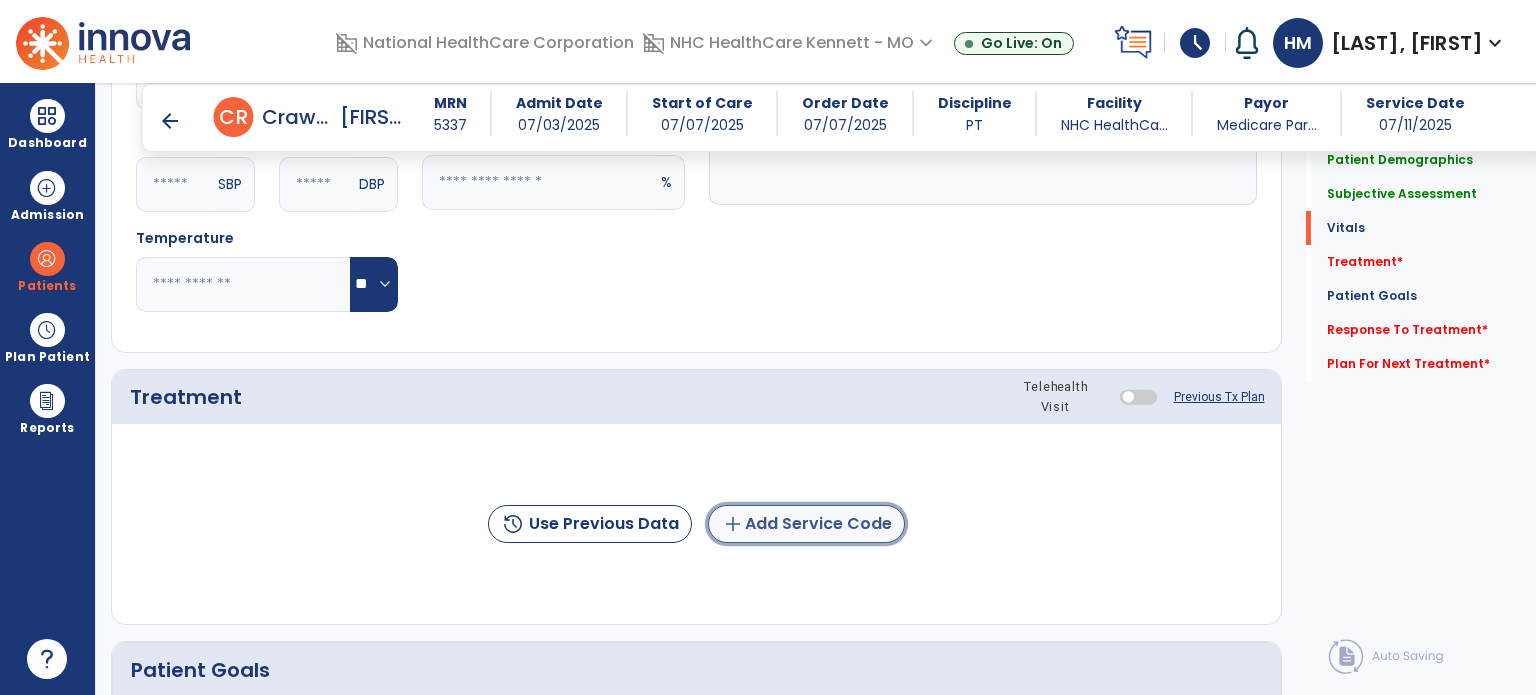 click on "add  Add Service Code" 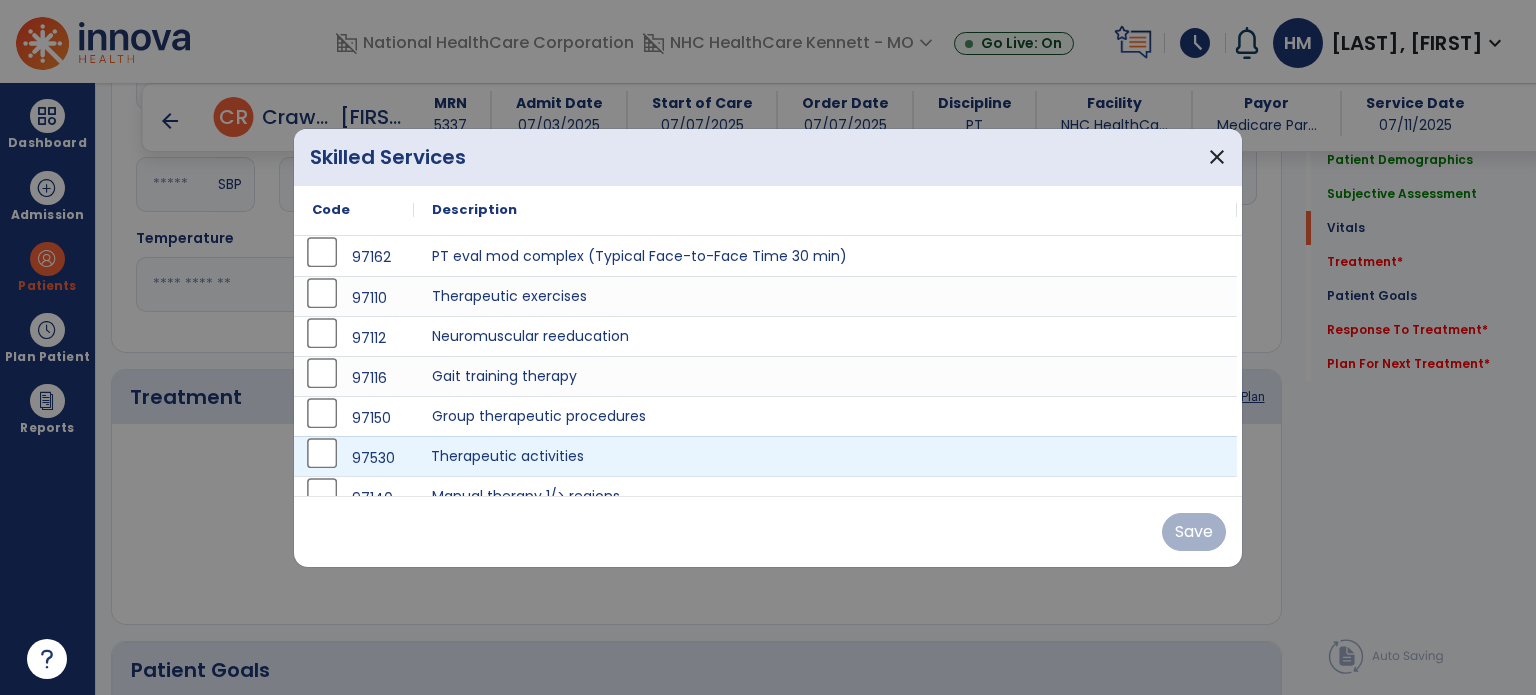 click on "Therapeutic activities" at bounding box center [825, 456] 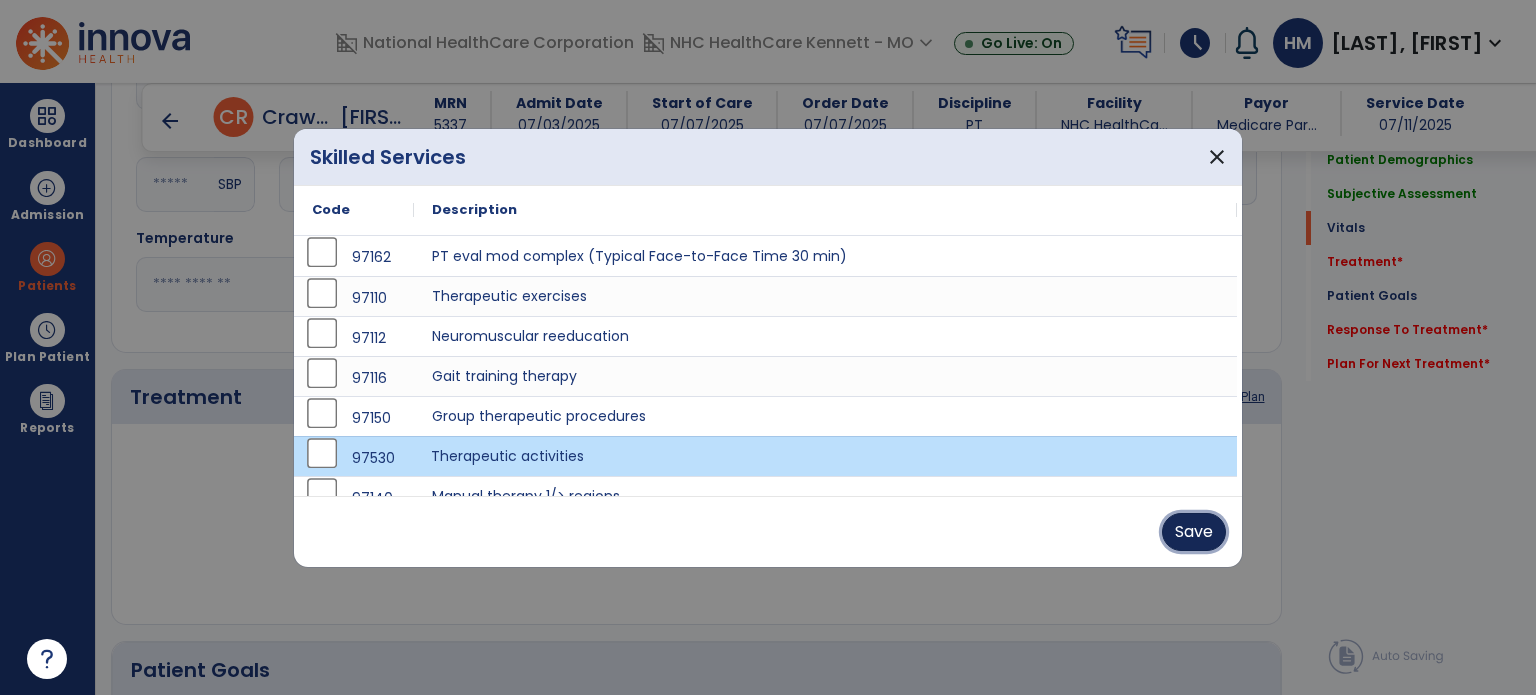 click on "Save" at bounding box center (1194, 532) 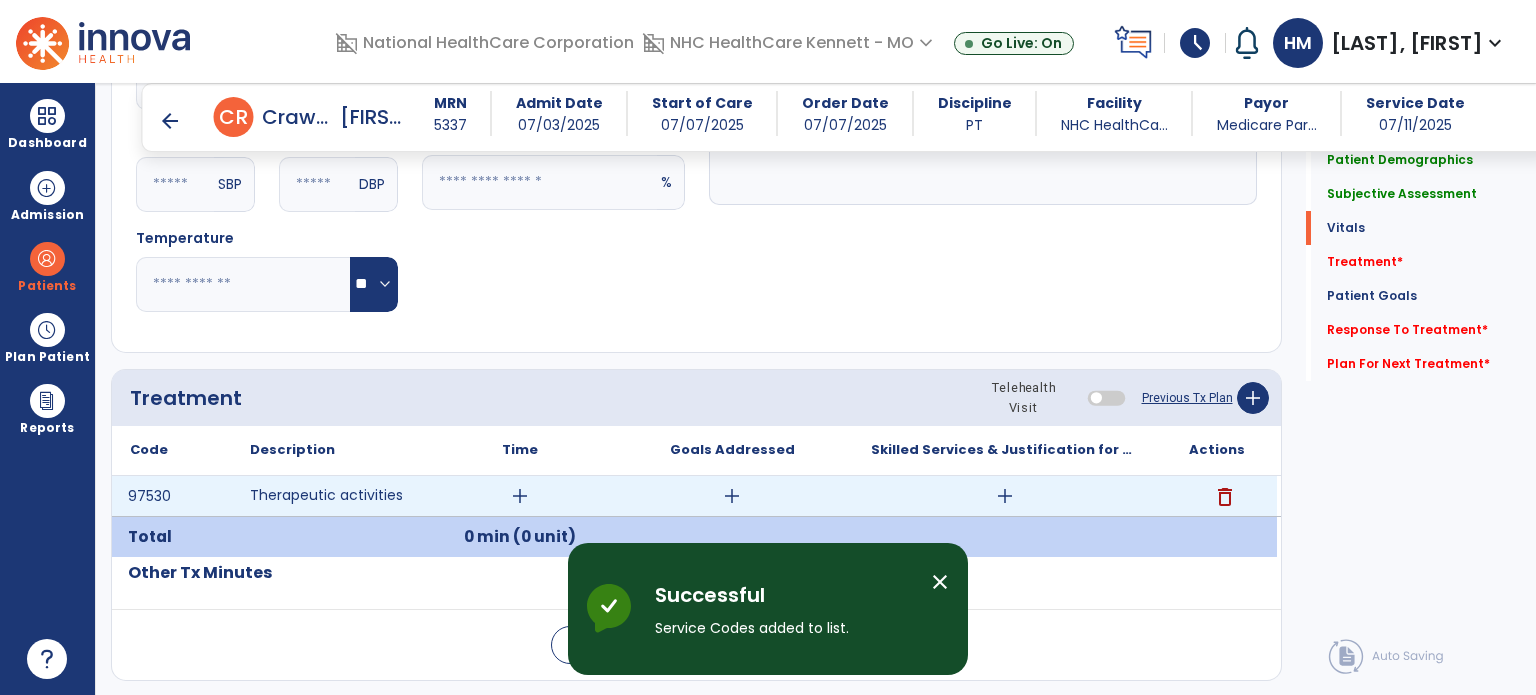 click on "add" at bounding box center (520, 496) 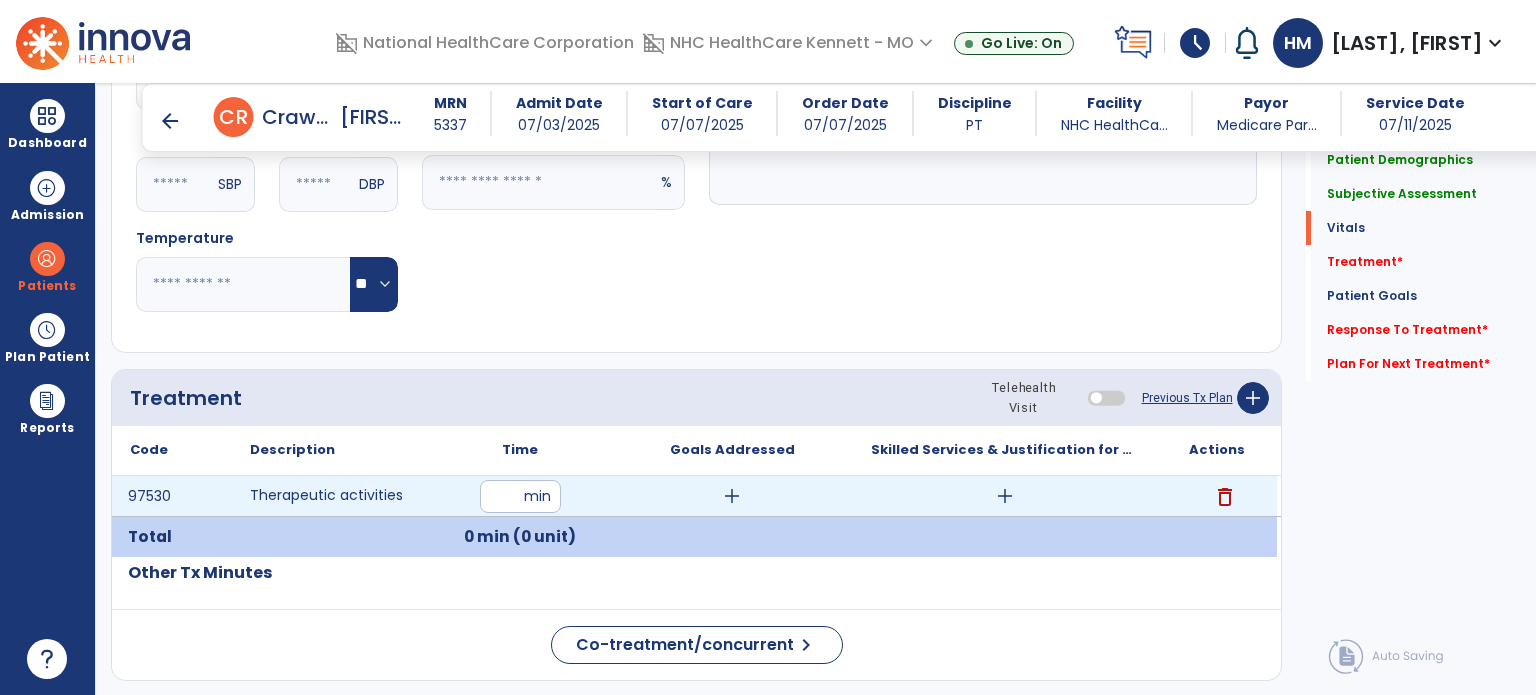 type on "**" 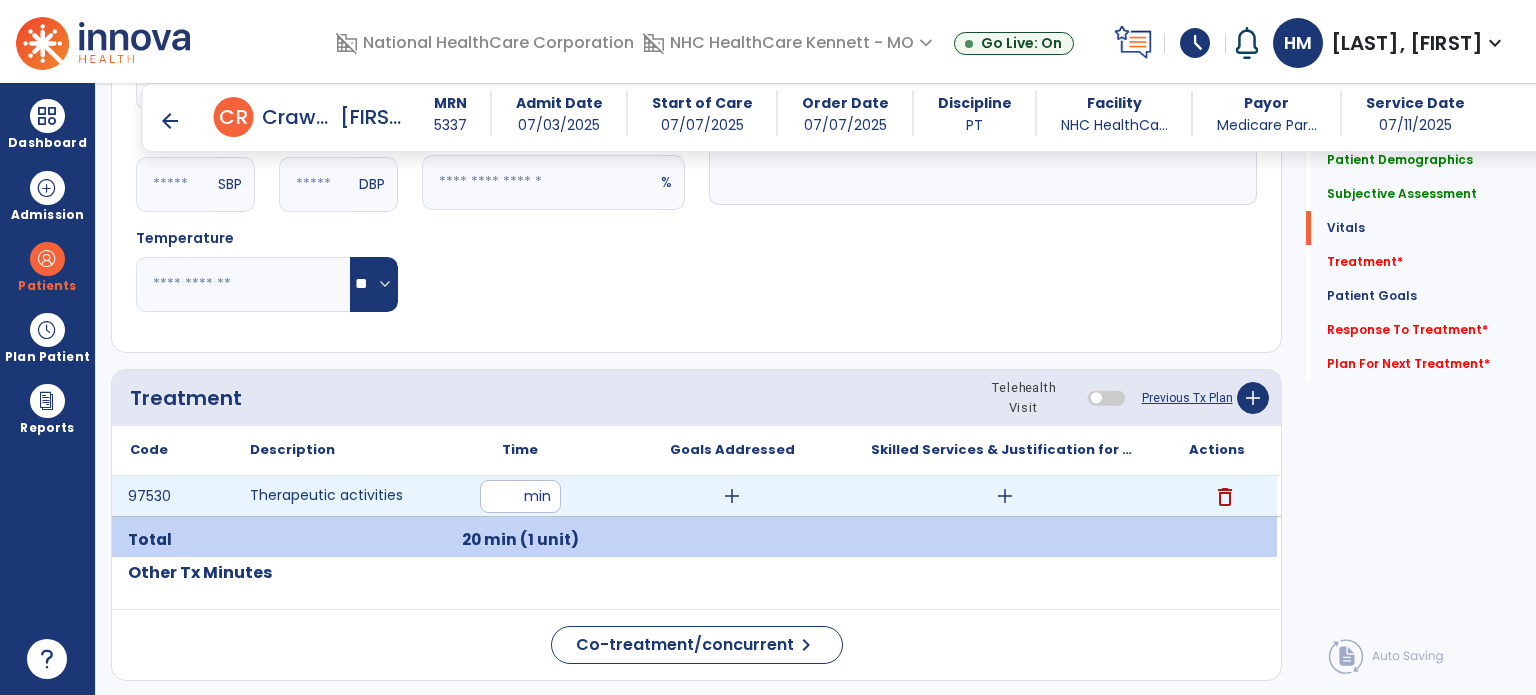 click on "add" at bounding box center (1005, 496) 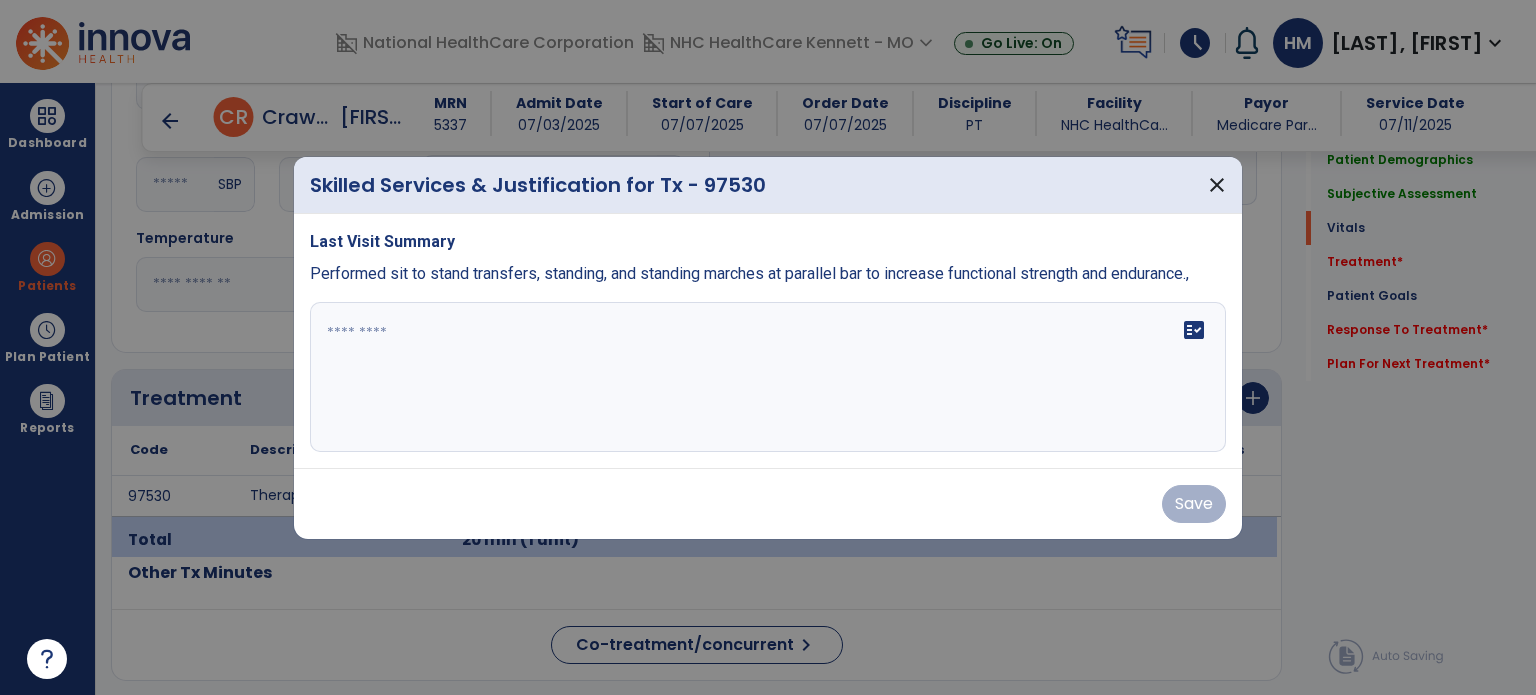 click at bounding box center [768, 377] 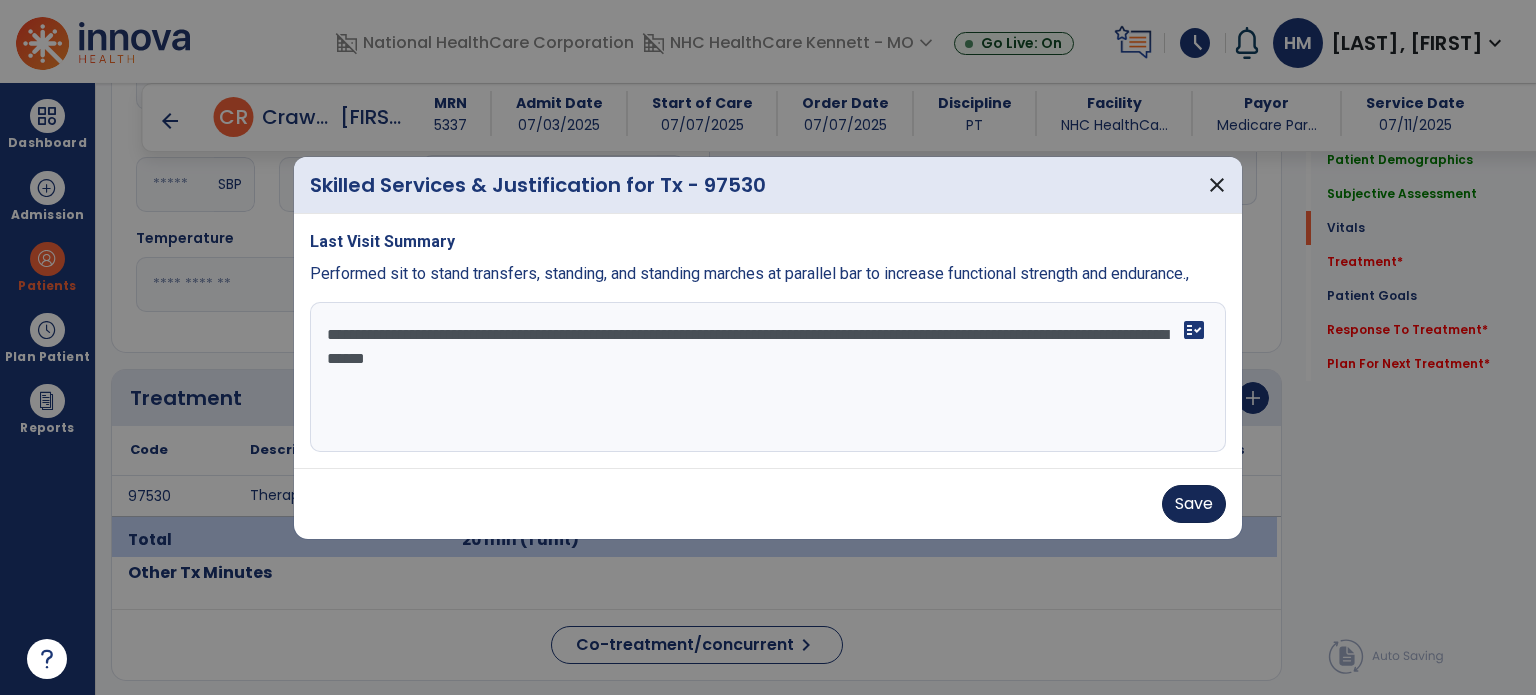 type on "**********" 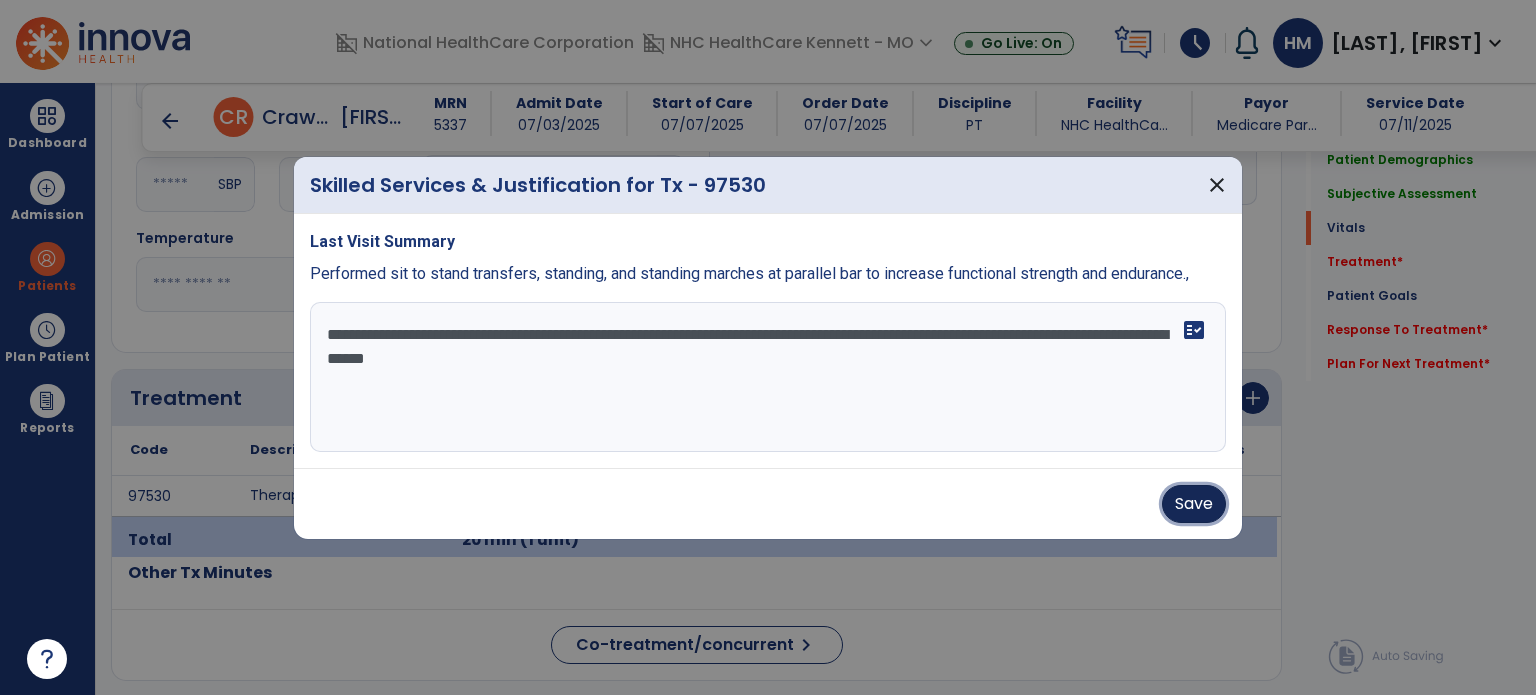 click on "Save" at bounding box center (1194, 504) 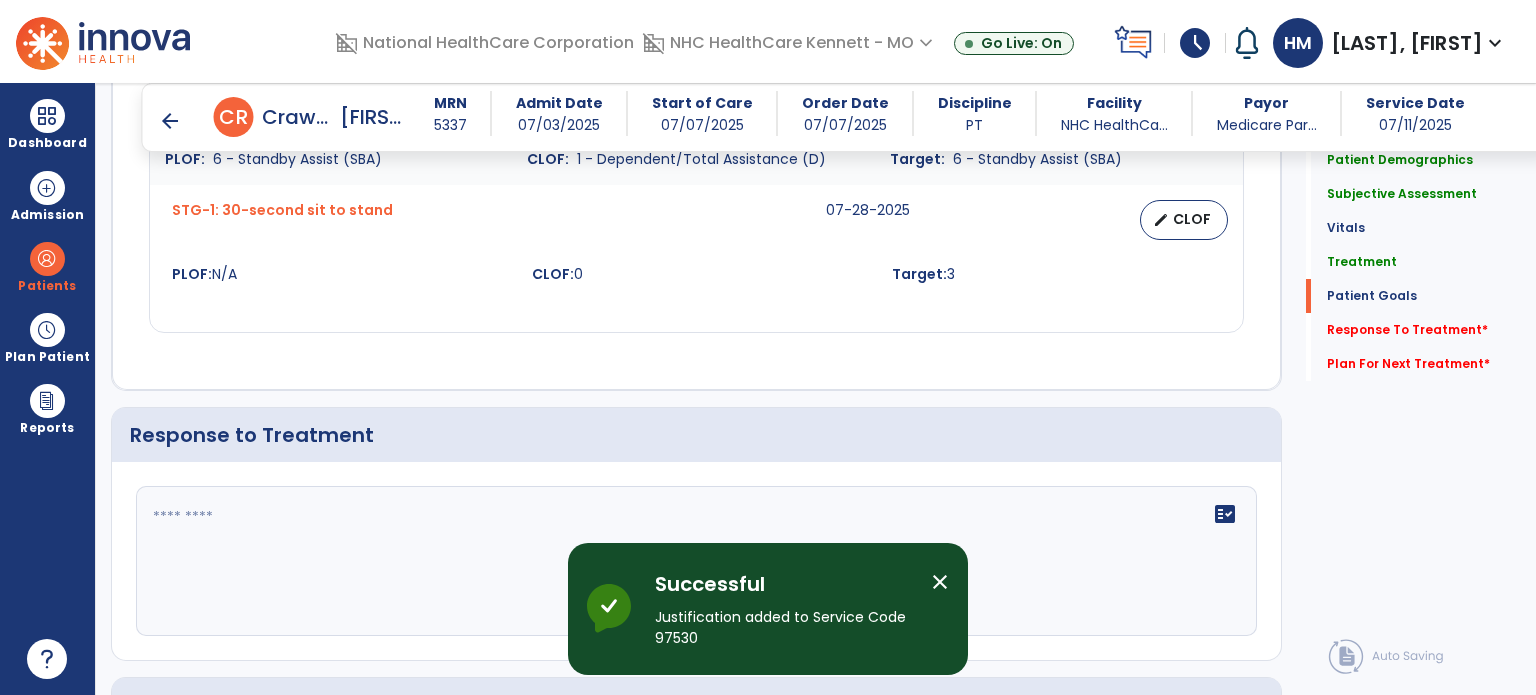scroll, scrollTop: 2200, scrollLeft: 0, axis: vertical 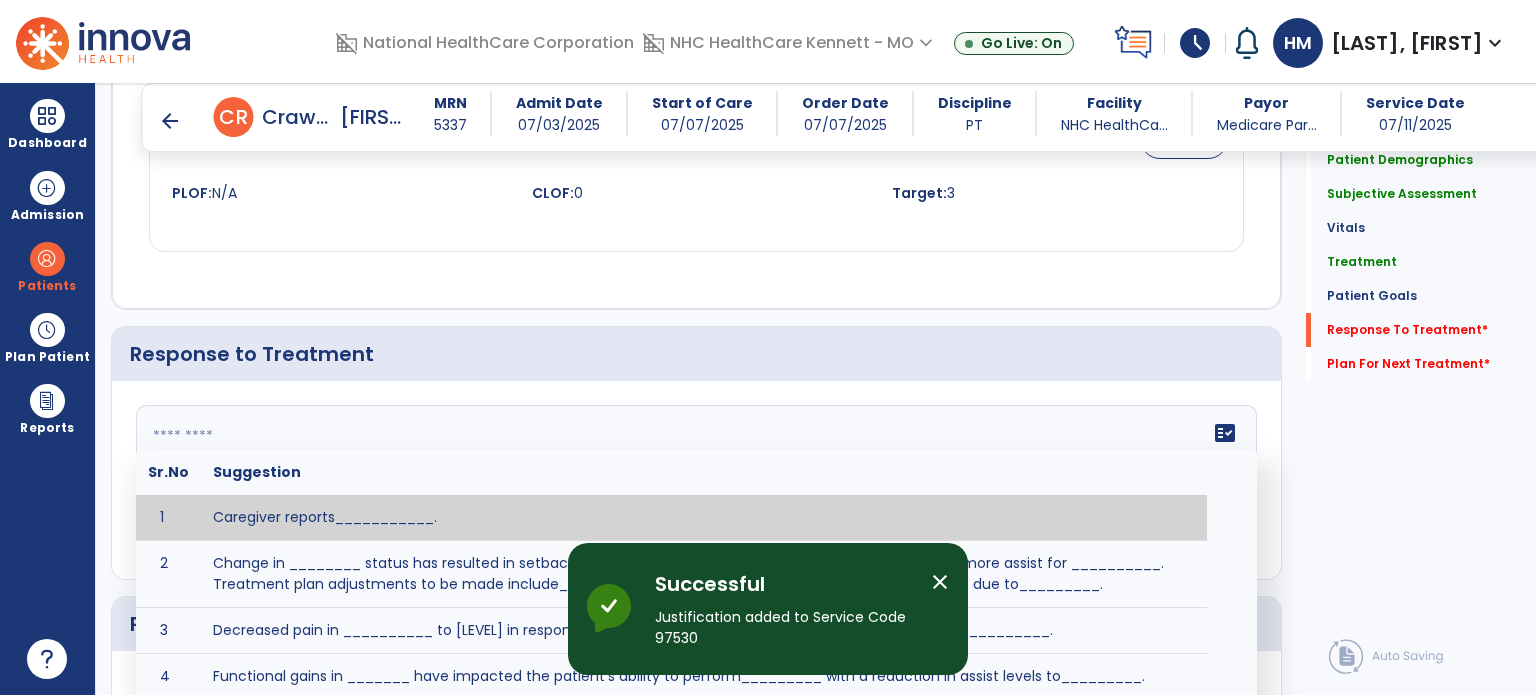 click on "fact_check  Sr.No Suggestion 1 Caregiver reports___________. 2 Change in ________ status has resulted in setback in_______due to ________, requiring patient to need more assist for __________.   Treatment plan adjustments to be made include________.  Progress towards goals is expected to continue due to_________. 3 Decreased pain in __________ to [LEVEL] in response to [MODALITY/TREATMENT] allows for improvement in _________. 4 Functional gains in _______ have impacted the patient's ability to perform_________ with a reduction in assist levels to_________. 5 Functional progress this week has been significant due to__________. 6 Gains in ________ have improved the patient's ability to perform ______with decreased levels of assist to___________. 7 Improvement in ________allows patient to tolerate higher levels of challenges in_________. 8 Pain in [AREA] has decreased to [LEVEL] in response to [TREATMENT/MODALITY], allowing fore ease in completing__________. 9 10 11 12 13 14 15 16 17 18 19 20 21" 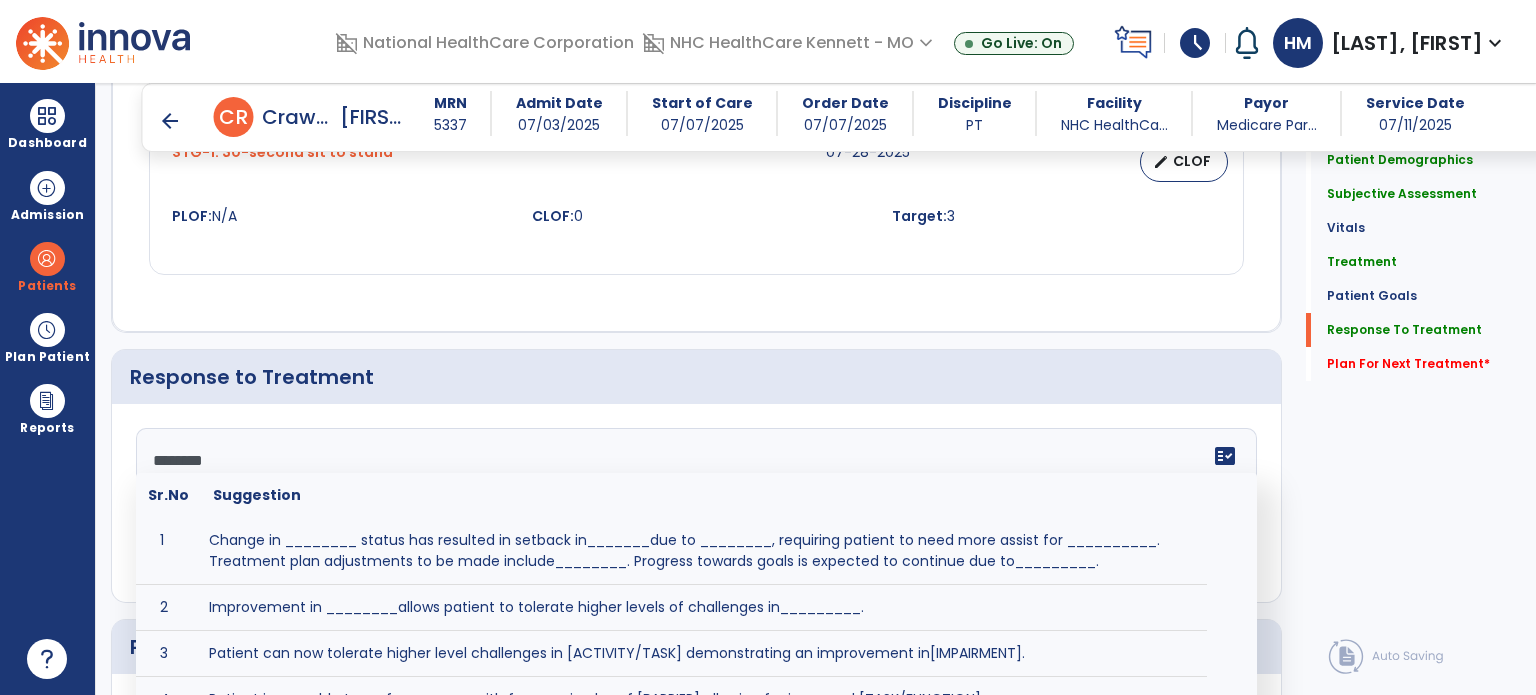 scroll, scrollTop: 2200, scrollLeft: 0, axis: vertical 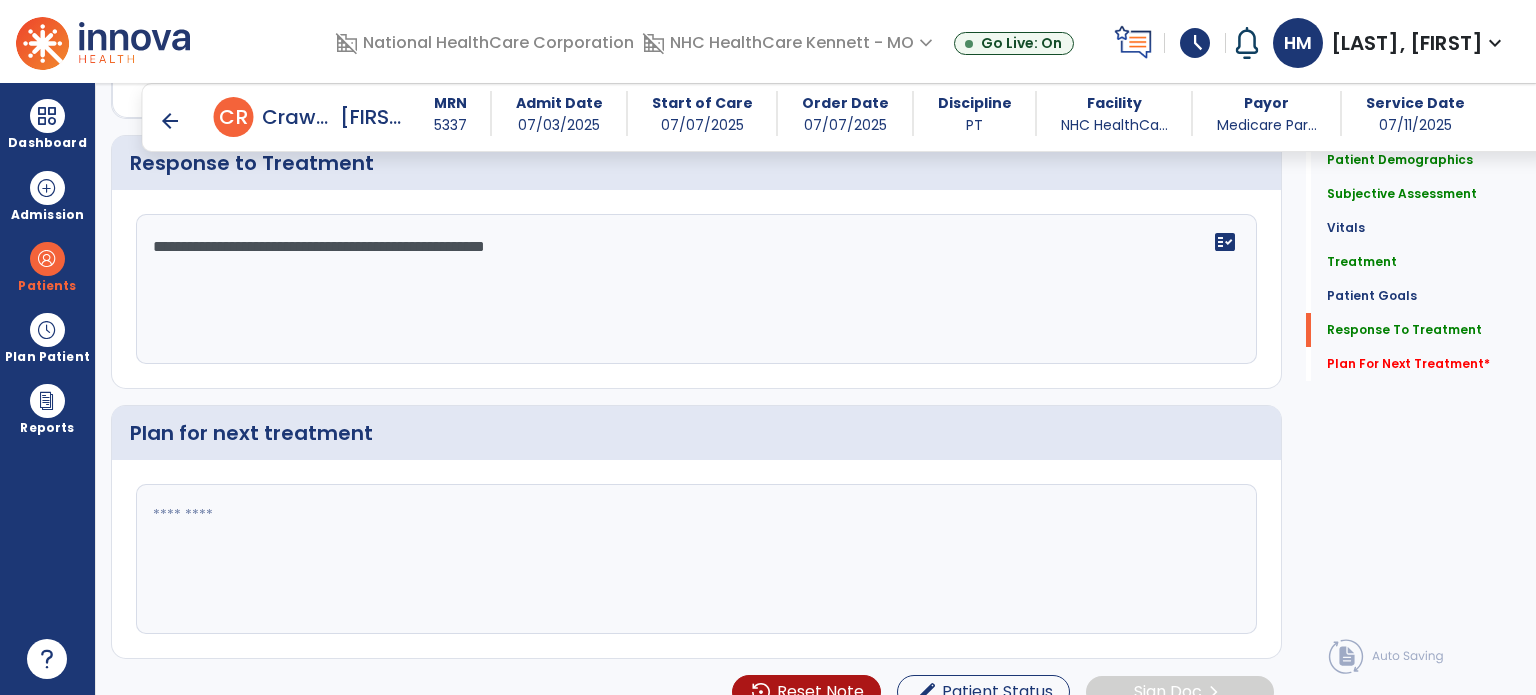 type on "**********" 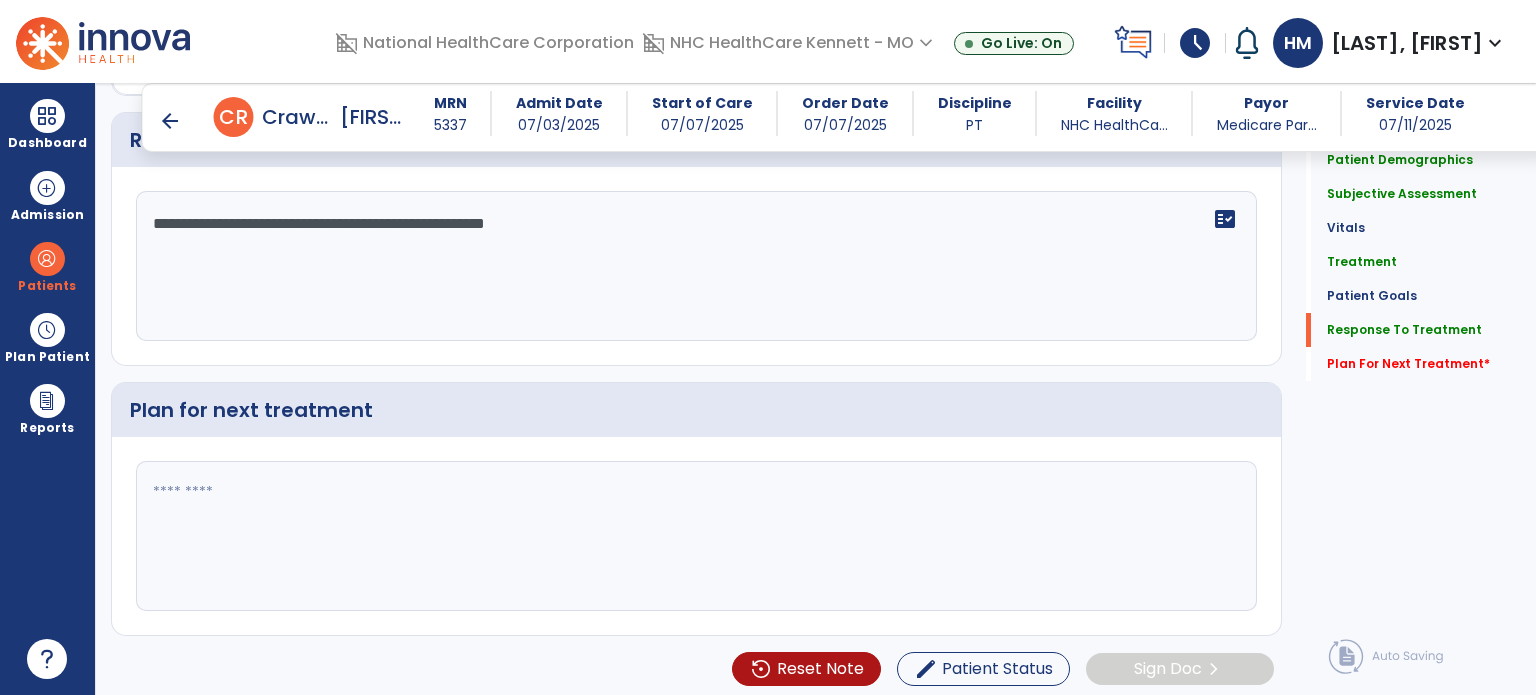 click 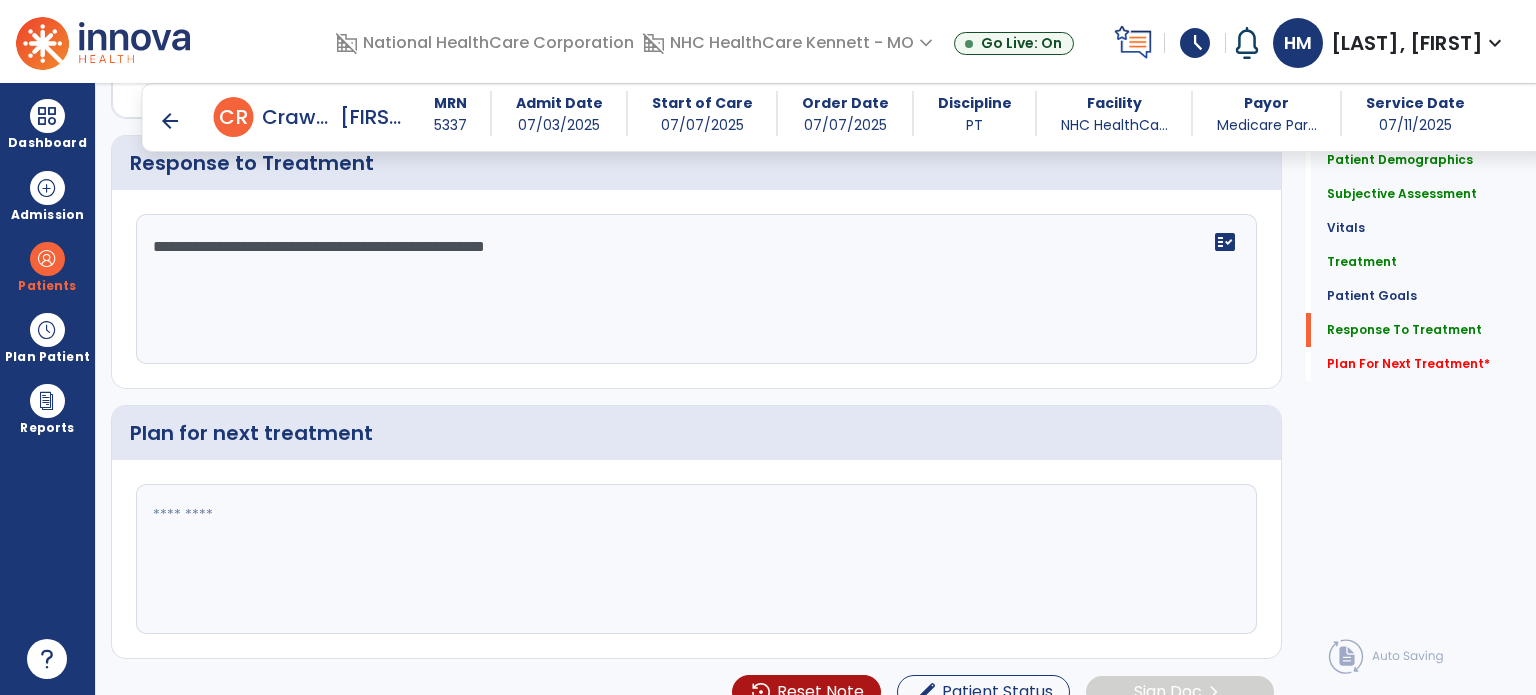 scroll, scrollTop: 2414, scrollLeft: 0, axis: vertical 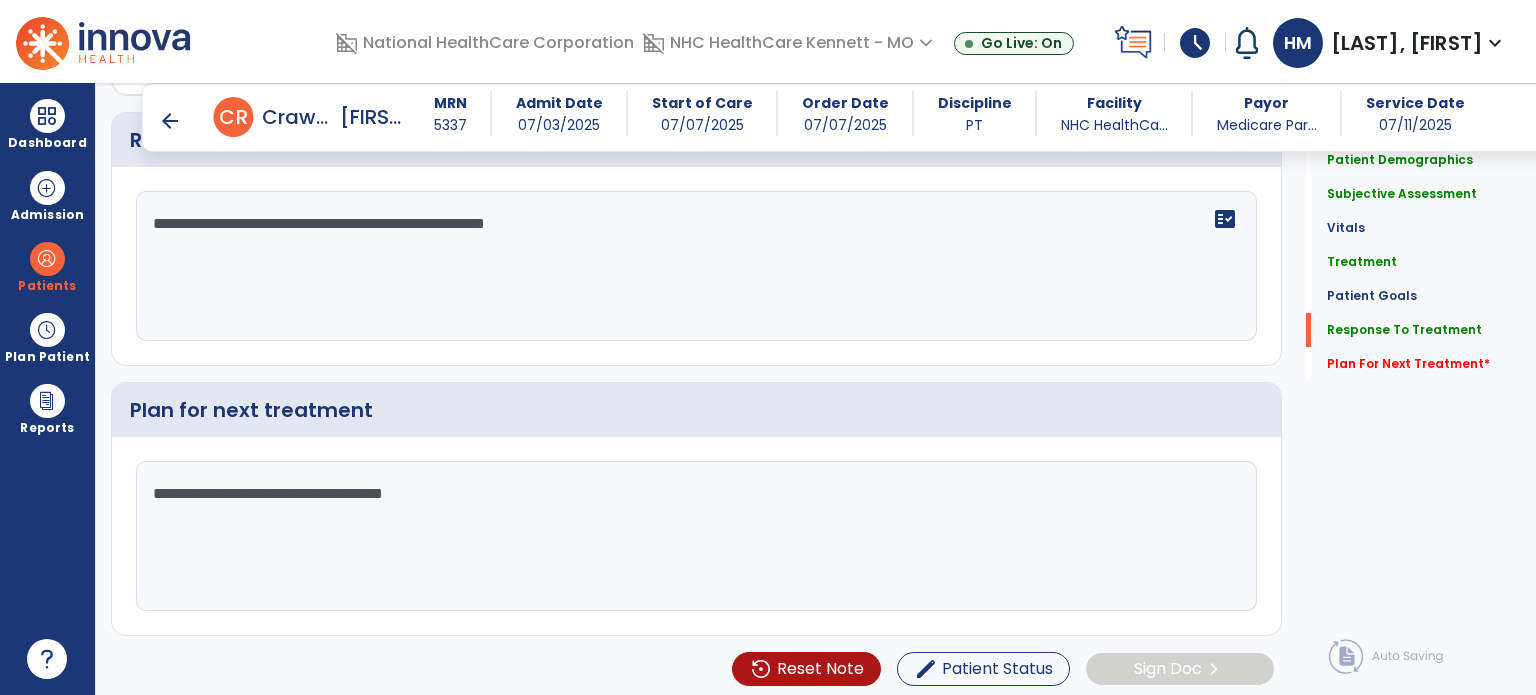 type on "**********" 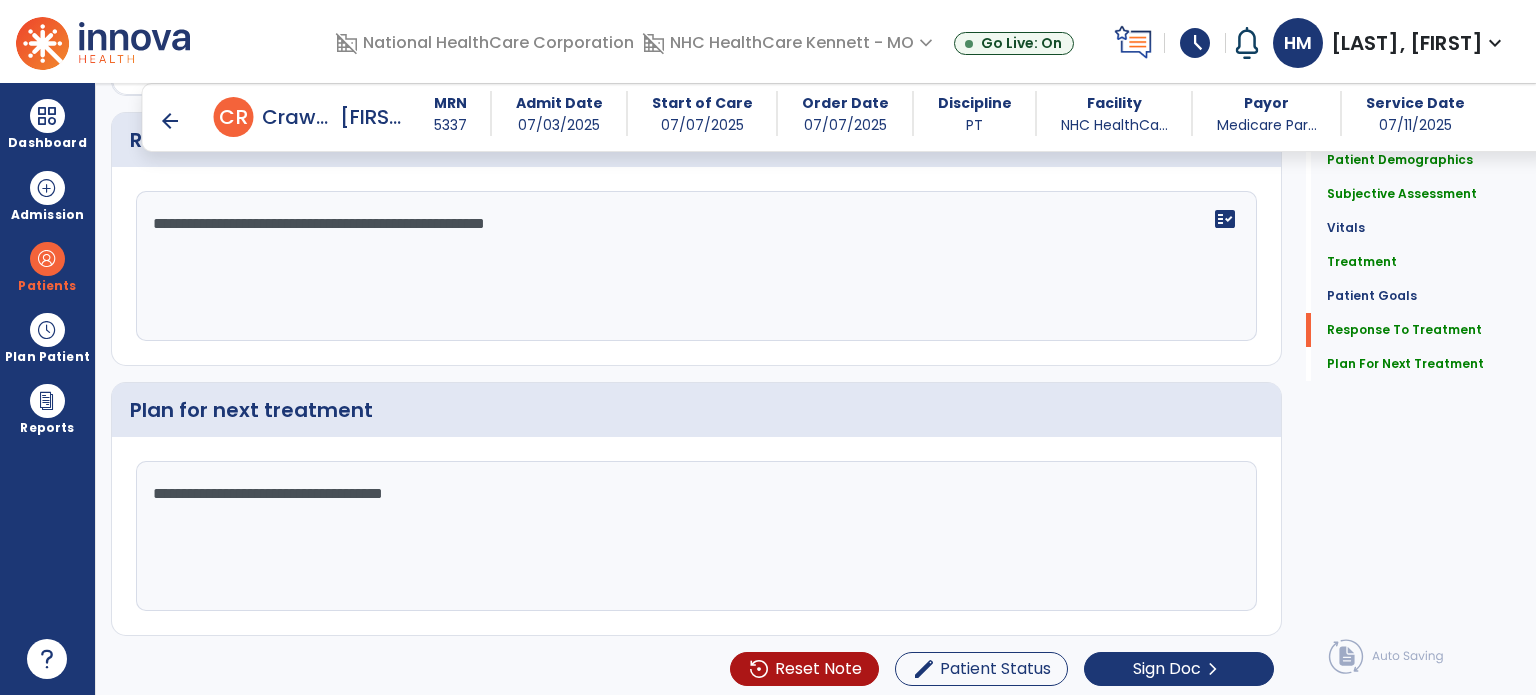 scroll, scrollTop: 2414, scrollLeft: 0, axis: vertical 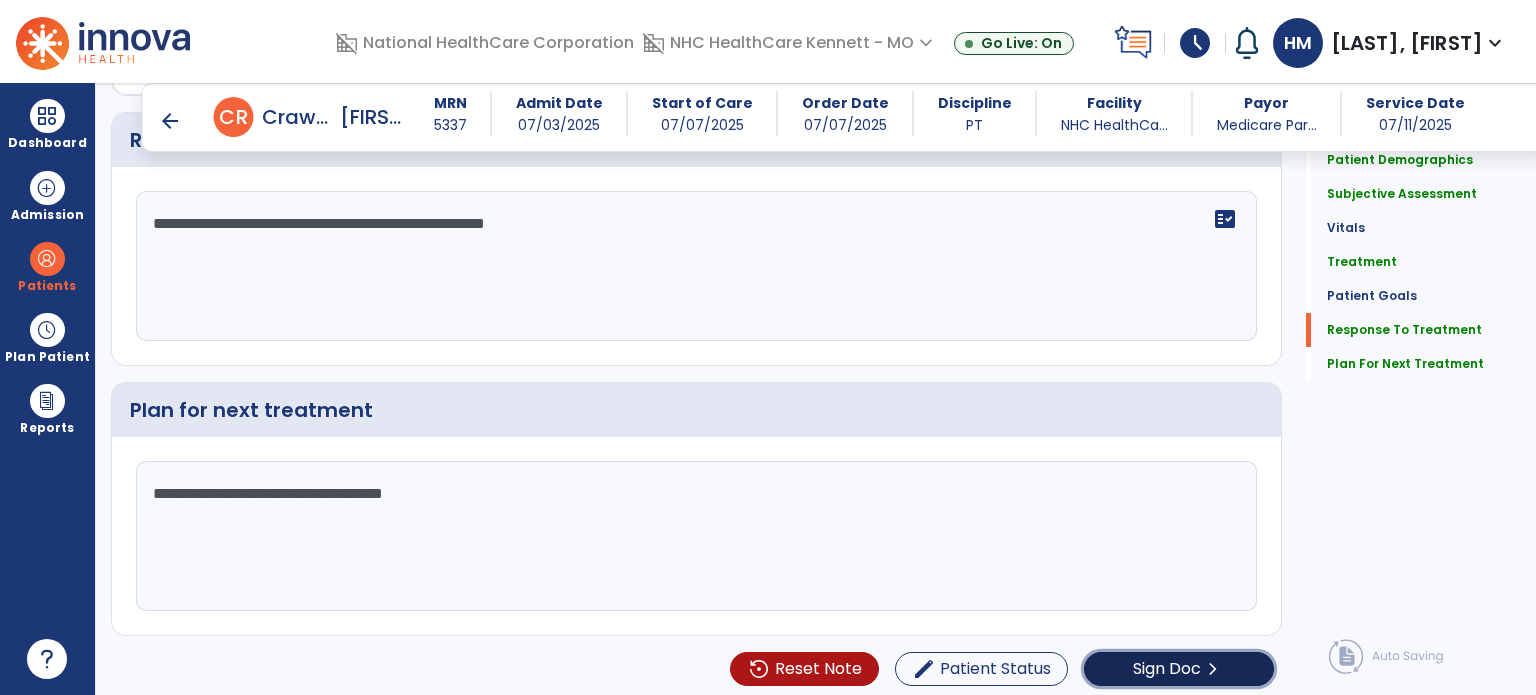 click on "Sign Doc" 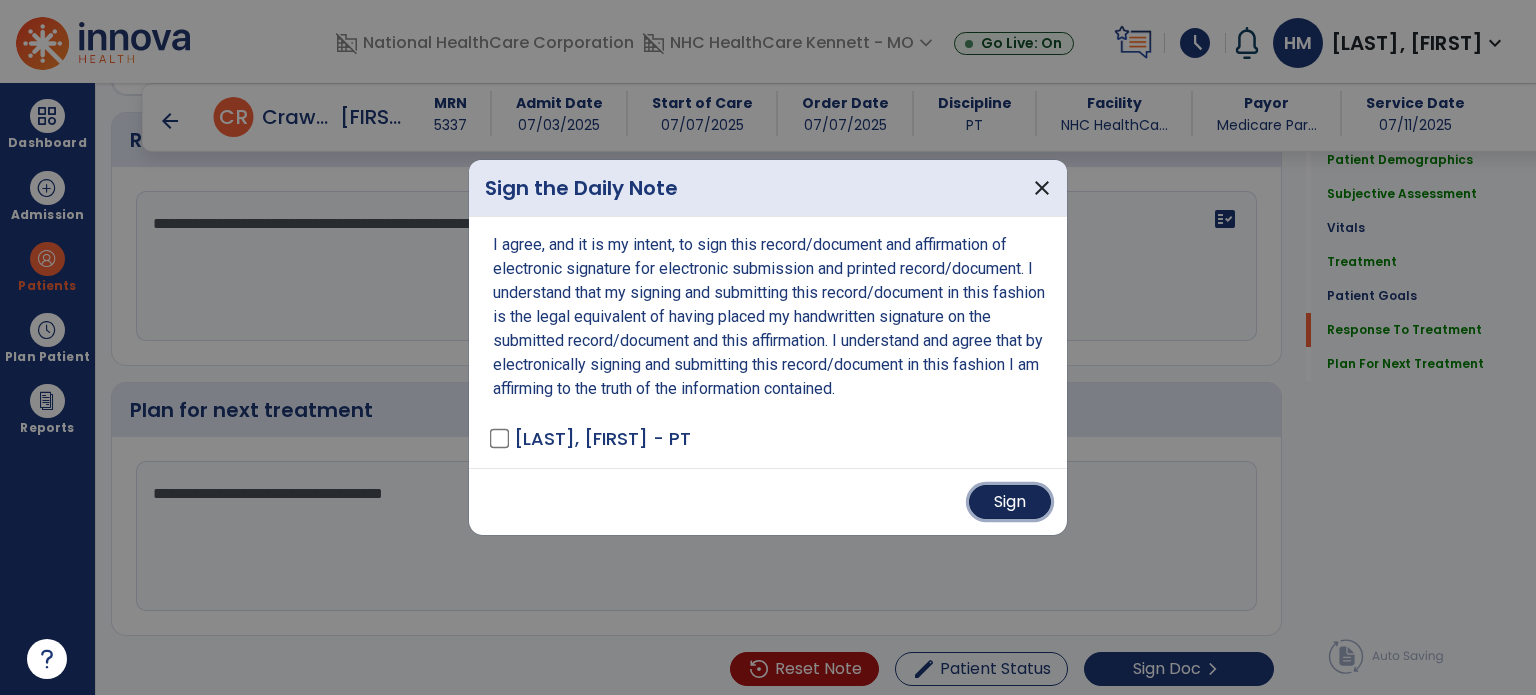 click on "Sign" at bounding box center [1010, 502] 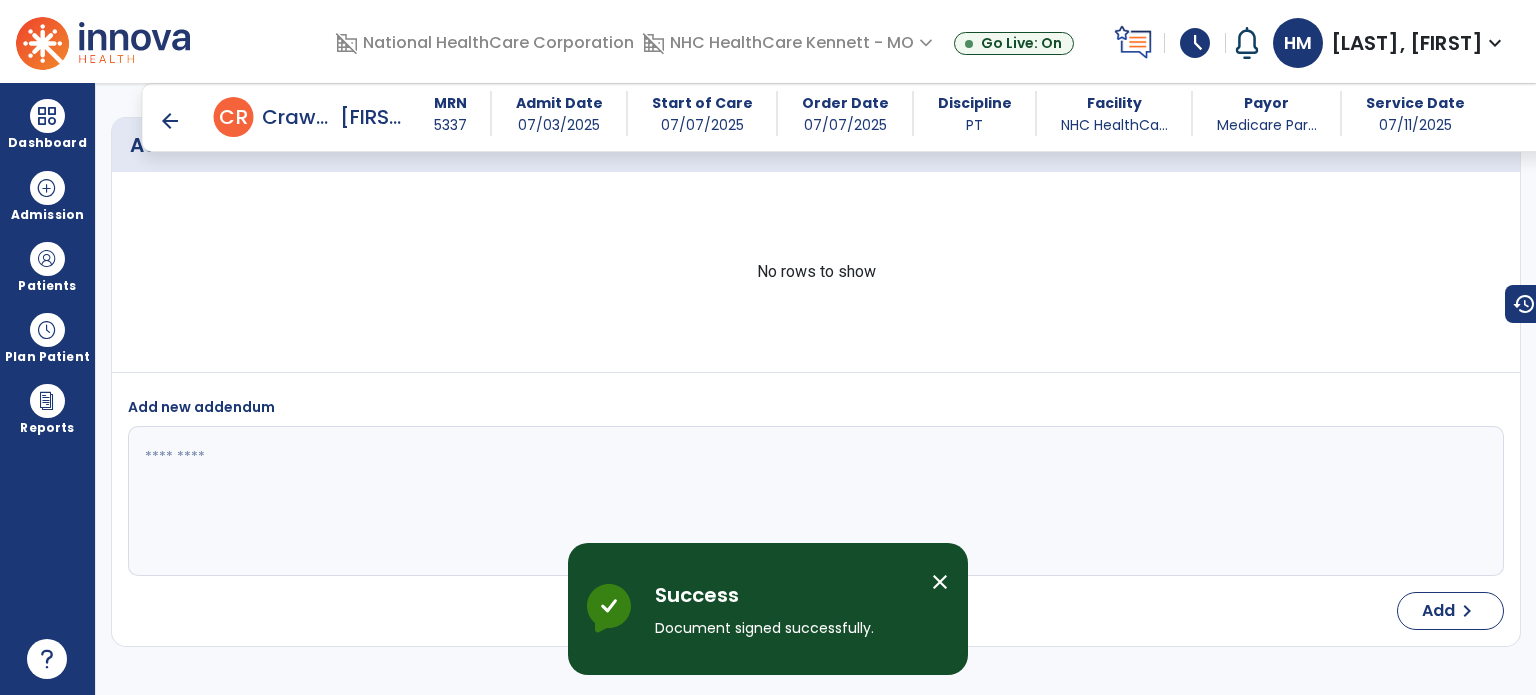 scroll, scrollTop: 3336, scrollLeft: 0, axis: vertical 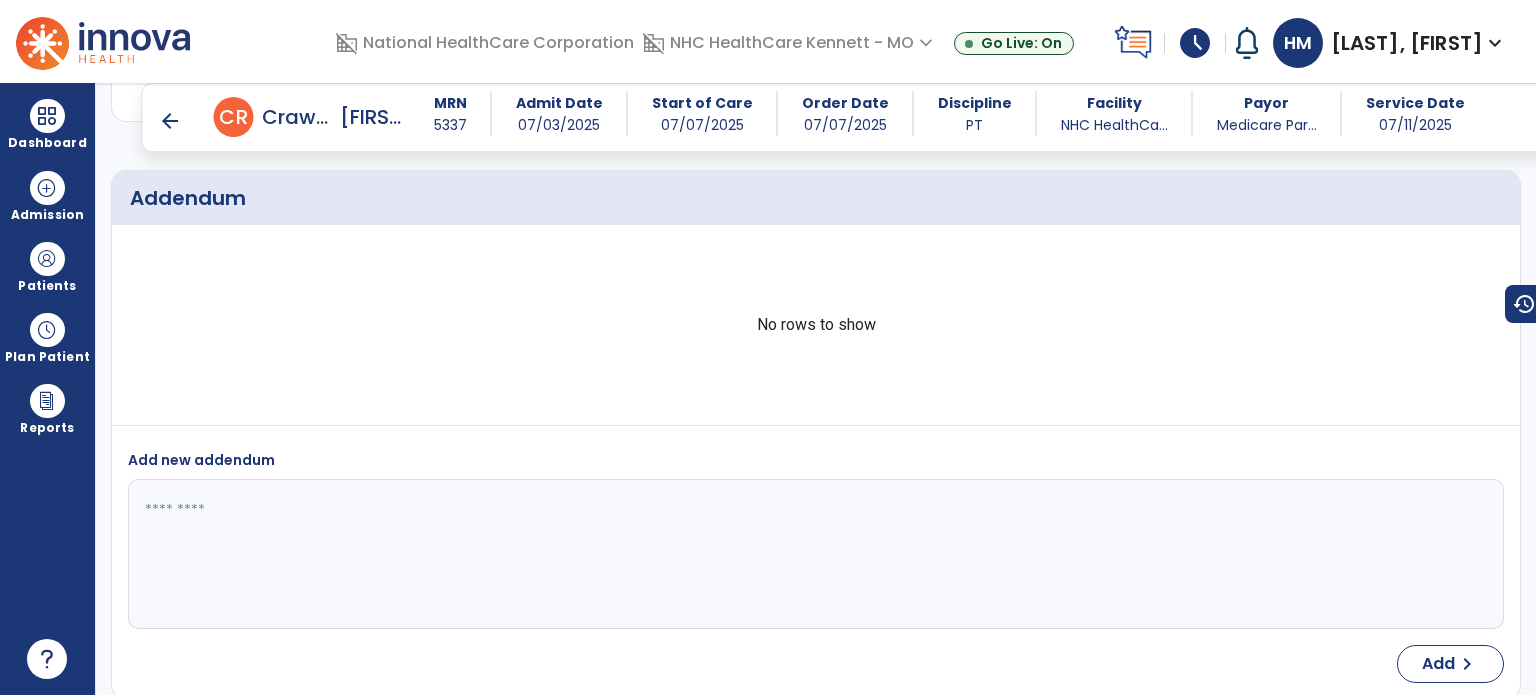 click on "arrow_back" at bounding box center (170, 121) 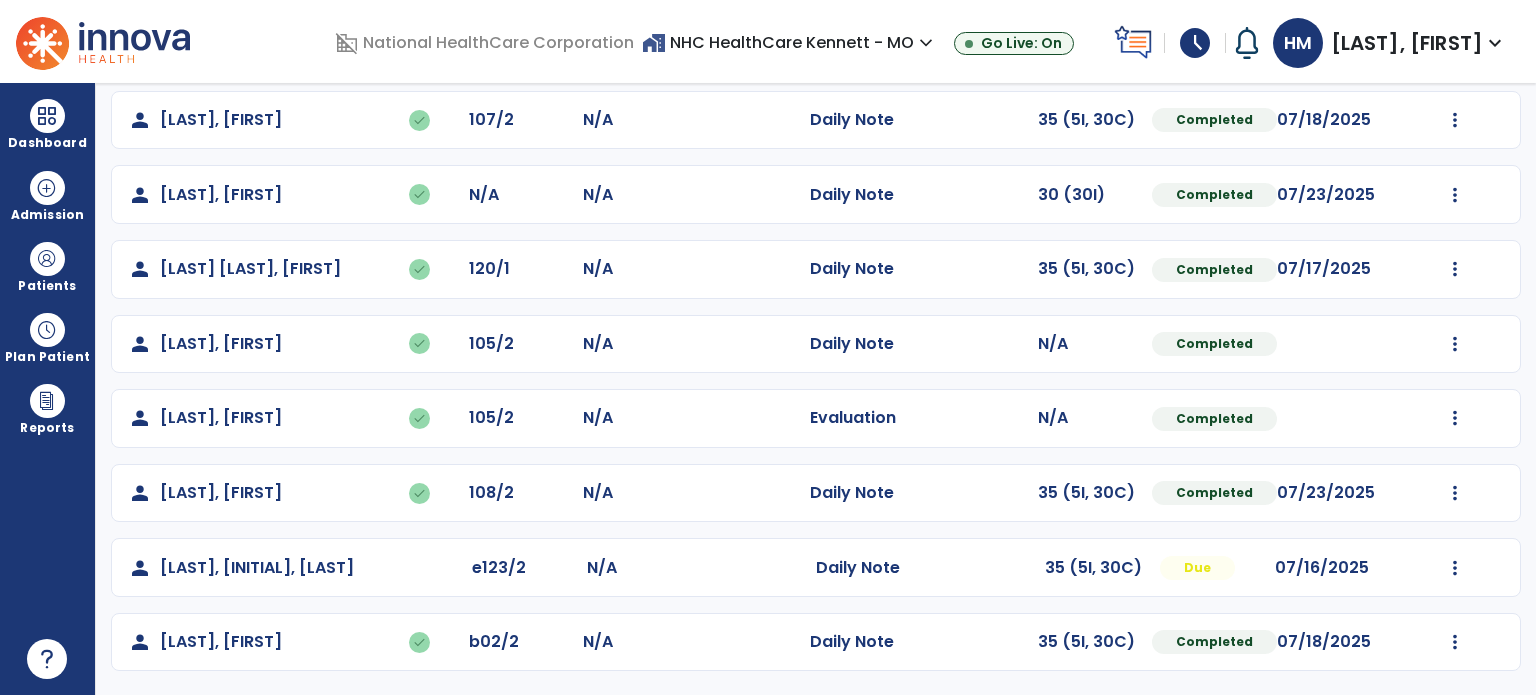 scroll, scrollTop: 319, scrollLeft: 0, axis: vertical 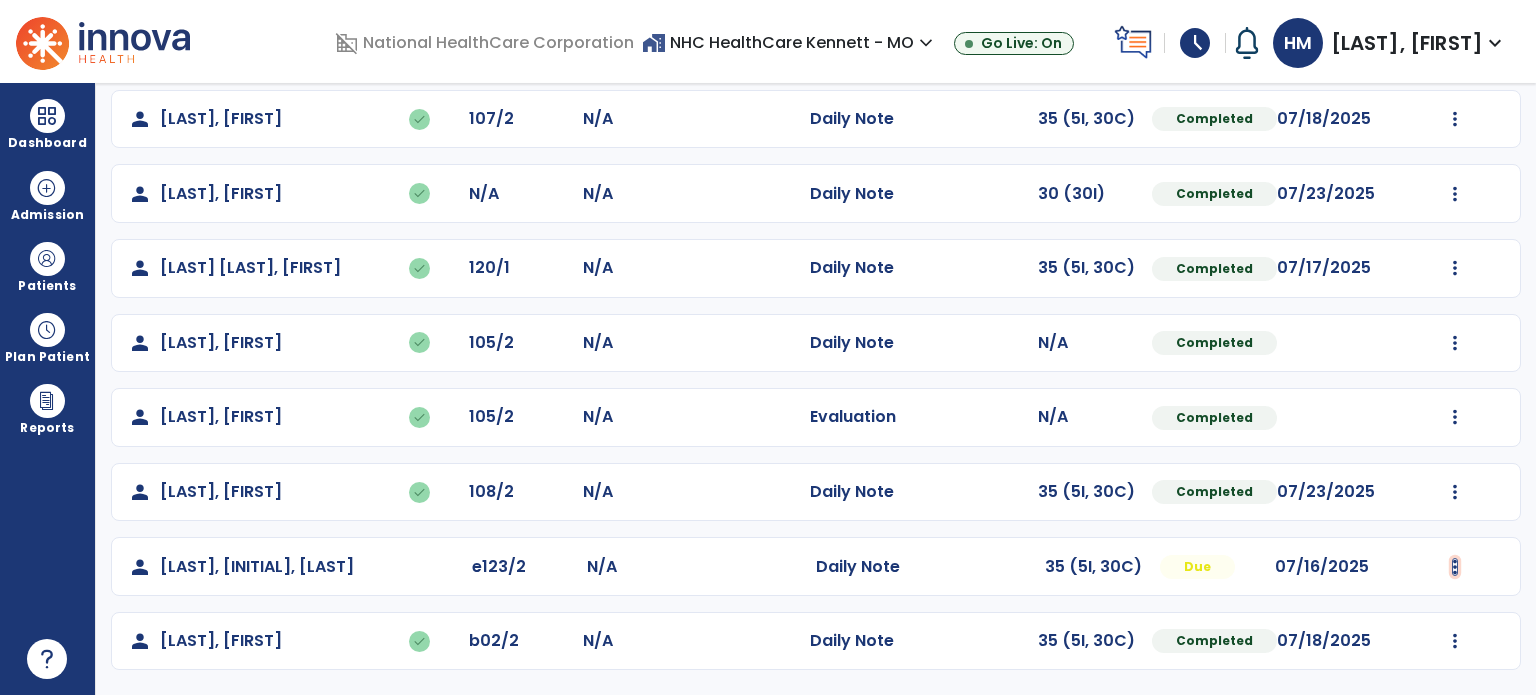 click at bounding box center (1455, -30) 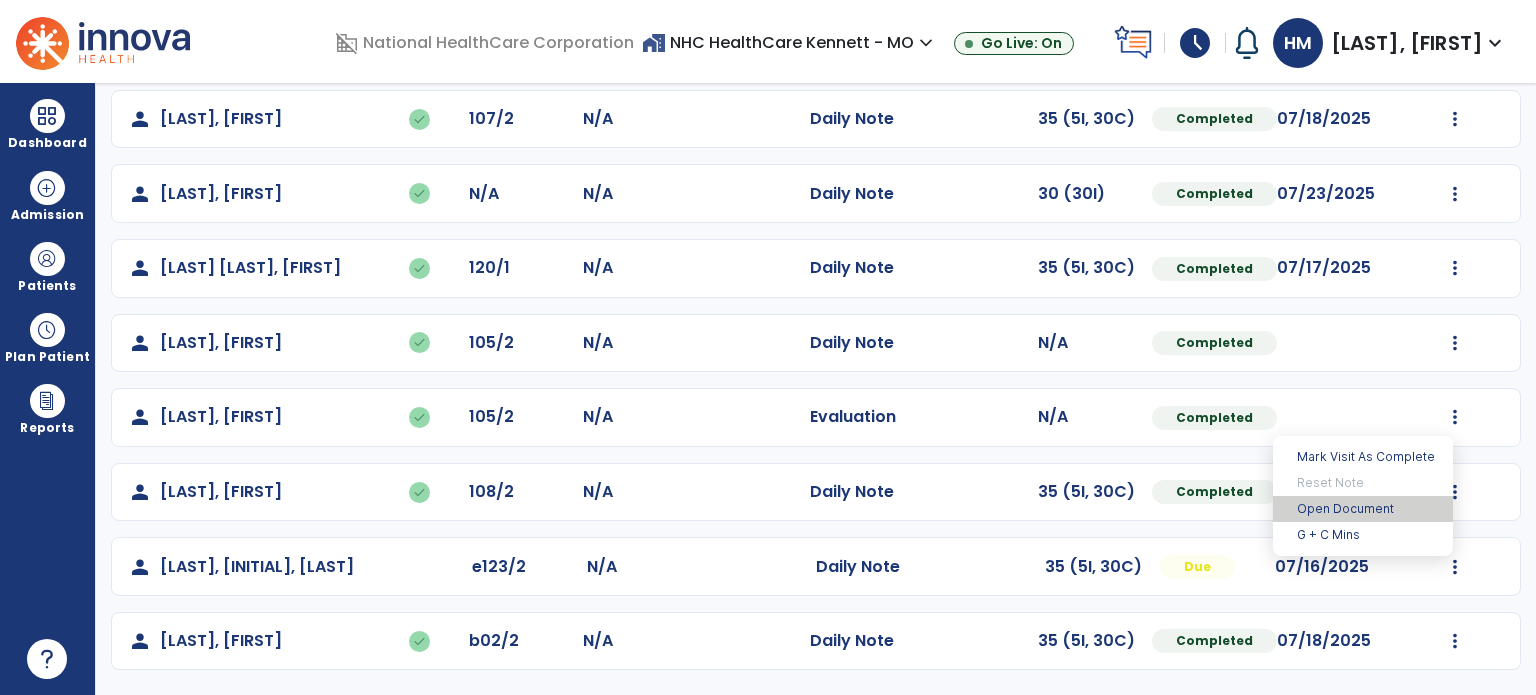 click on "Open Document" at bounding box center (1363, 509) 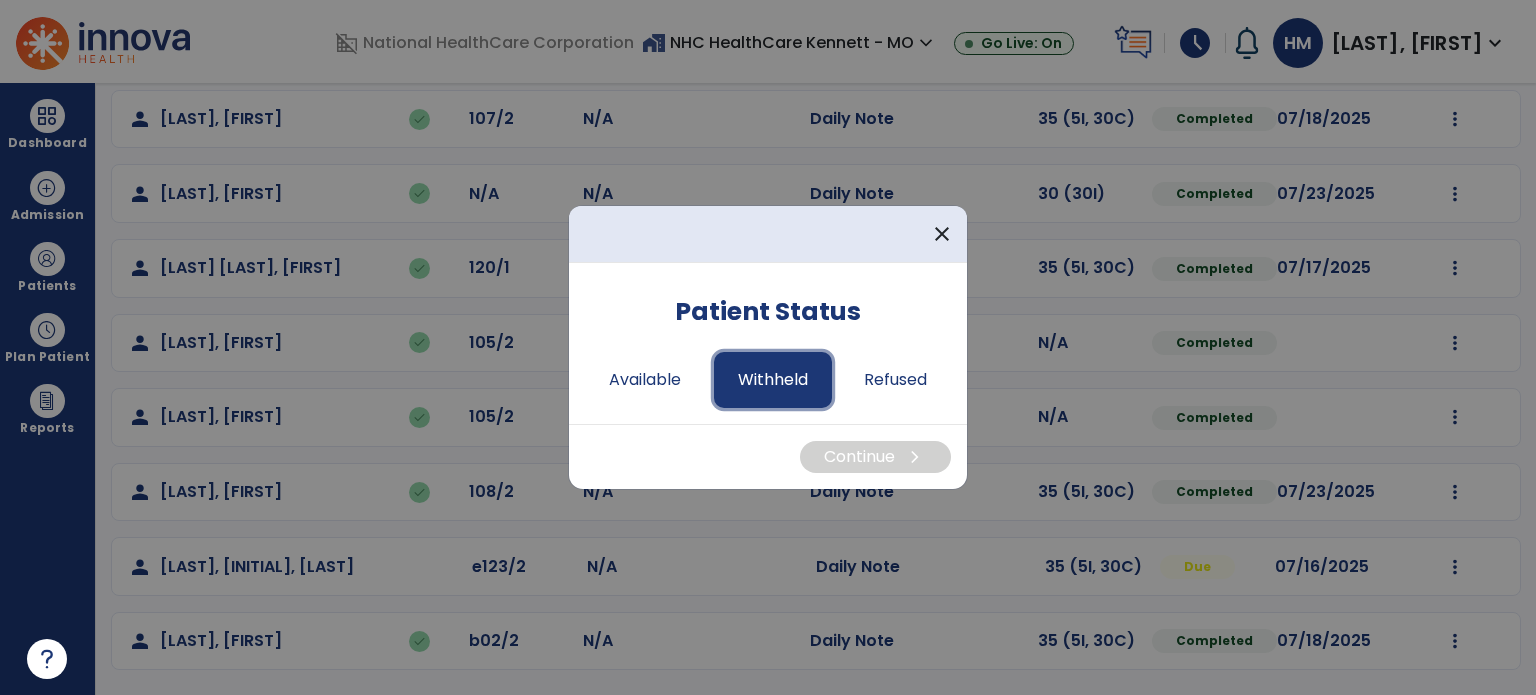 click on "Withheld" at bounding box center (773, 380) 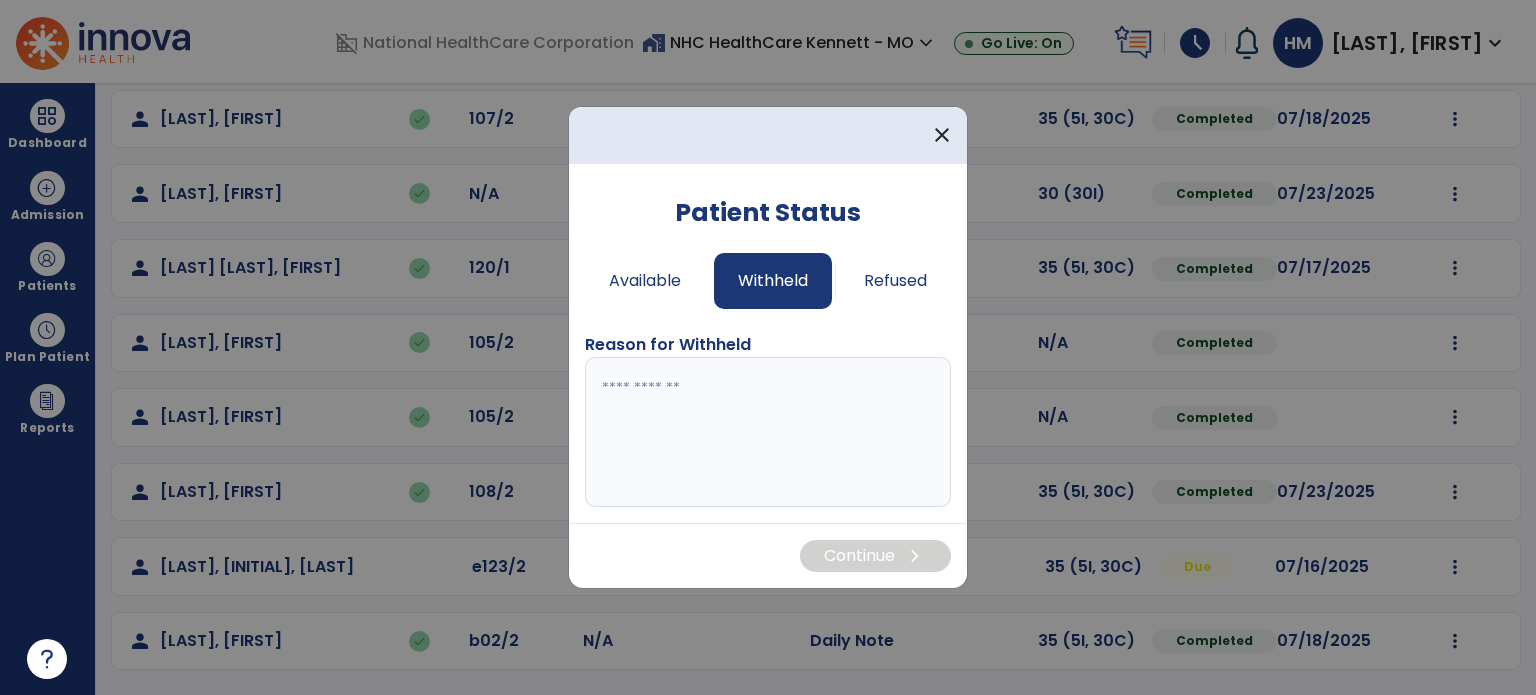 click at bounding box center [768, 432] 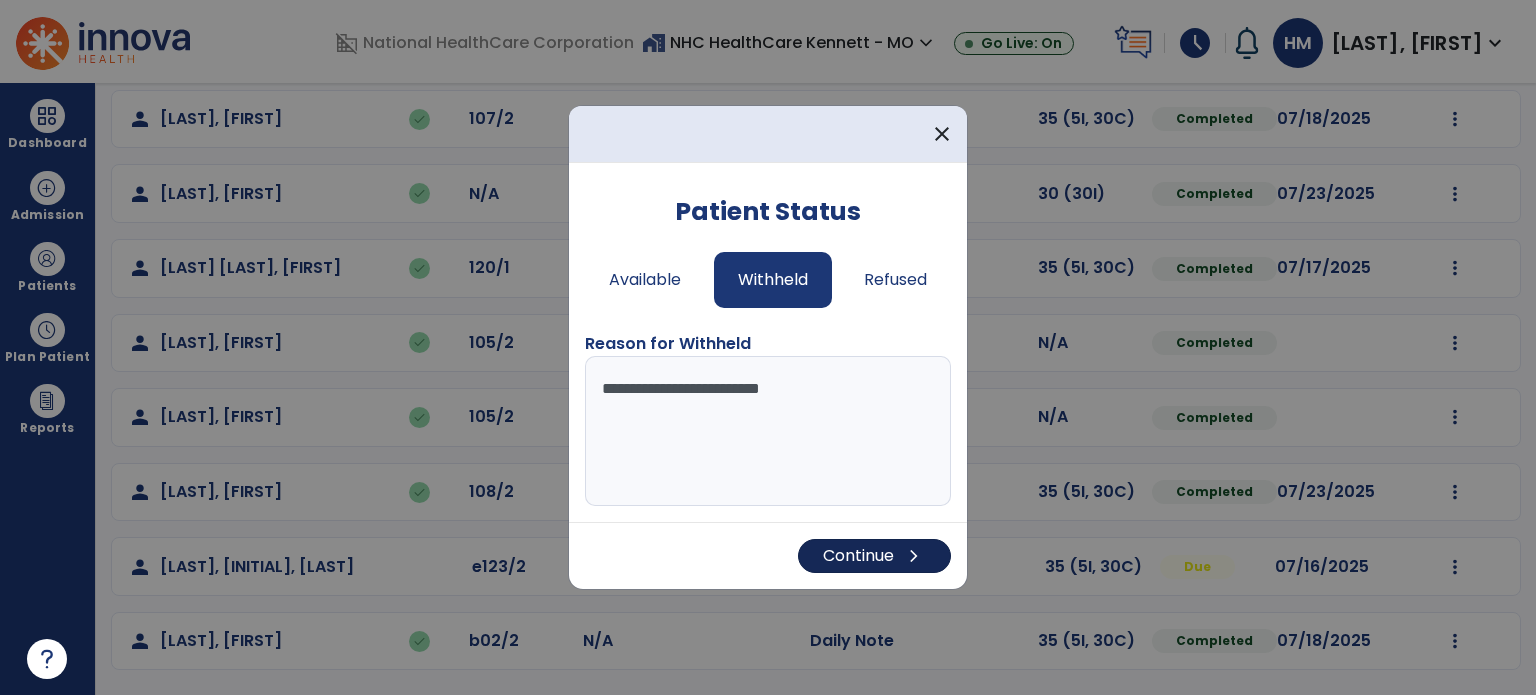 type on "**********" 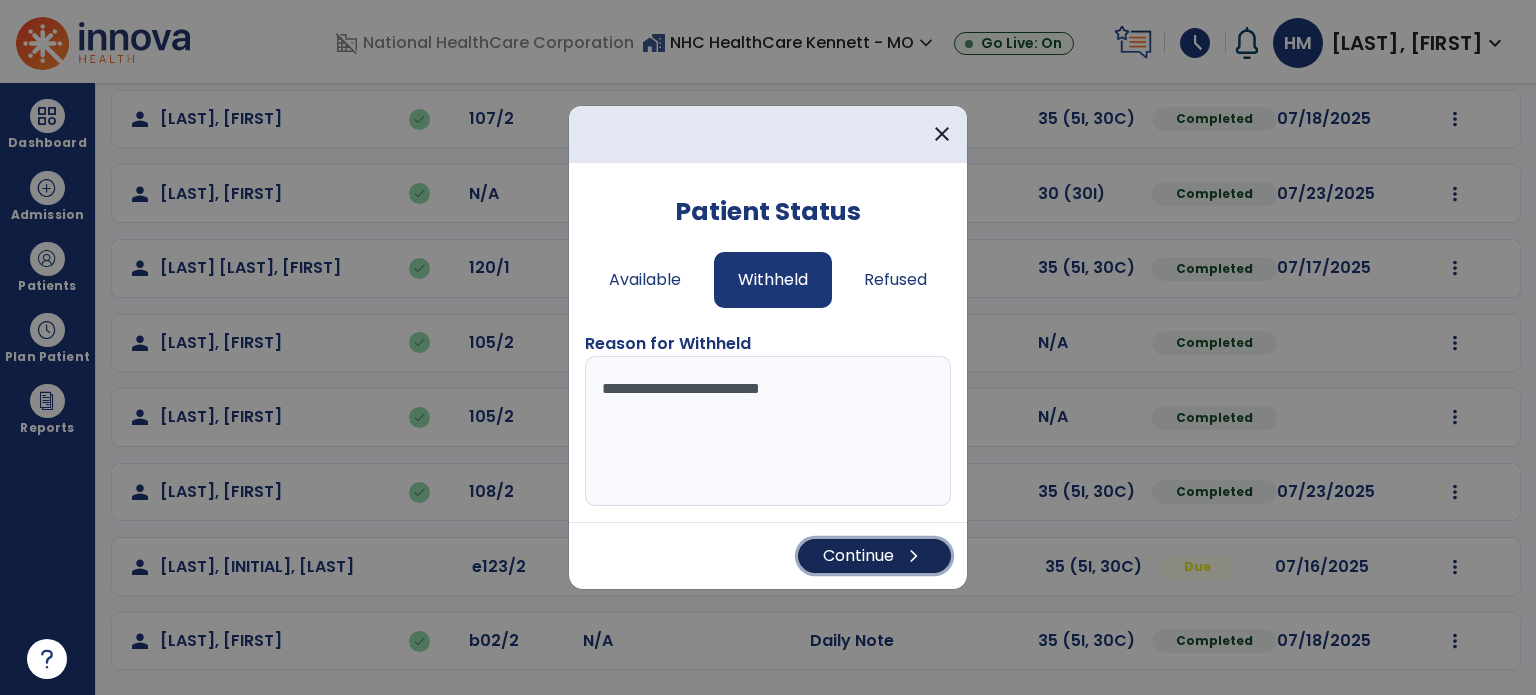 click on "Continue   chevron_right" at bounding box center (874, 556) 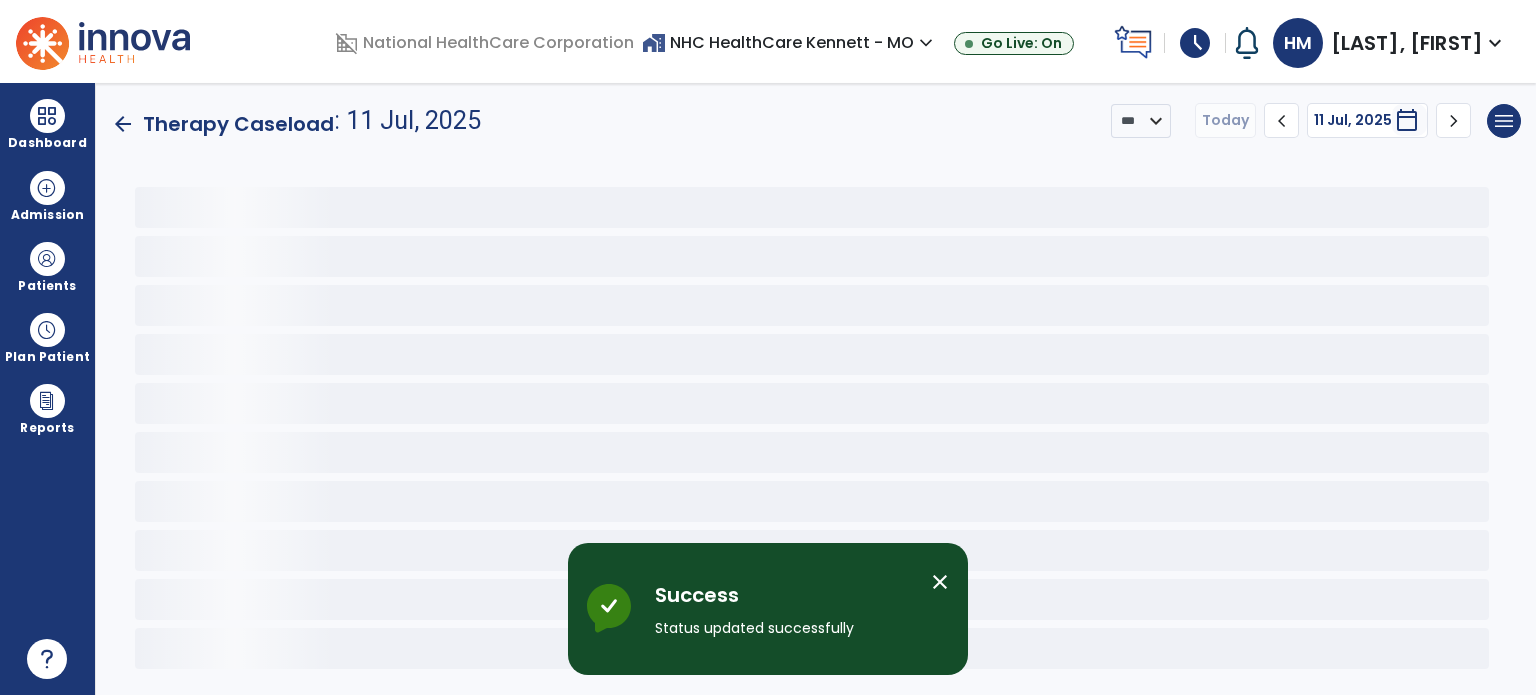 scroll, scrollTop: 0, scrollLeft: 0, axis: both 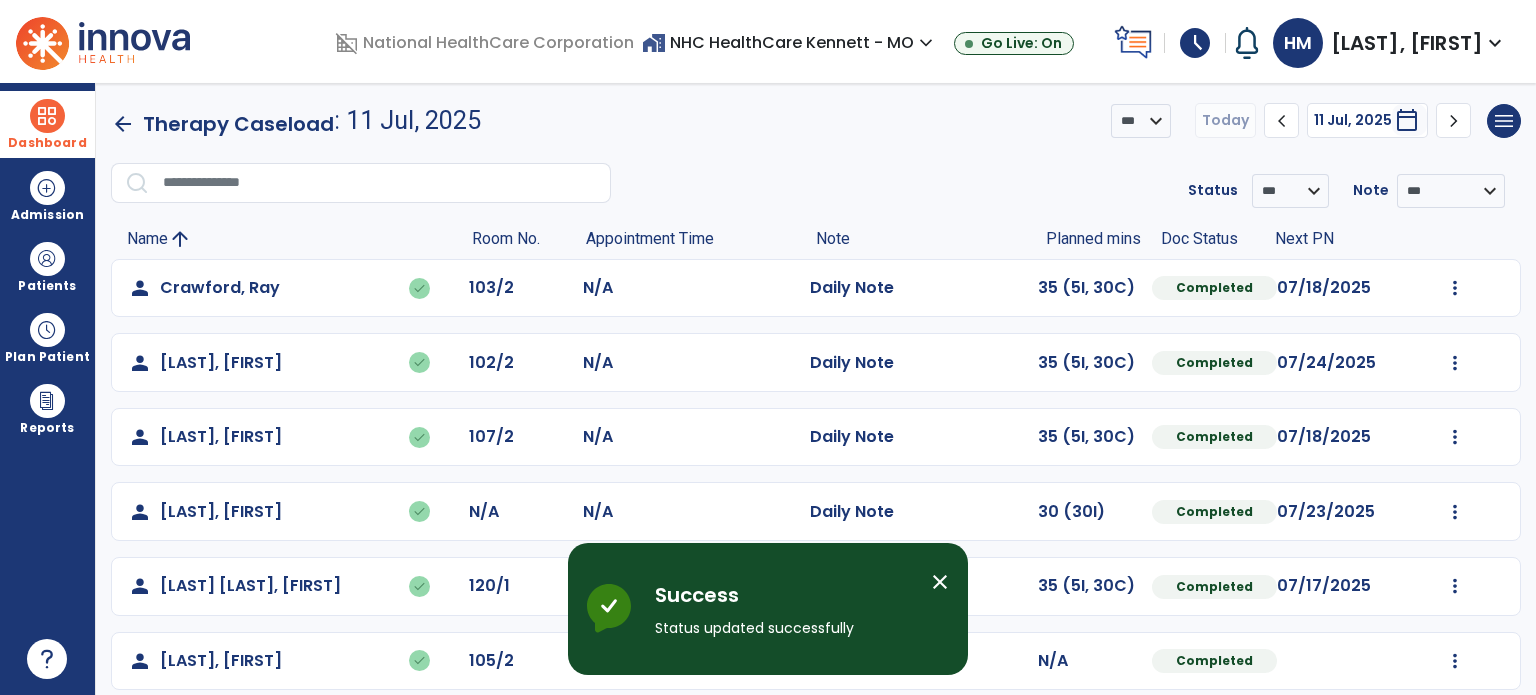 click at bounding box center (47, 116) 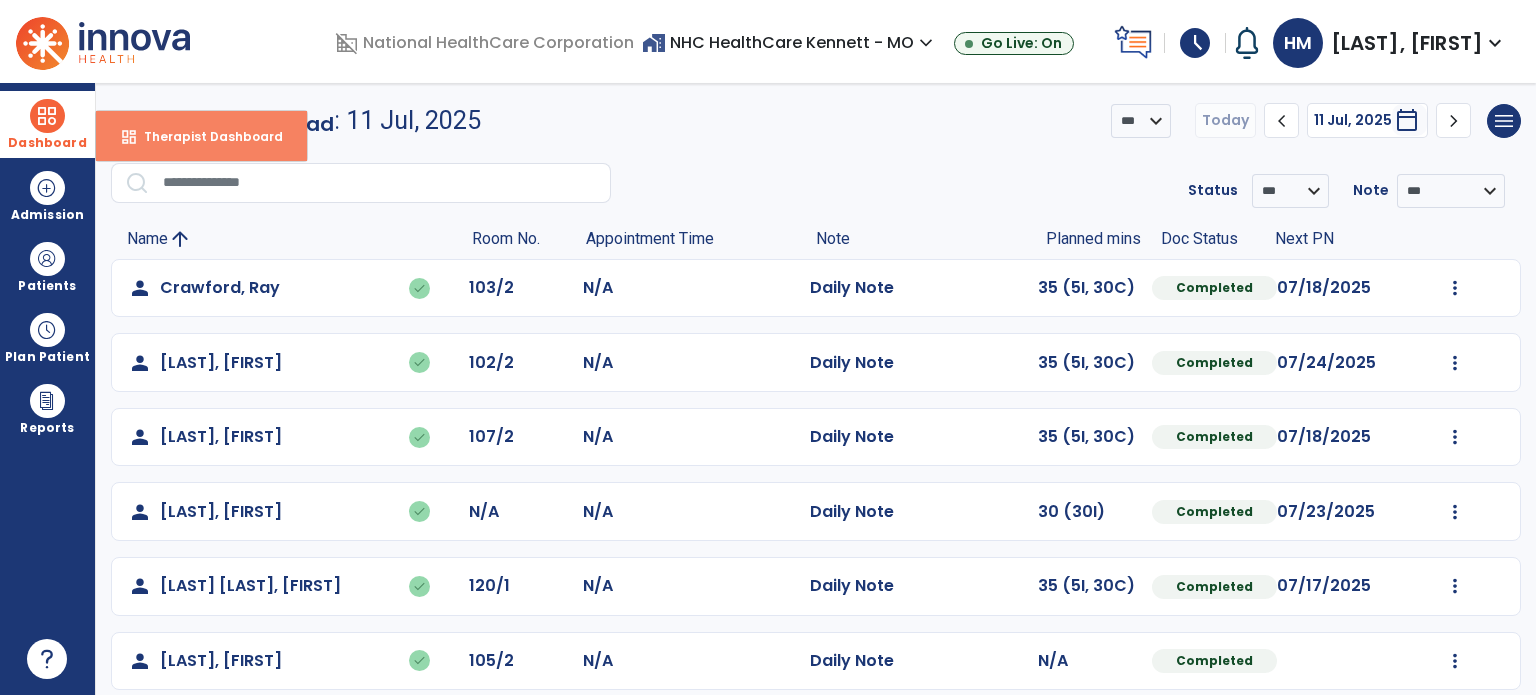 click on "Therapist Dashboard" at bounding box center [205, 136] 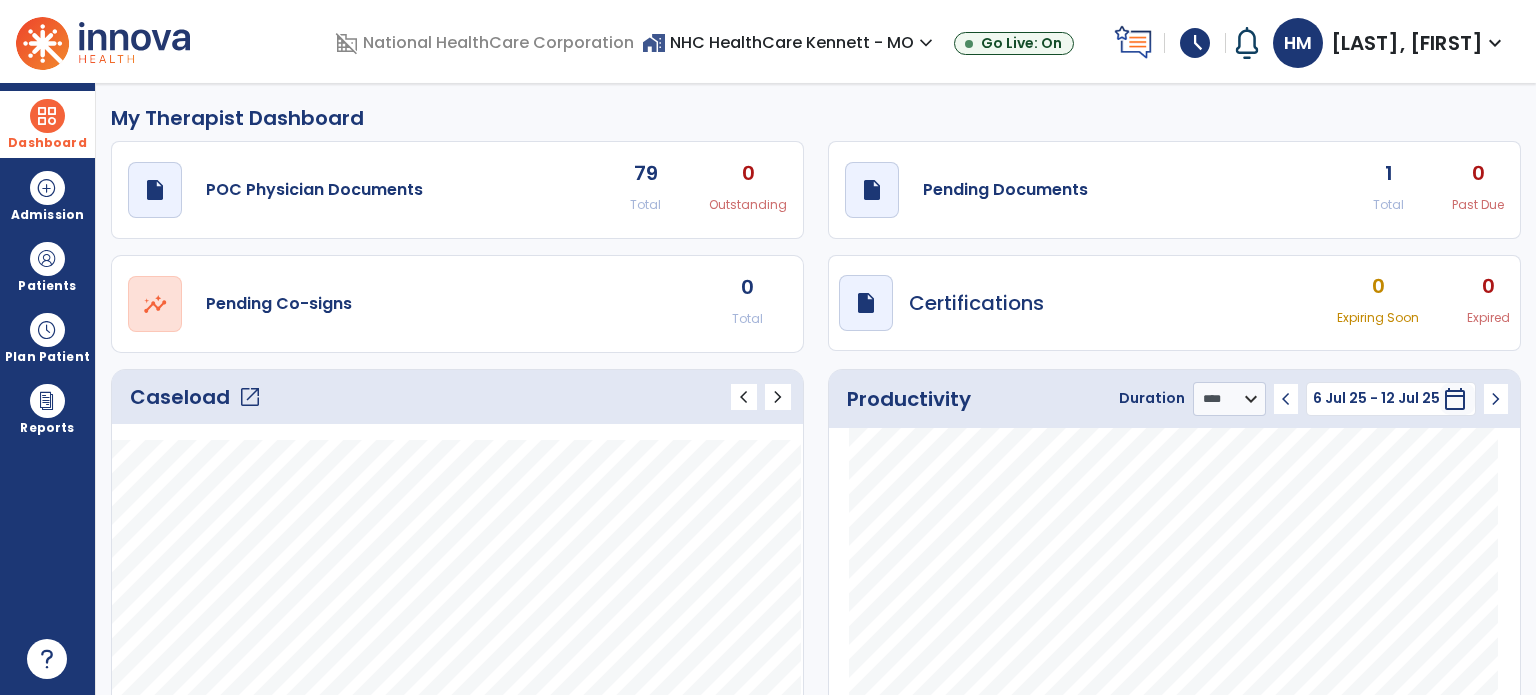 click on "schedule" at bounding box center (1195, 43) 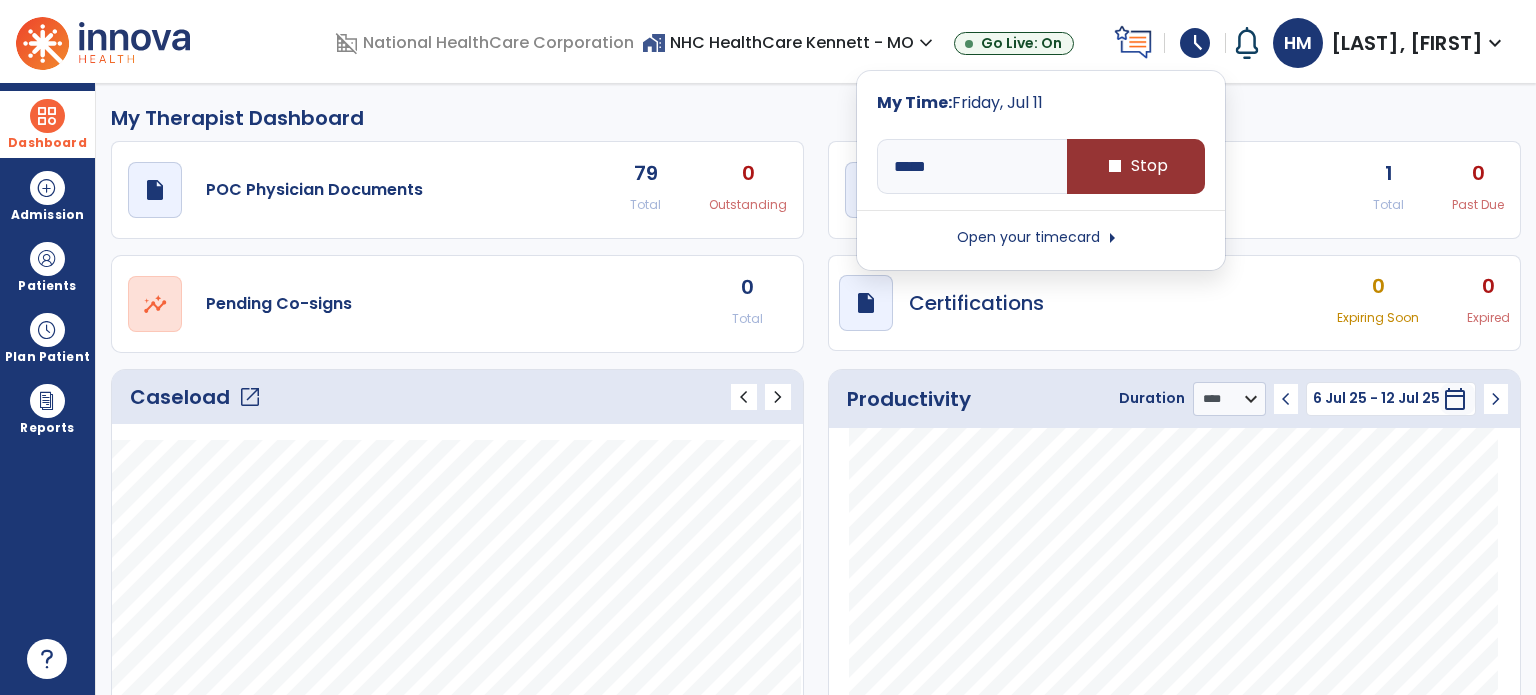 click on "stop  Stop" at bounding box center (1136, 166) 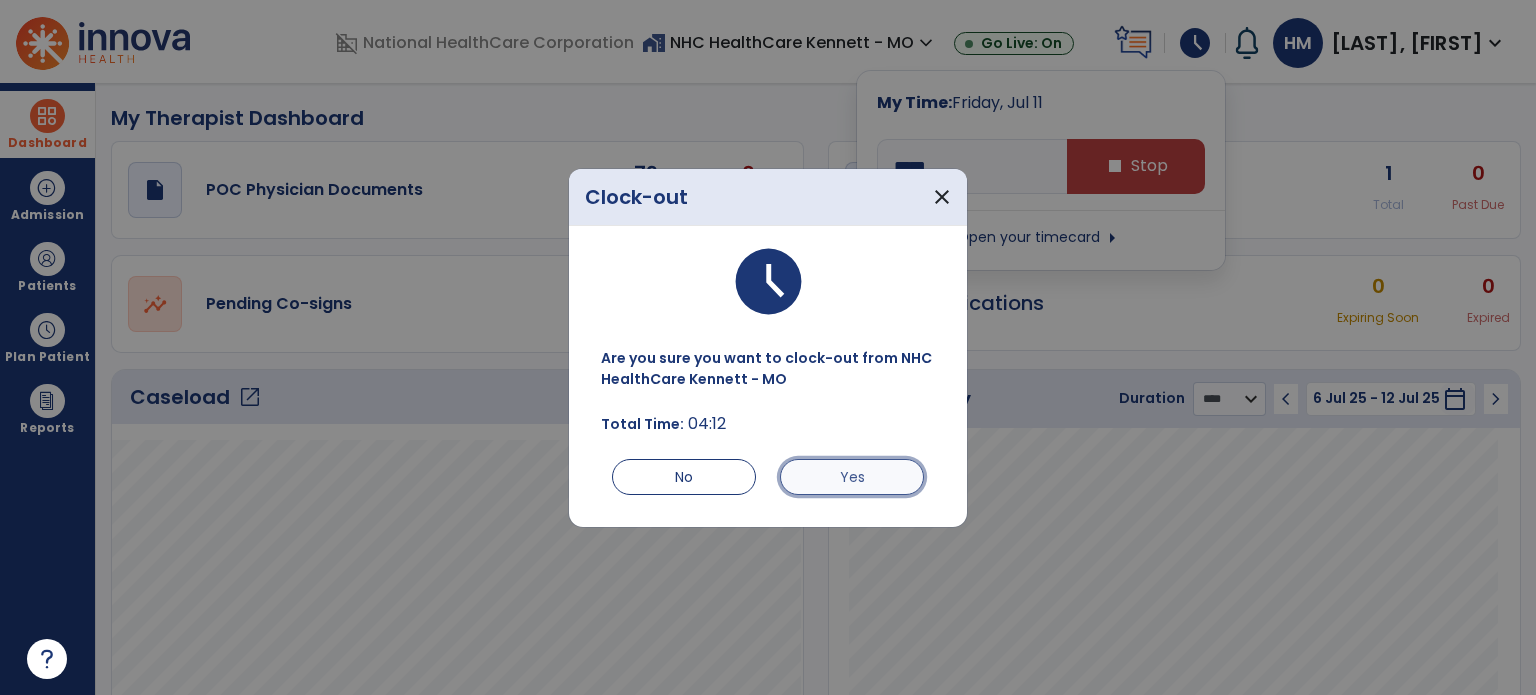 click on "Yes" at bounding box center [852, 477] 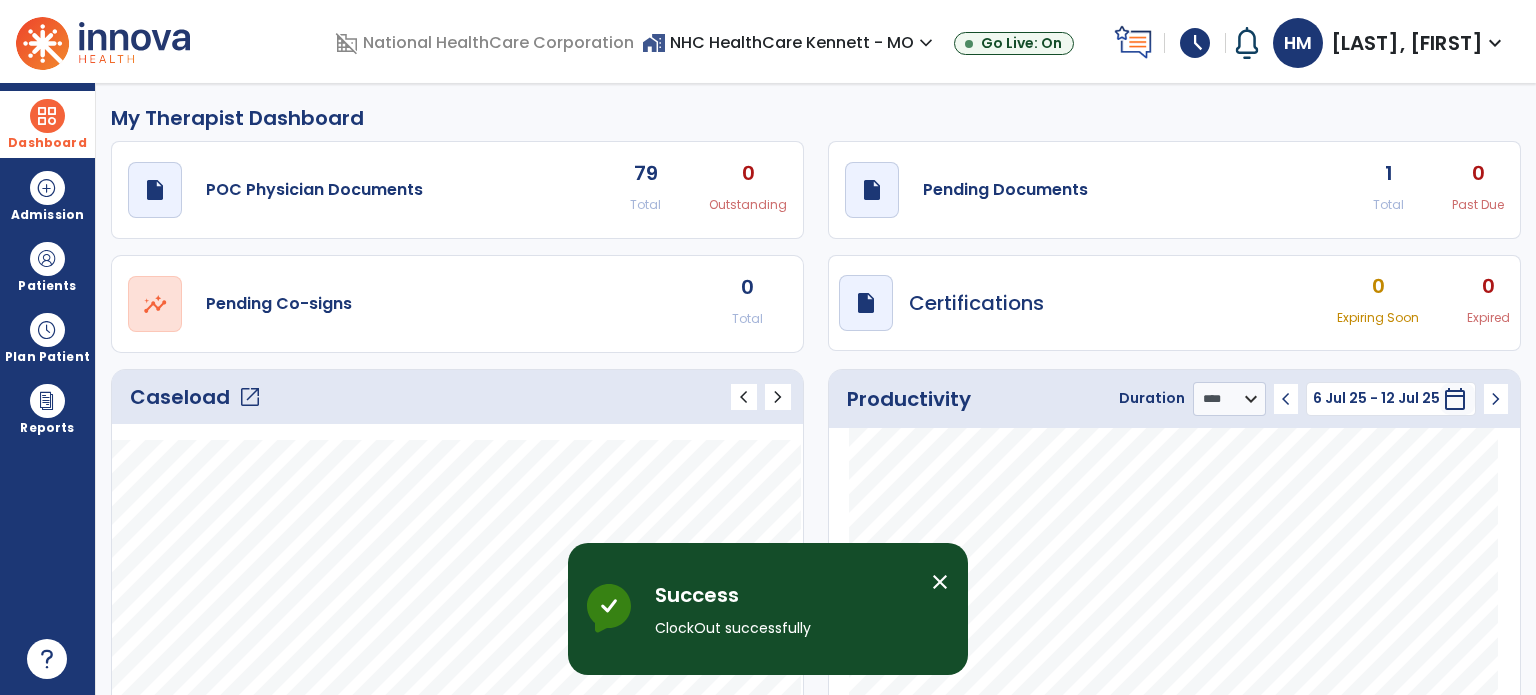click on "HM" at bounding box center (1298, 43) 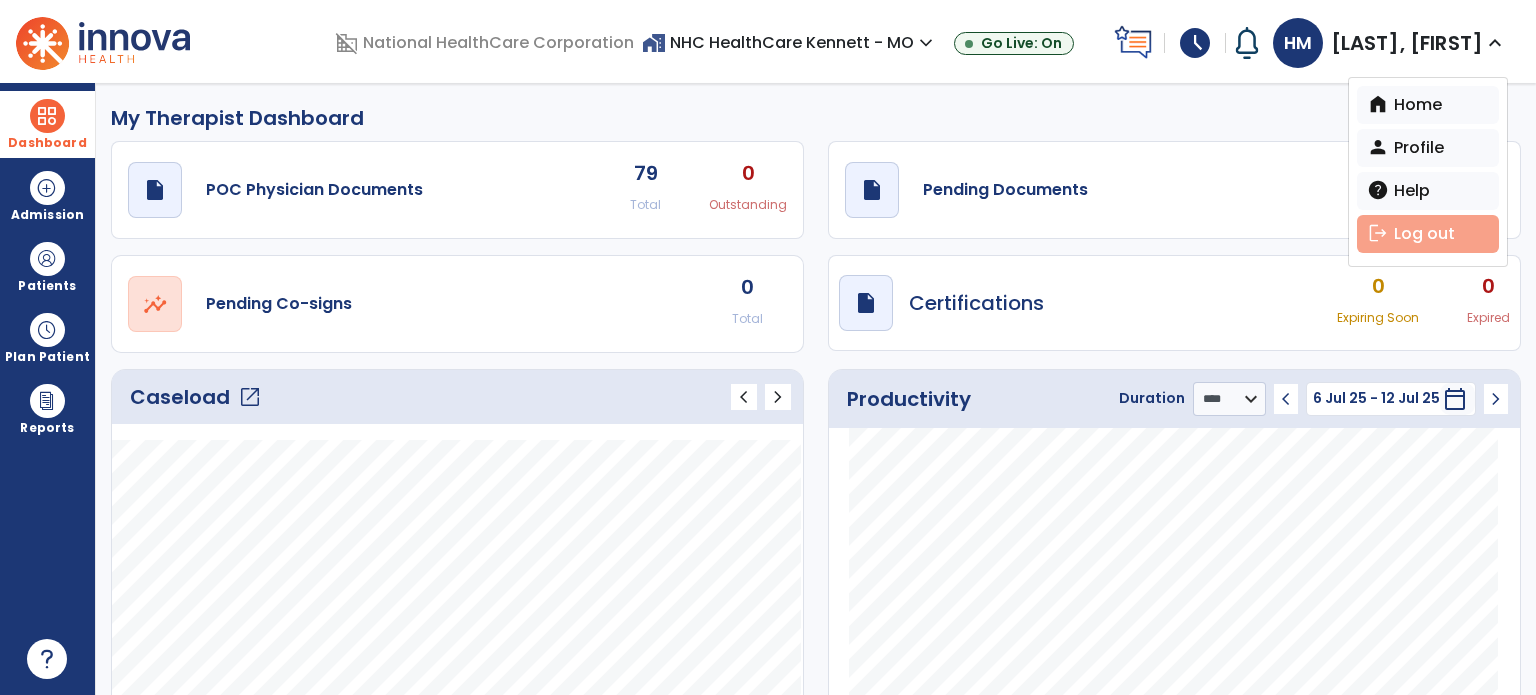 click on "logout   Log out" at bounding box center [1428, 234] 